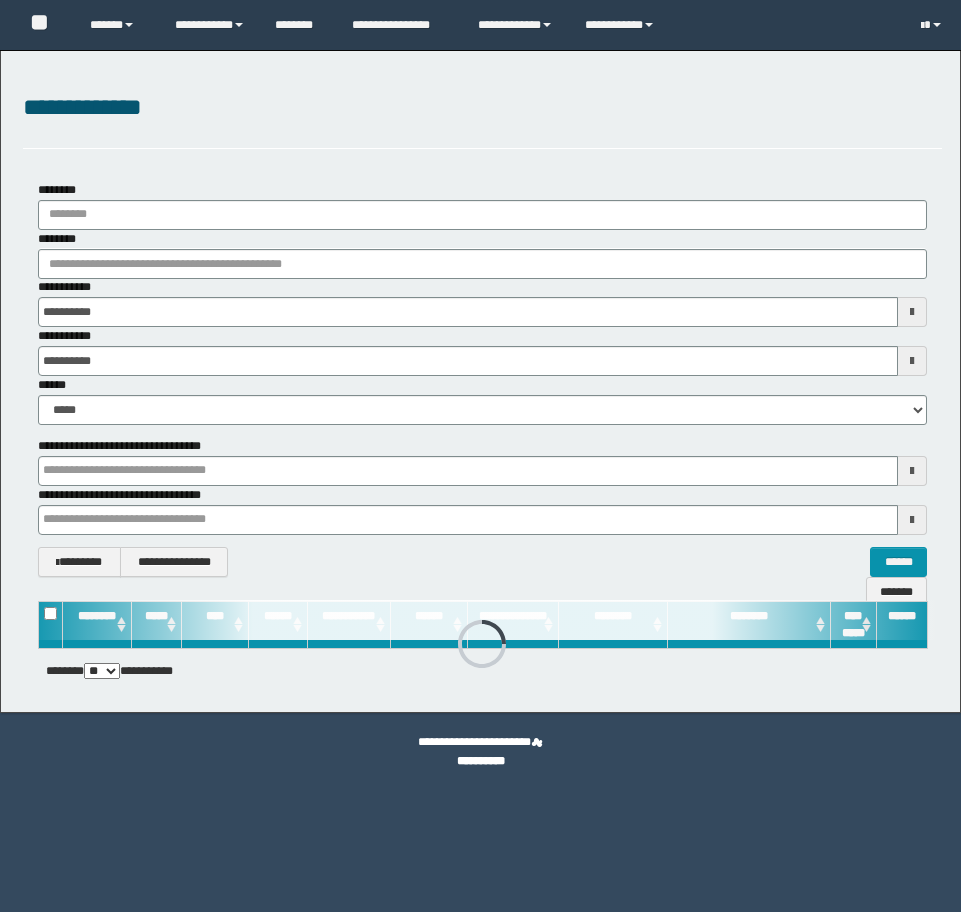 scroll, scrollTop: 0, scrollLeft: 0, axis: both 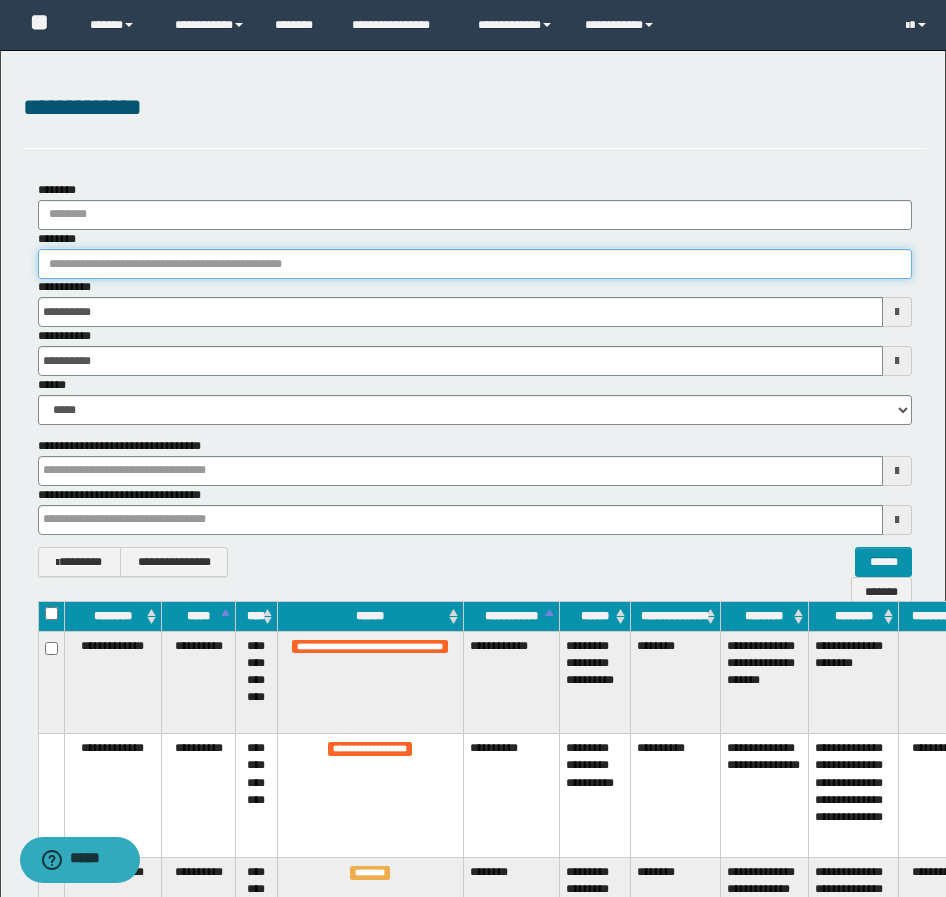 click on "********" at bounding box center (475, 264) 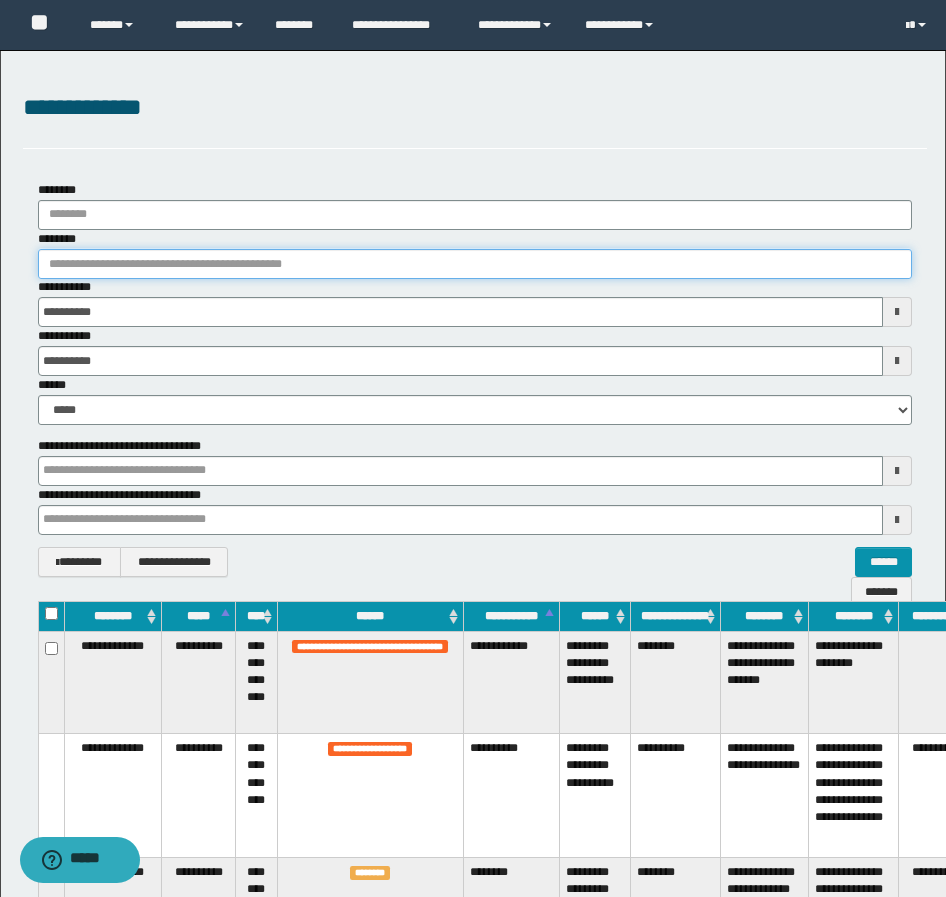 paste on "********" 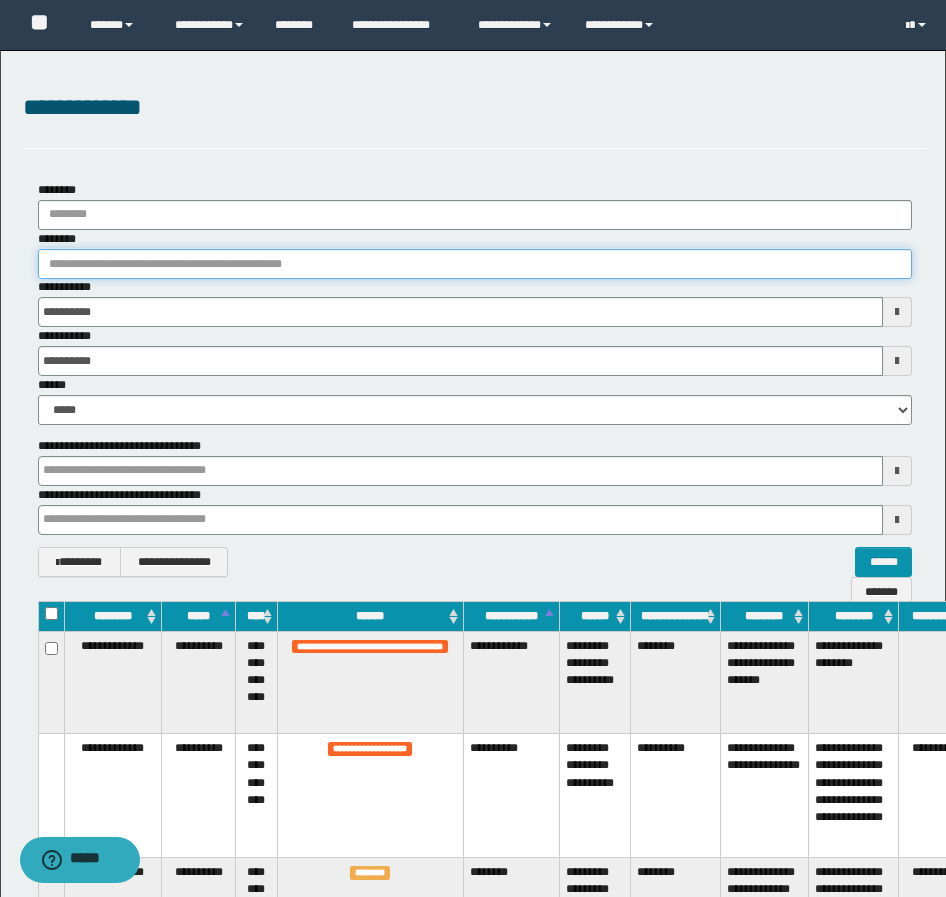 type on "********" 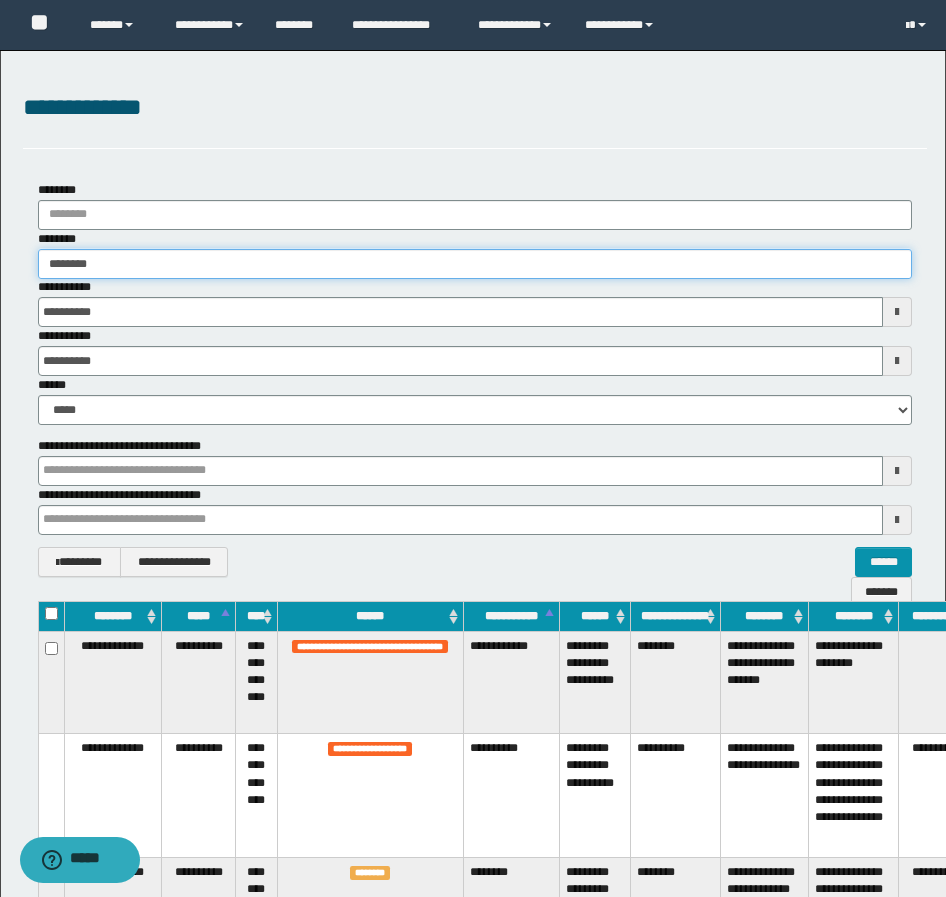 type on "********" 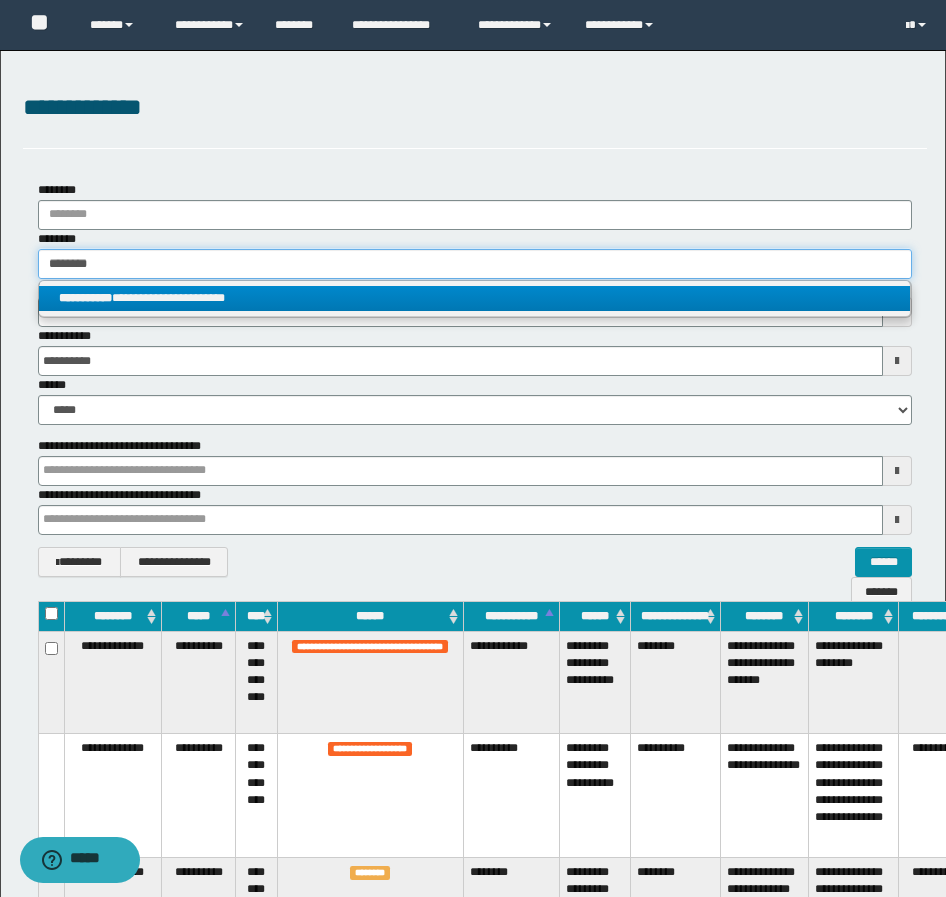 type on "********" 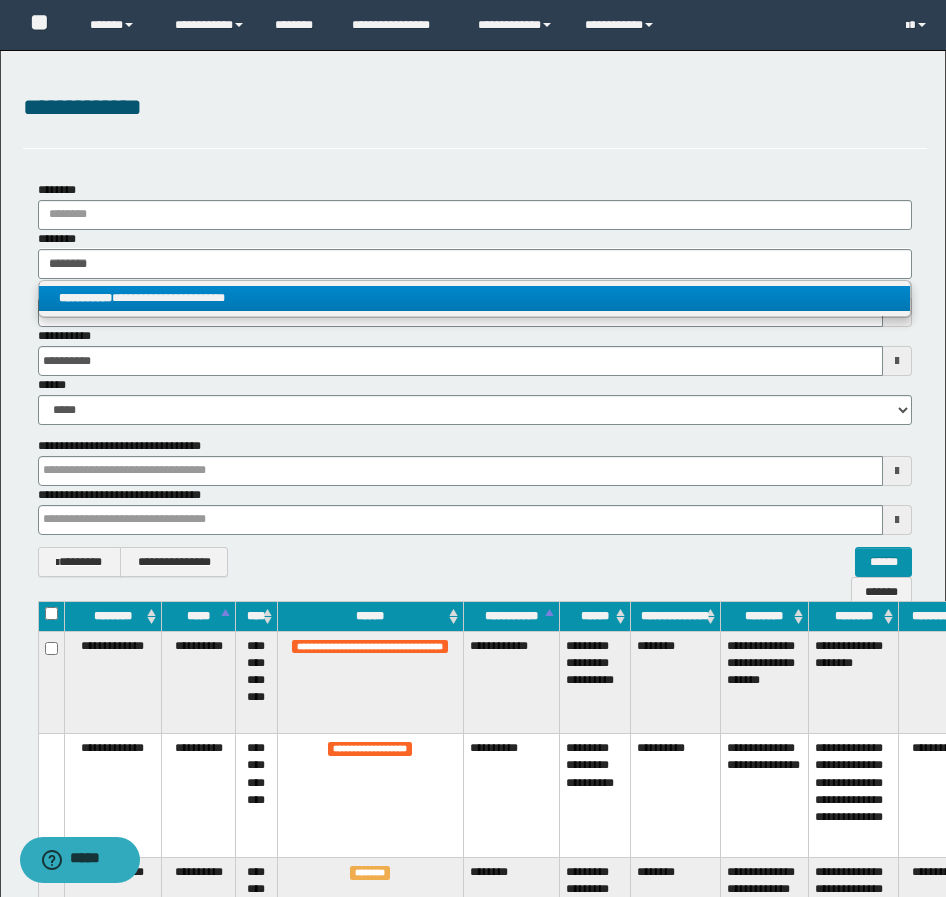 click on "**********" at bounding box center (474, 298) 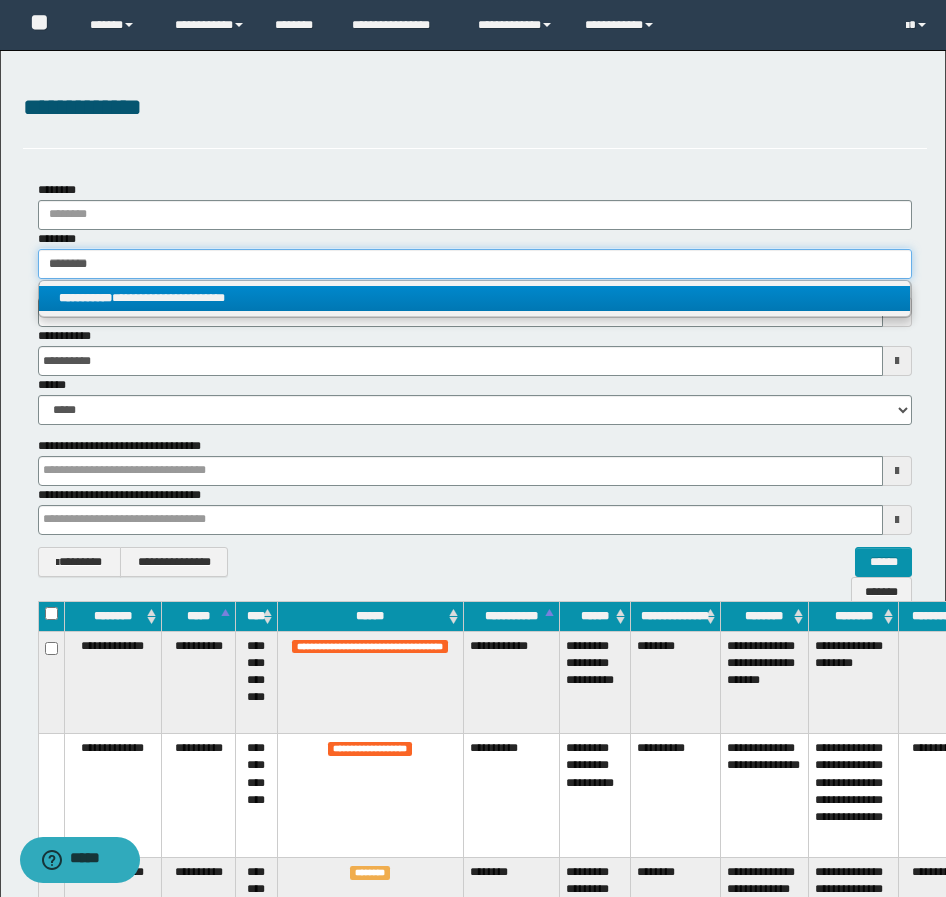 type 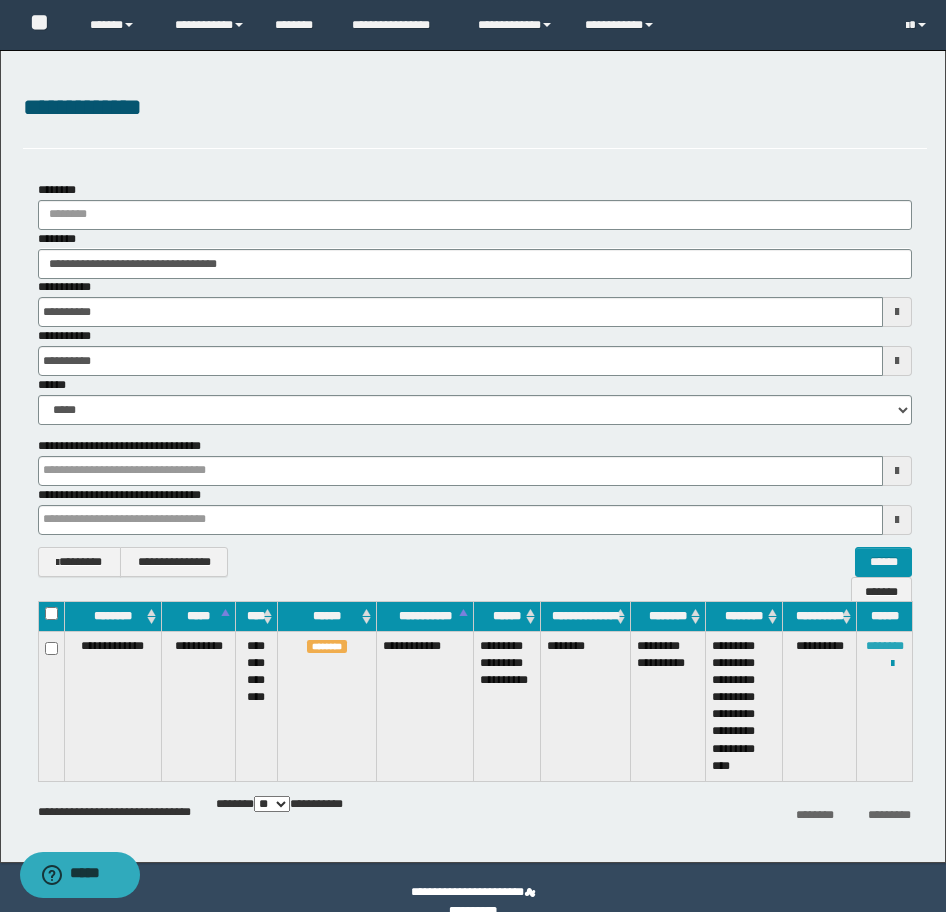 click on "********" at bounding box center (885, 646) 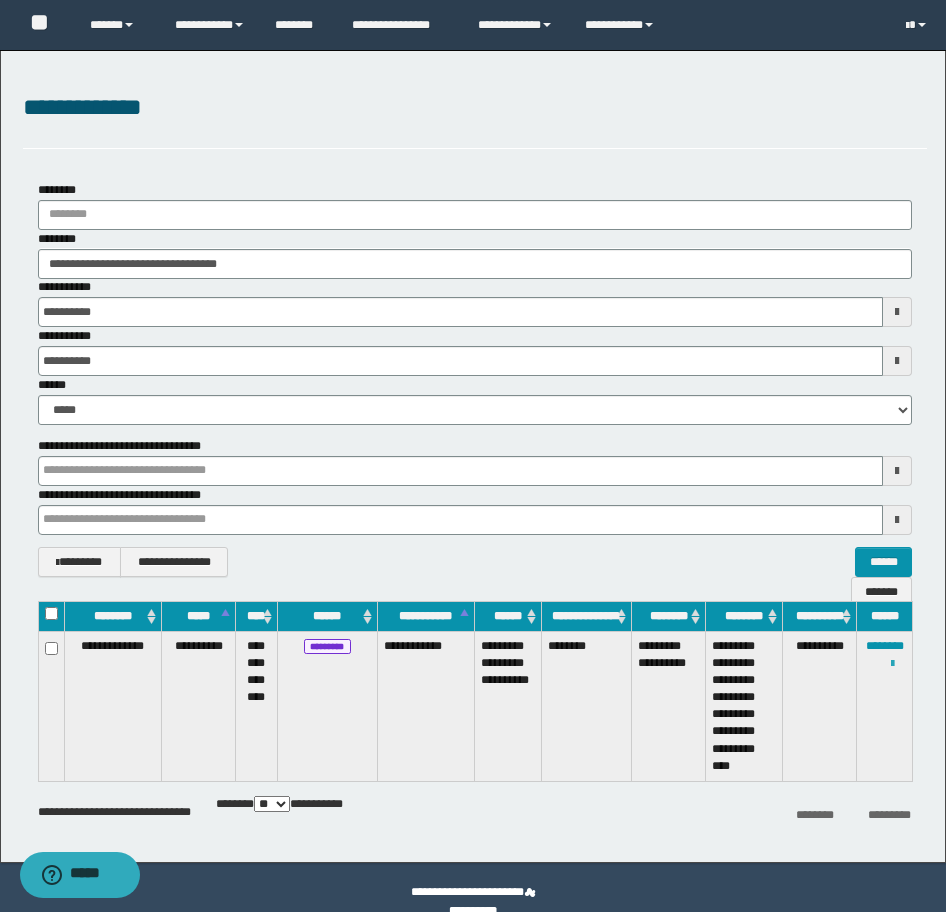 click at bounding box center [892, 664] 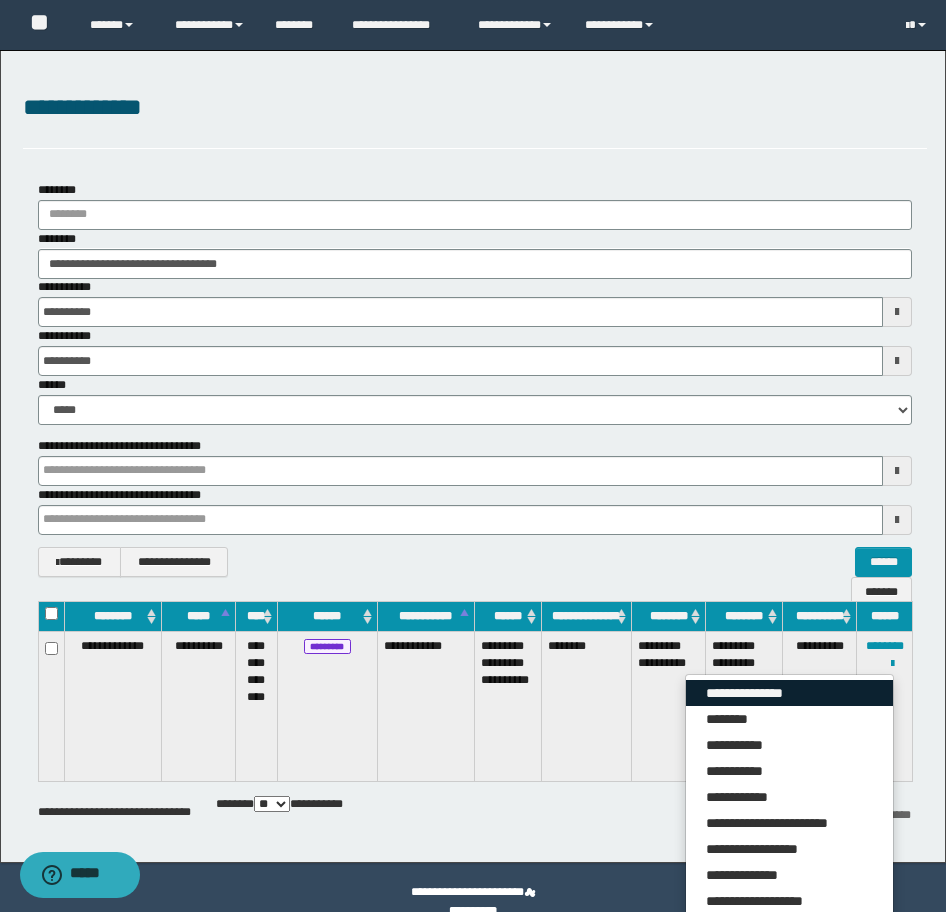 click on "**********" at bounding box center [789, 693] 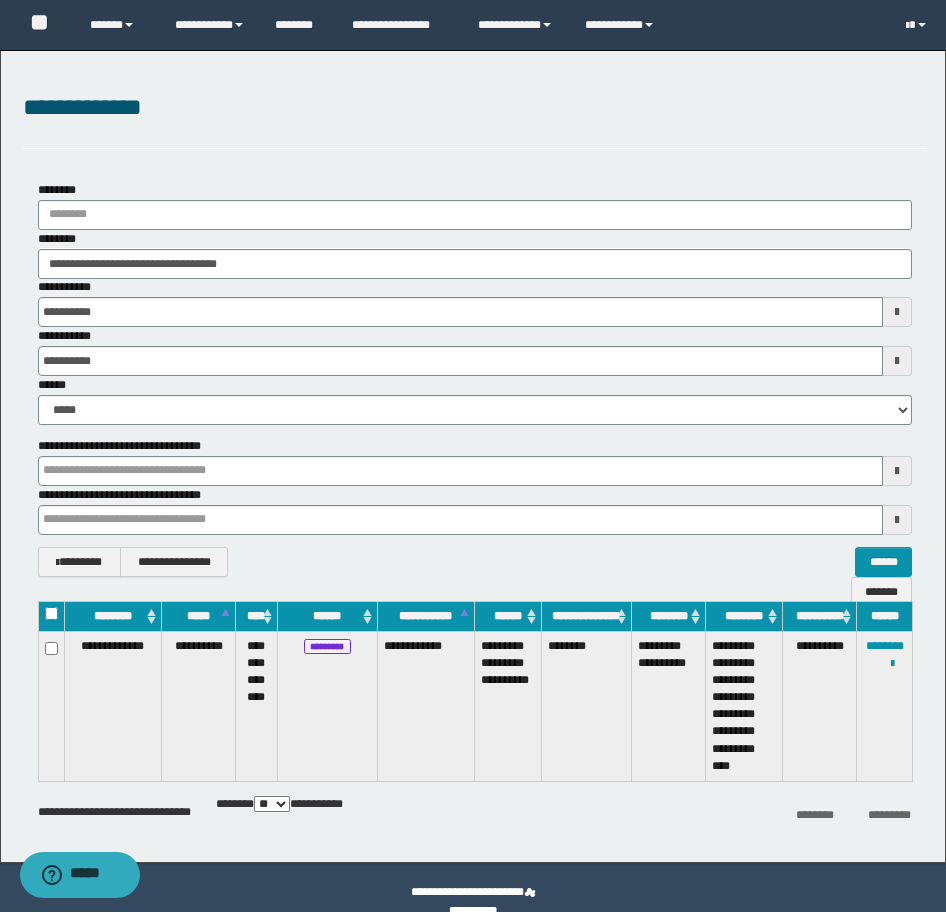 click on "**********" at bounding box center [475, 108] 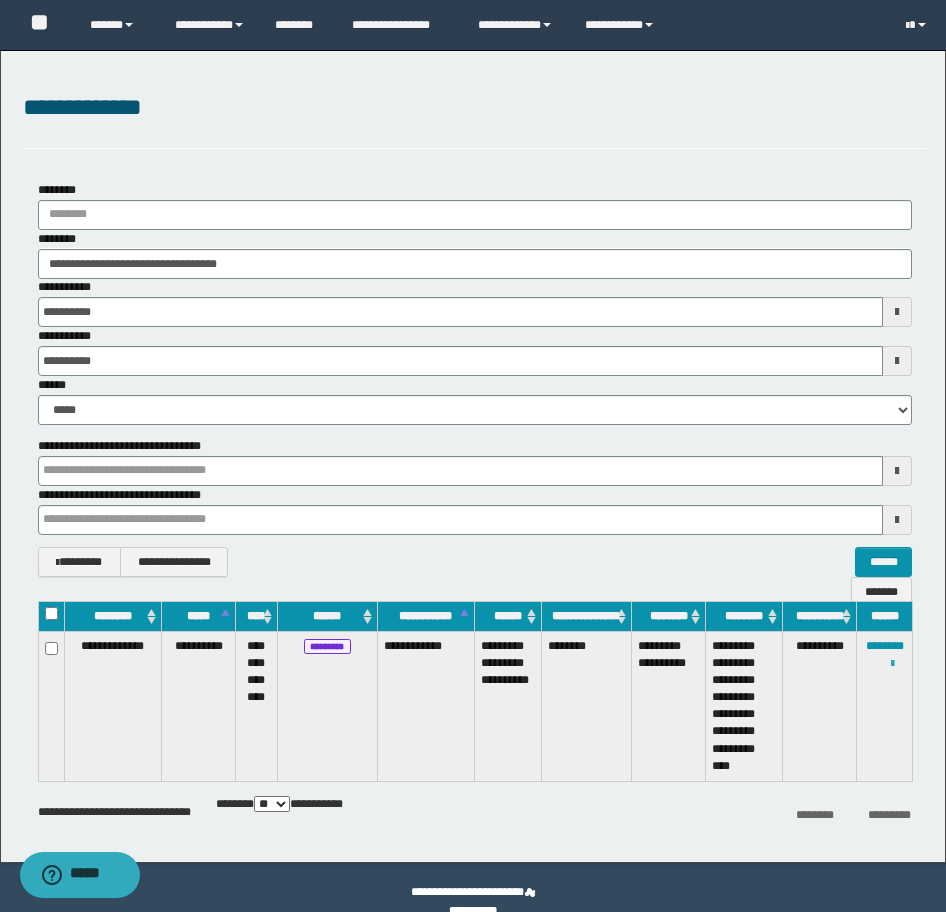 click at bounding box center [892, 664] 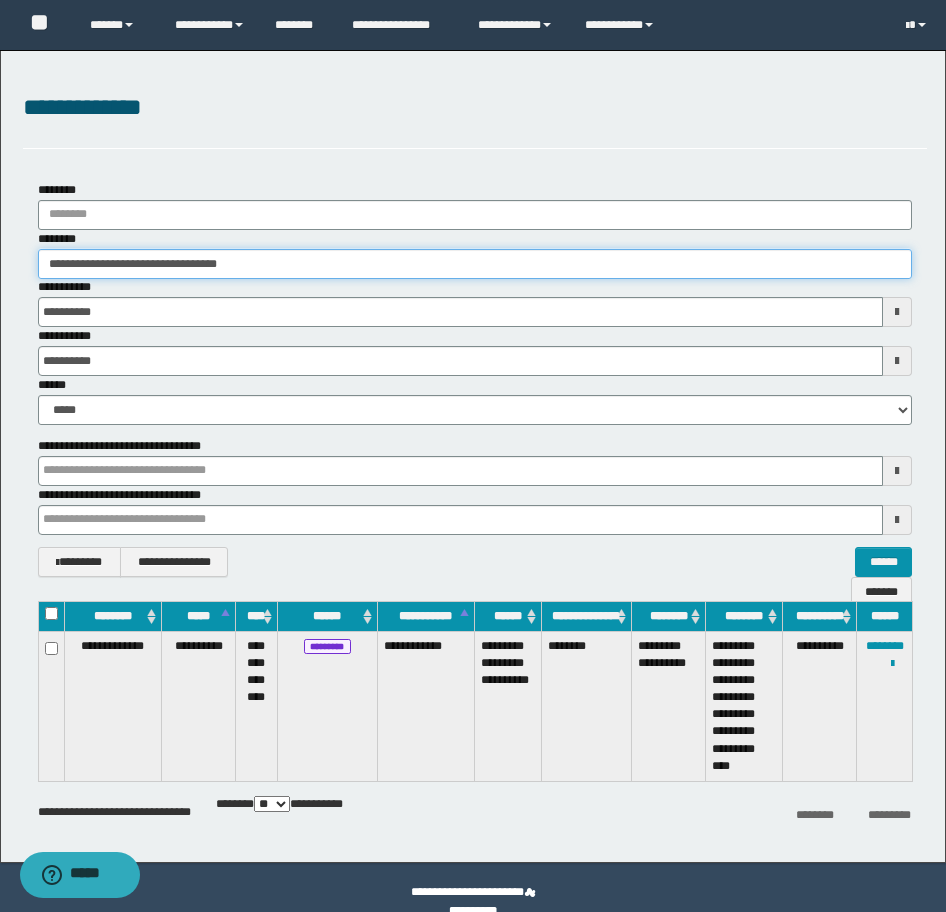 drag, startPoint x: 312, startPoint y: 264, endPoint x: -16, endPoint y: 284, distance: 328.6092 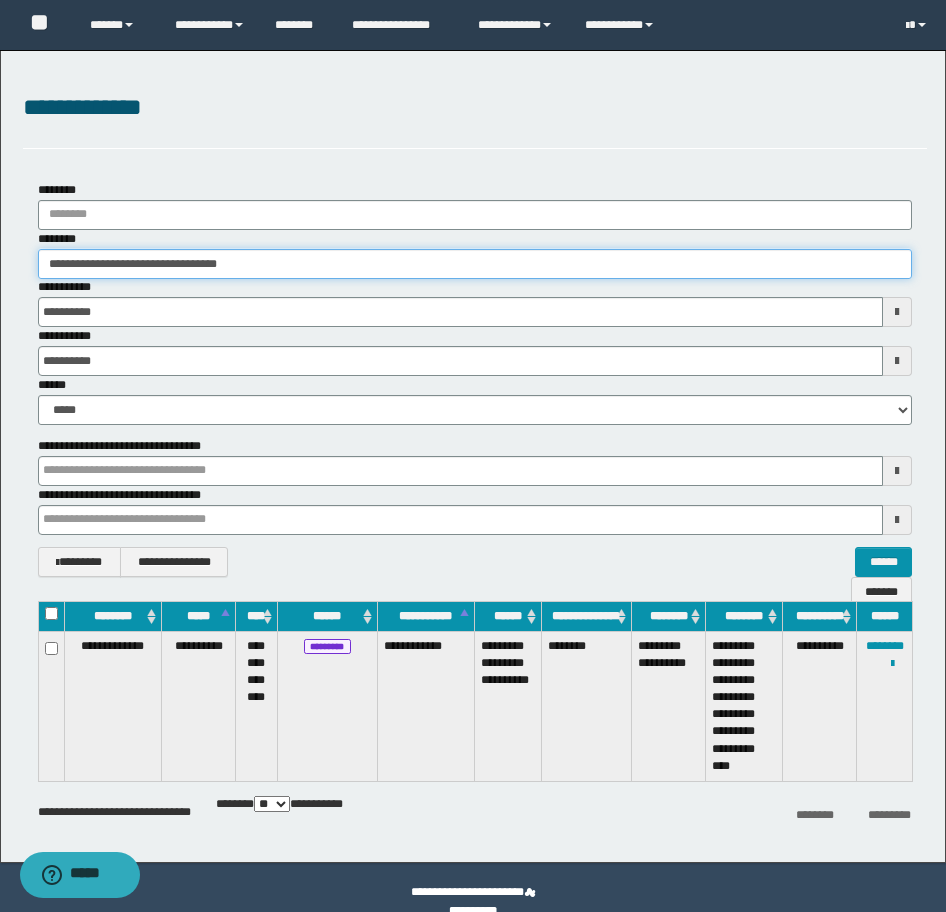 click on "**********" at bounding box center [473, 456] 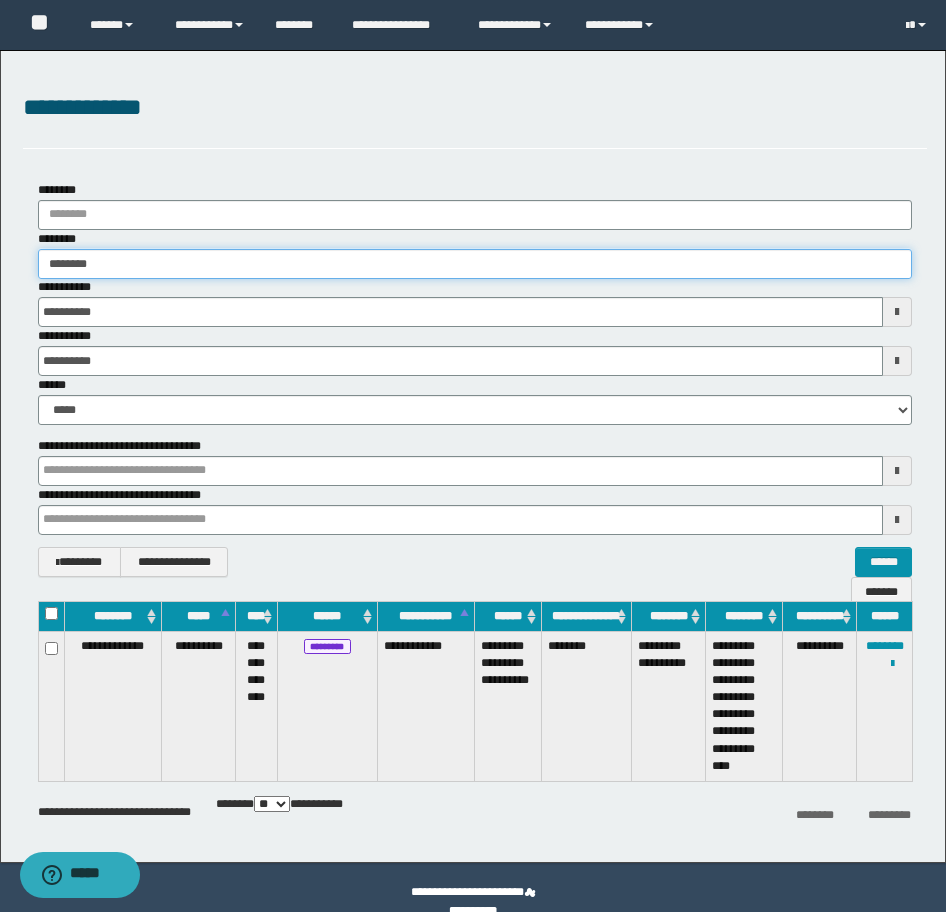 type on "********" 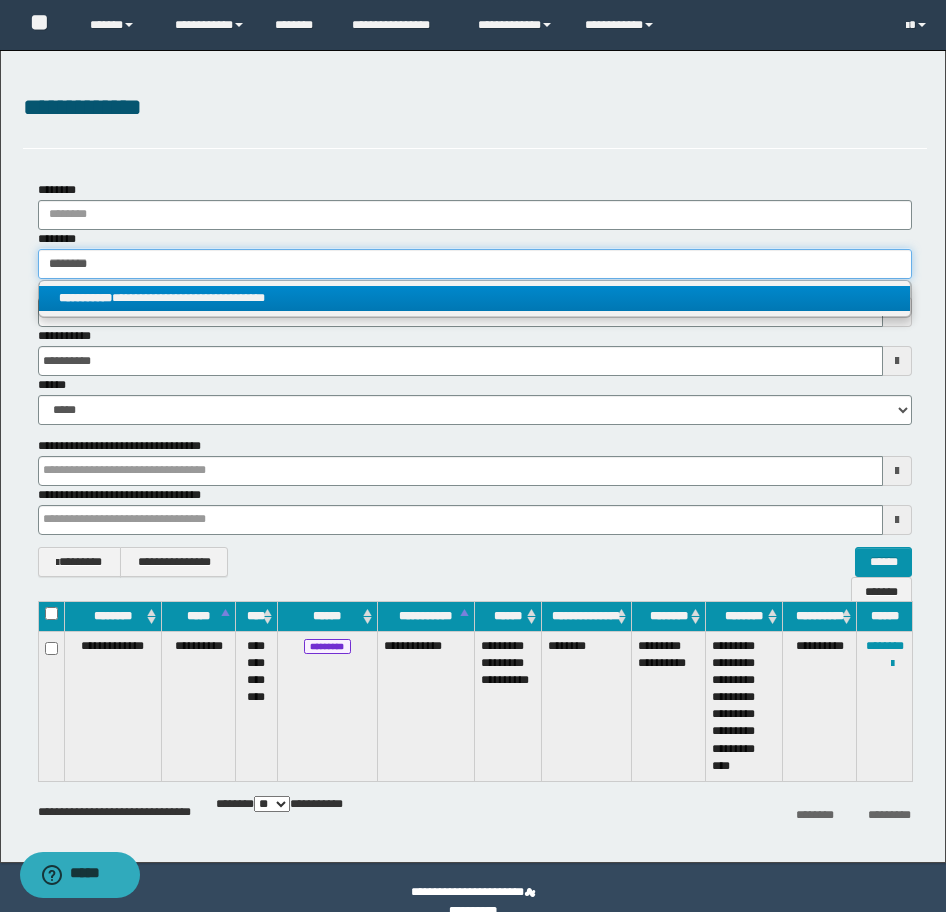 type on "********" 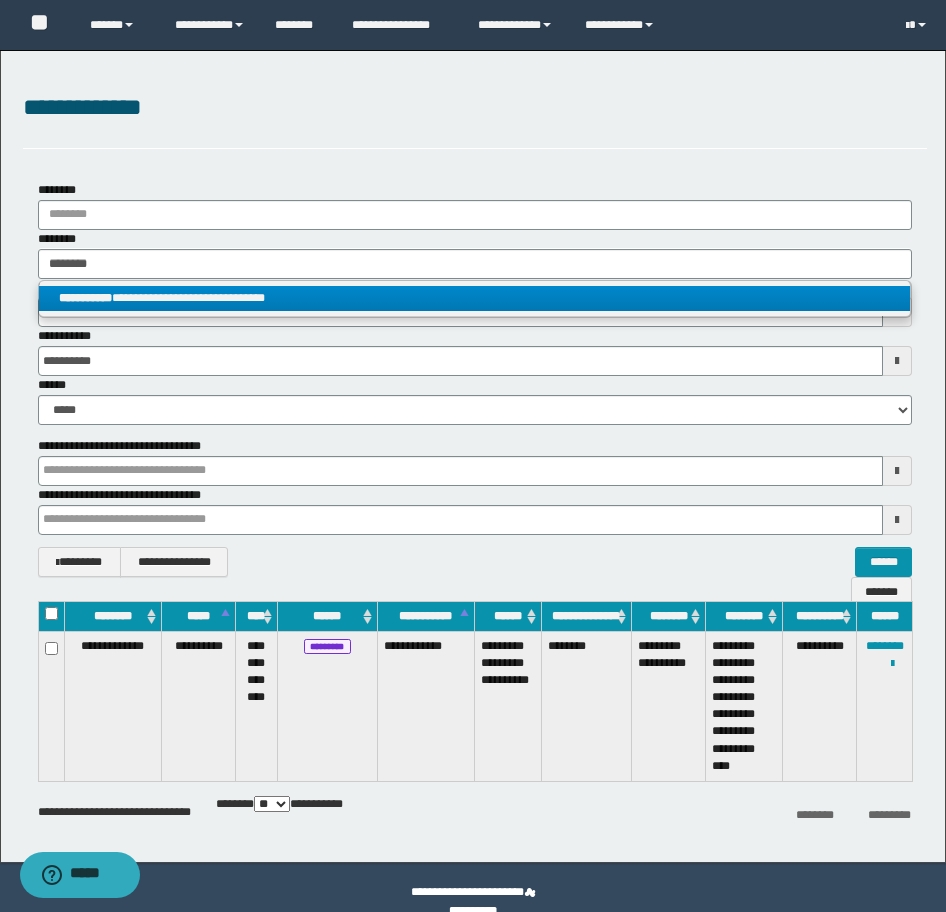 click on "**********" at bounding box center (474, 298) 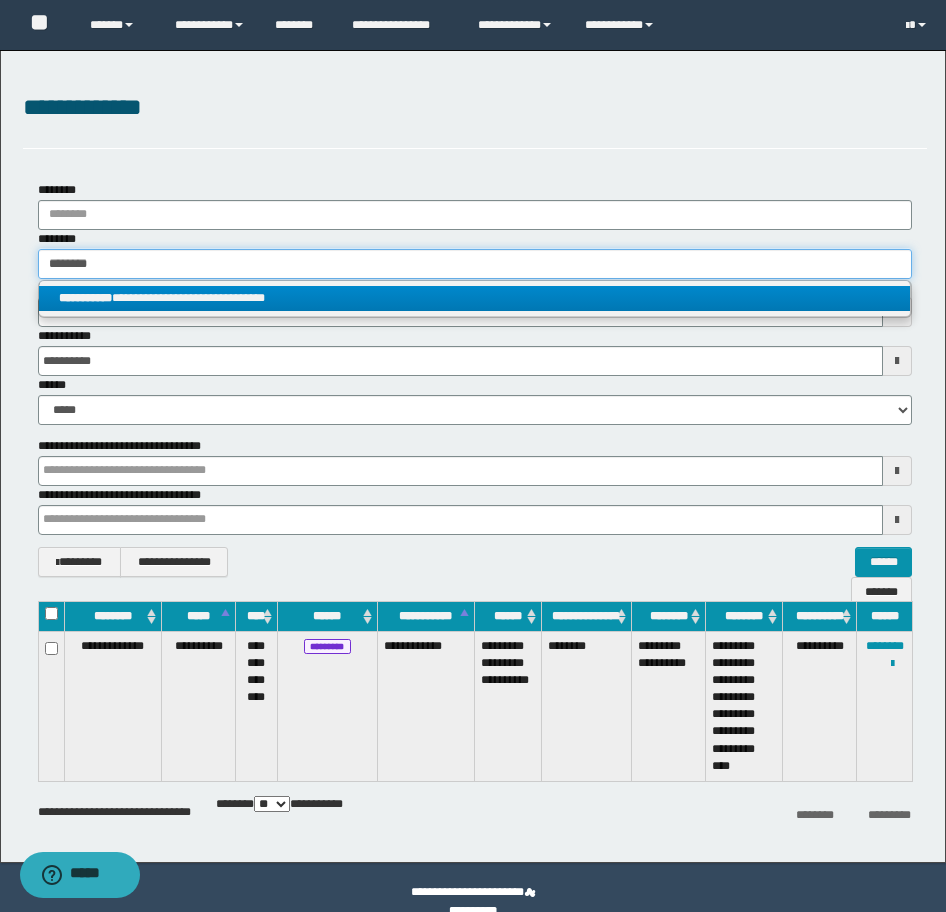 type 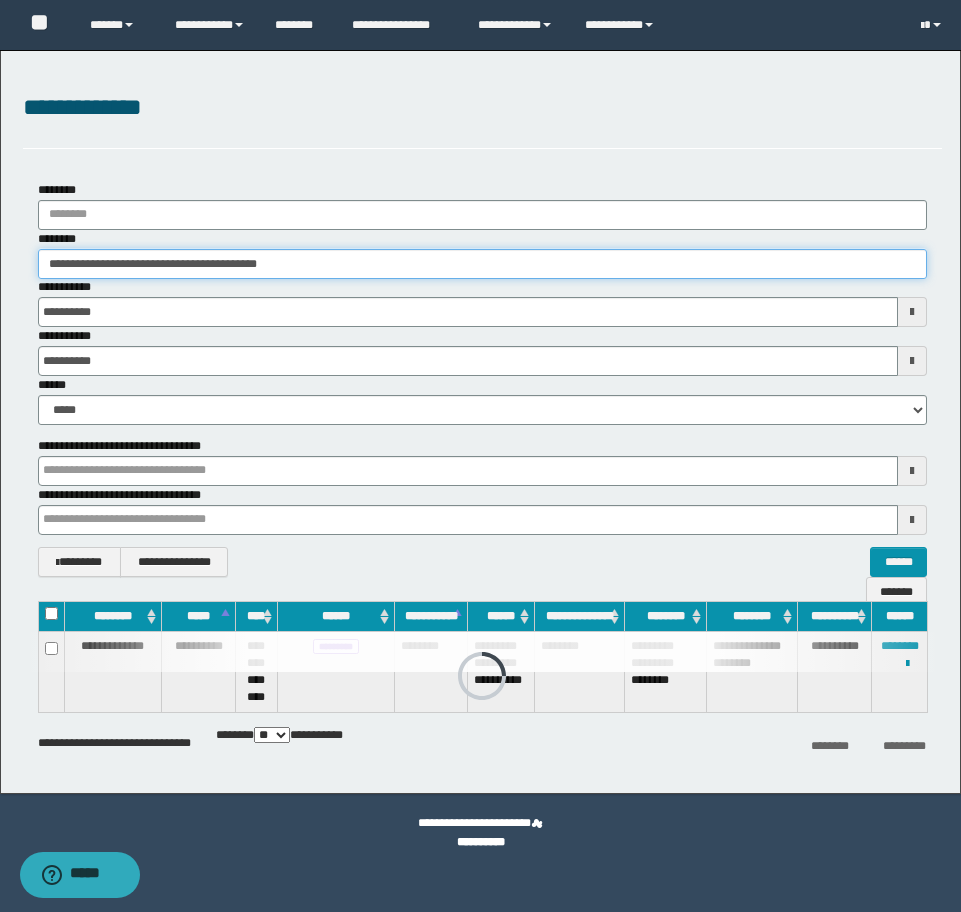 drag, startPoint x: 338, startPoint y: 263, endPoint x: -16, endPoint y: 206, distance: 358.55963 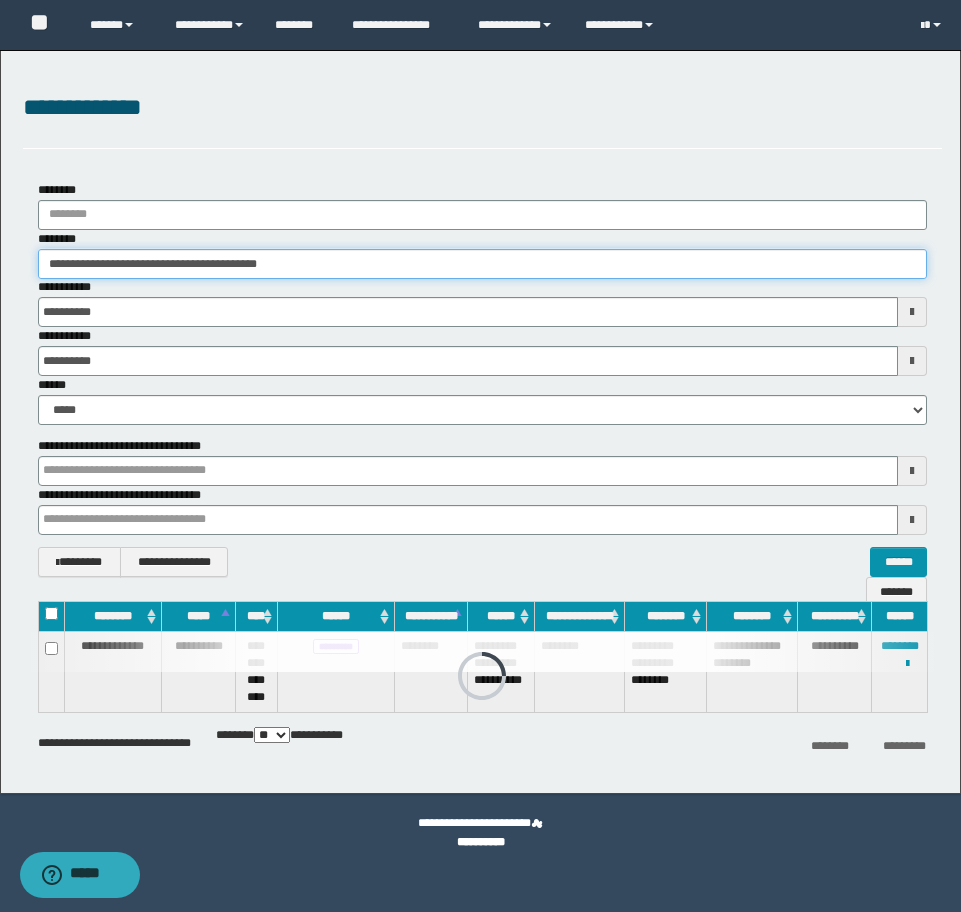 click on "**********" at bounding box center [480, 456] 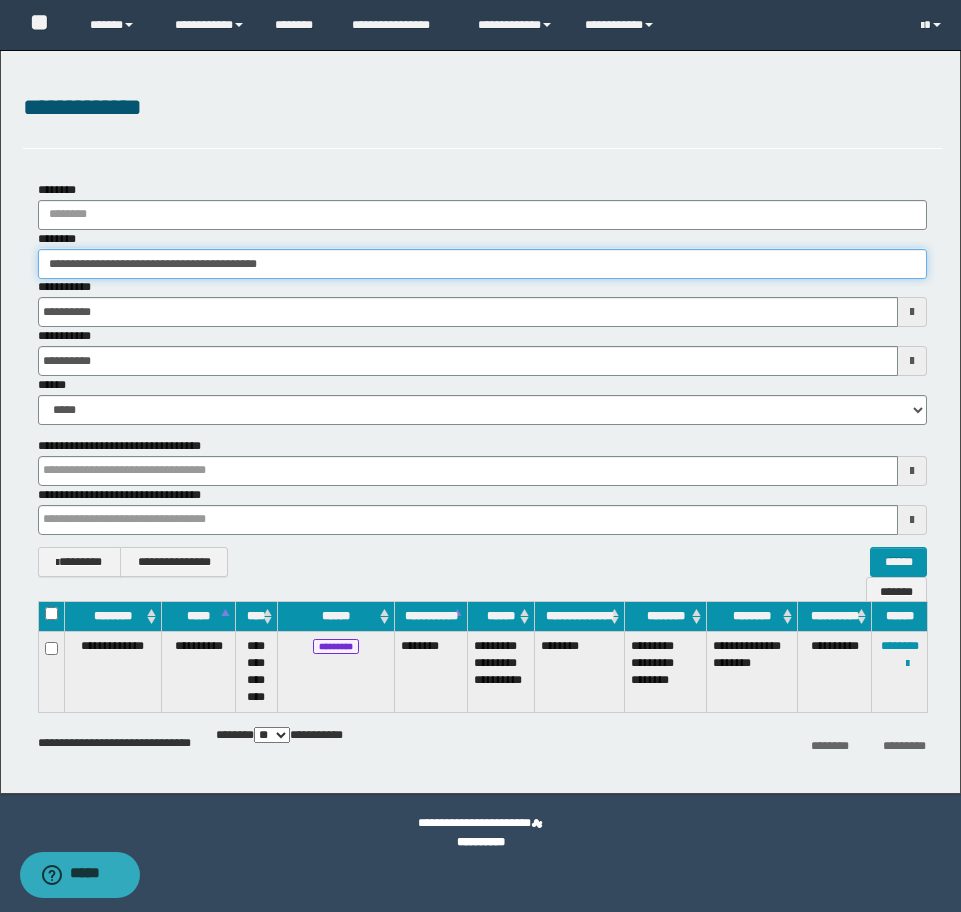 paste 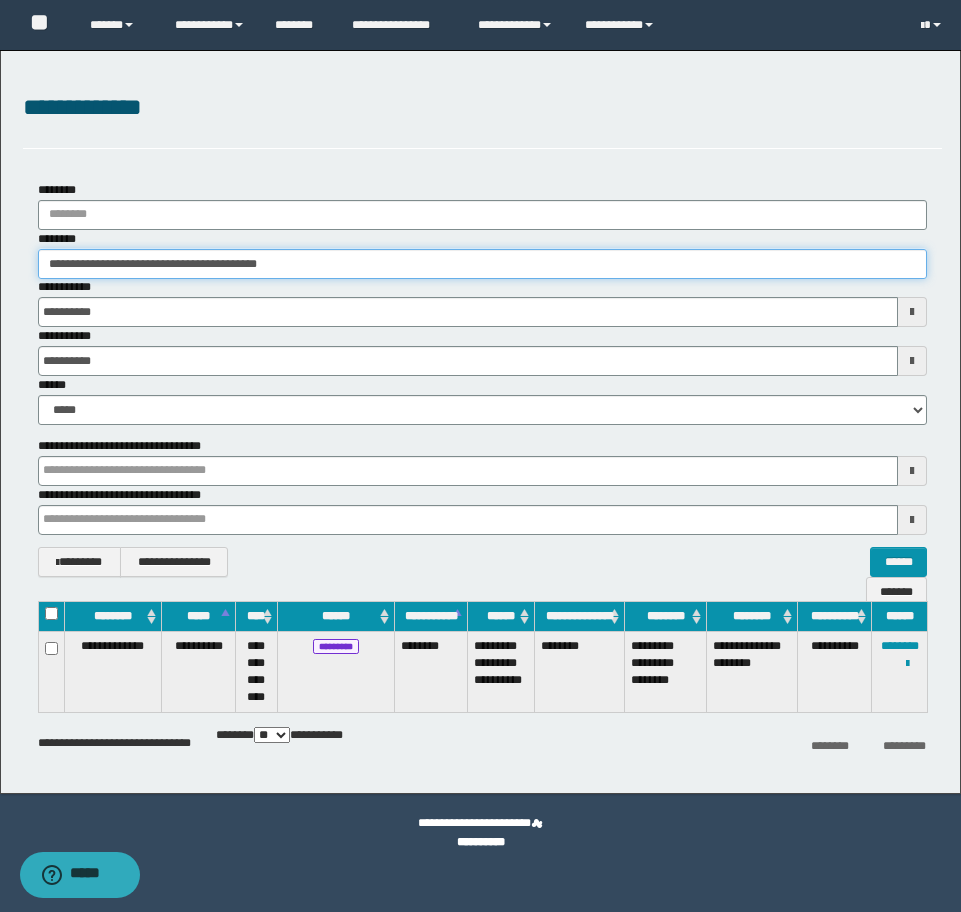 type on "********" 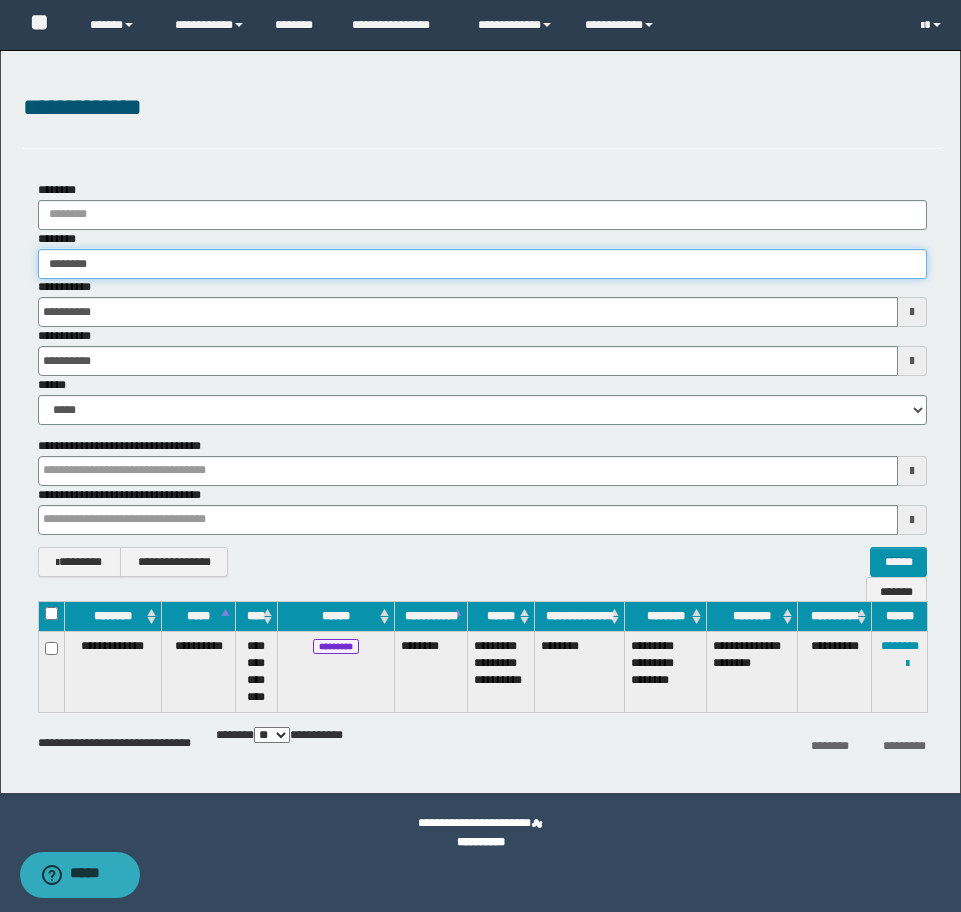 type on "********" 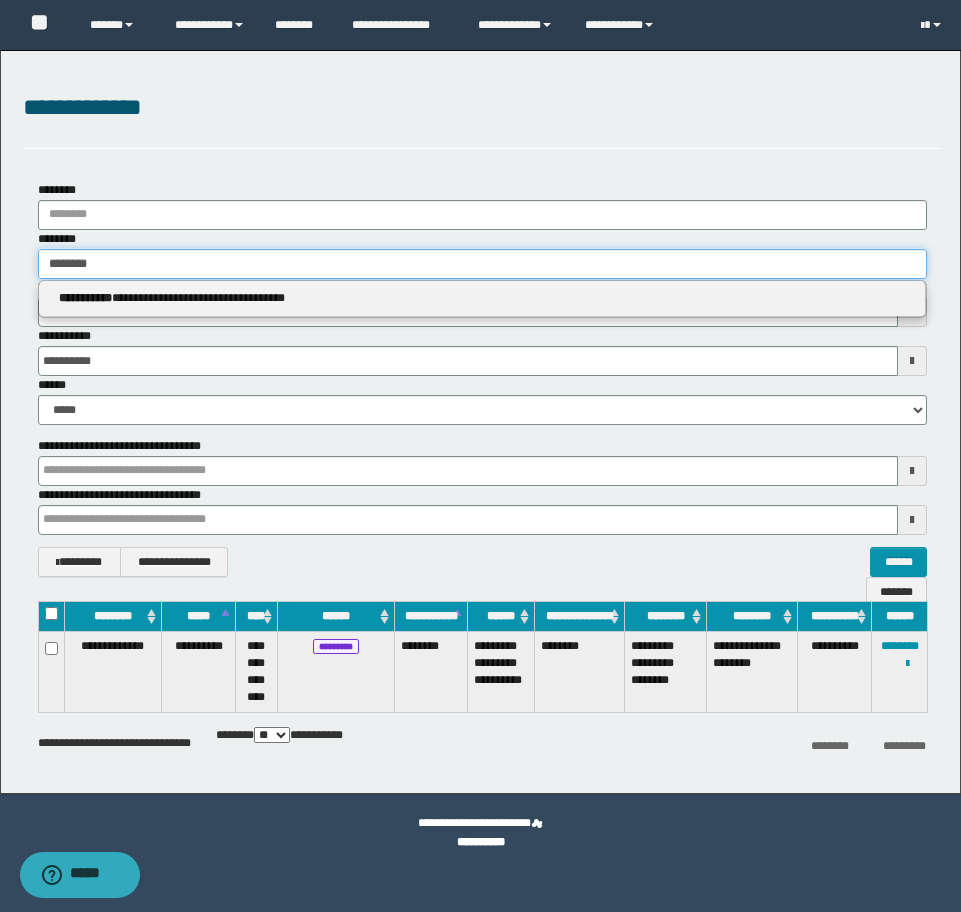 type on "********" 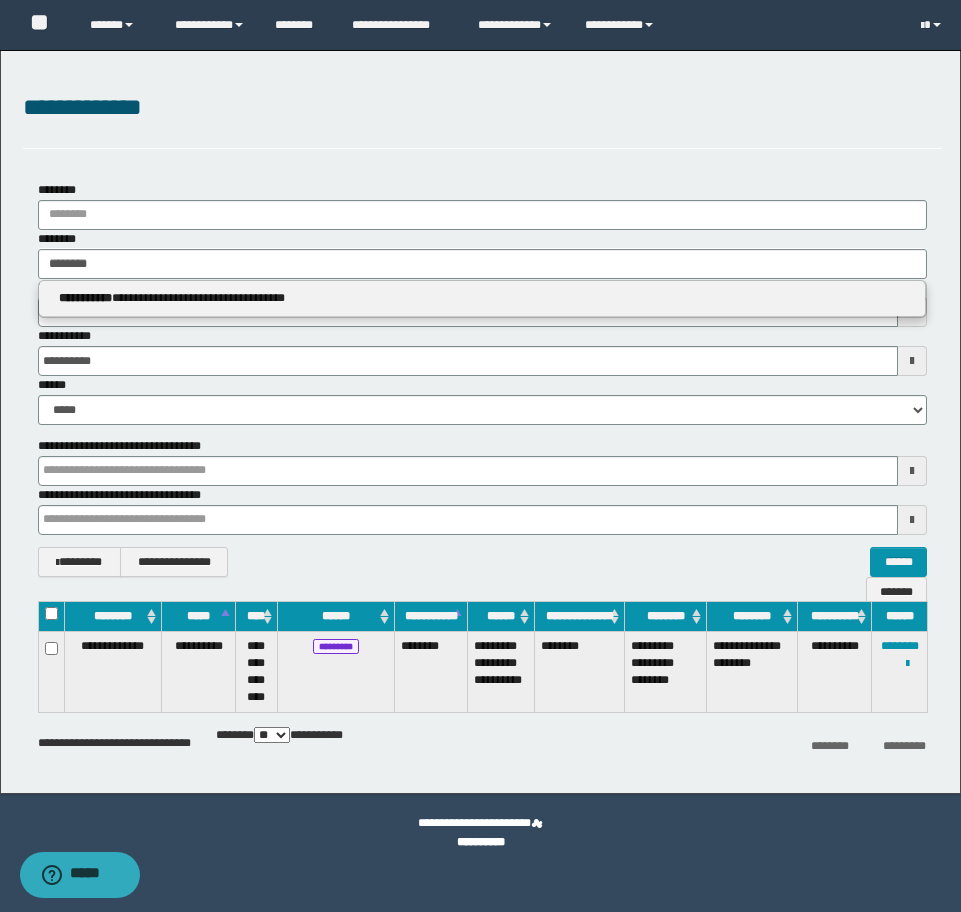 click on "**********" at bounding box center (482, 298) 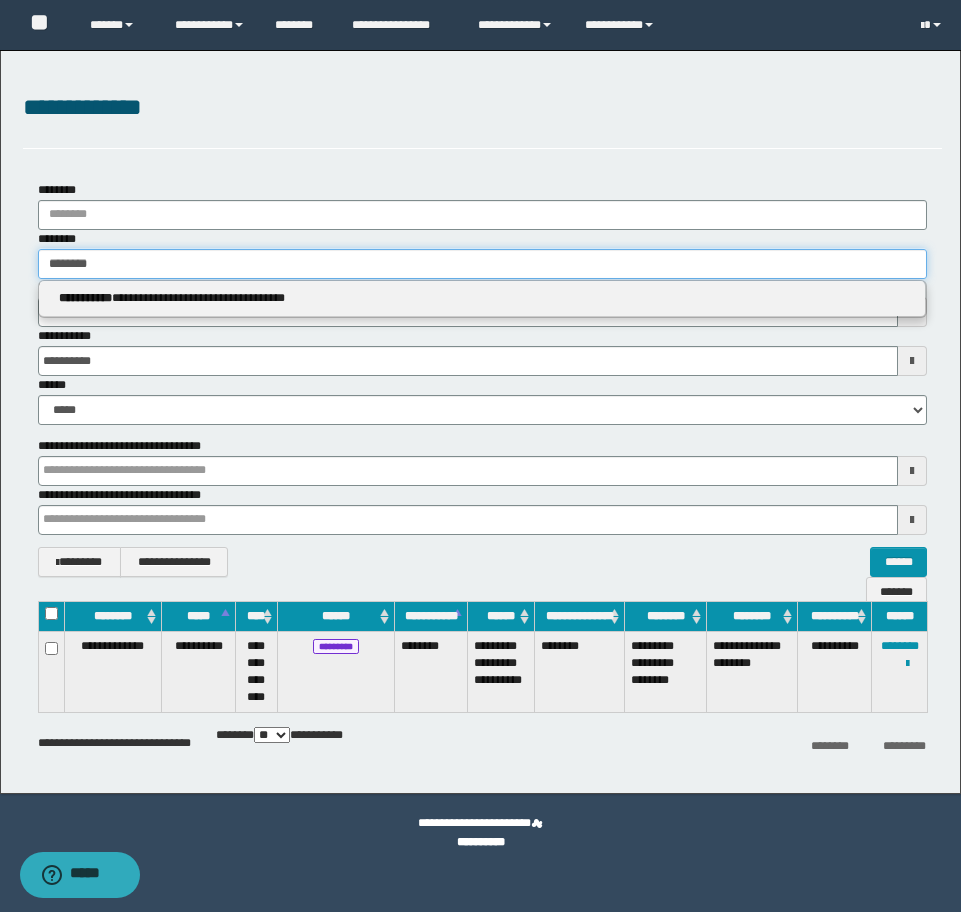 type 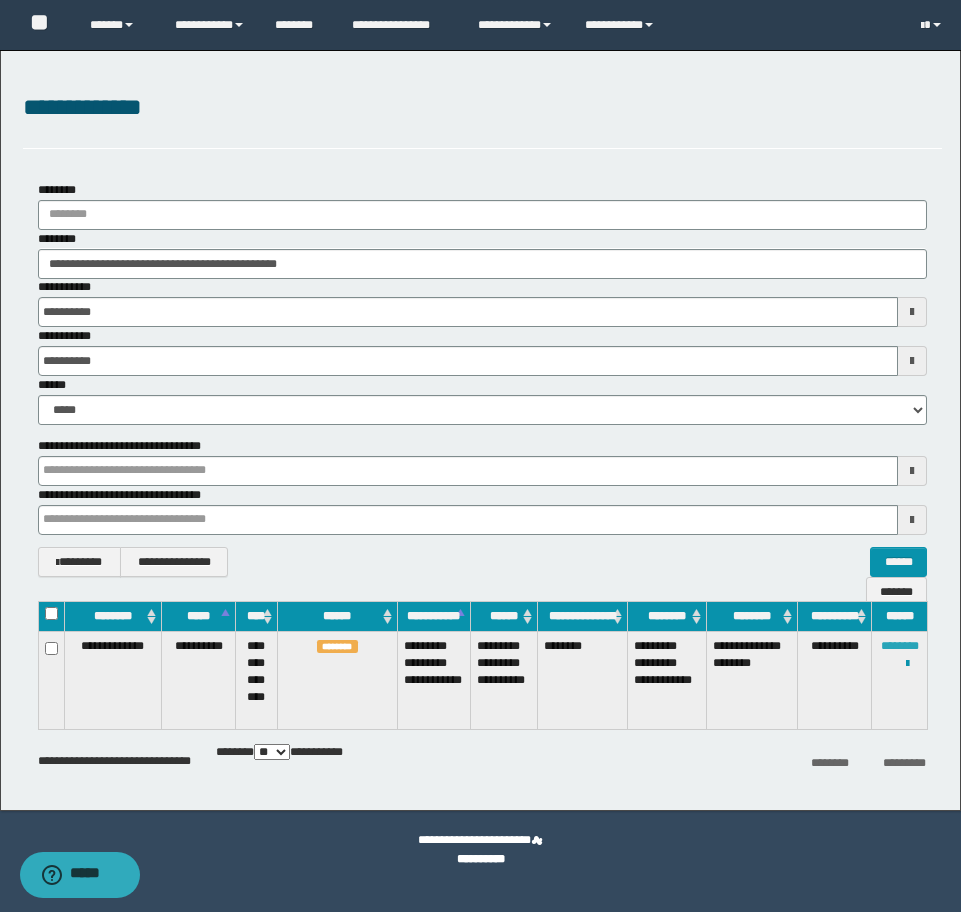 click on "********" at bounding box center (900, 646) 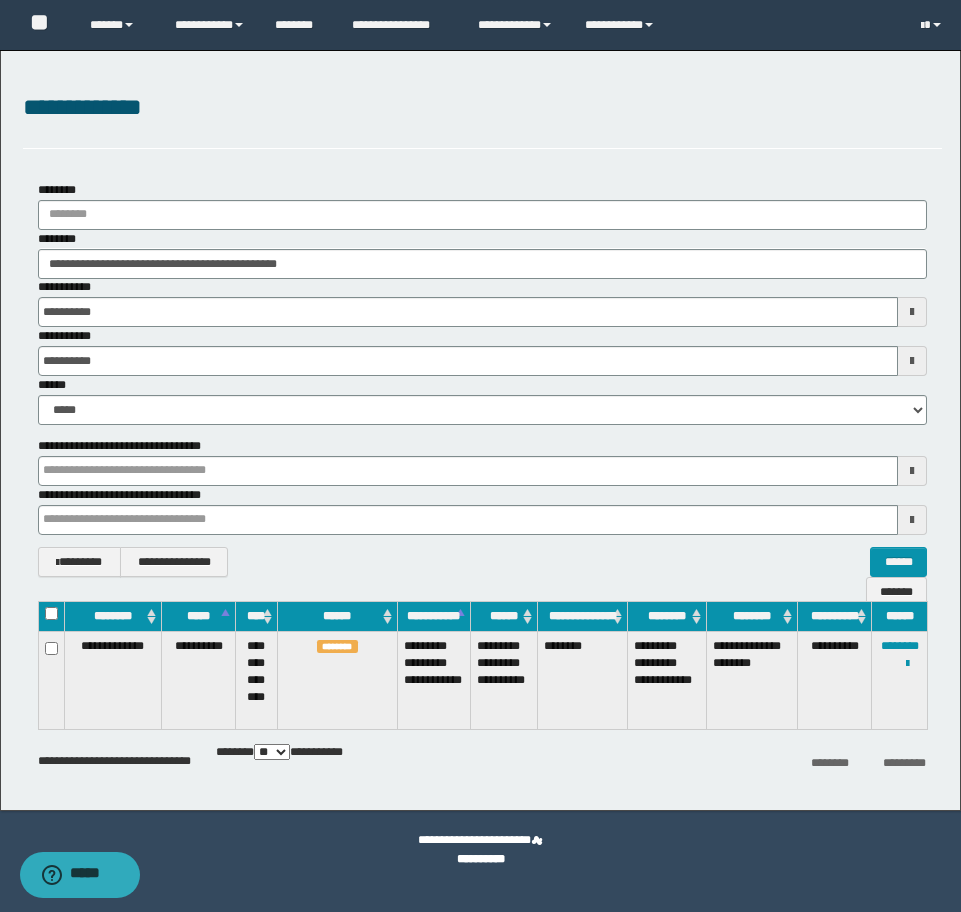 click on "**********" at bounding box center (483, 666) 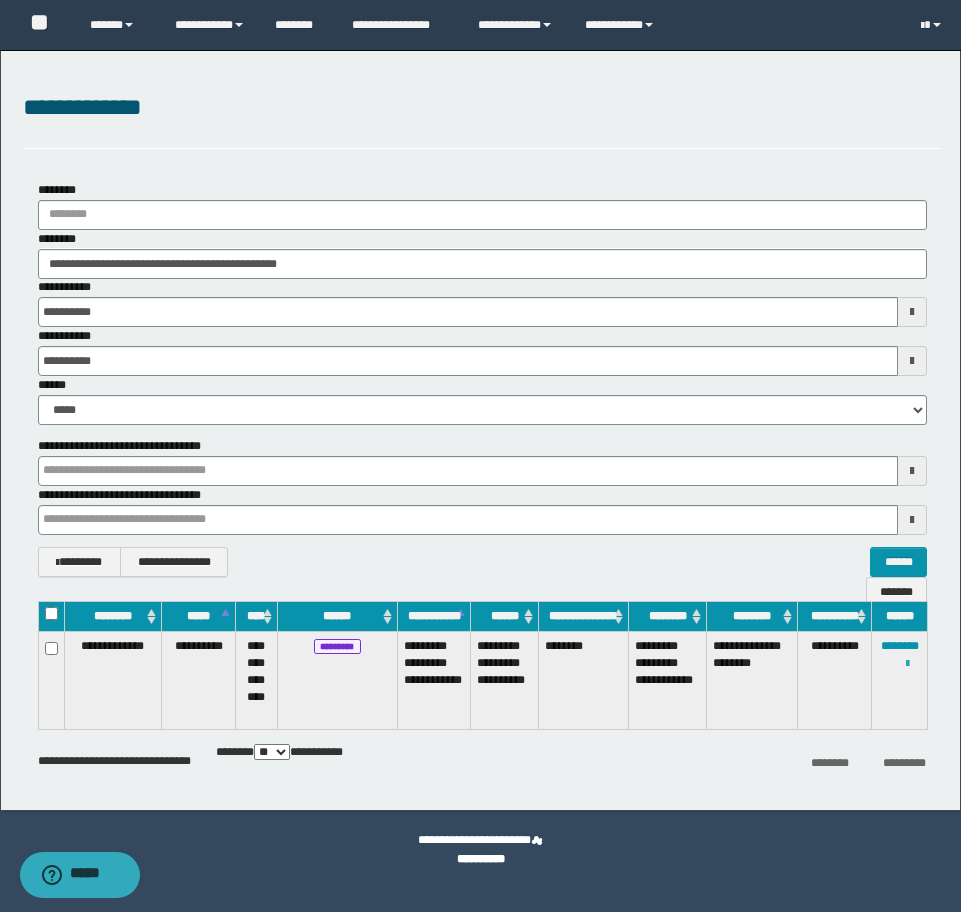click at bounding box center (907, 664) 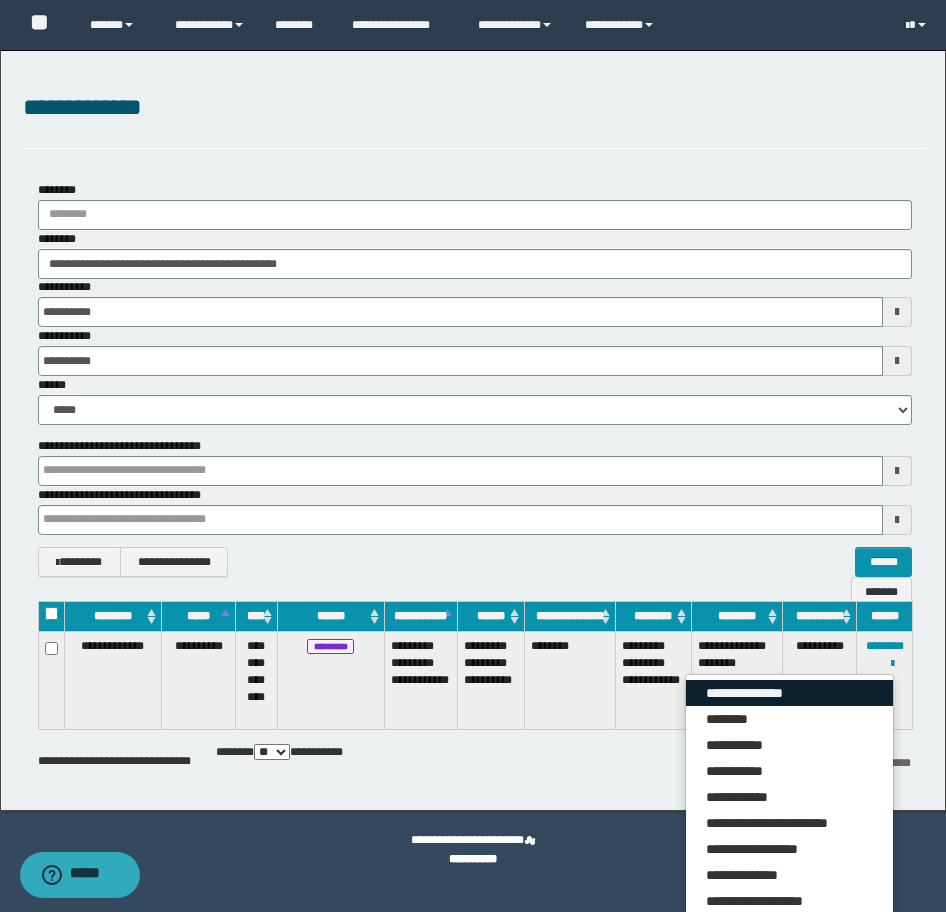 click on "**********" at bounding box center [789, 693] 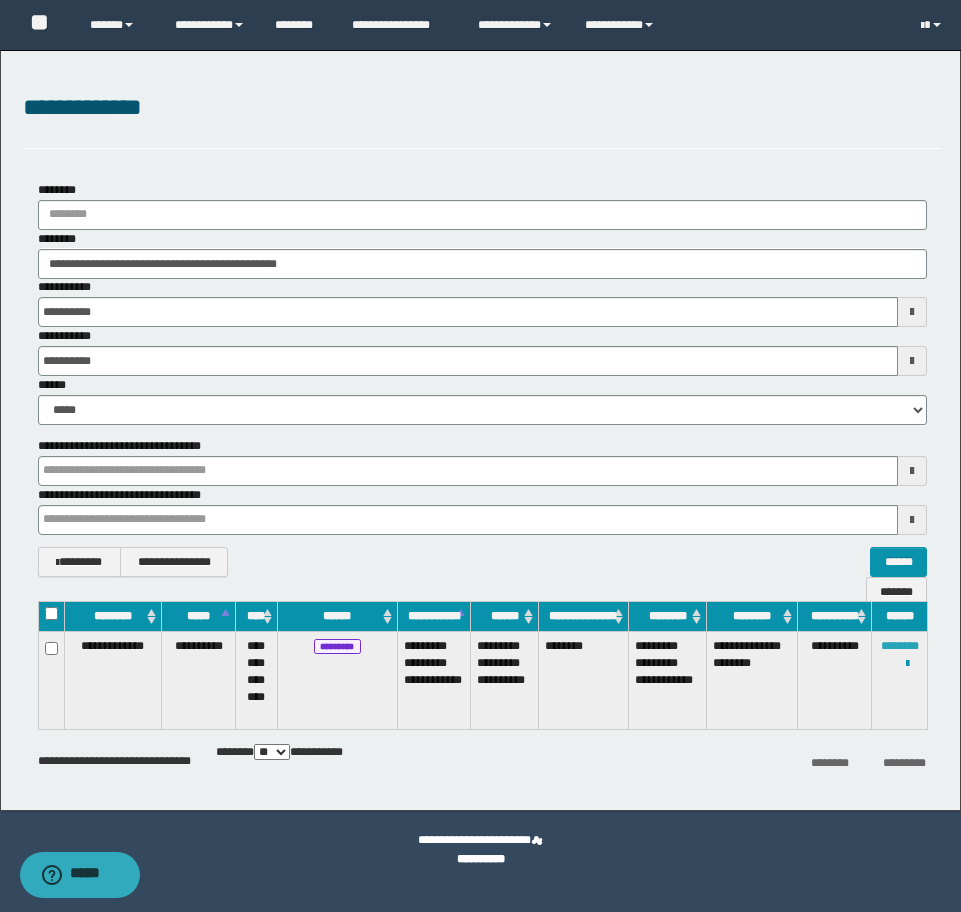 click on "********" at bounding box center [900, 646] 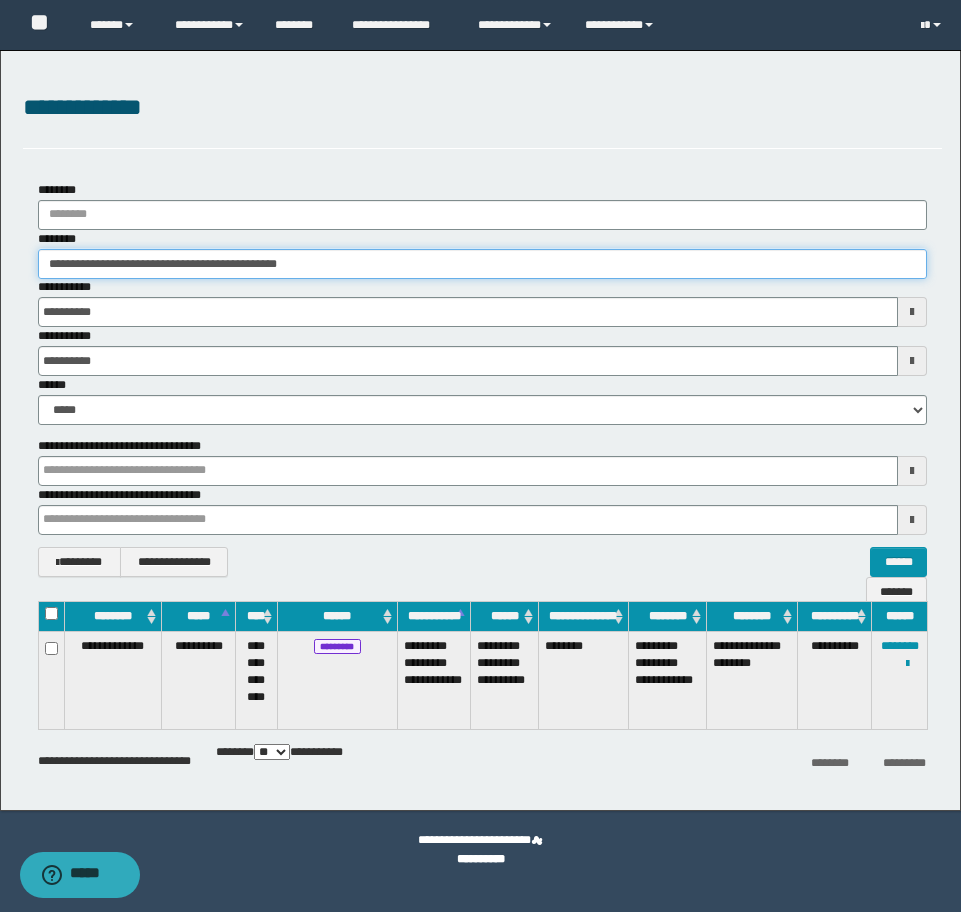 drag, startPoint x: 372, startPoint y: 256, endPoint x: -16, endPoint y: 255, distance: 388.00128 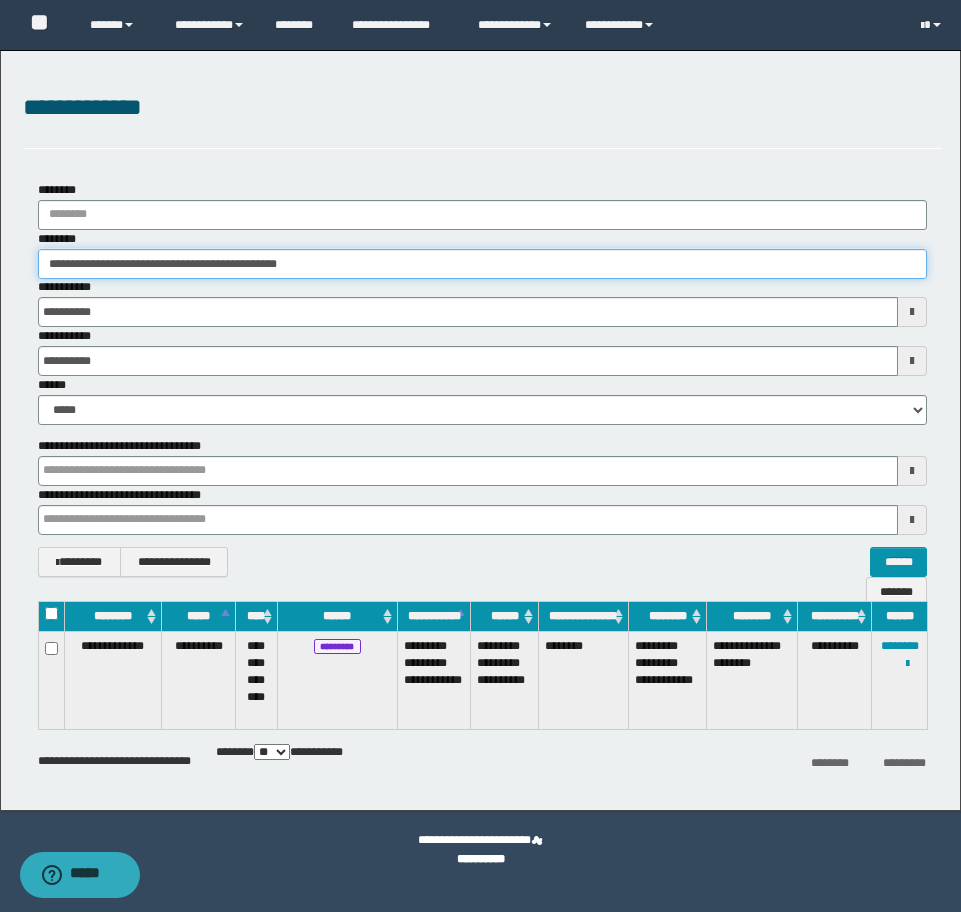 click on "**********" at bounding box center (480, 456) 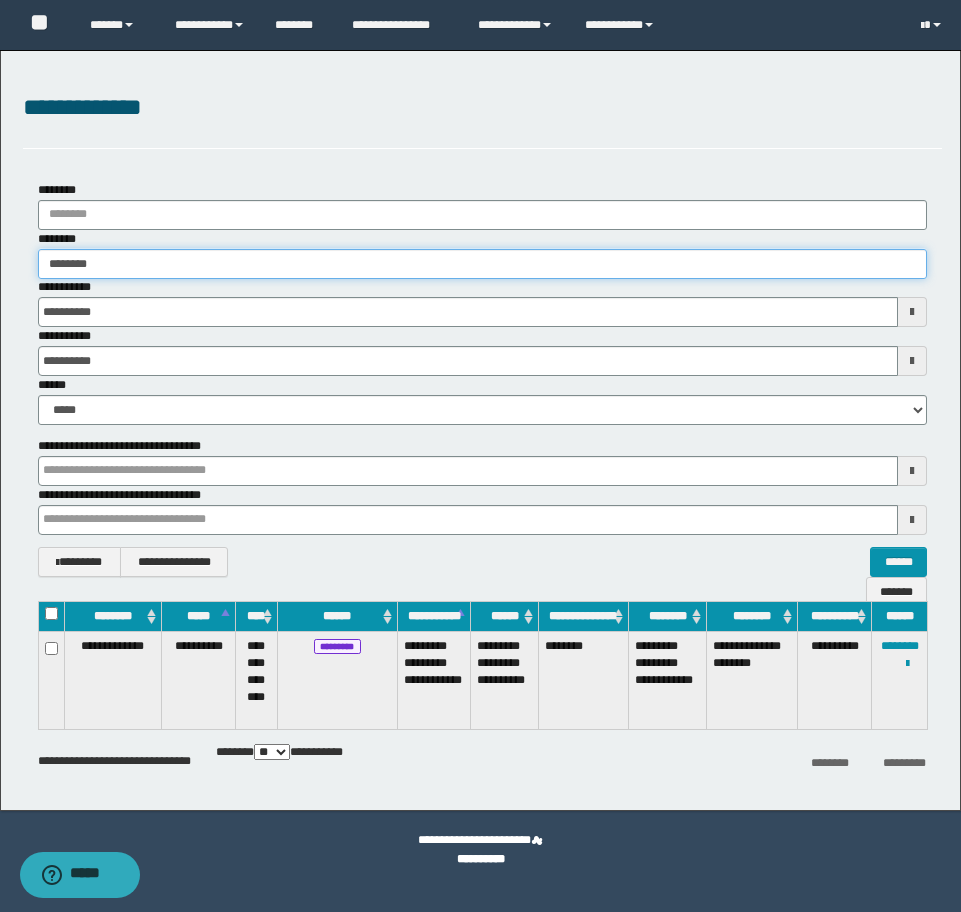 type on "********" 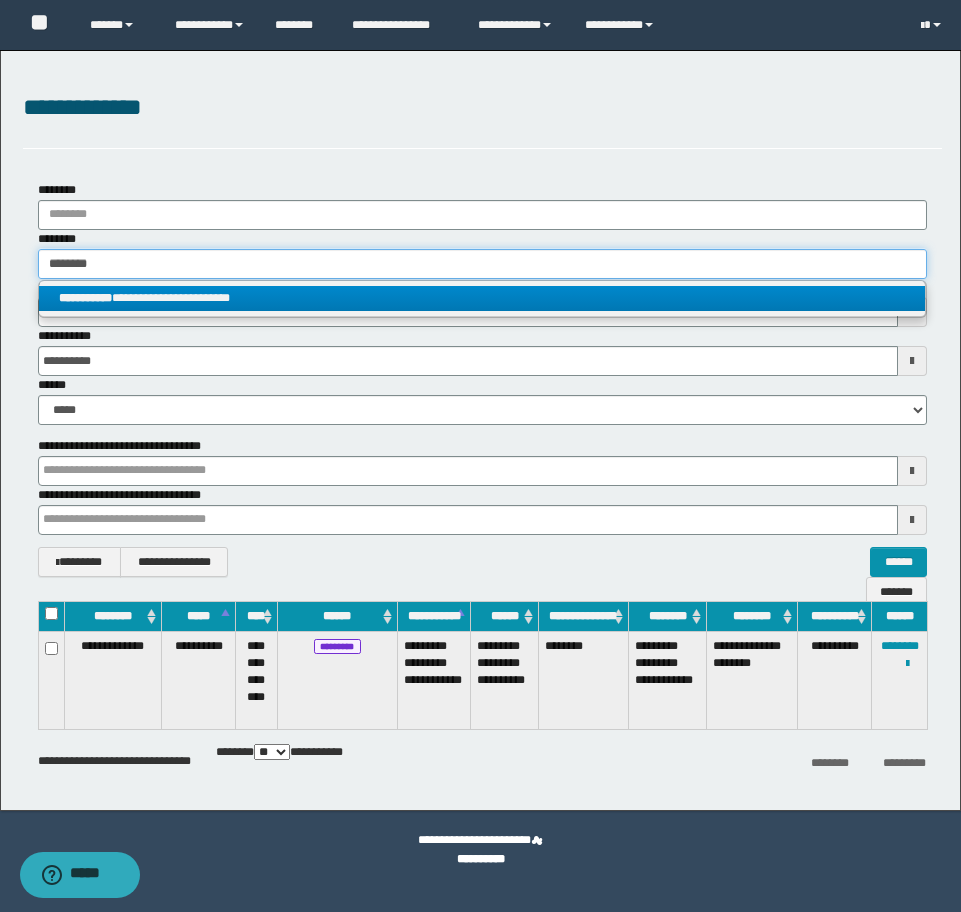 type on "********" 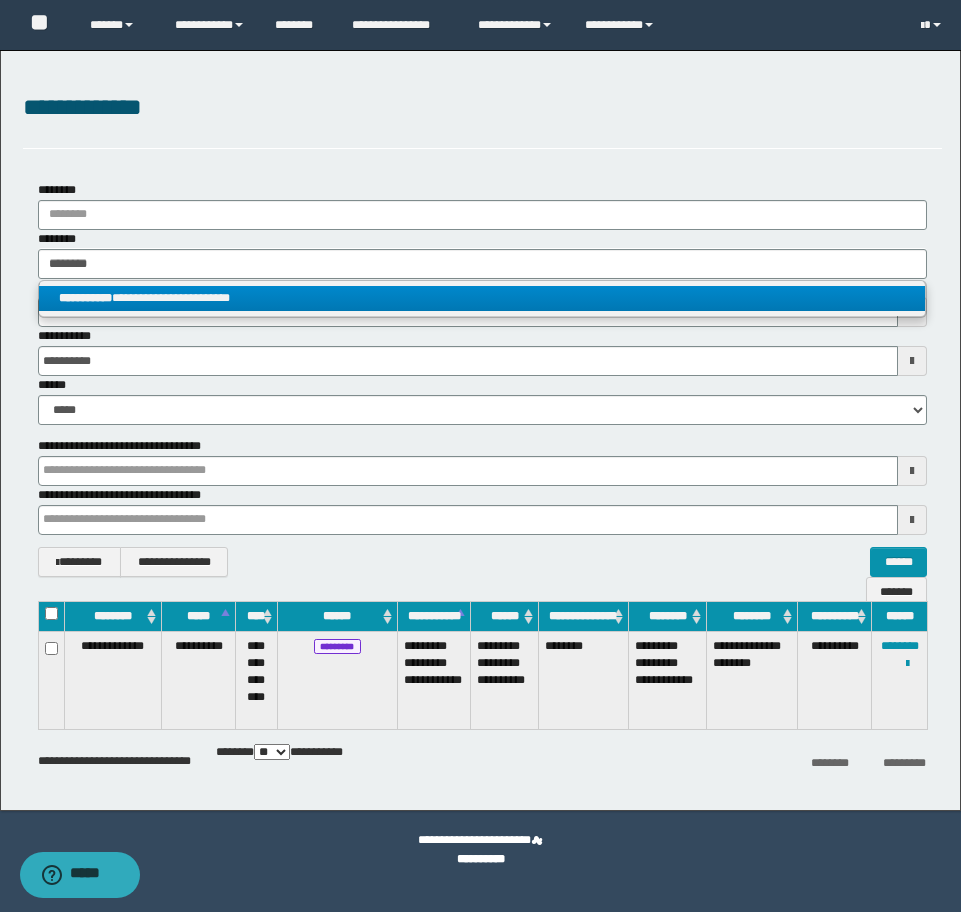 click on "**********" at bounding box center (482, 298) 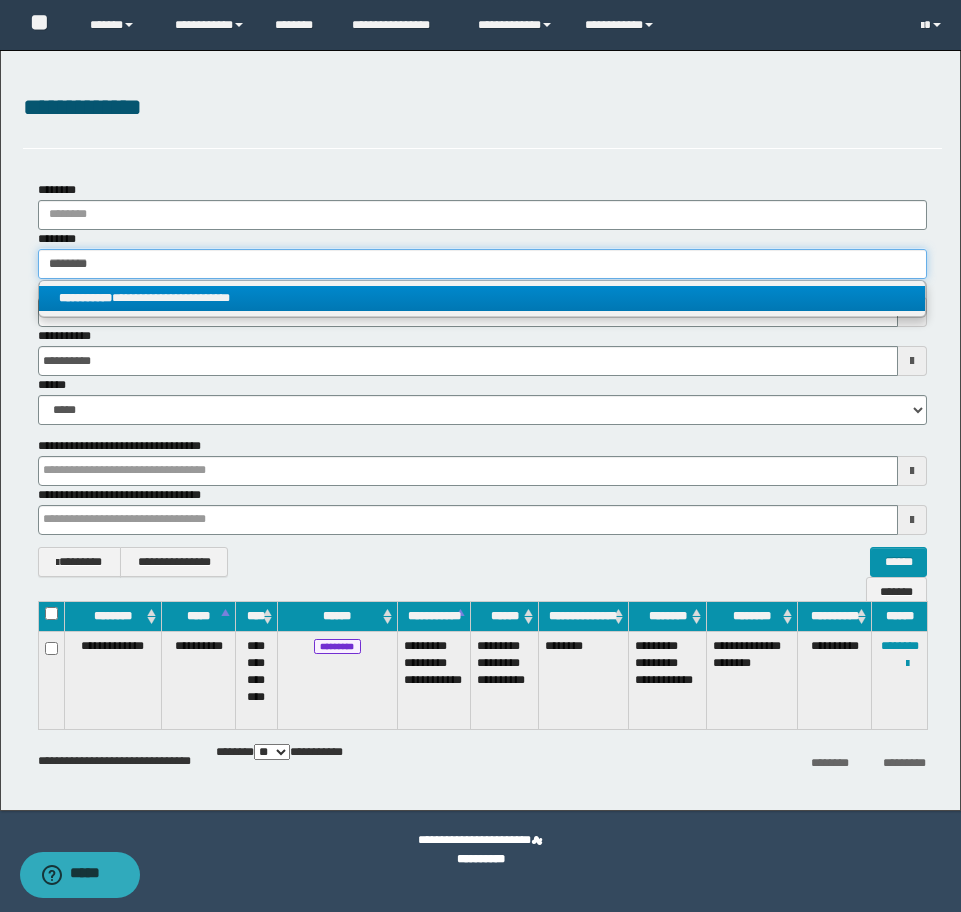 type 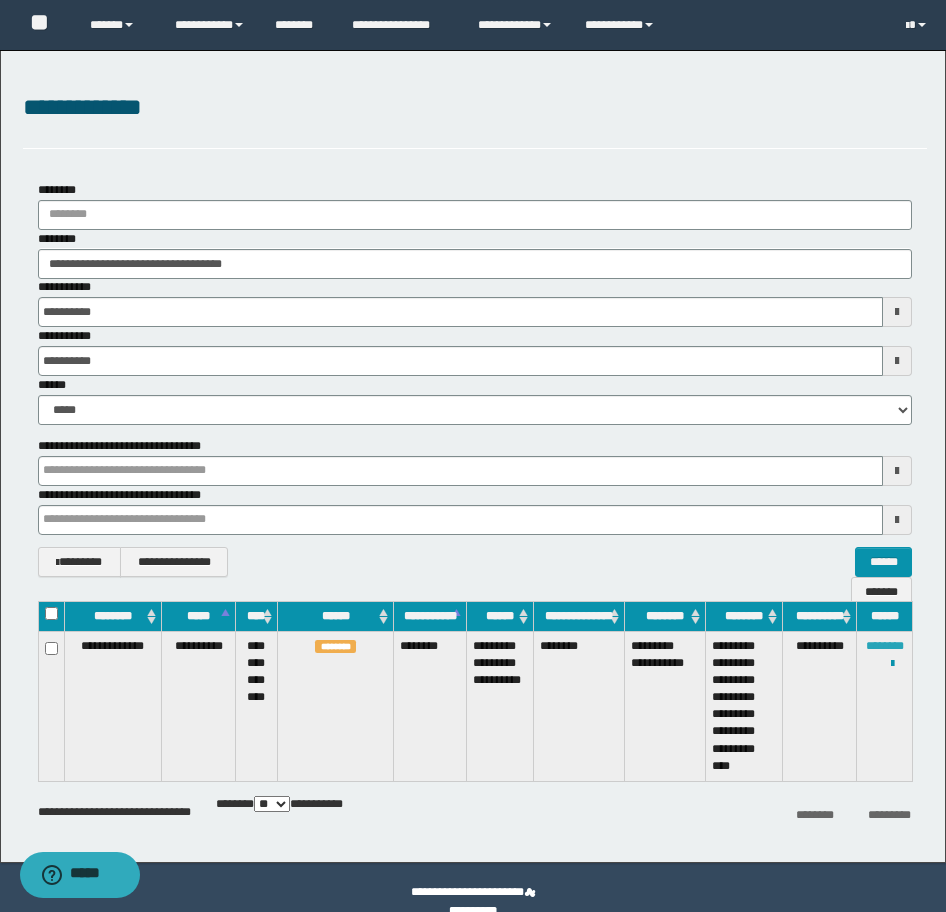 click on "********" at bounding box center (885, 646) 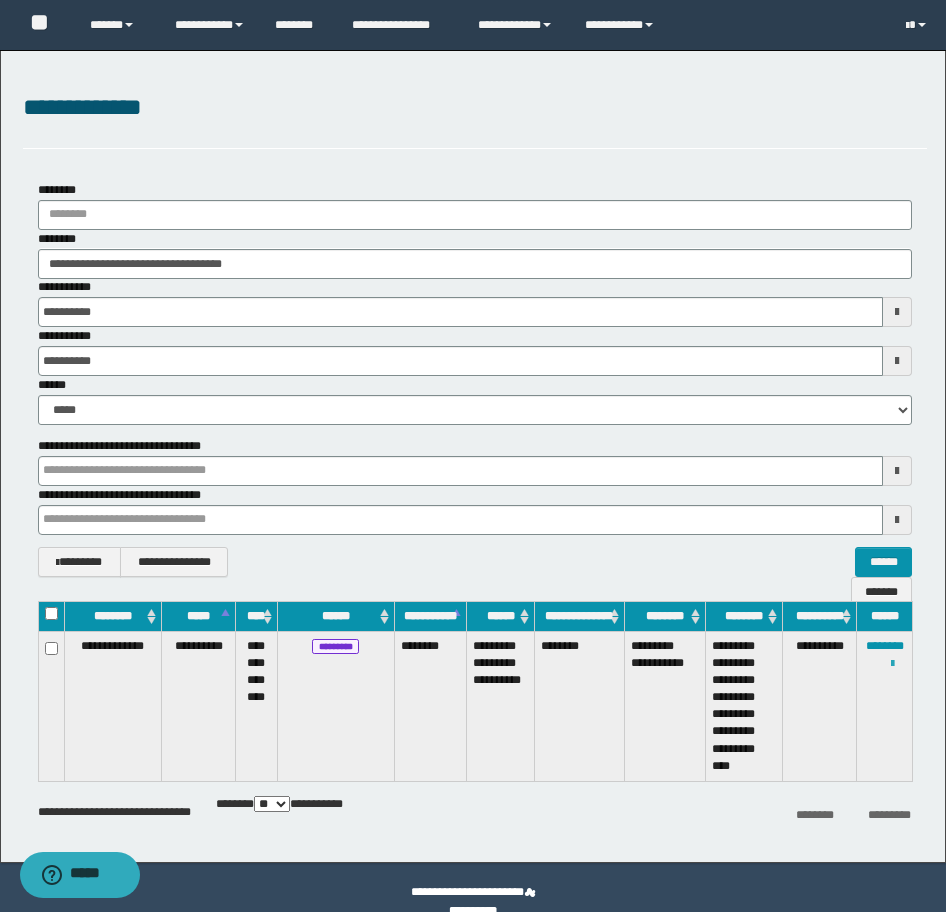 click at bounding box center (892, 664) 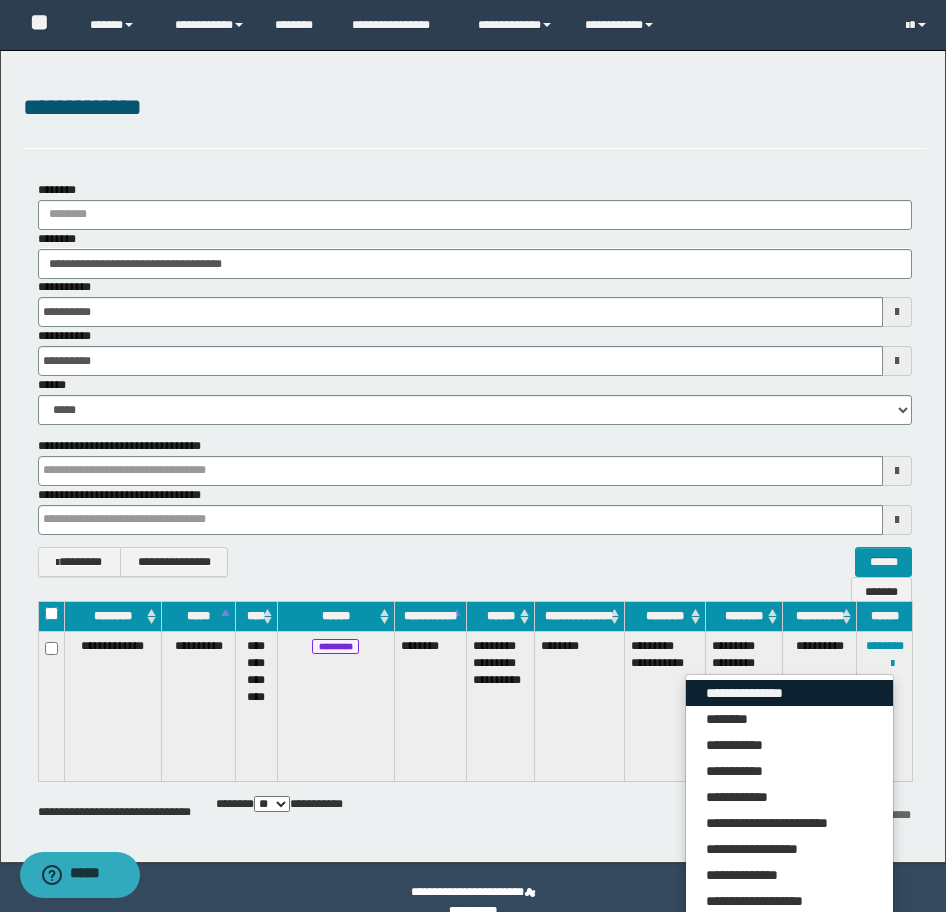 click on "**********" at bounding box center (789, 693) 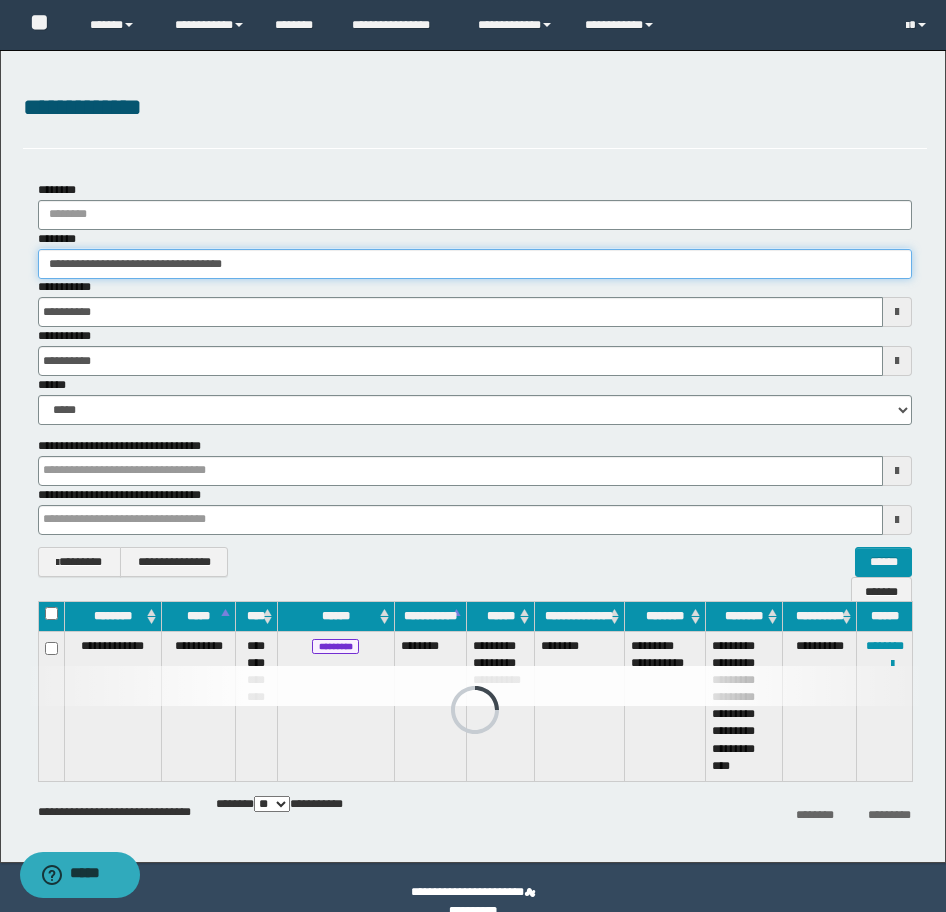 drag, startPoint x: 320, startPoint y: 266, endPoint x: -16, endPoint y: 265, distance: 336.0015 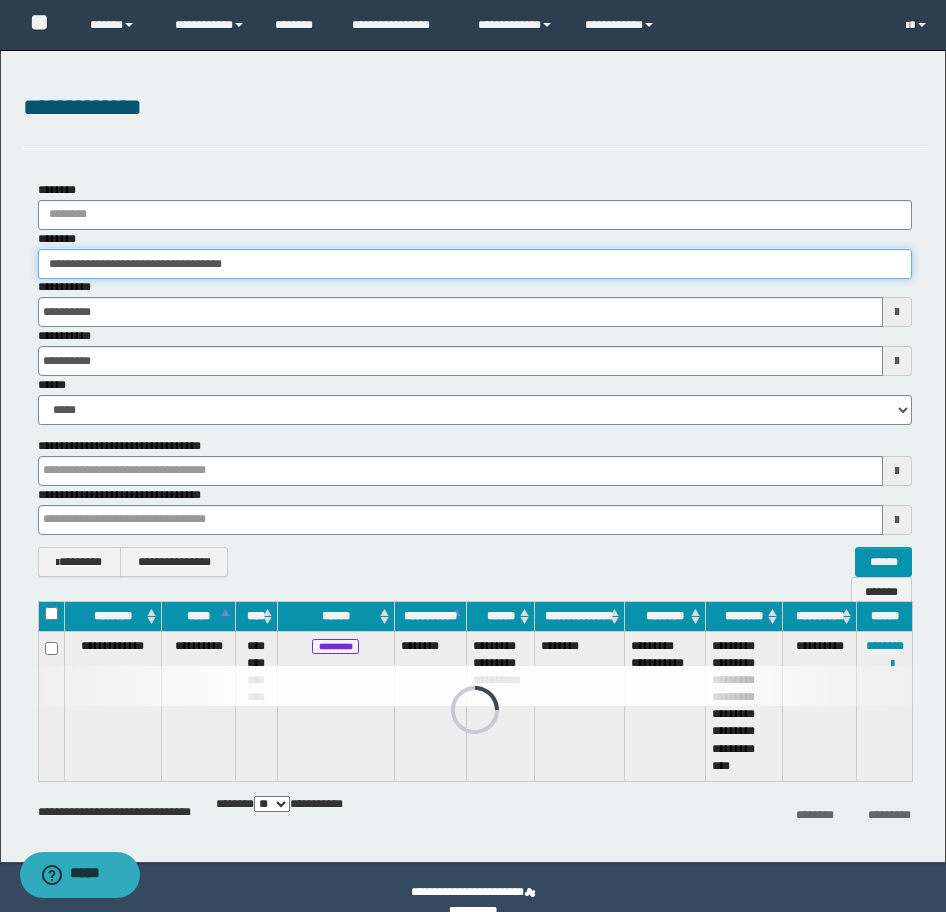 click on "**********" at bounding box center (473, 456) 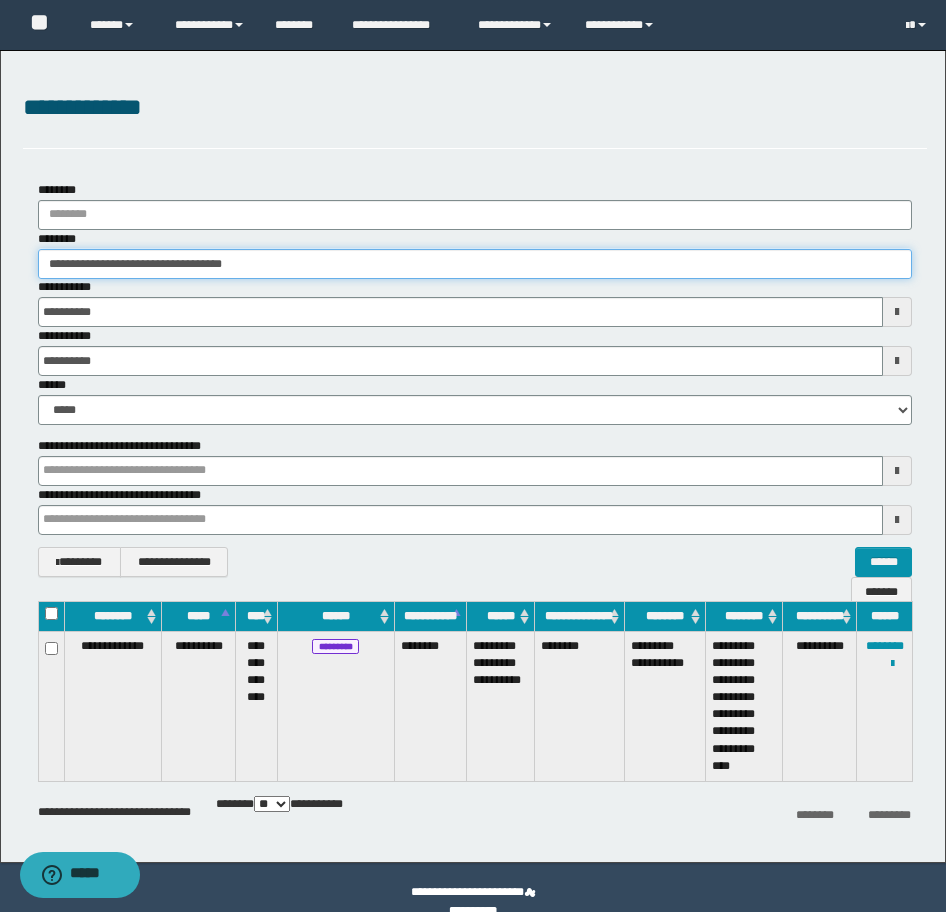 paste 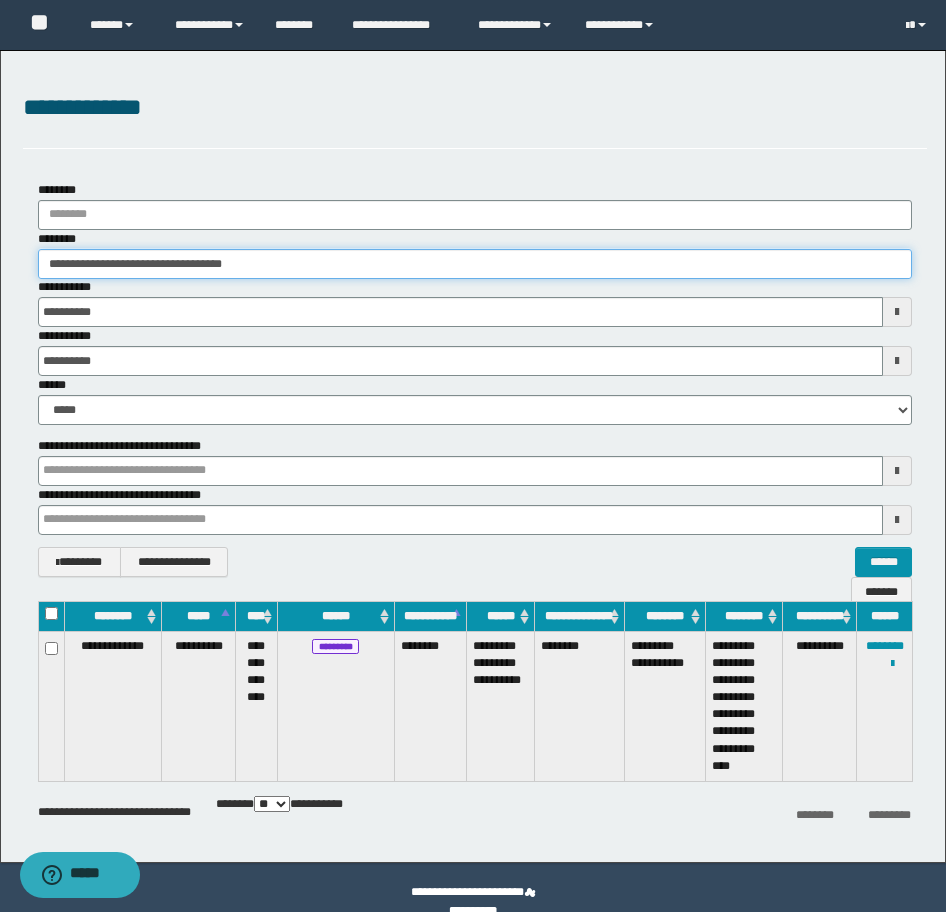 type on "********" 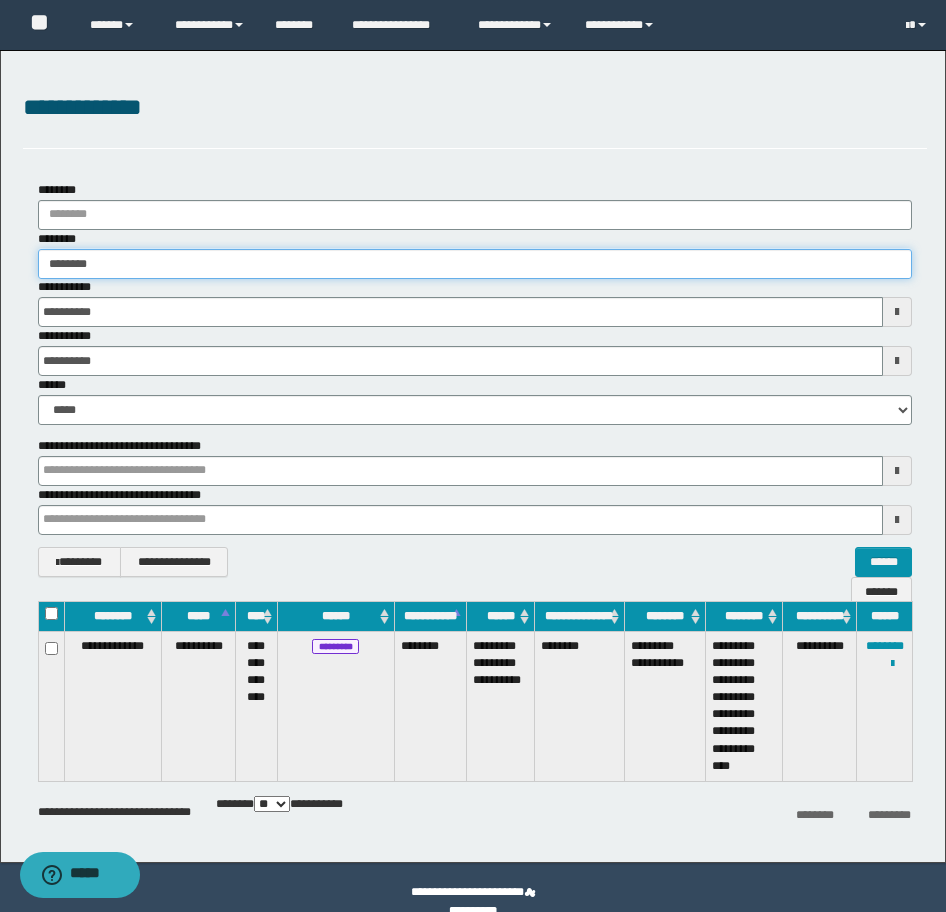 type on "********" 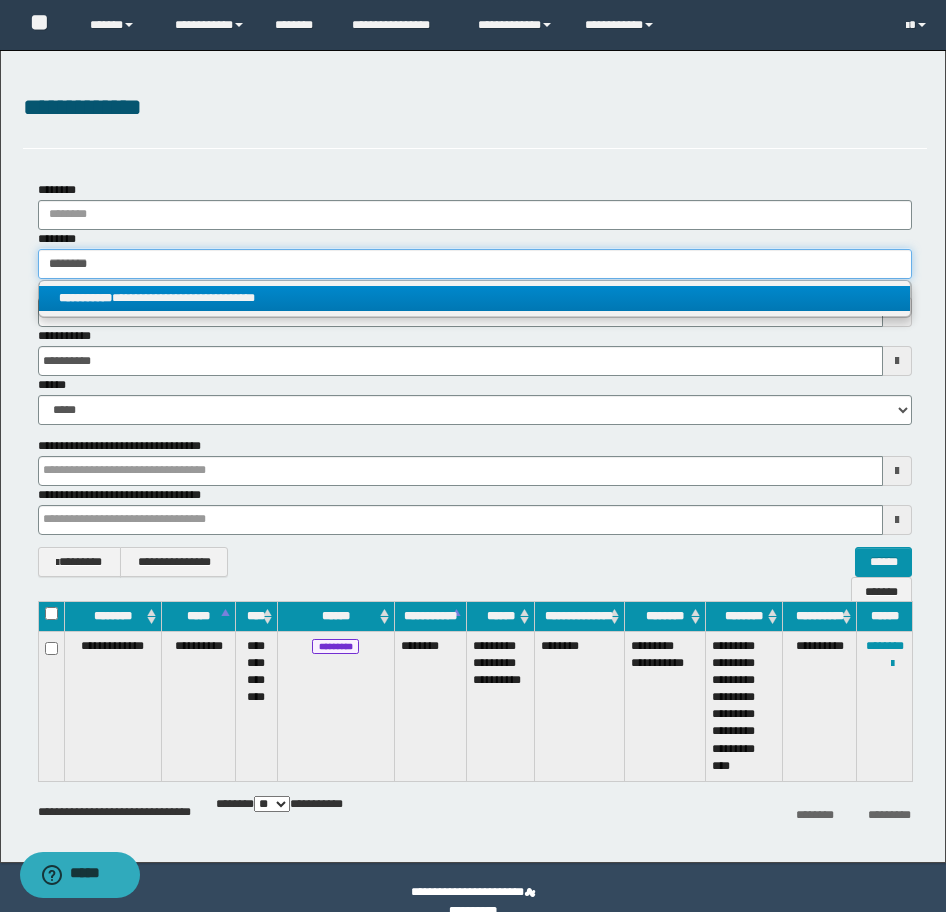 type on "********" 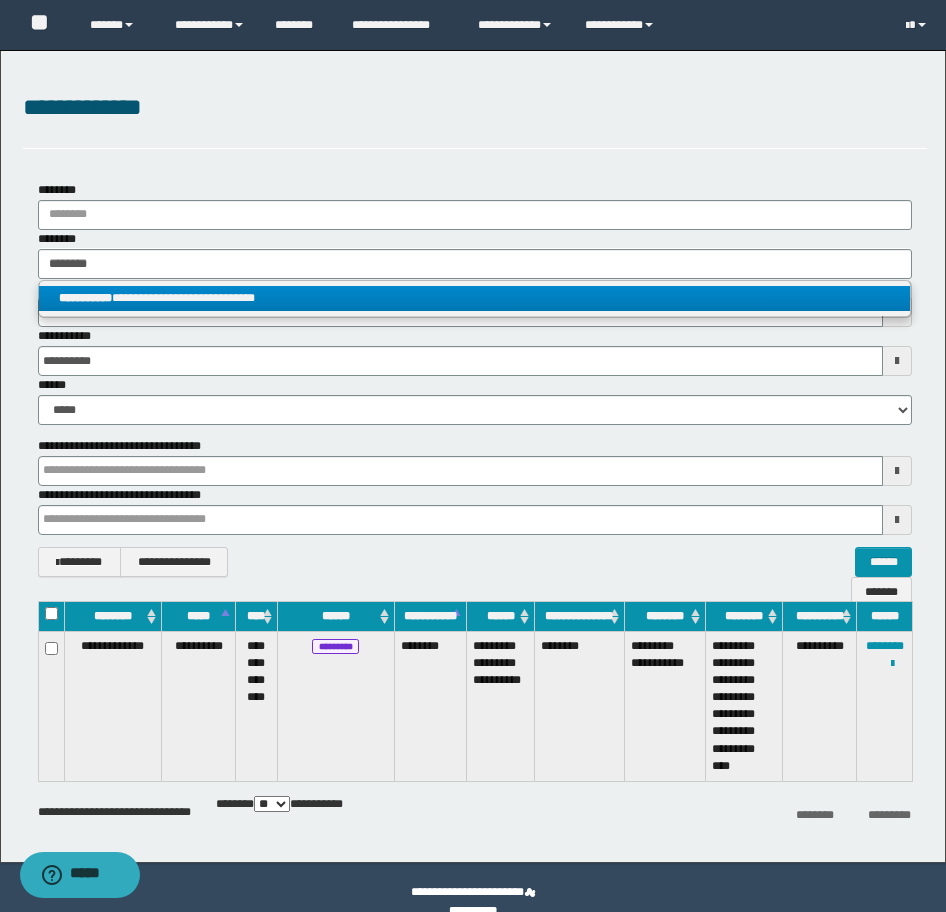 click on "**********" at bounding box center [474, 298] 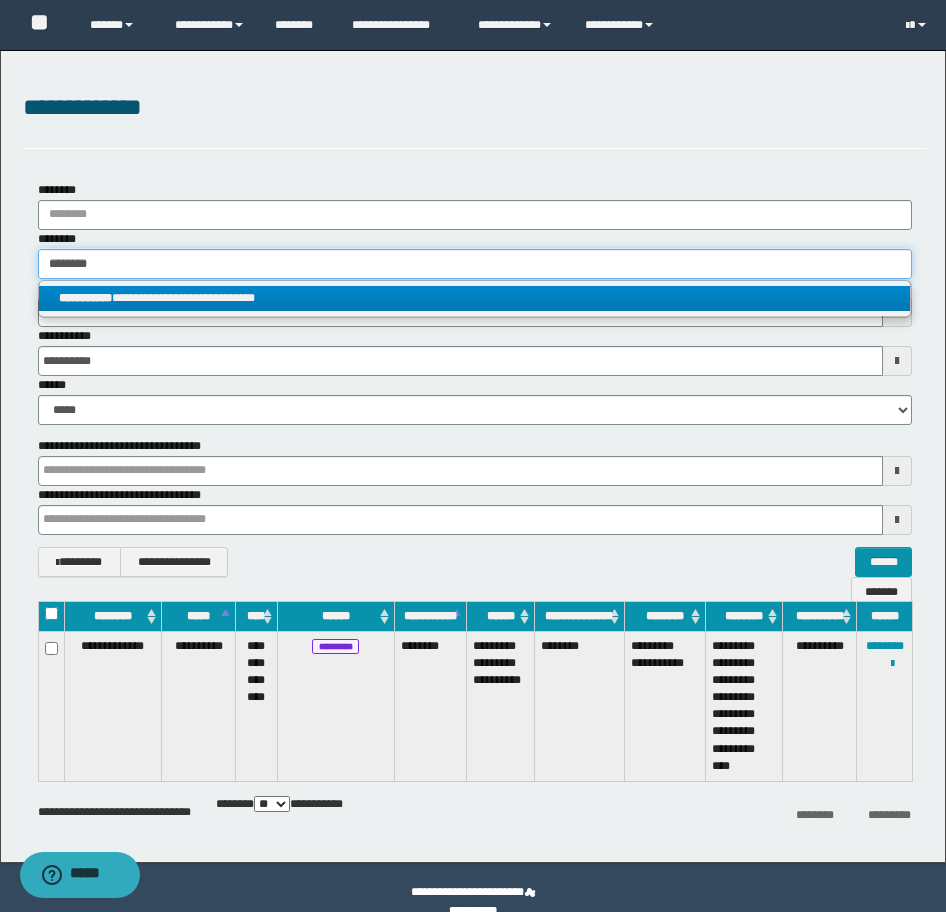 type 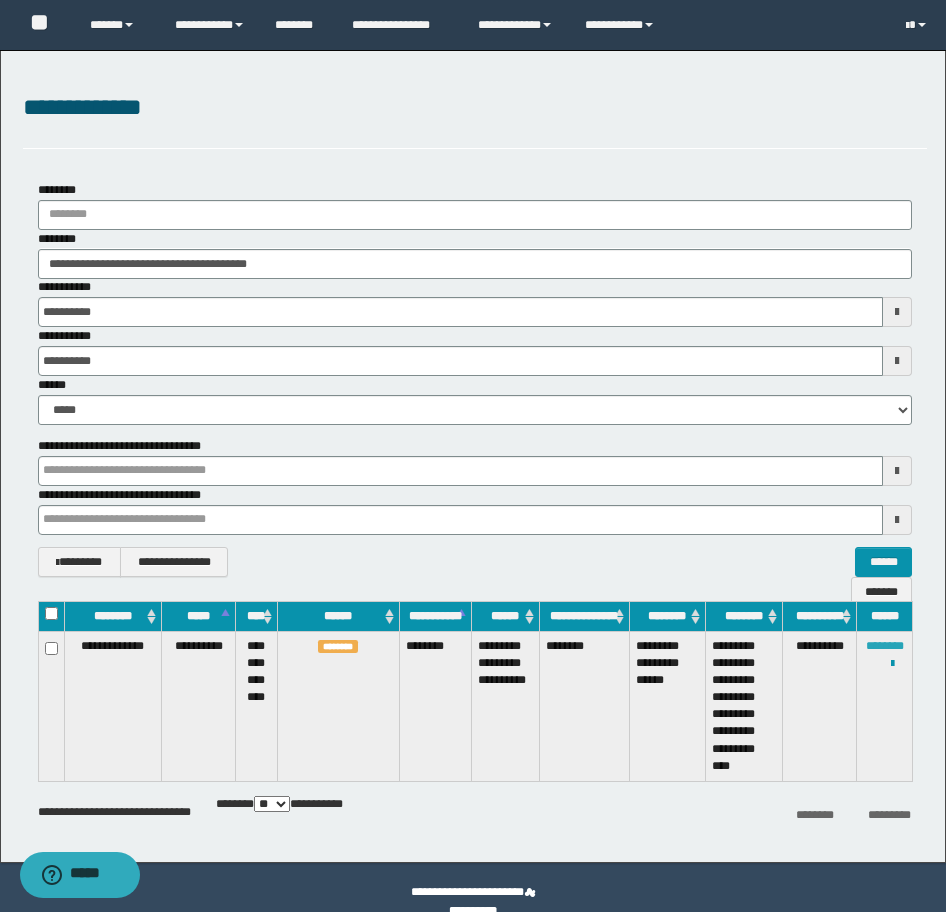 click on "********" at bounding box center [885, 646] 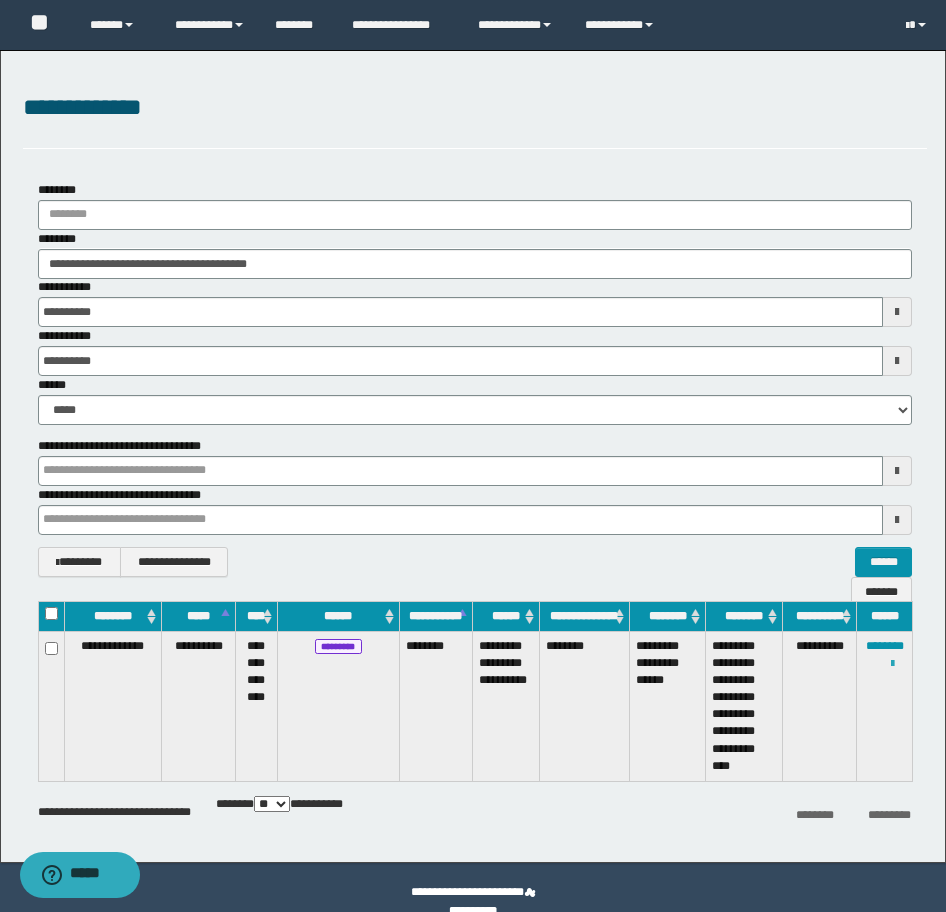 click at bounding box center (892, 664) 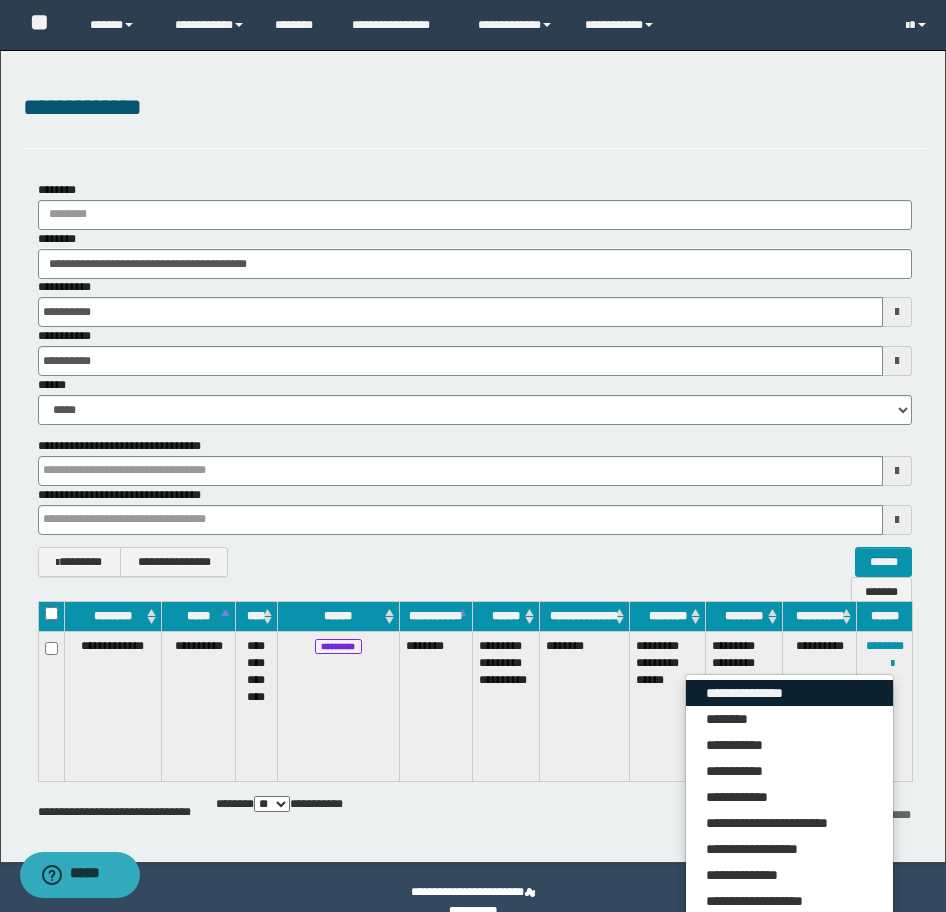 click on "**********" at bounding box center [789, 693] 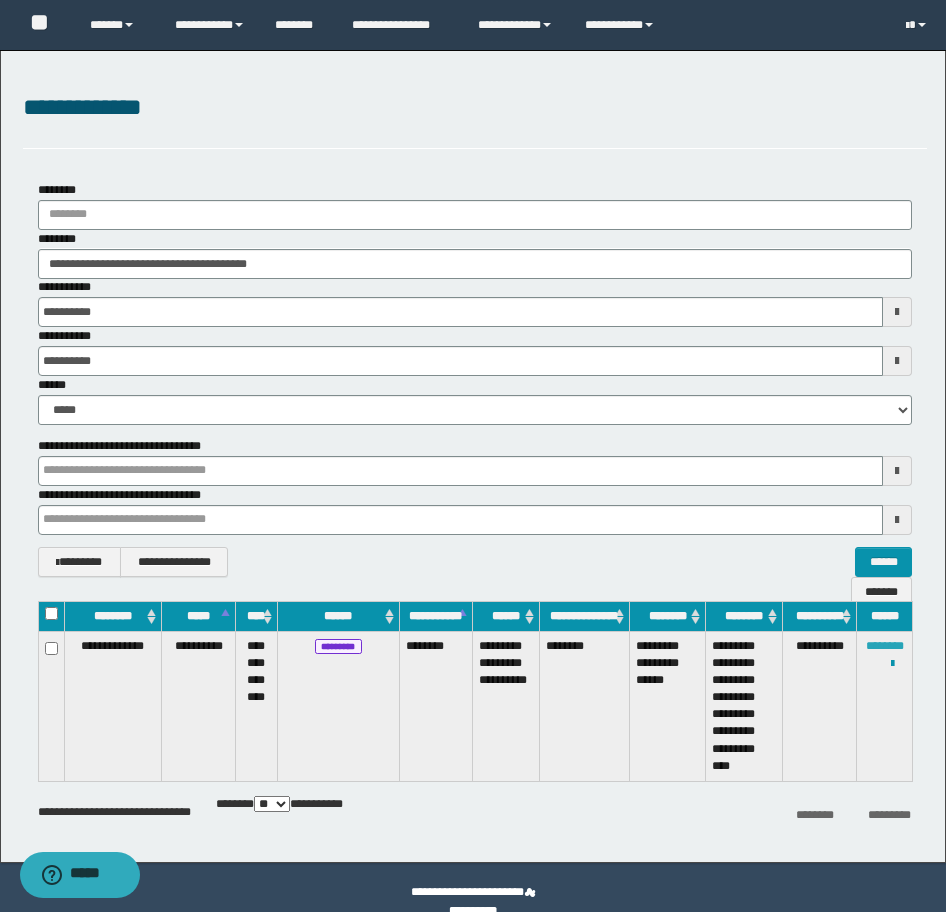 click on "********" at bounding box center (885, 646) 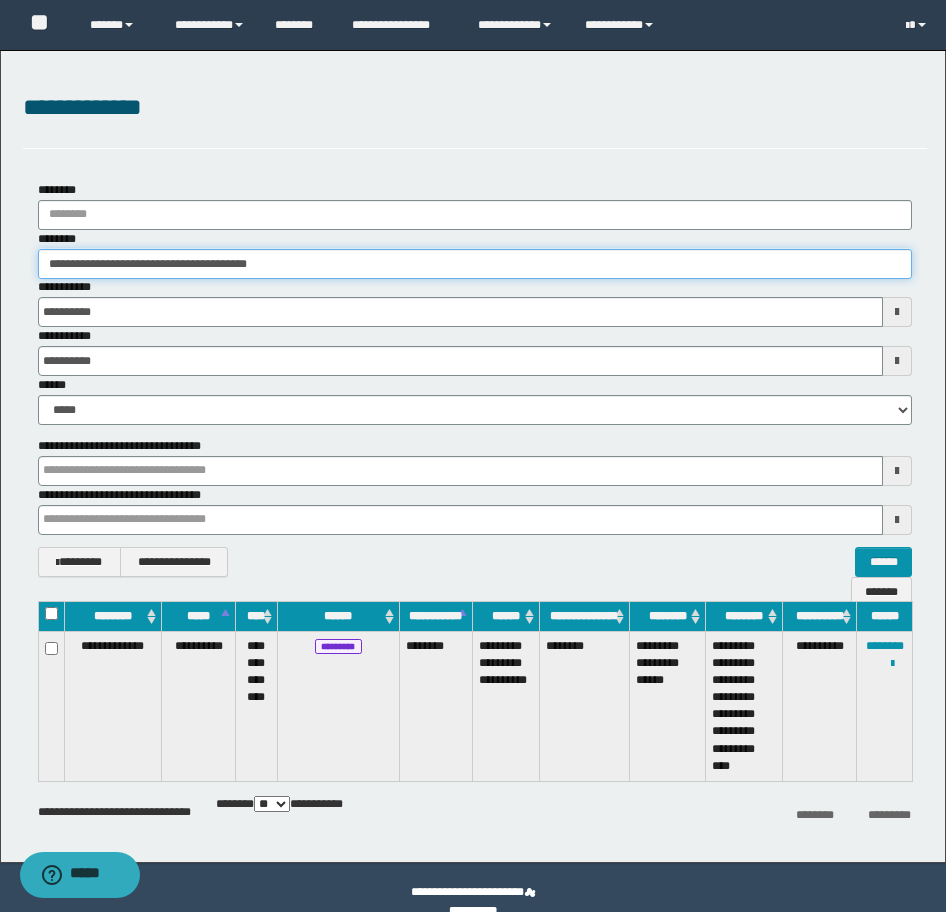 drag, startPoint x: 347, startPoint y: 252, endPoint x: -16, endPoint y: 269, distance: 363.39786 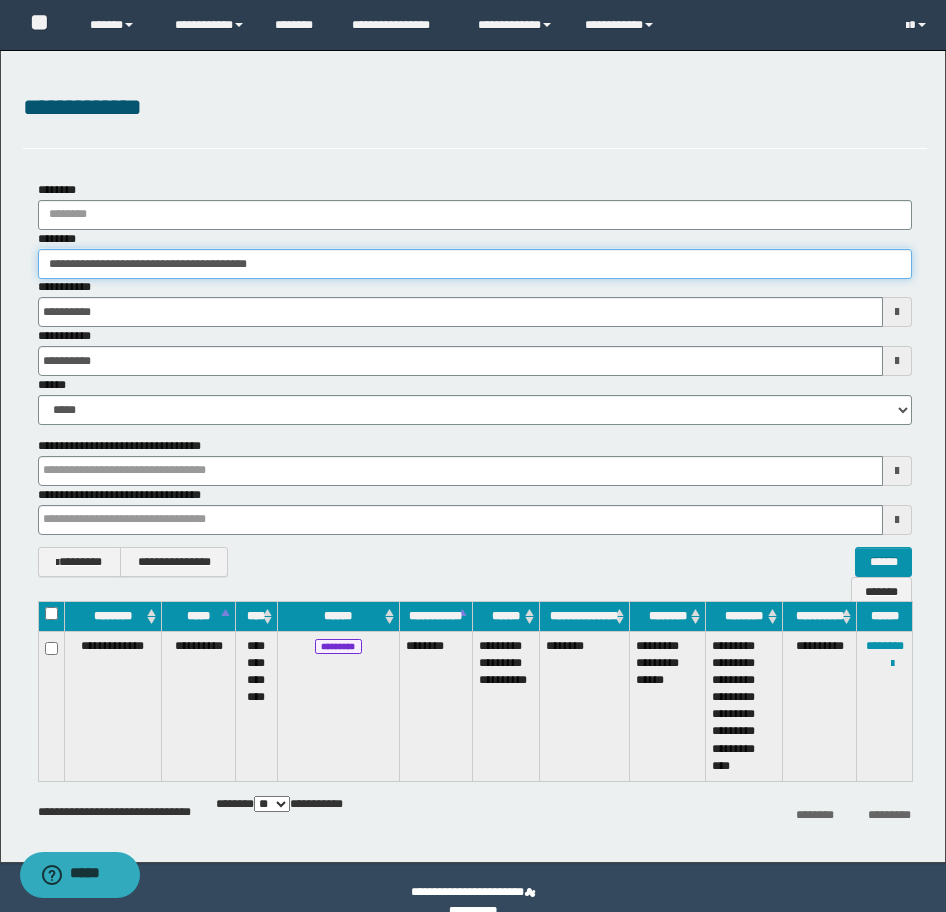 click on "**********" at bounding box center [473, 456] 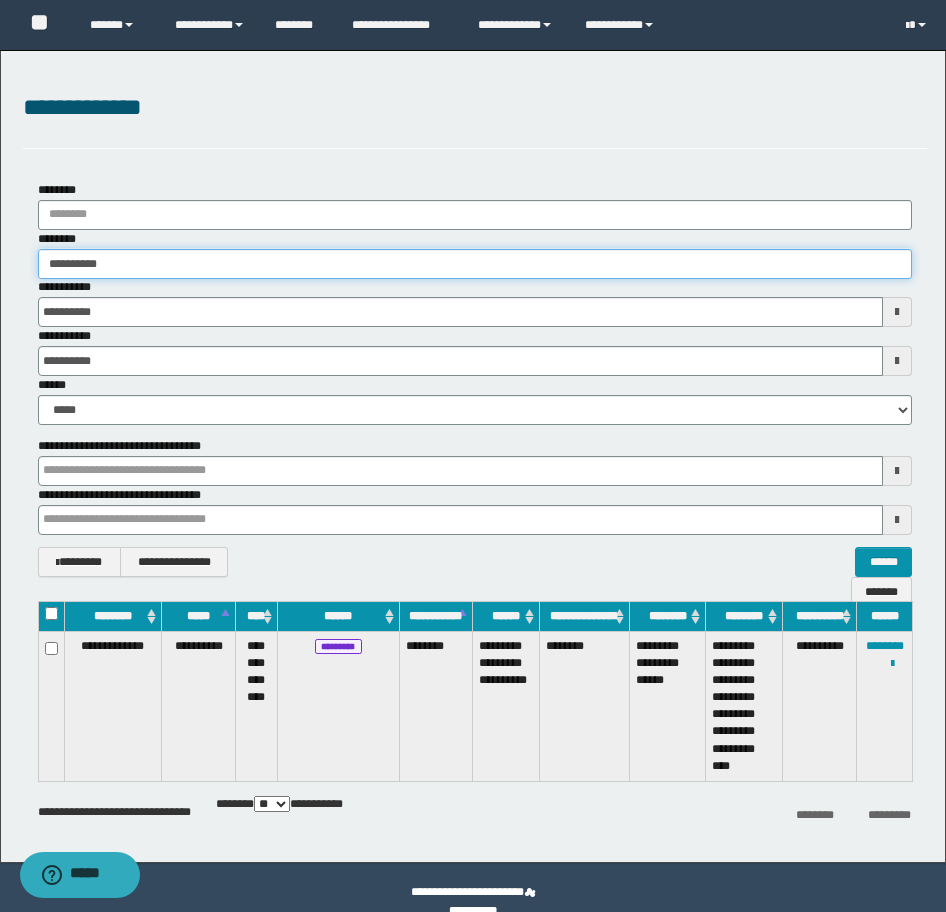 type on "**********" 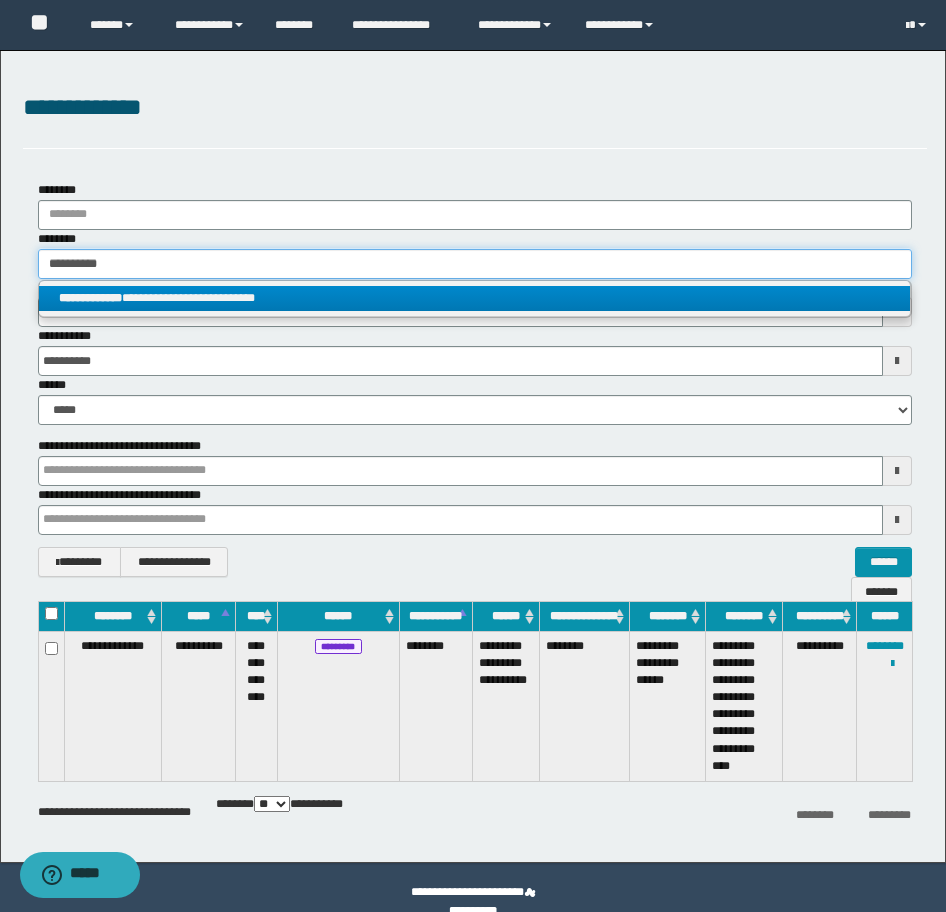 type on "**********" 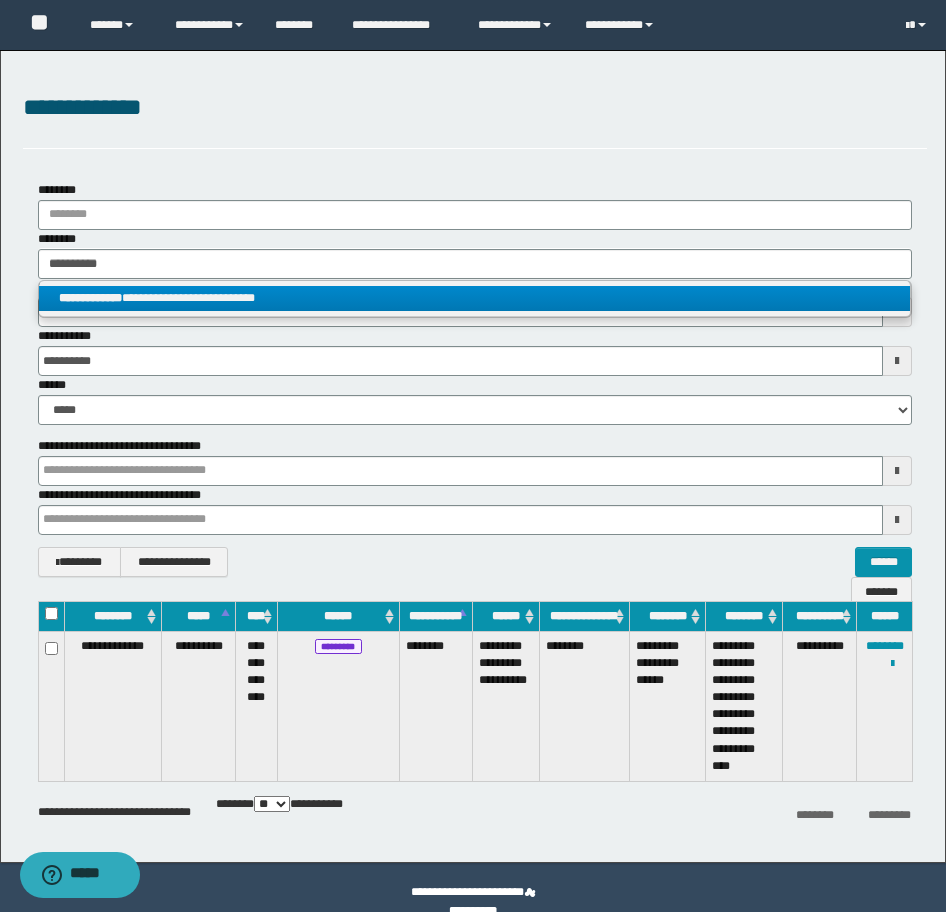 click on "**********" at bounding box center (474, 298) 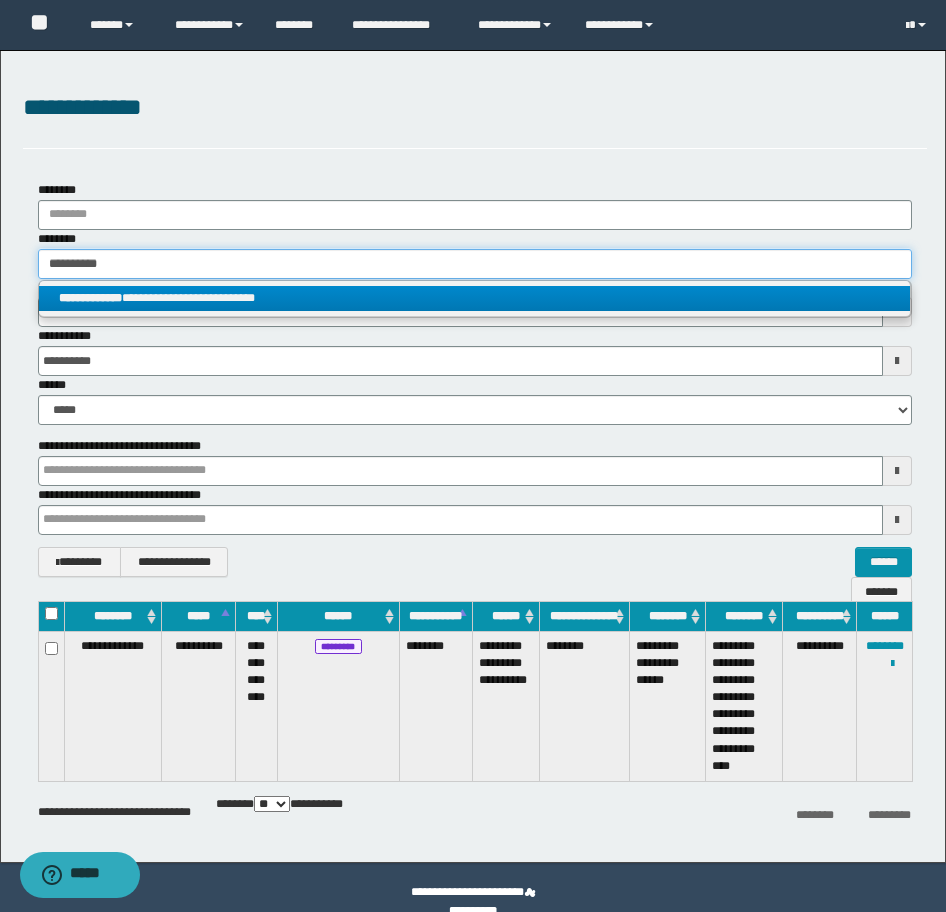 type 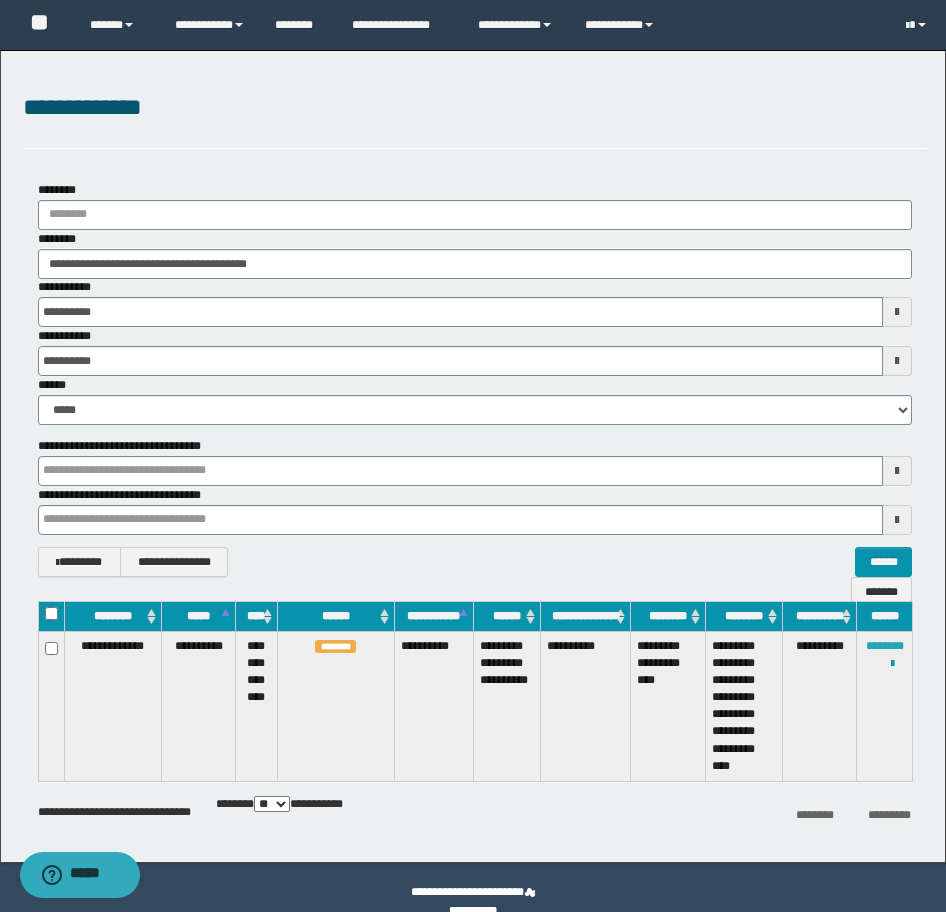 click on "********" at bounding box center (885, 646) 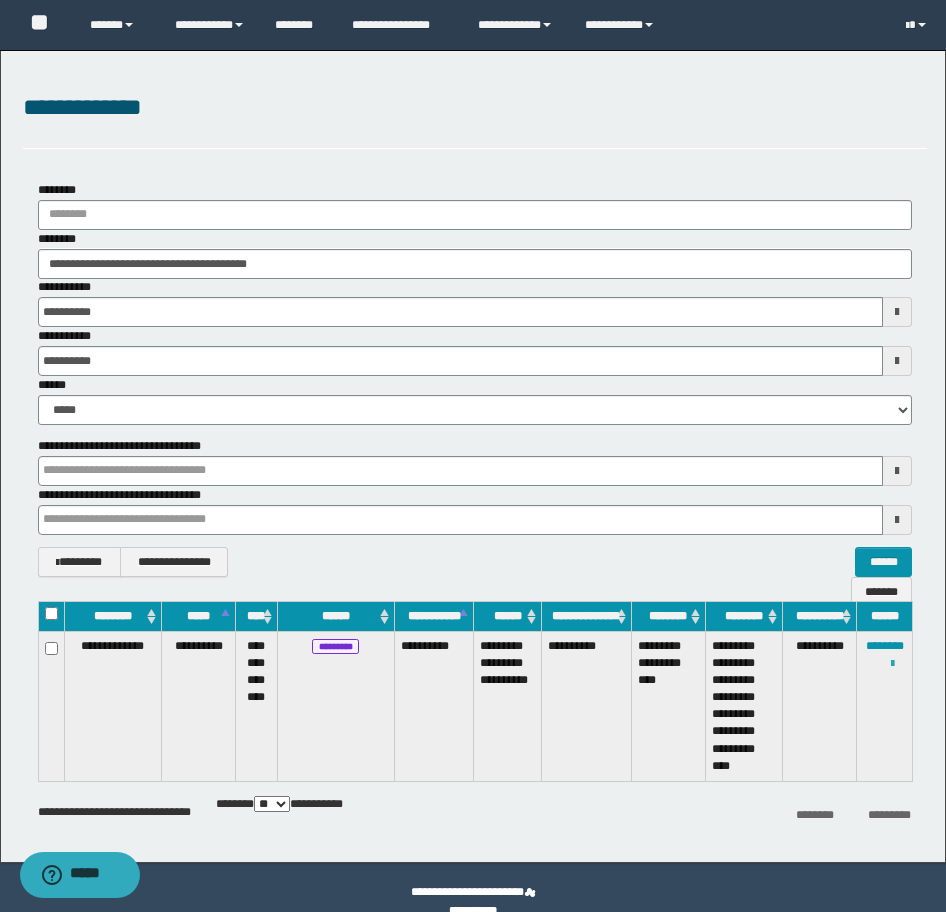 click at bounding box center (892, 664) 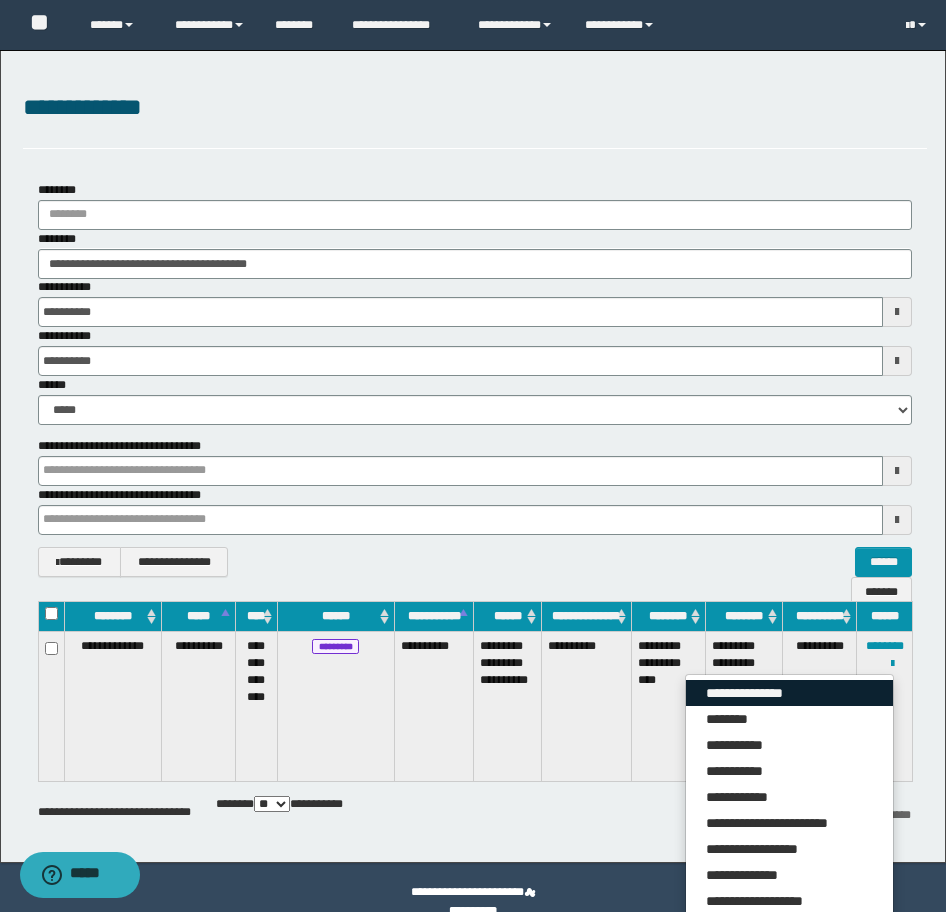 click on "**********" at bounding box center (789, 693) 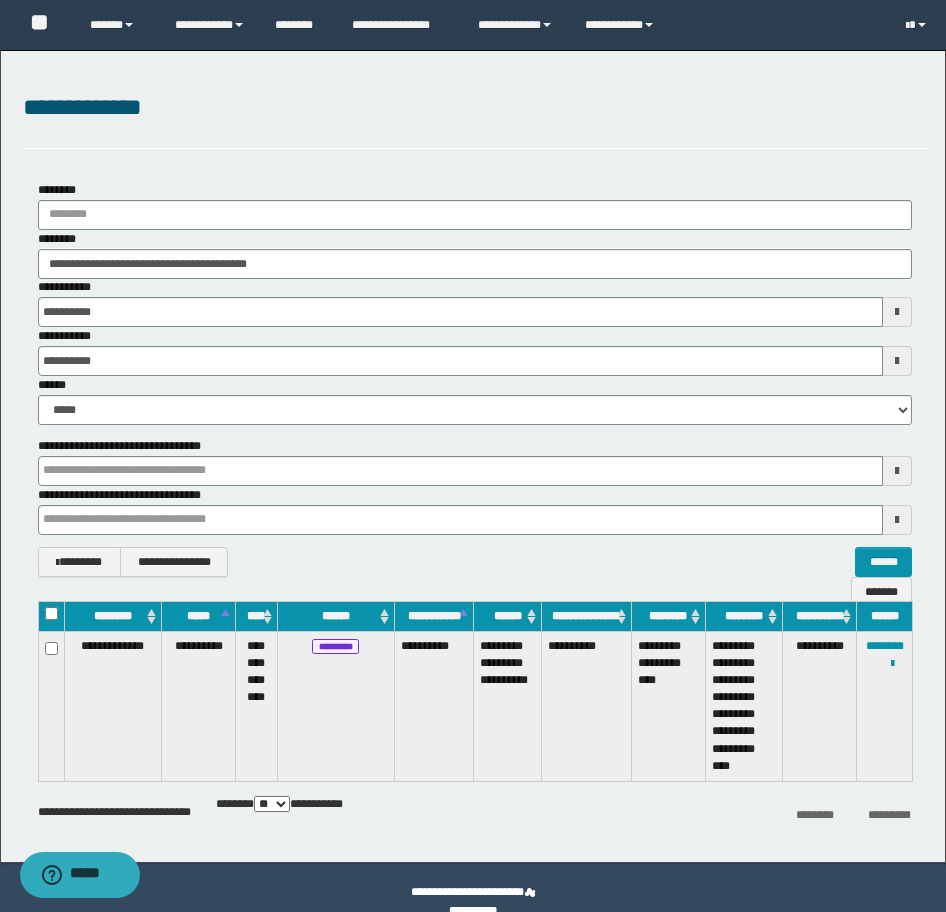 click on "**********" at bounding box center (820, 706) 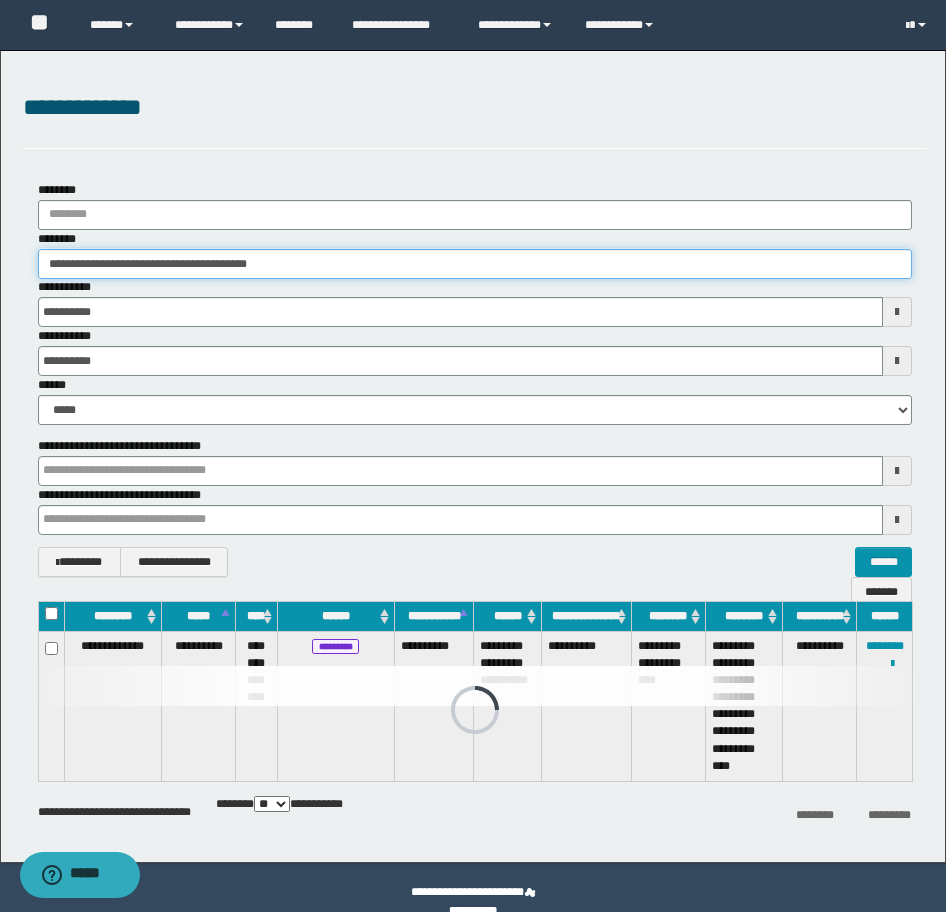 drag, startPoint x: 351, startPoint y: 275, endPoint x: -16, endPoint y: 221, distance: 370.95148 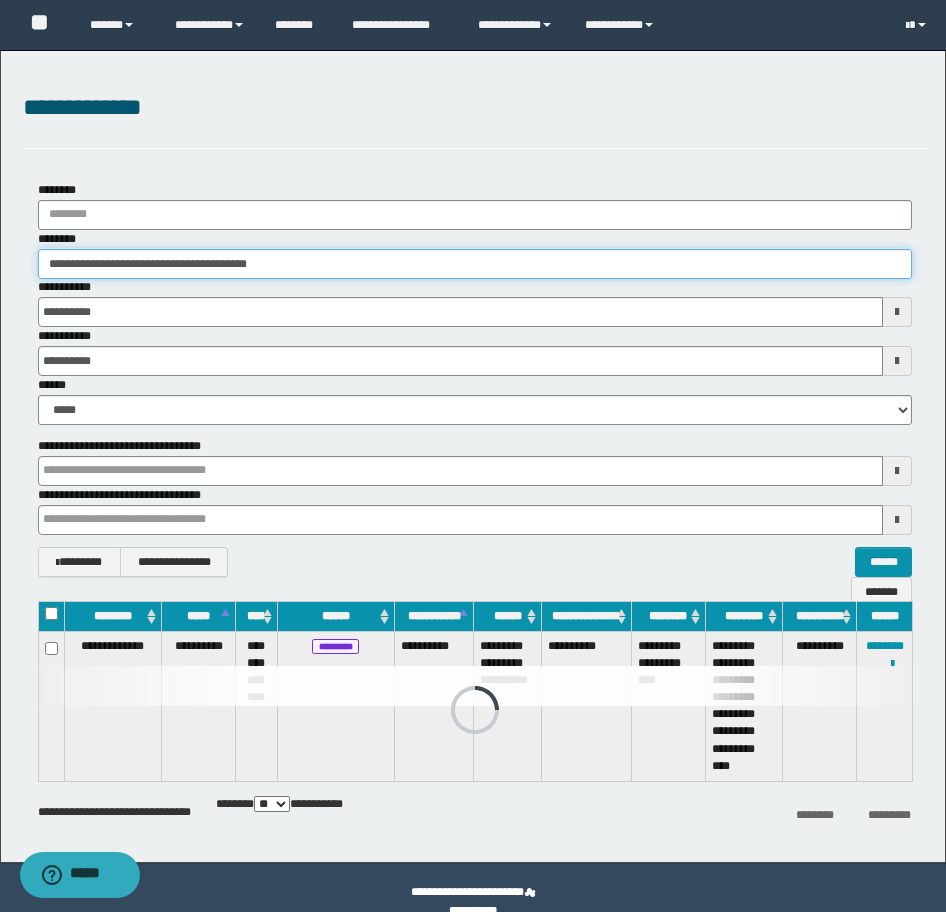 click on "**********" at bounding box center [473, 456] 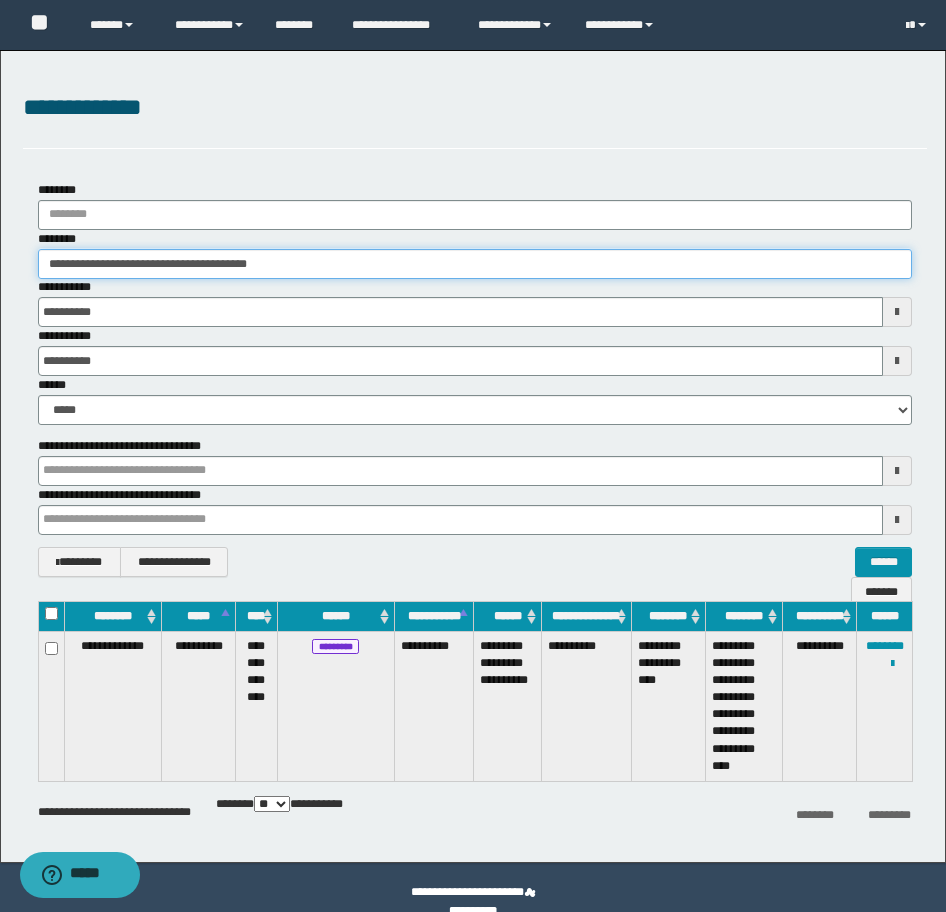 paste 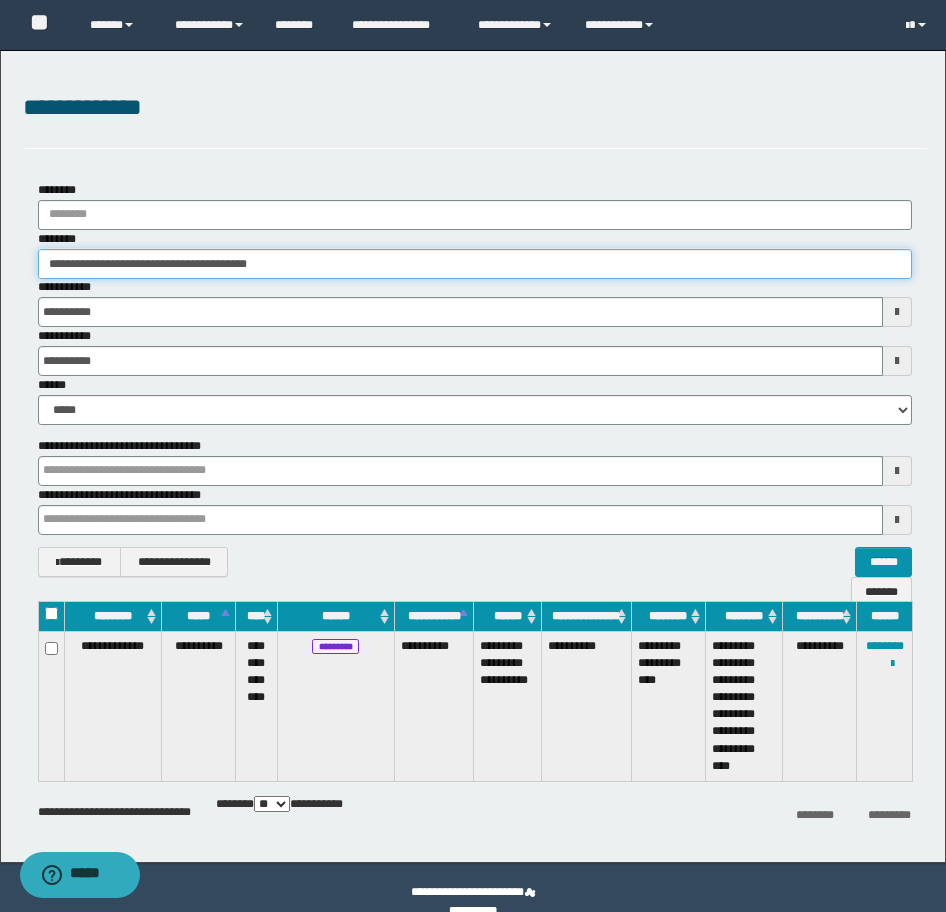type on "********" 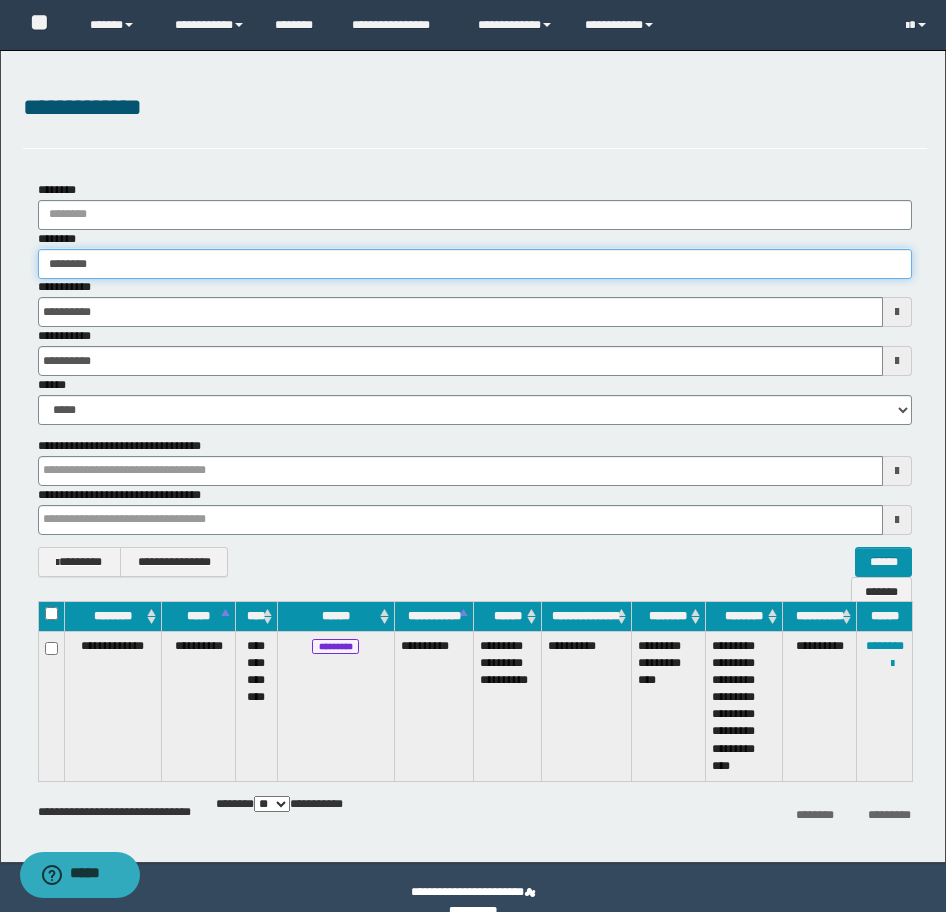 type on "********" 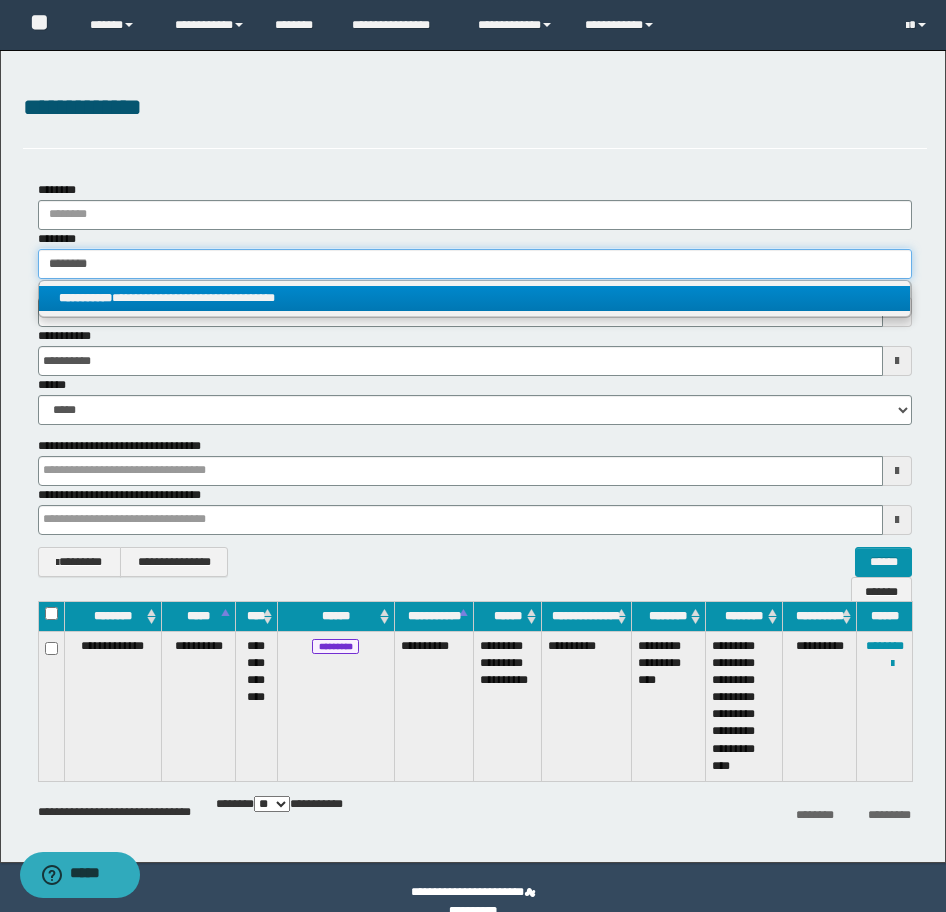 type on "********" 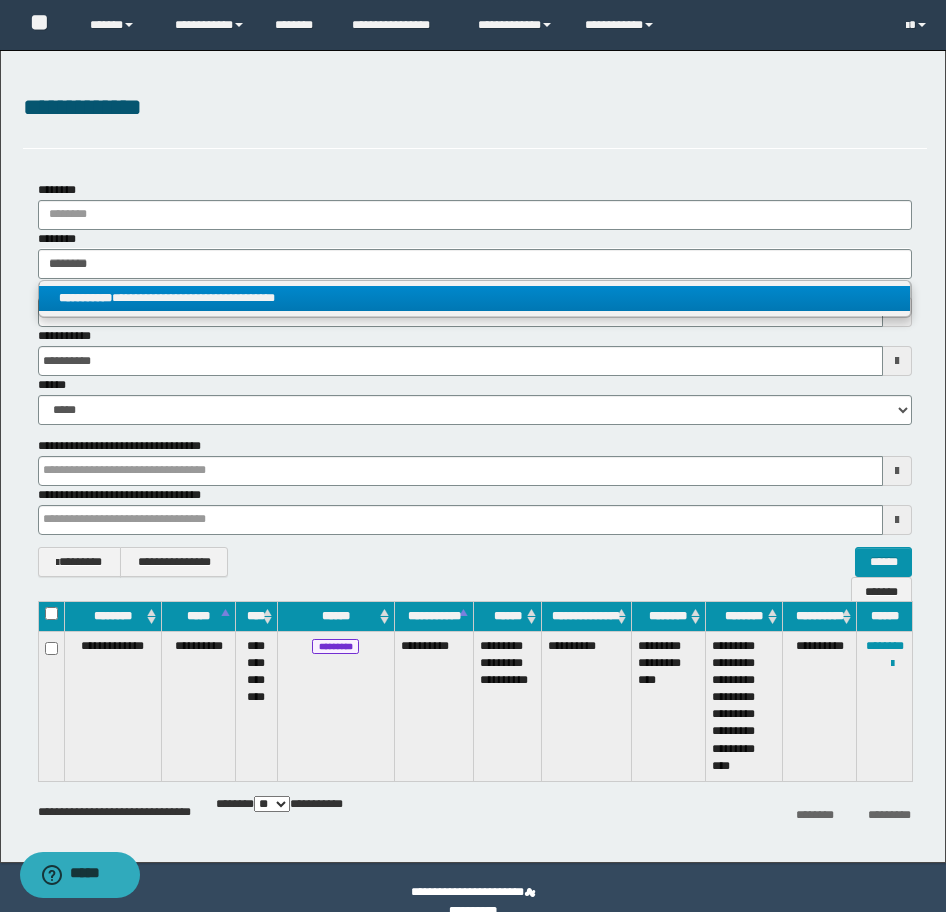 click on "**********" at bounding box center [475, 299] 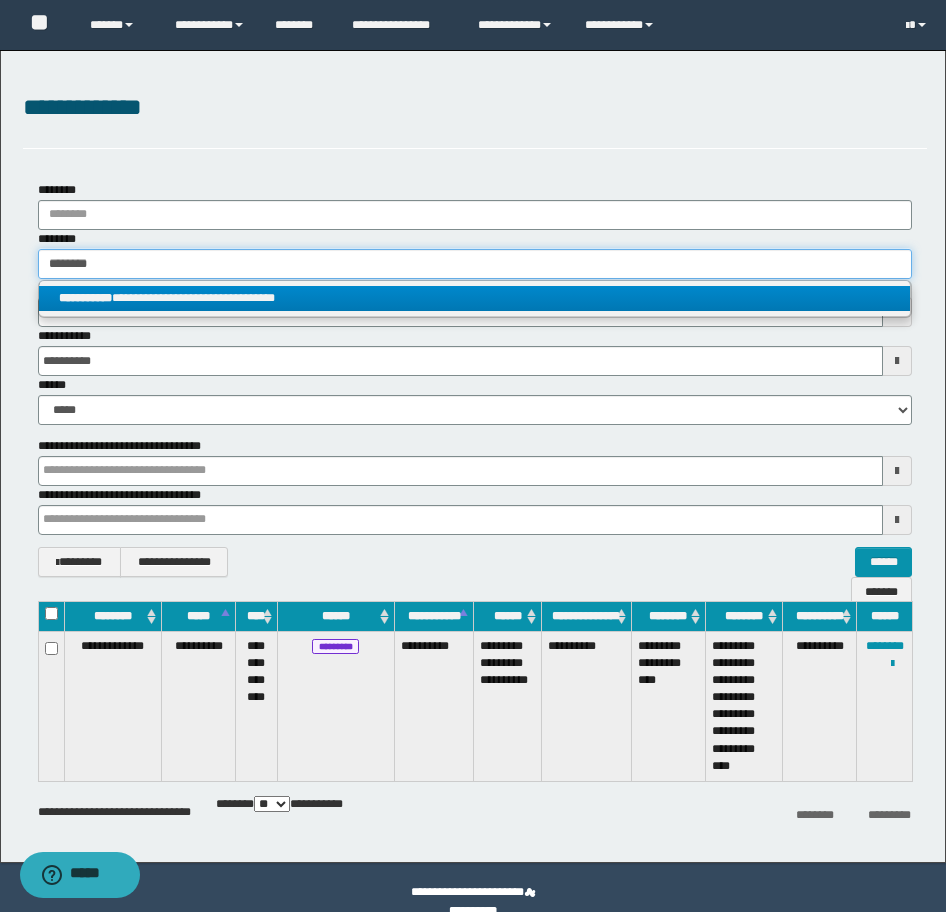 type 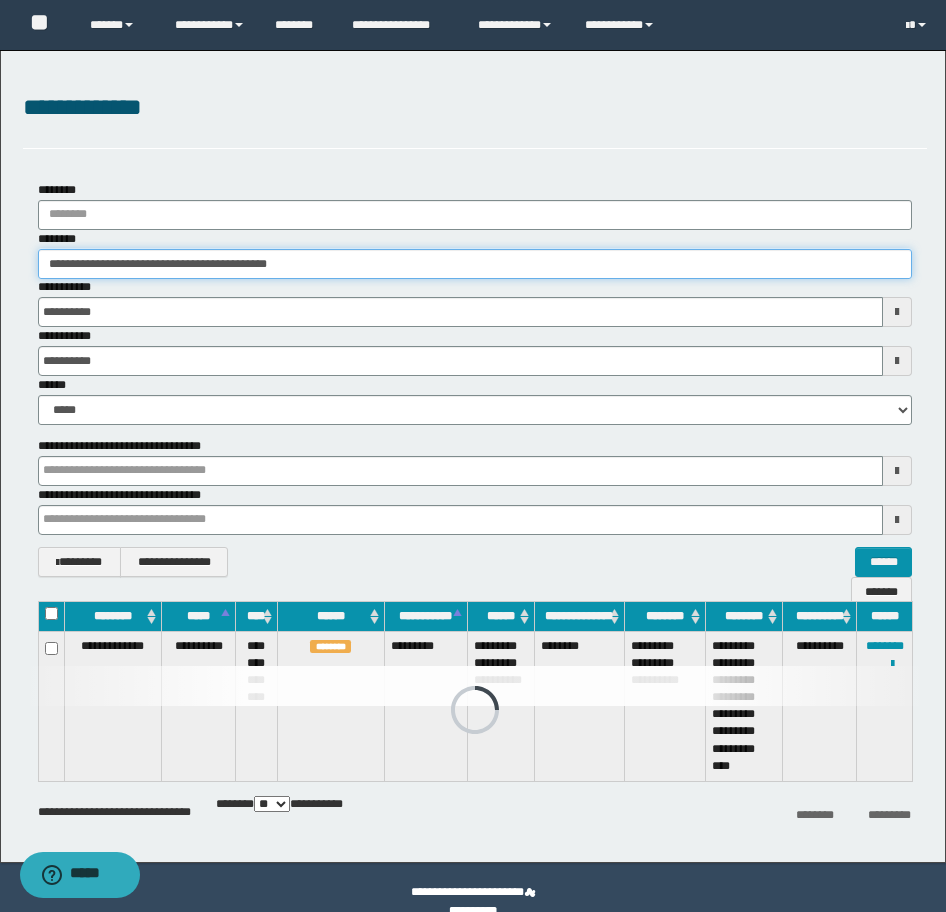 drag, startPoint x: 397, startPoint y: 263, endPoint x: -16, endPoint y: 267, distance: 413.01938 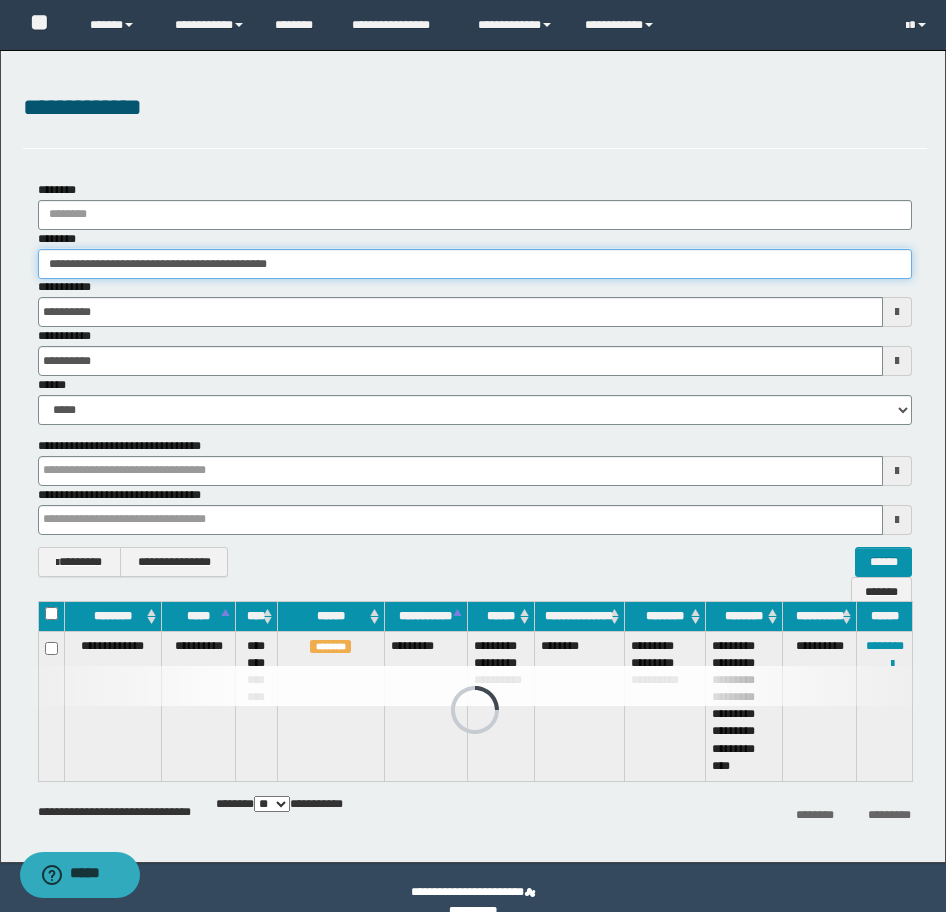click on "**********" at bounding box center [473, 456] 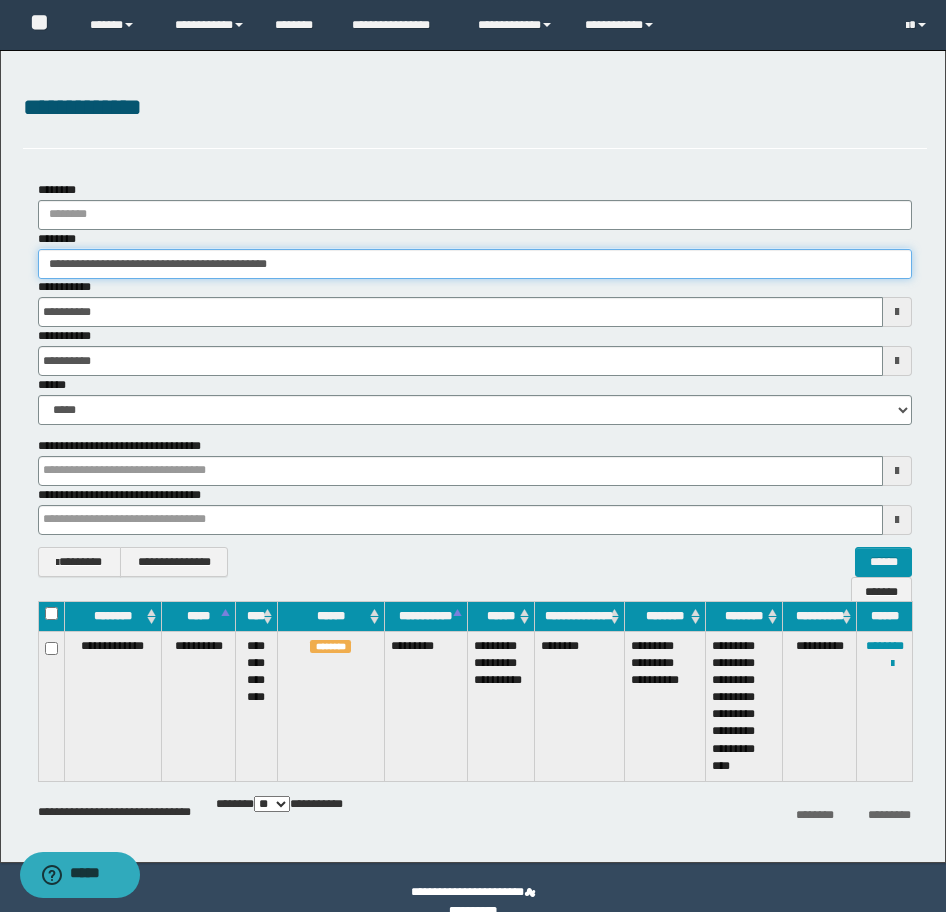 paste 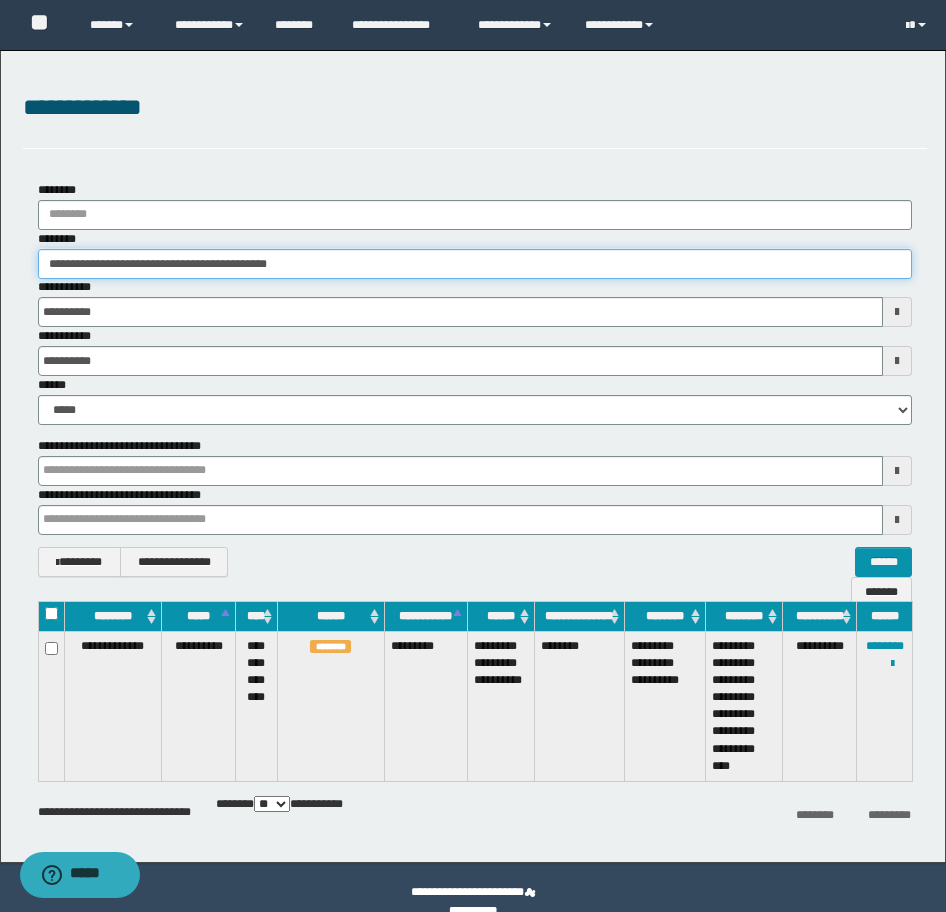 type on "**********" 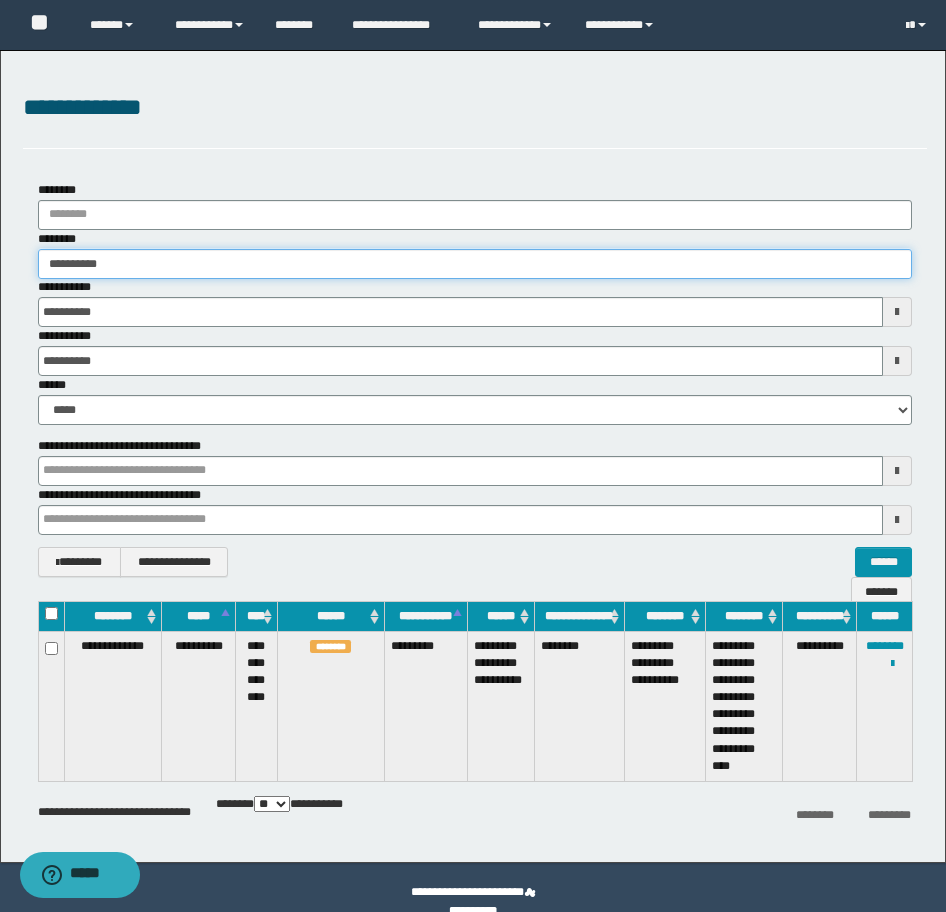 type on "**********" 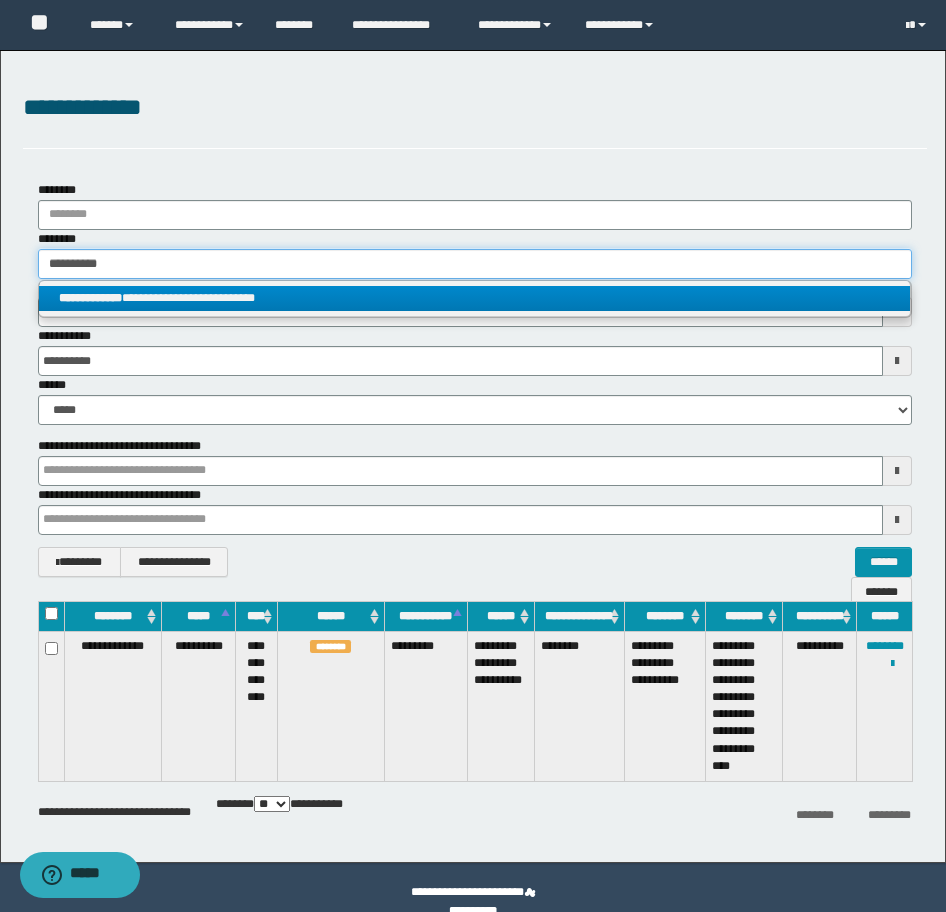 type on "**********" 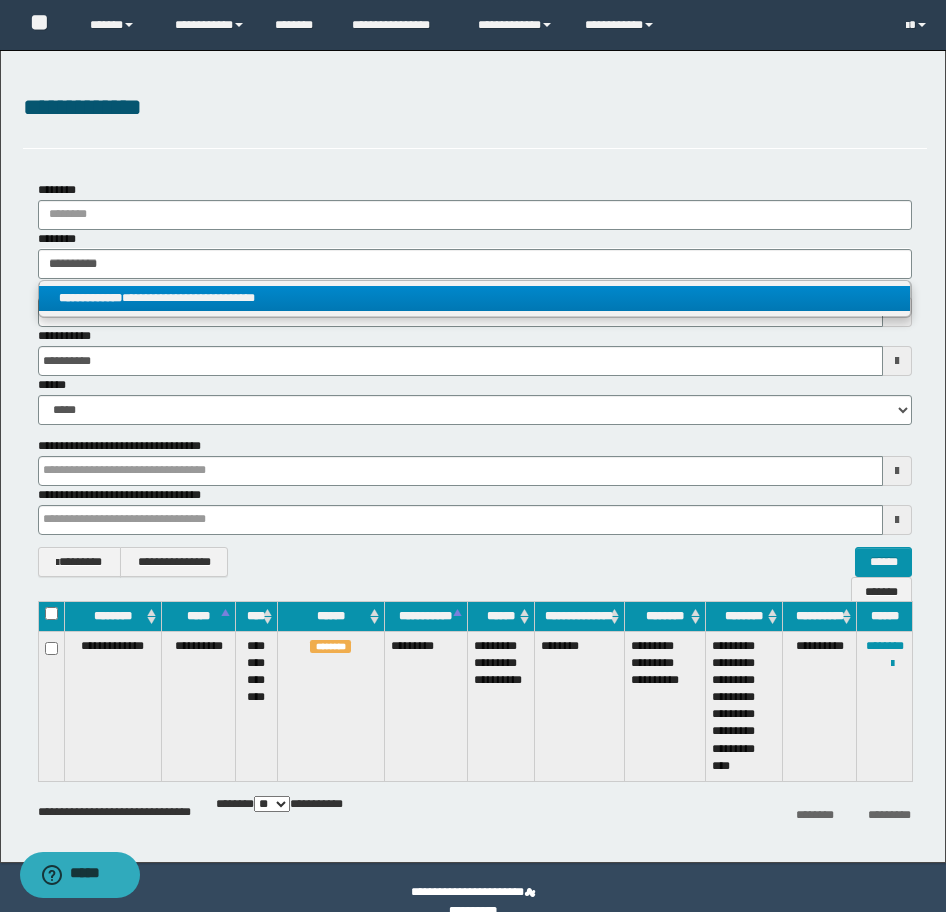 click on "**********" at bounding box center (474, 298) 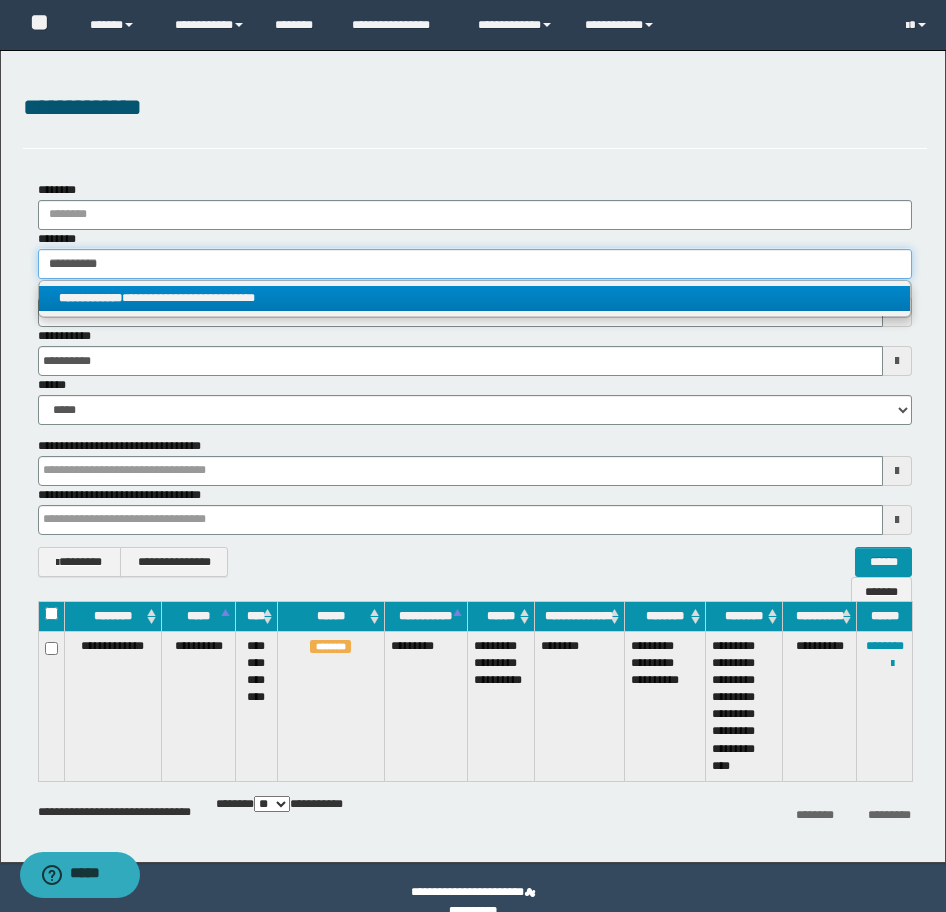 type 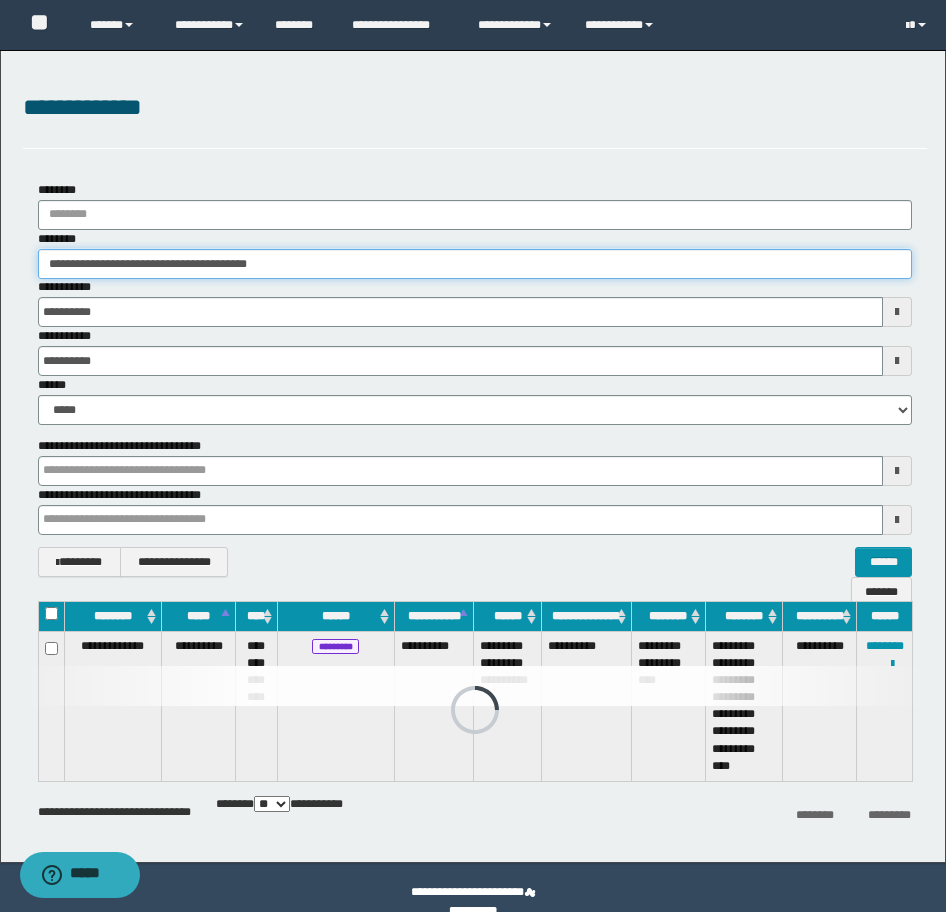 drag, startPoint x: 330, startPoint y: 255, endPoint x: -16, endPoint y: 245, distance: 346.14447 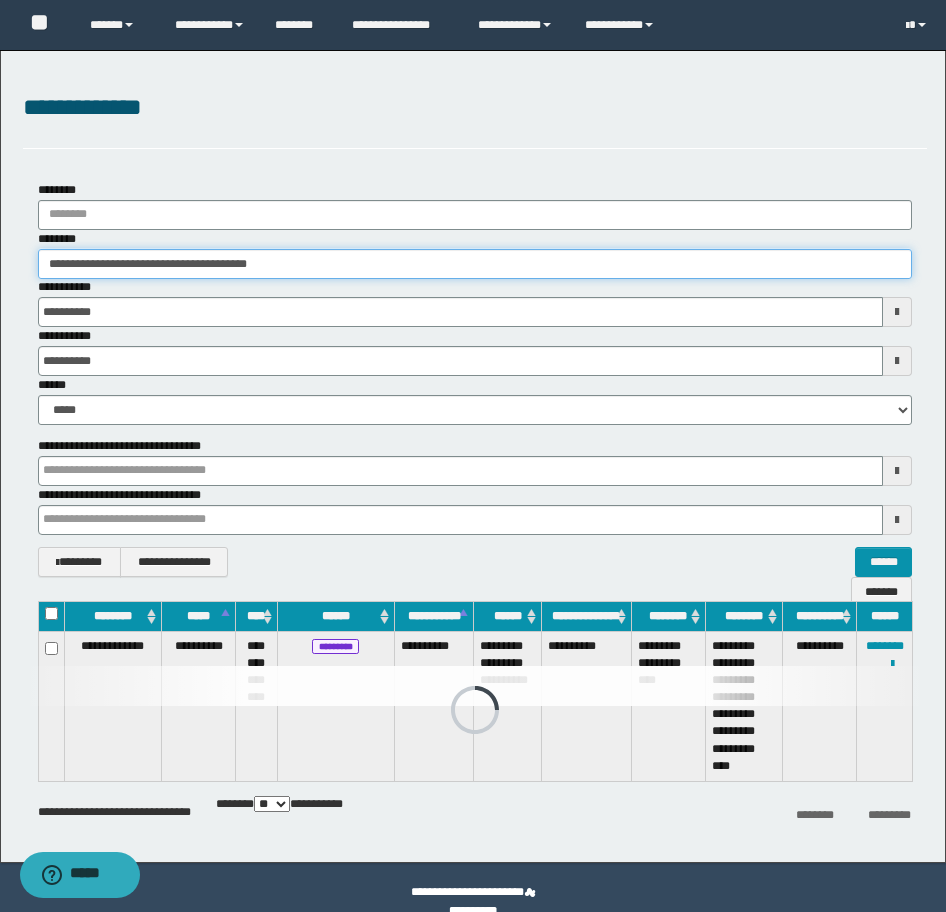 click on "**********" at bounding box center [473, 456] 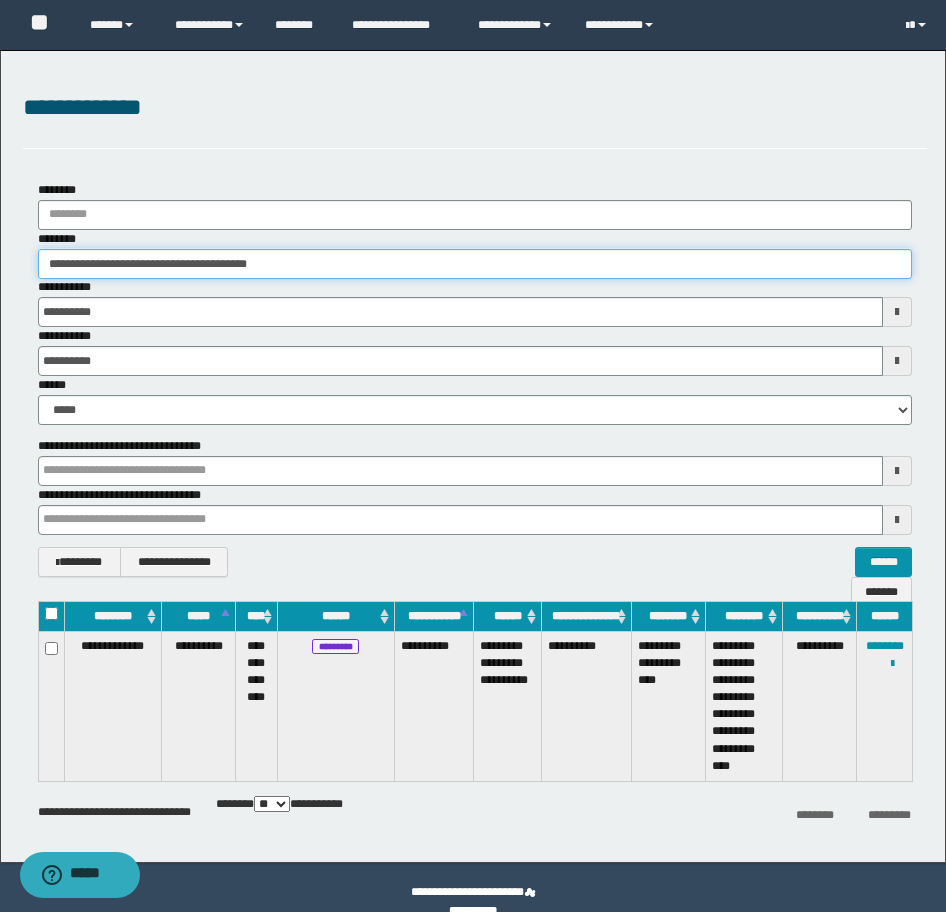 paste 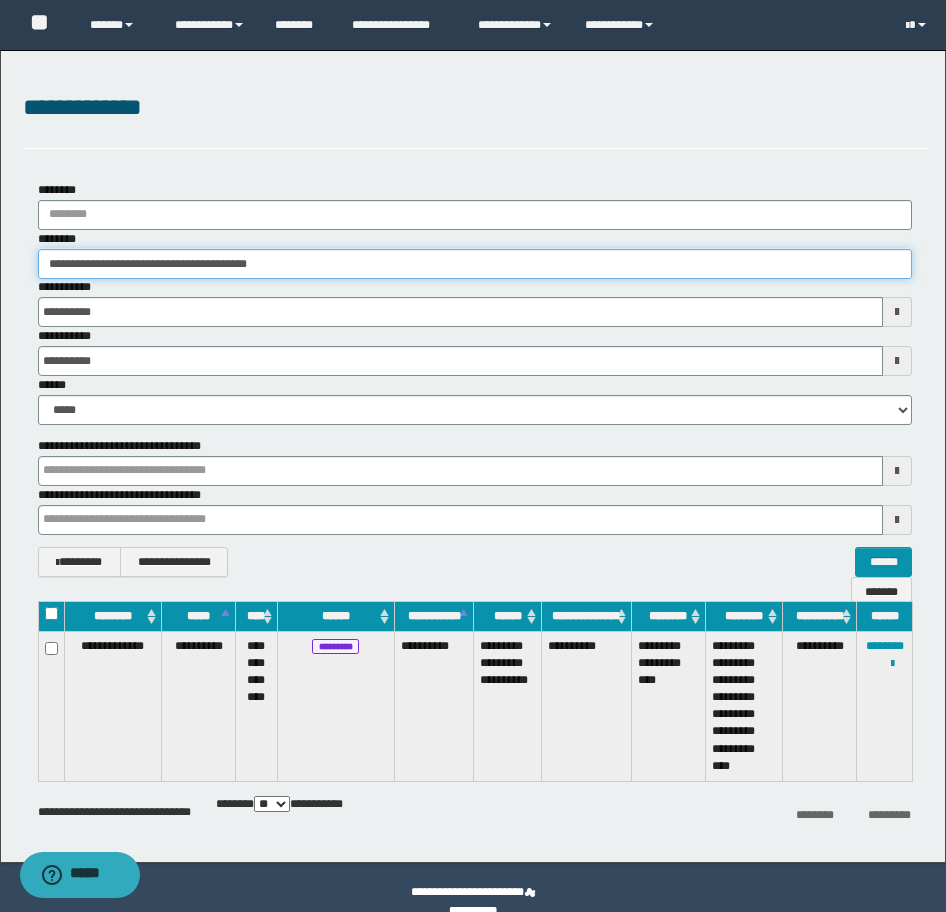 type on "********" 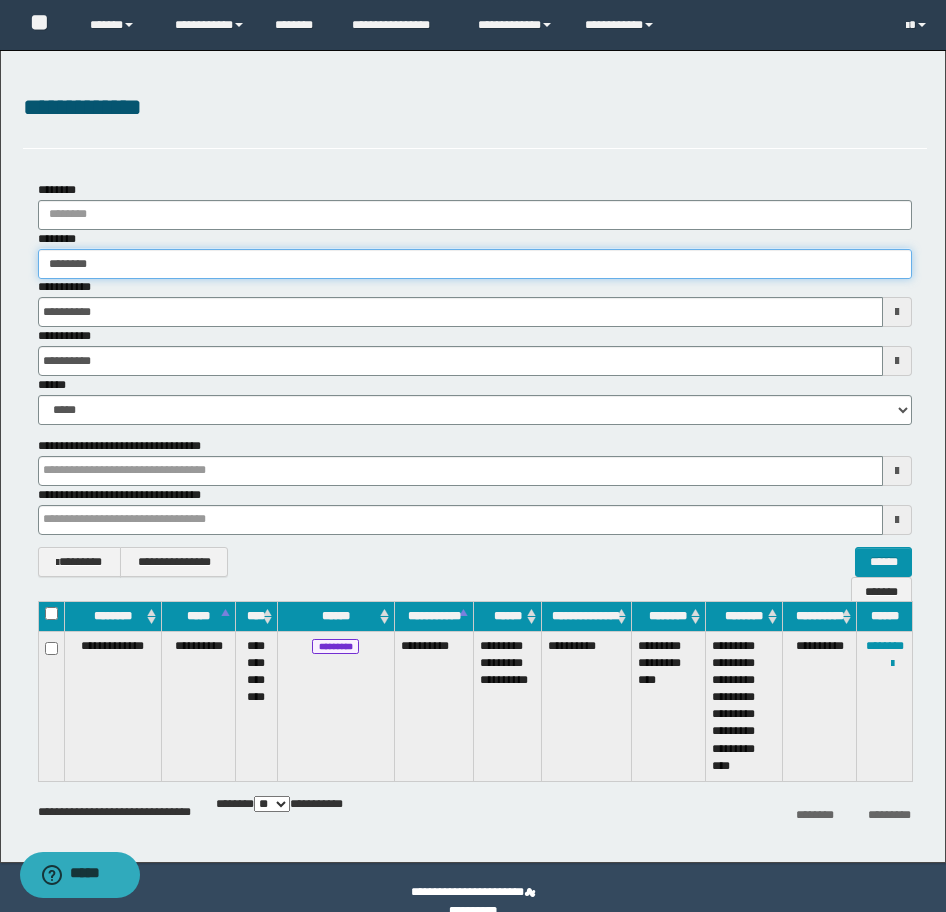 type on "********" 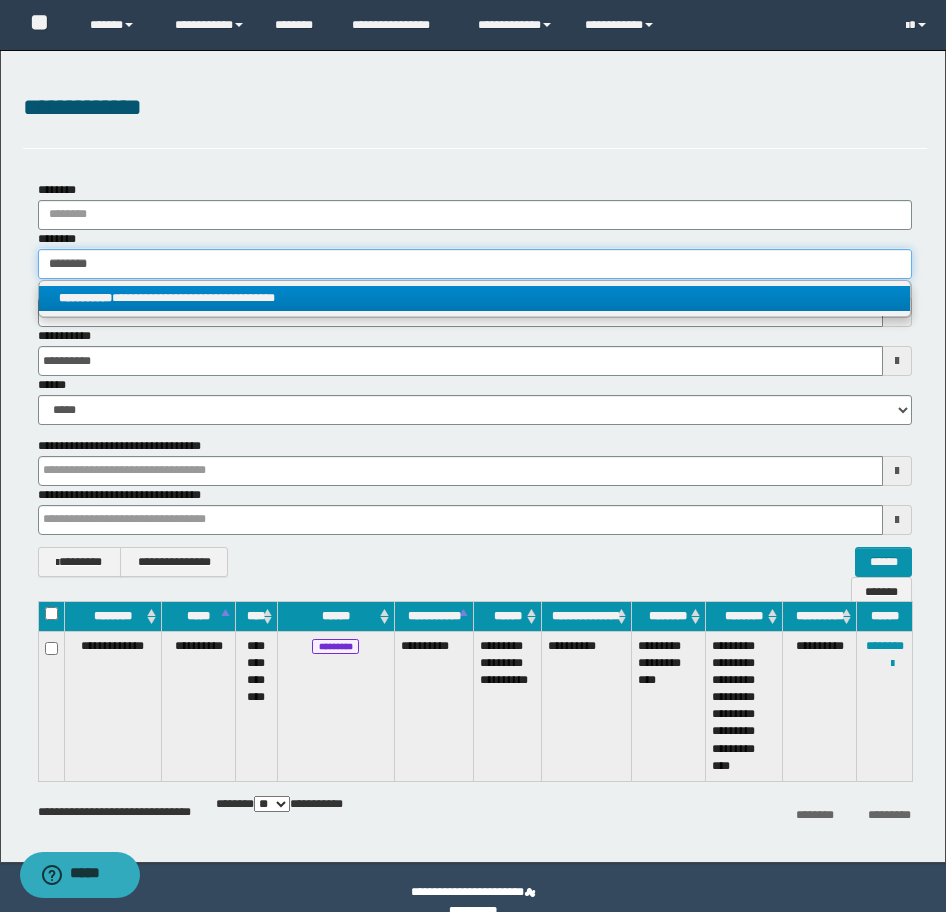 type on "********" 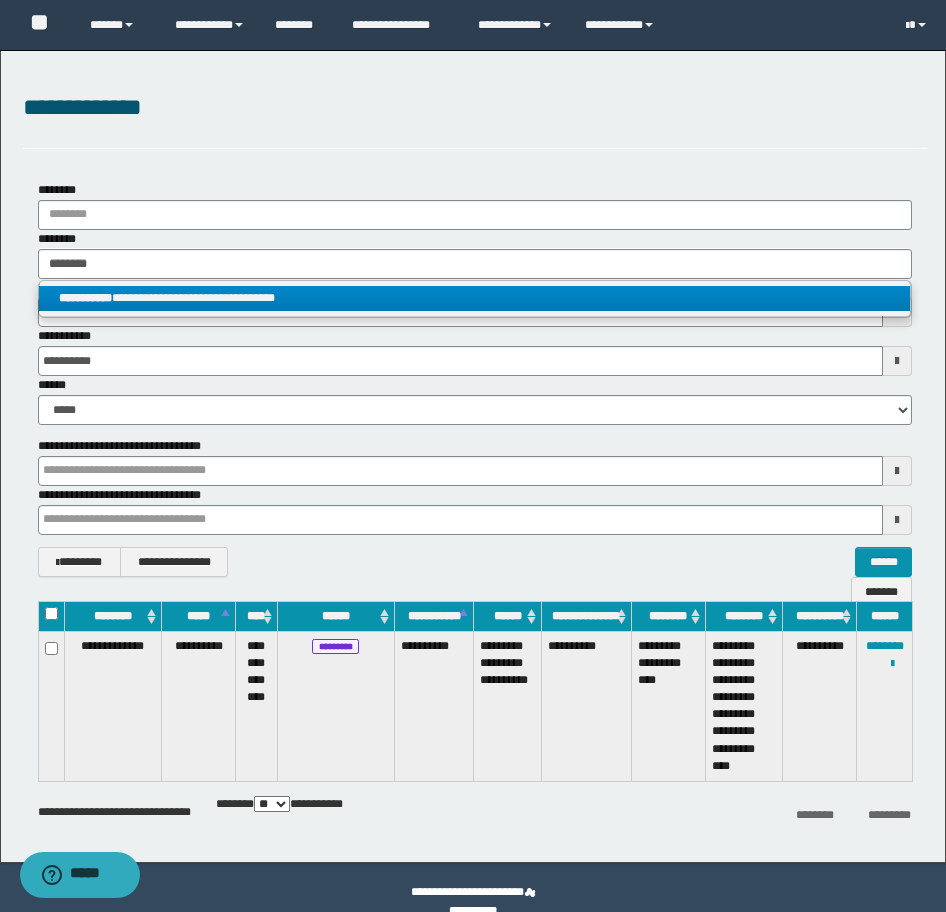 click on "**********" at bounding box center [474, 298] 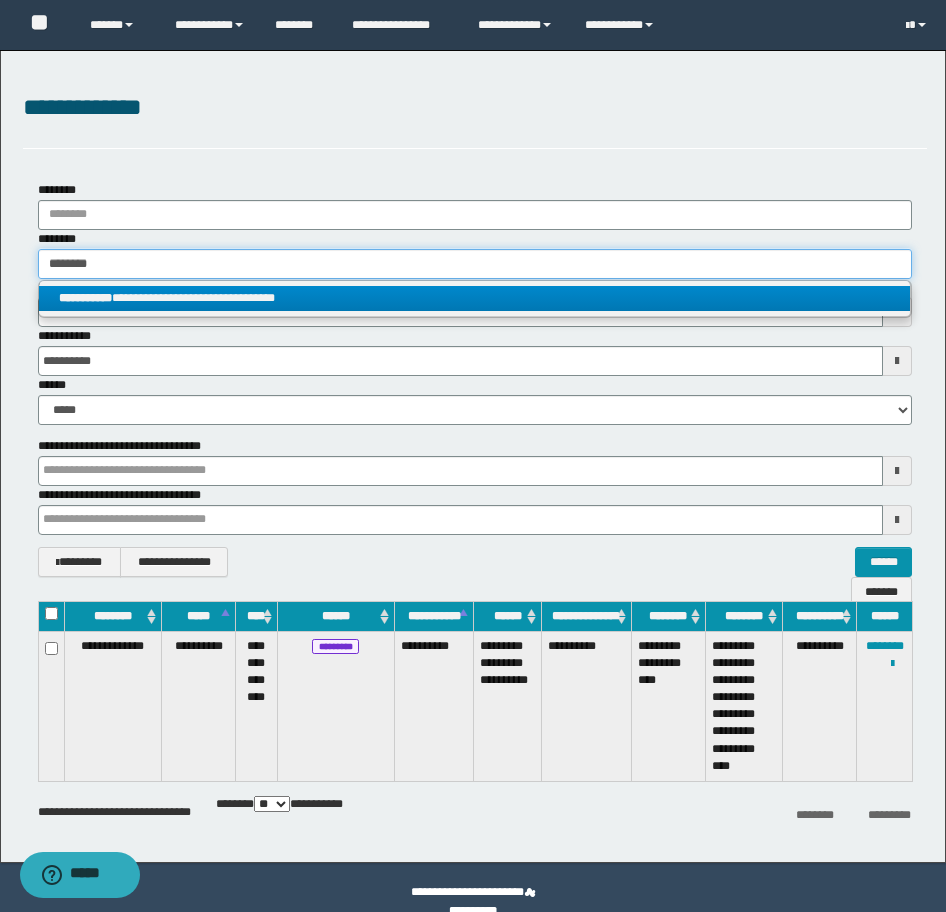 type 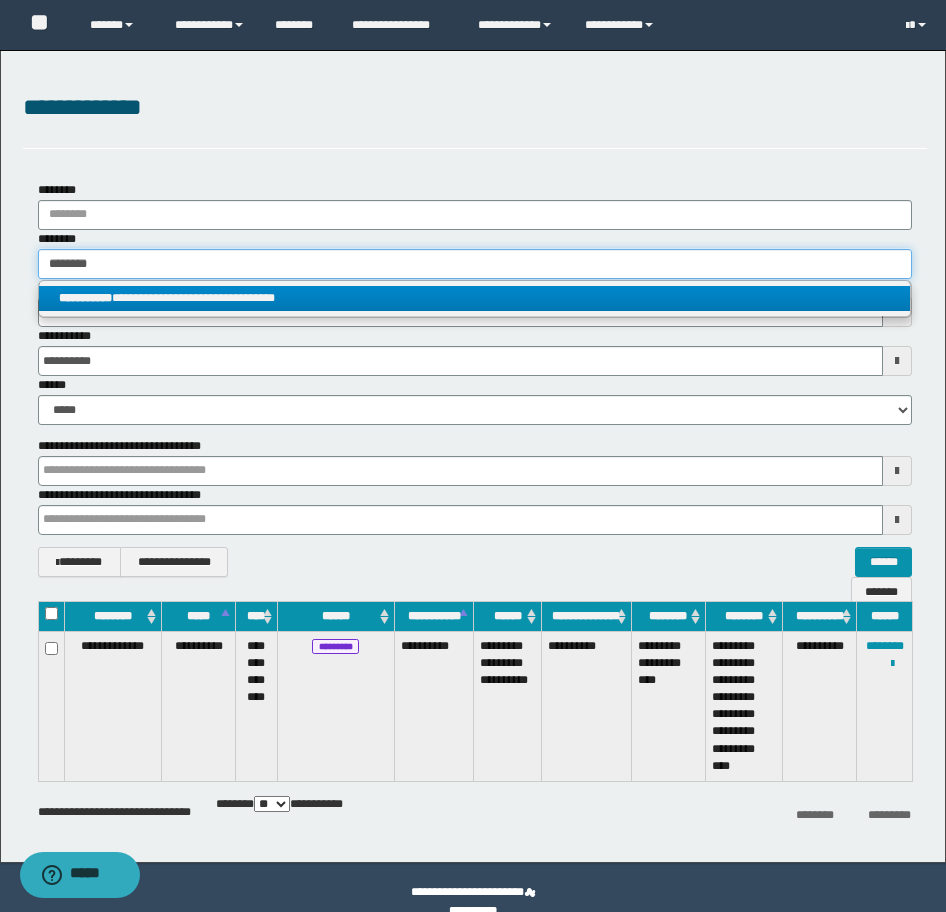 type on "**********" 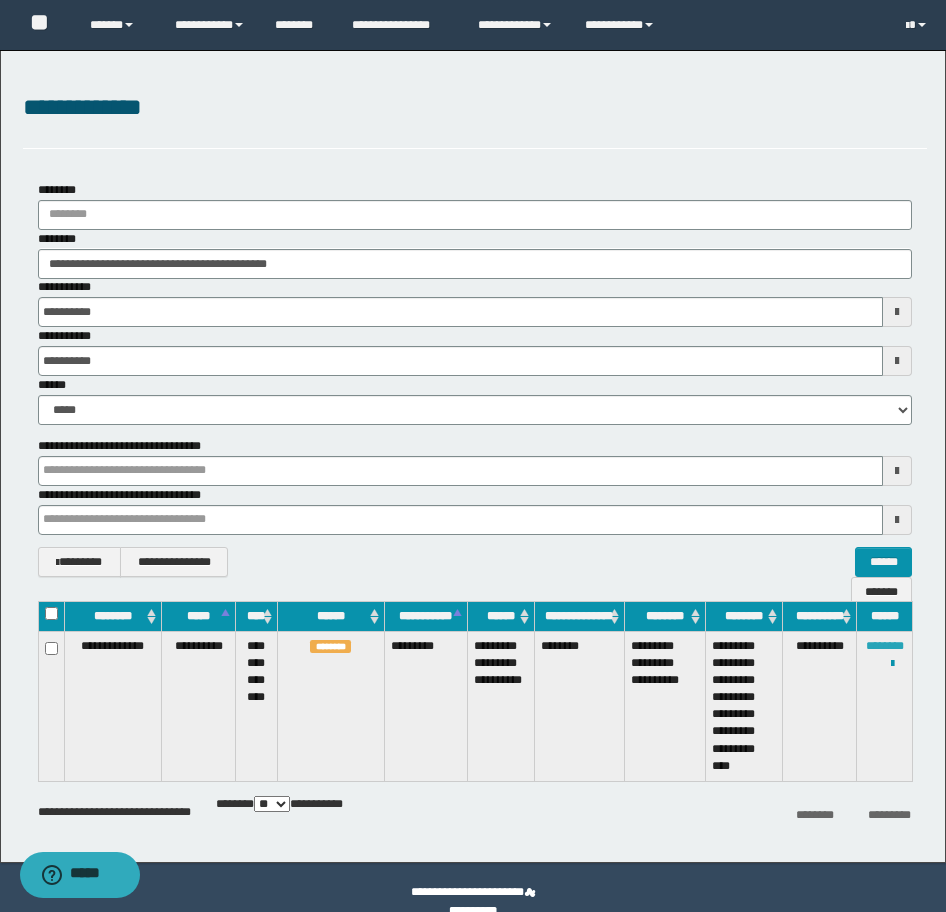 click on "********" at bounding box center (885, 646) 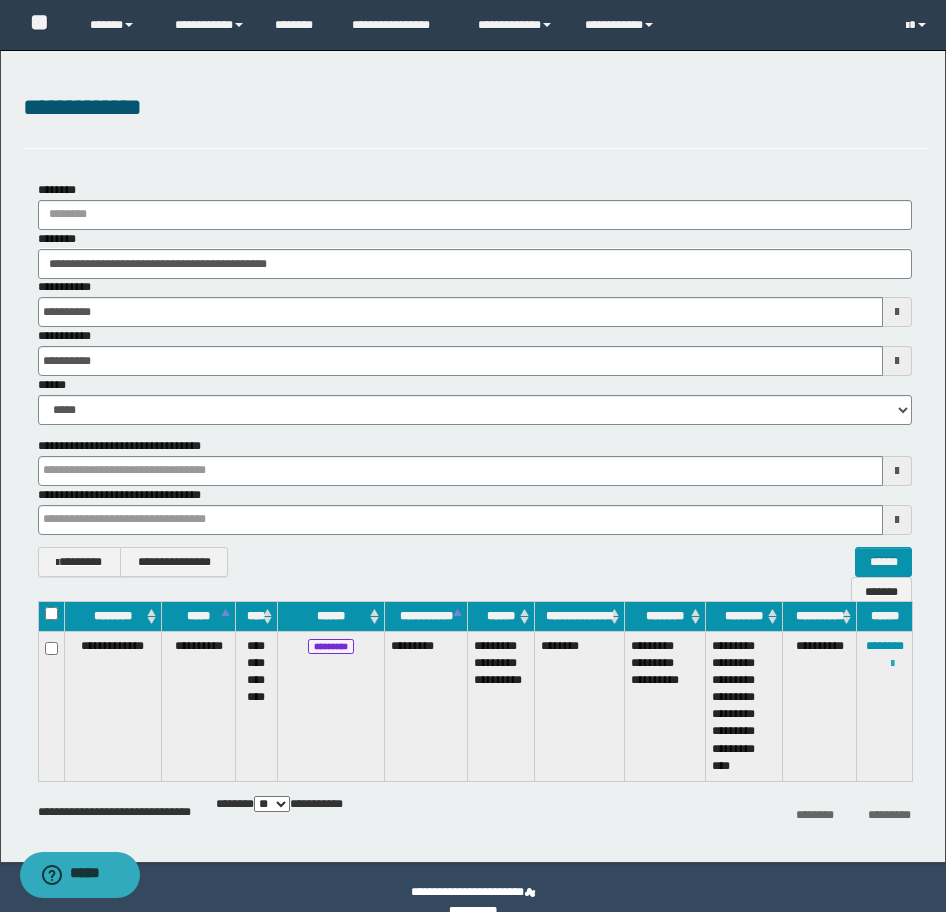 click at bounding box center (892, 664) 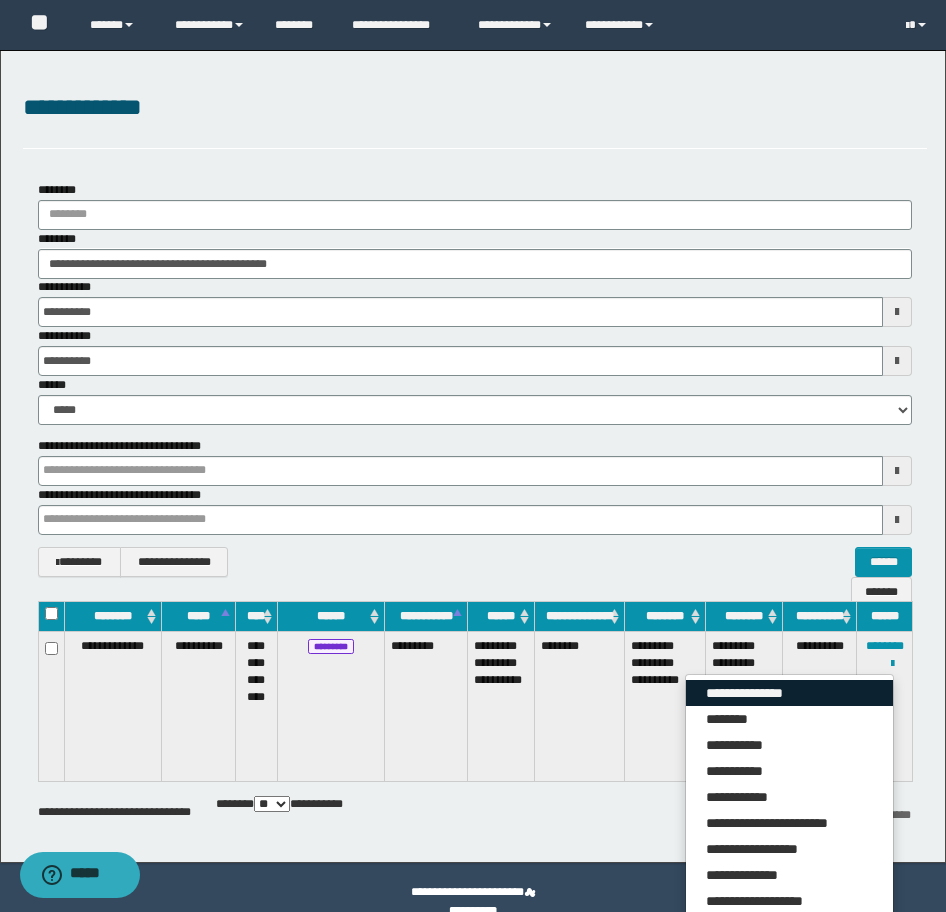 click on "**********" at bounding box center [789, 693] 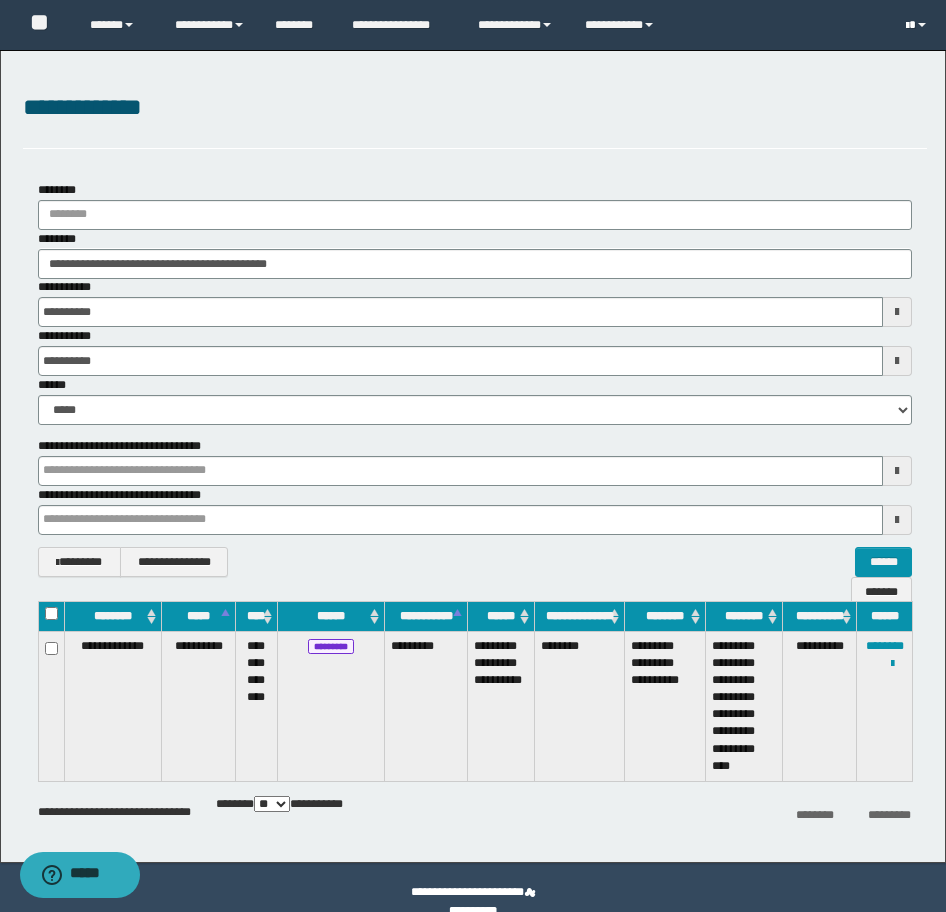click at bounding box center [918, 25] 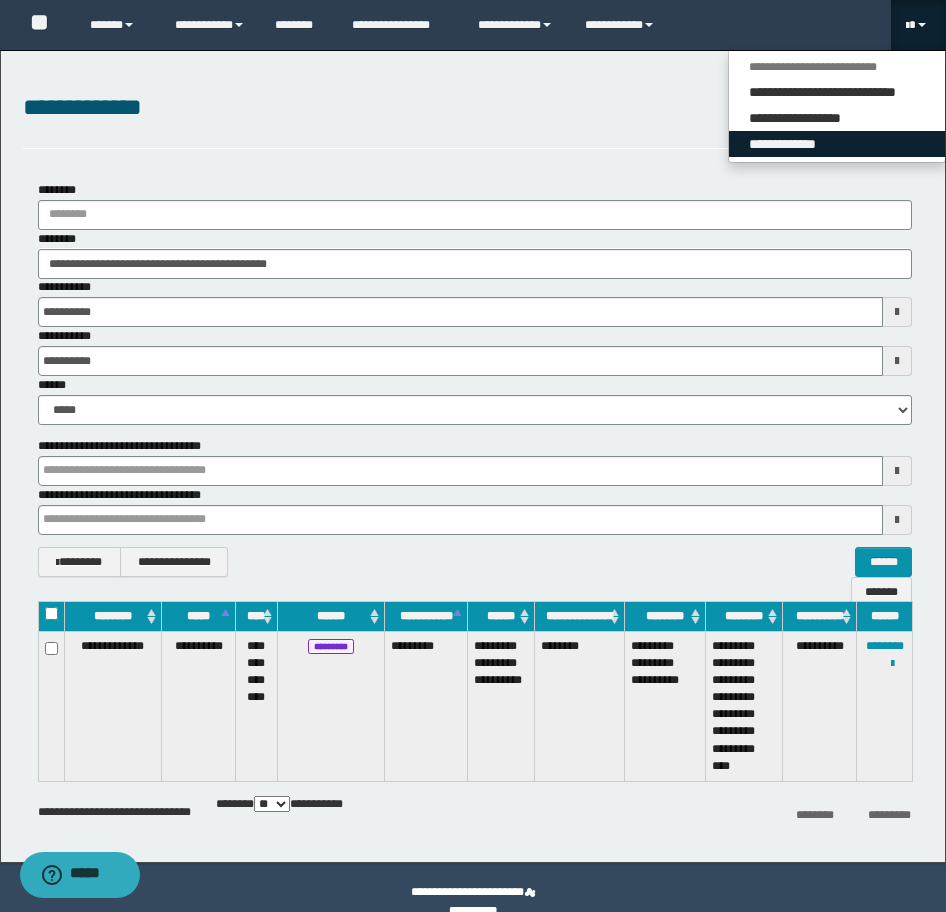 click on "**********" at bounding box center [837, 144] 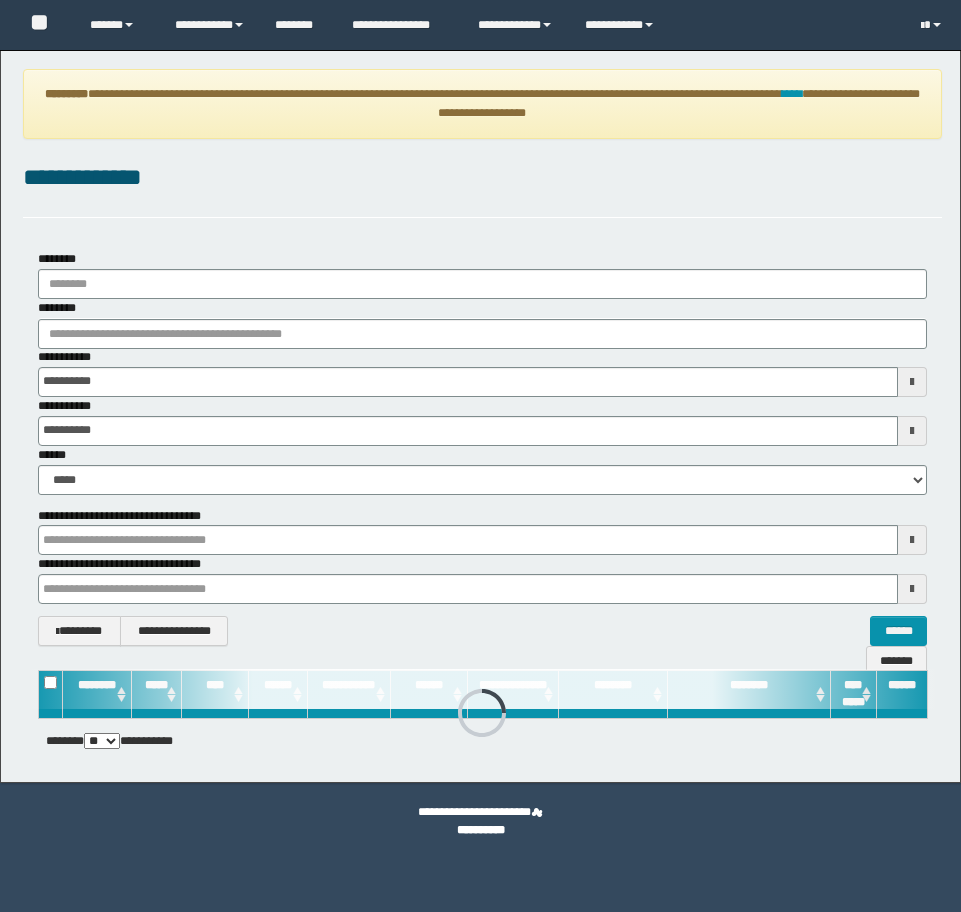 scroll, scrollTop: 0, scrollLeft: 0, axis: both 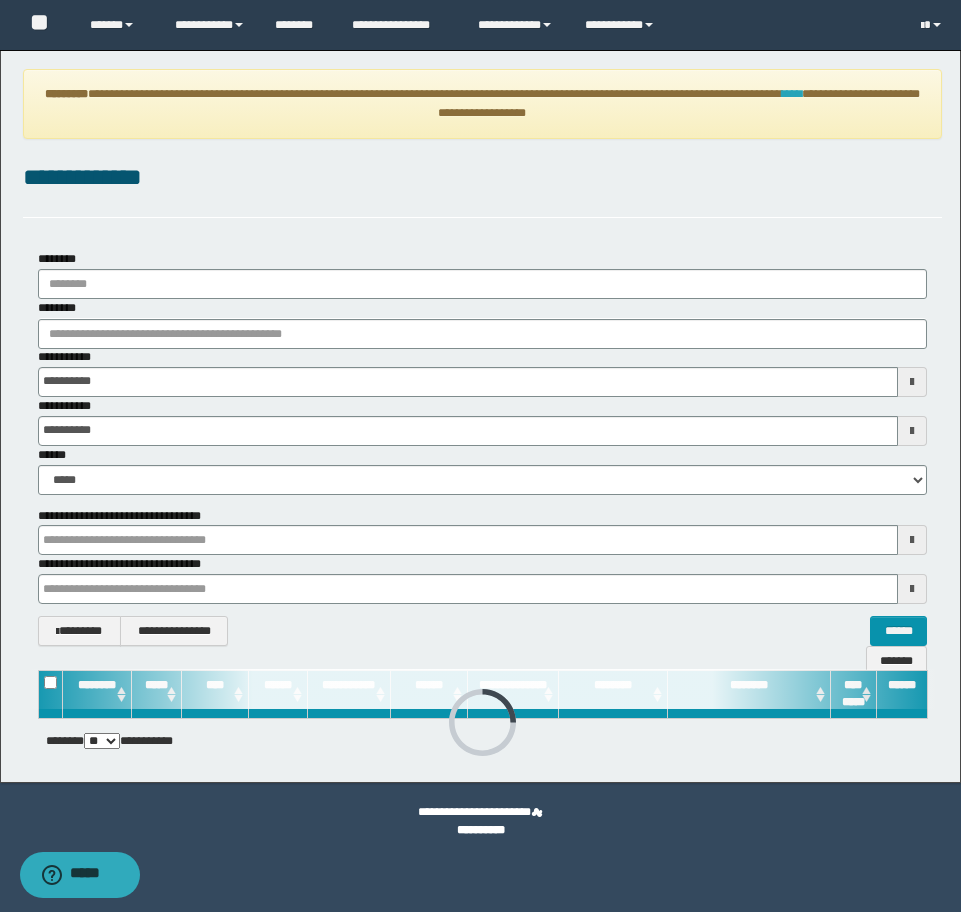 click on "****" at bounding box center (792, 94) 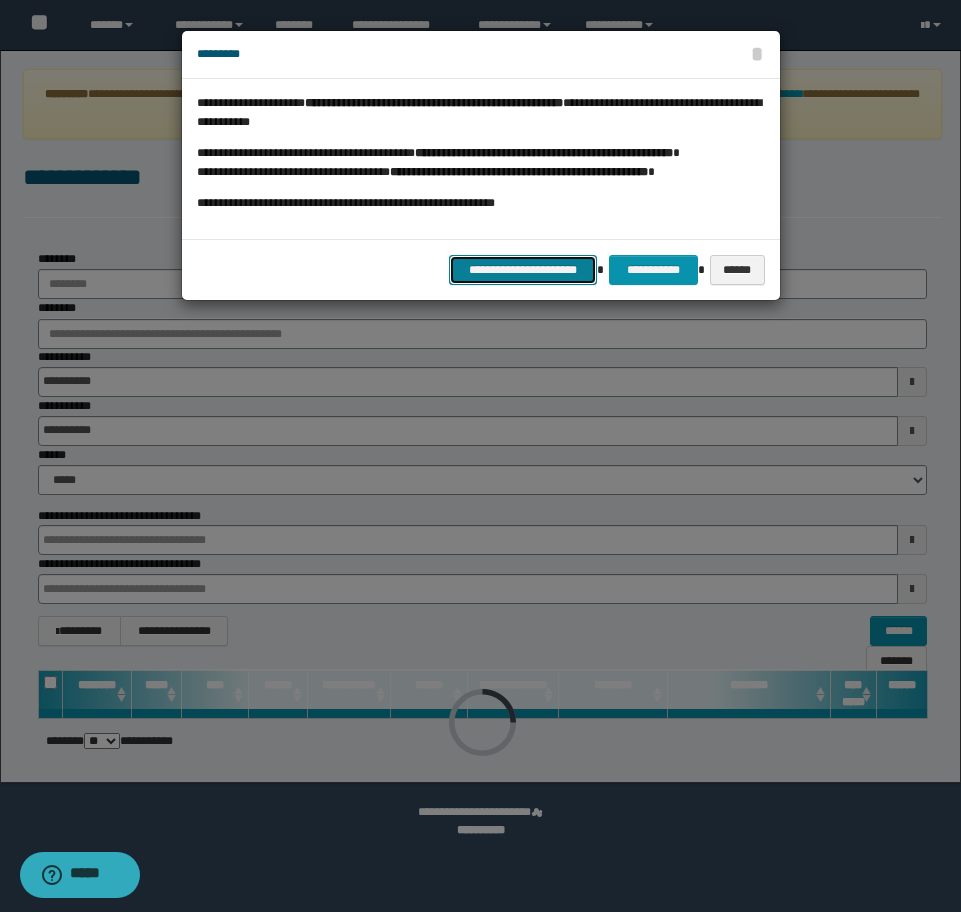 click on "**********" at bounding box center (523, 270) 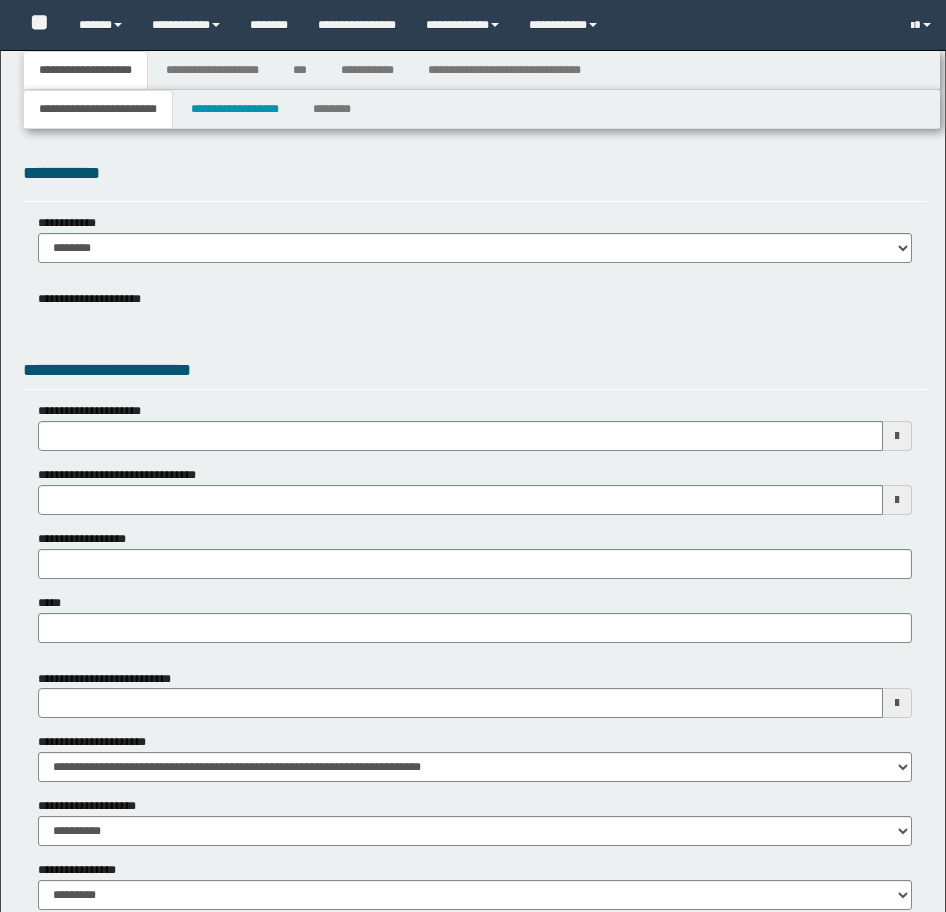 type 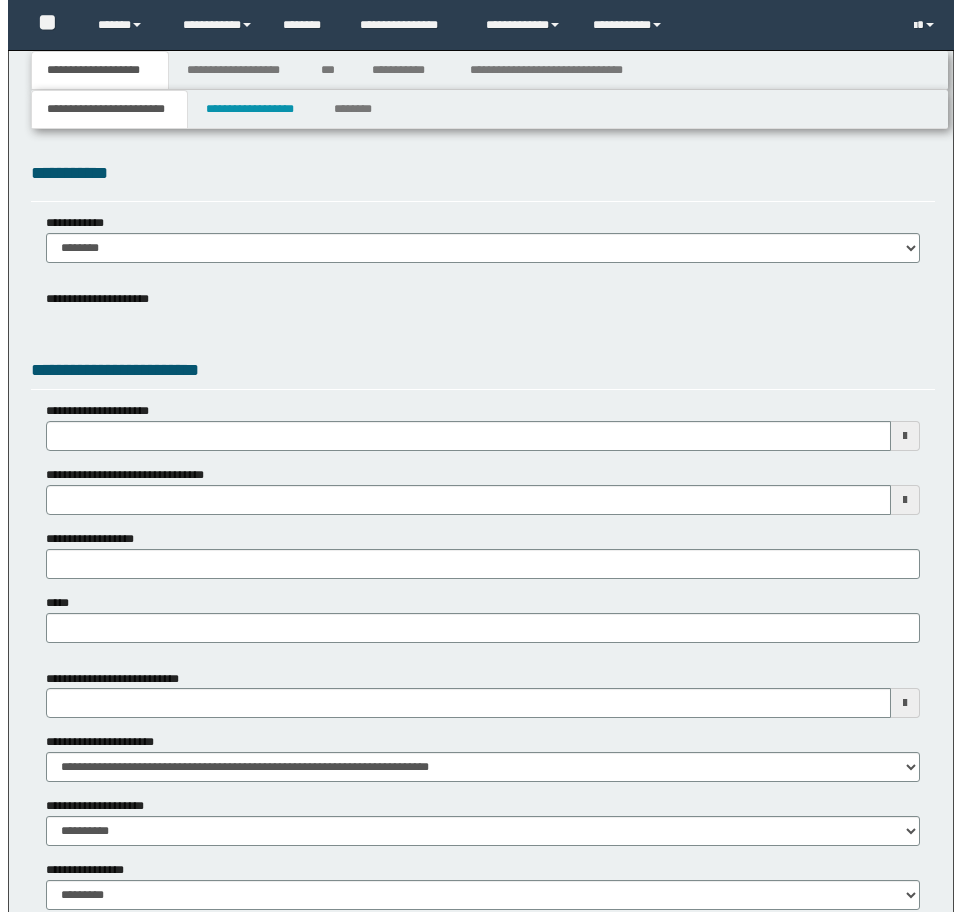 scroll, scrollTop: 0, scrollLeft: 0, axis: both 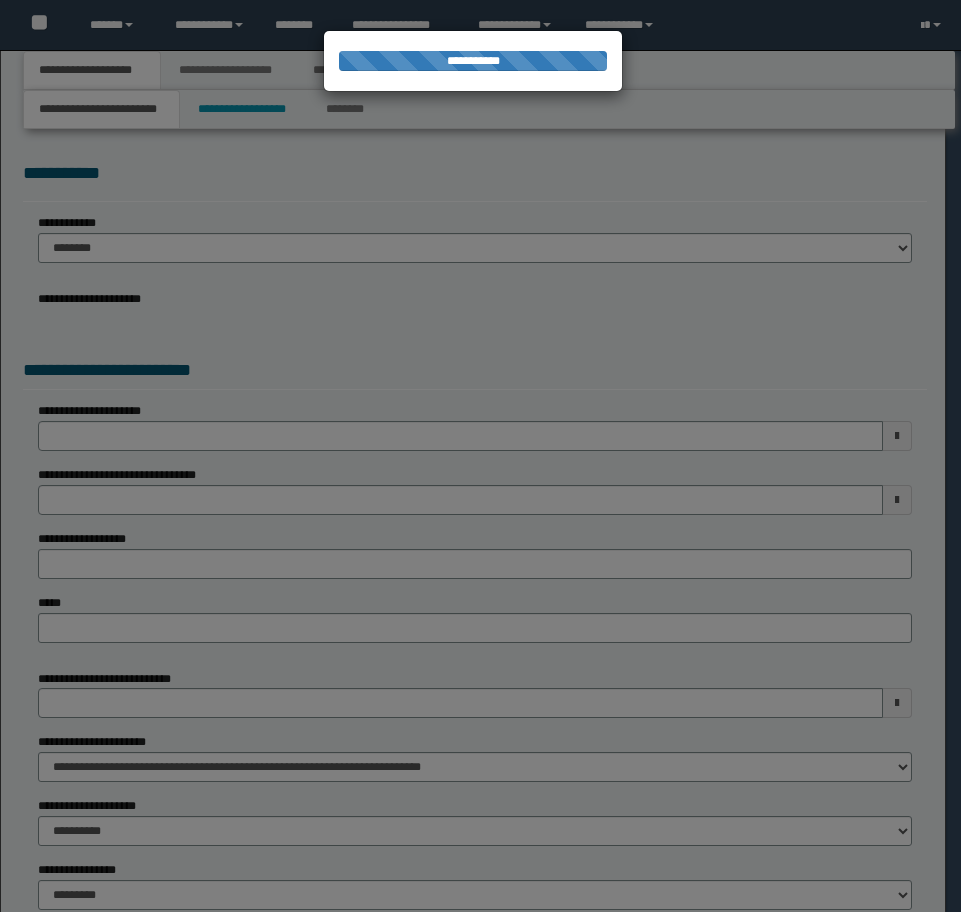 type on "**********" 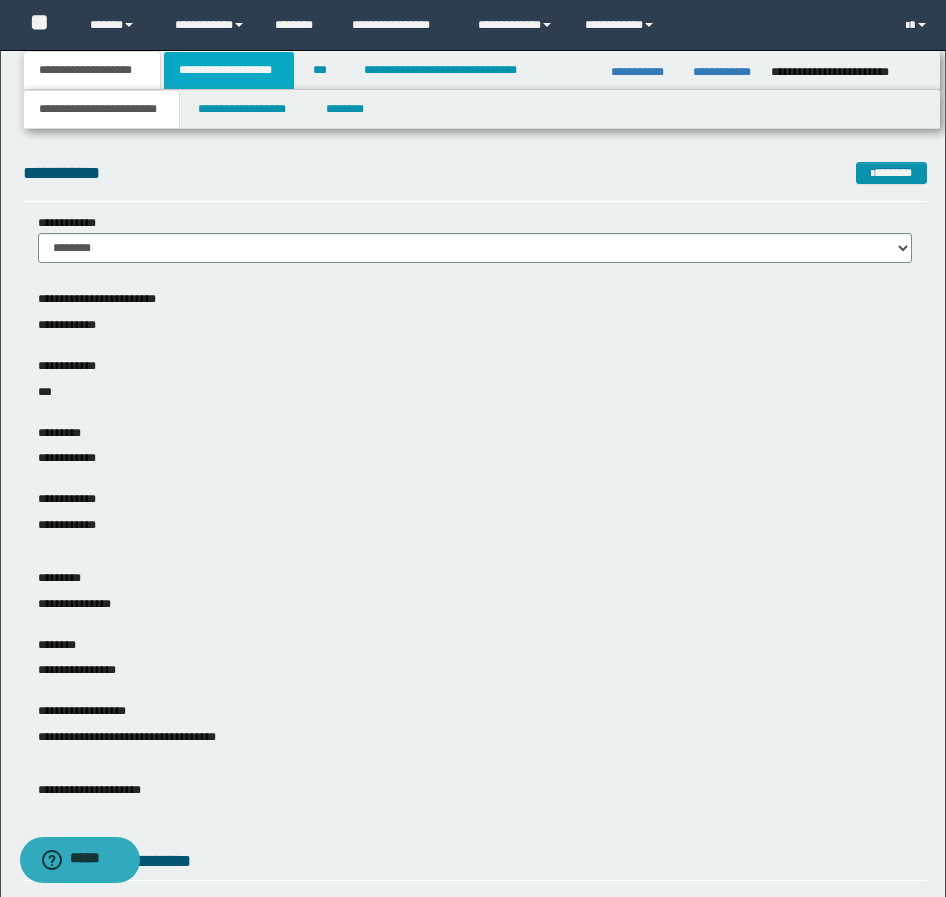 click on "**********" at bounding box center [229, 70] 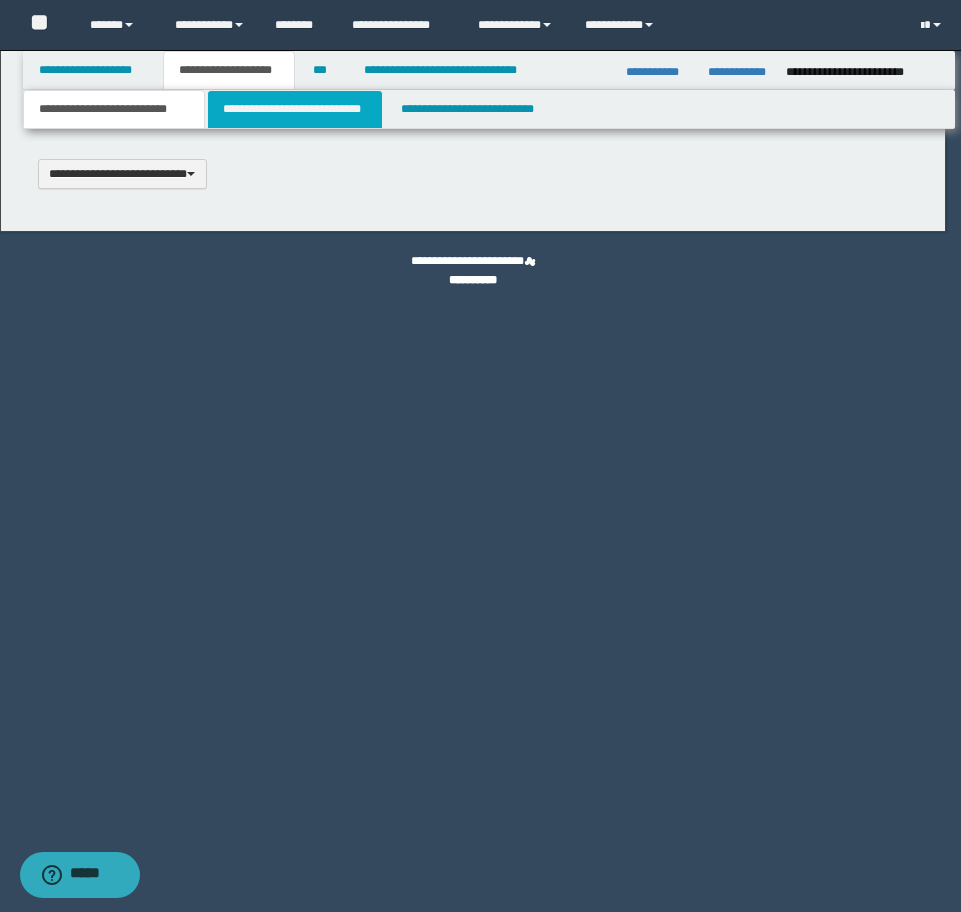 type 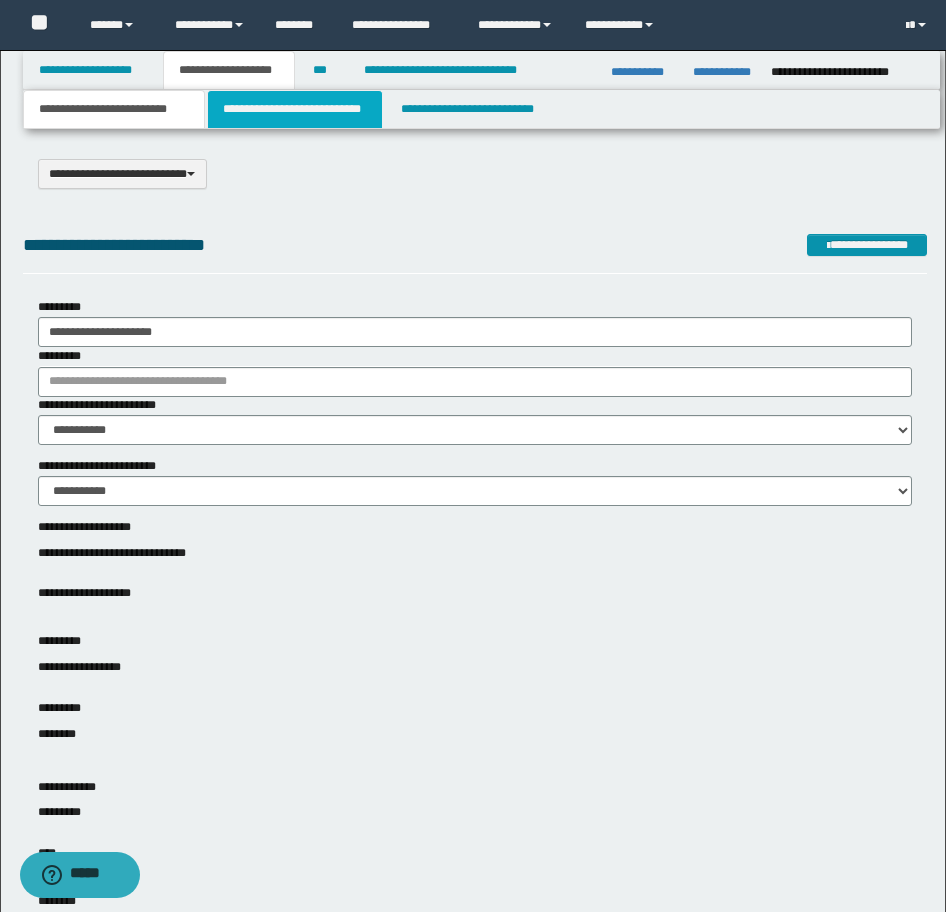 click on "**********" at bounding box center [295, 109] 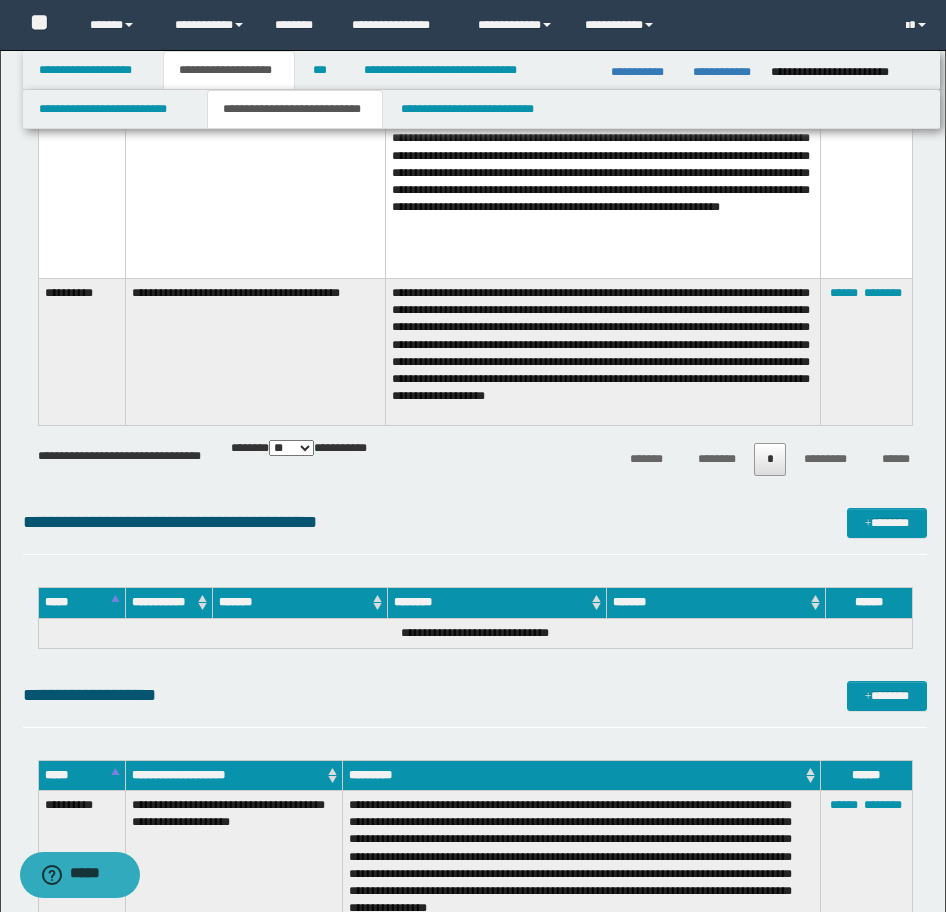 scroll, scrollTop: 5100, scrollLeft: 0, axis: vertical 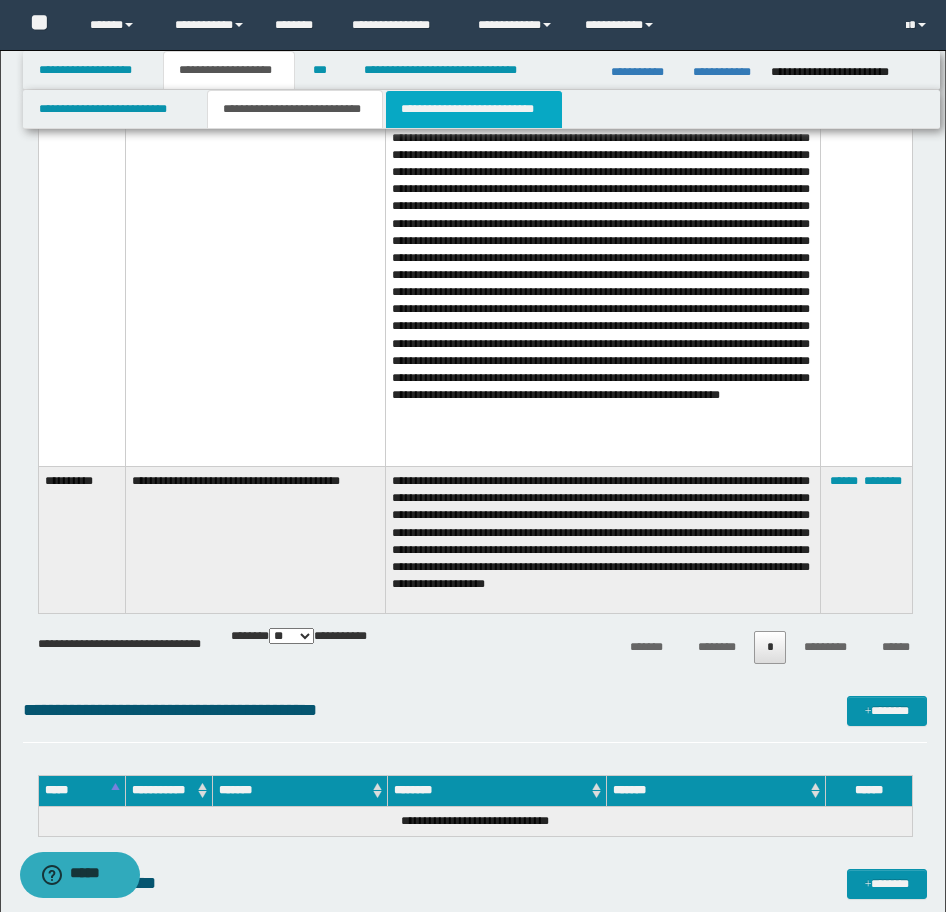 click on "**********" at bounding box center (474, 109) 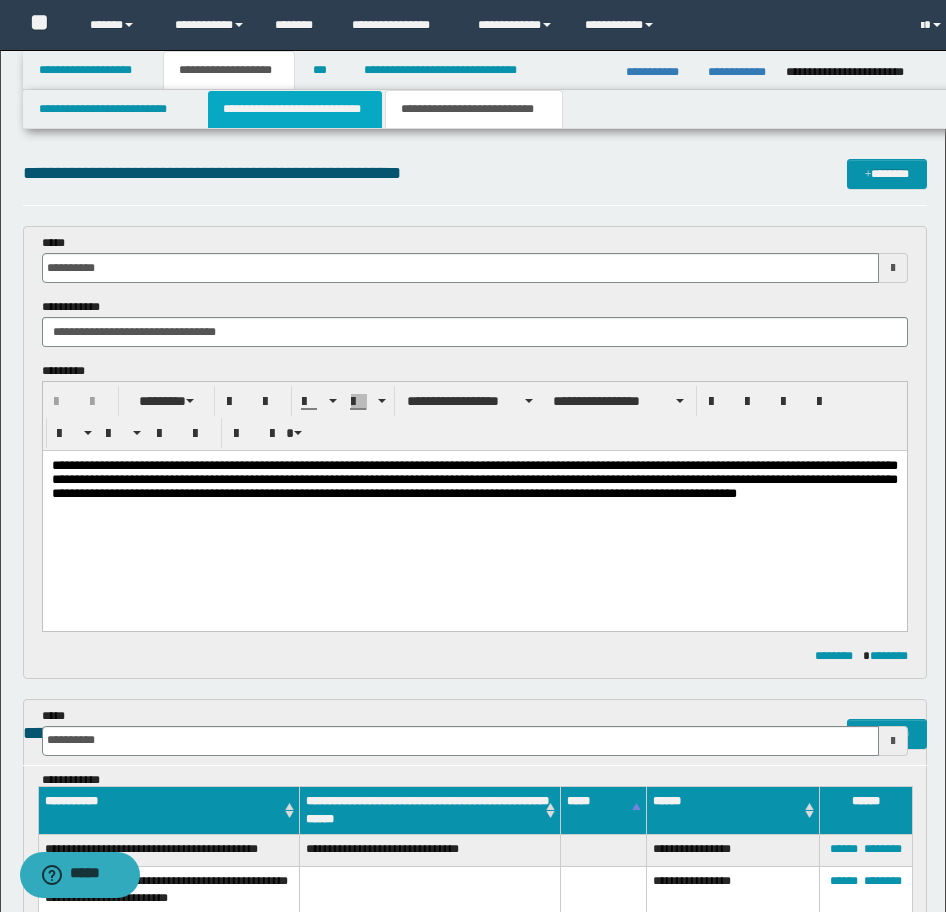 scroll, scrollTop: 0, scrollLeft: 0, axis: both 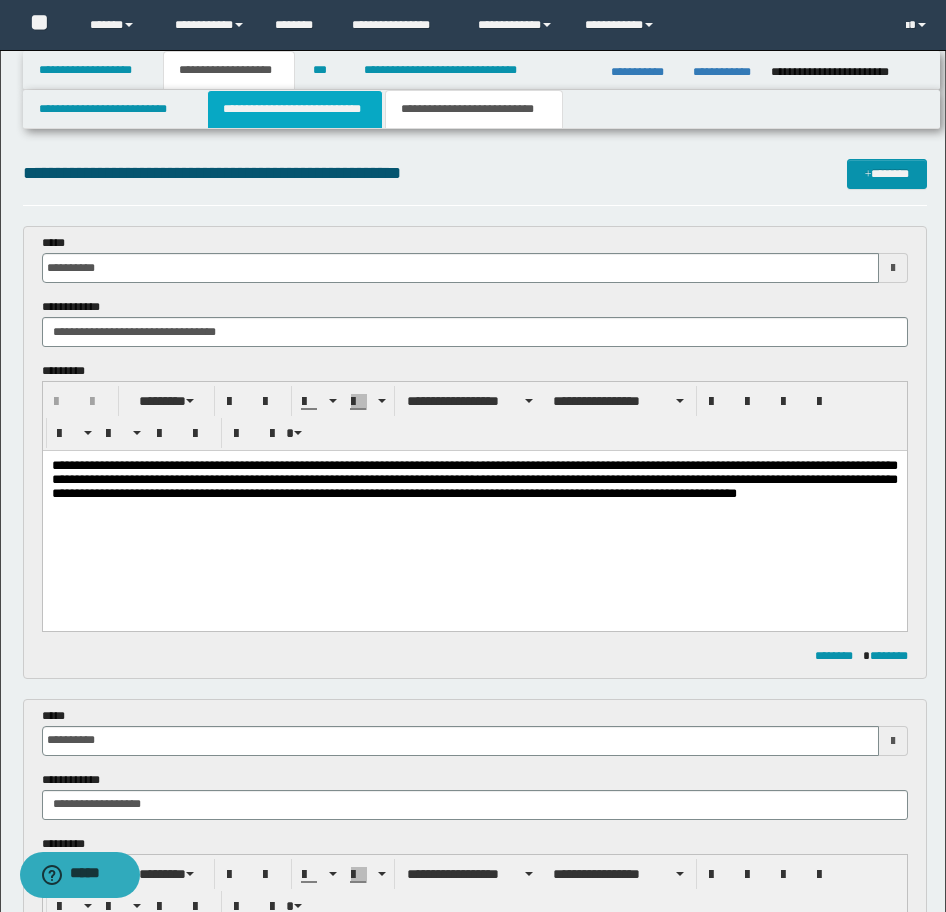 click on "**********" at bounding box center [295, 109] 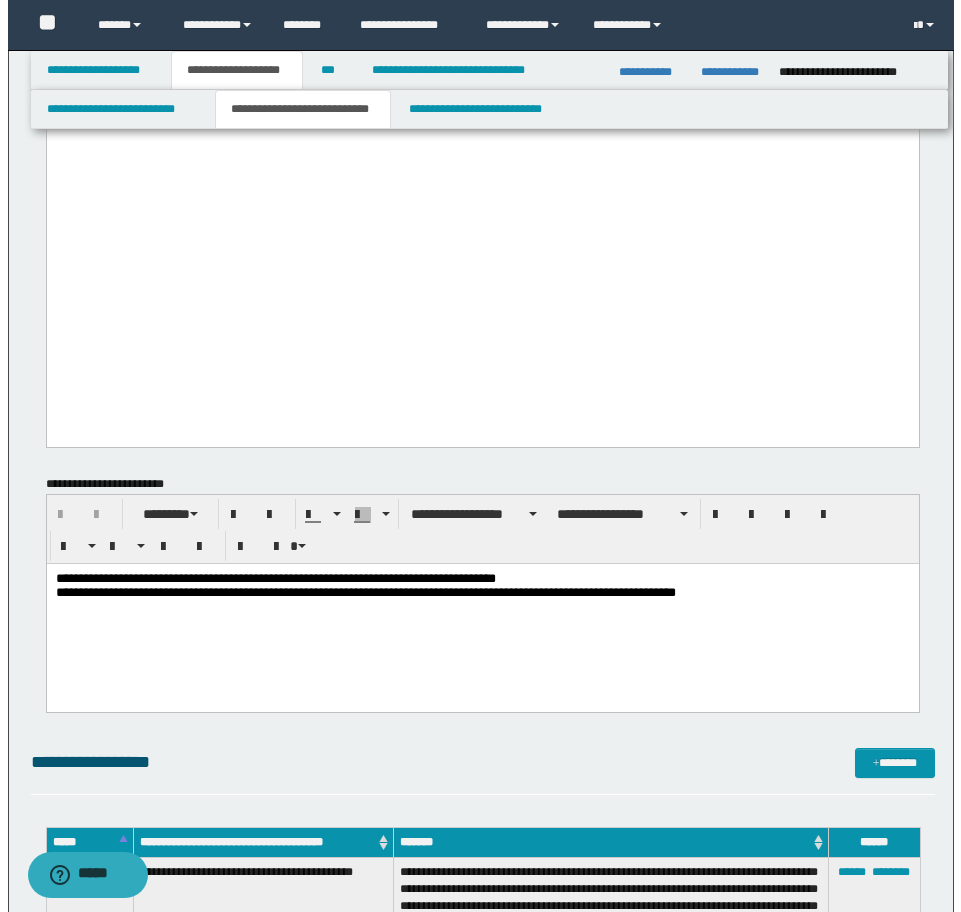 scroll, scrollTop: 2100, scrollLeft: 0, axis: vertical 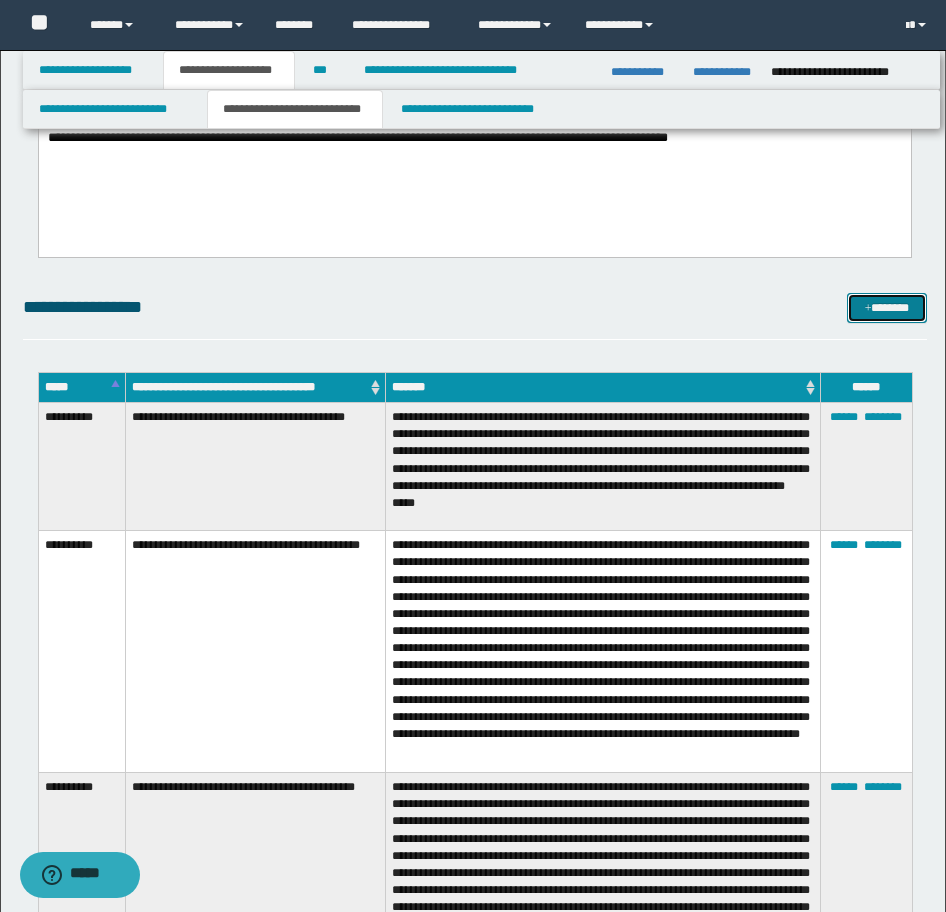 click at bounding box center (868, 309) 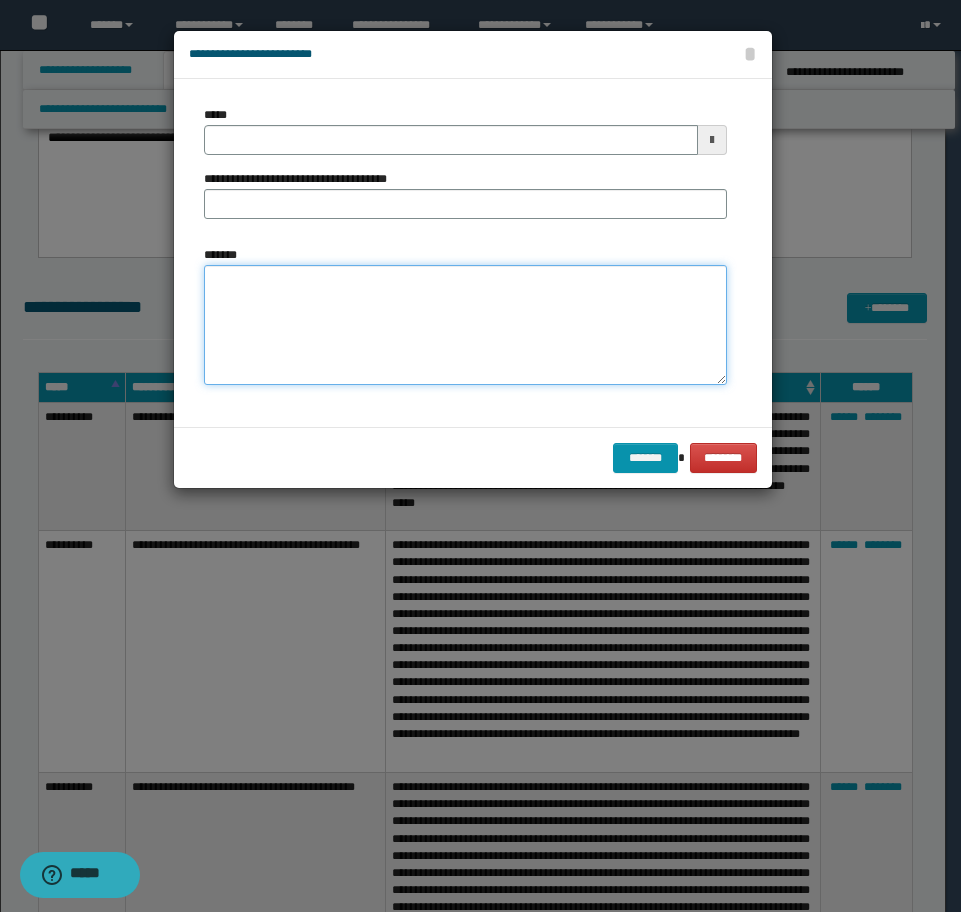 click on "*******" at bounding box center (465, 325) 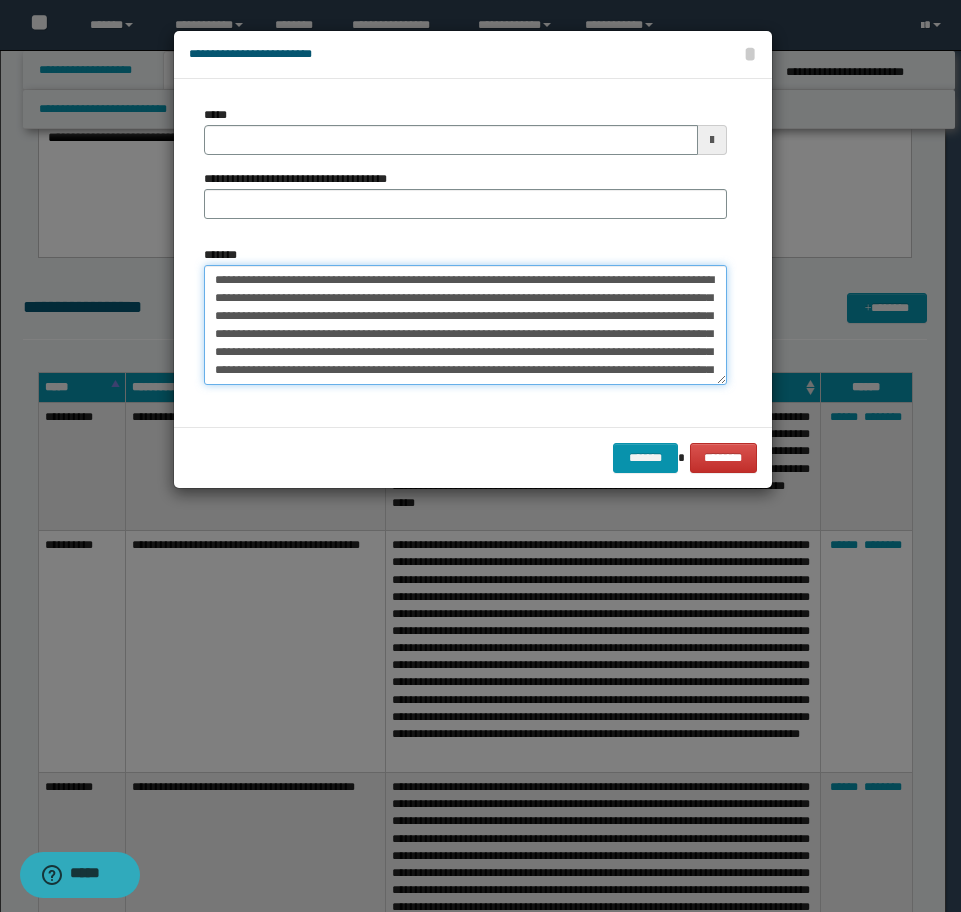 scroll, scrollTop: 192, scrollLeft: 0, axis: vertical 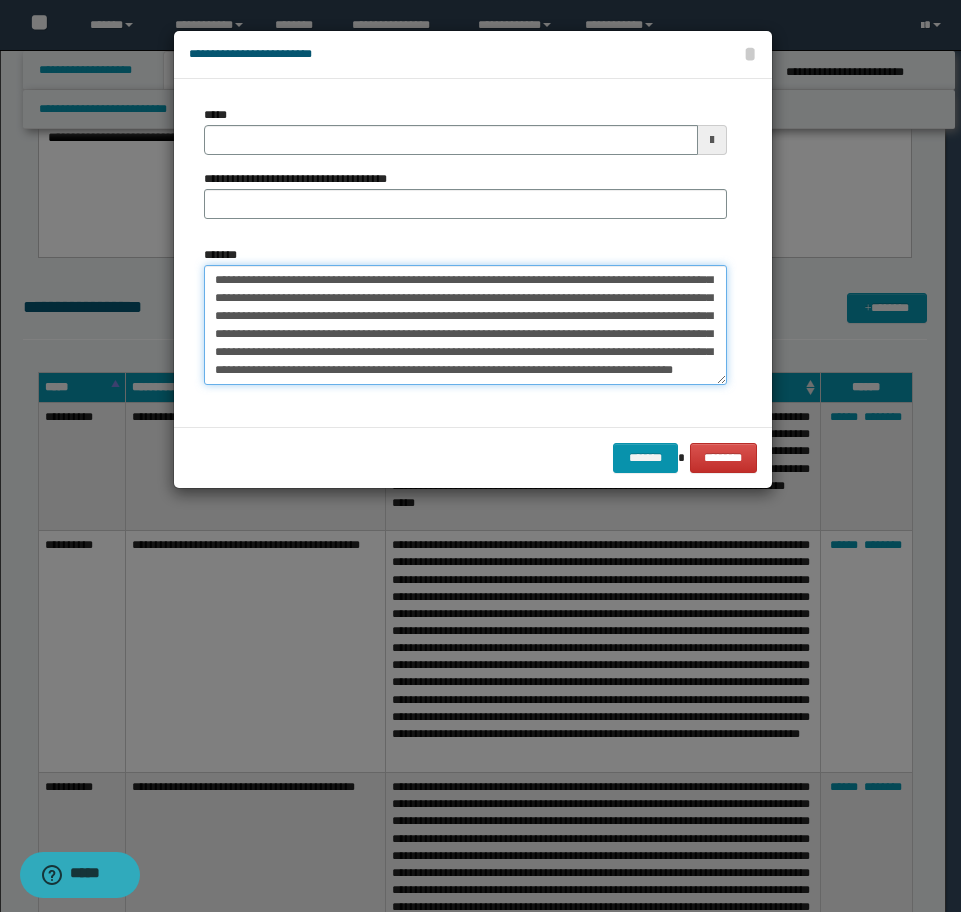 click on "*******" at bounding box center (465, 325) 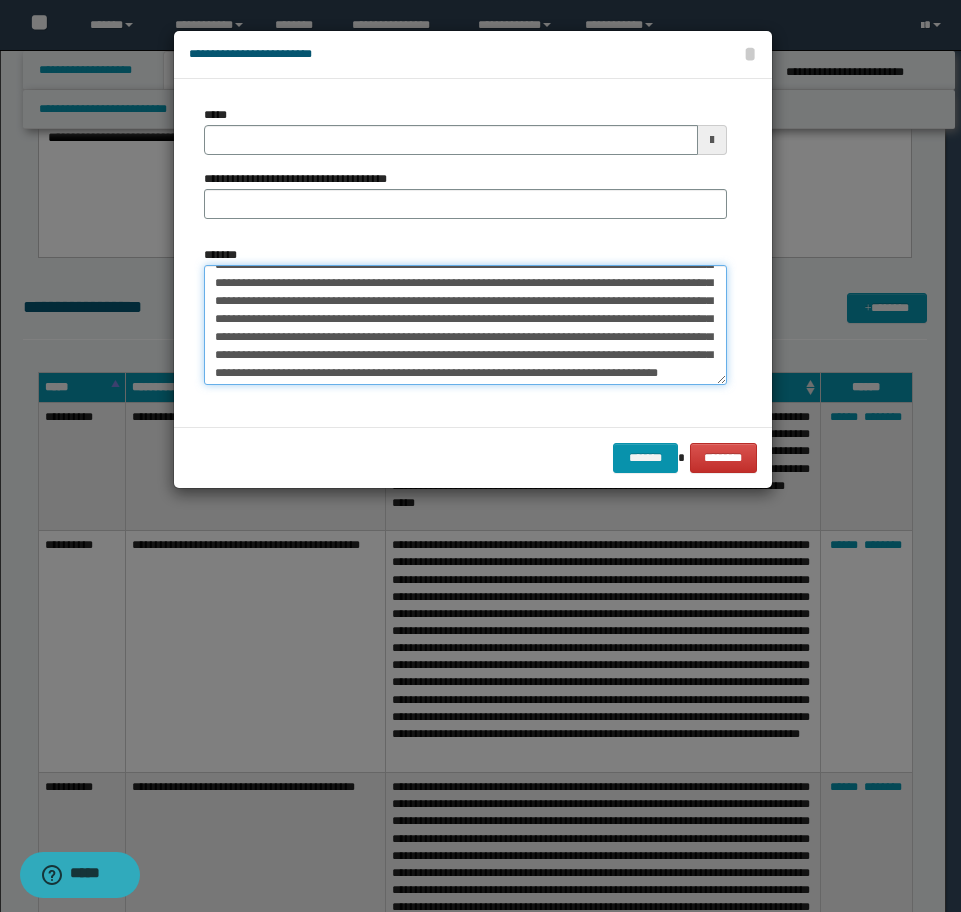 scroll, scrollTop: 92, scrollLeft: 0, axis: vertical 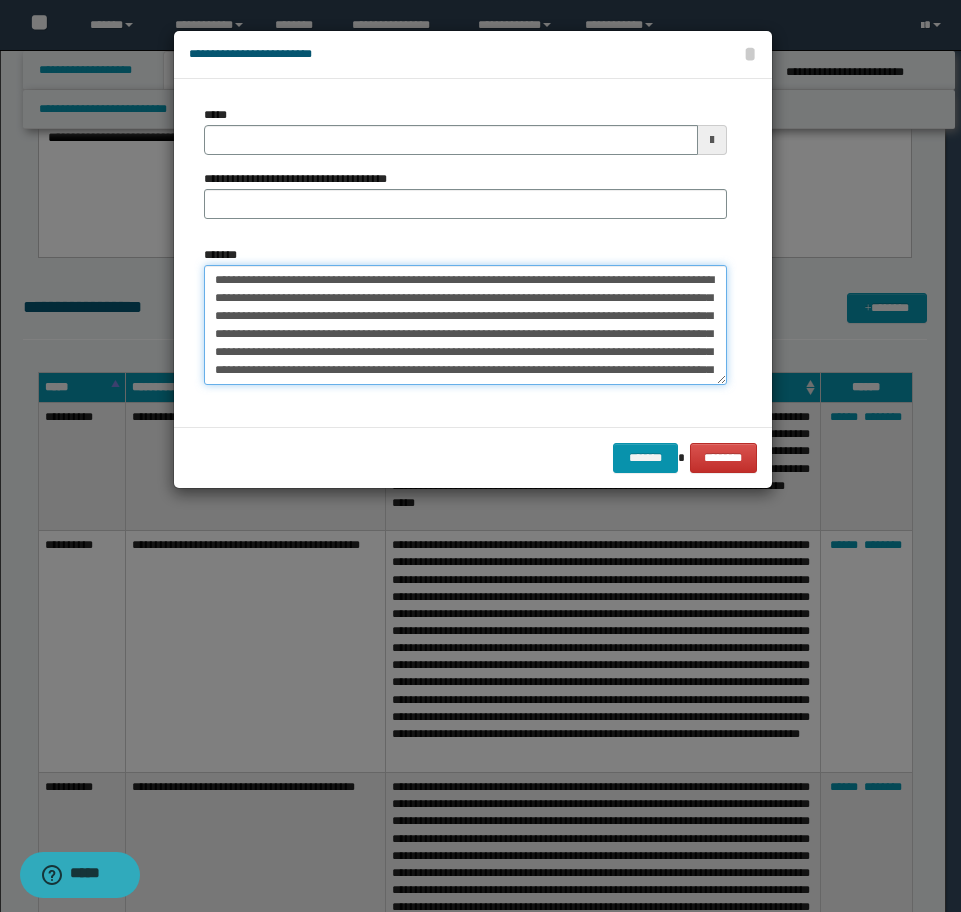 type on "**********" 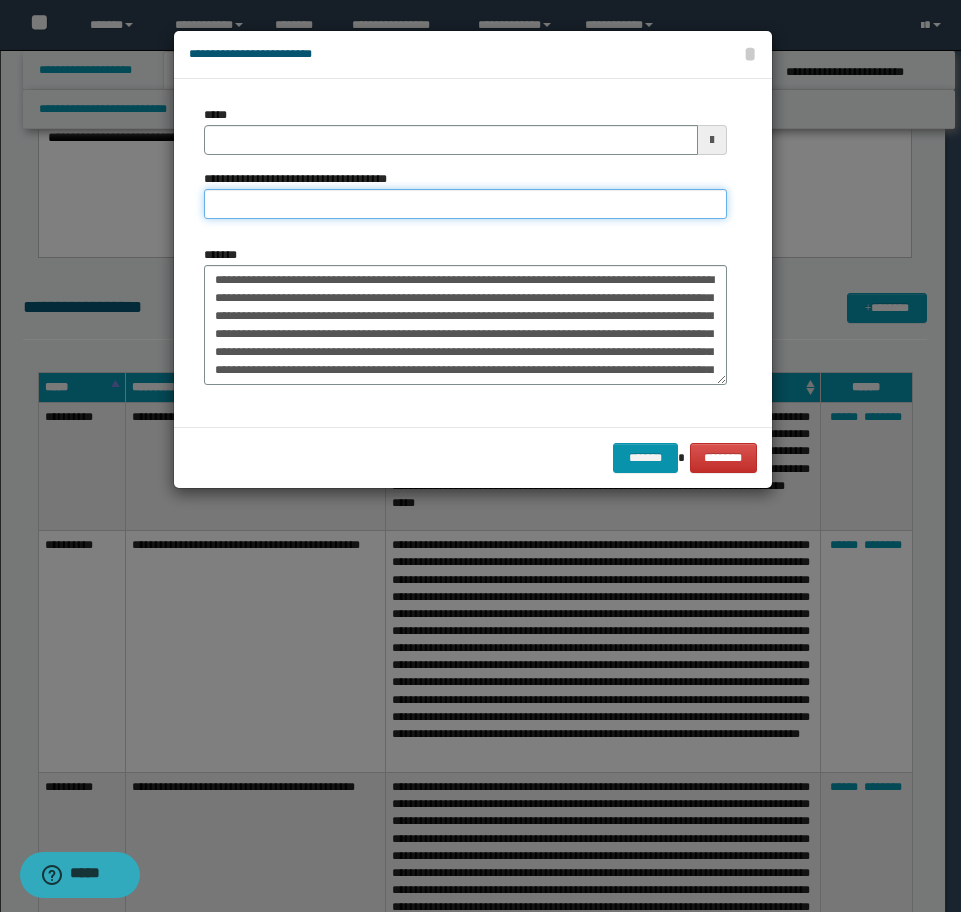 click on "**********" at bounding box center (465, 204) 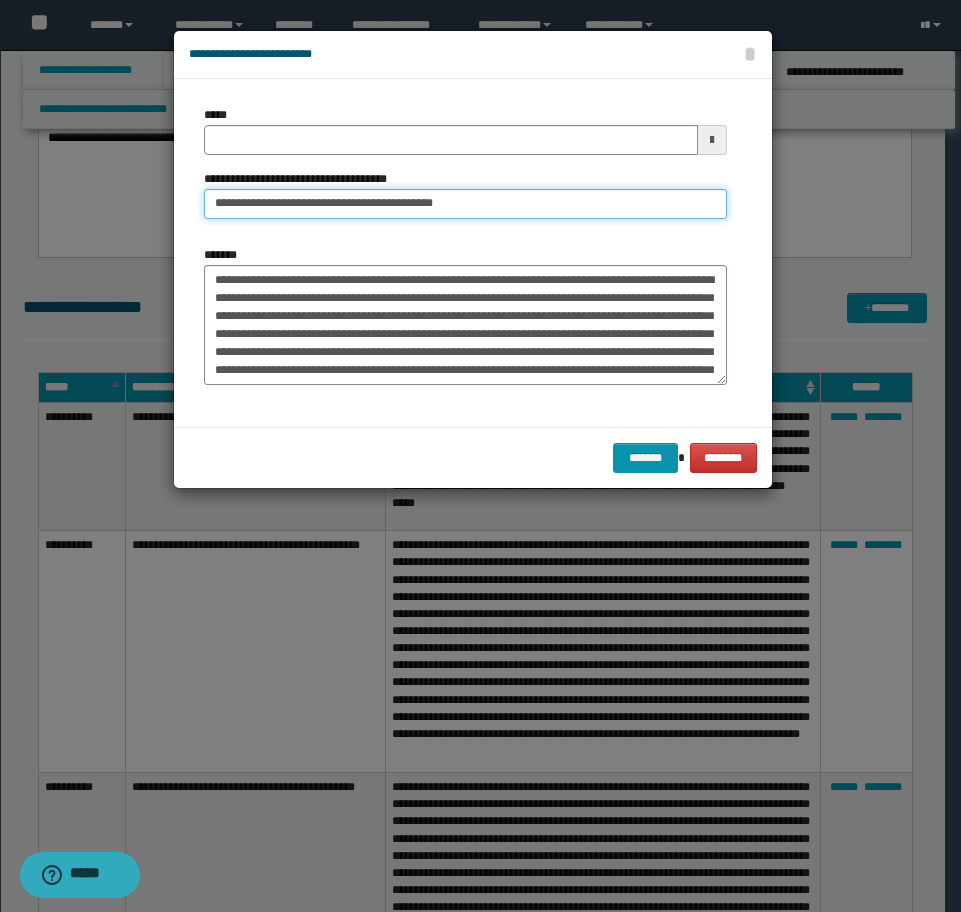 type on "**********" 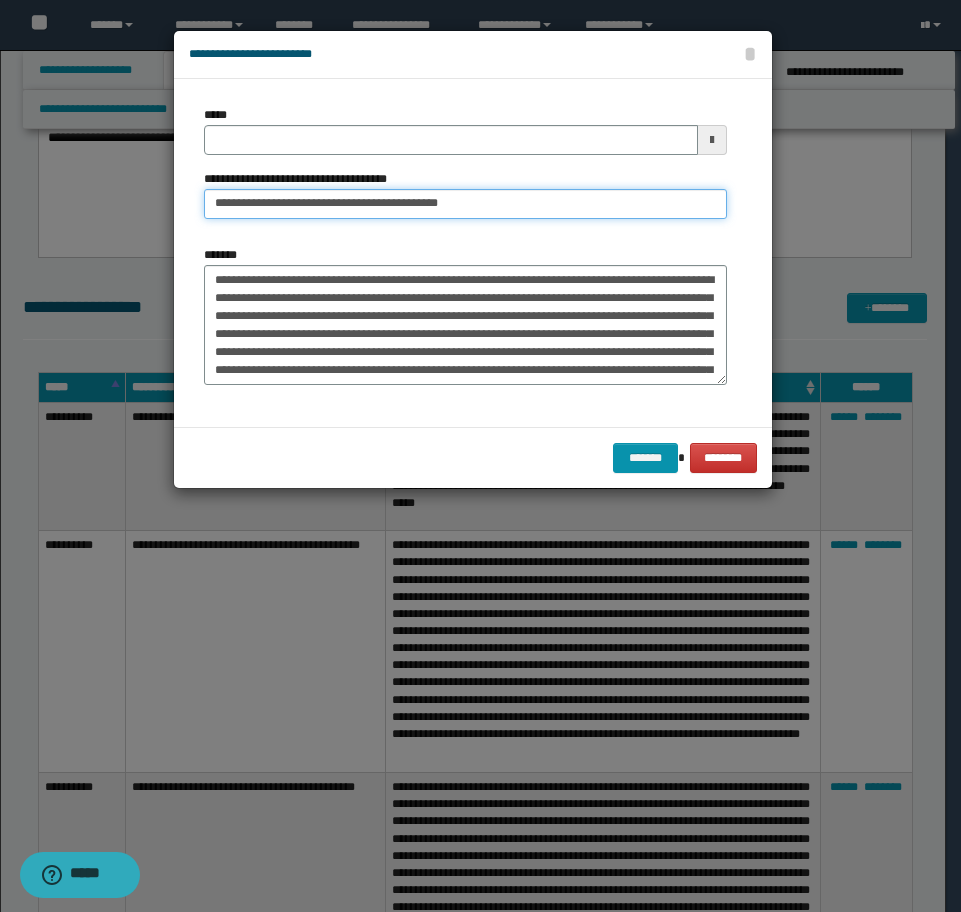 type 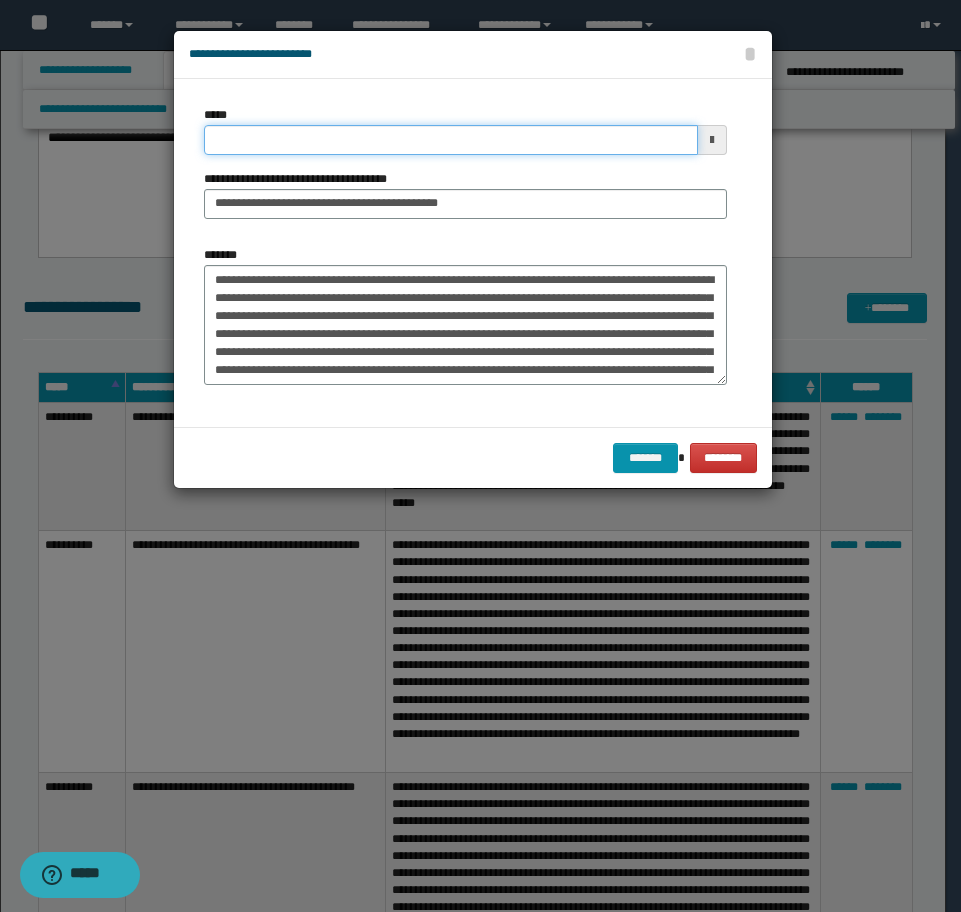 click on "*****" at bounding box center (451, 140) 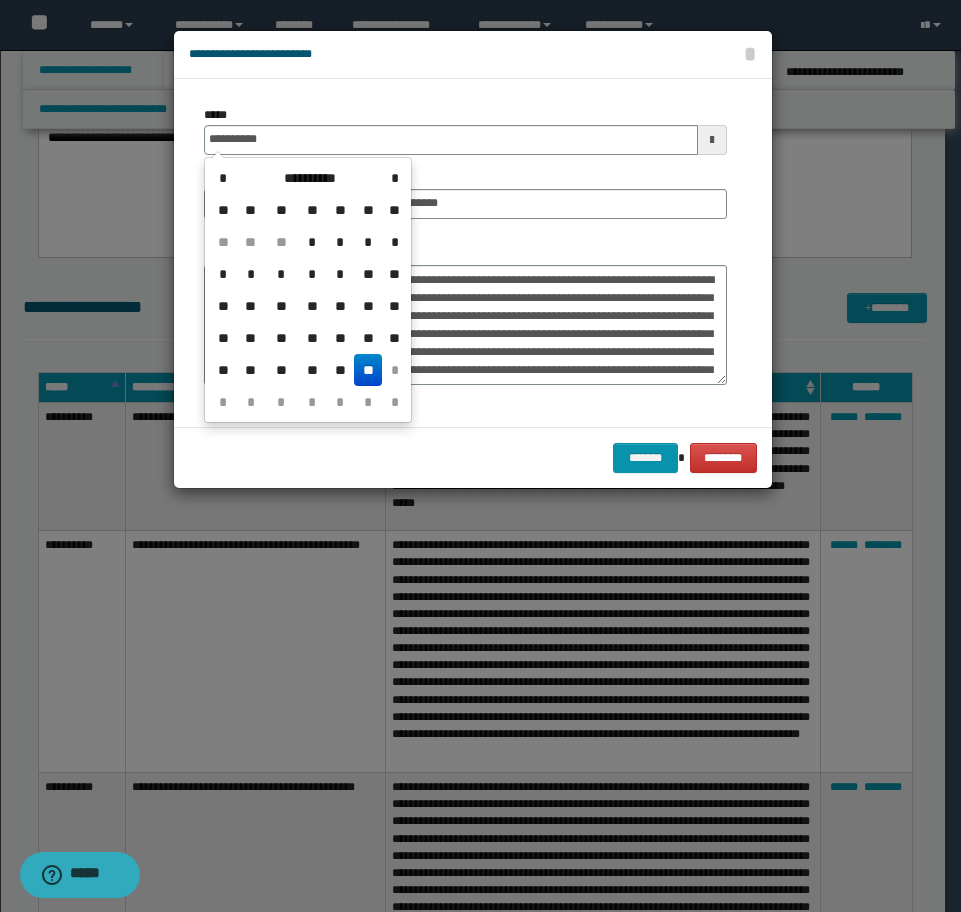 click on "**" at bounding box center (368, 370) 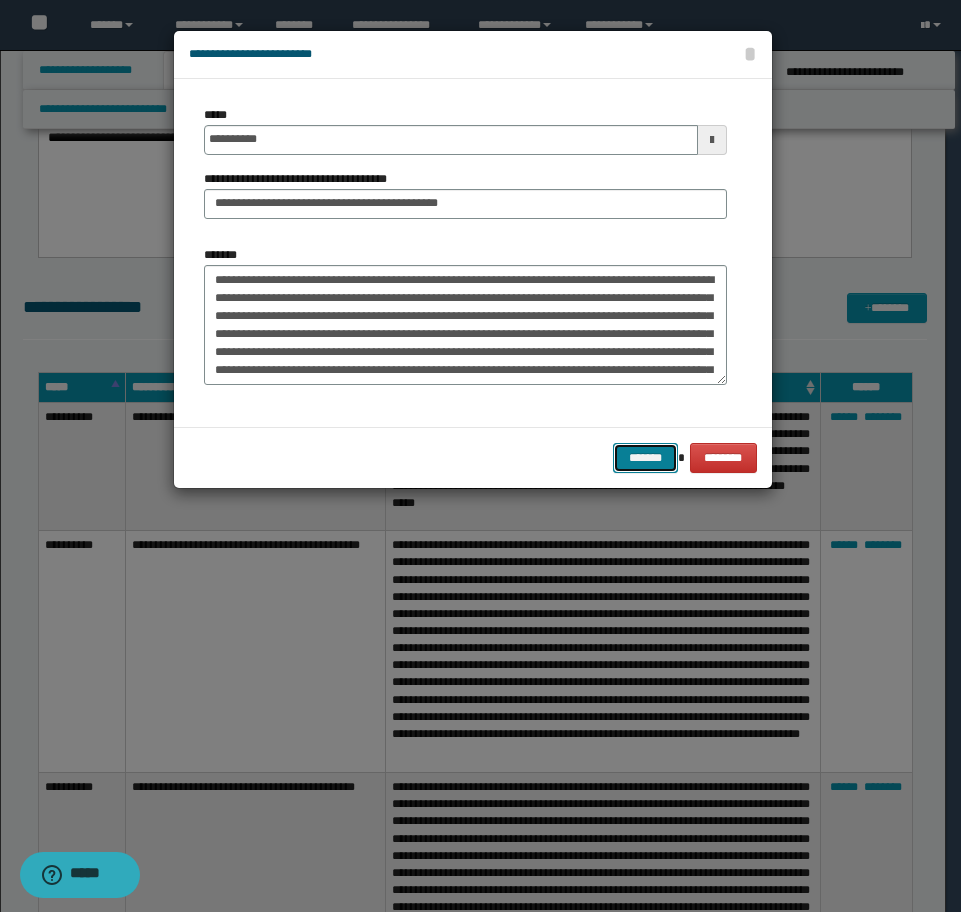 click on "*******" at bounding box center [645, 458] 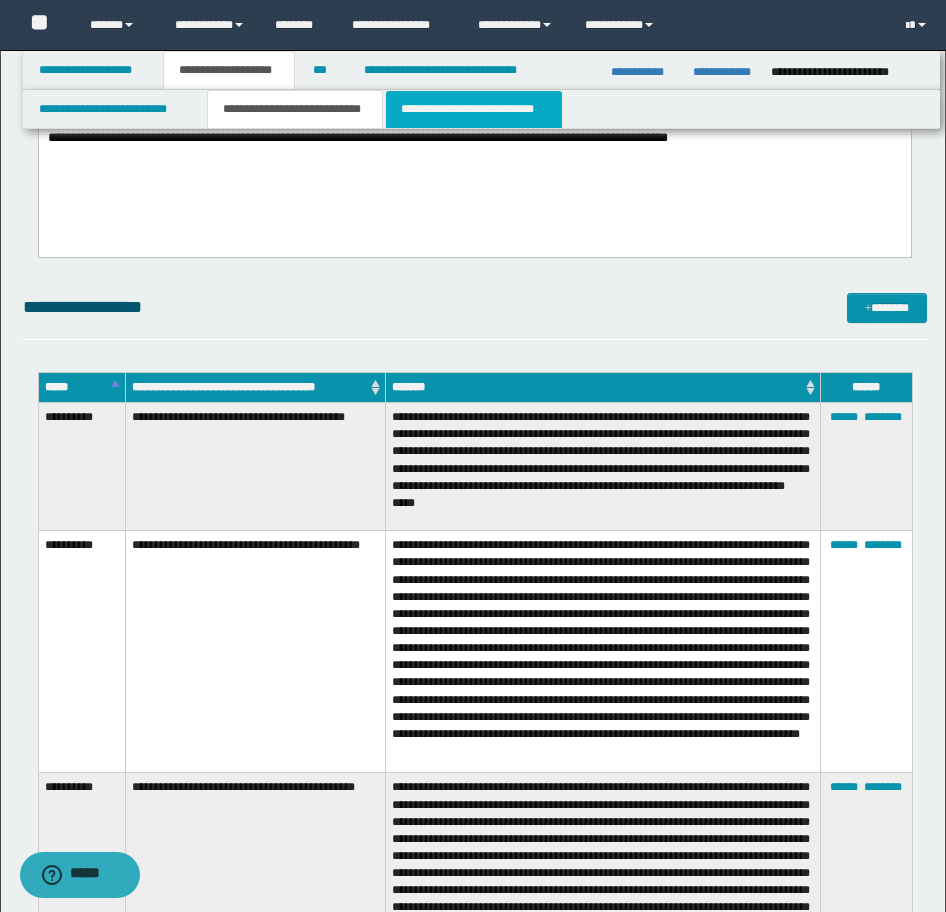click on "**********" at bounding box center [474, 109] 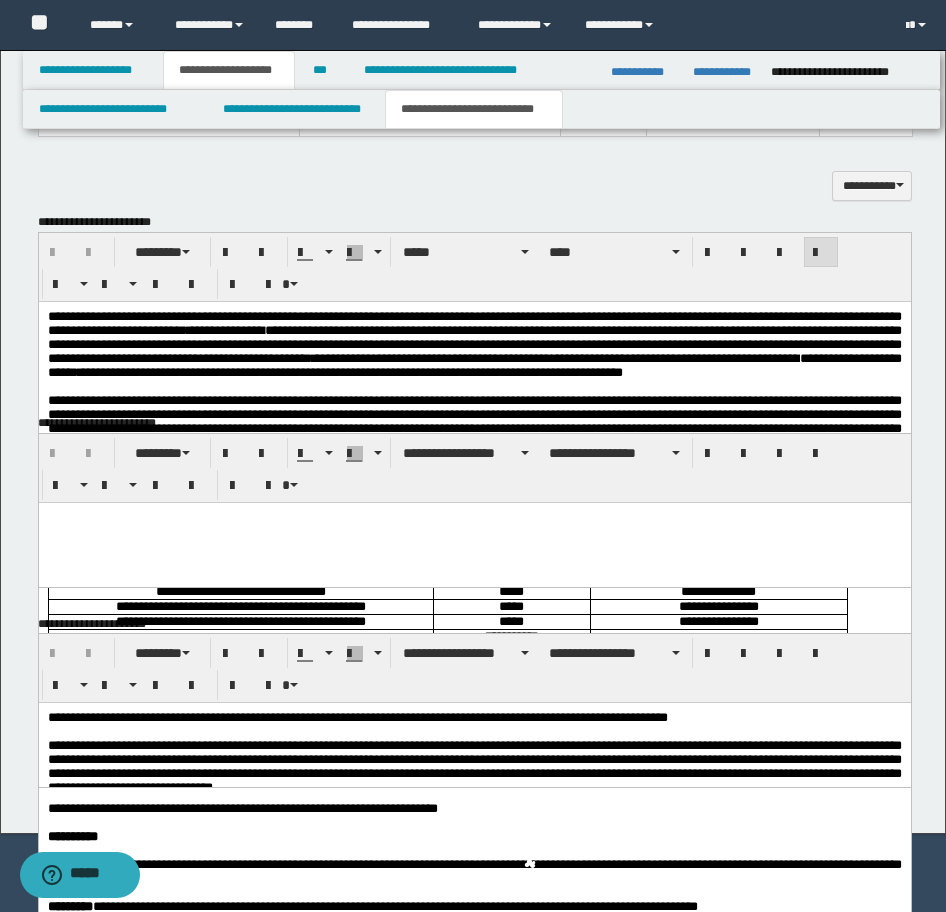 click on "**********" at bounding box center [474, 343] 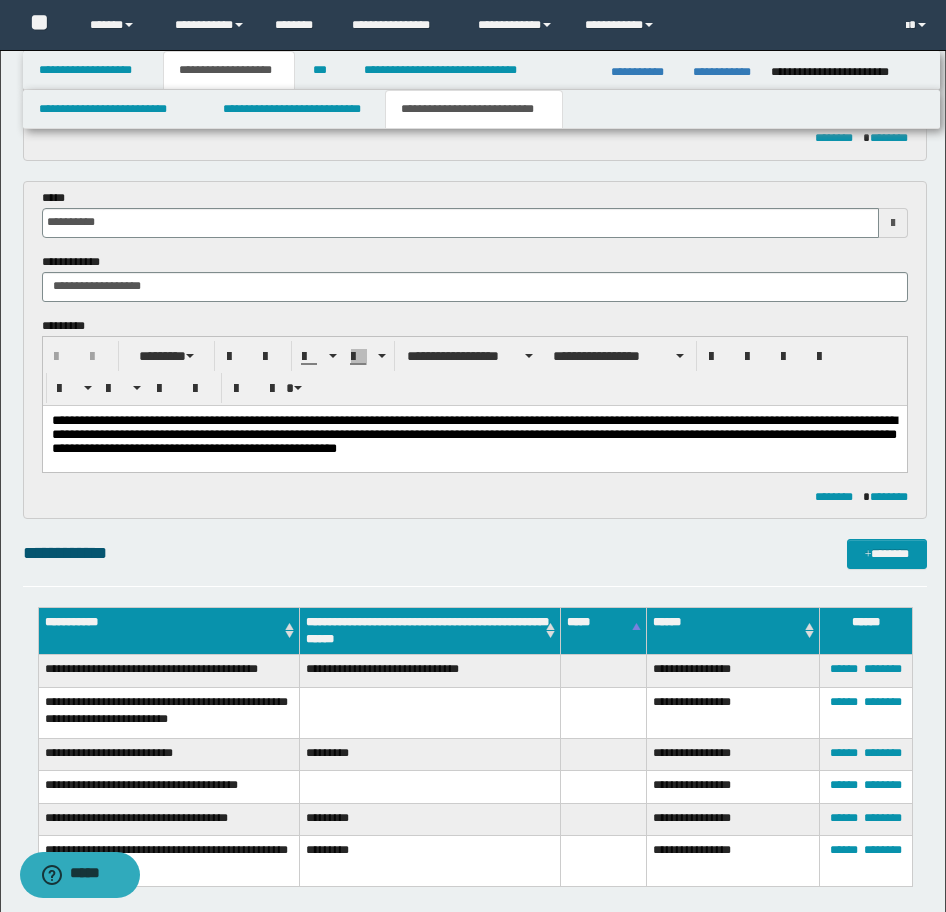 scroll, scrollTop: 254, scrollLeft: 0, axis: vertical 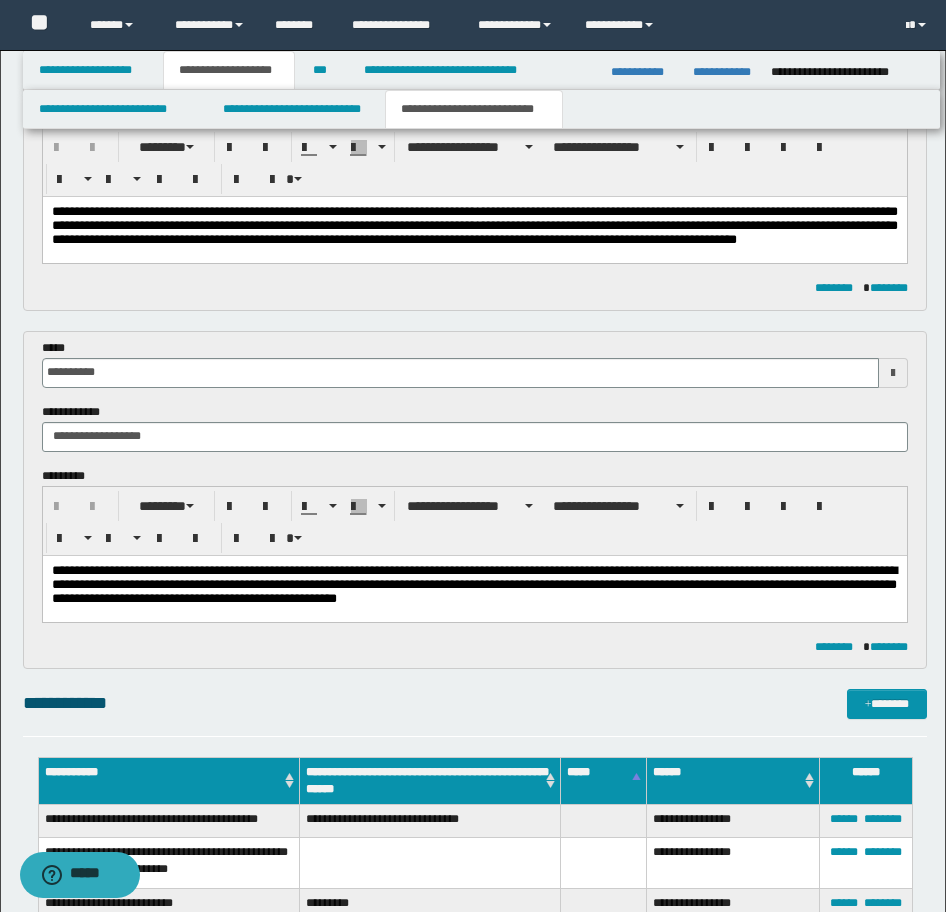 click on "**********" at bounding box center [473, 583] 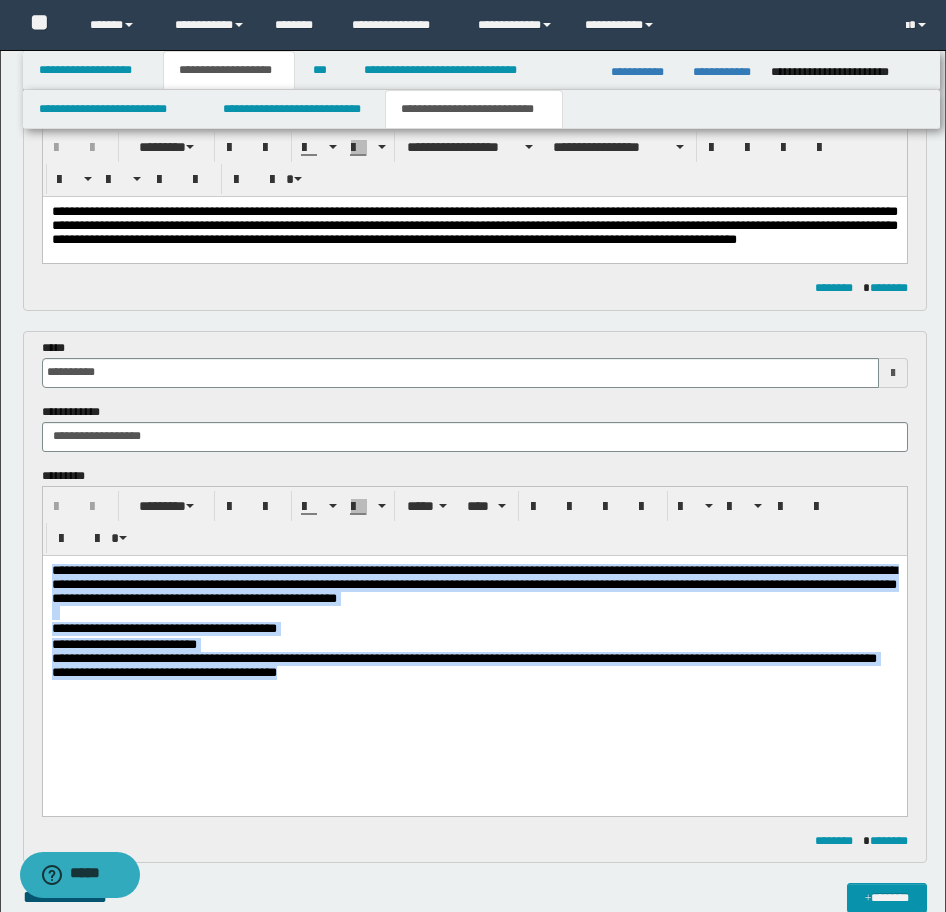 drag, startPoint x: 380, startPoint y: 701, endPoint x: -6, endPoint y: 518, distance: 427.18262 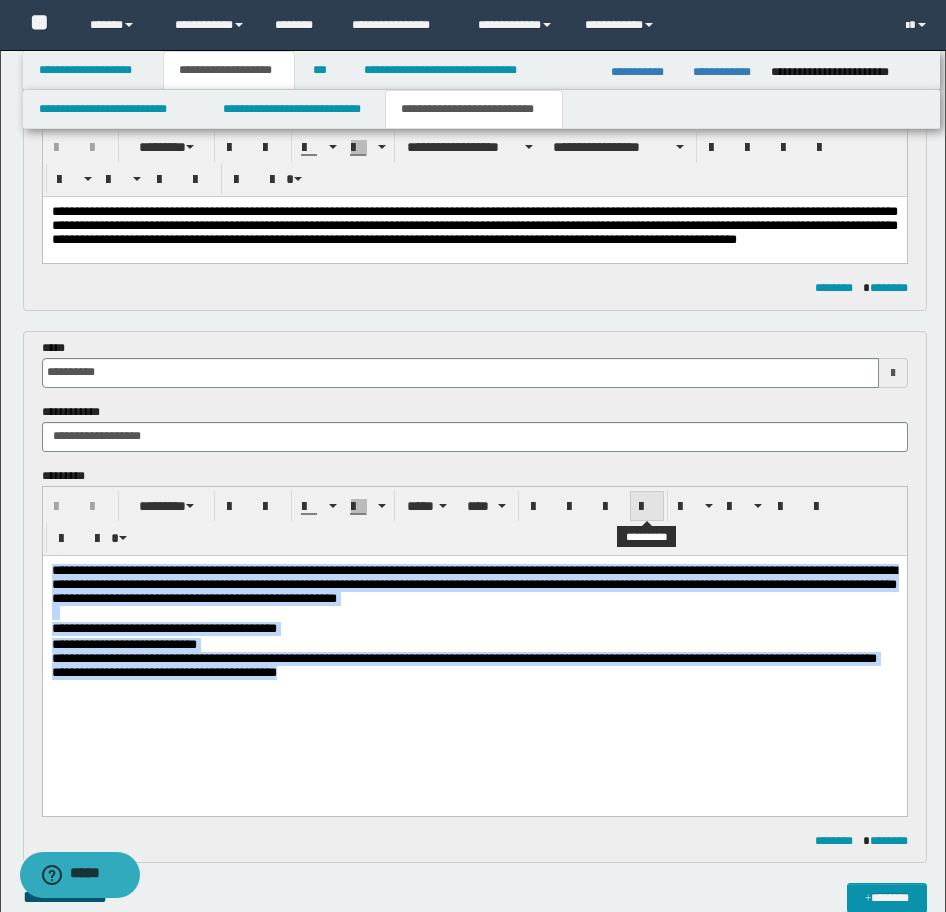 click at bounding box center (647, 507) 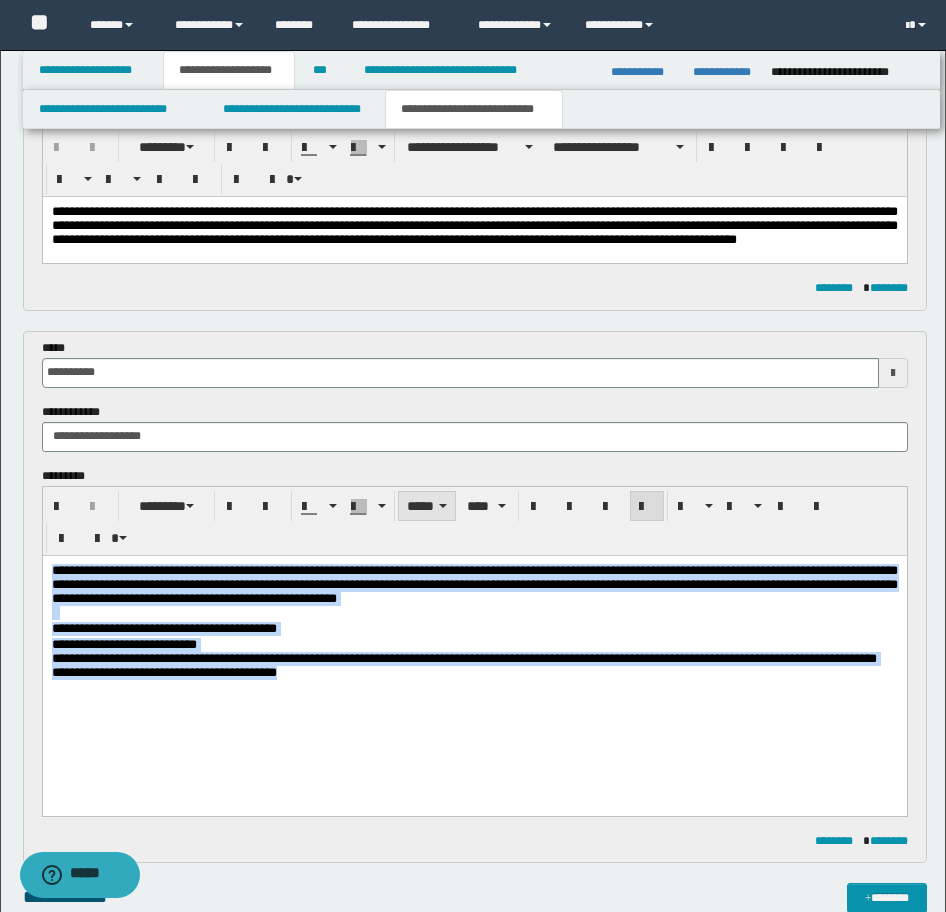 click on "*****" at bounding box center [427, 506] 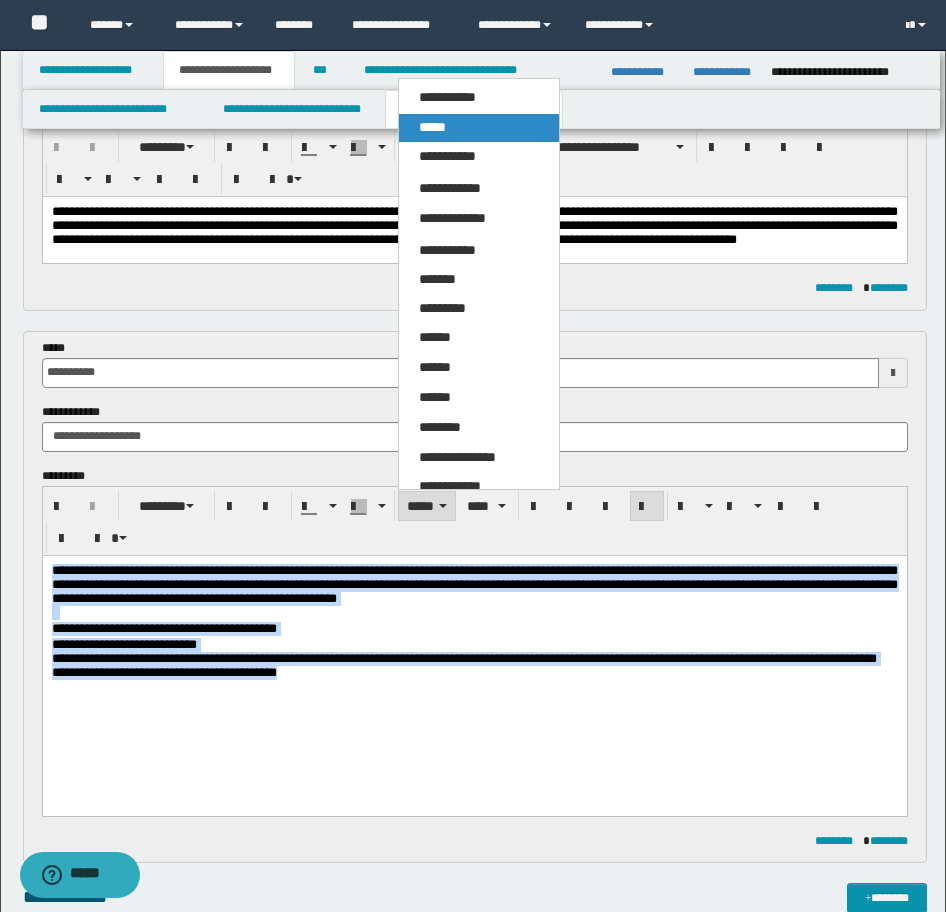 click on "*****" at bounding box center [479, 128] 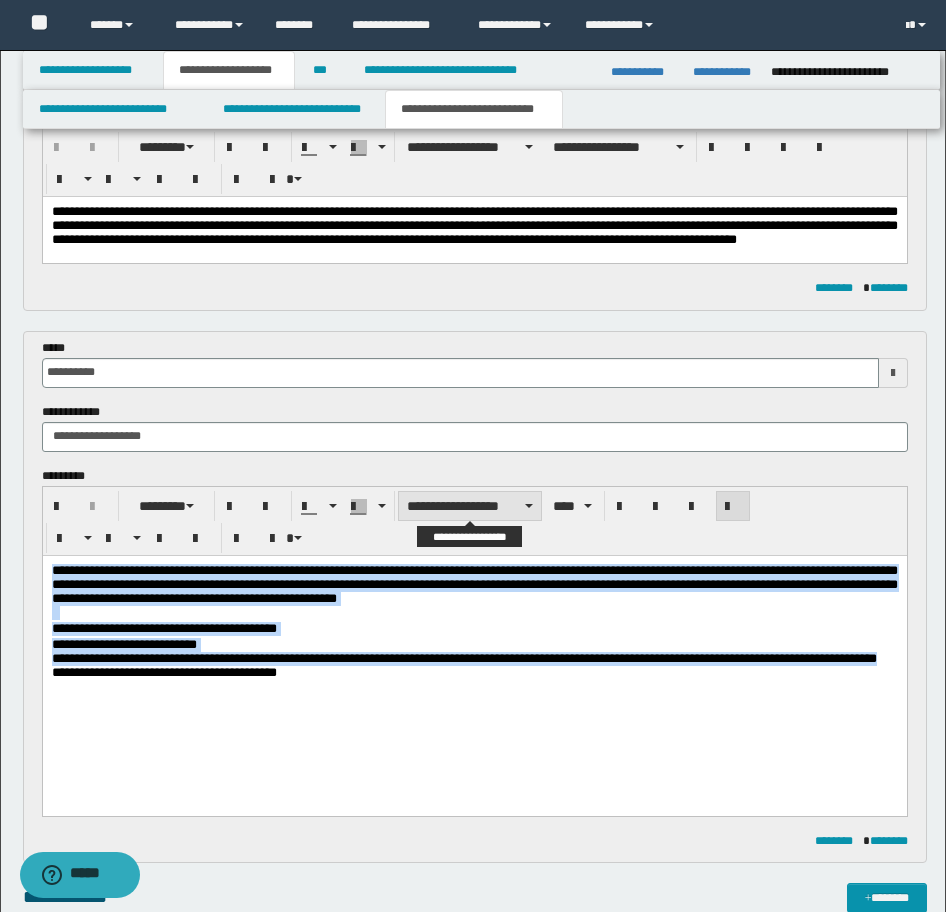 click on "**********" at bounding box center [470, 506] 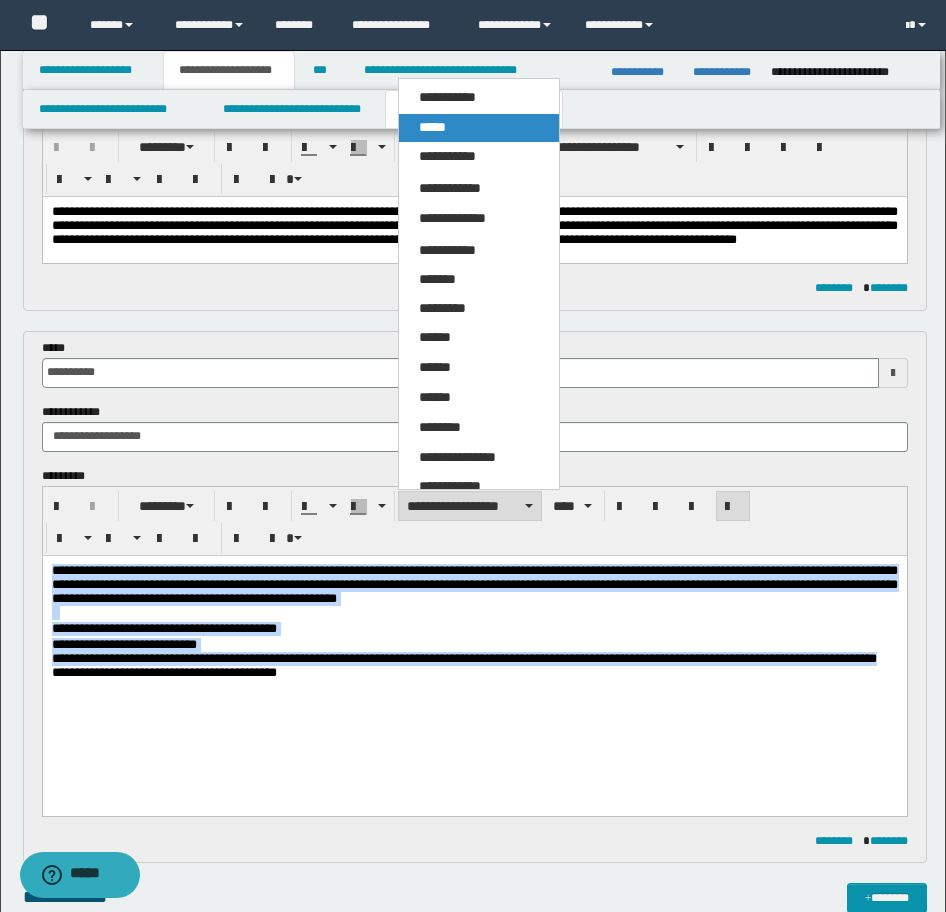 click on "*****" at bounding box center (479, 128) 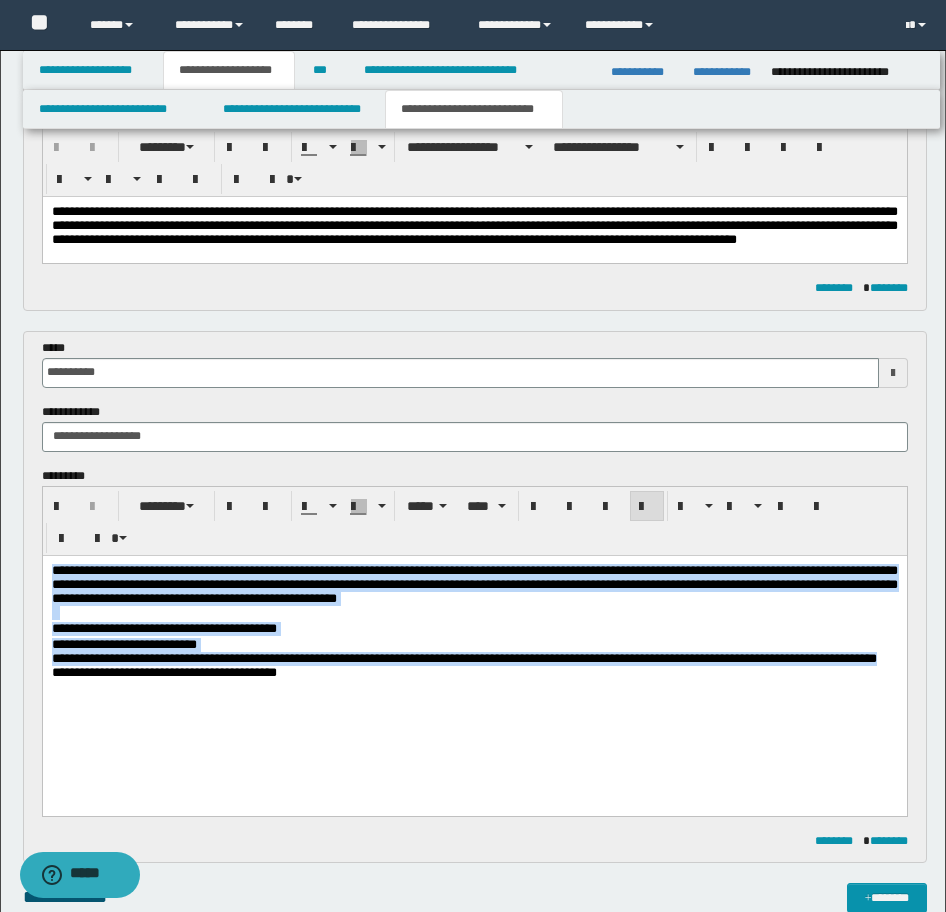 click on "**********" at bounding box center [474, 672] 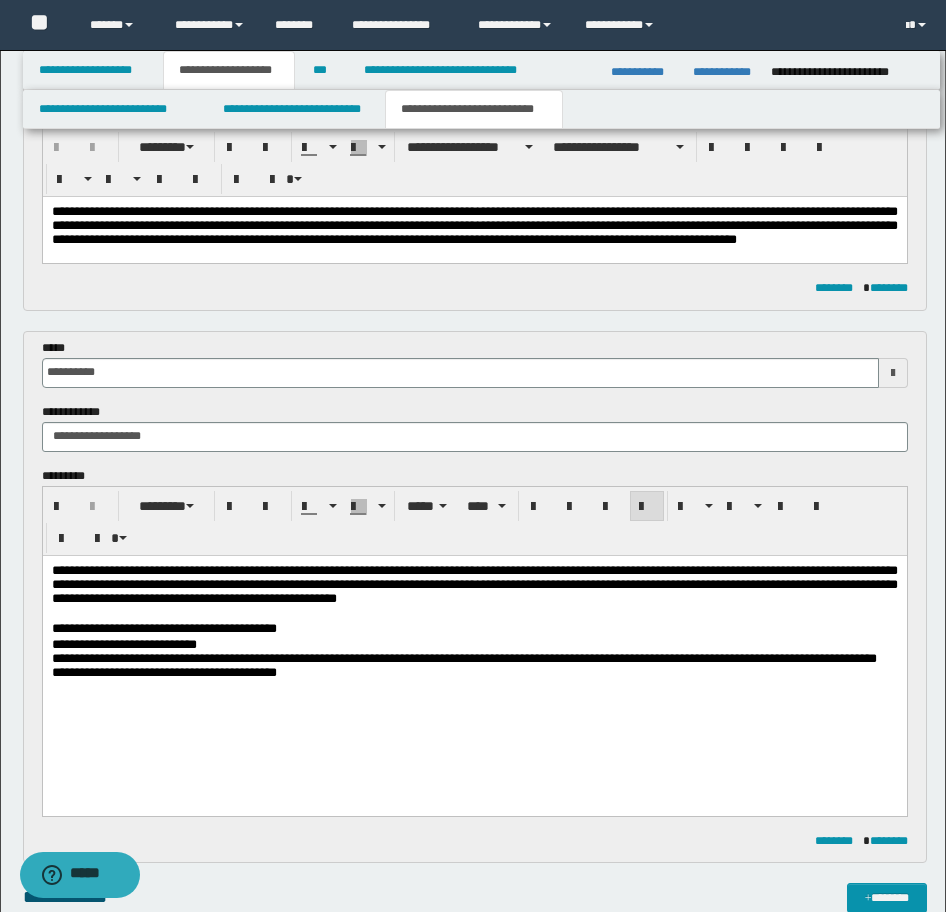 click on "**********" at bounding box center [463, 657] 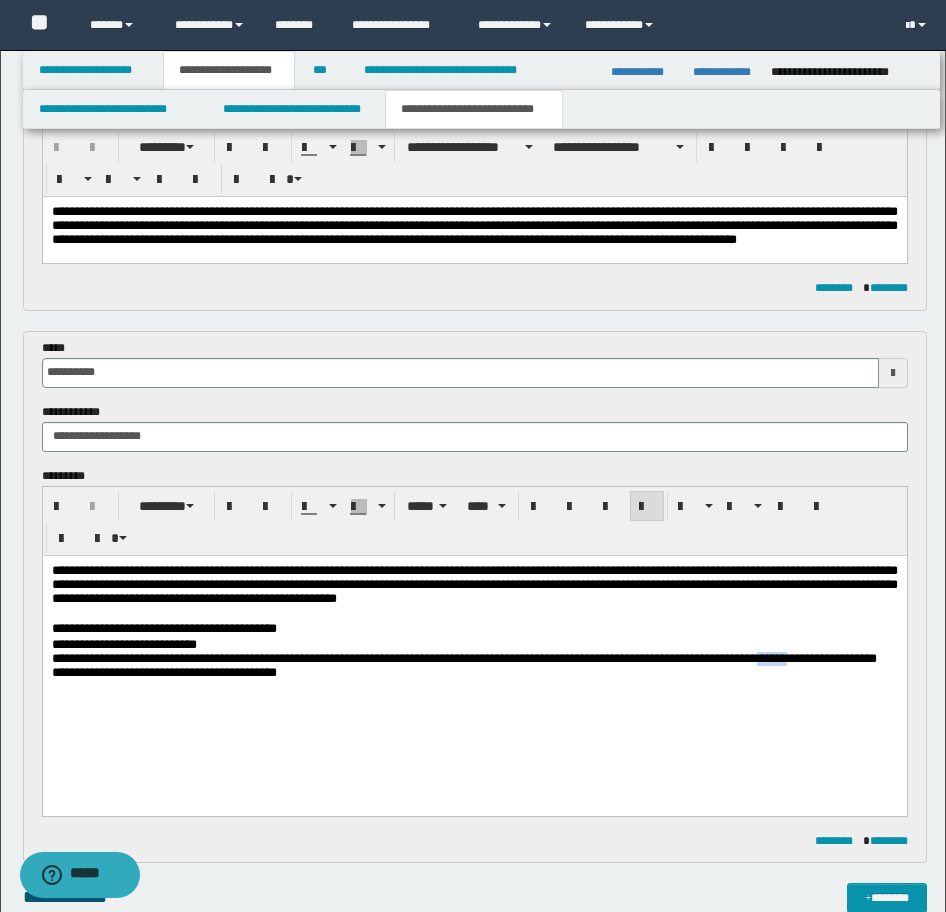 drag, startPoint x: 151, startPoint y: 682, endPoint x: 106, endPoint y: 683, distance: 45.01111 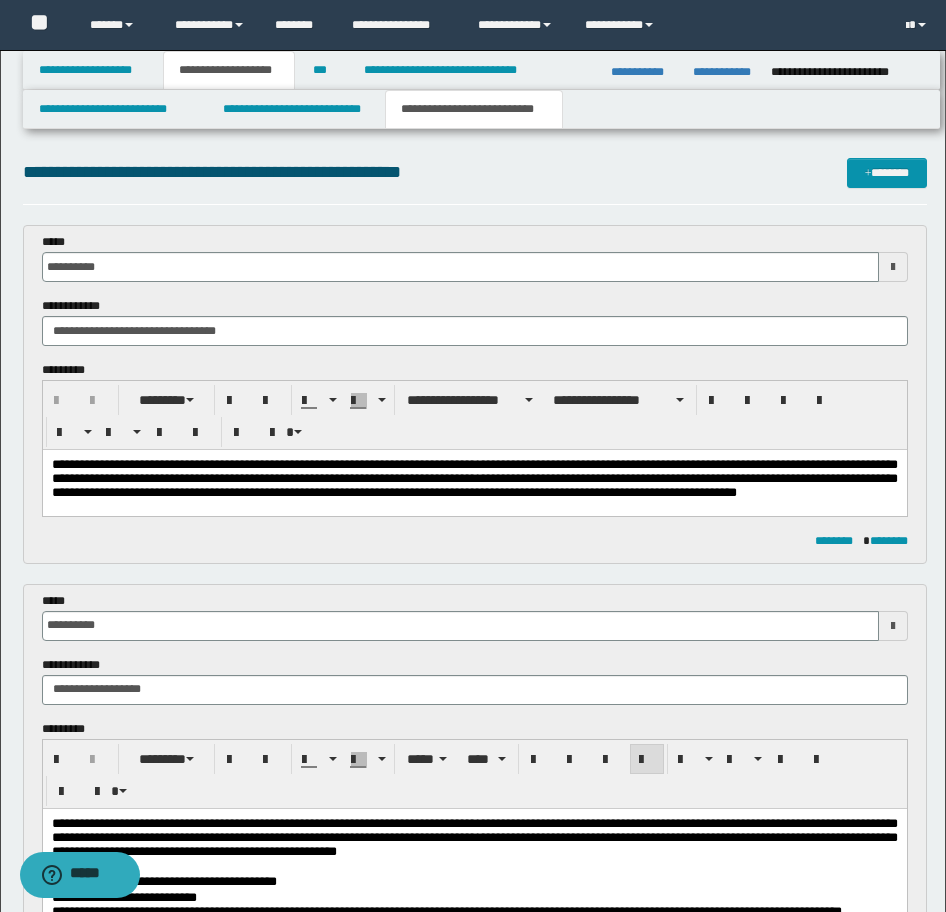 scroll, scrollTop: 0, scrollLeft: 0, axis: both 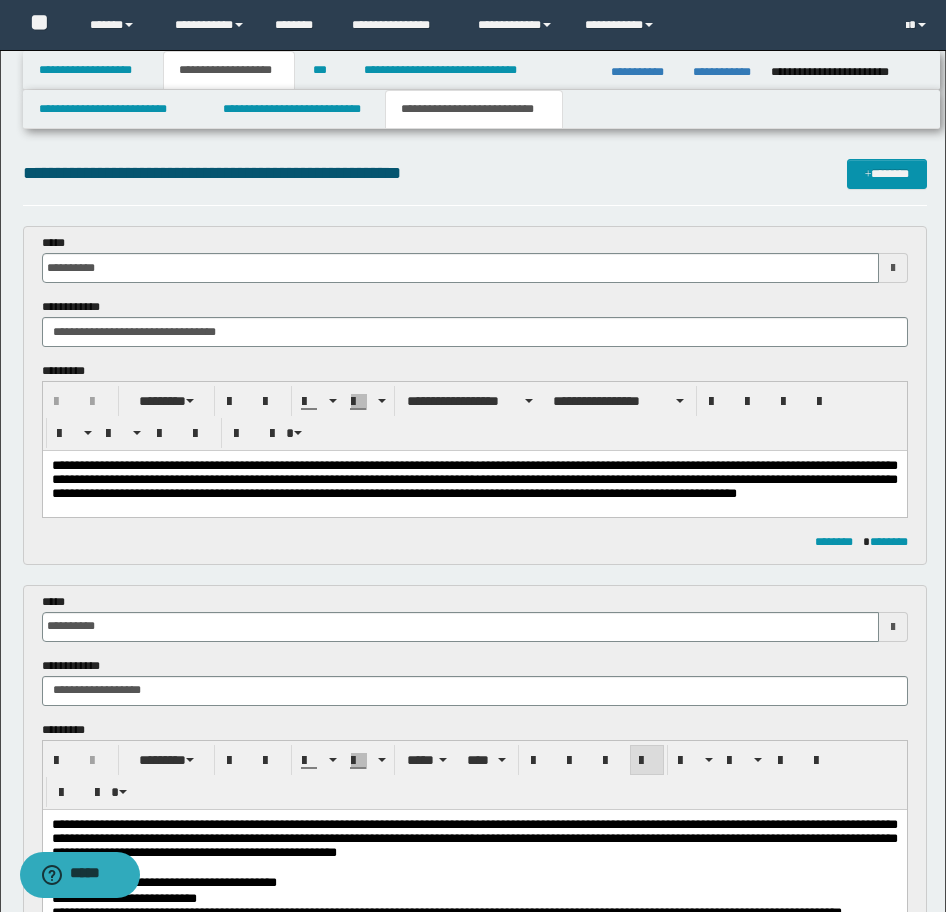 click on "**********" at bounding box center [474, 479] 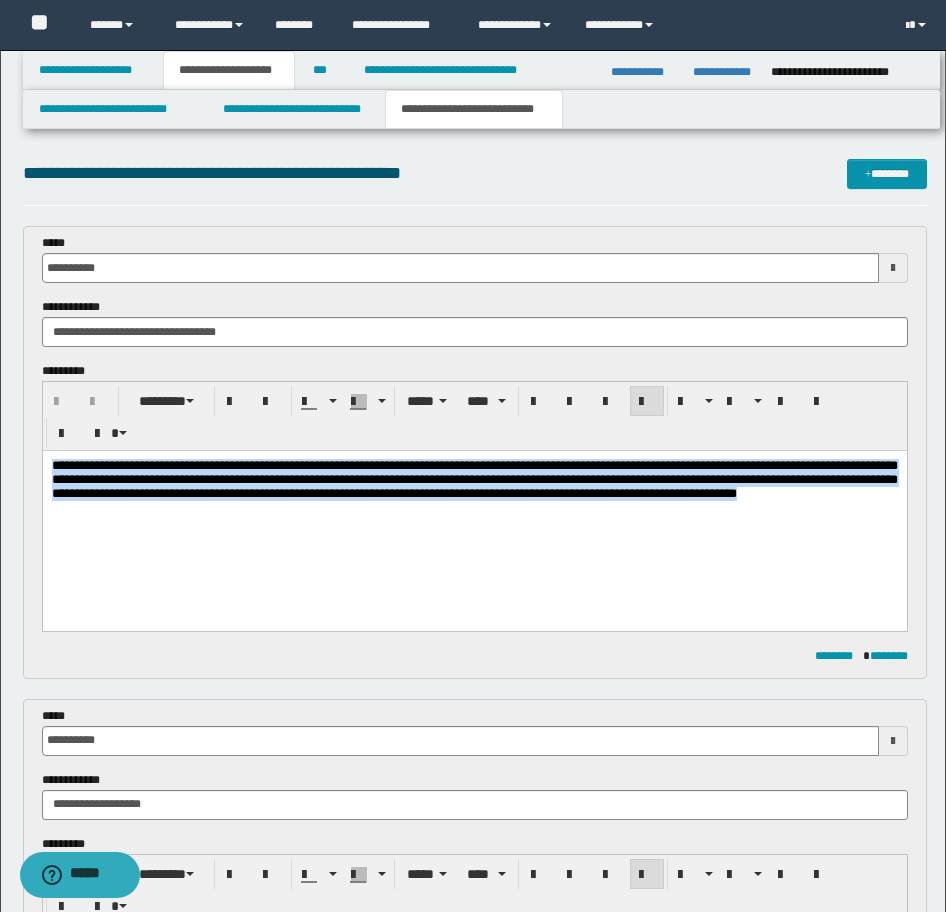 drag, startPoint x: 420, startPoint y: 523, endPoint x: -17, endPoint y: 456, distance: 442.10632 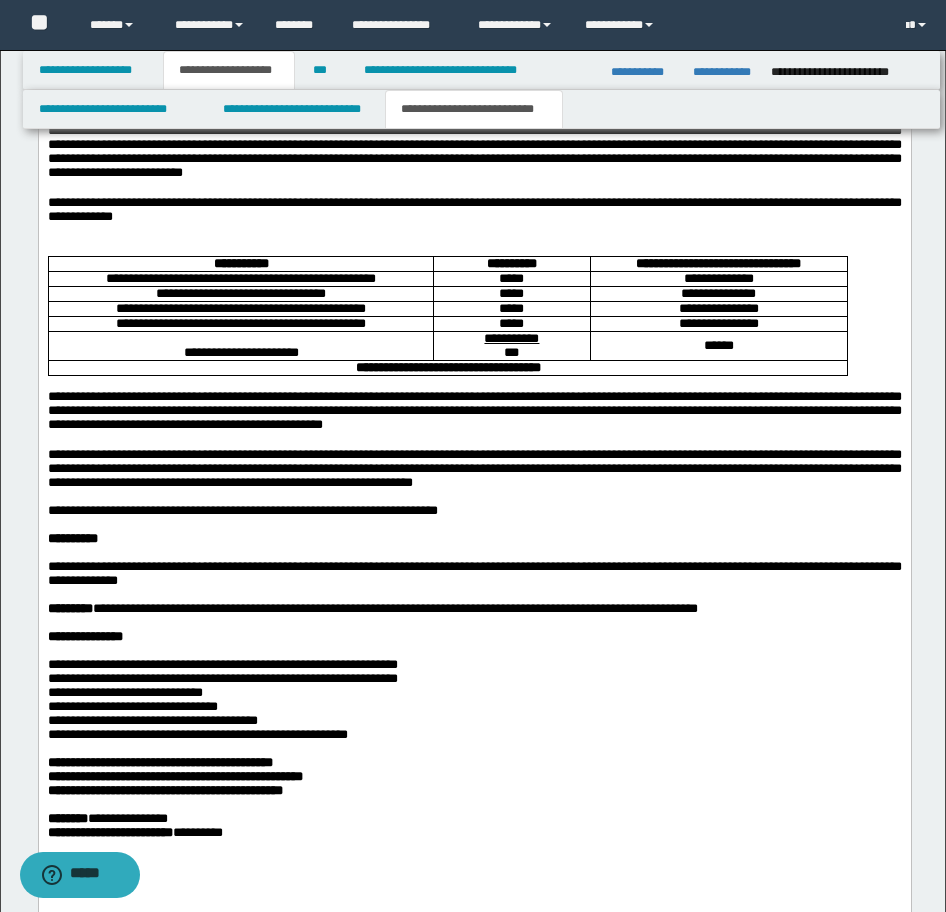 scroll, scrollTop: 1800, scrollLeft: 0, axis: vertical 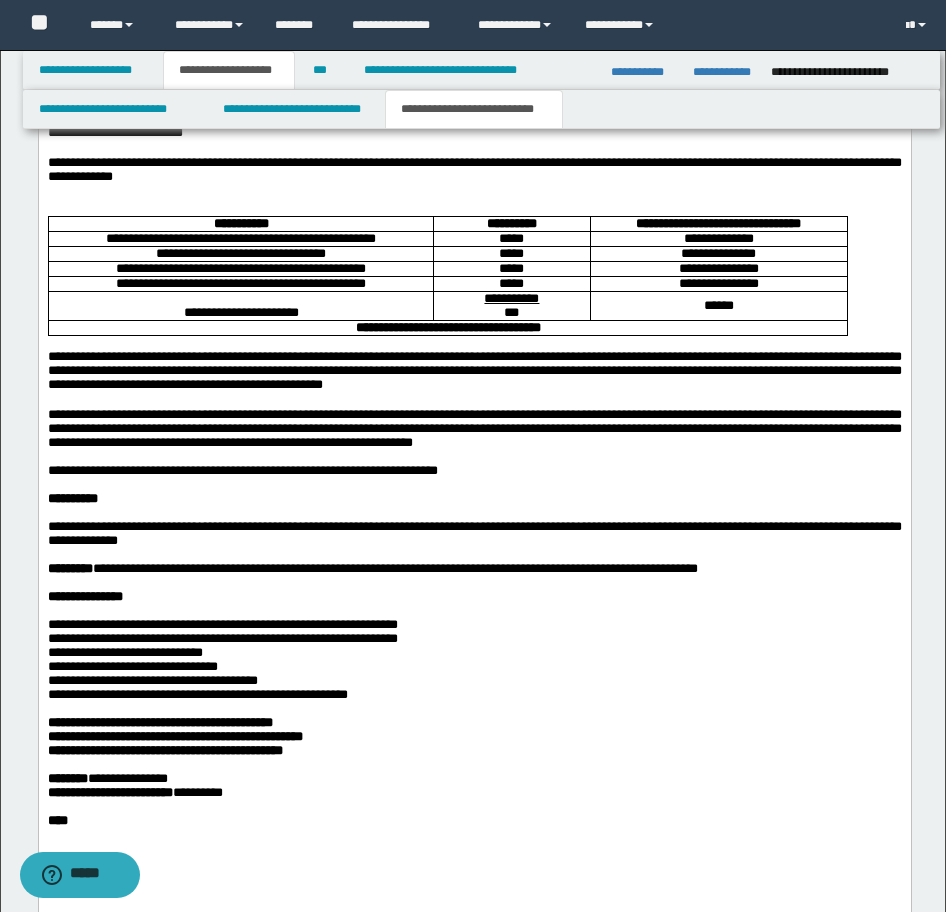 click on "**********" at bounding box center (474, 429) 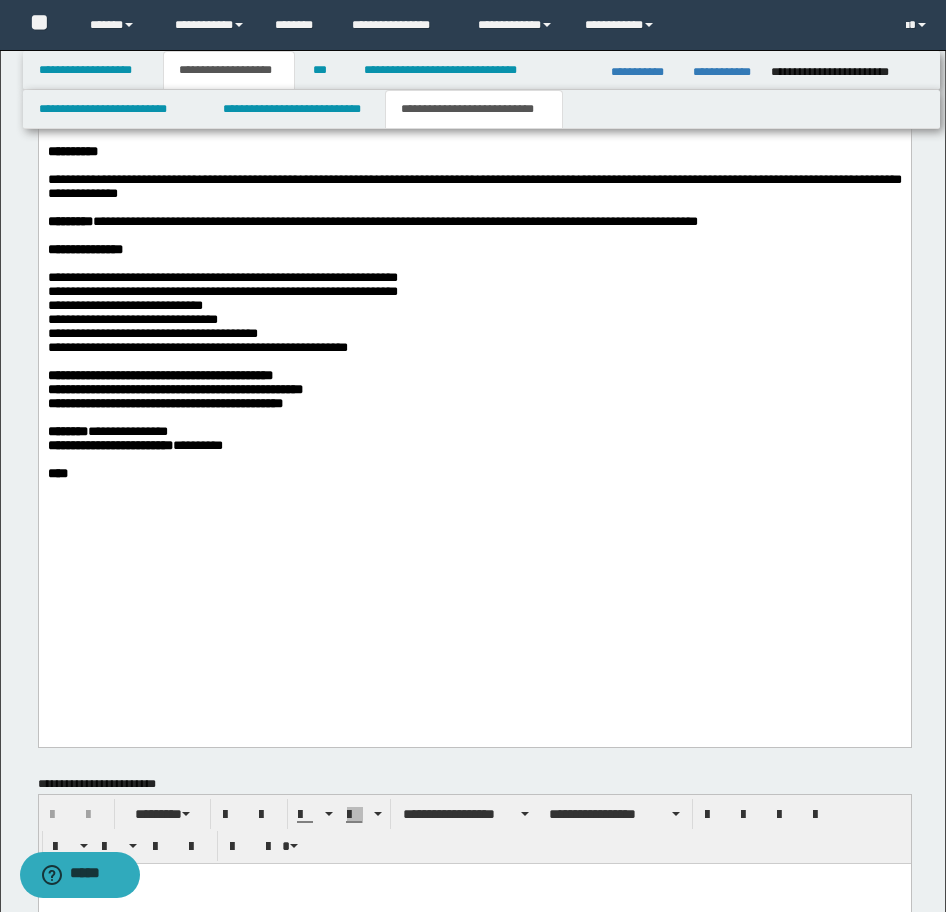 scroll, scrollTop: 2200, scrollLeft: 0, axis: vertical 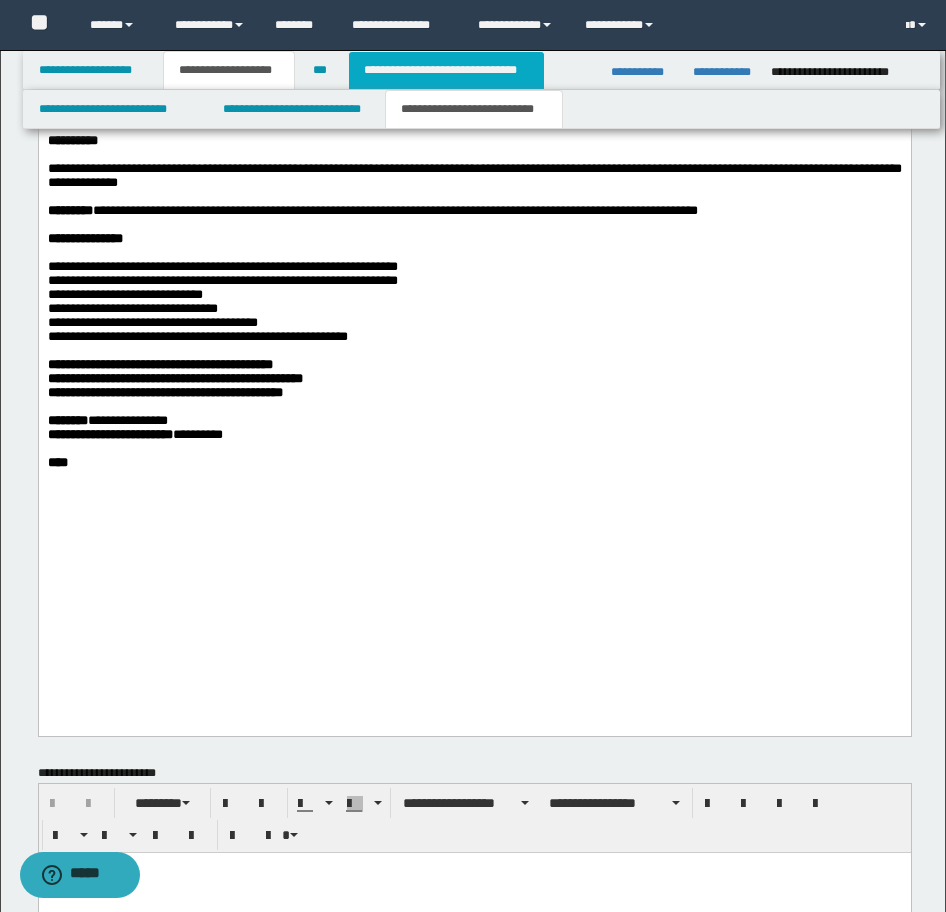 click on "**********" at bounding box center (446, 70) 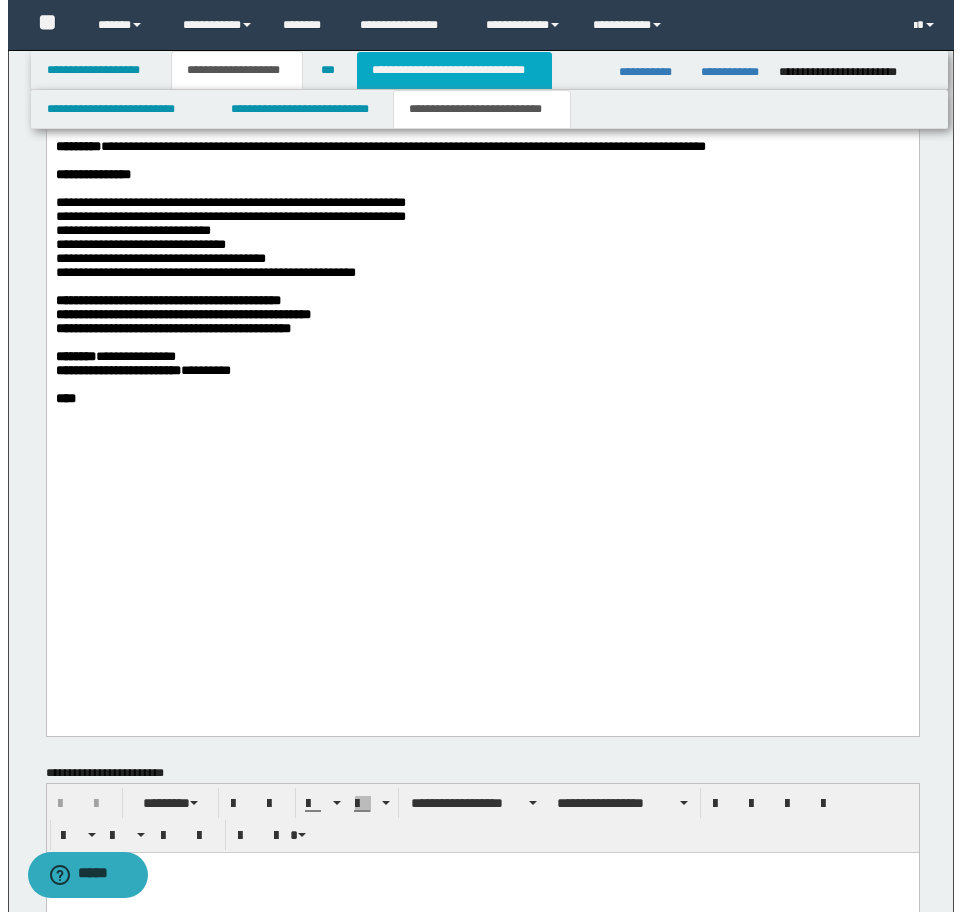 scroll, scrollTop: 0, scrollLeft: 0, axis: both 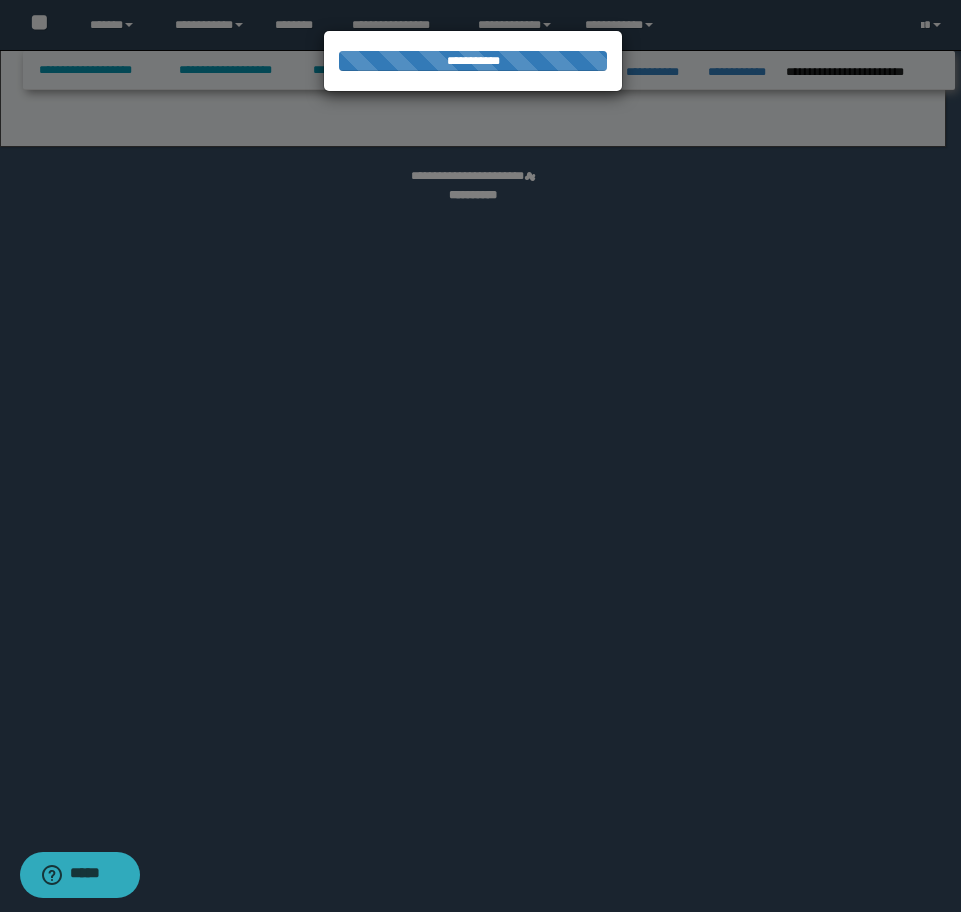 select on "*" 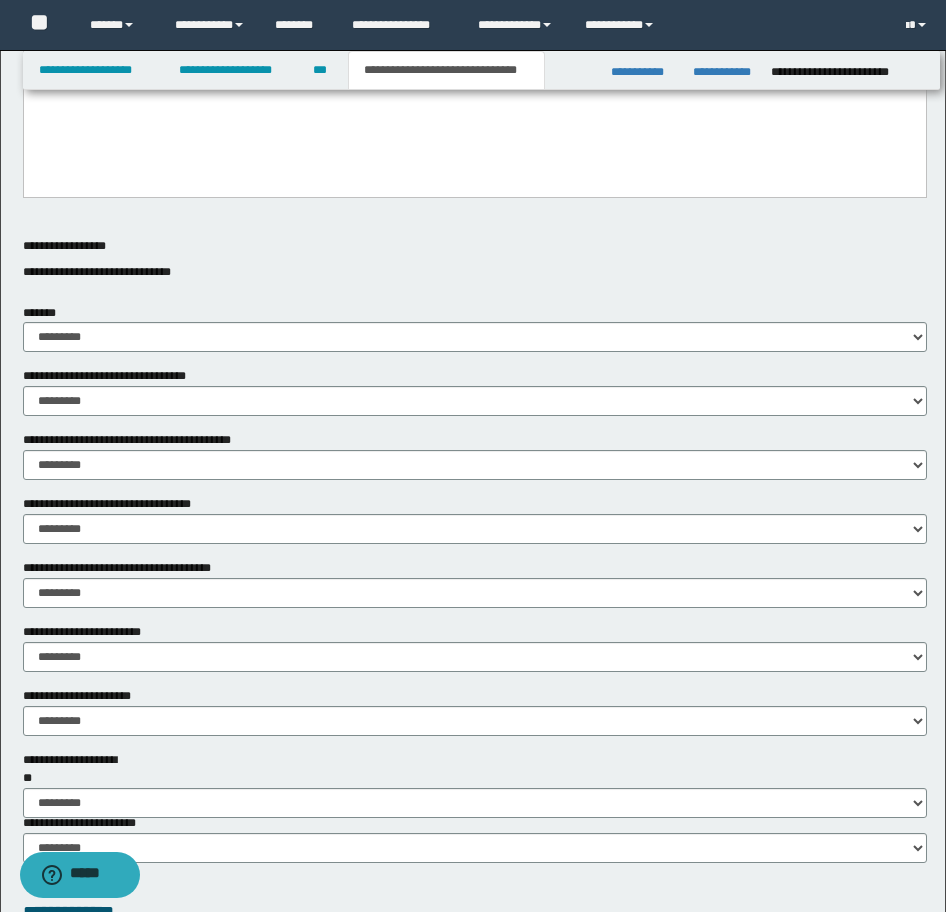 scroll, scrollTop: 1200, scrollLeft: 0, axis: vertical 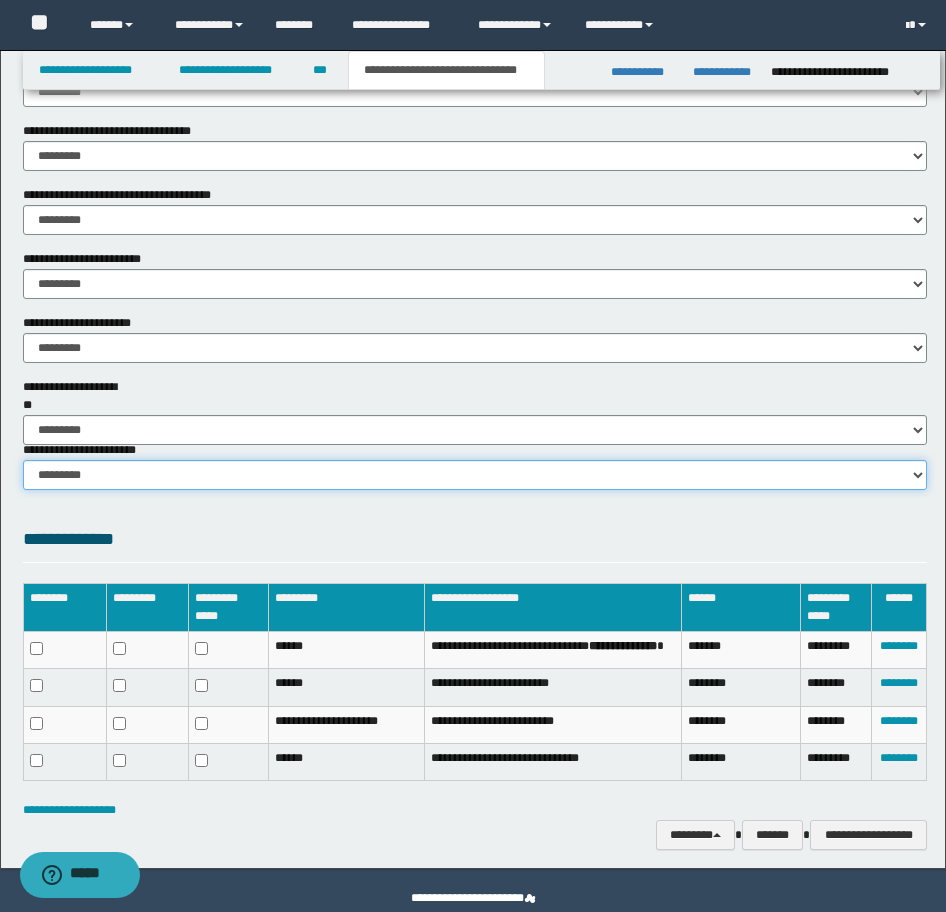 click on "*********
*********
*********" at bounding box center (475, 475) 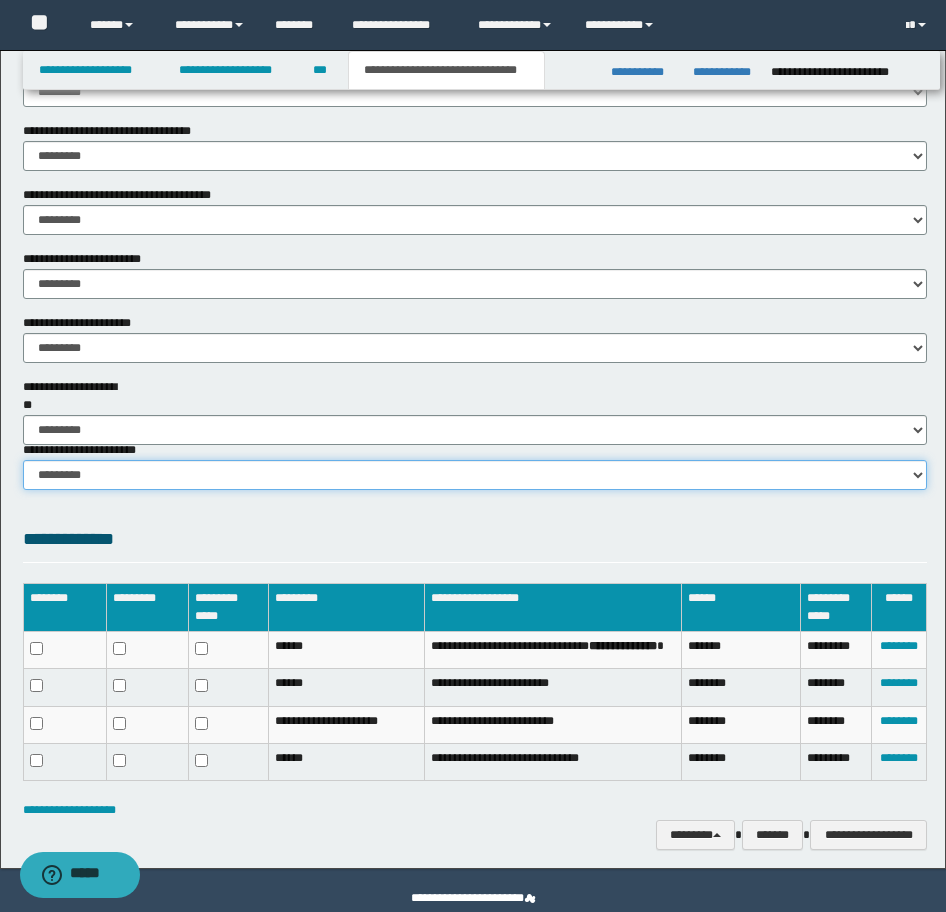 select on "*" 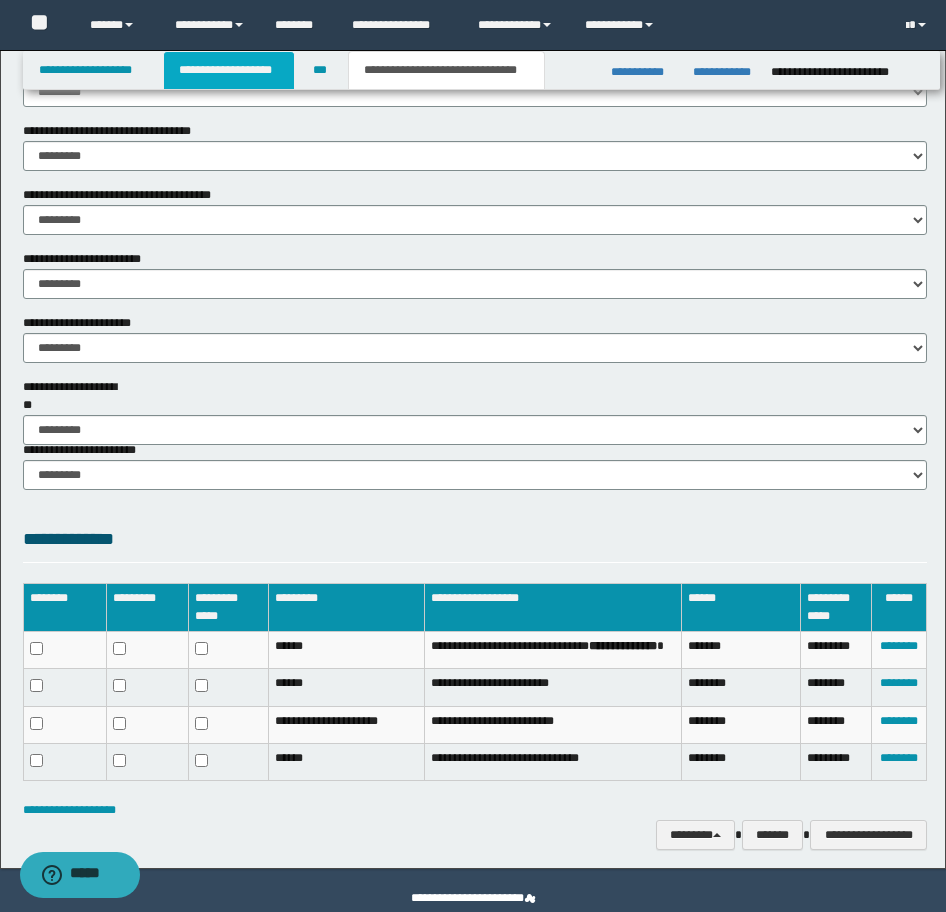 click on "**********" at bounding box center [229, 70] 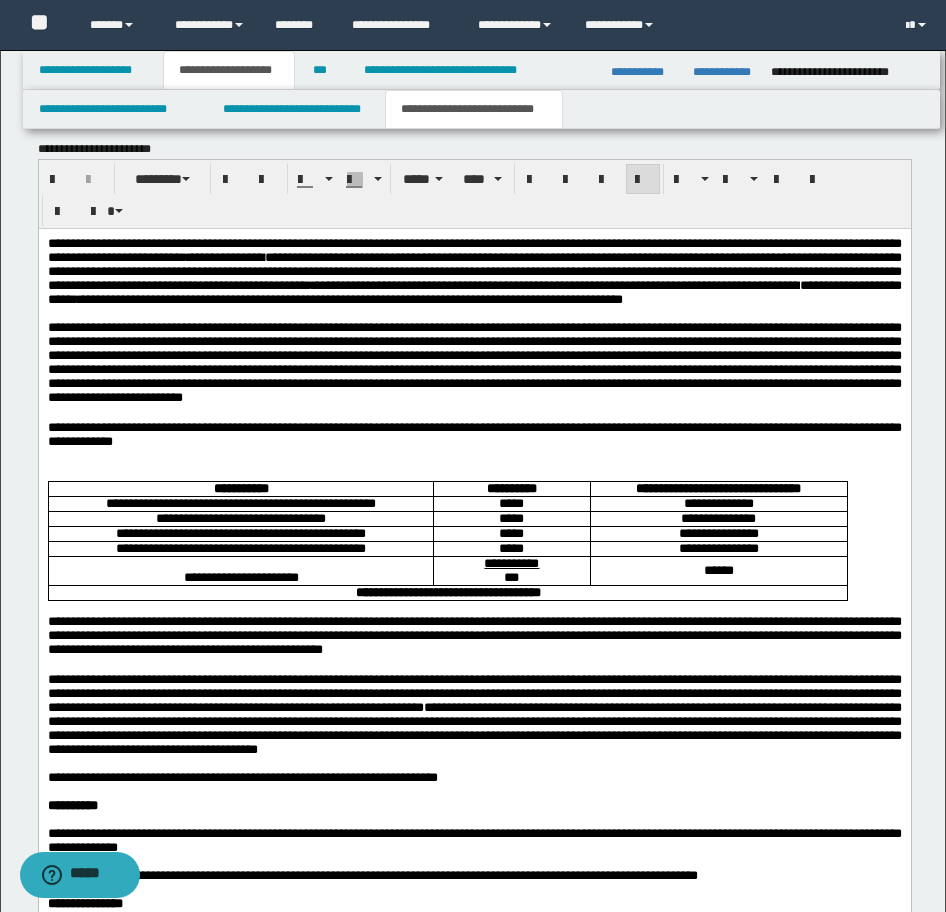 scroll, scrollTop: 1531, scrollLeft: 0, axis: vertical 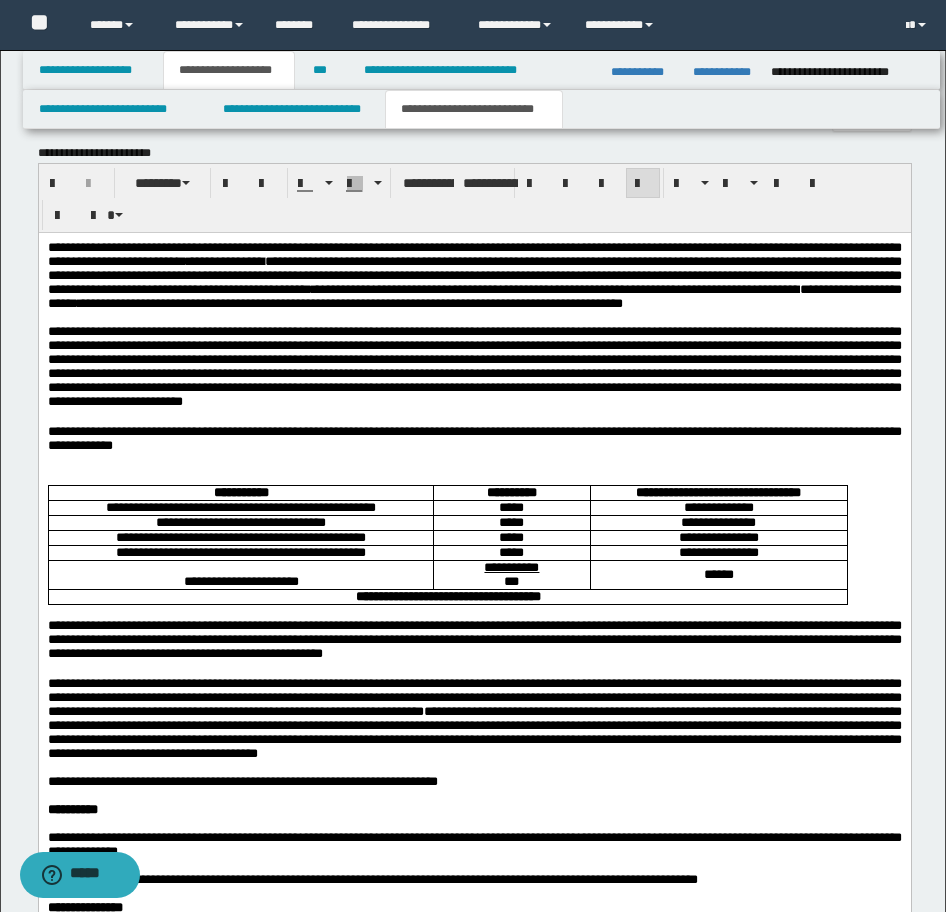 click at bounding box center [474, 476] 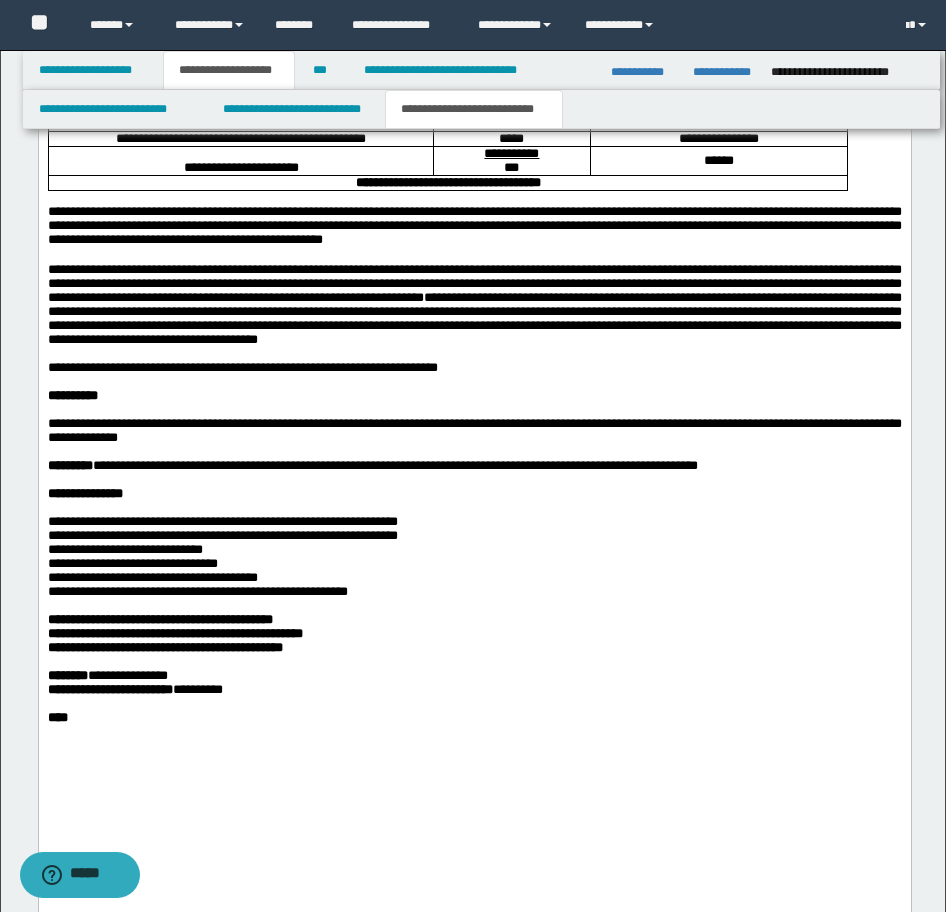 scroll, scrollTop: 1931, scrollLeft: 0, axis: vertical 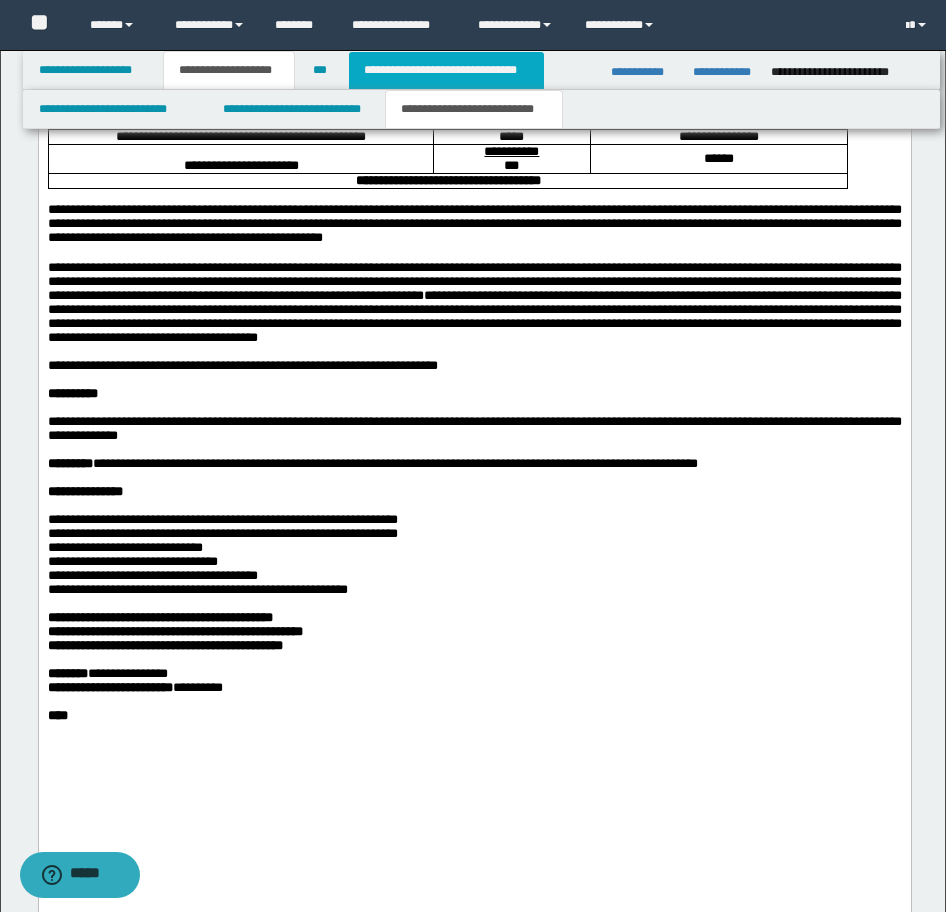 click on "**********" at bounding box center [446, 70] 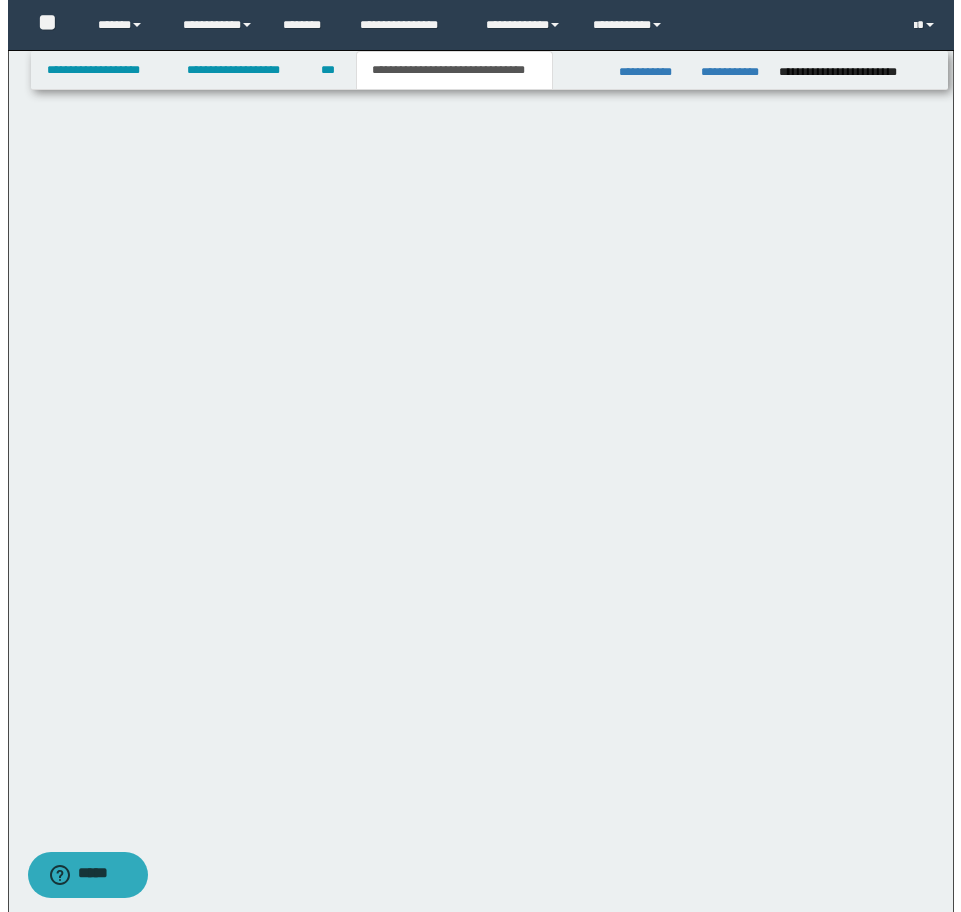 scroll, scrollTop: 1169, scrollLeft: 0, axis: vertical 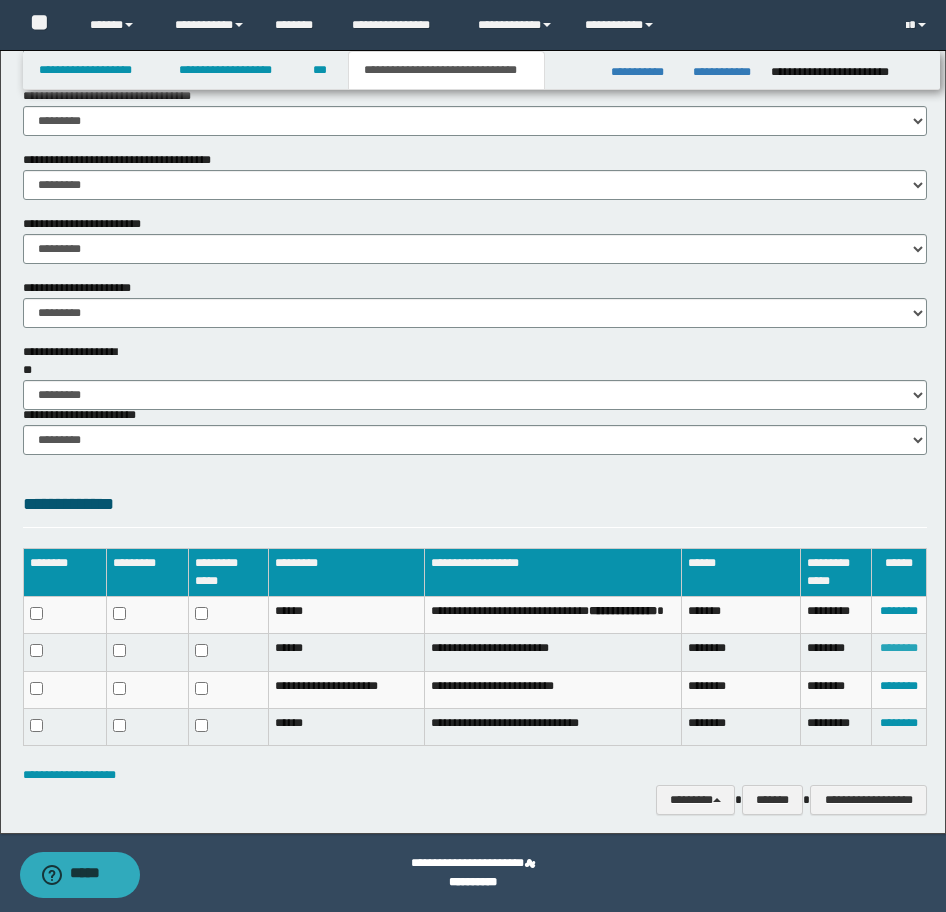 click on "********" at bounding box center [899, 648] 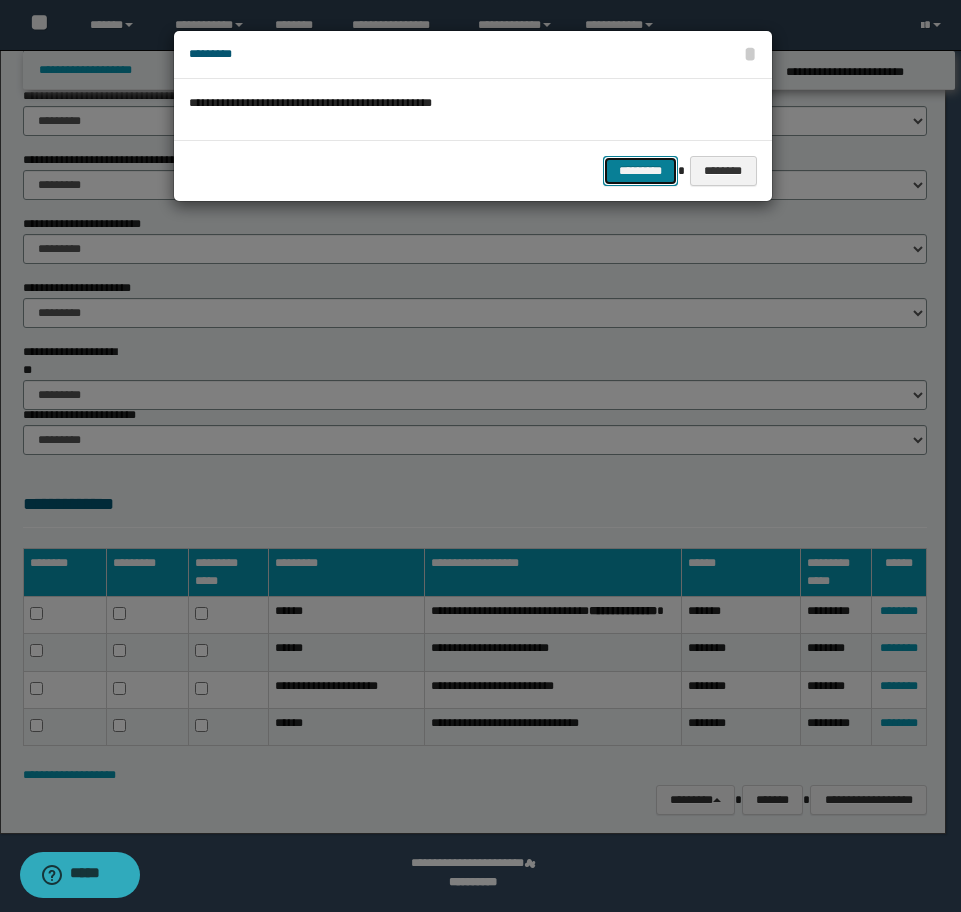 click on "*********" at bounding box center (640, 171) 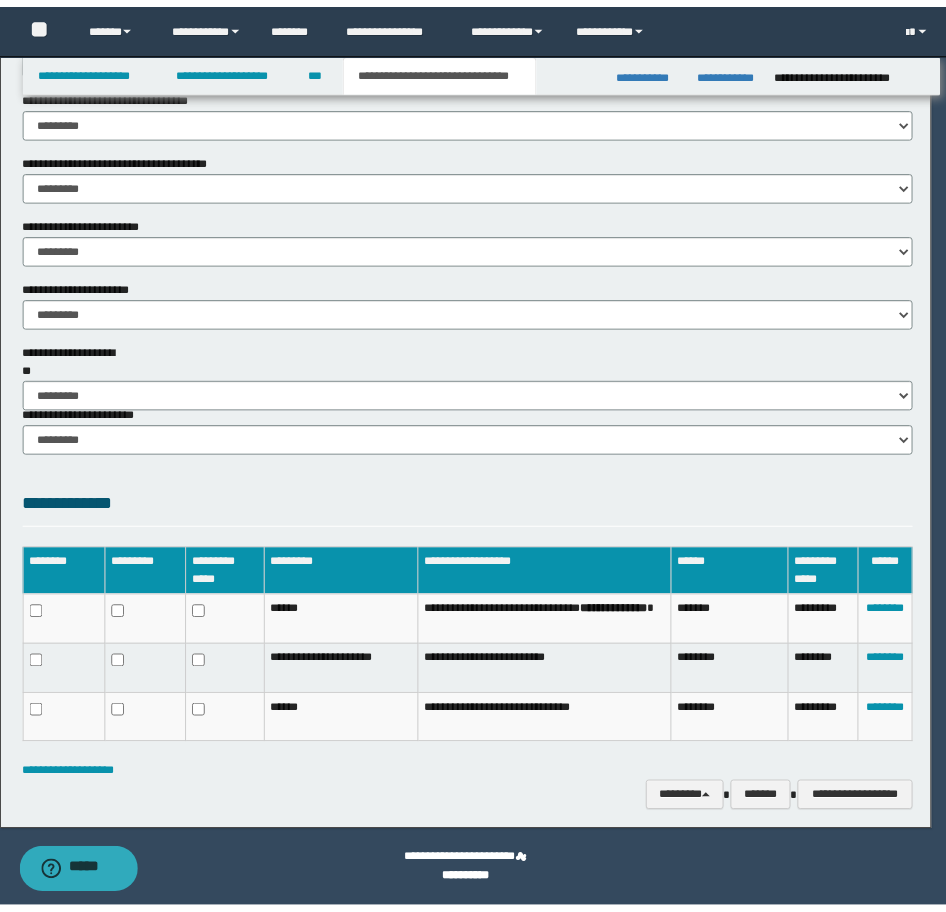 scroll, scrollTop: 1135, scrollLeft: 0, axis: vertical 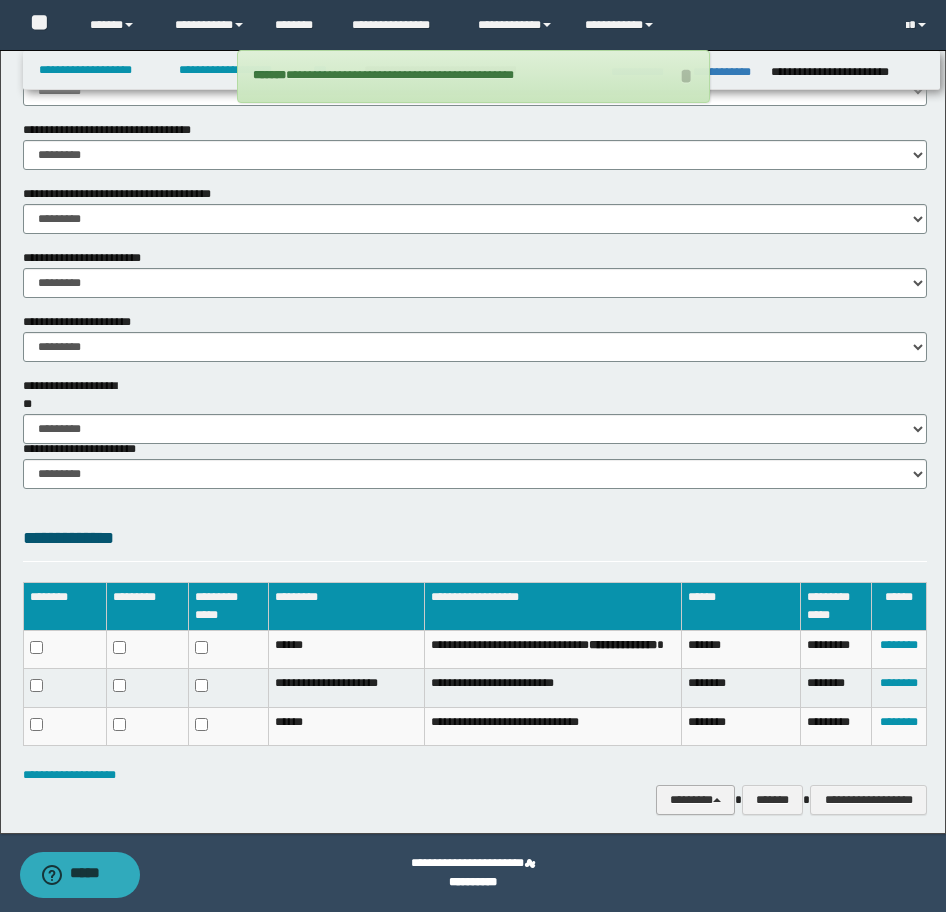 click on "********" at bounding box center [695, 800] 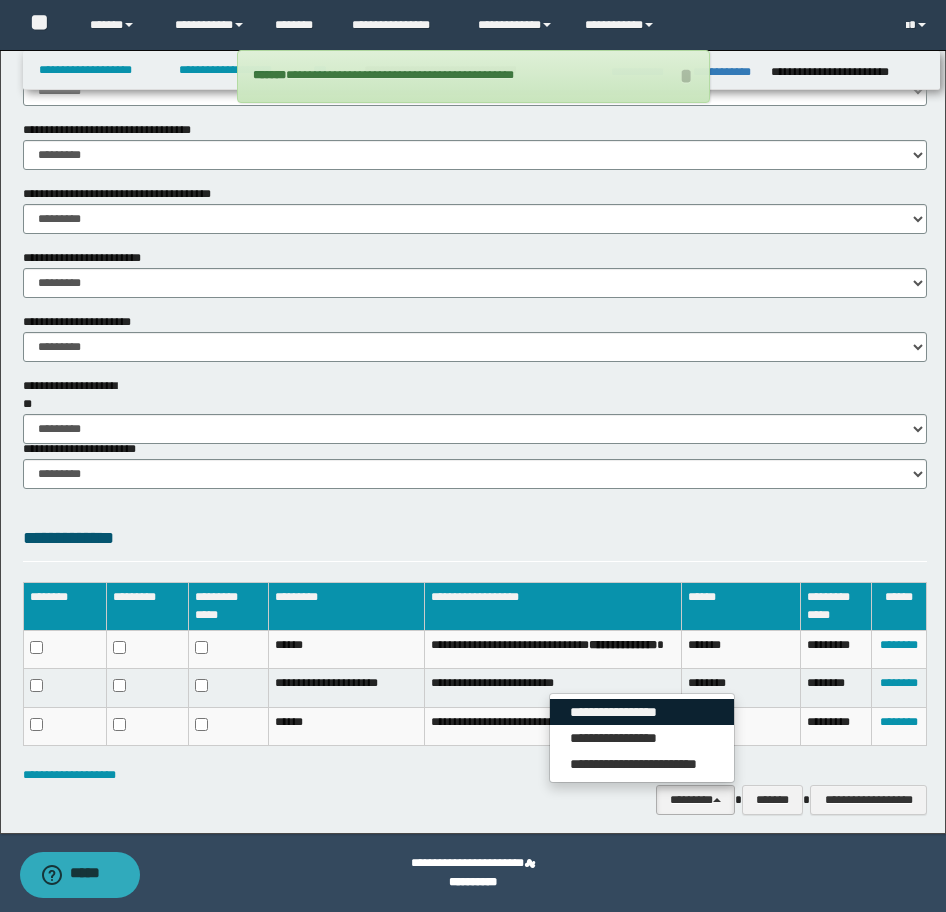click on "**********" at bounding box center [642, 712] 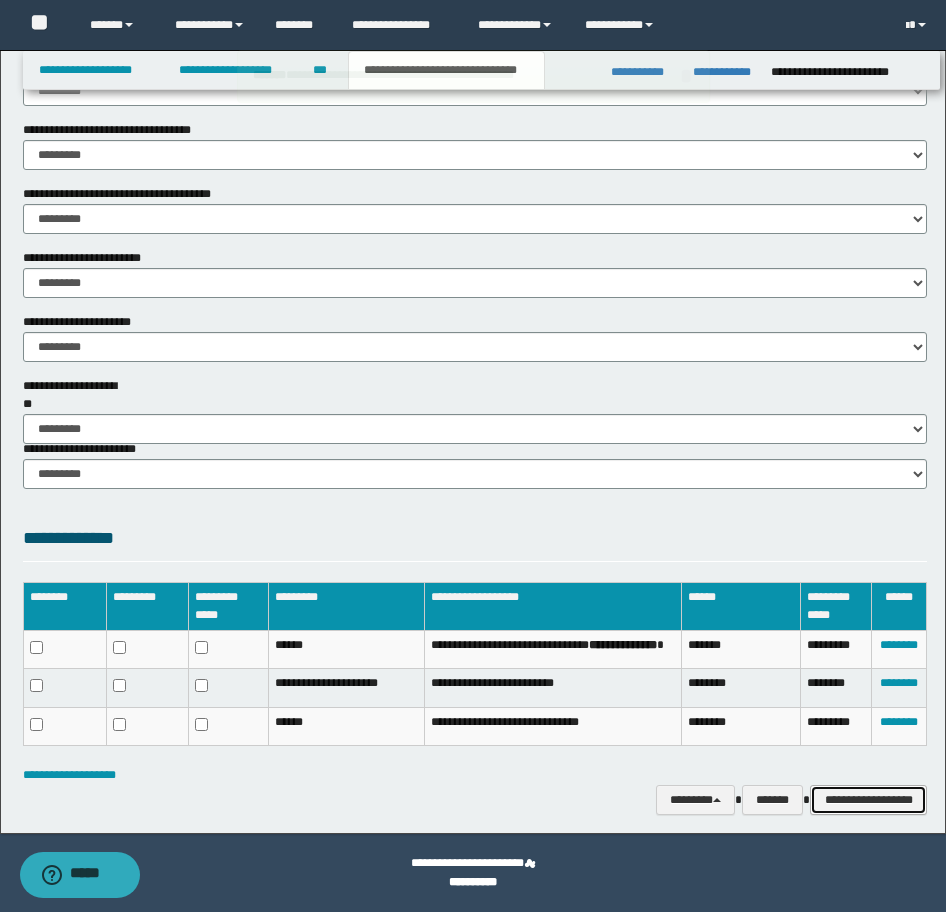 click on "**********" at bounding box center [868, 800] 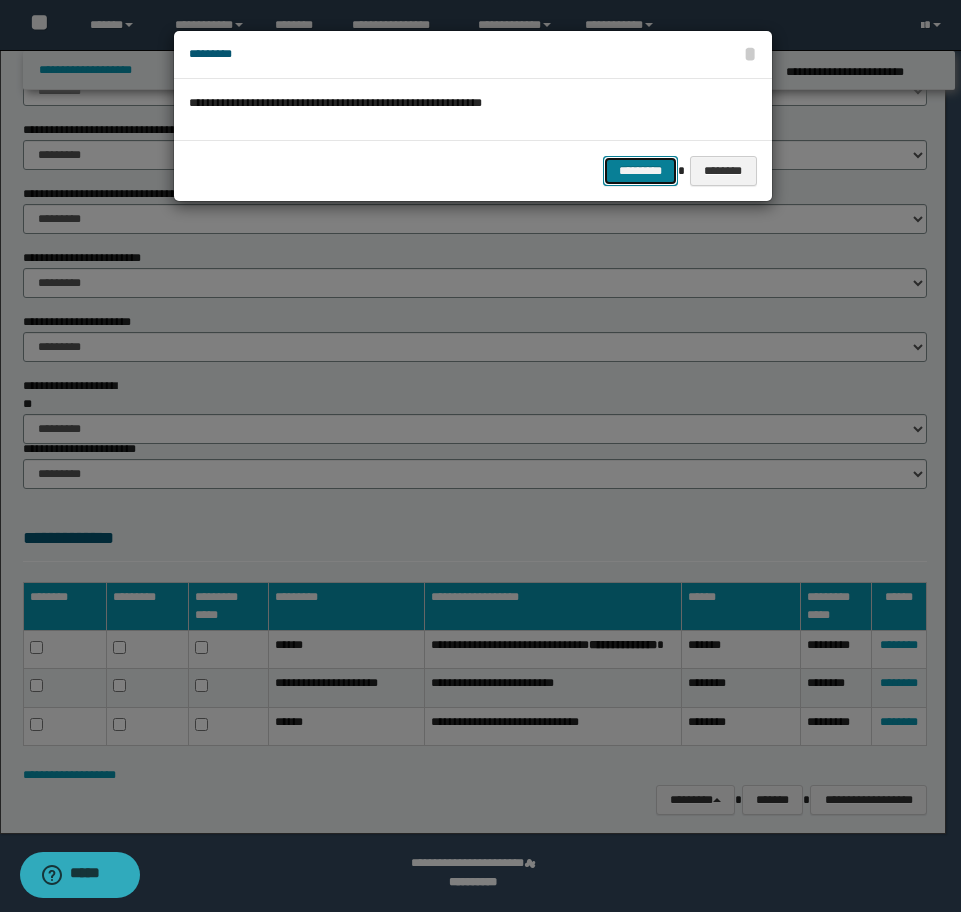 click on "*********" at bounding box center (640, 171) 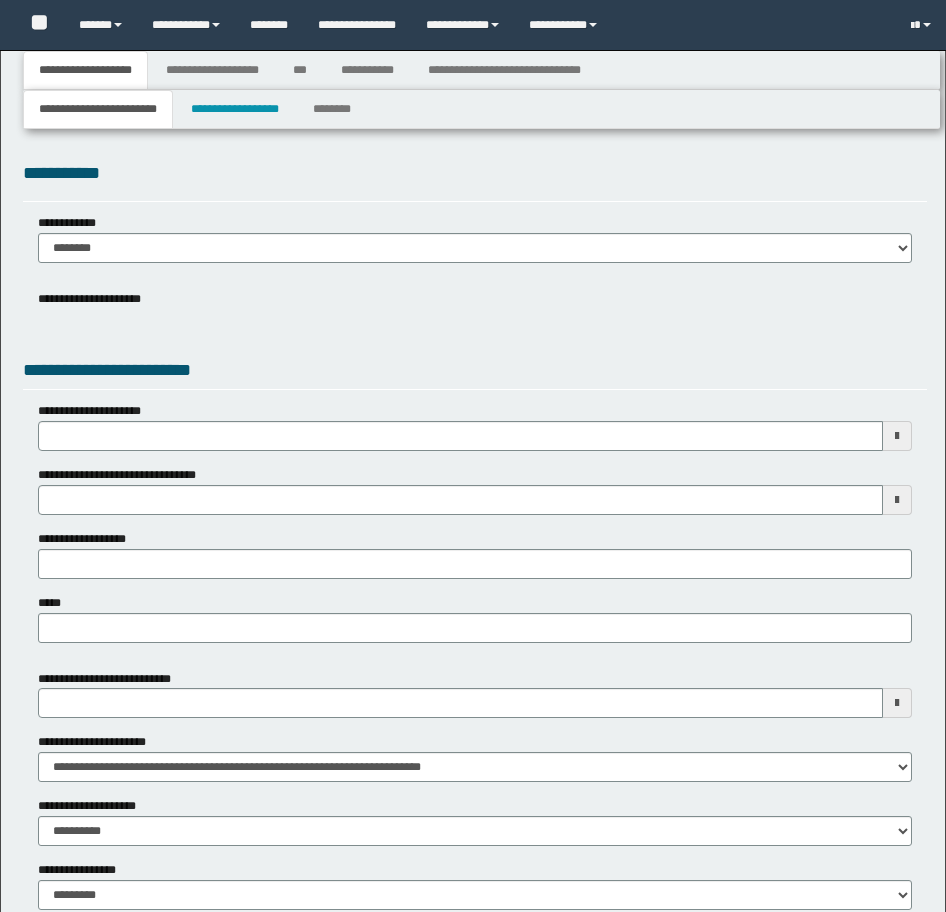 type 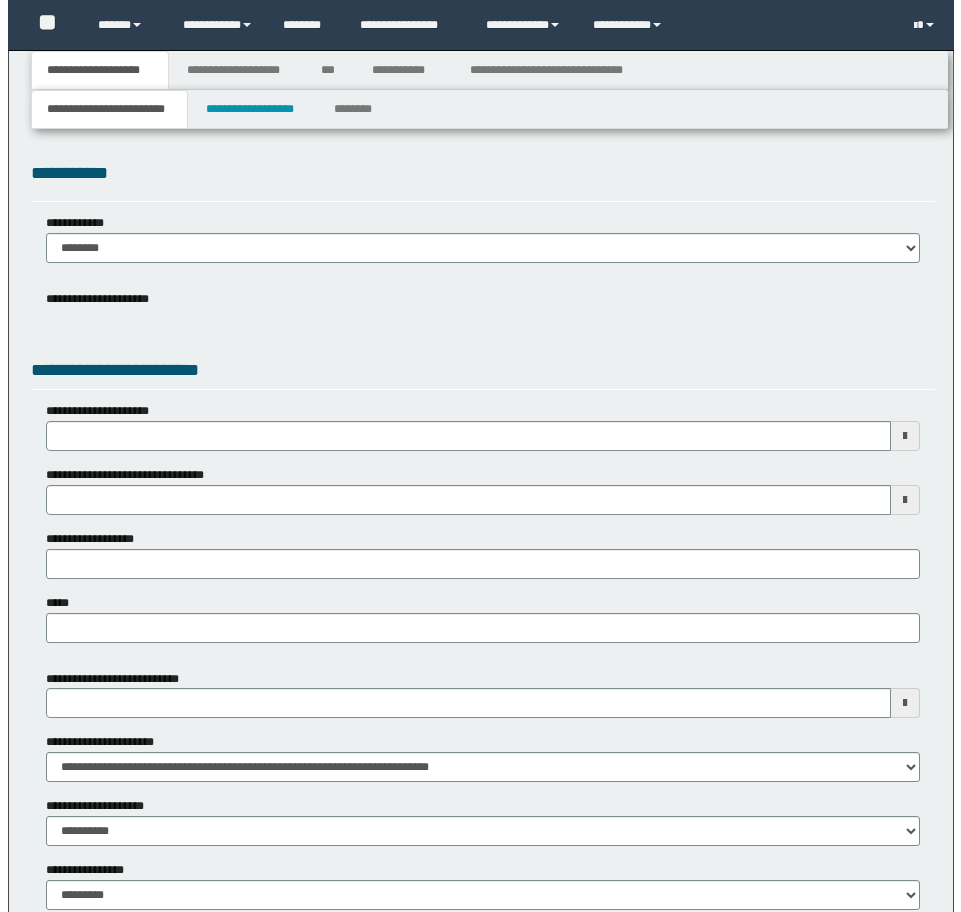 scroll, scrollTop: 0, scrollLeft: 0, axis: both 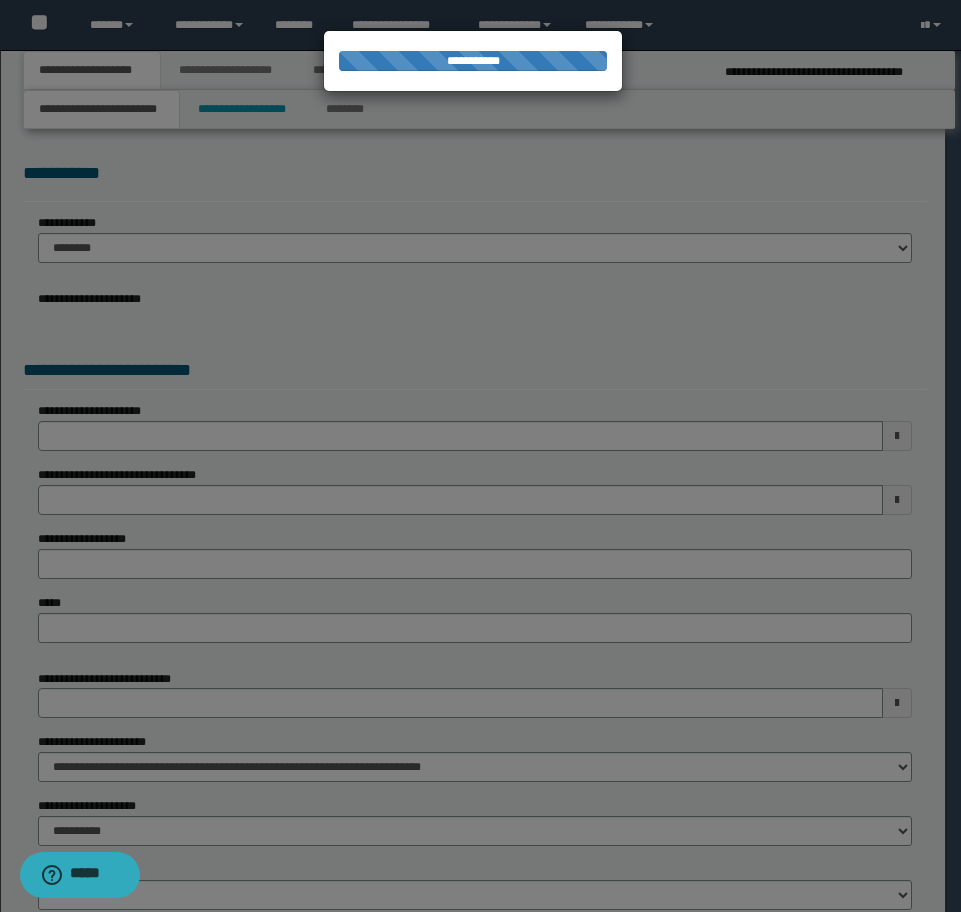 type on "**********" 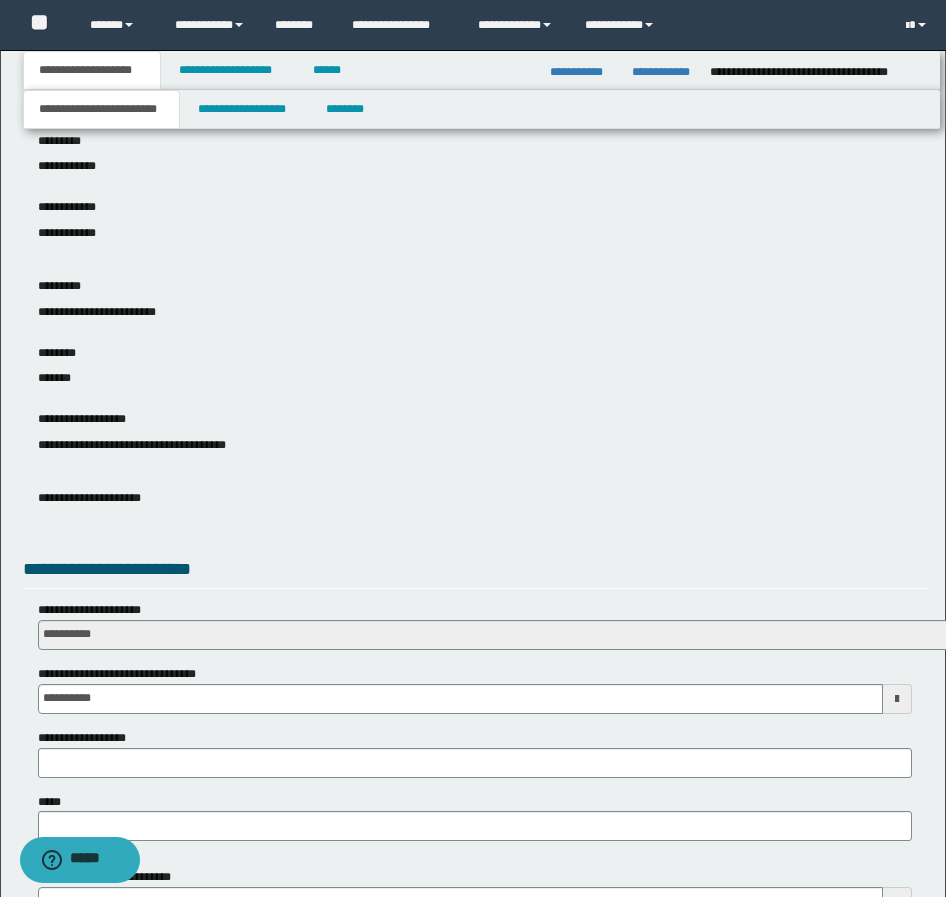 scroll, scrollTop: 500, scrollLeft: 0, axis: vertical 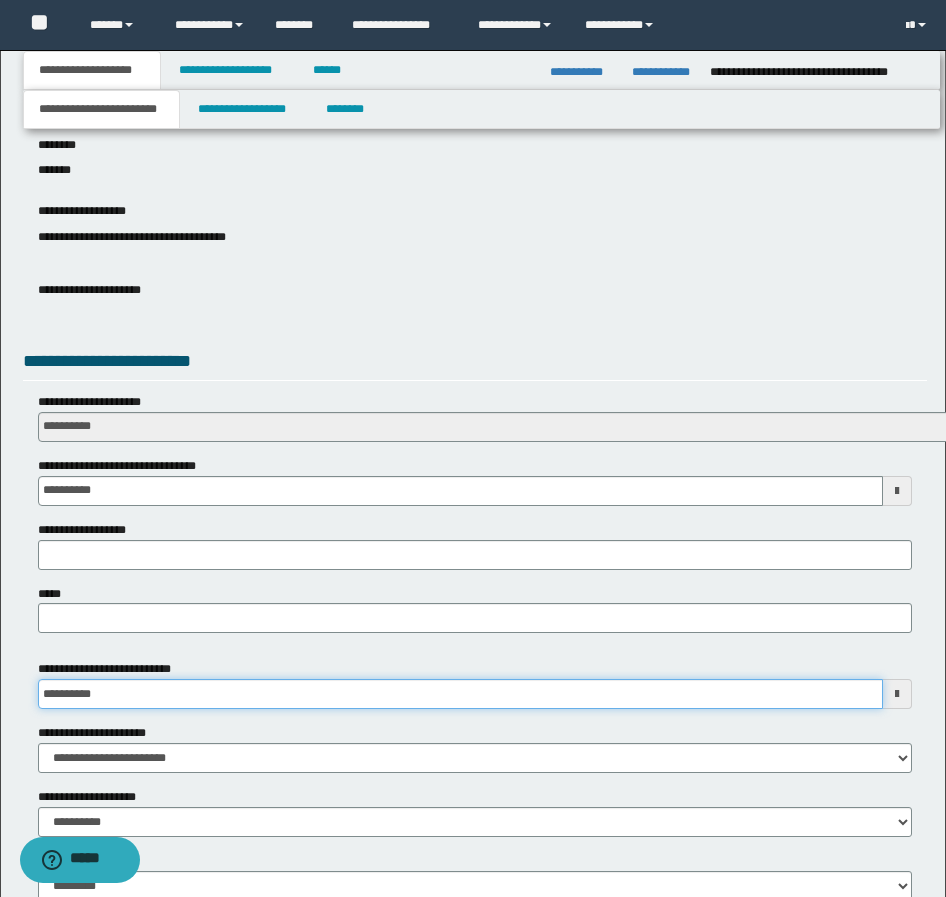 click on "**********" at bounding box center [460, 694] 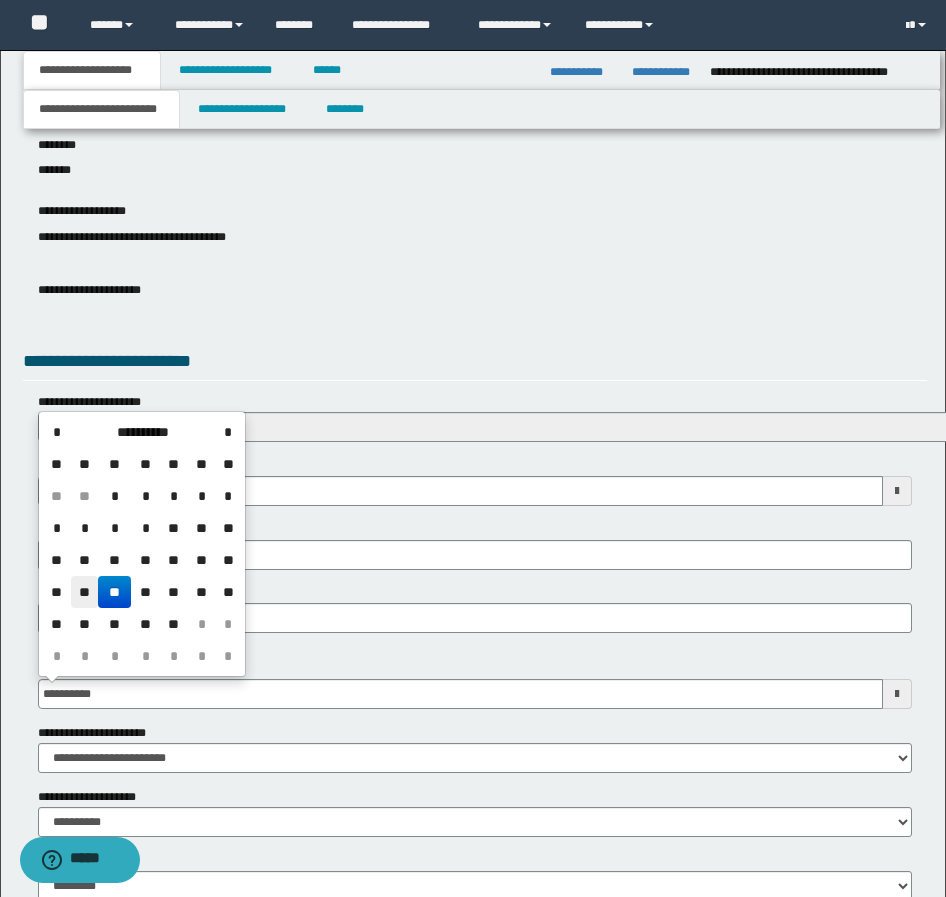 click on "**" at bounding box center (85, 592) 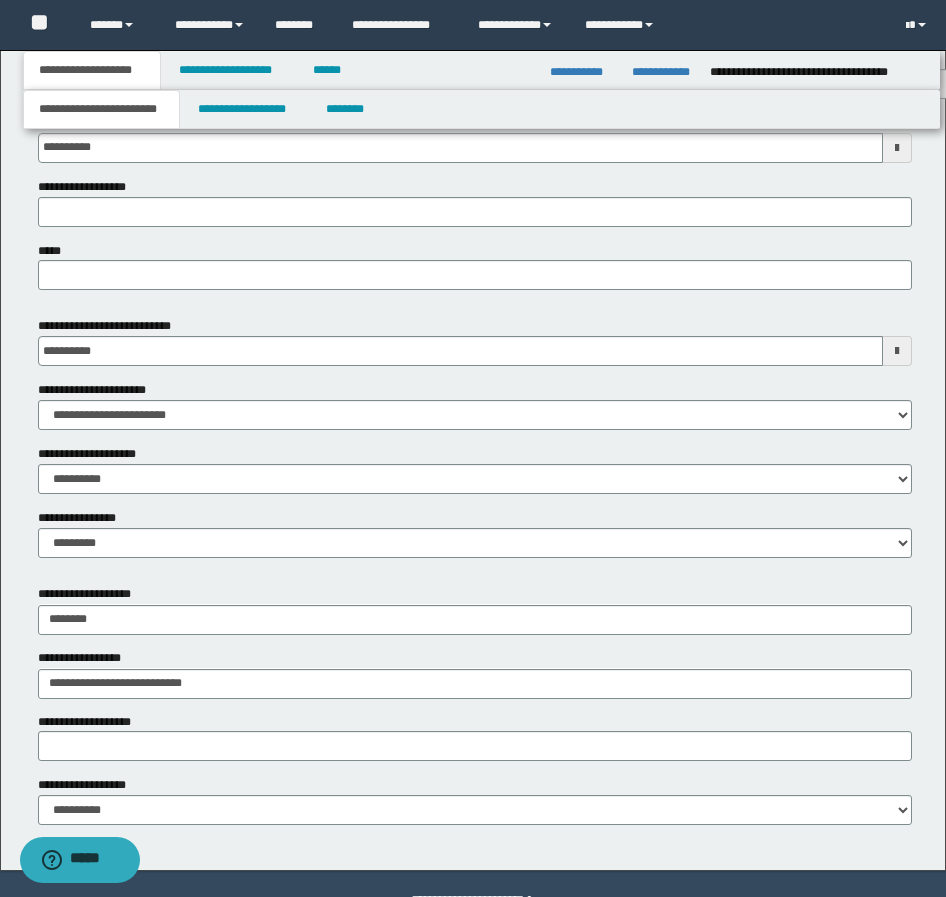 scroll, scrollTop: 895, scrollLeft: 0, axis: vertical 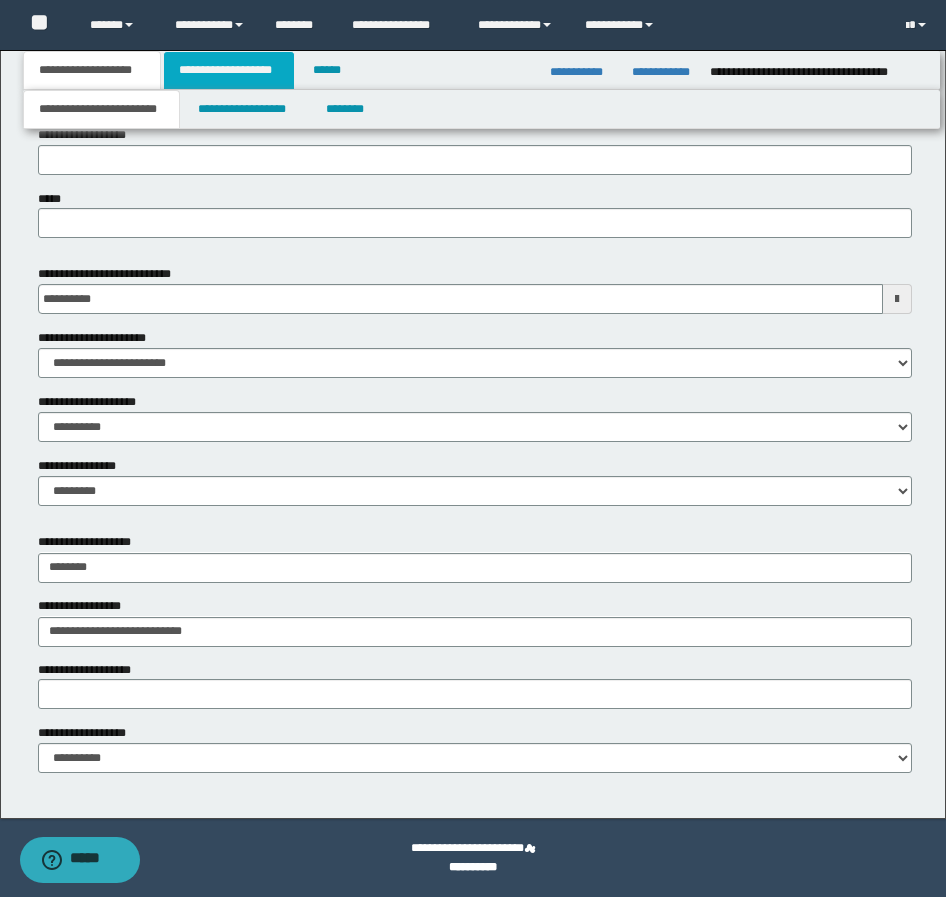 click on "**********" at bounding box center [229, 70] 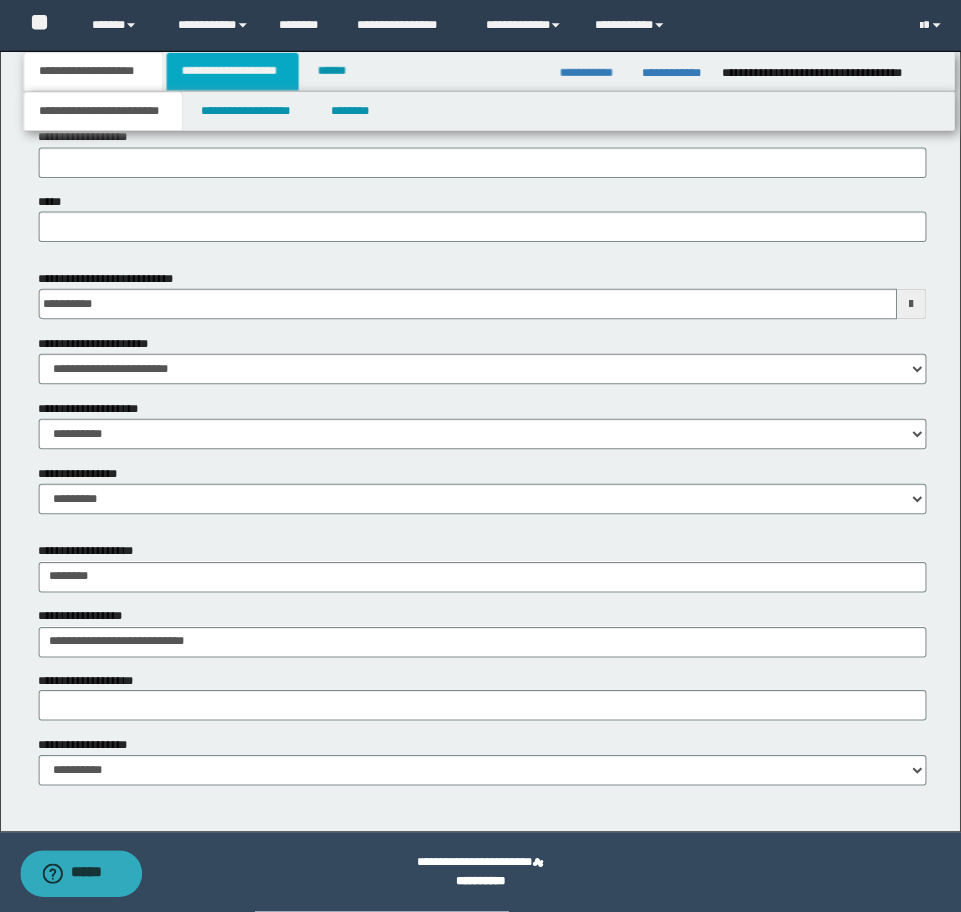 scroll, scrollTop: 0, scrollLeft: 0, axis: both 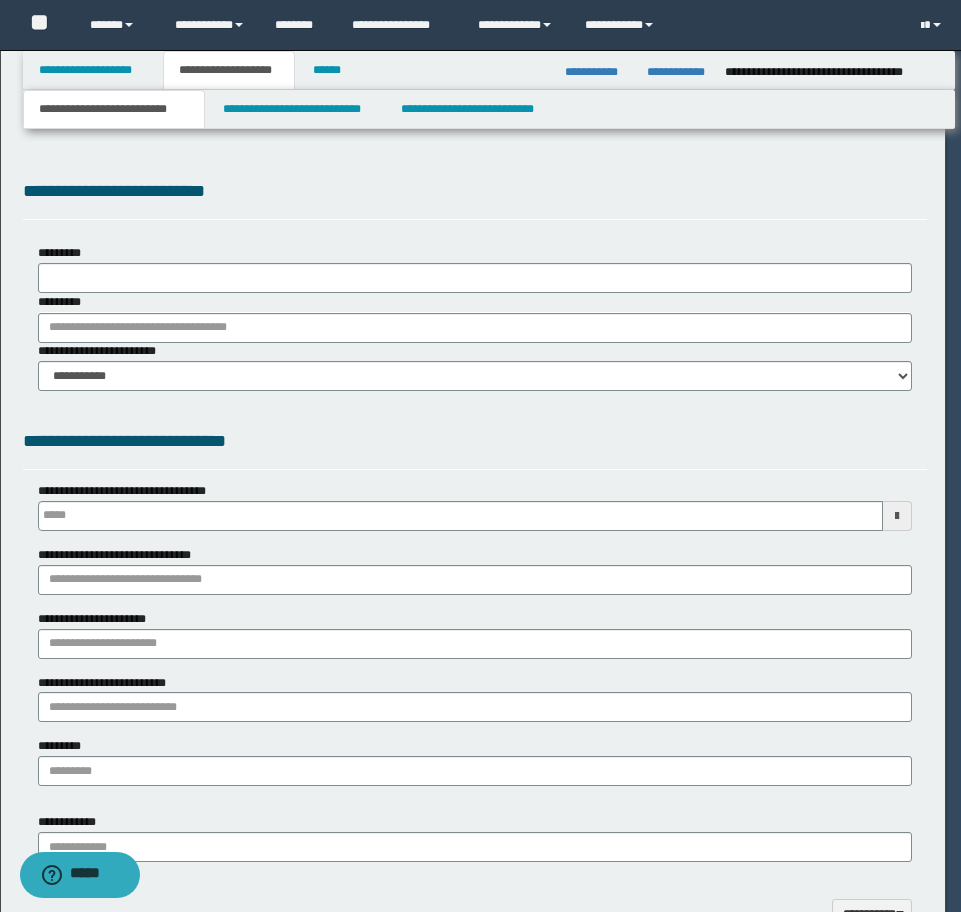 type on "**********" 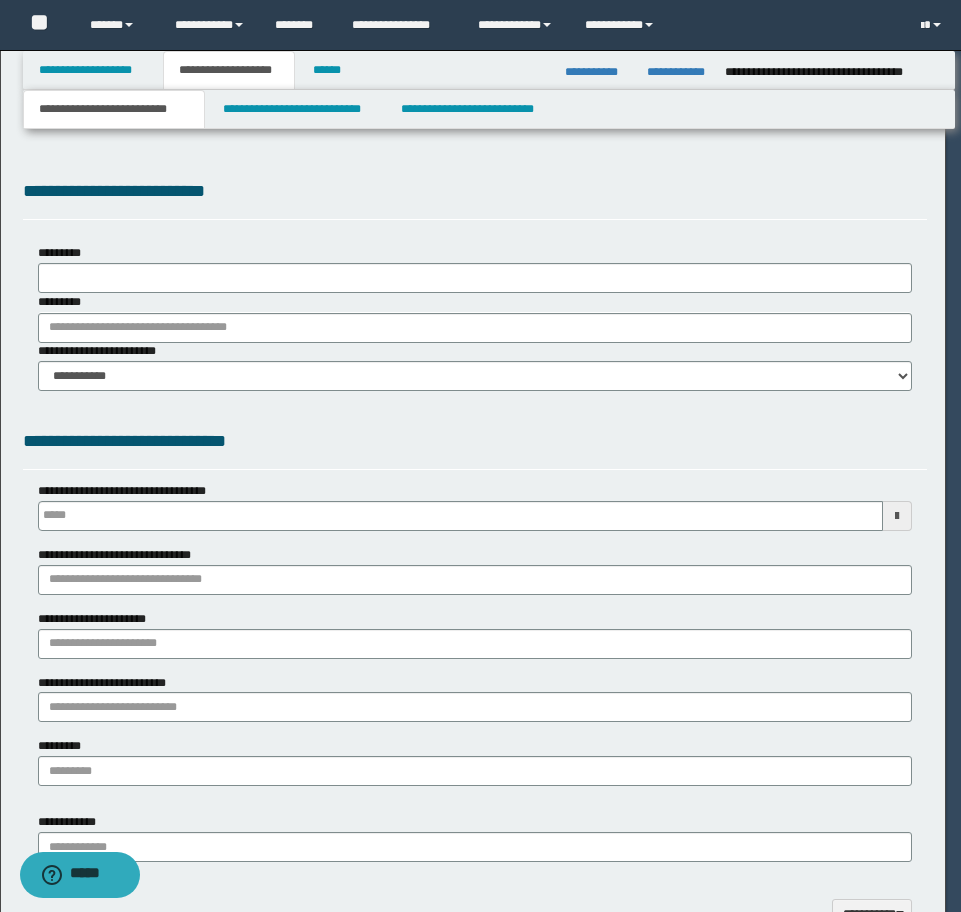 type on "**********" 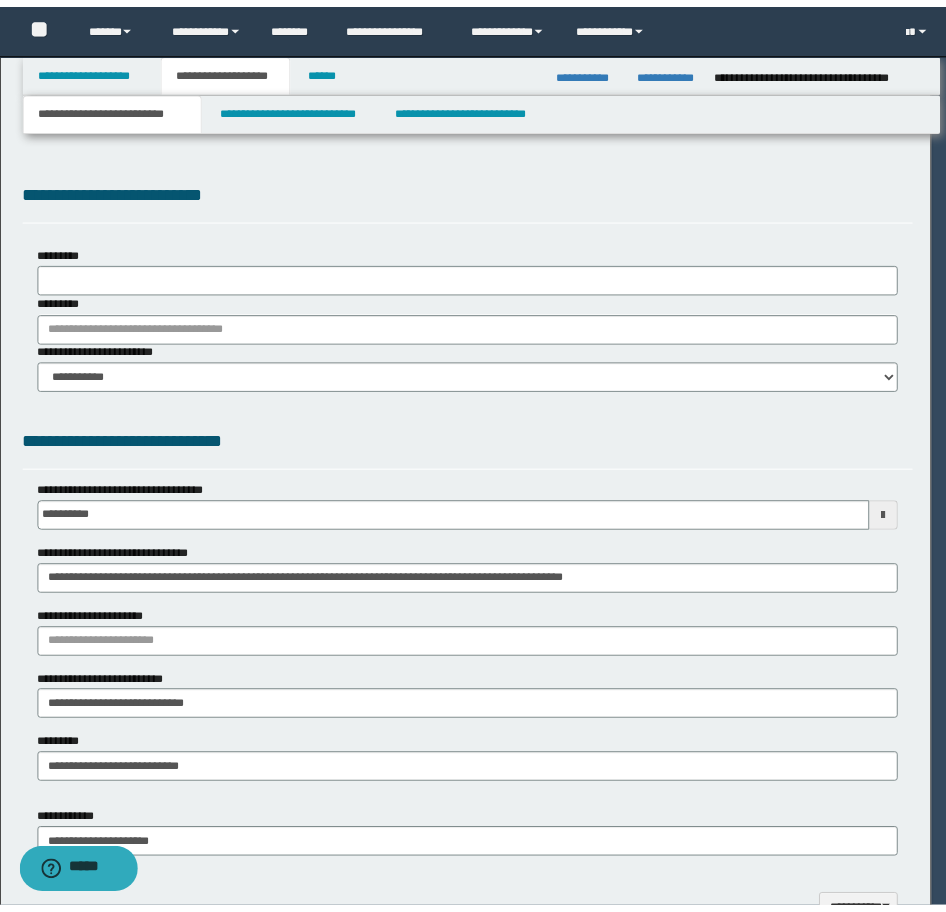 scroll, scrollTop: 0, scrollLeft: 0, axis: both 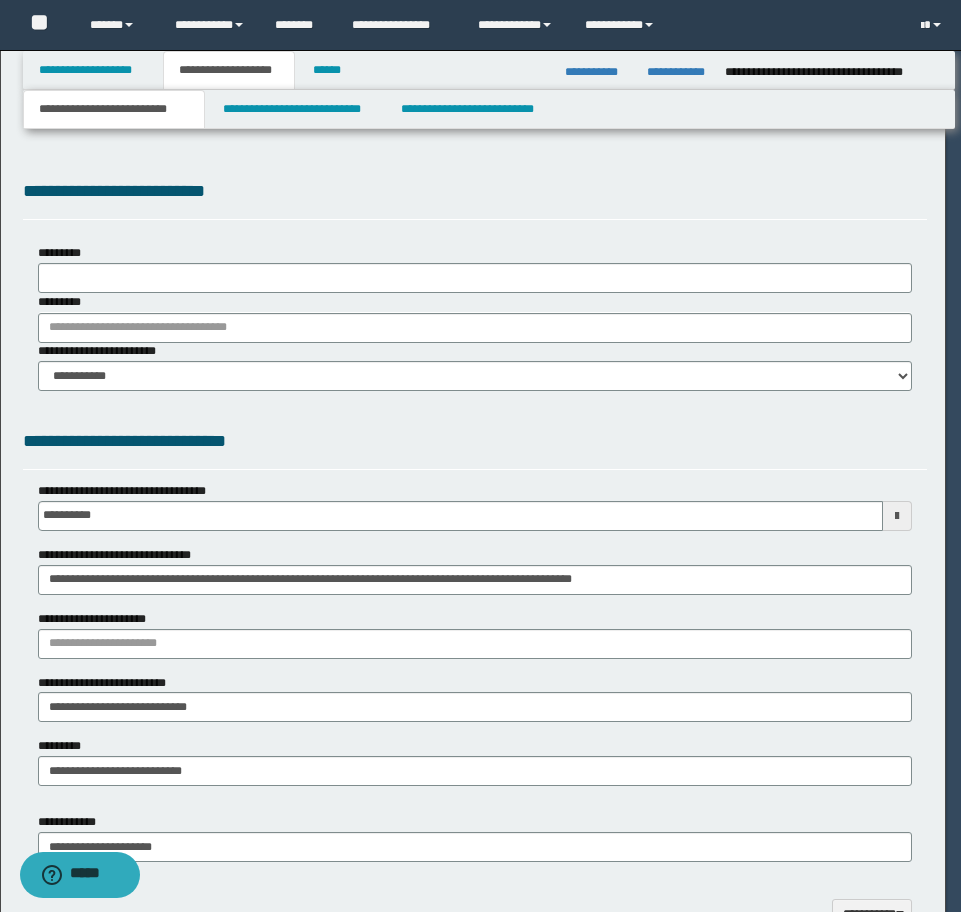 type on "**********" 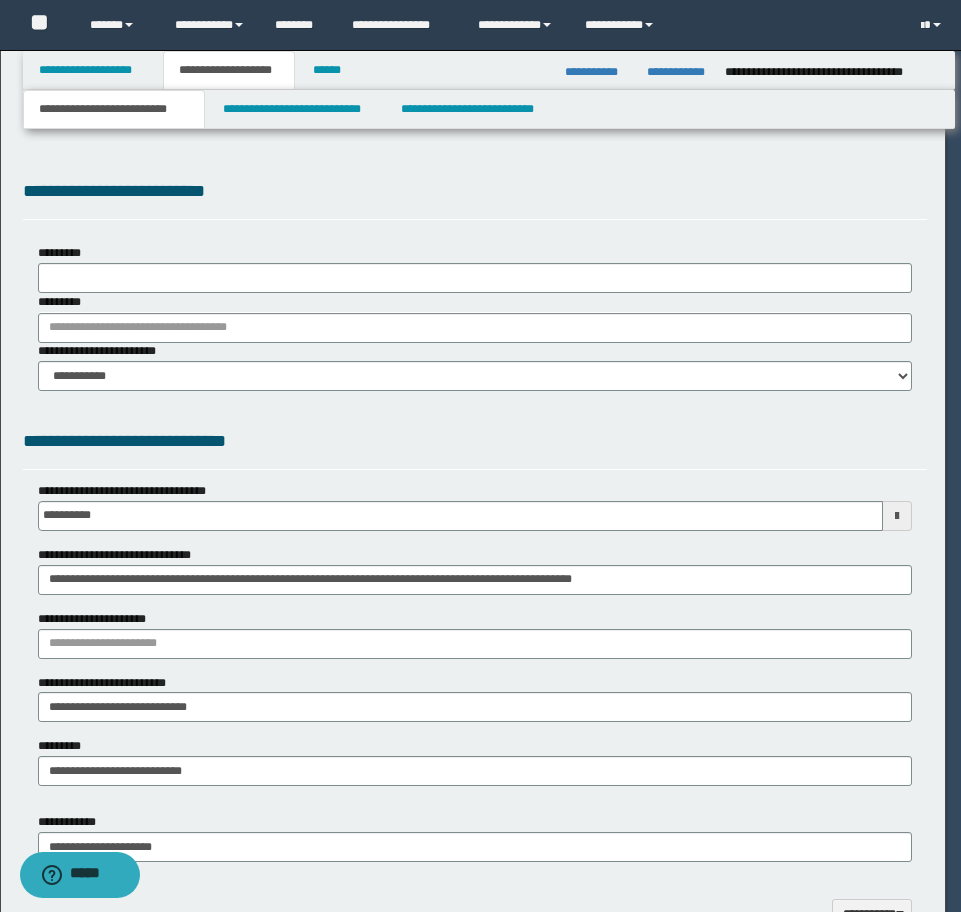select on "*" 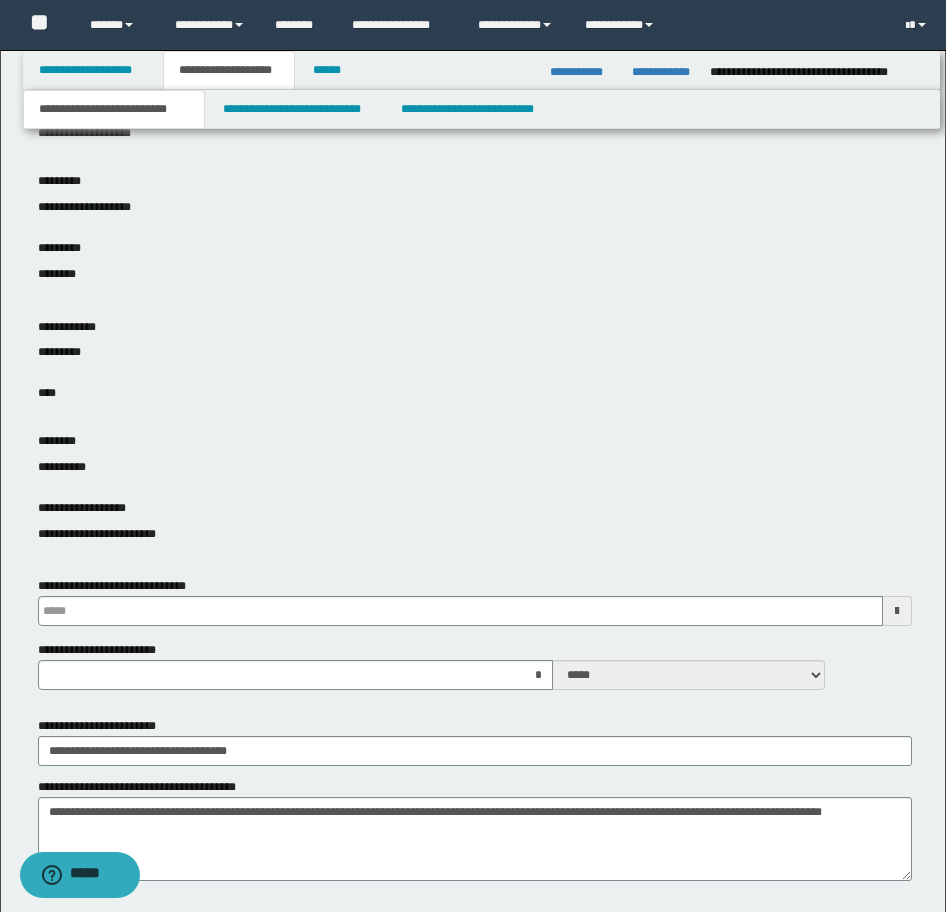 scroll, scrollTop: 600, scrollLeft: 0, axis: vertical 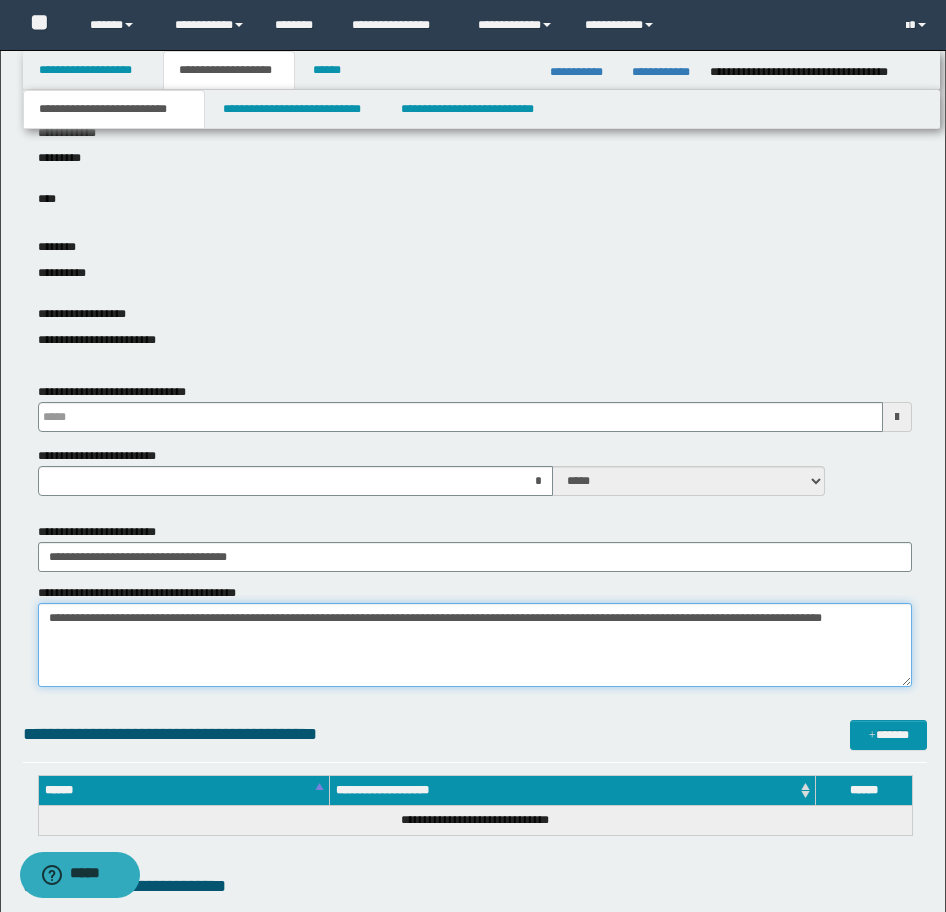 drag, startPoint x: 262, startPoint y: 644, endPoint x: -16, endPoint y: 612, distance: 279.83566 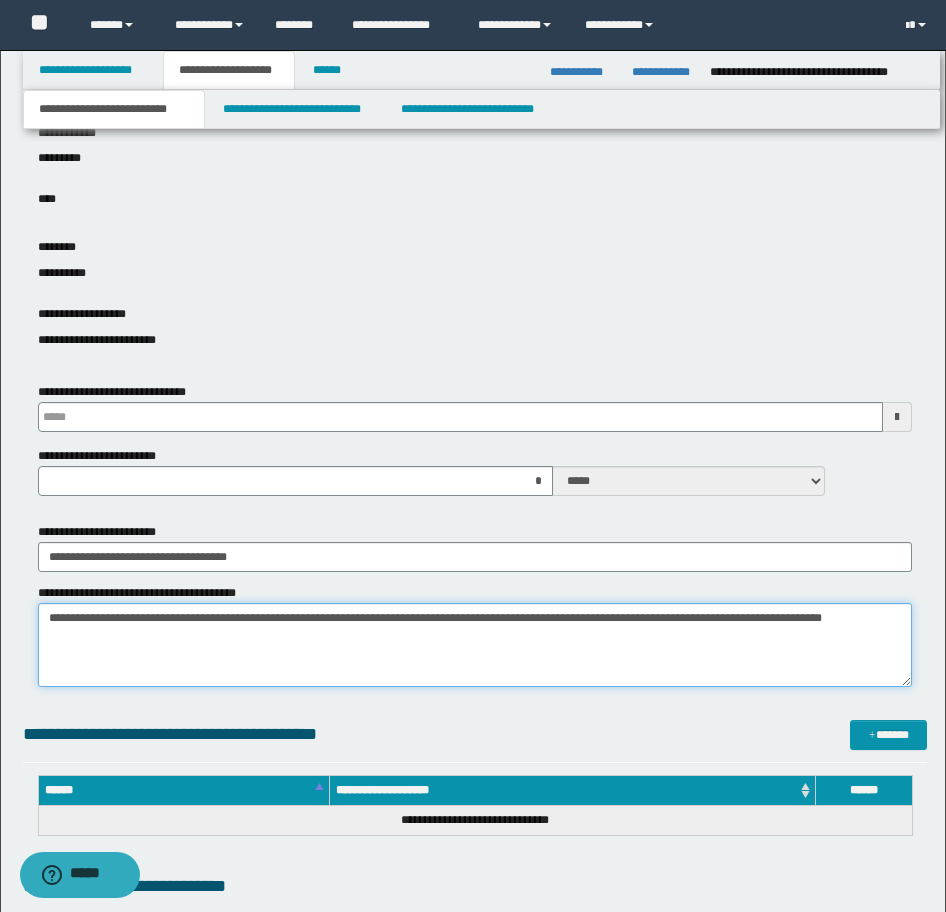 click on "**********" at bounding box center (473, -144) 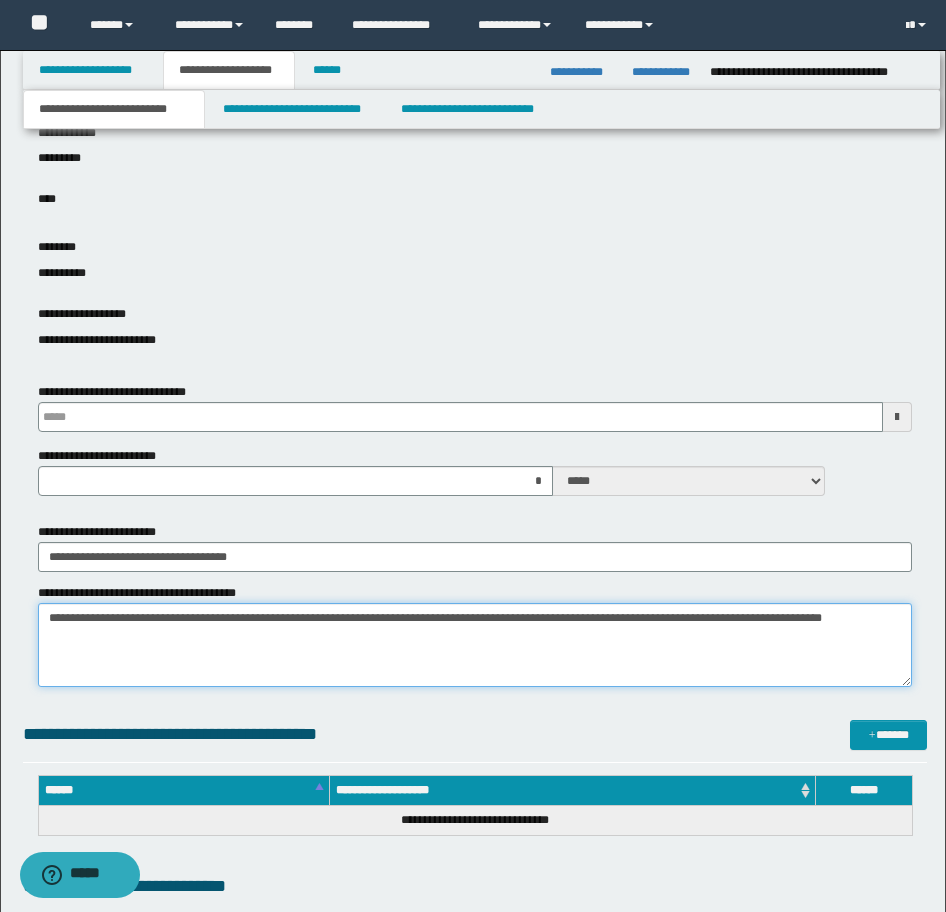 type 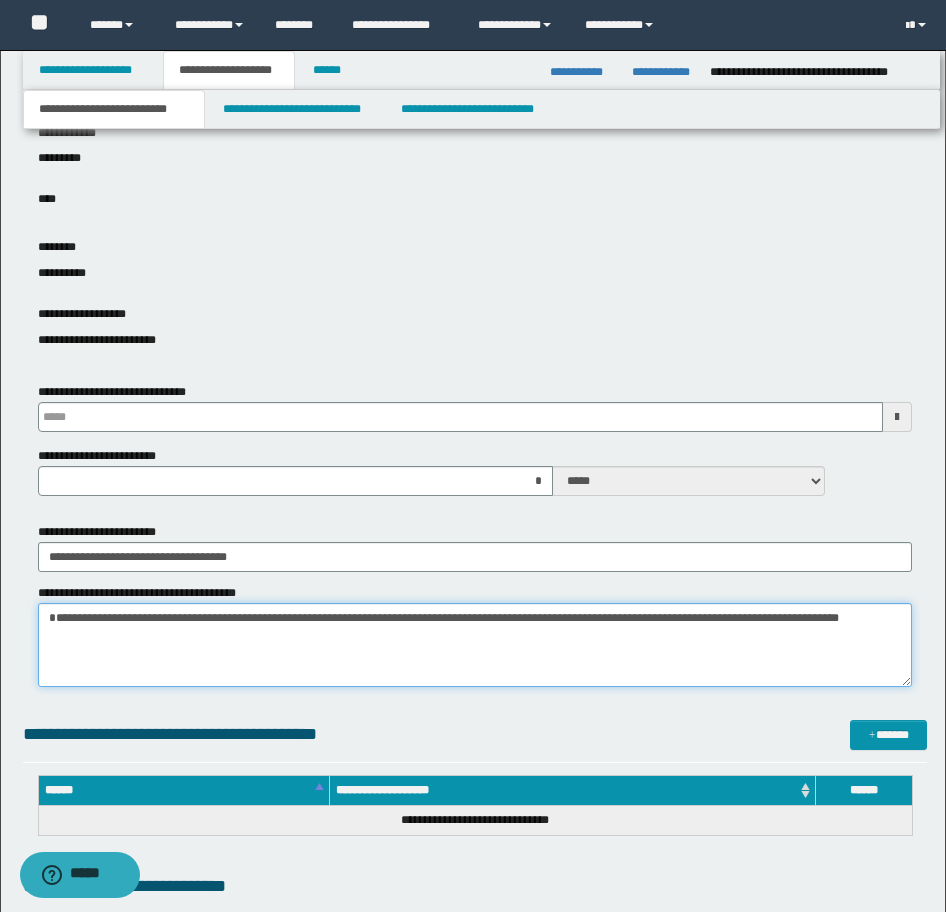 click on "**********" at bounding box center [475, 645] 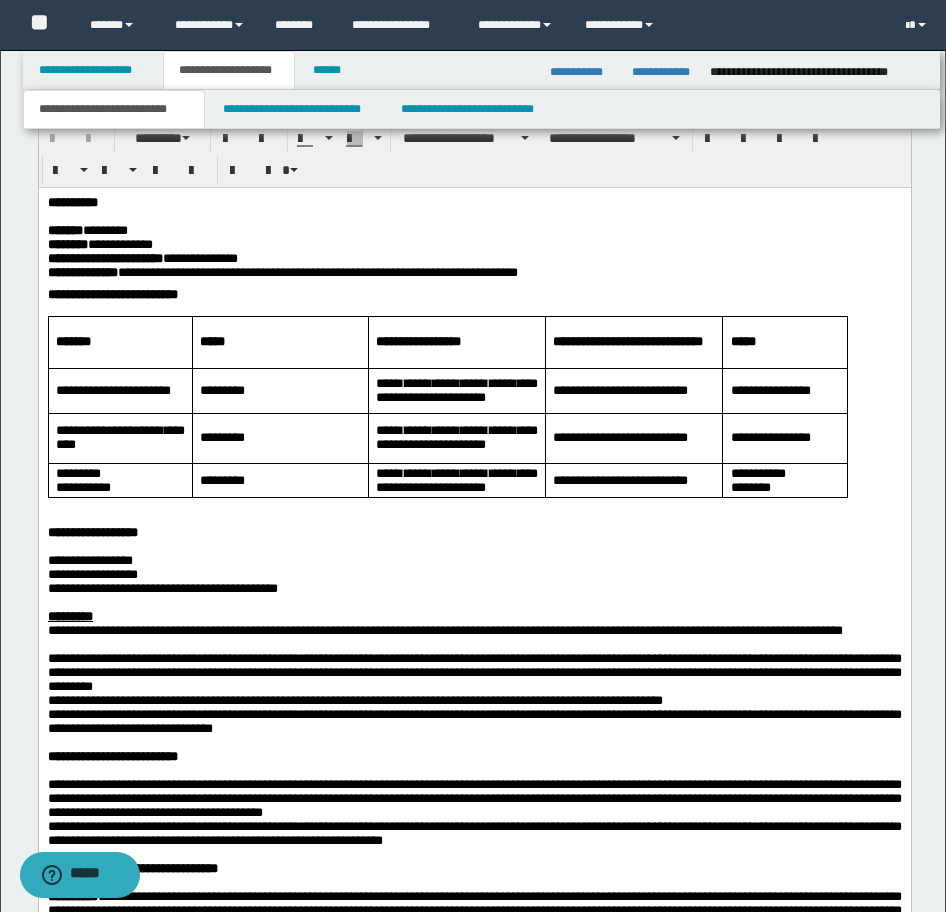 scroll, scrollTop: 1900, scrollLeft: 0, axis: vertical 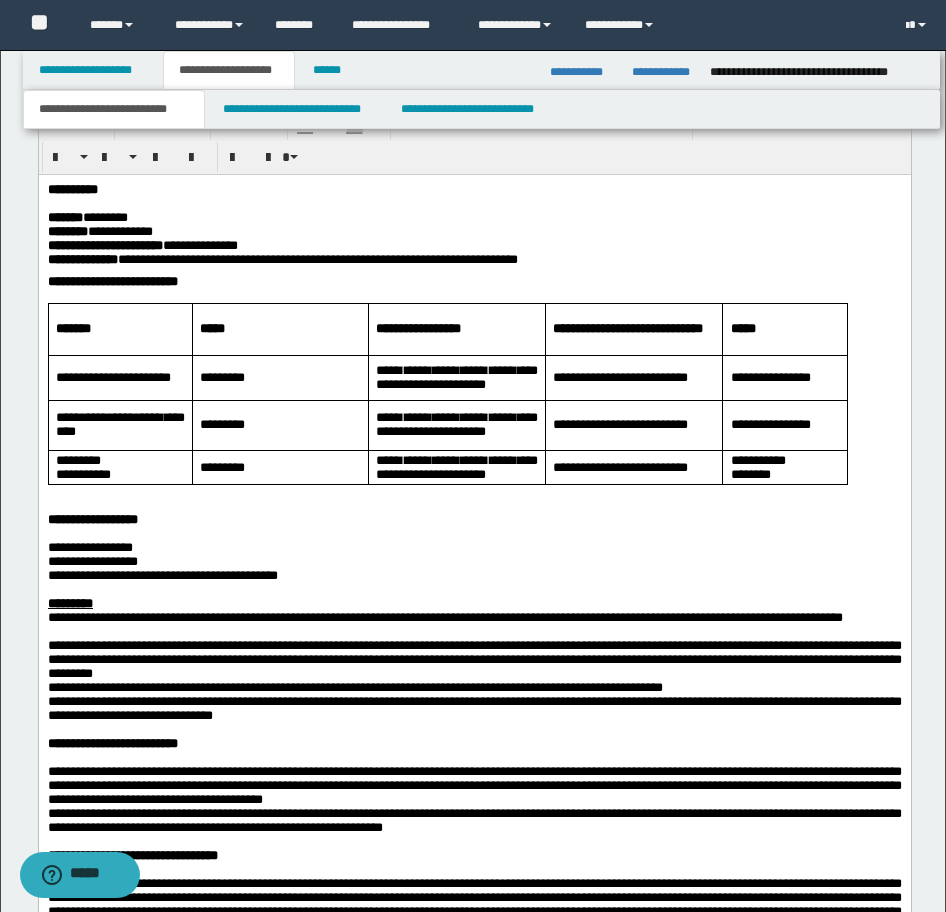 type on "**********" 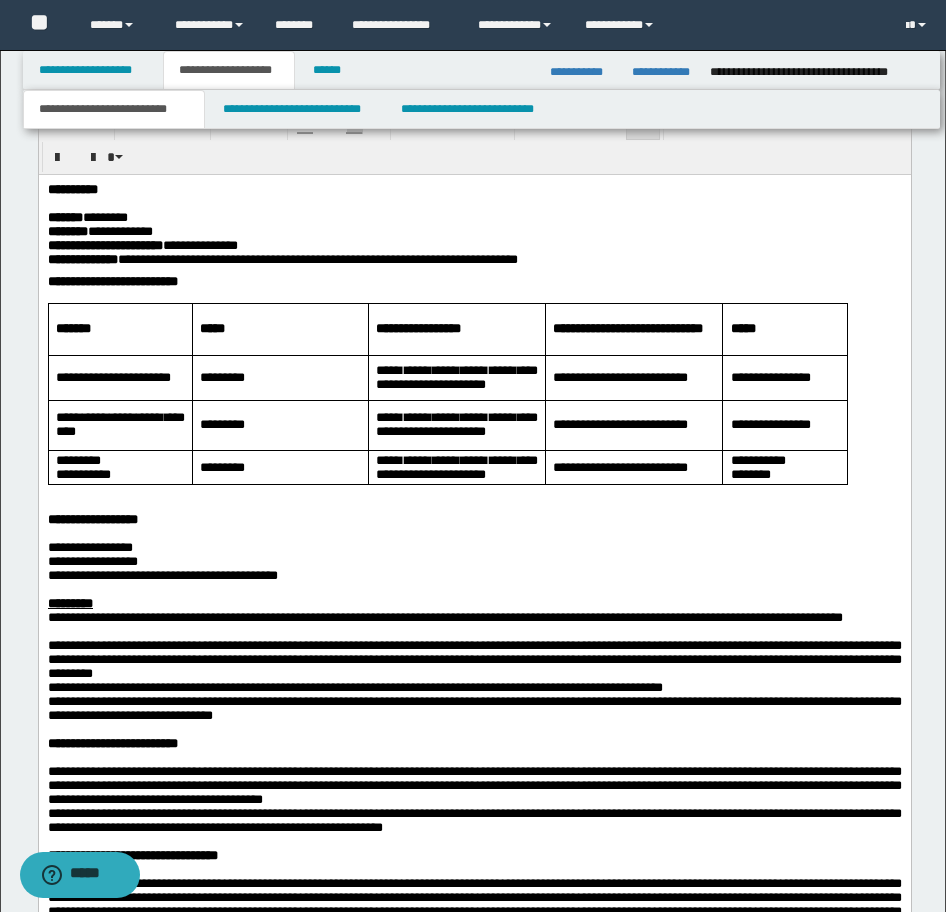 click at bounding box center (474, 506) 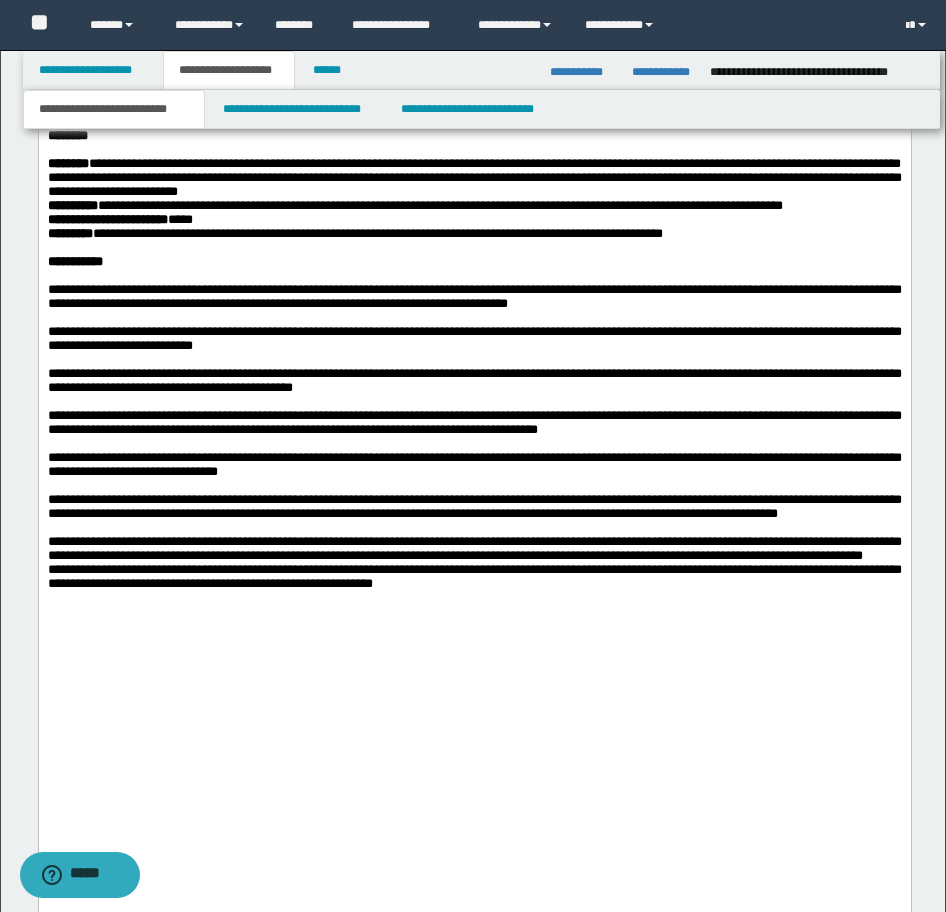 scroll, scrollTop: 3200, scrollLeft: 0, axis: vertical 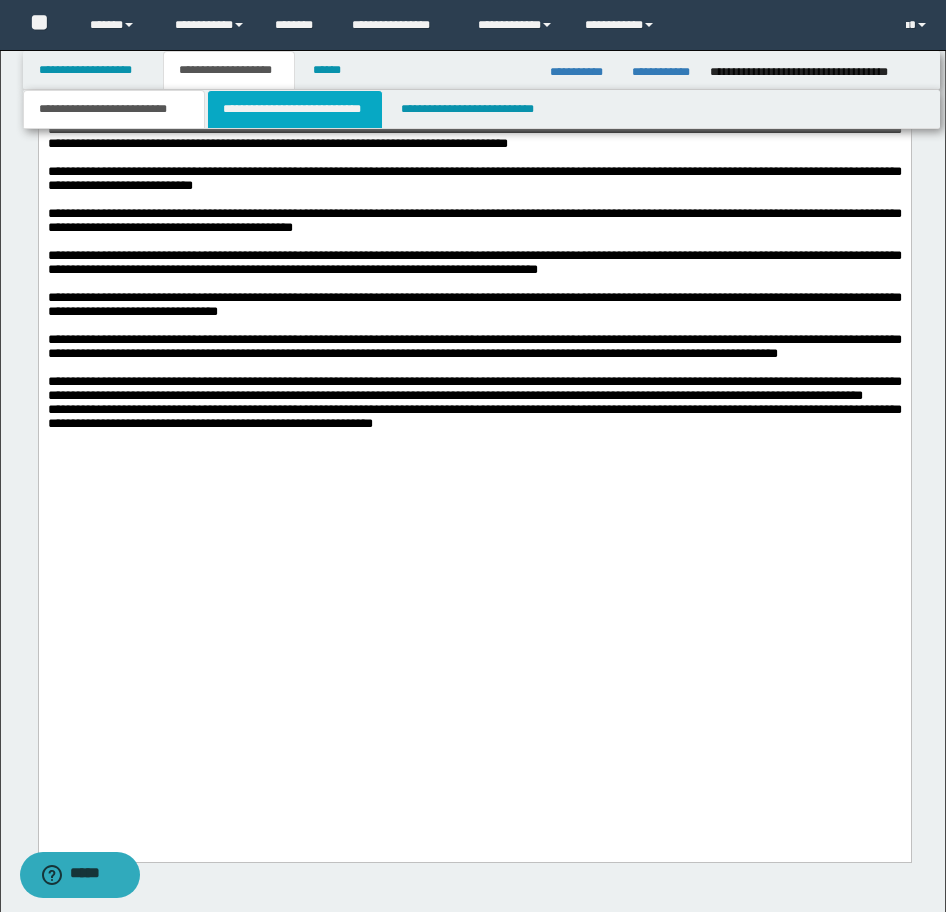 click on "**********" at bounding box center [295, 109] 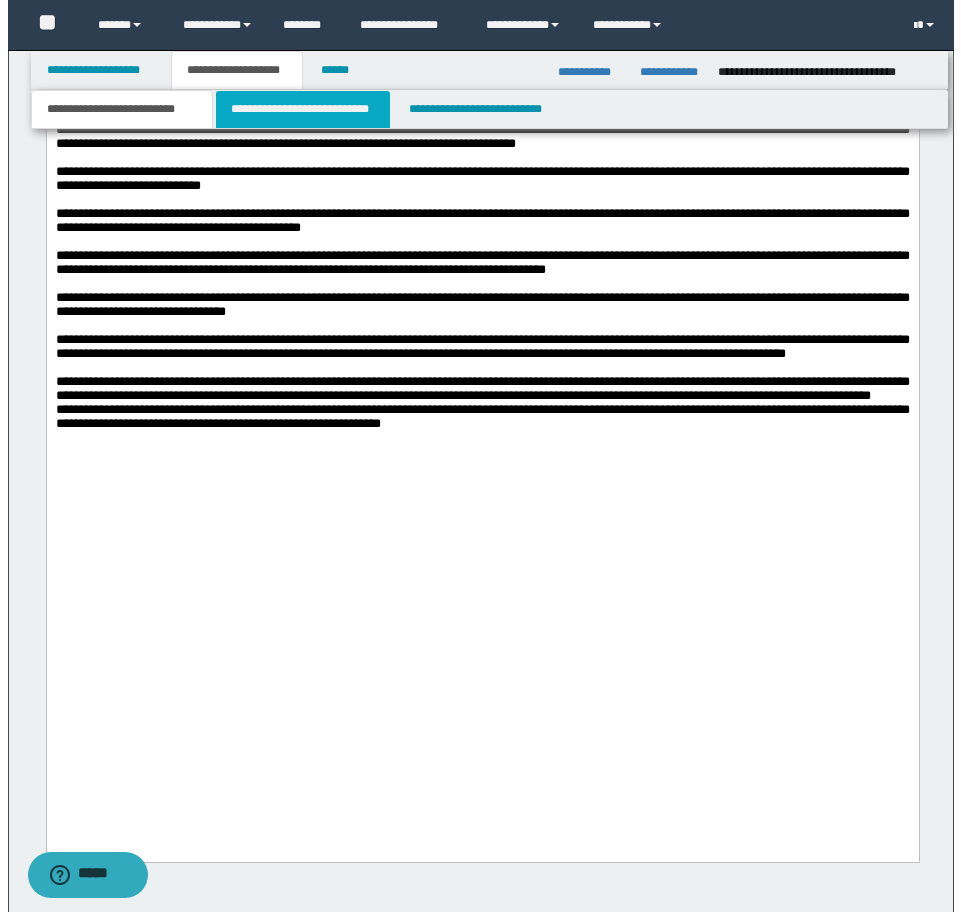 scroll, scrollTop: 0, scrollLeft: 0, axis: both 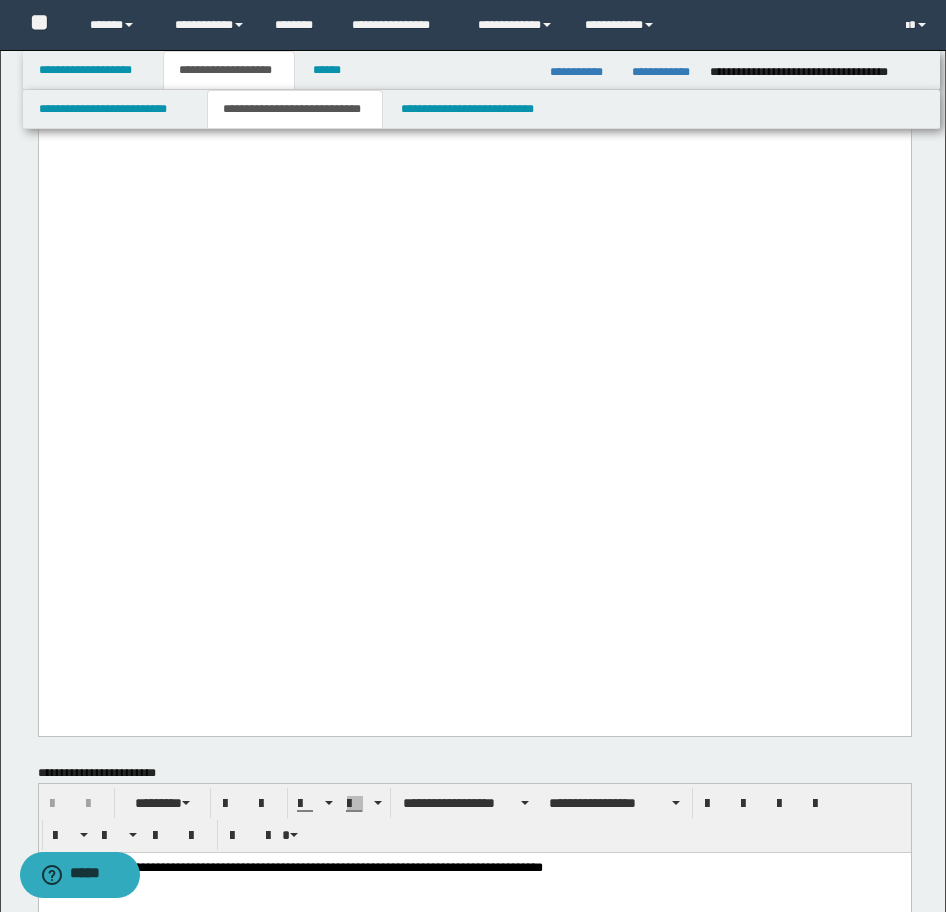 click at bounding box center (474, -177) 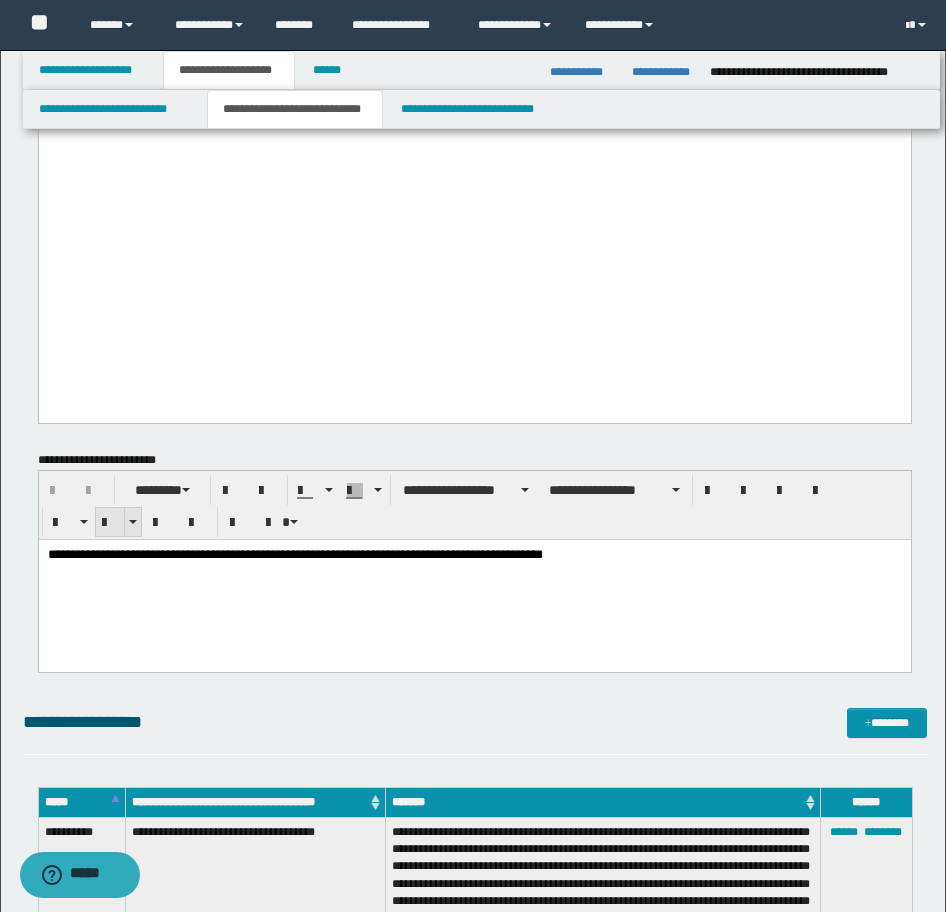 scroll, scrollTop: 2800, scrollLeft: 0, axis: vertical 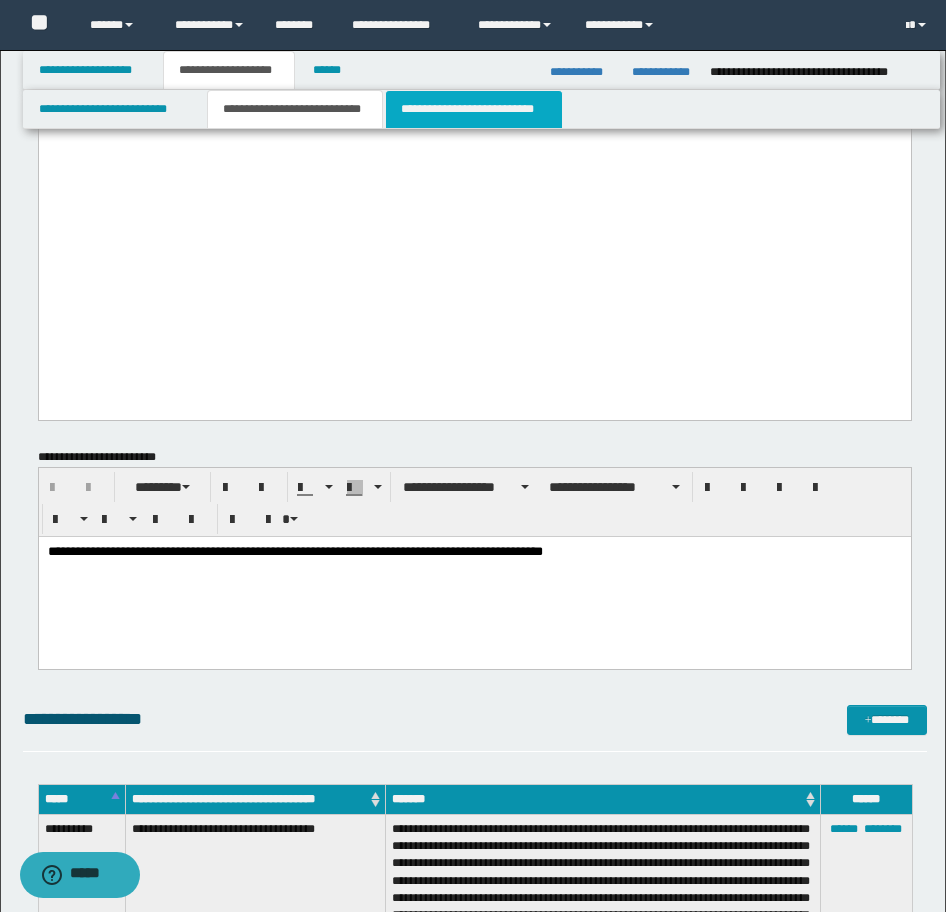 click on "**********" at bounding box center (474, 109) 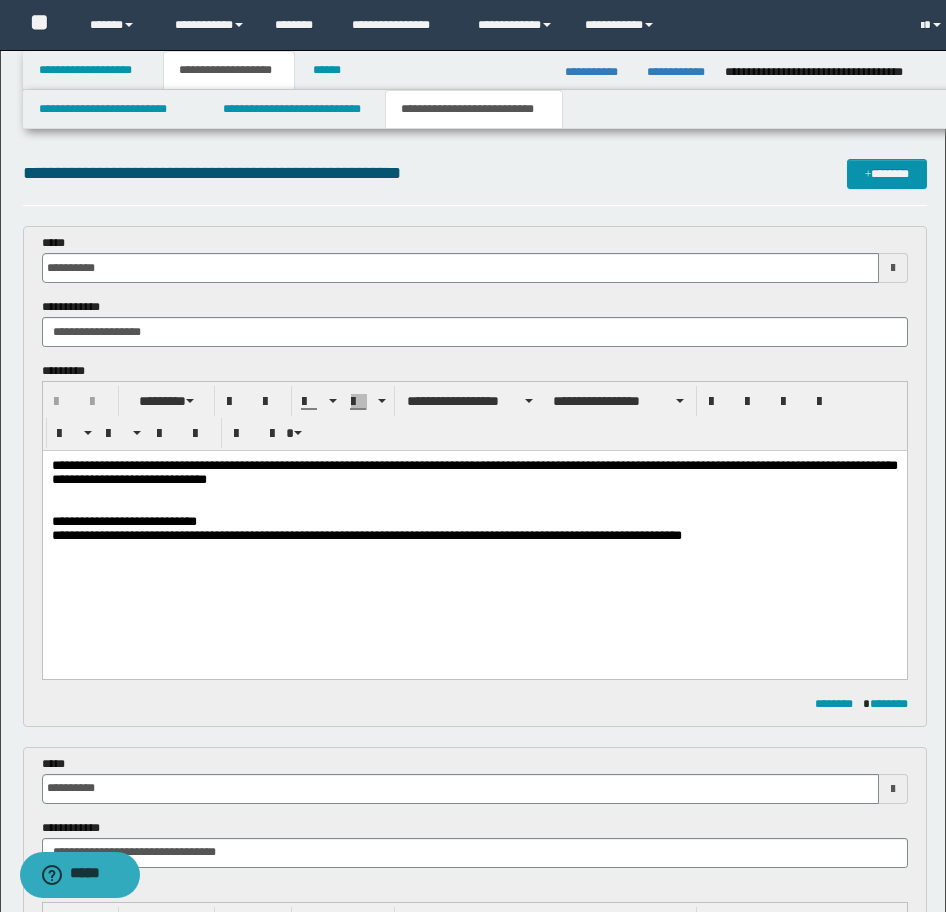 scroll, scrollTop: 0, scrollLeft: 0, axis: both 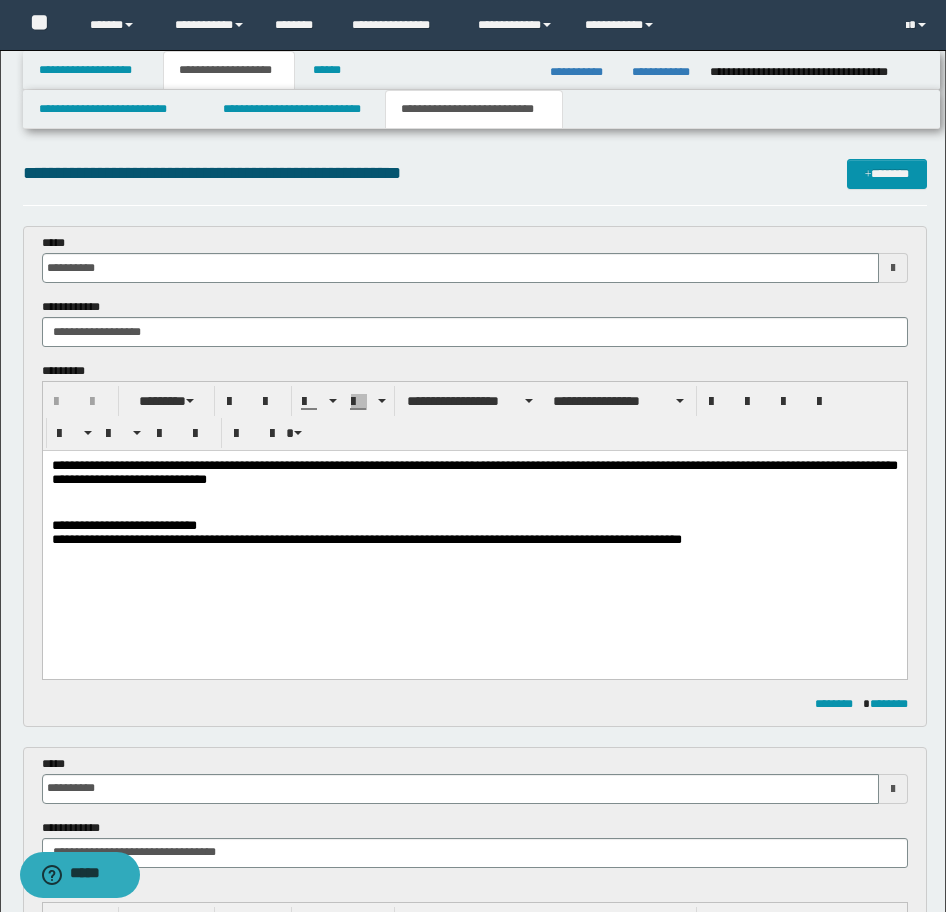 click at bounding box center [474, 511] 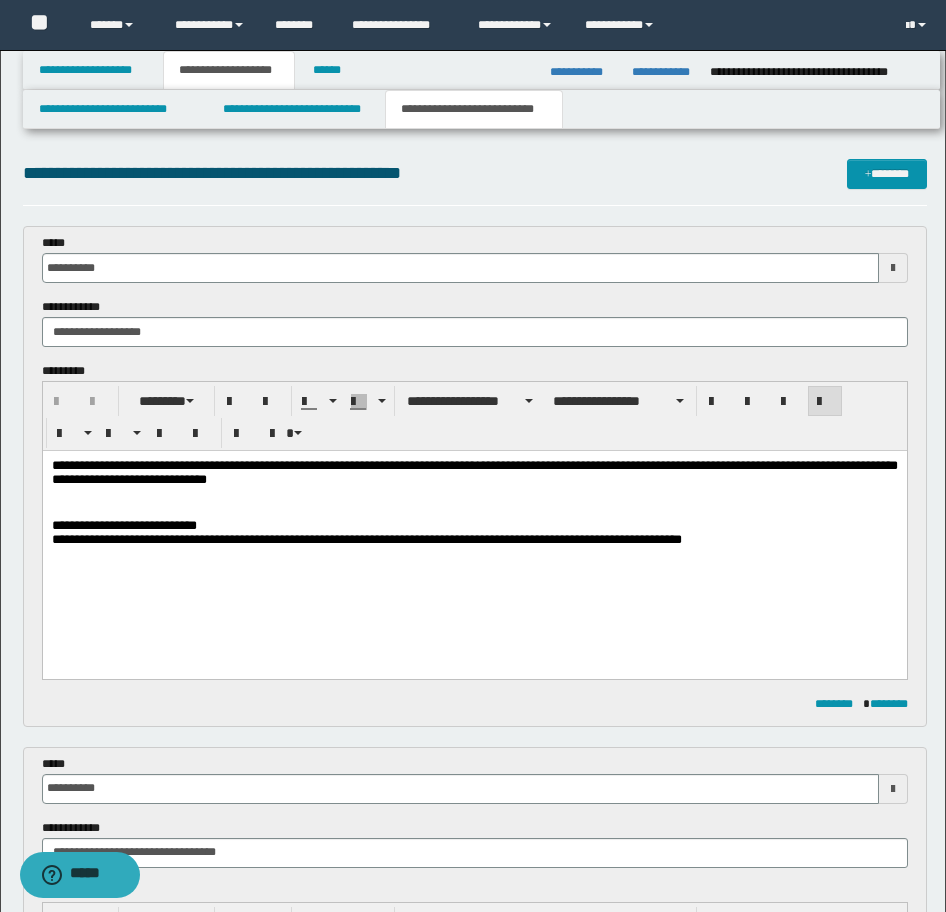 type 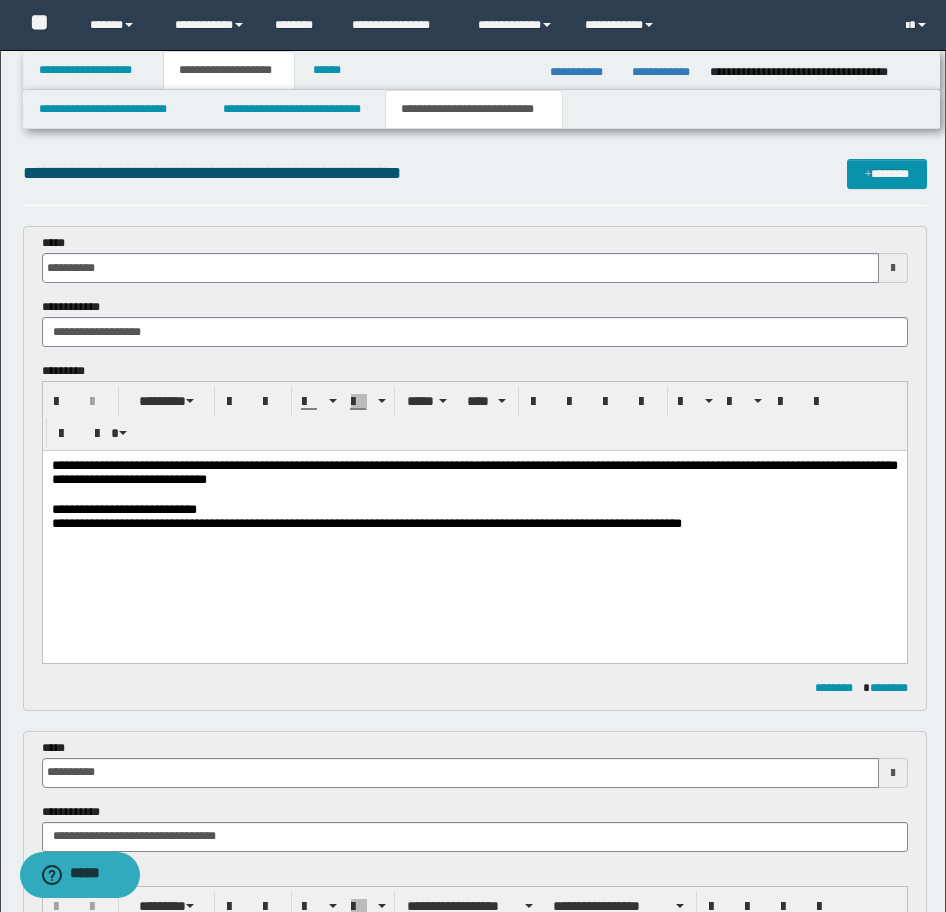 click on "**********" at bounding box center (366, 523) 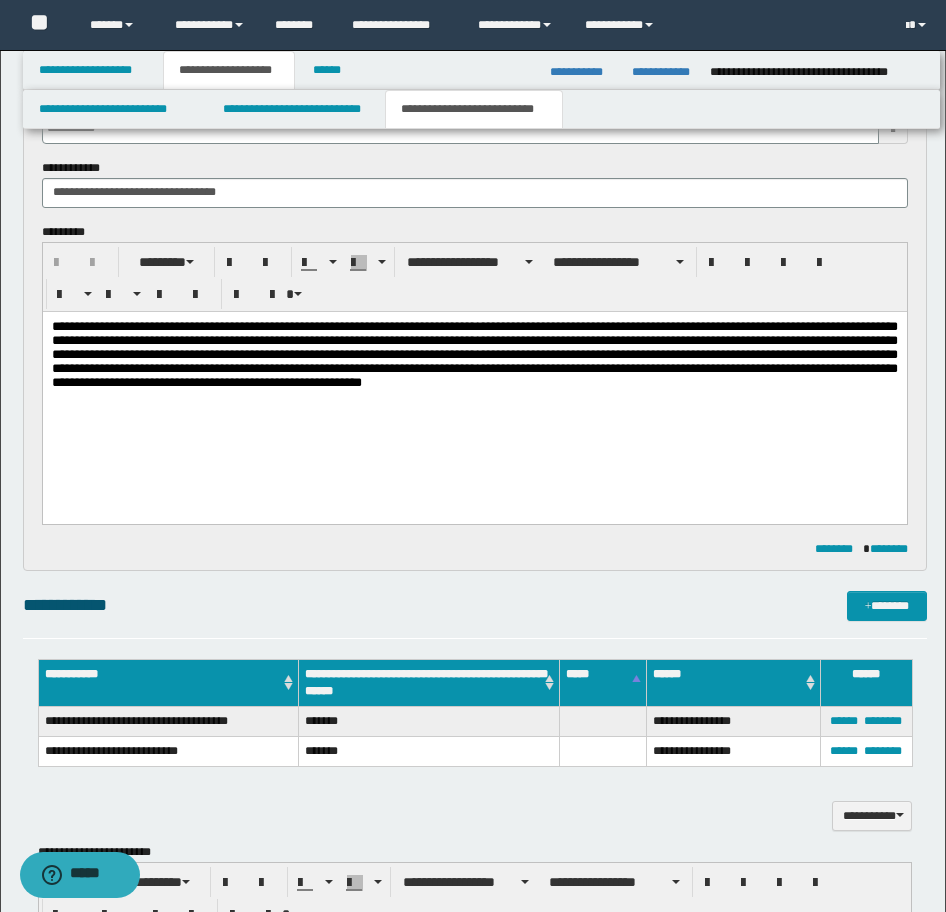 scroll, scrollTop: 900, scrollLeft: 0, axis: vertical 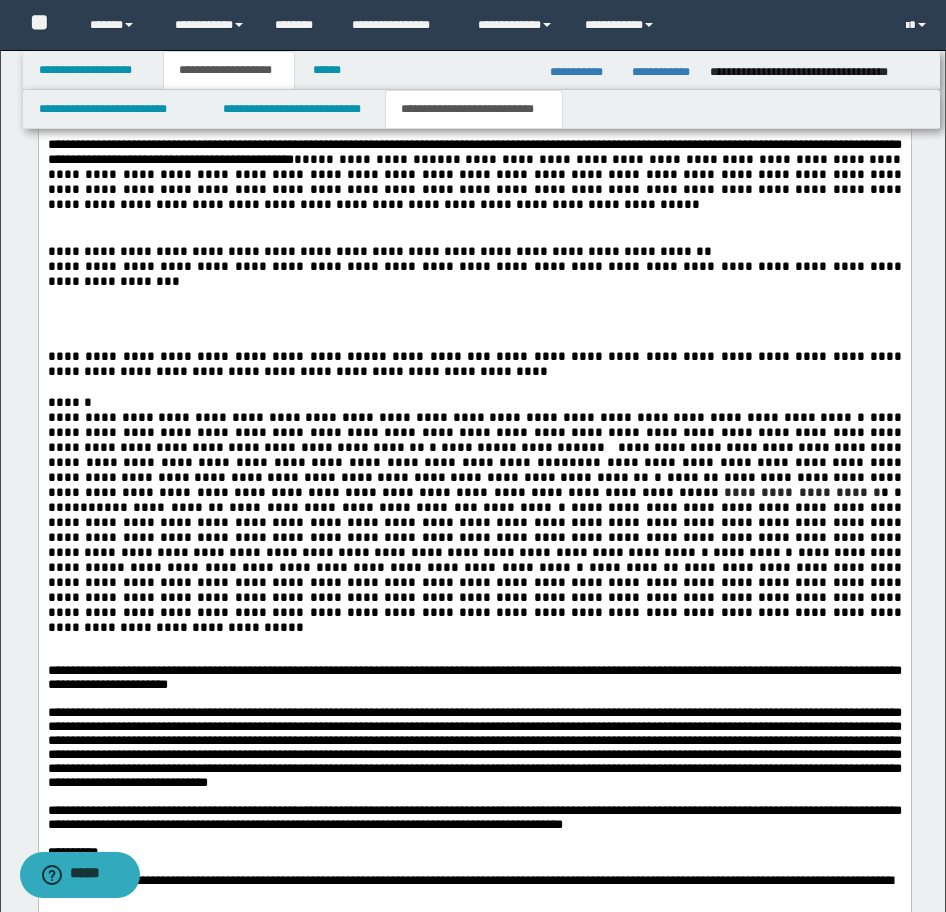 click at bounding box center (474, 327) 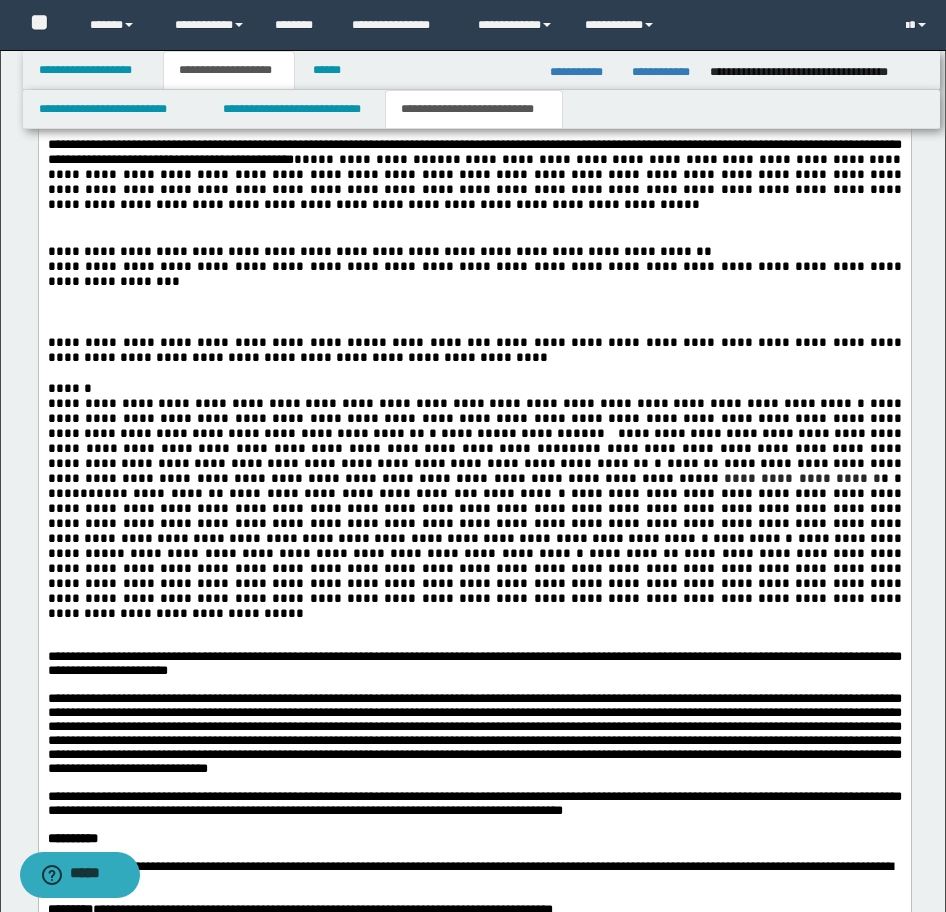 type 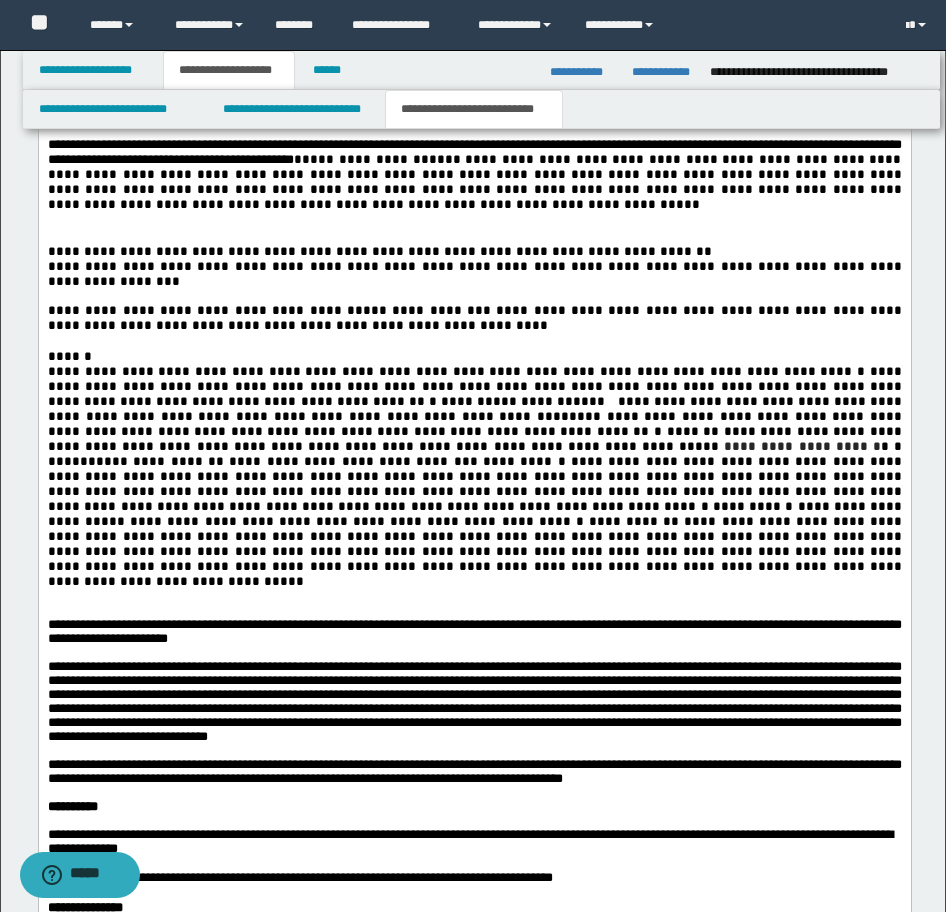 click at bounding box center (474, 219) 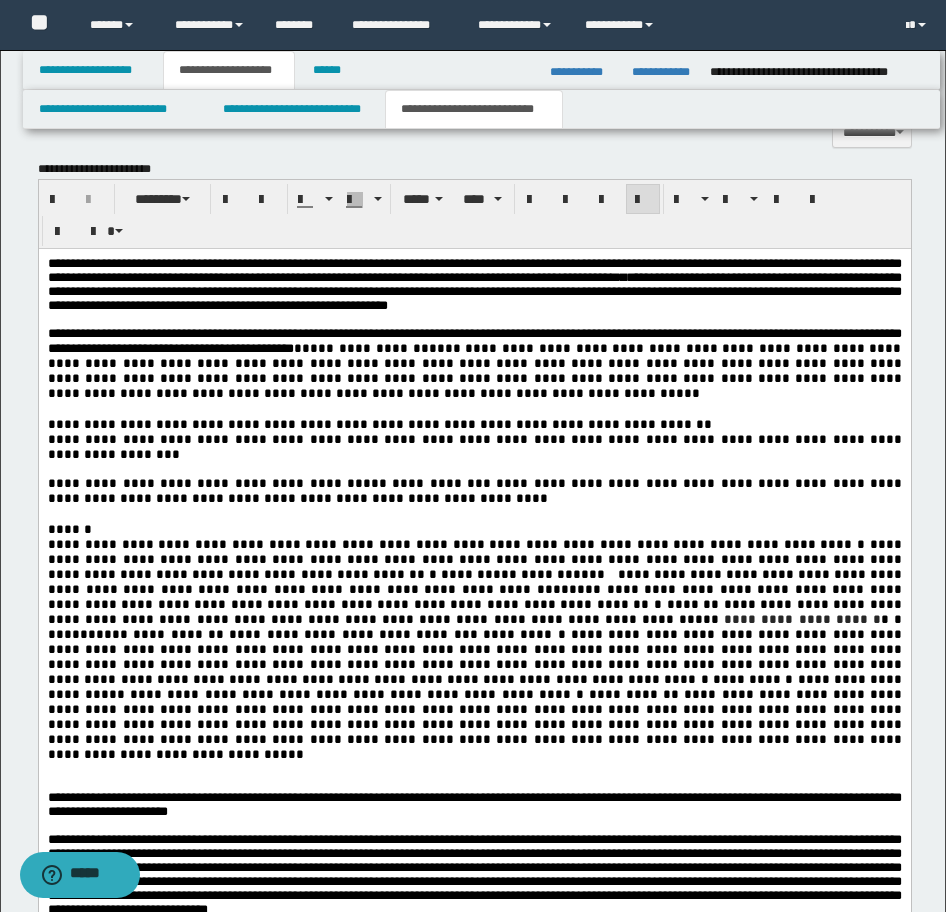 scroll, scrollTop: 1300, scrollLeft: 0, axis: vertical 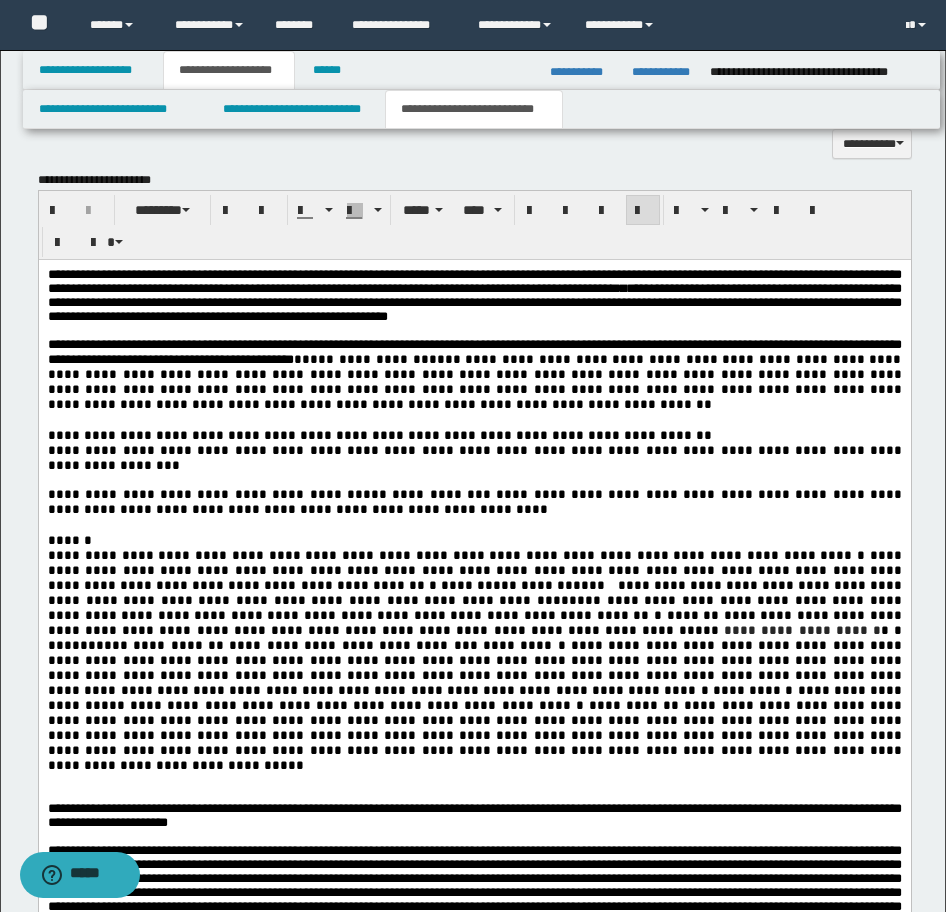 click on "**********" at bounding box center [474, 434] 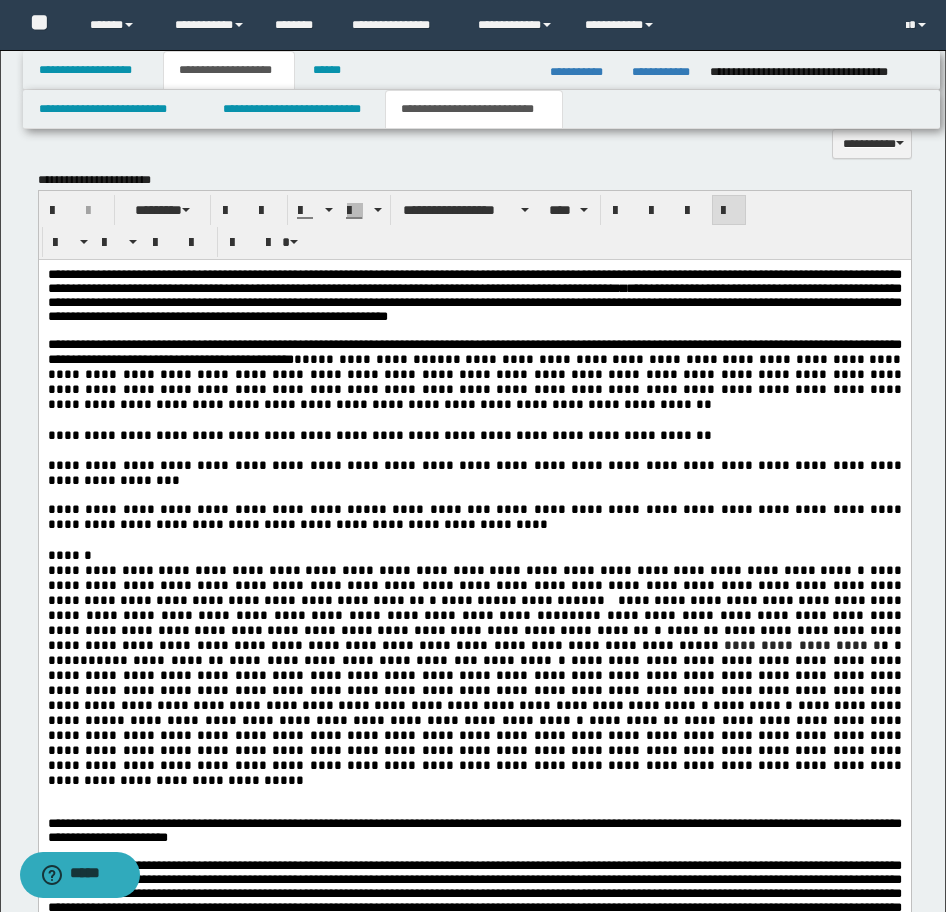 click on "**********" at bounding box center (476, 472) 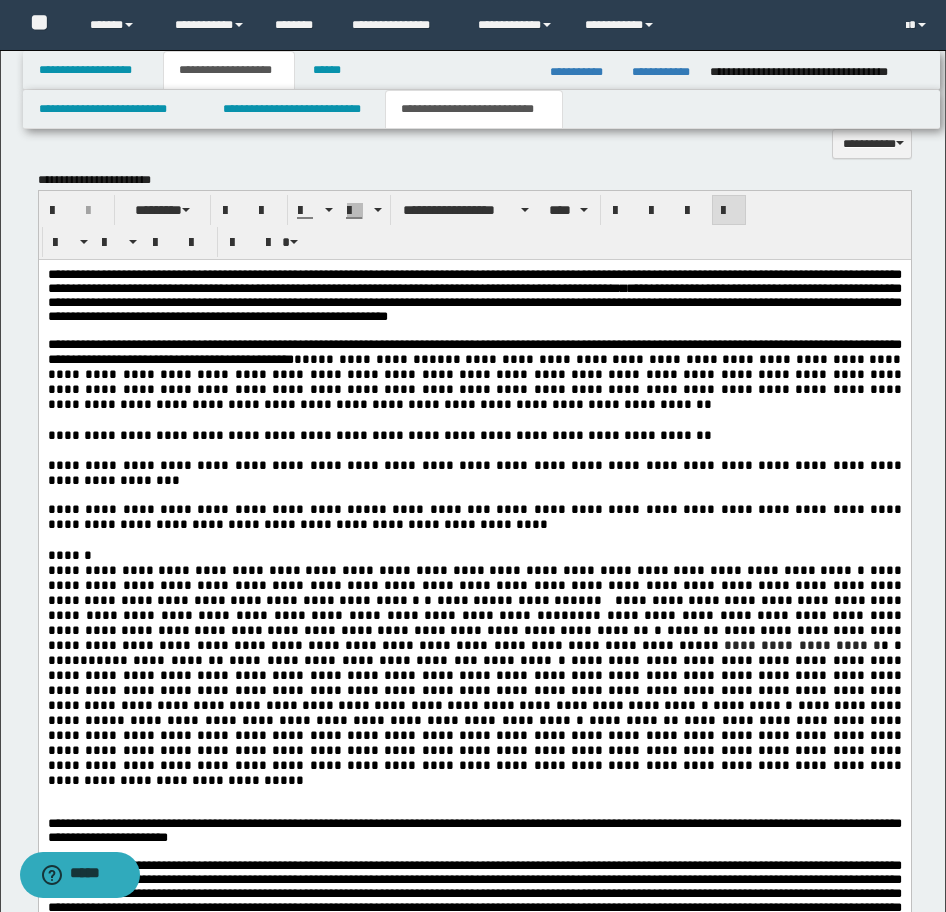 click on "**********" at bounding box center (476, 584) 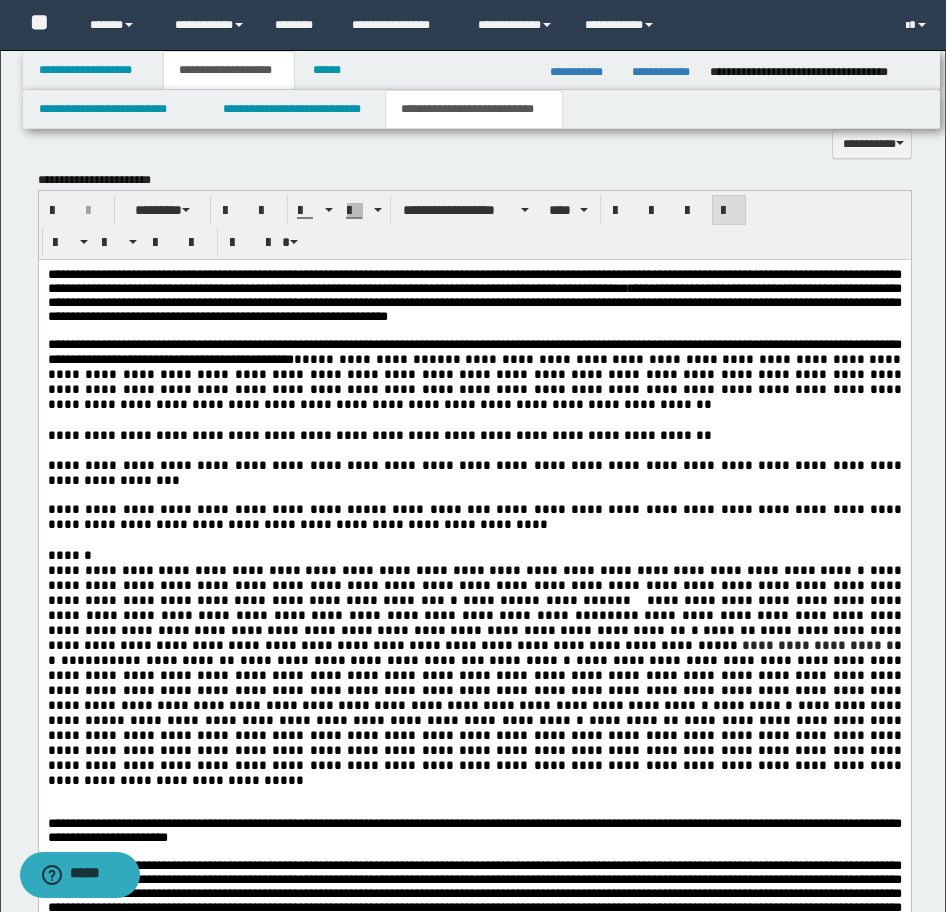 click at bounding box center (474, 794) 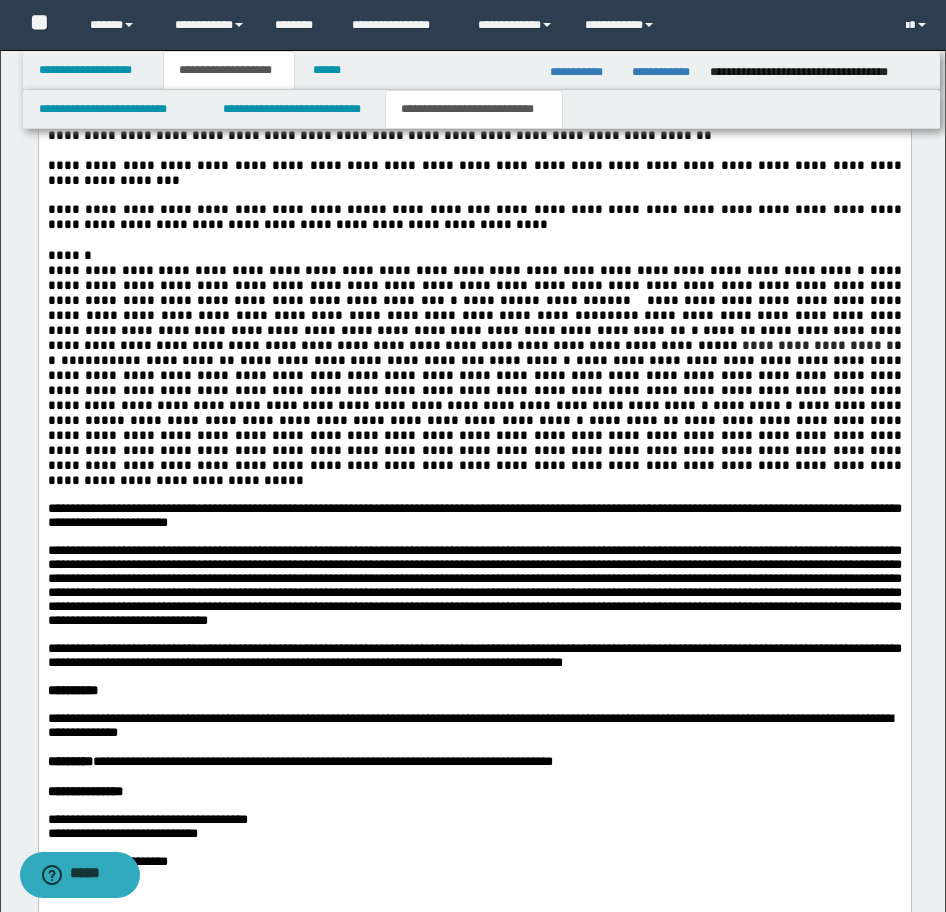 scroll, scrollTop: 1900, scrollLeft: 0, axis: vertical 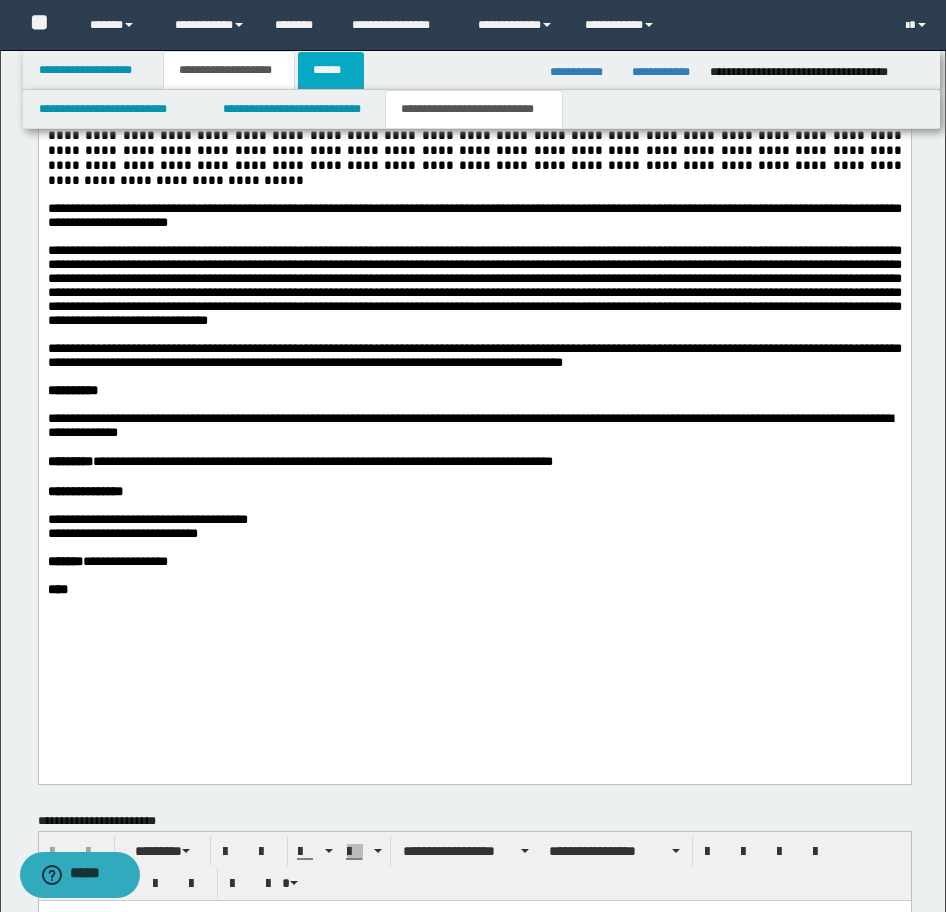 click on "******" at bounding box center (331, 70) 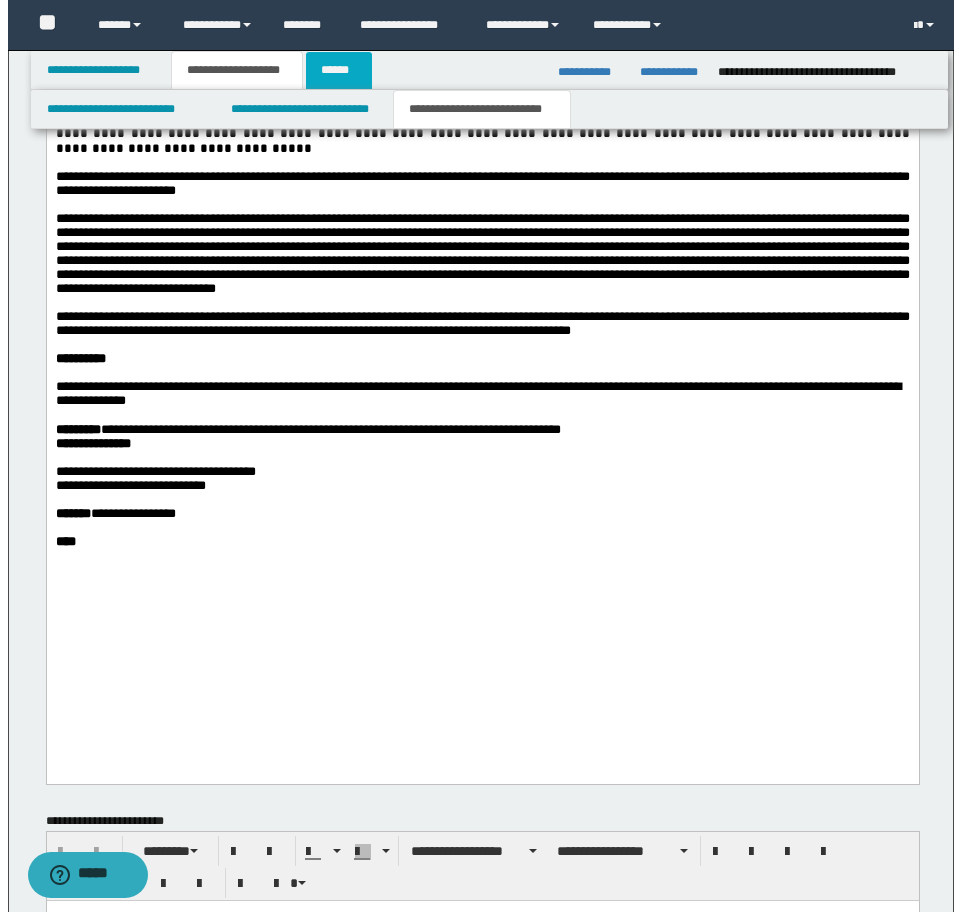 scroll, scrollTop: 0, scrollLeft: 0, axis: both 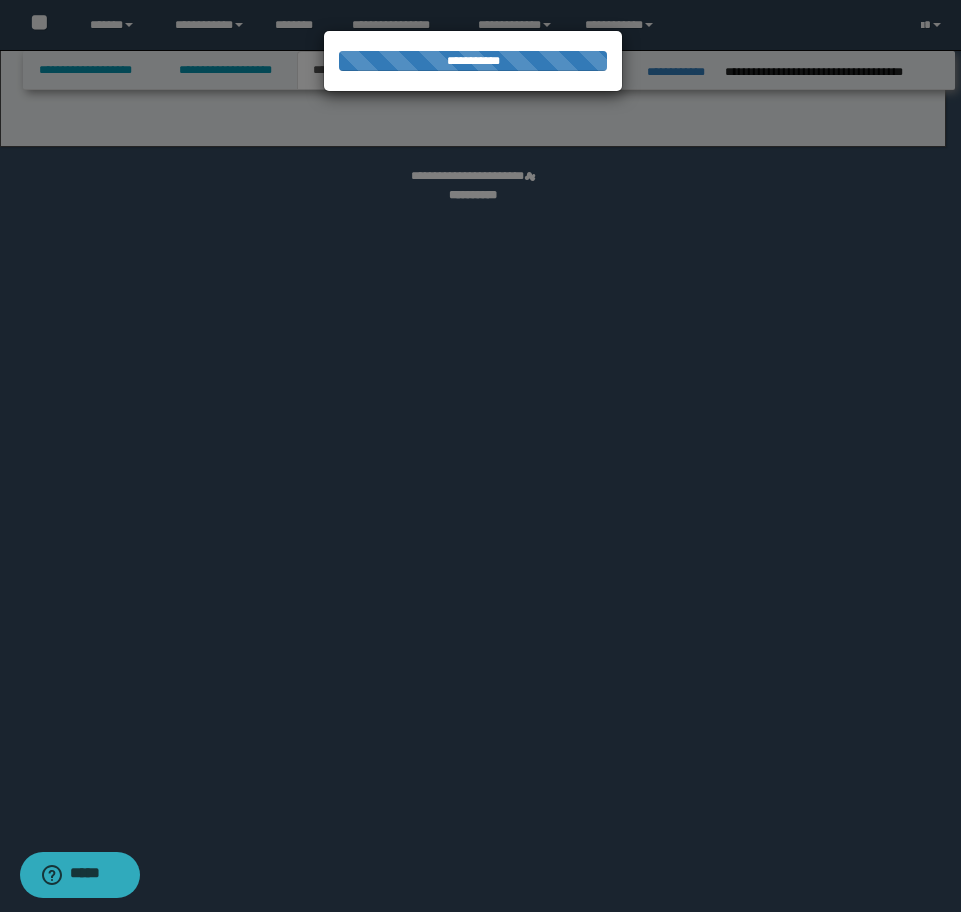 select on "*" 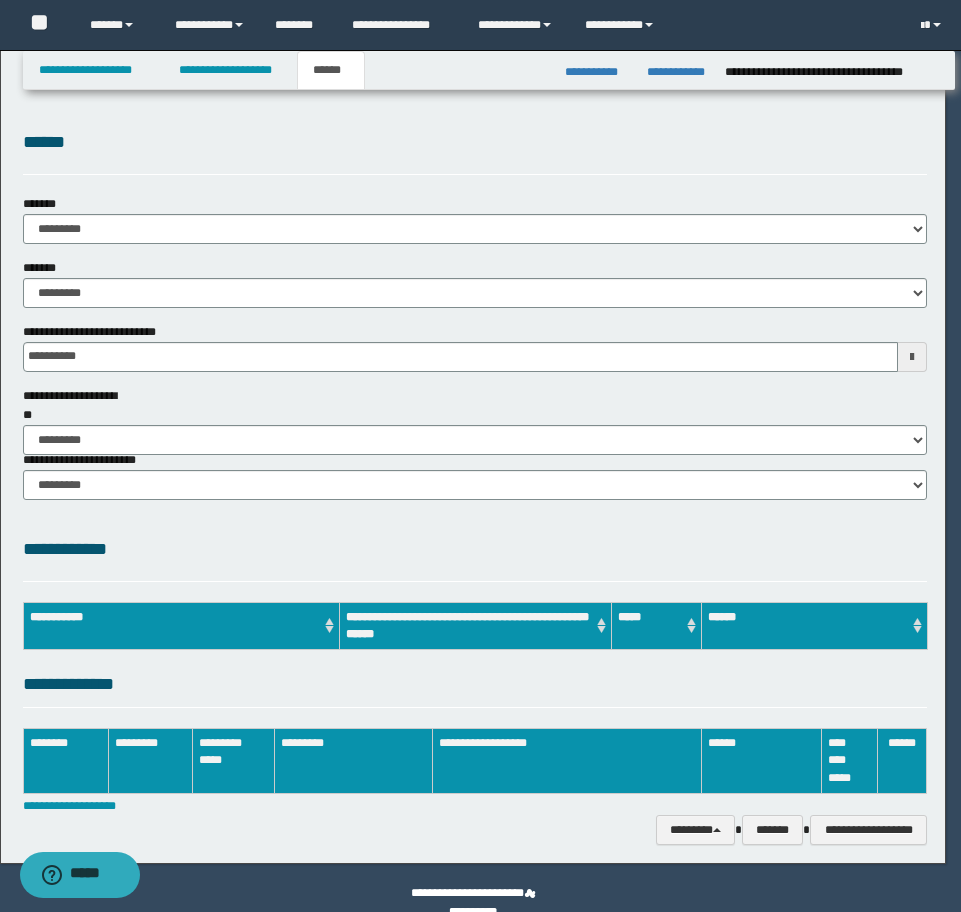 scroll, scrollTop: 0, scrollLeft: 0, axis: both 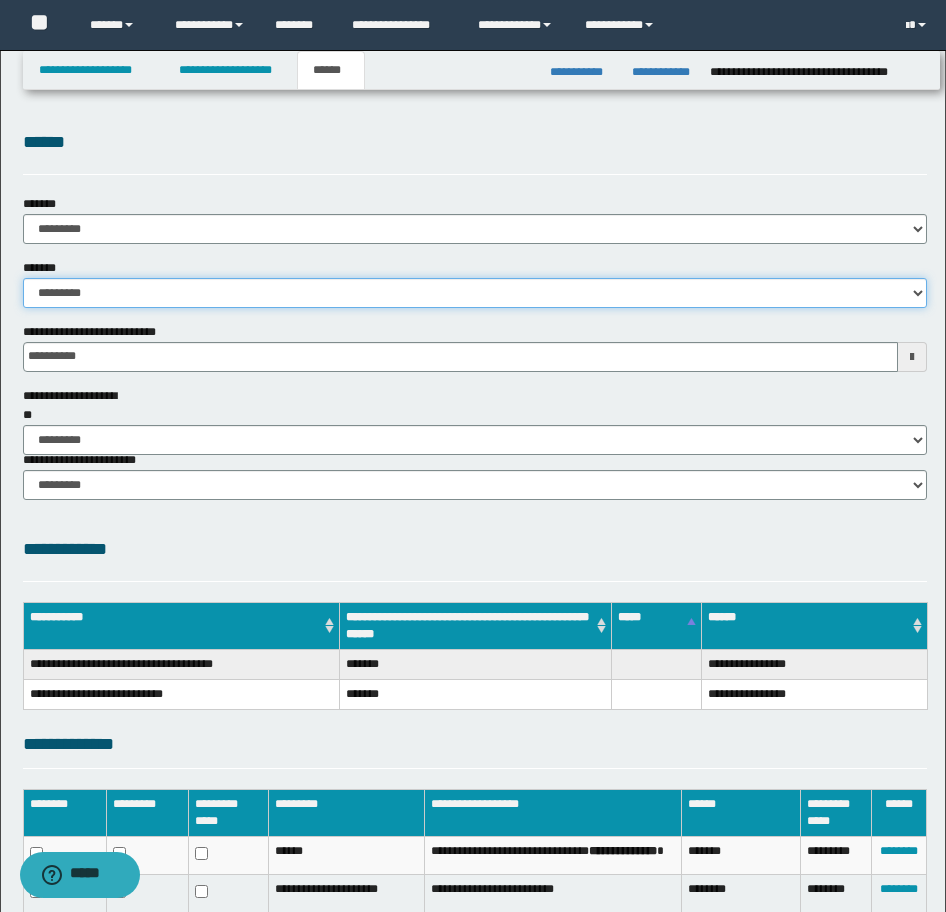 click on "**********" at bounding box center (475, 293) 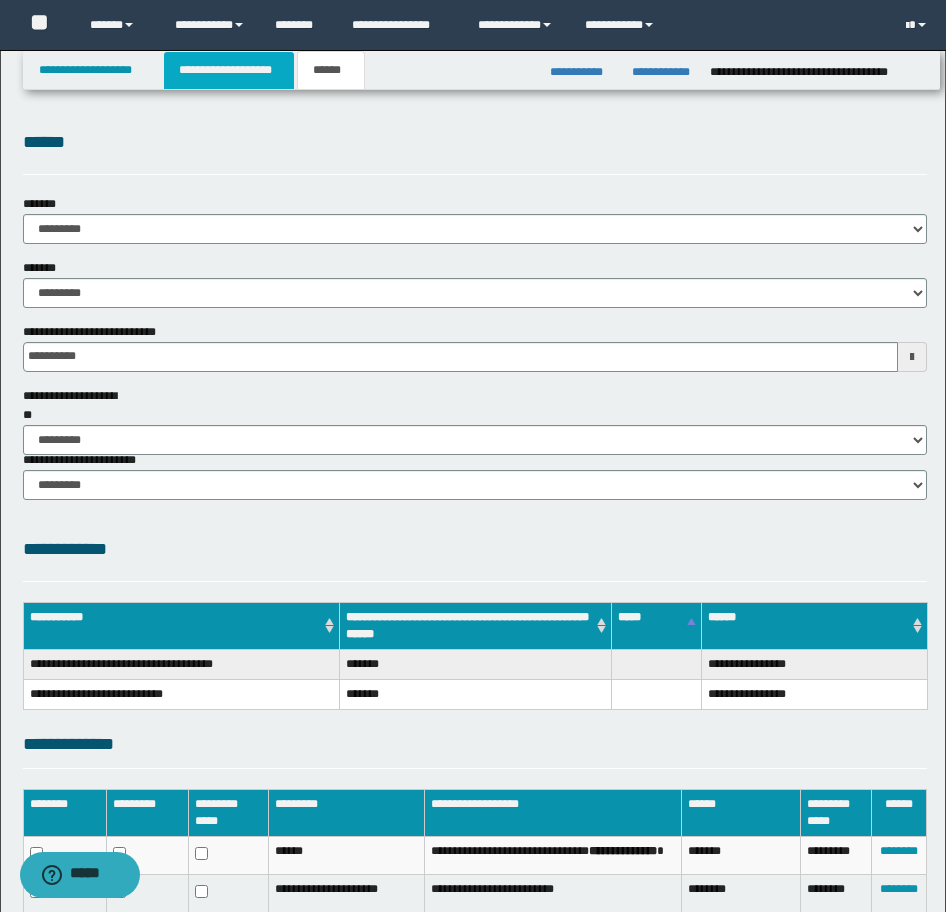 click on "**********" at bounding box center [229, 70] 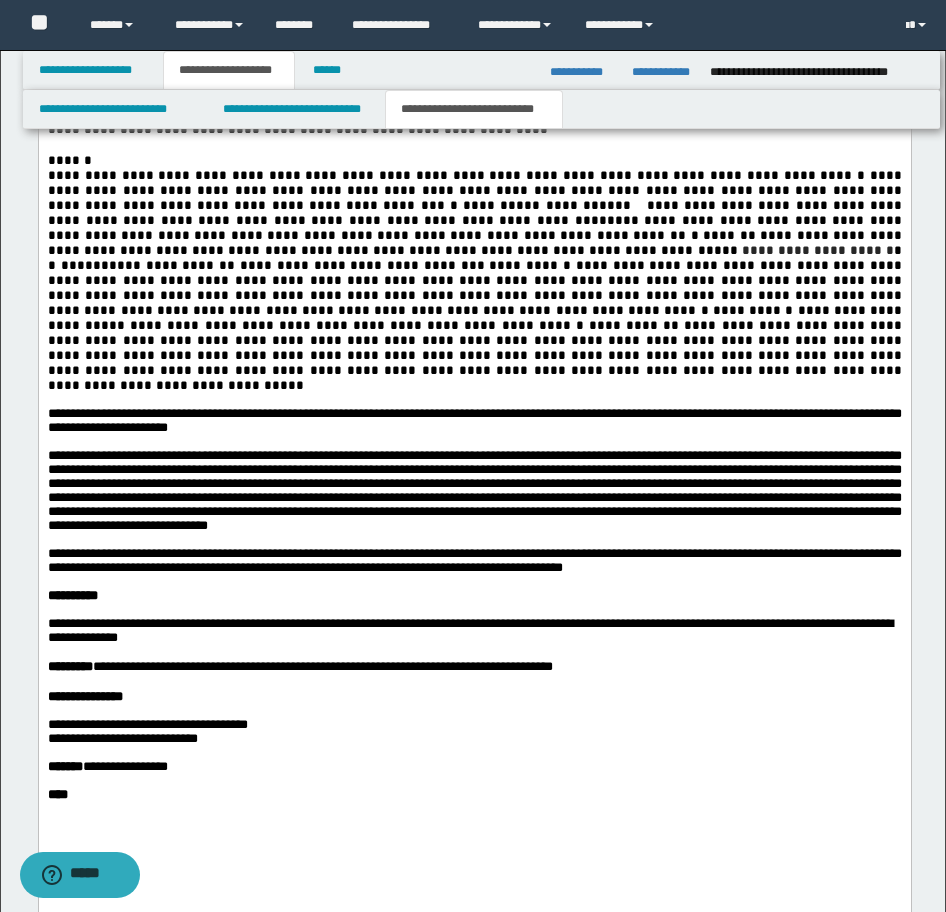 scroll, scrollTop: 1700, scrollLeft: 0, axis: vertical 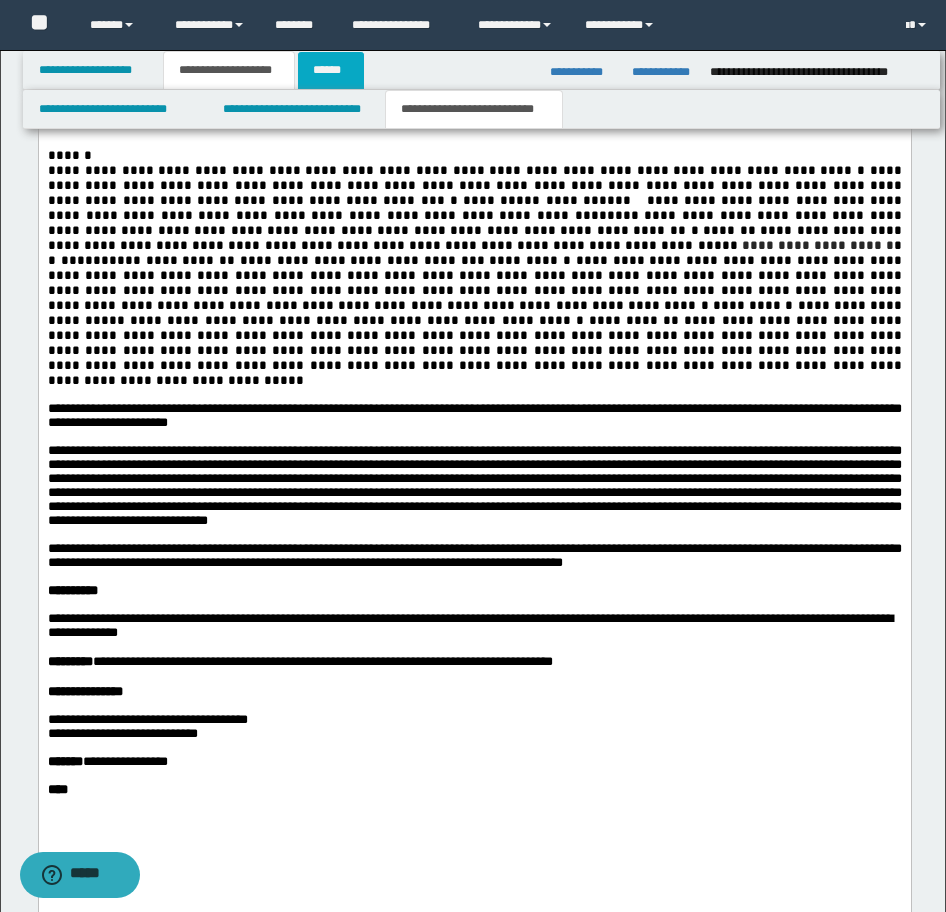 click on "******" at bounding box center [331, 70] 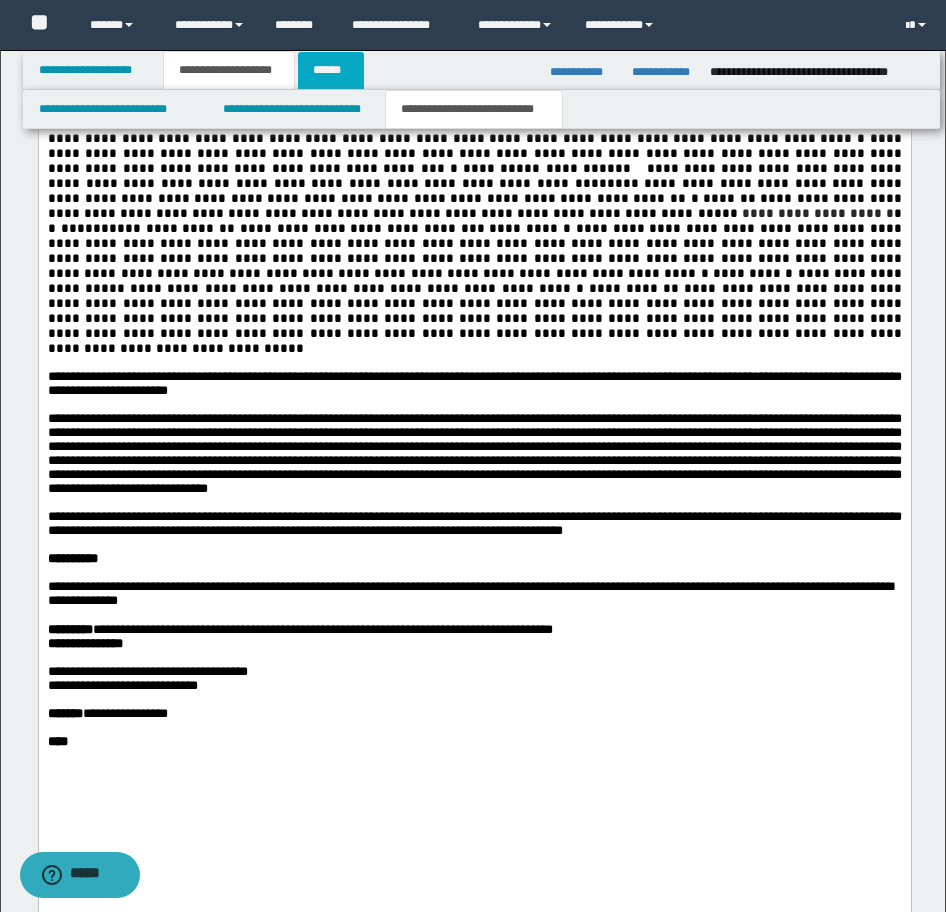 scroll, scrollTop: 206, scrollLeft: 0, axis: vertical 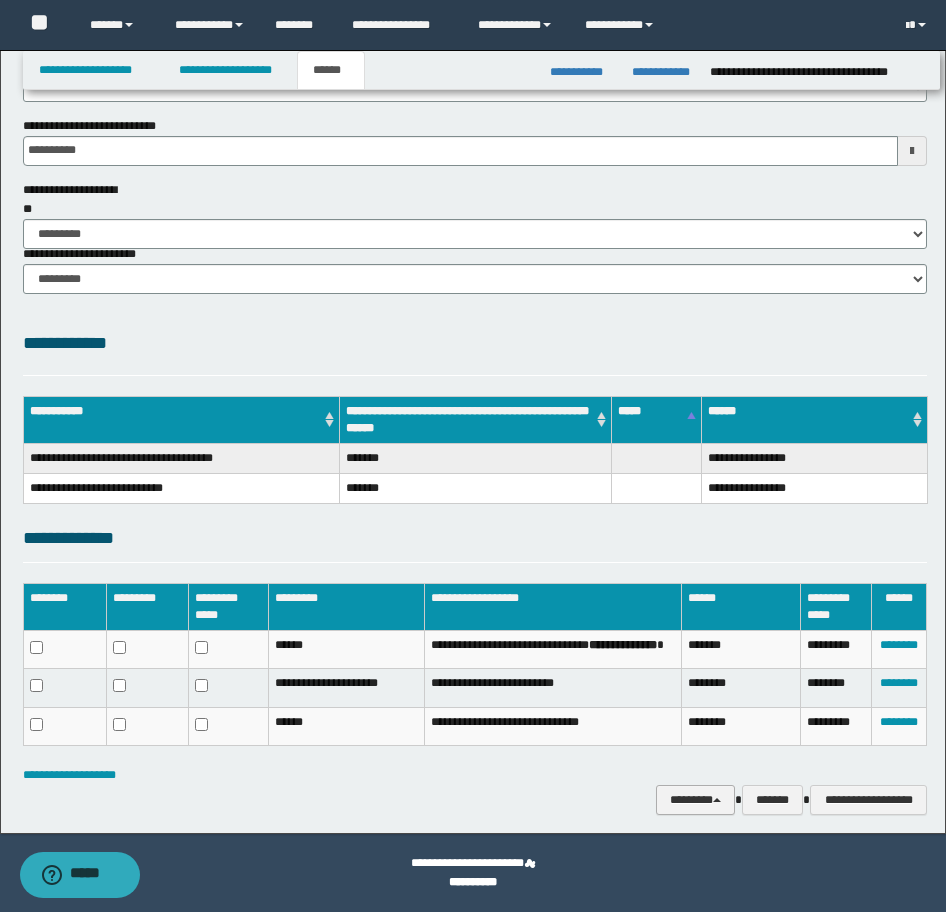 click on "********" at bounding box center (695, 800) 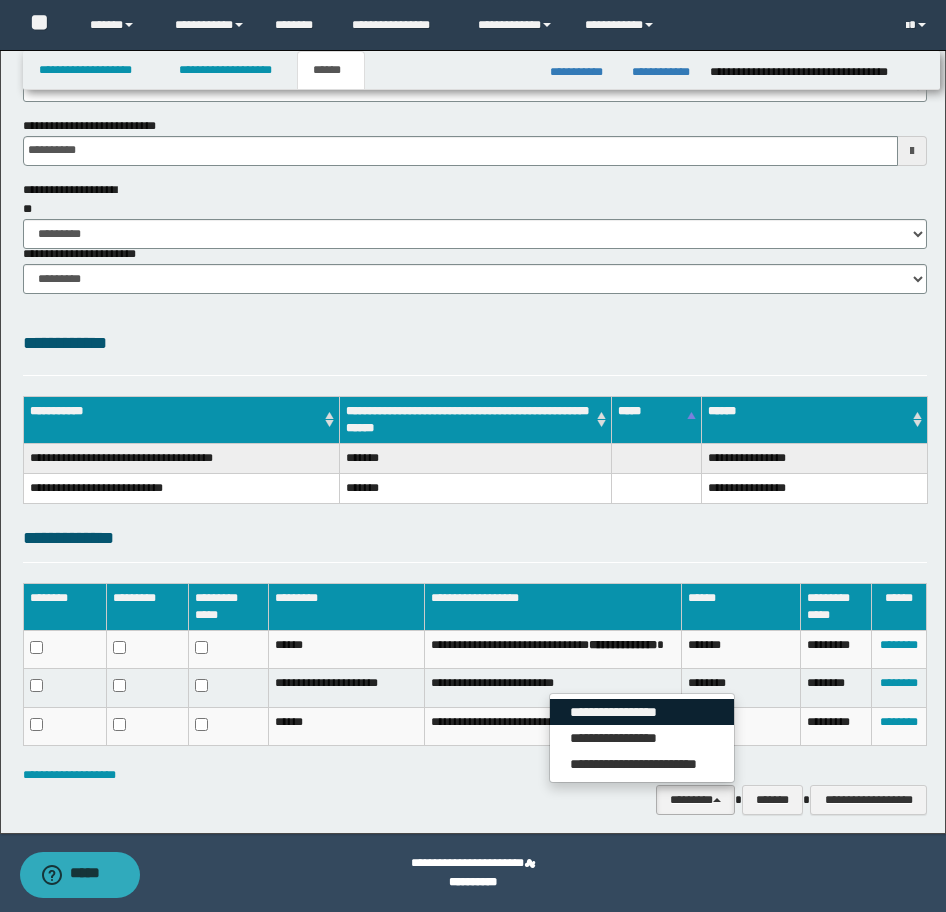 click on "**********" at bounding box center [642, 712] 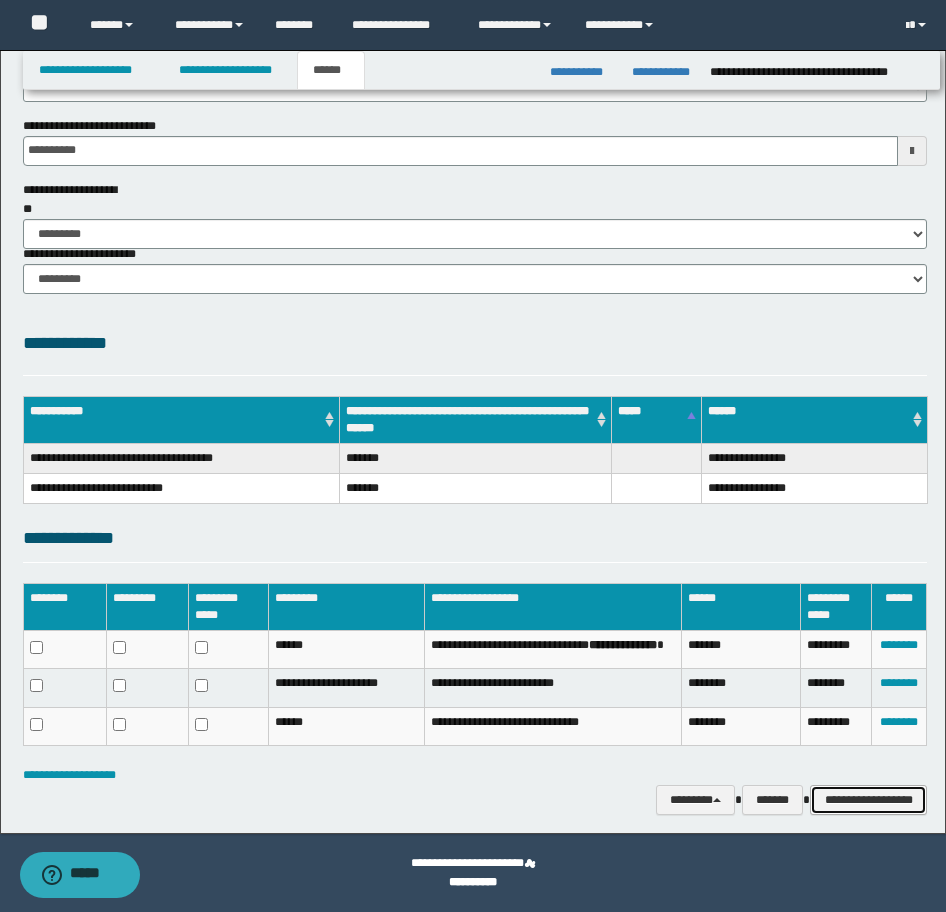 click on "**********" at bounding box center (868, 800) 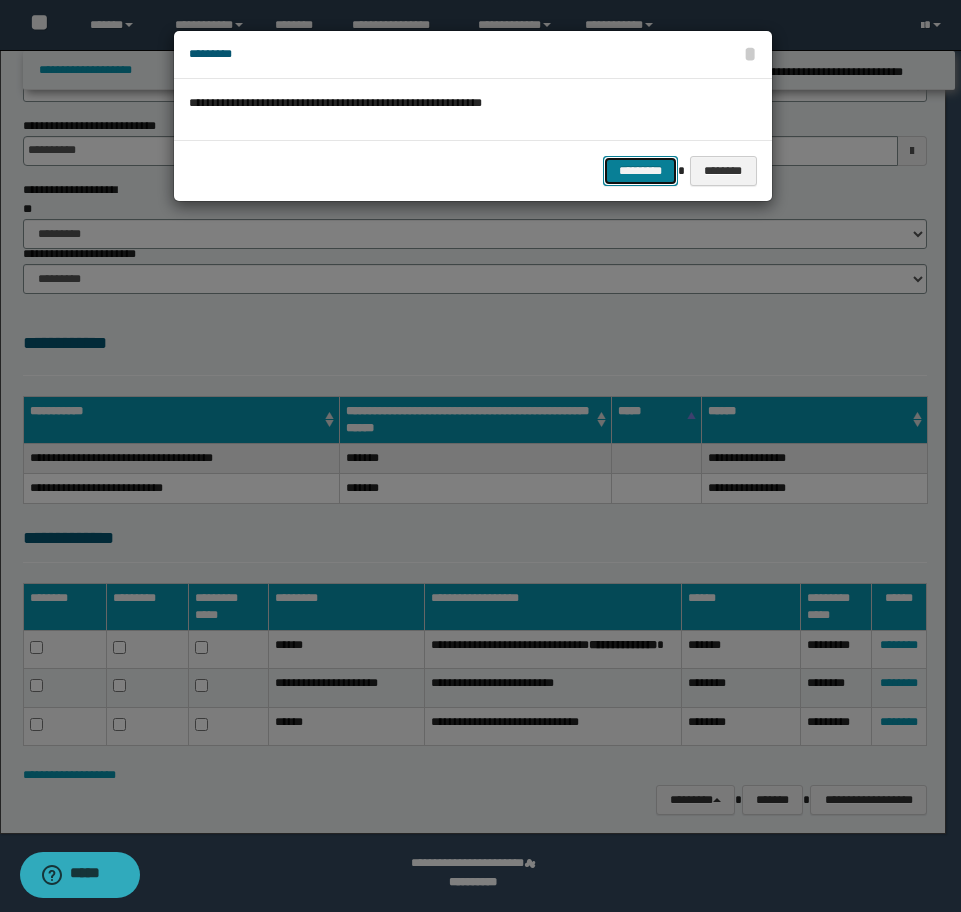 click on "*********" at bounding box center (640, 171) 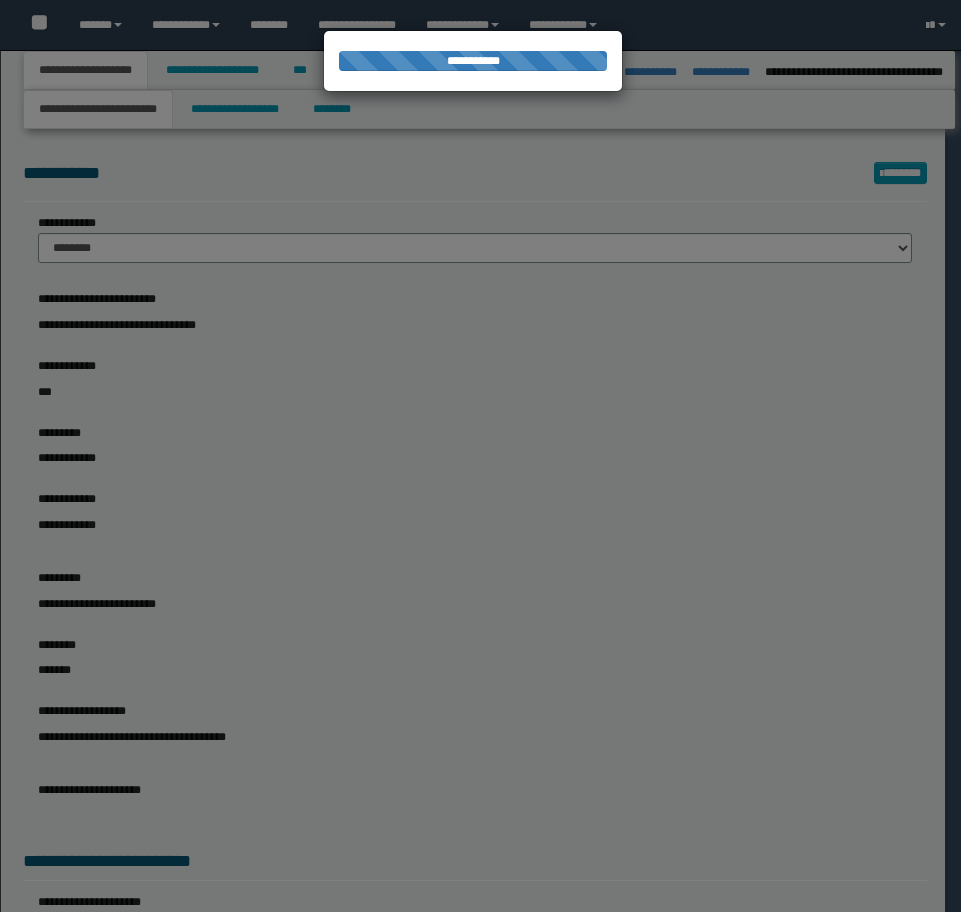 select on "*" 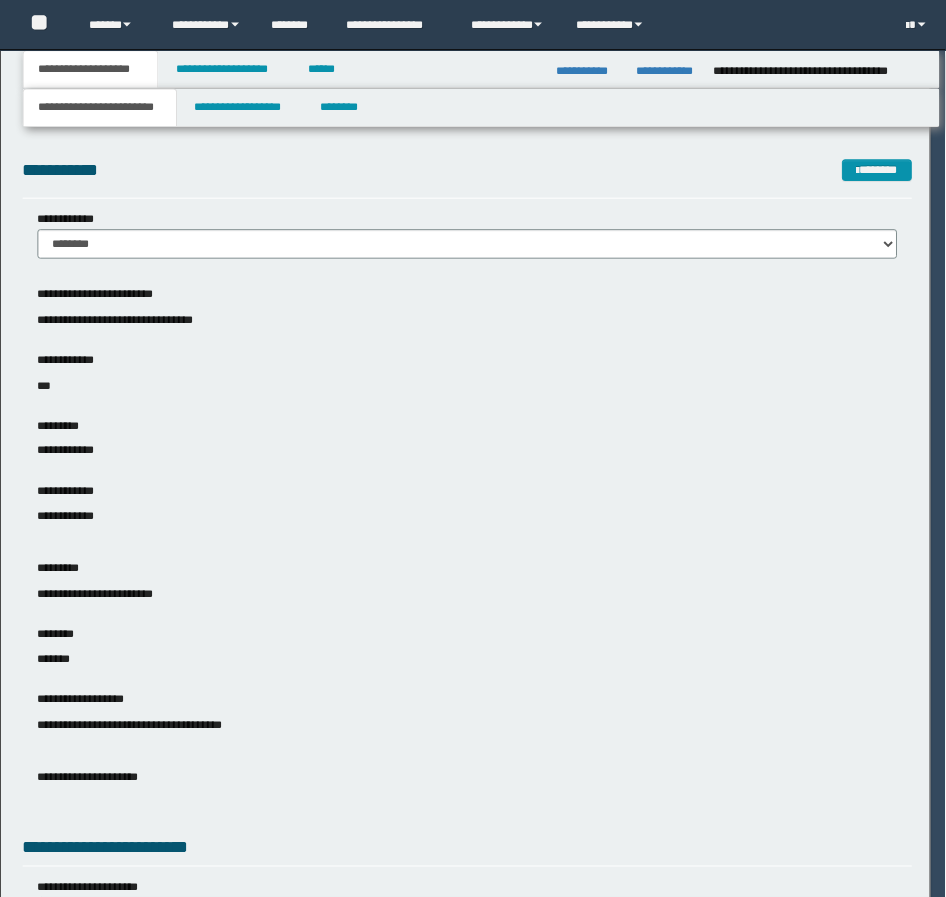 scroll, scrollTop: 0, scrollLeft: 0, axis: both 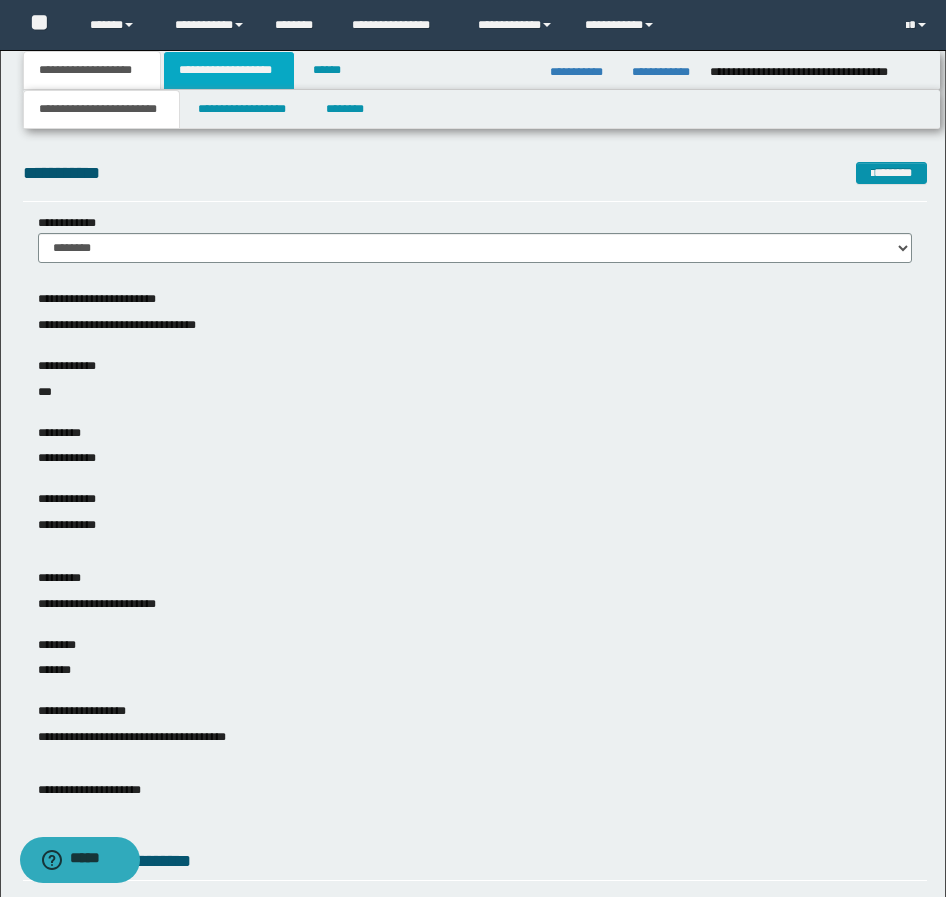 click on "**********" at bounding box center [229, 70] 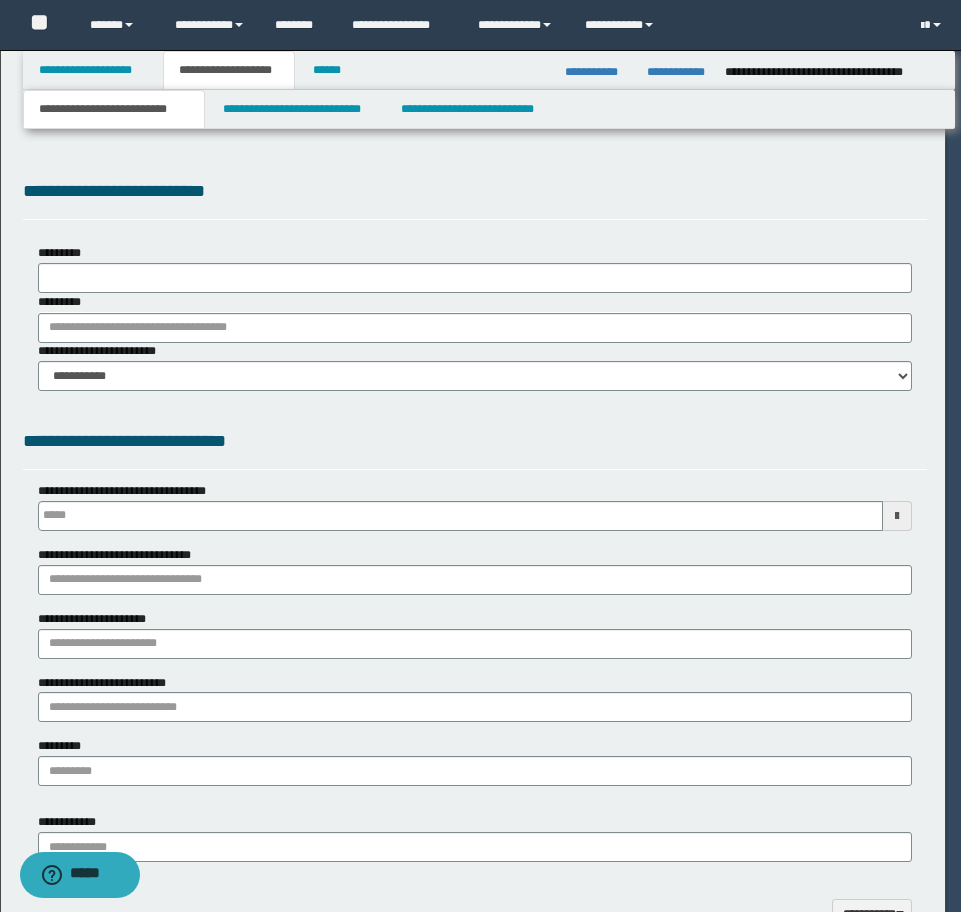 type on "**********" 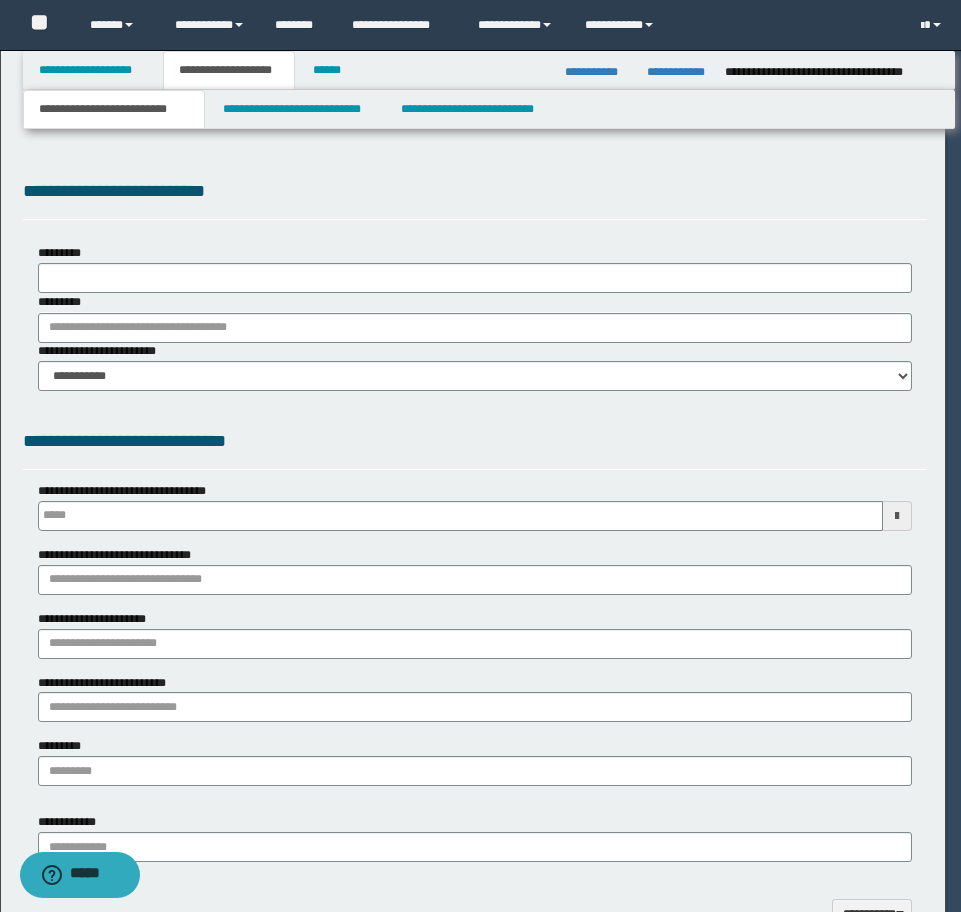 type on "**********" 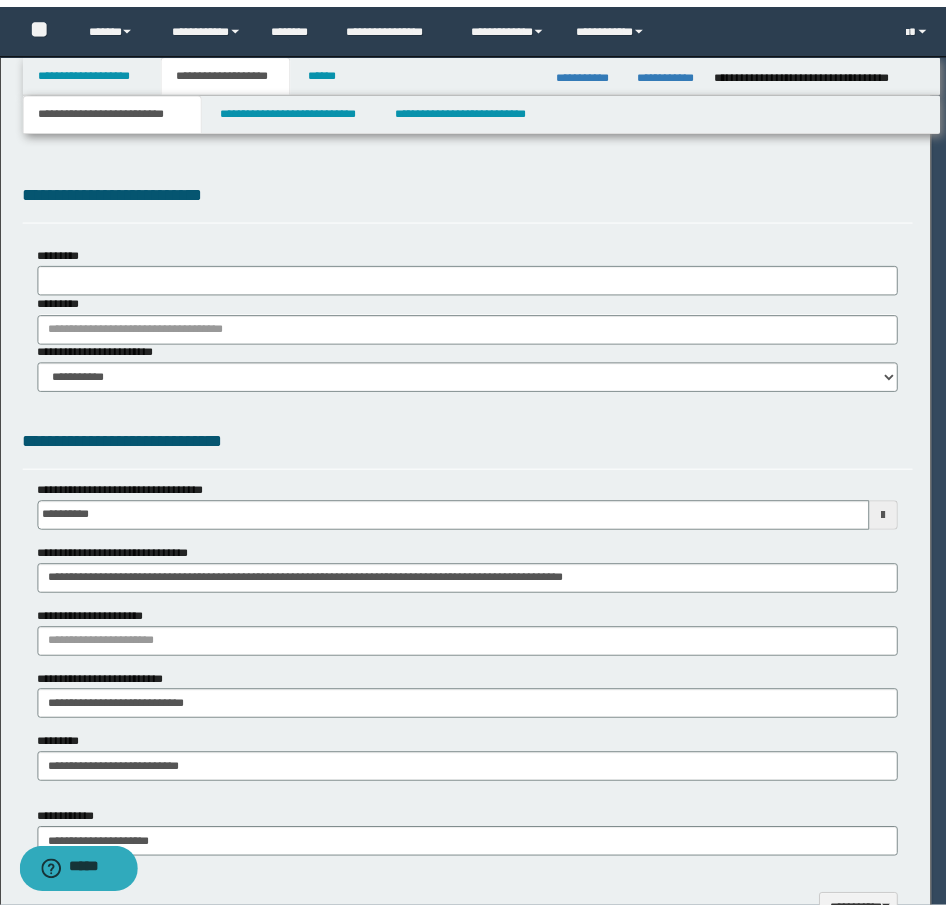 scroll, scrollTop: 0, scrollLeft: 0, axis: both 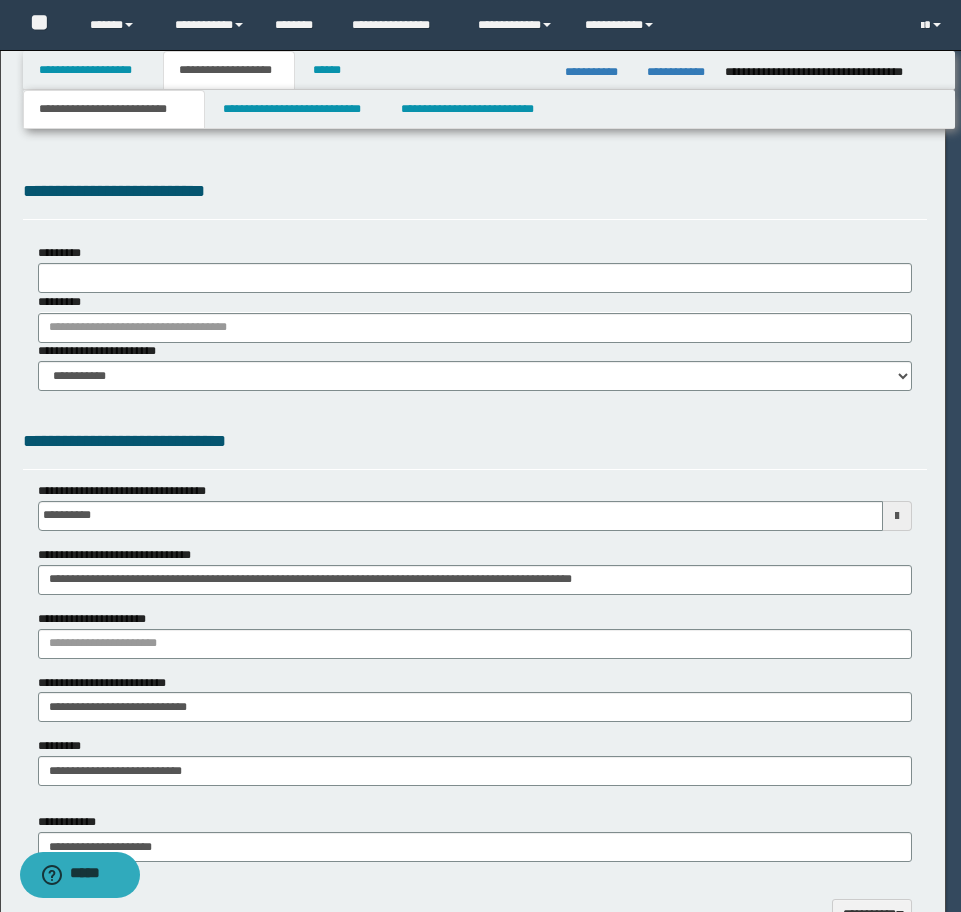 type on "**********" 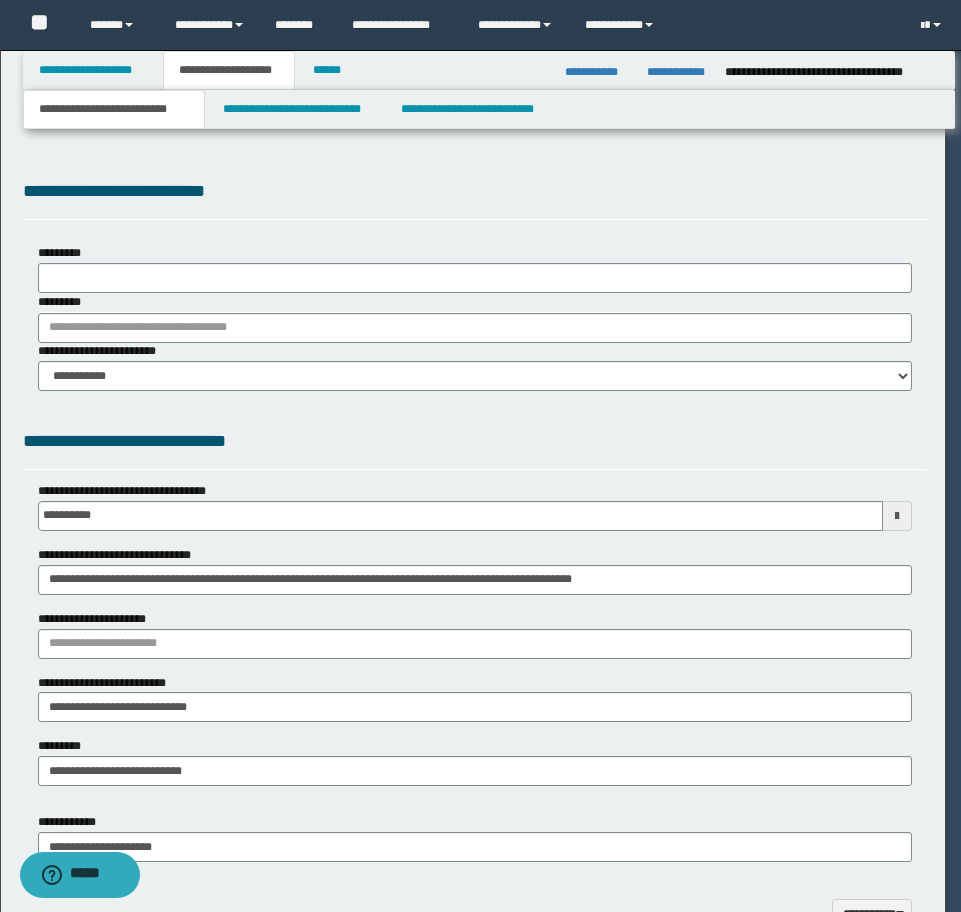 select on "*" 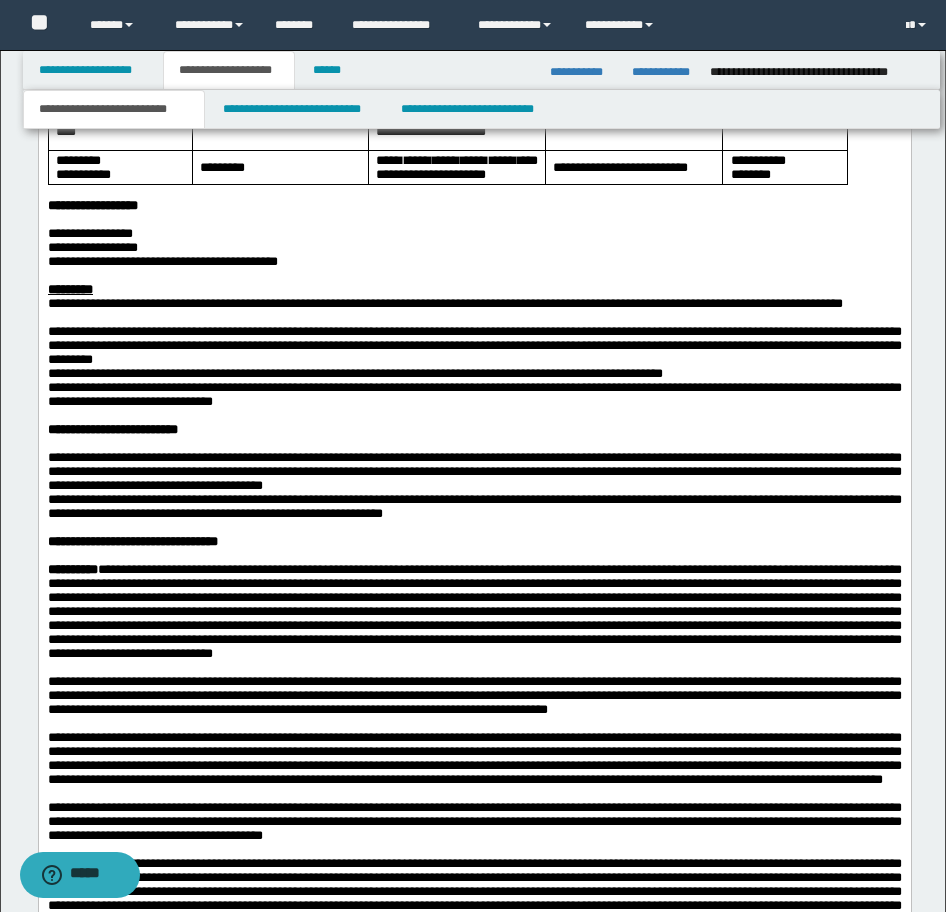 scroll, scrollTop: 2300, scrollLeft: 0, axis: vertical 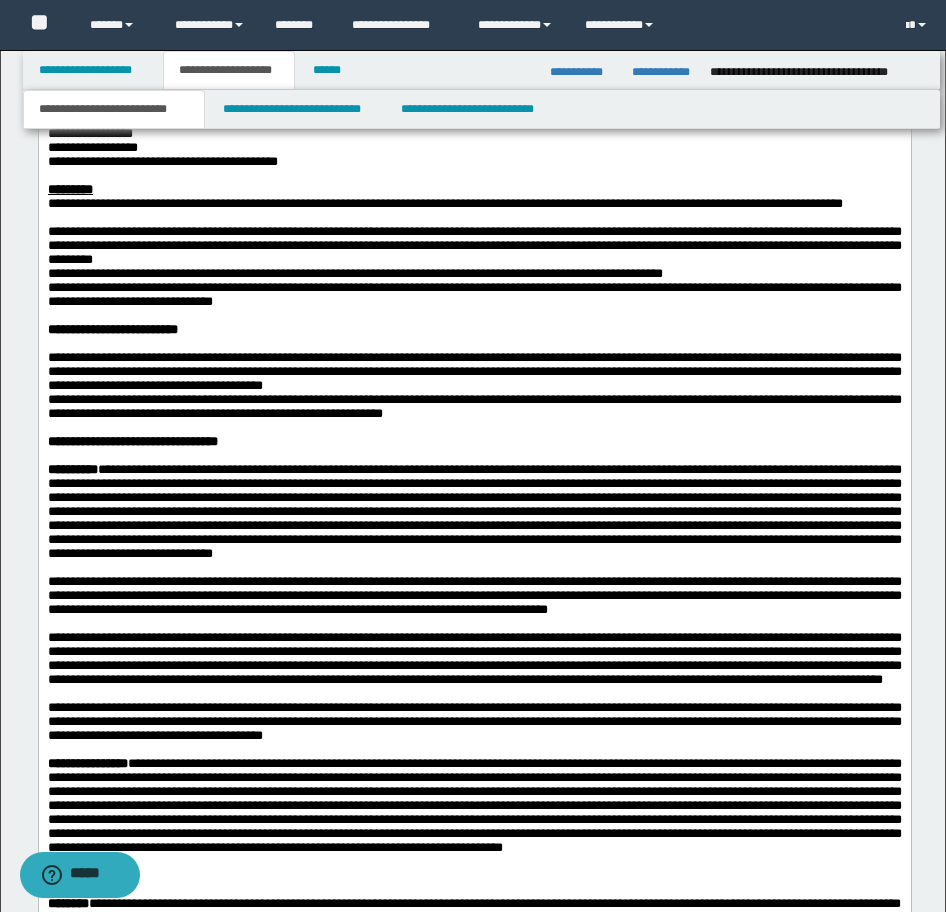 click on "**********" at bounding box center [474, 407] 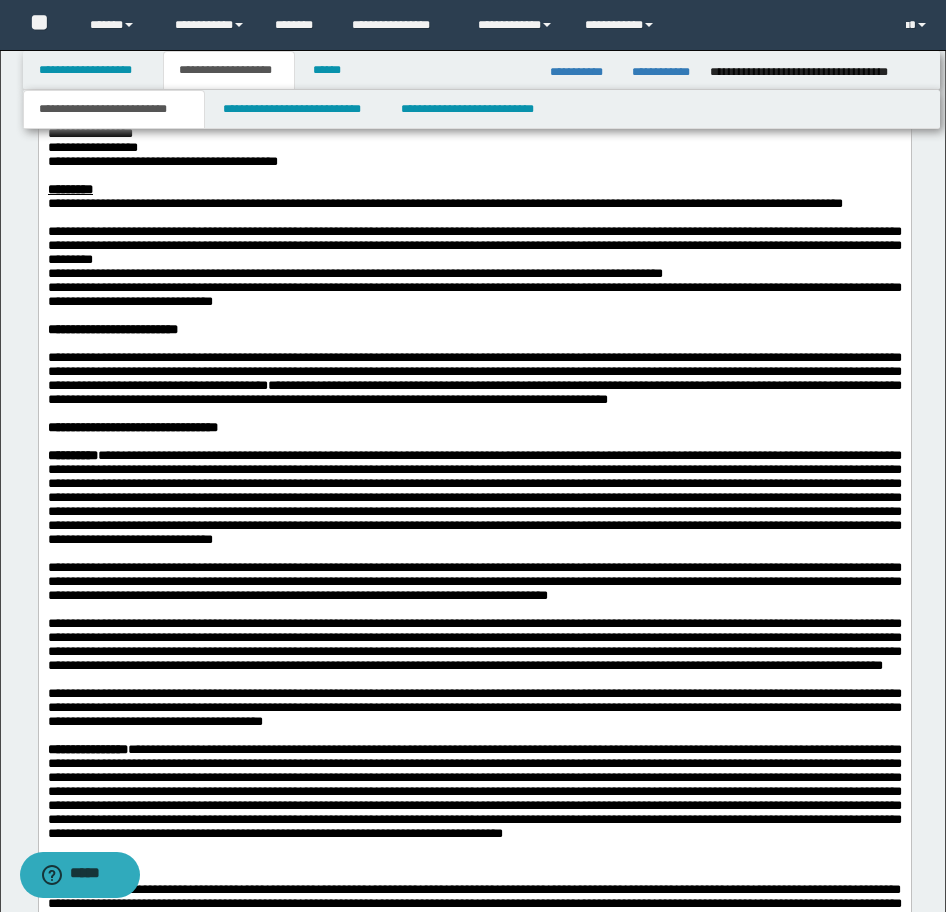 type 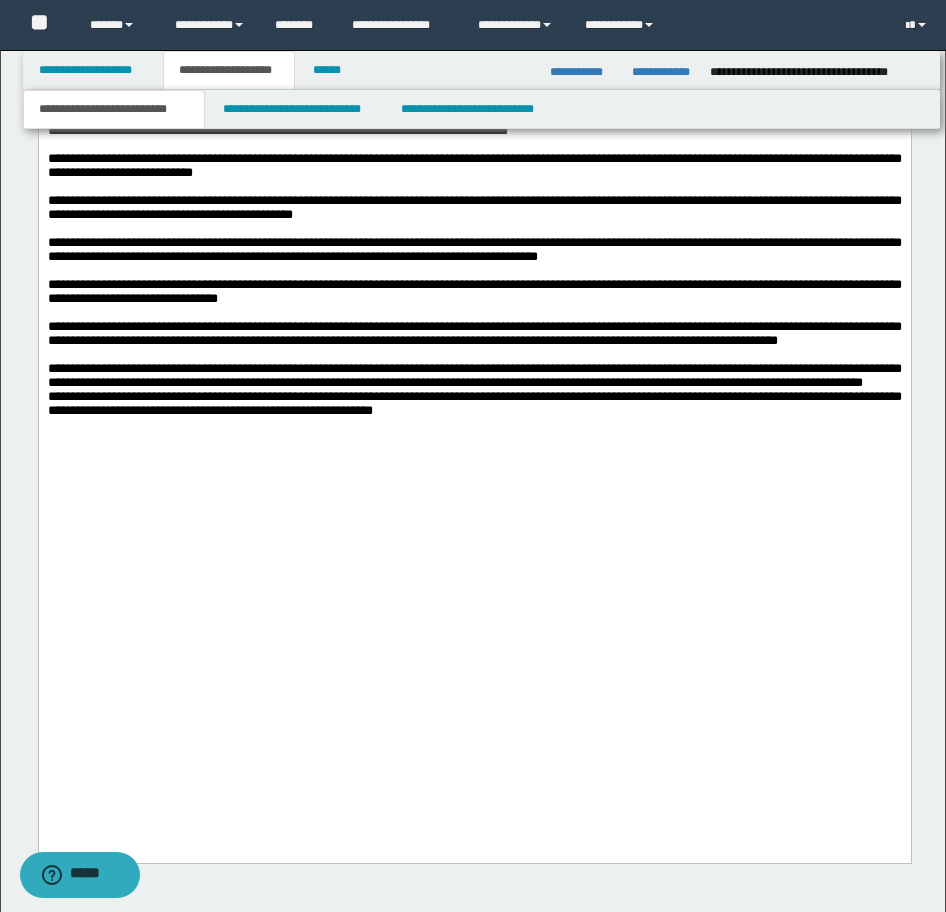 scroll, scrollTop: 3200, scrollLeft: 0, axis: vertical 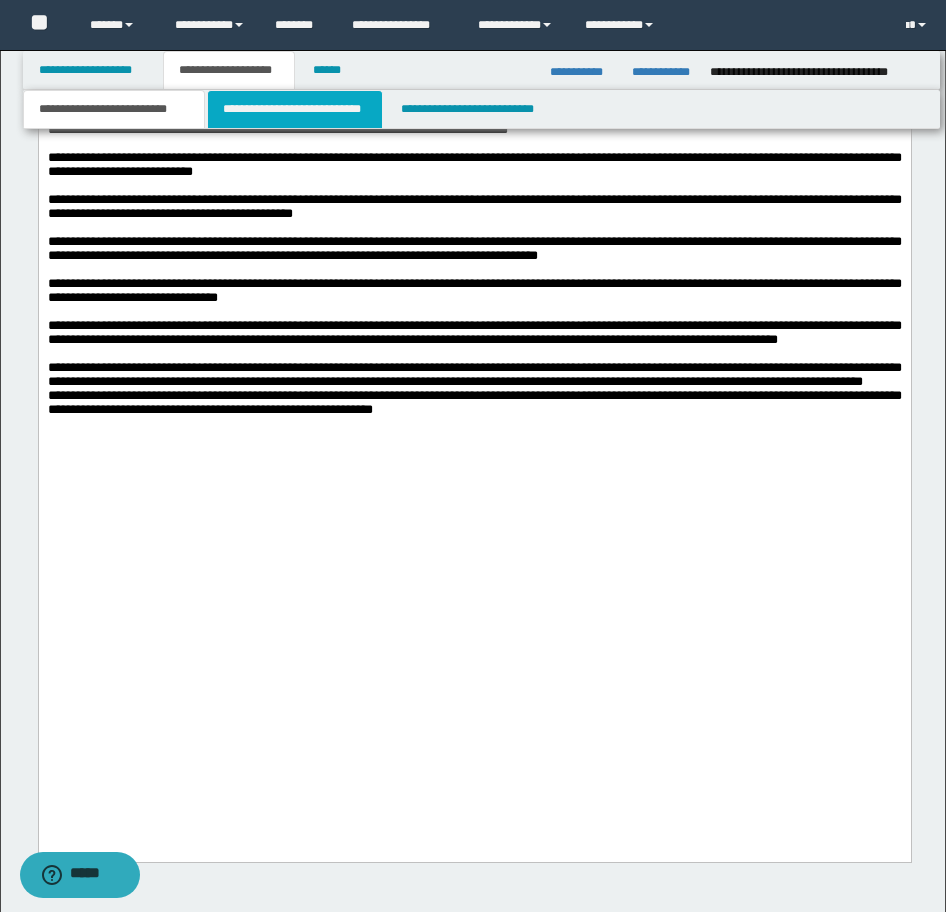 click on "**********" at bounding box center (295, 109) 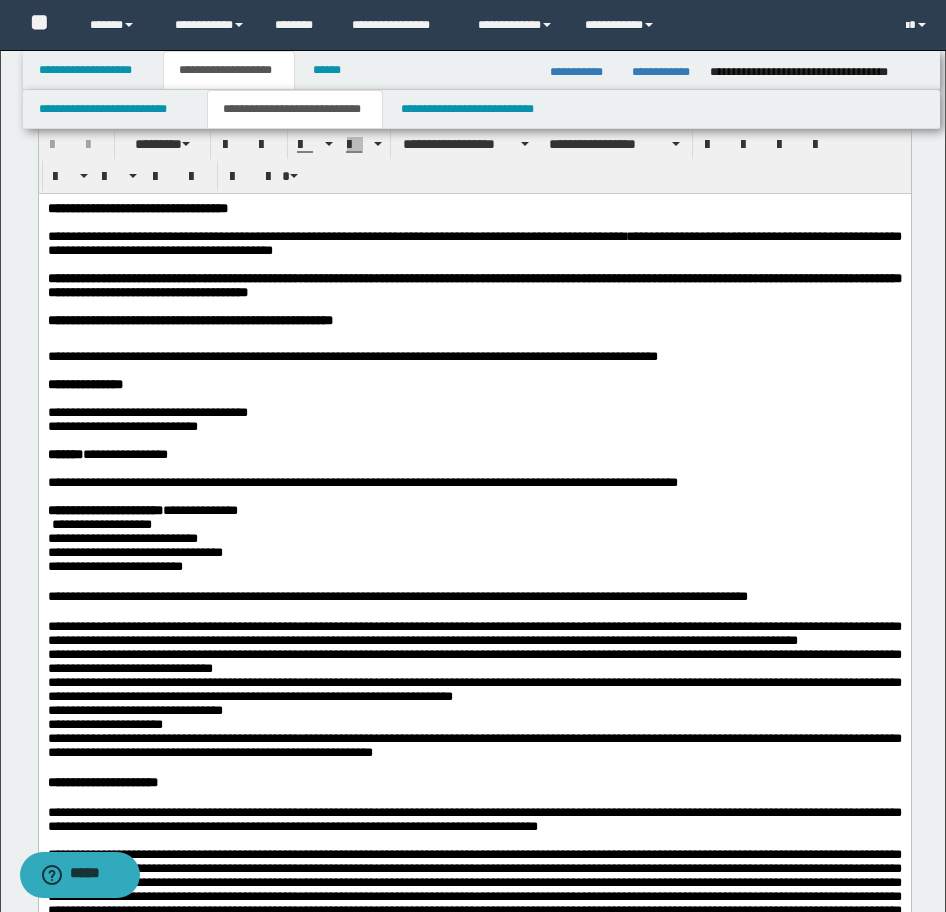 scroll, scrollTop: 100, scrollLeft: 0, axis: vertical 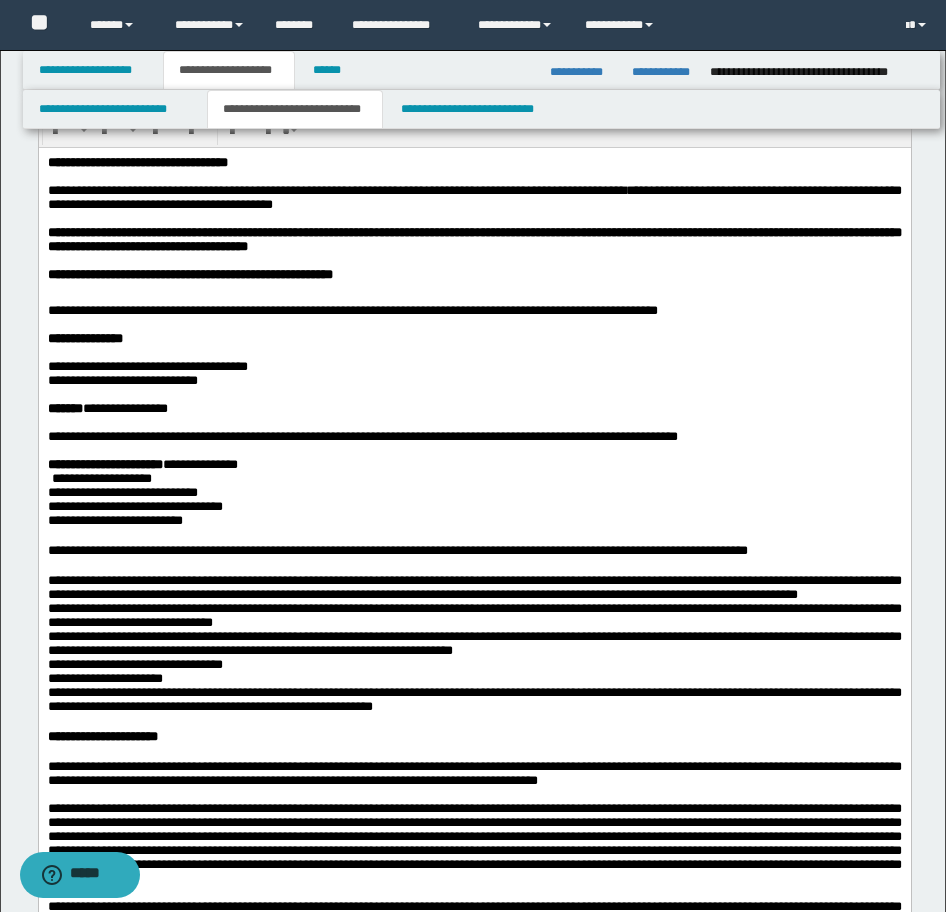 click at bounding box center [474, 296] 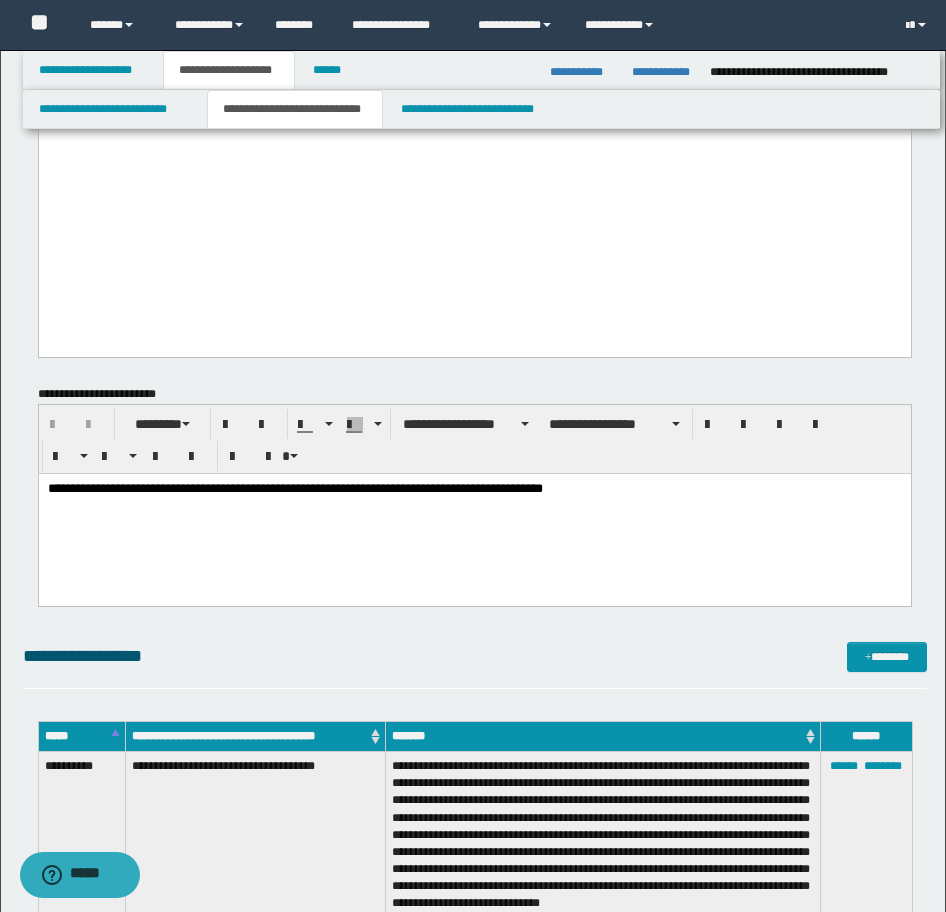 scroll, scrollTop: 2900, scrollLeft: 0, axis: vertical 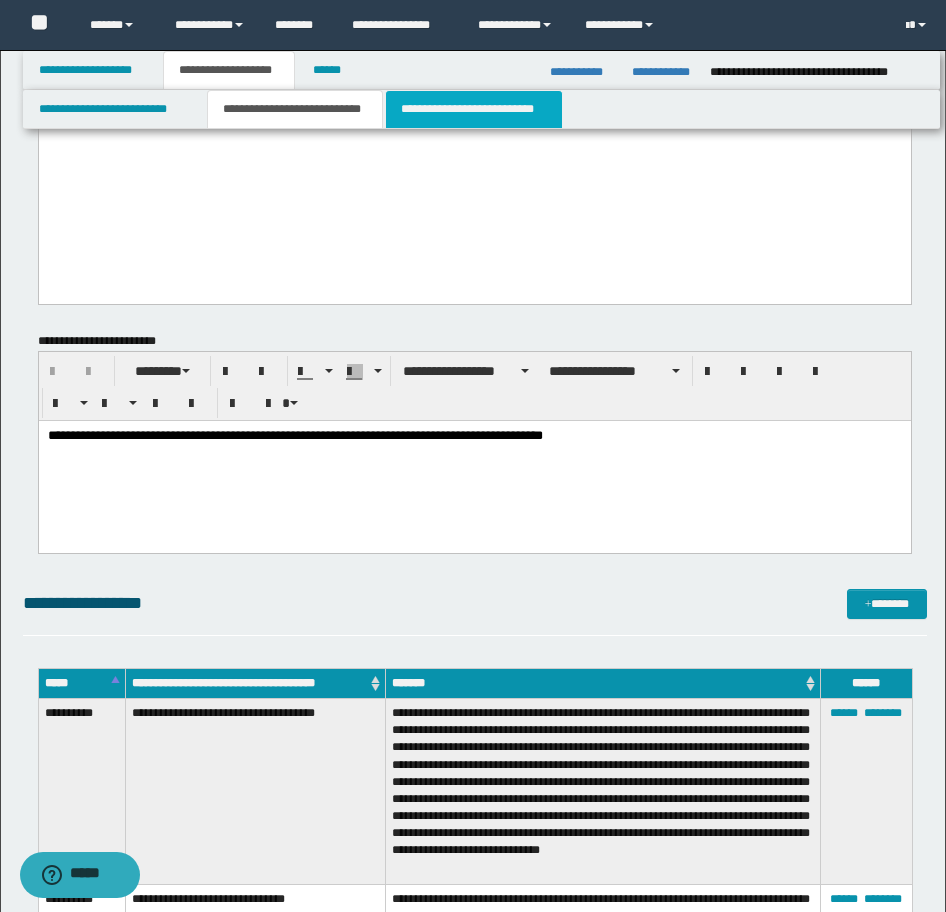 click on "**********" at bounding box center [474, 109] 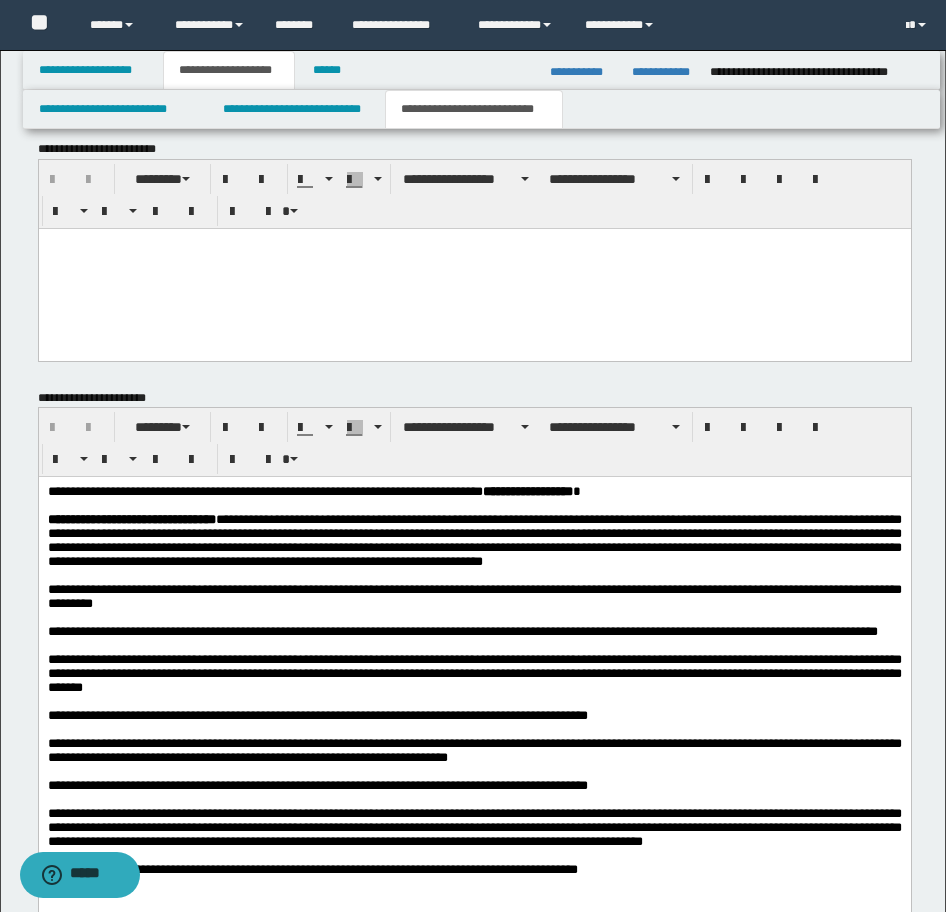 scroll, scrollTop: 2700, scrollLeft: 0, axis: vertical 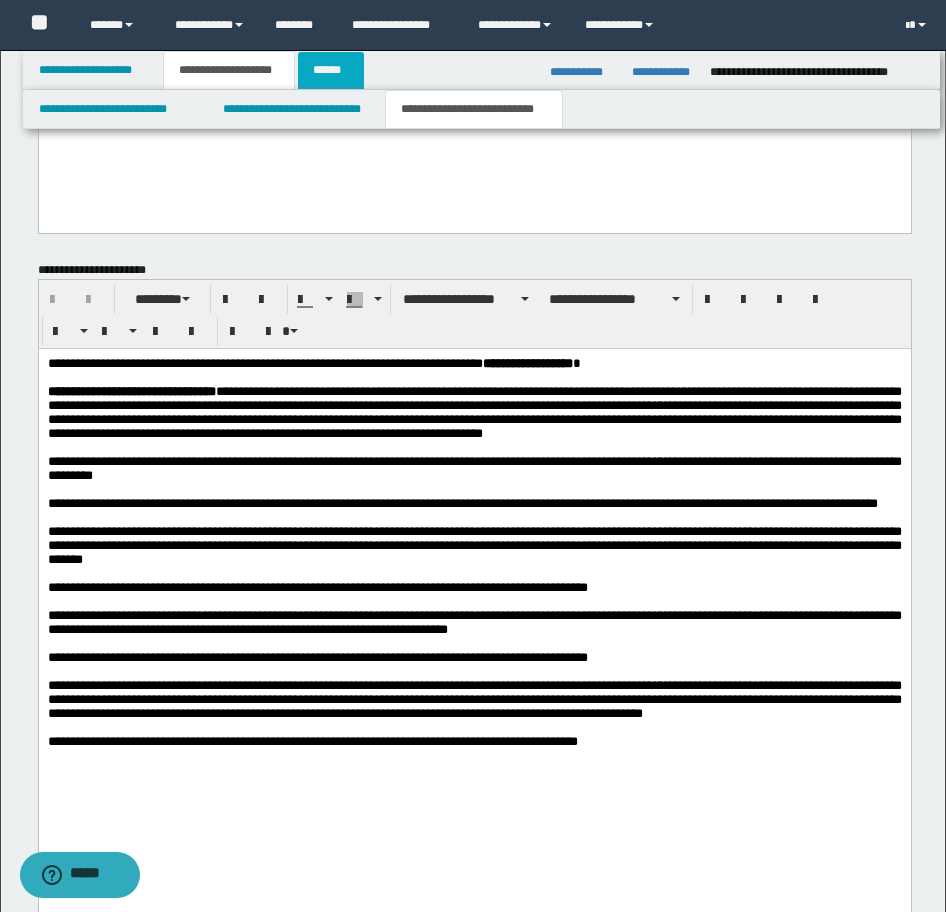 click on "******" at bounding box center (331, 70) 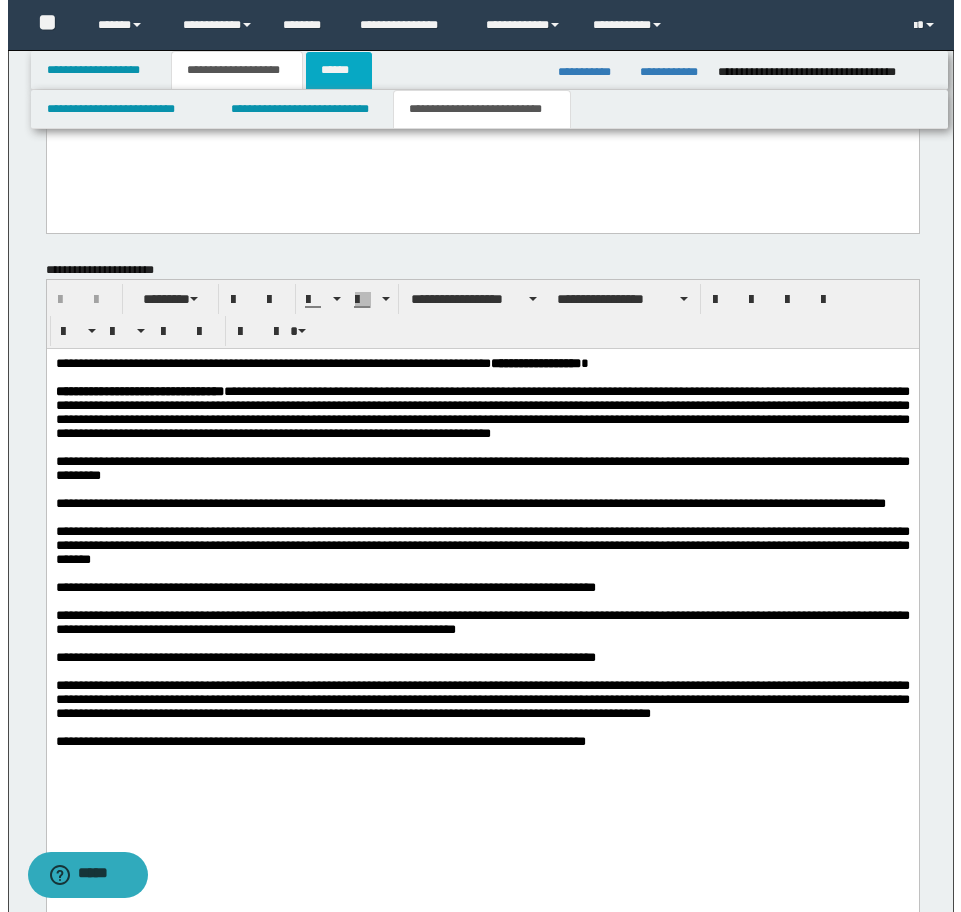 scroll, scrollTop: 0, scrollLeft: 0, axis: both 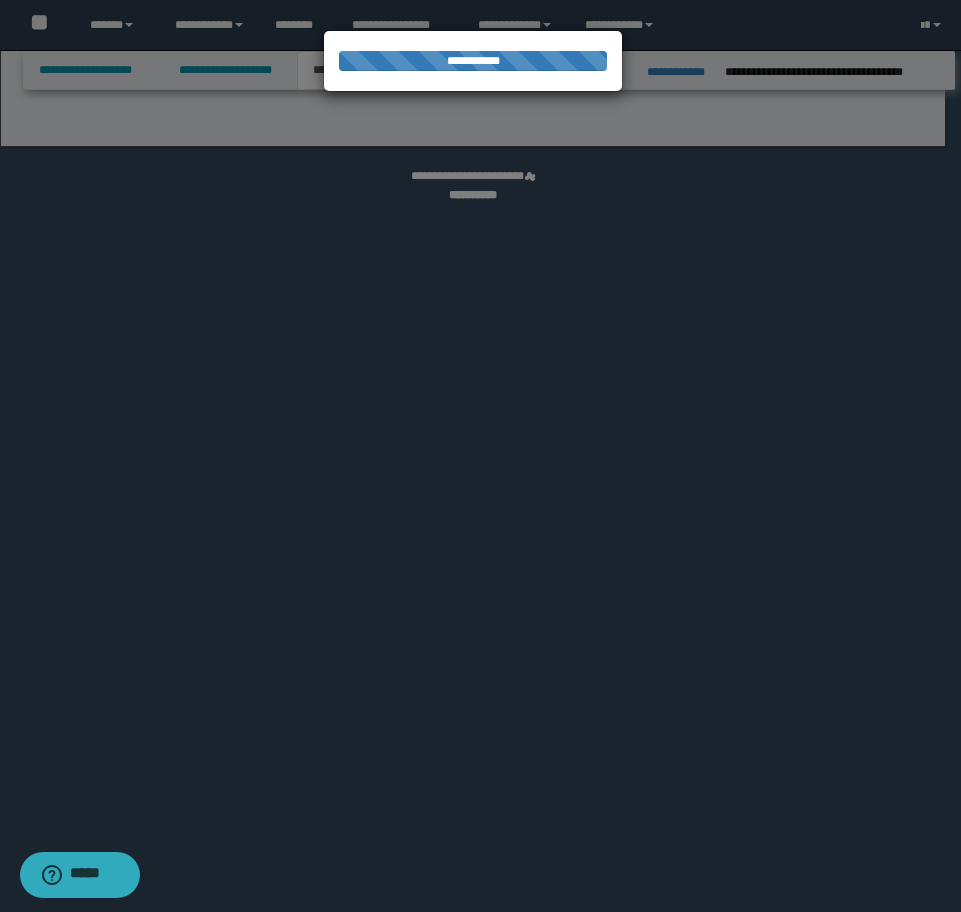 select on "*" 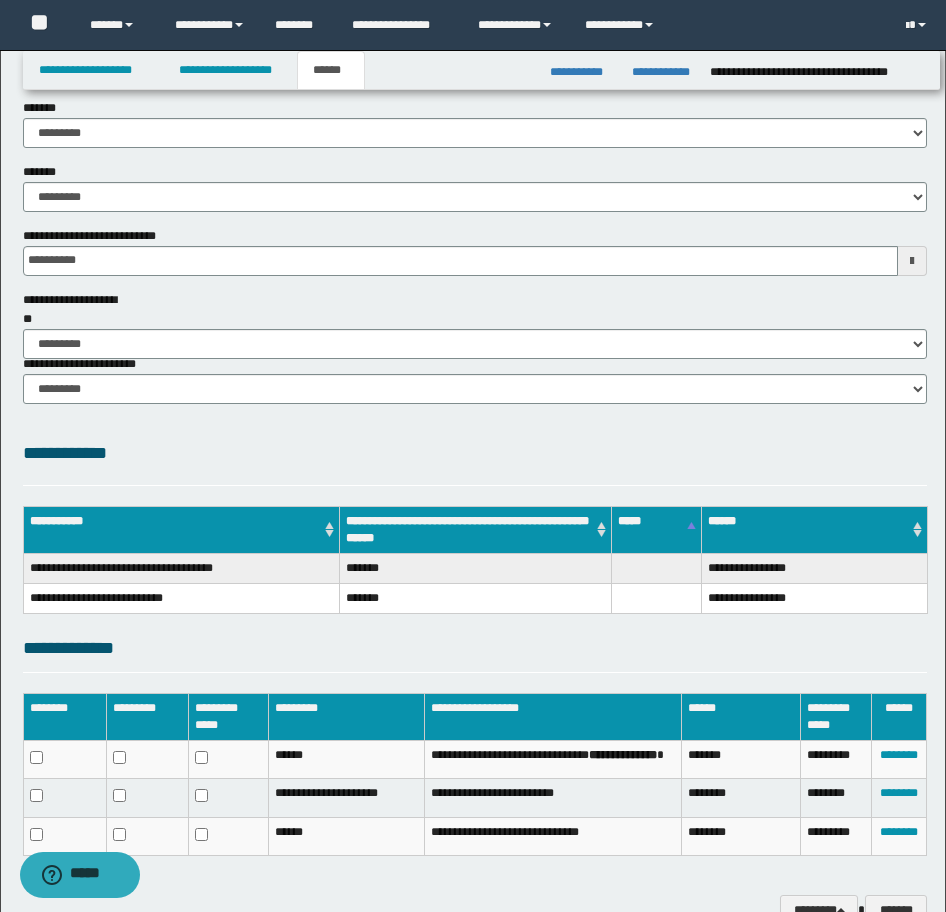 scroll, scrollTop: 206, scrollLeft: 0, axis: vertical 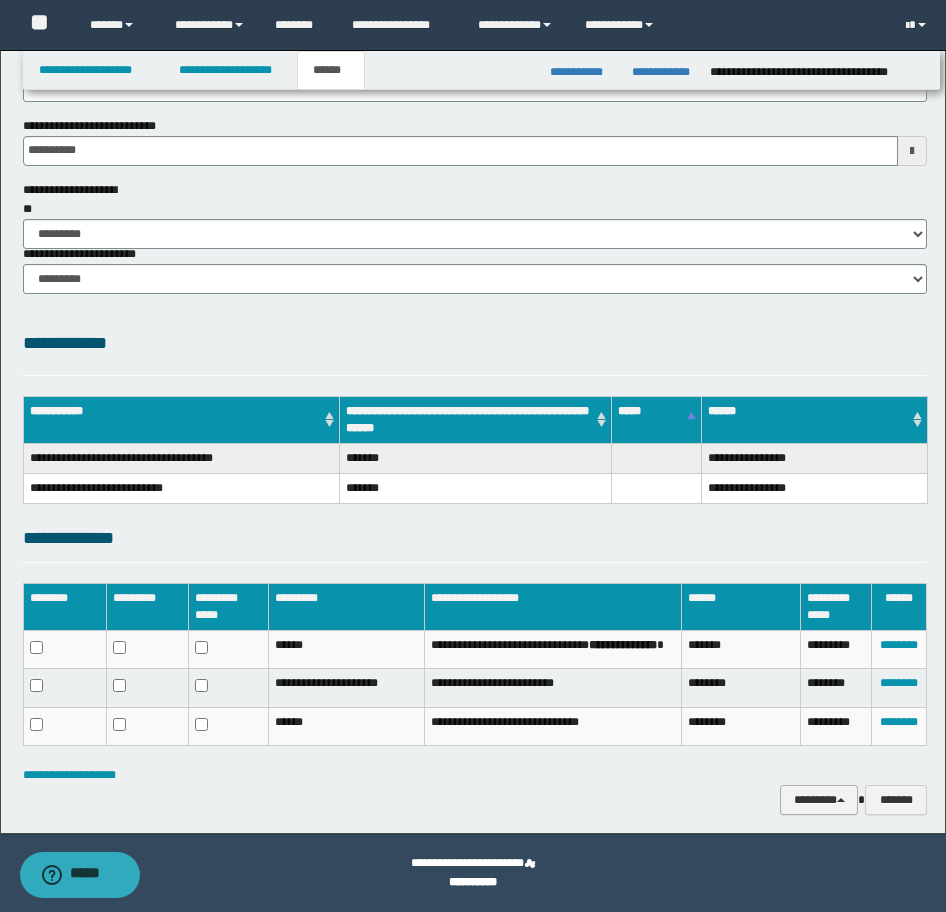 click on "********" at bounding box center (819, 800) 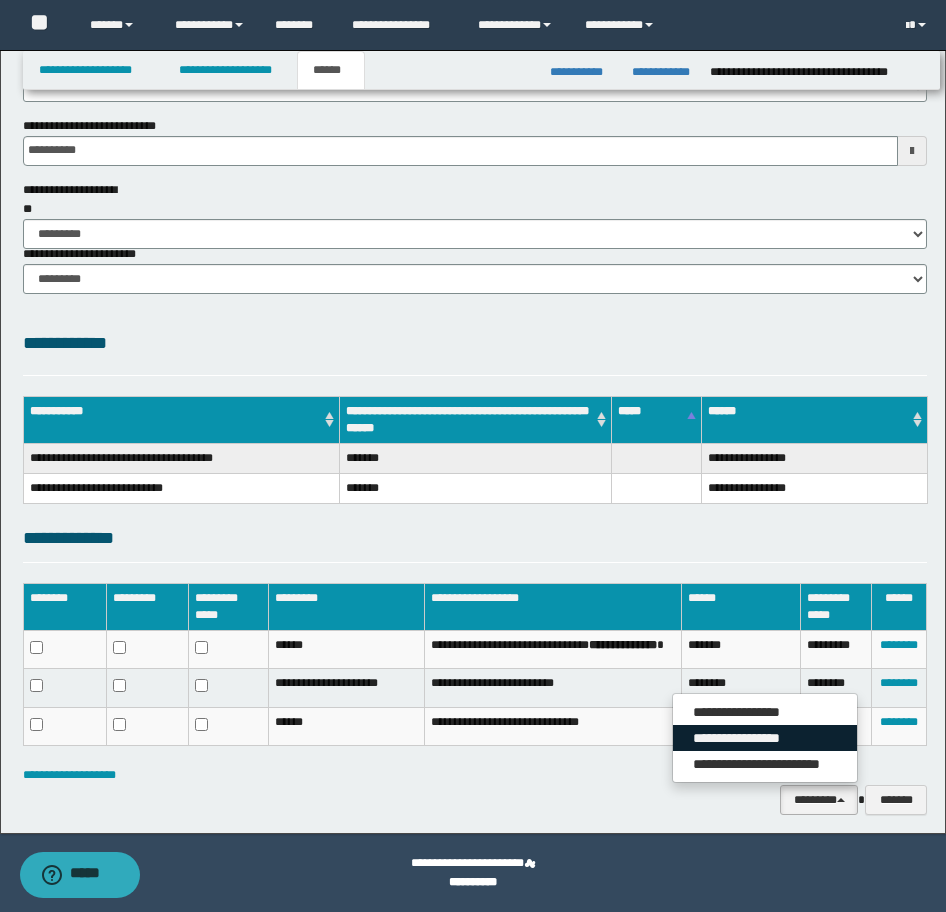 click on "**********" at bounding box center [765, 738] 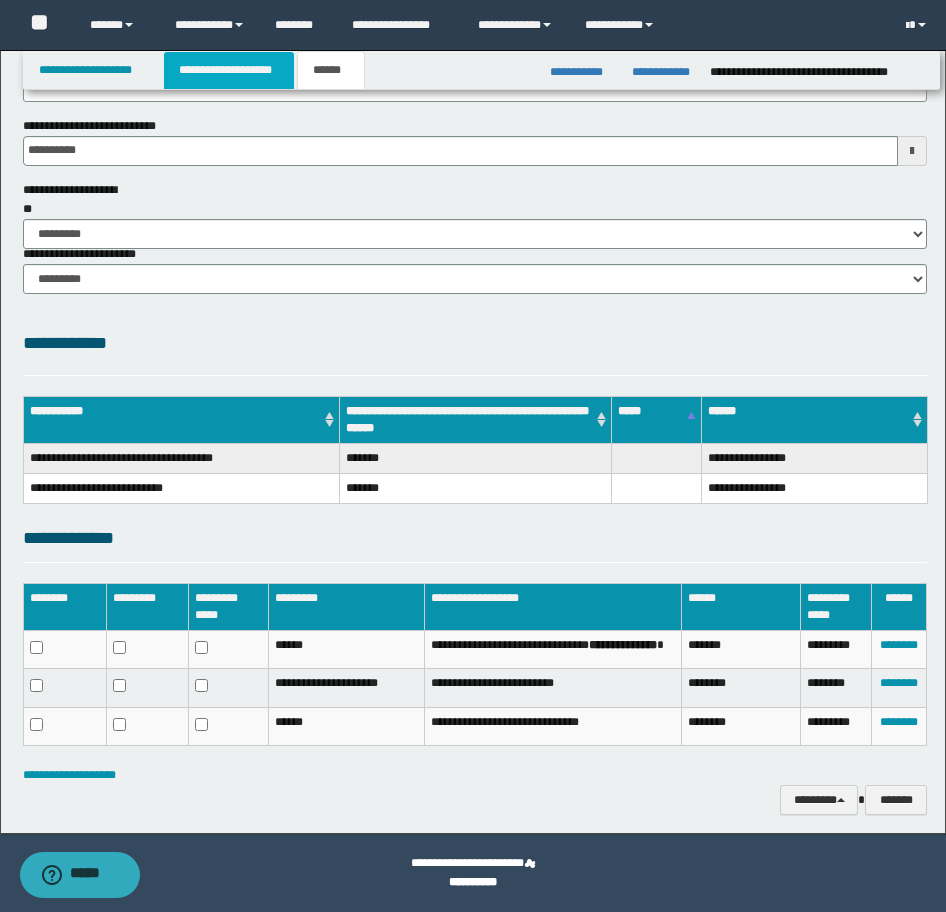click on "**********" at bounding box center (229, 70) 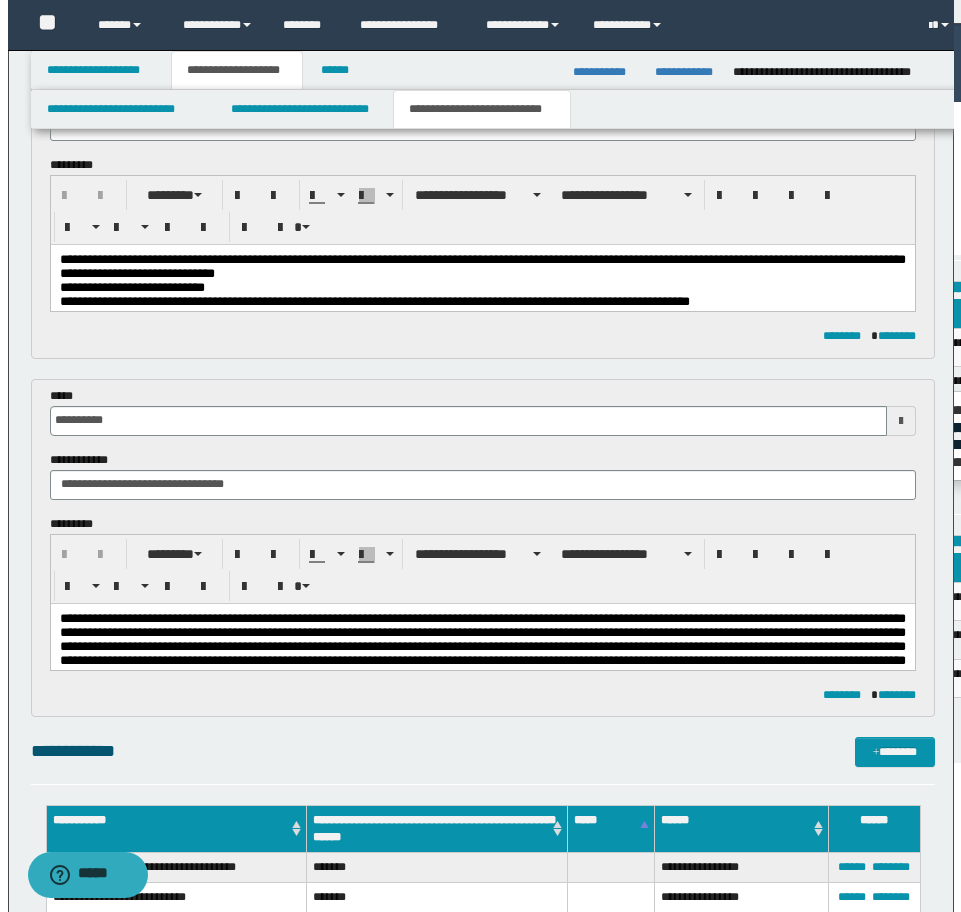 scroll, scrollTop: 237, scrollLeft: 0, axis: vertical 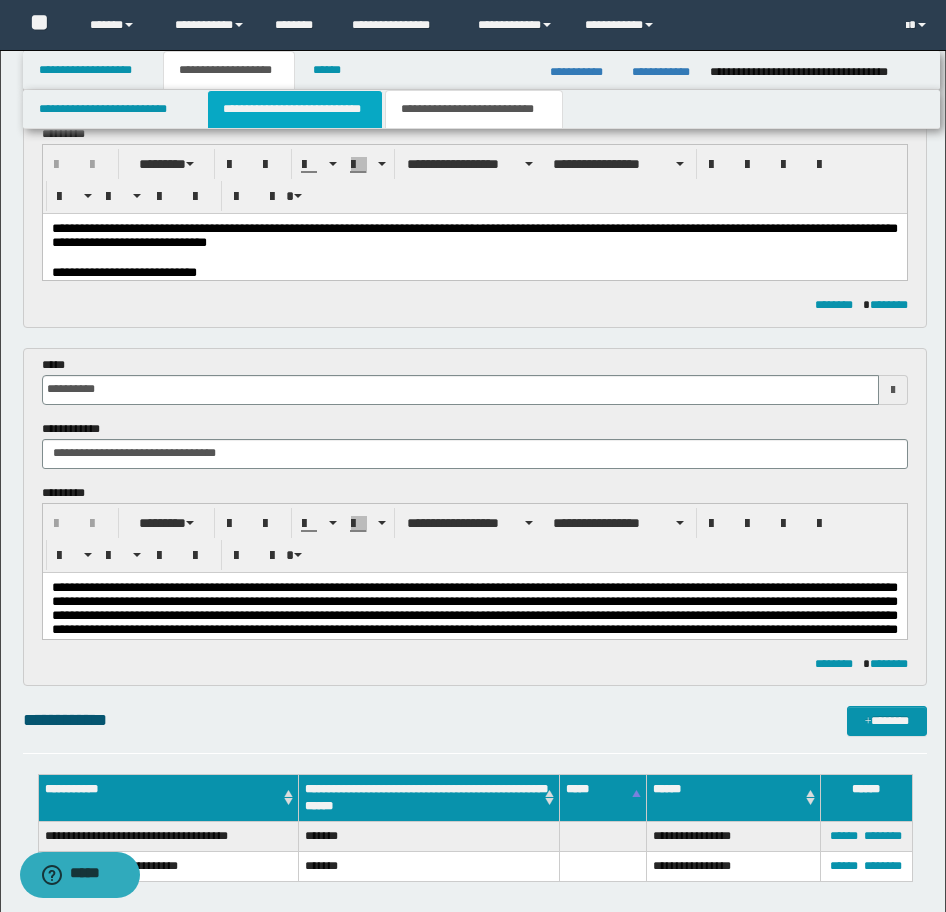 click on "**********" at bounding box center (295, 109) 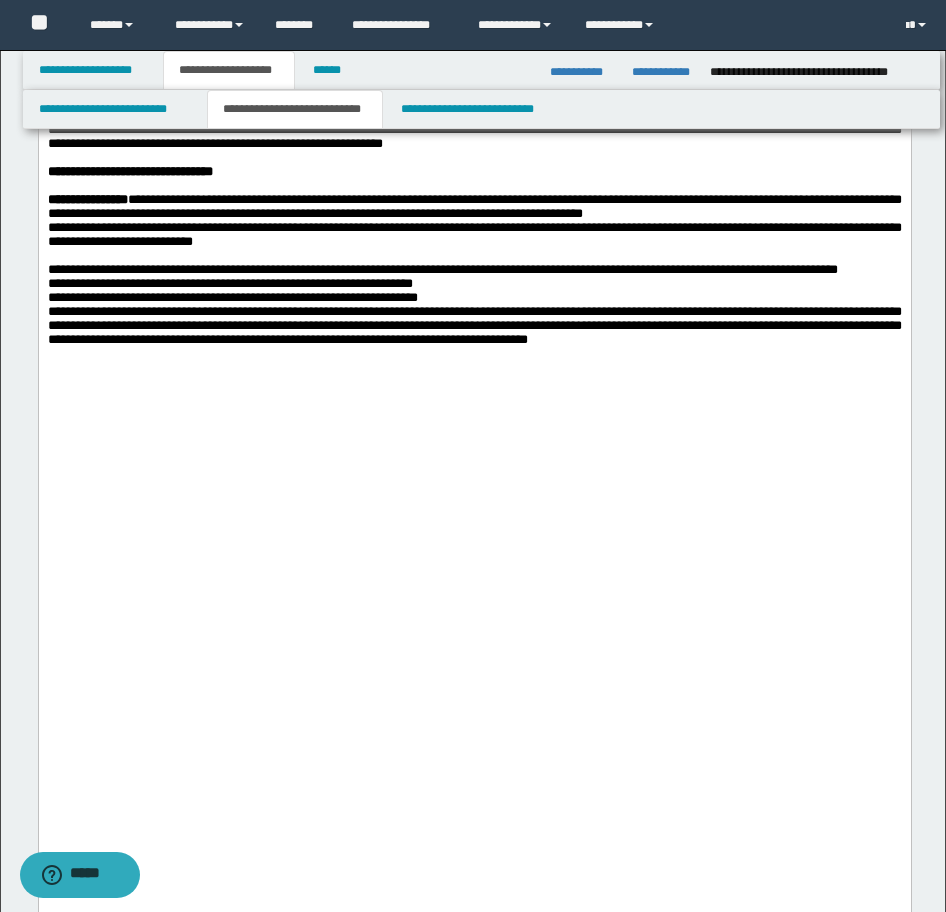 scroll, scrollTop: 2737, scrollLeft: 0, axis: vertical 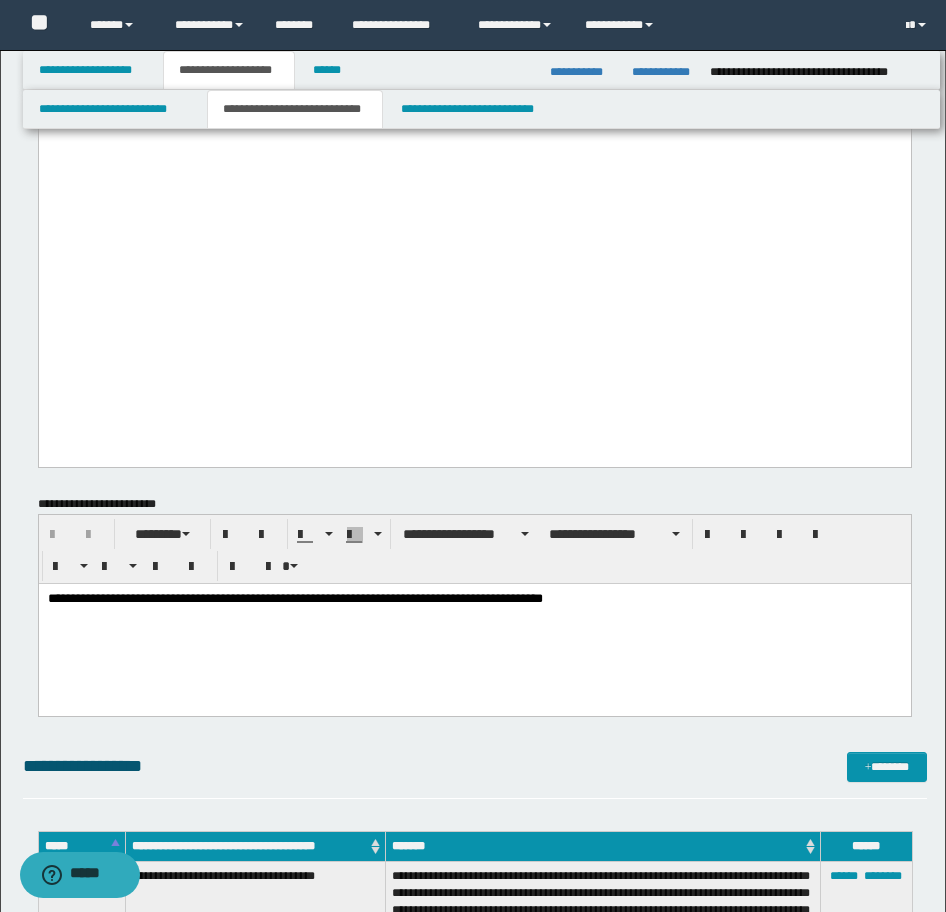 click on "**********" at bounding box center [474, -274] 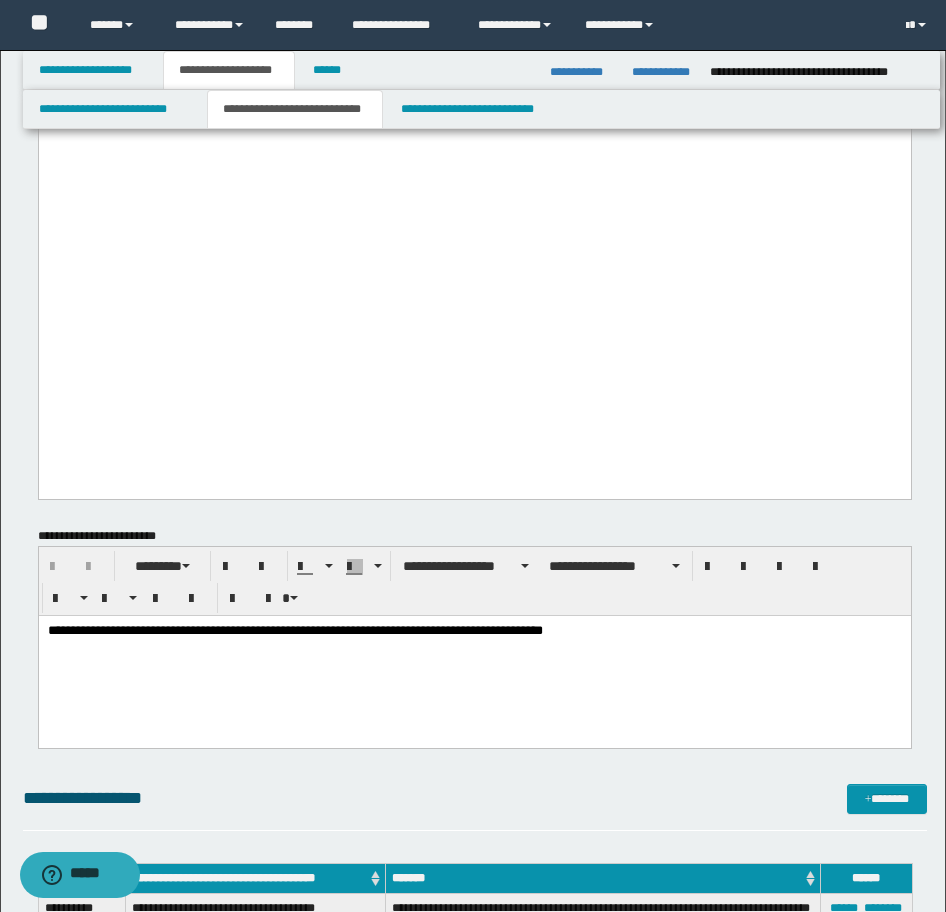 click on "**********" at bounding box center (474, 655) 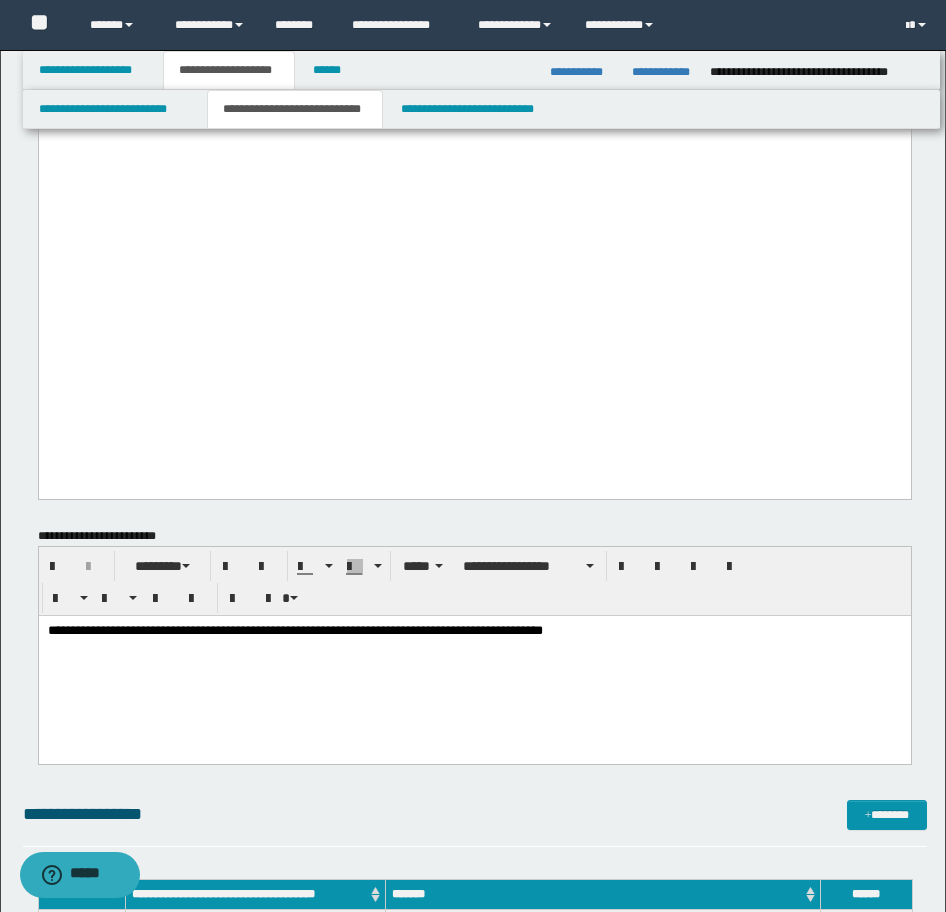 click on "**********" at bounding box center [294, 629] 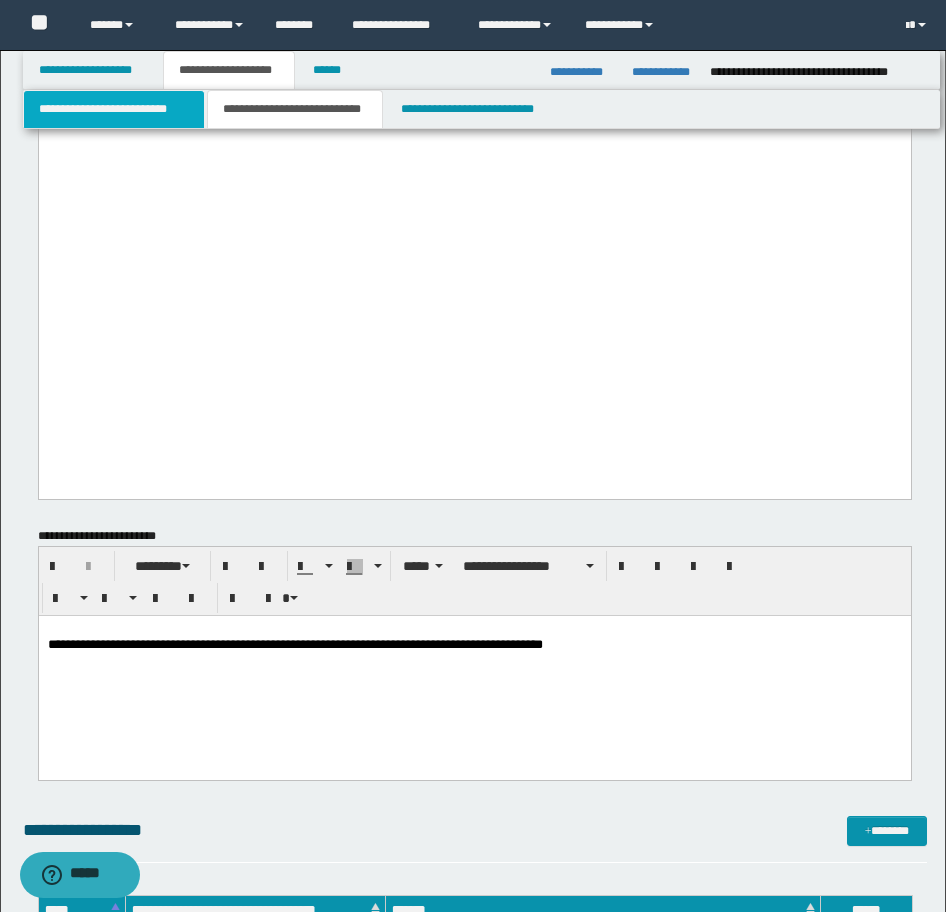 click on "**********" at bounding box center [114, 109] 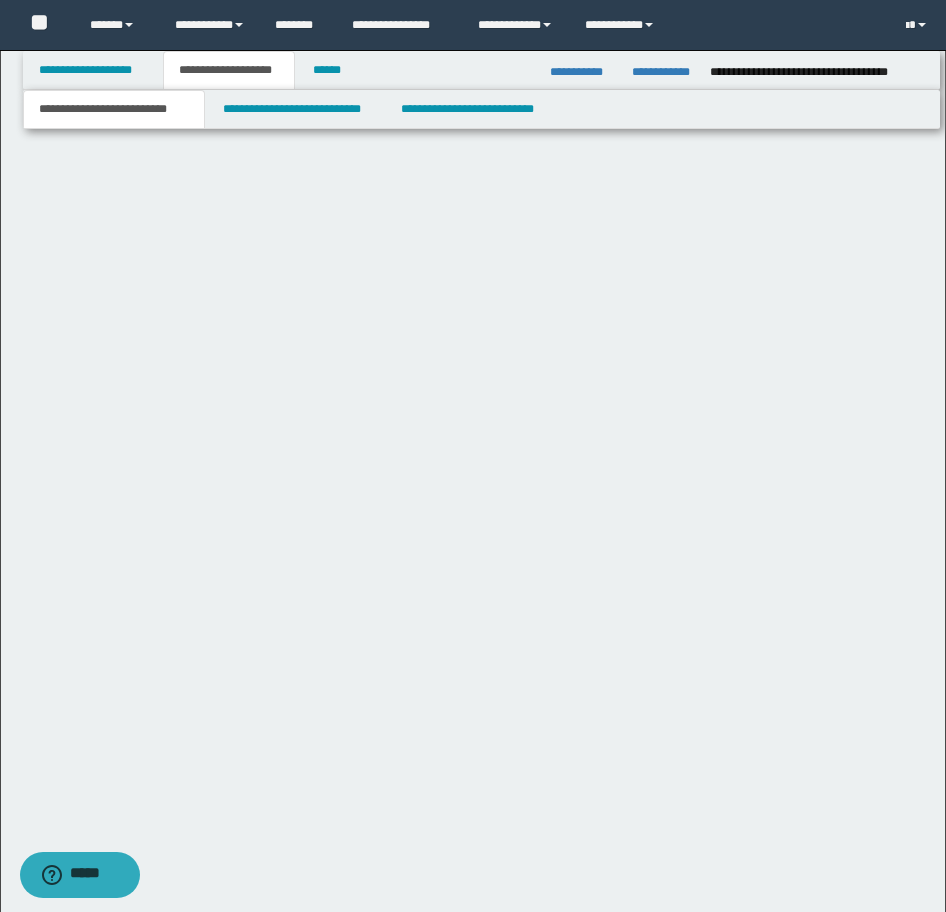 scroll, scrollTop: 1830, scrollLeft: 0, axis: vertical 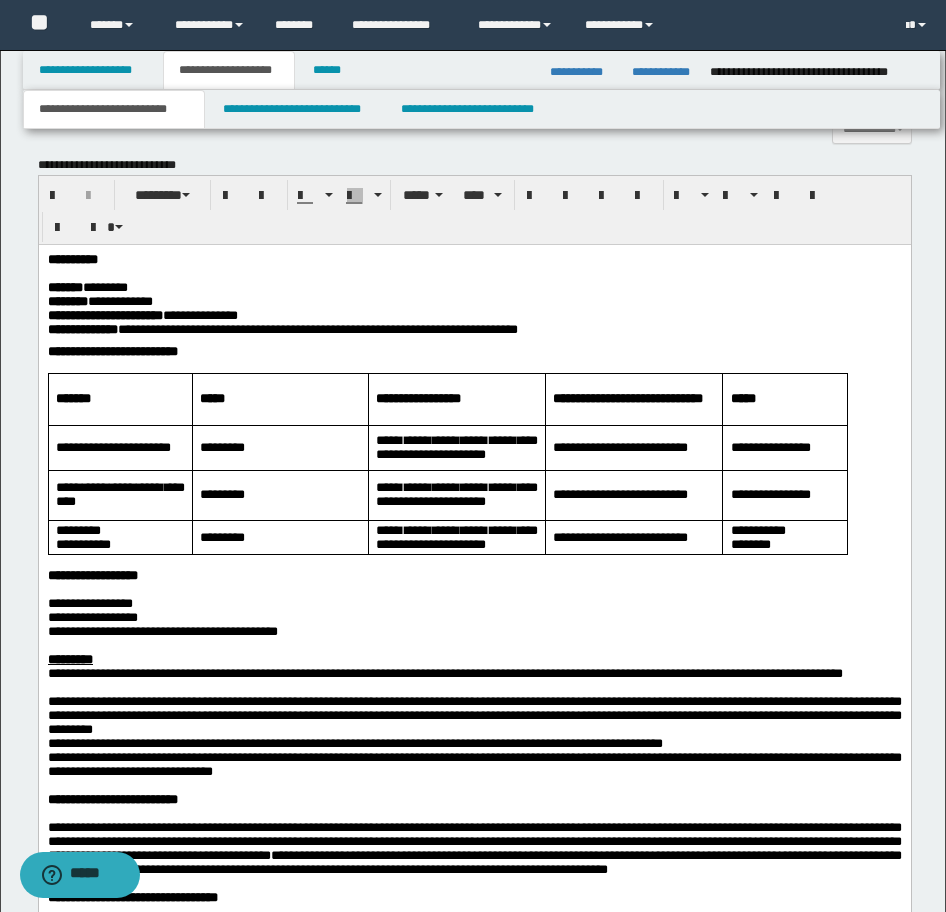 drag, startPoint x: 269, startPoint y: 576, endPoint x: 233, endPoint y: 321, distance: 257.52863 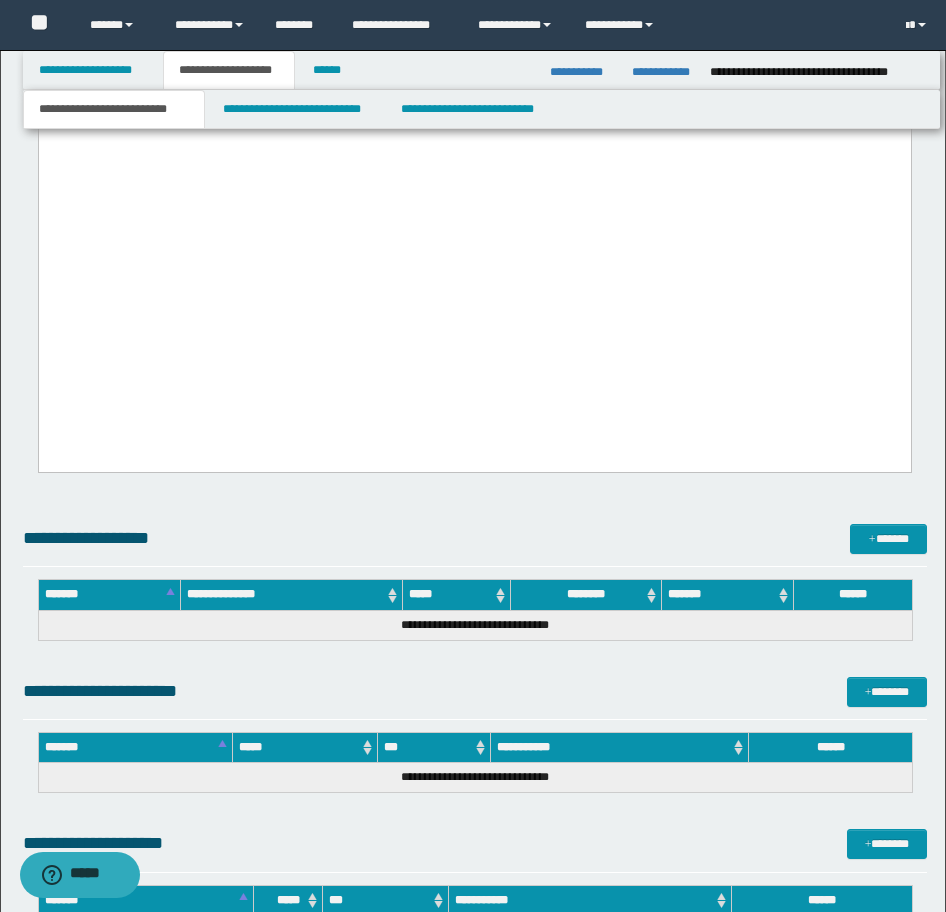 scroll, scrollTop: 3730, scrollLeft: 0, axis: vertical 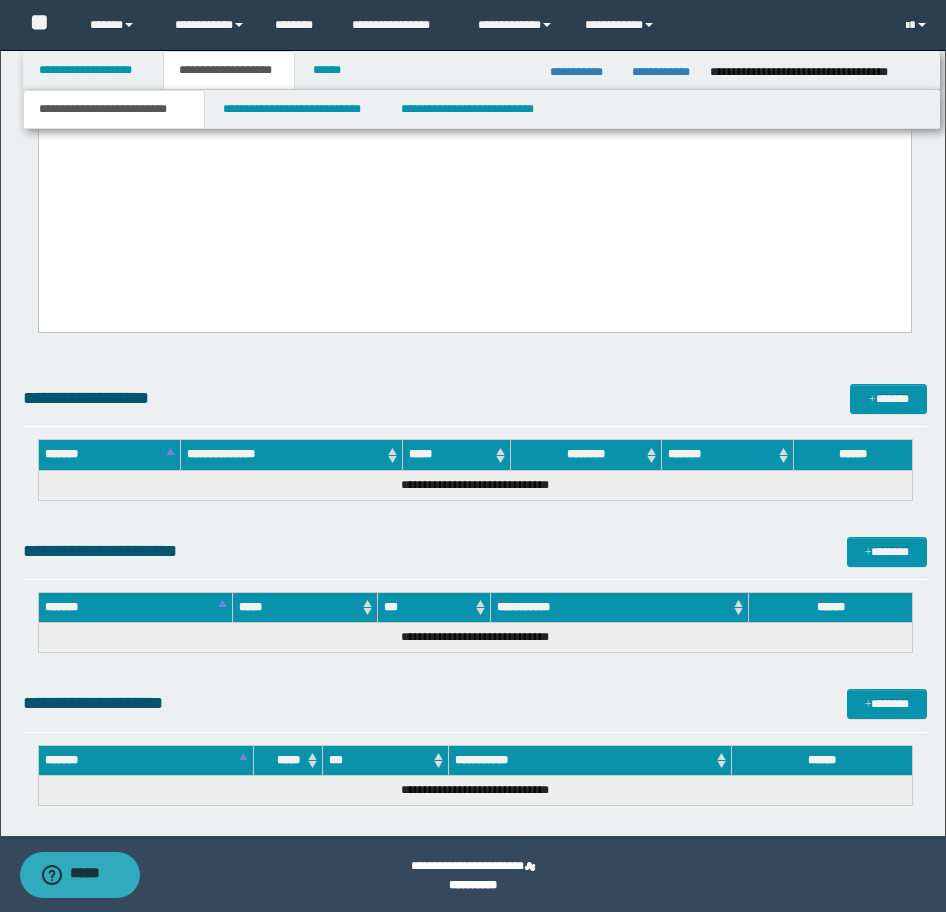click on "**********" at bounding box center [474, -126] 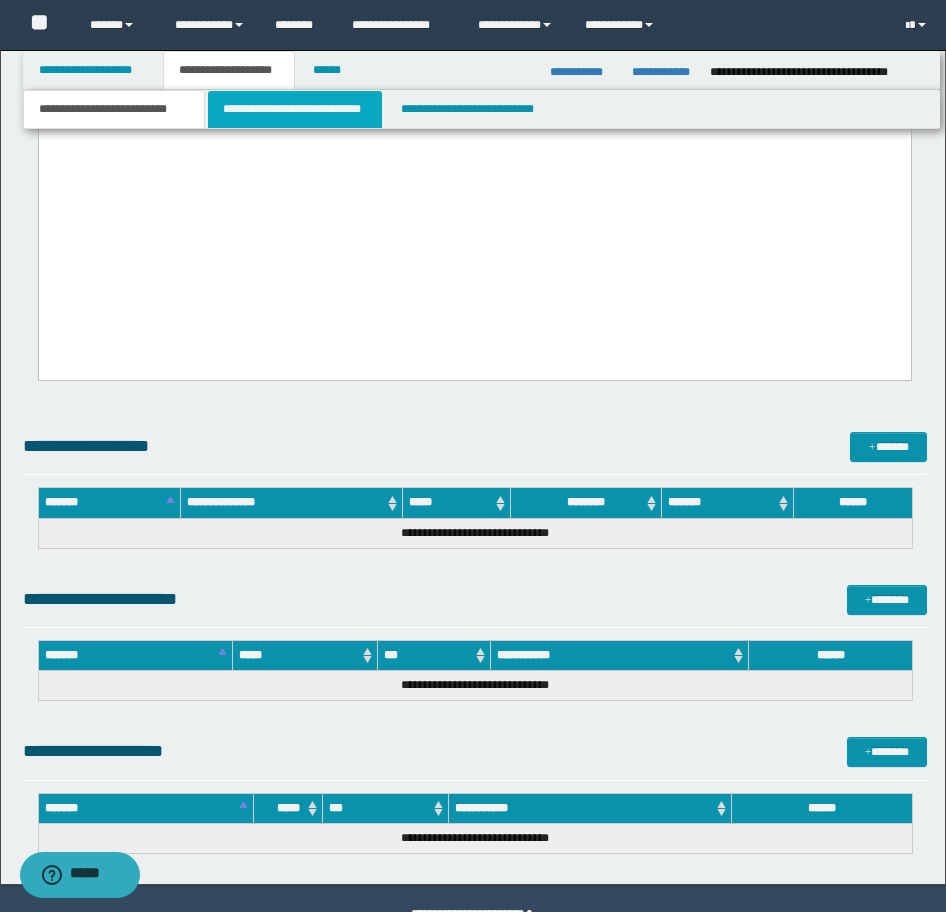 click on "**********" at bounding box center [295, 109] 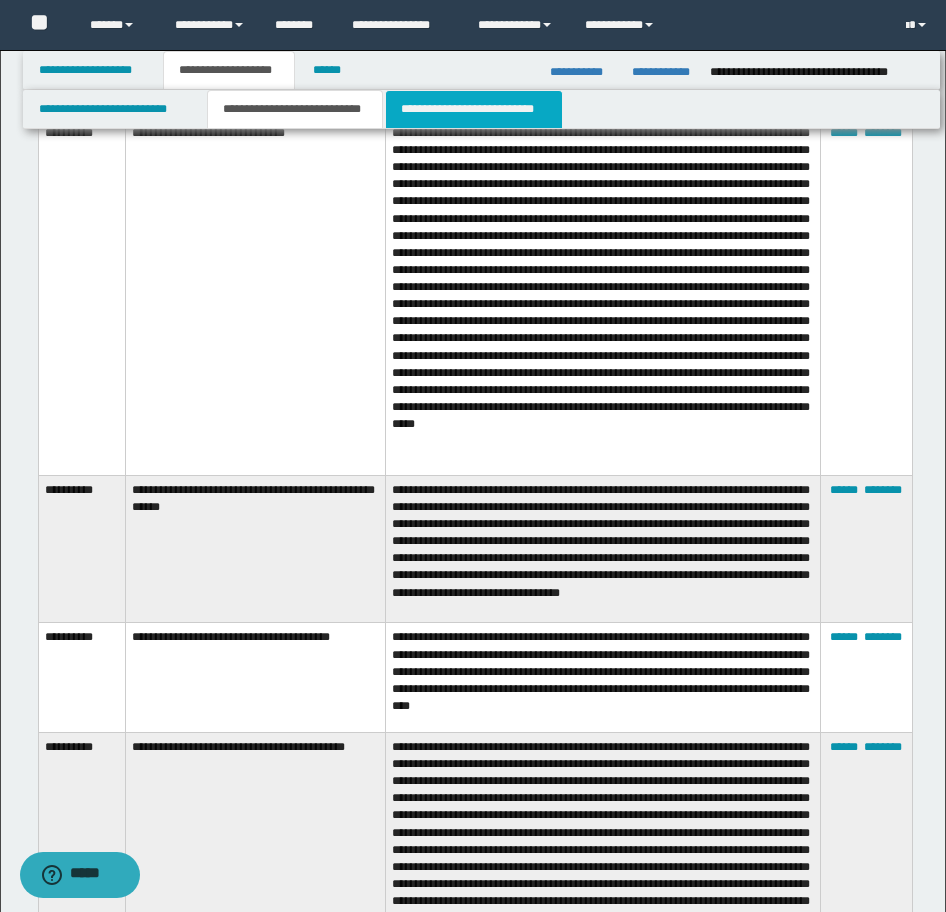 click on "**********" at bounding box center (474, 109) 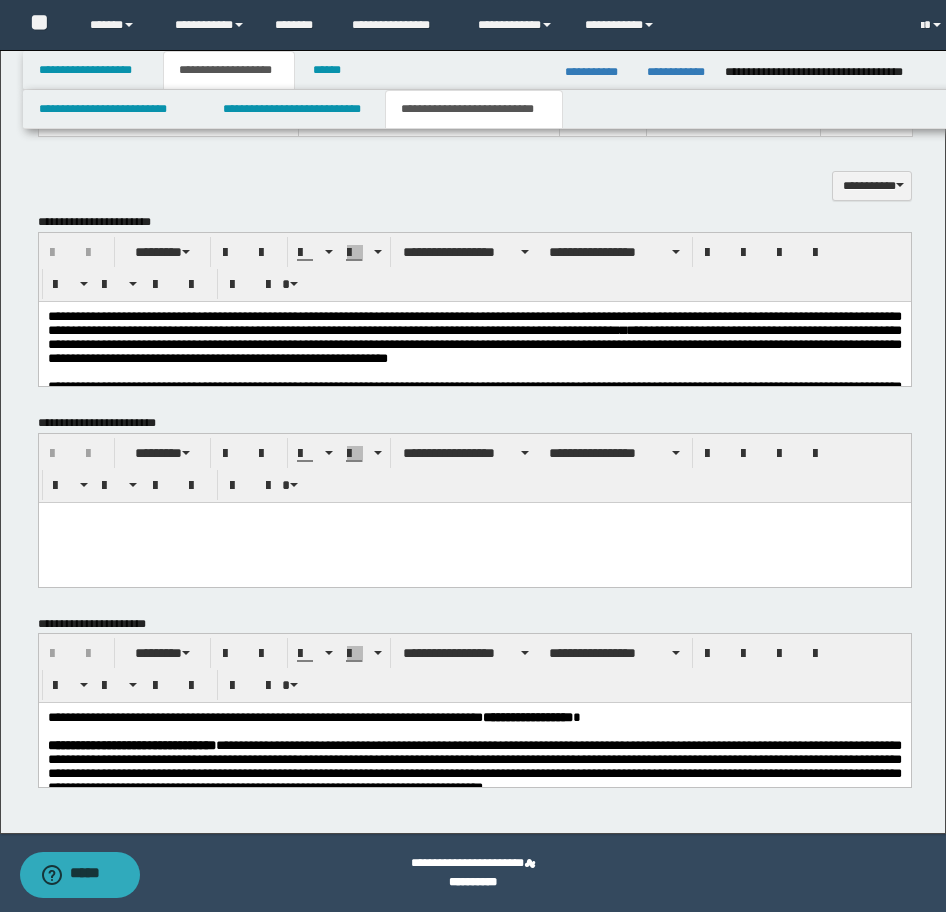 scroll, scrollTop: 982, scrollLeft: 0, axis: vertical 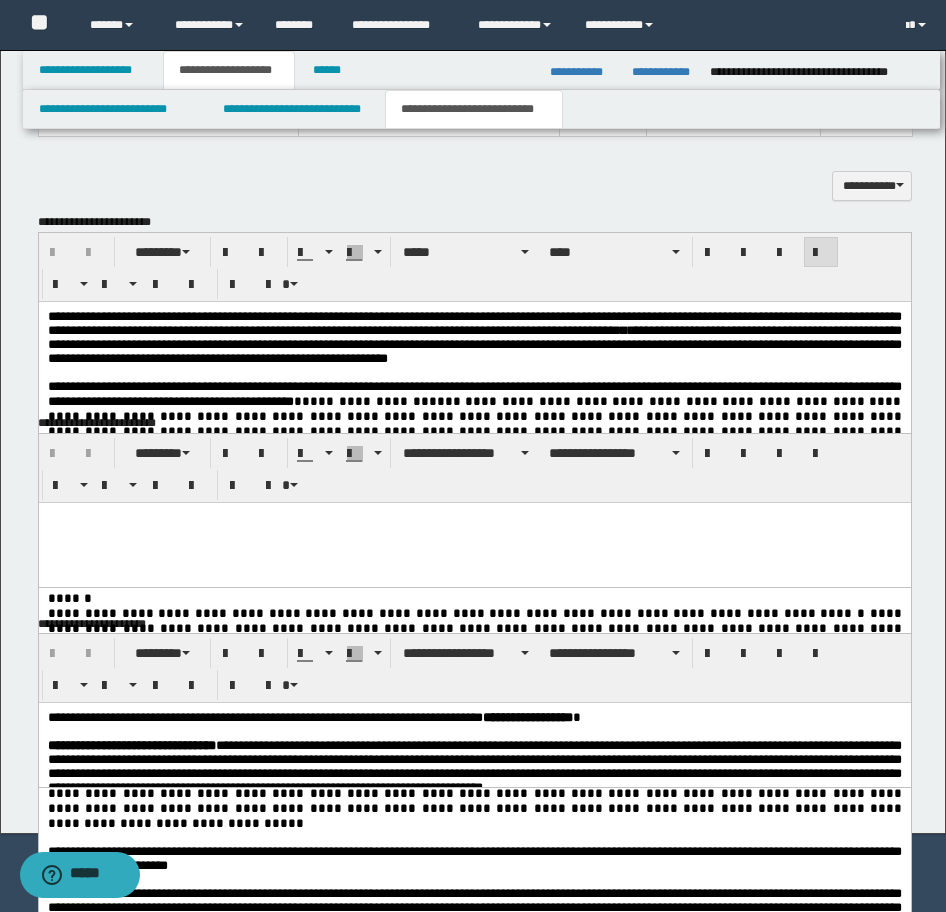 click on "**********" at bounding box center [474, 343] 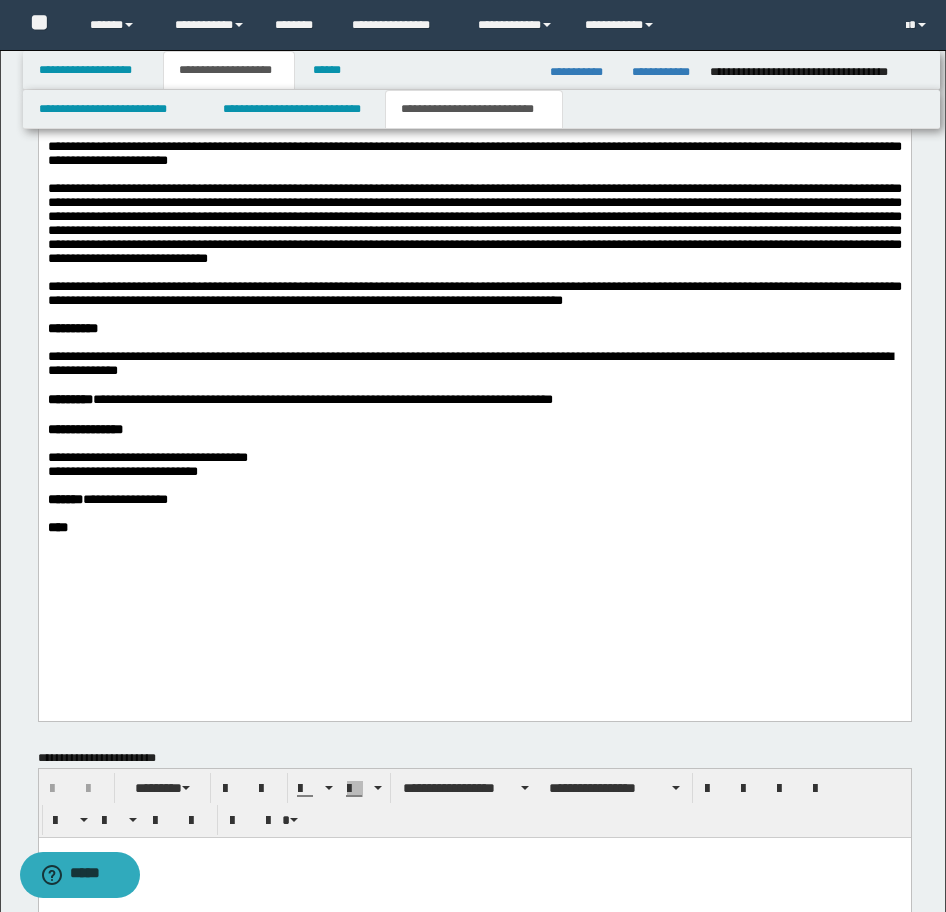 scroll, scrollTop: 1882, scrollLeft: 0, axis: vertical 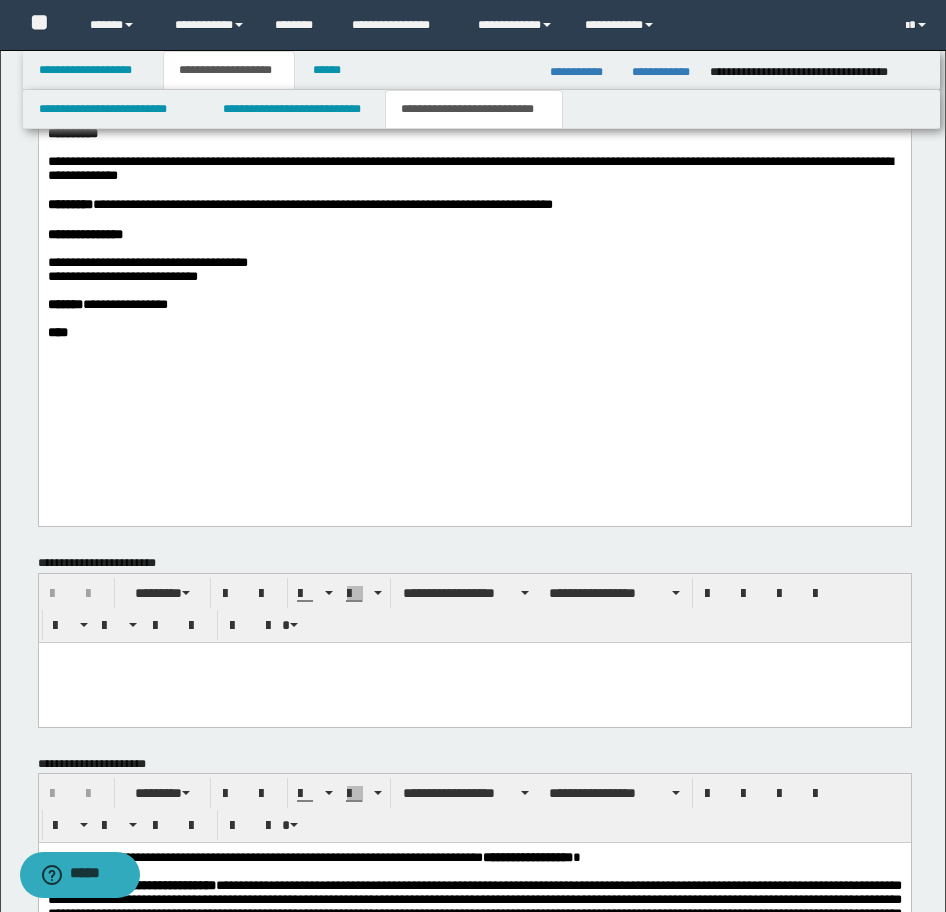click on "**********" at bounding box center [474, -100] 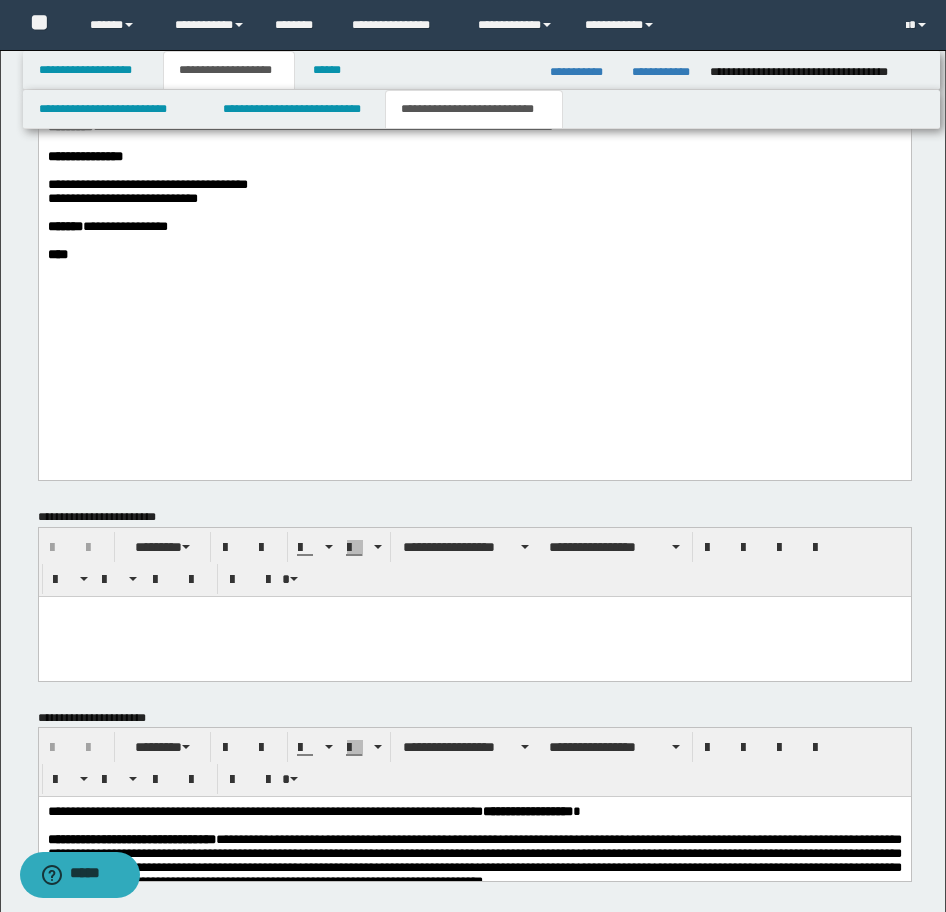 scroll, scrollTop: 2054, scrollLeft: 0, axis: vertical 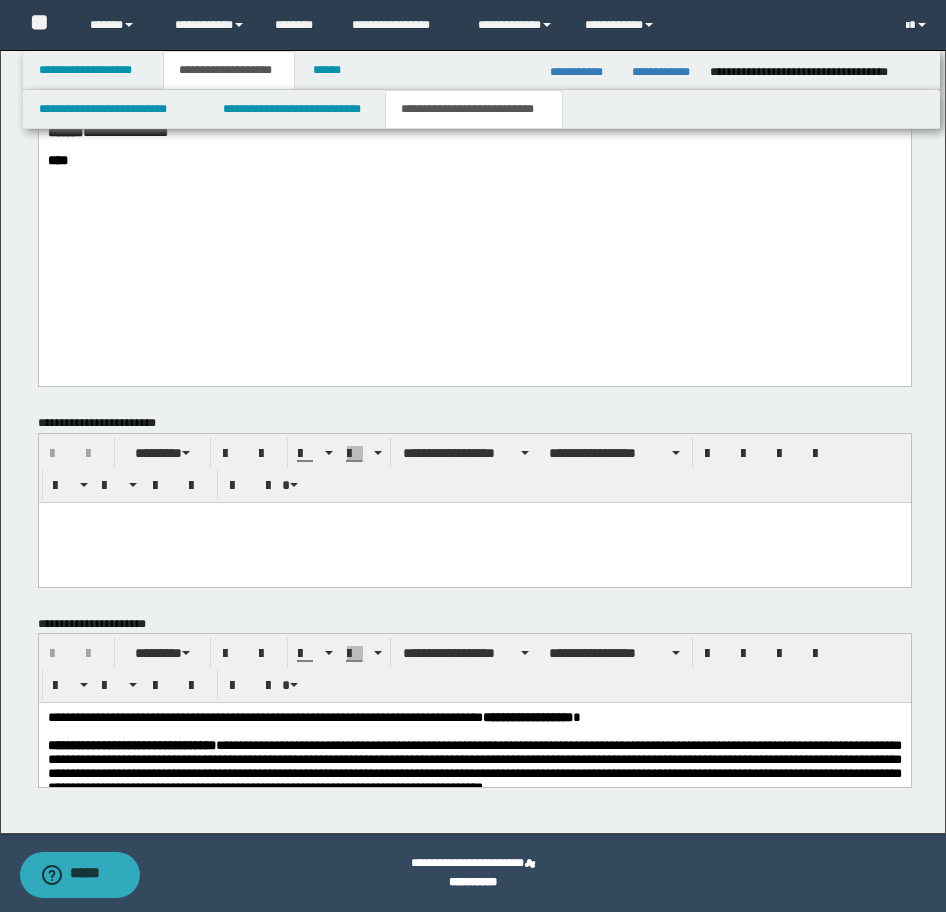 click on "**********" at bounding box center [313, 717] 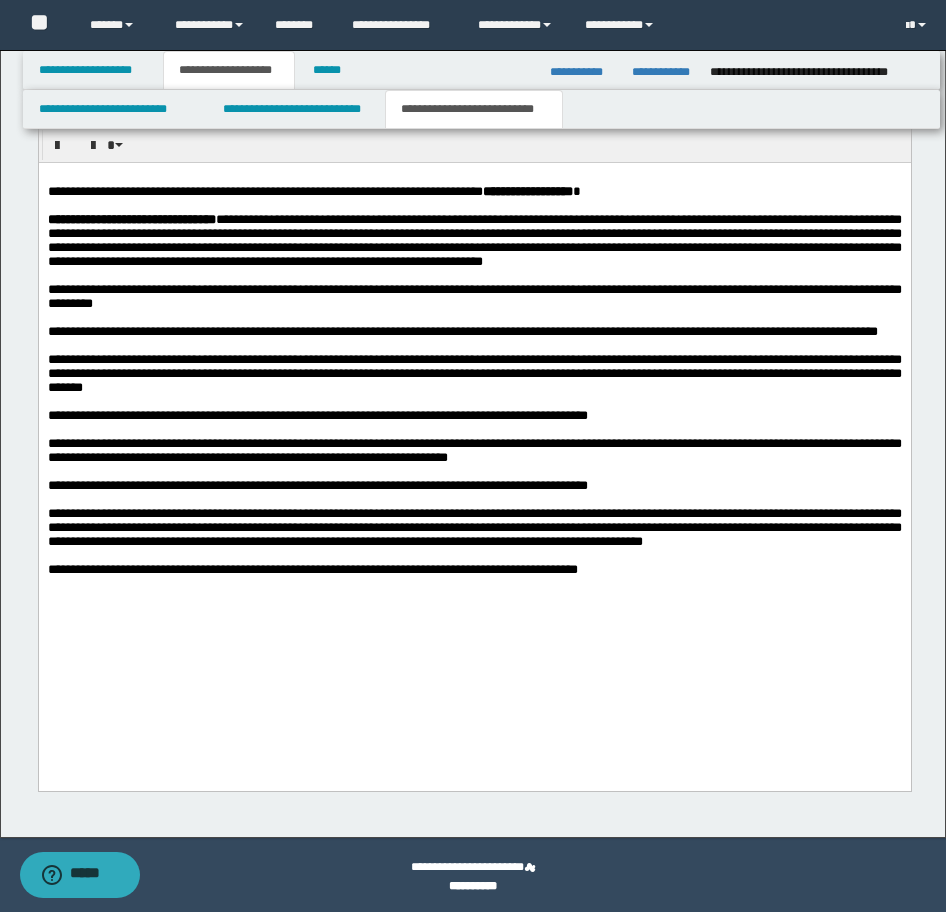 scroll, scrollTop: 2598, scrollLeft: 0, axis: vertical 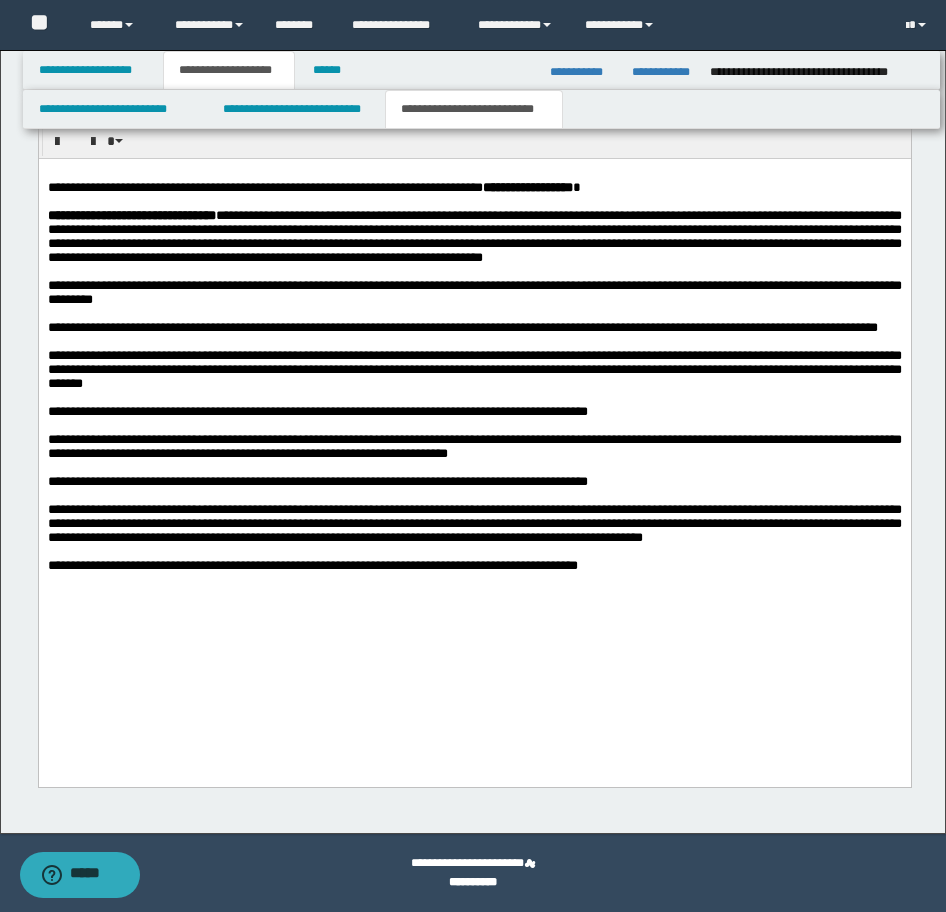 click on "**********" at bounding box center [474, 566] 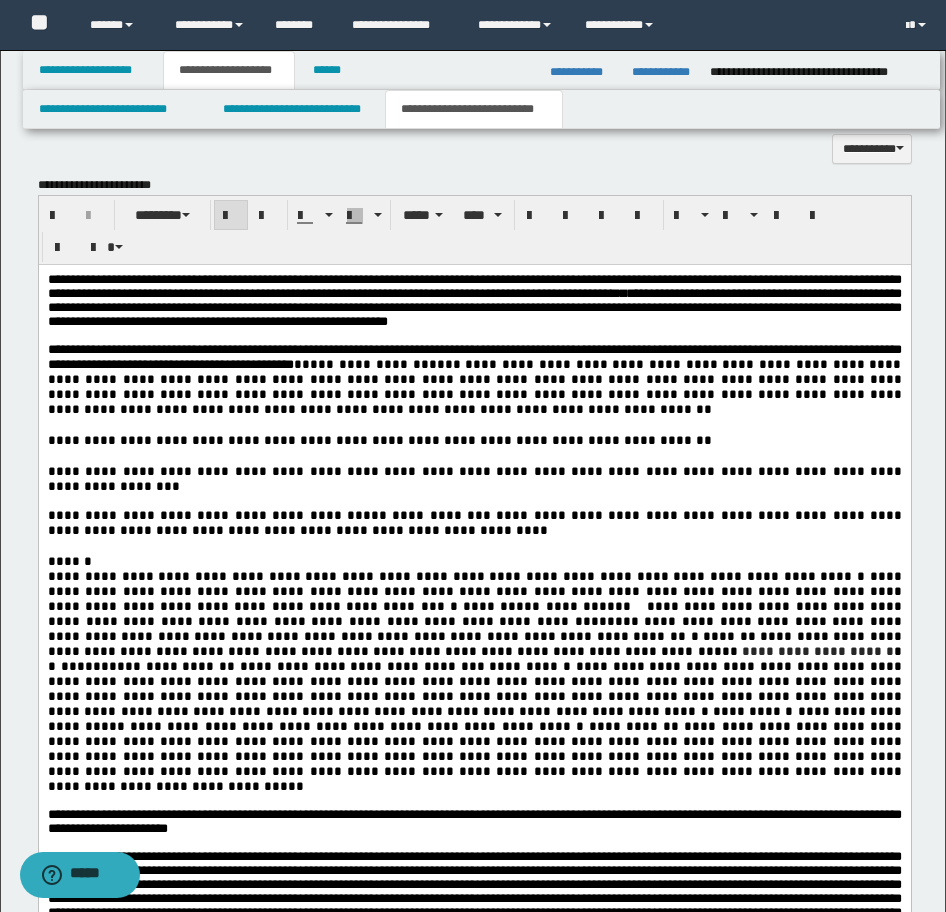 scroll, scrollTop: 898, scrollLeft: 0, axis: vertical 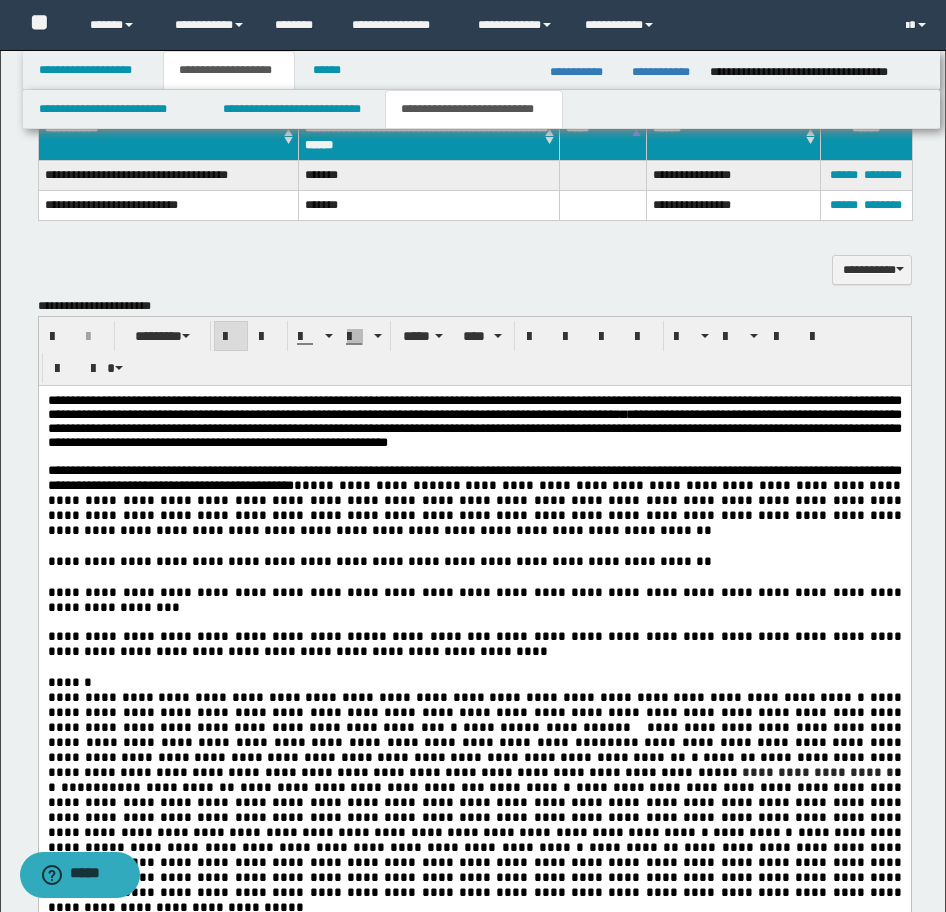 click on "**********" at bounding box center [474, 897] 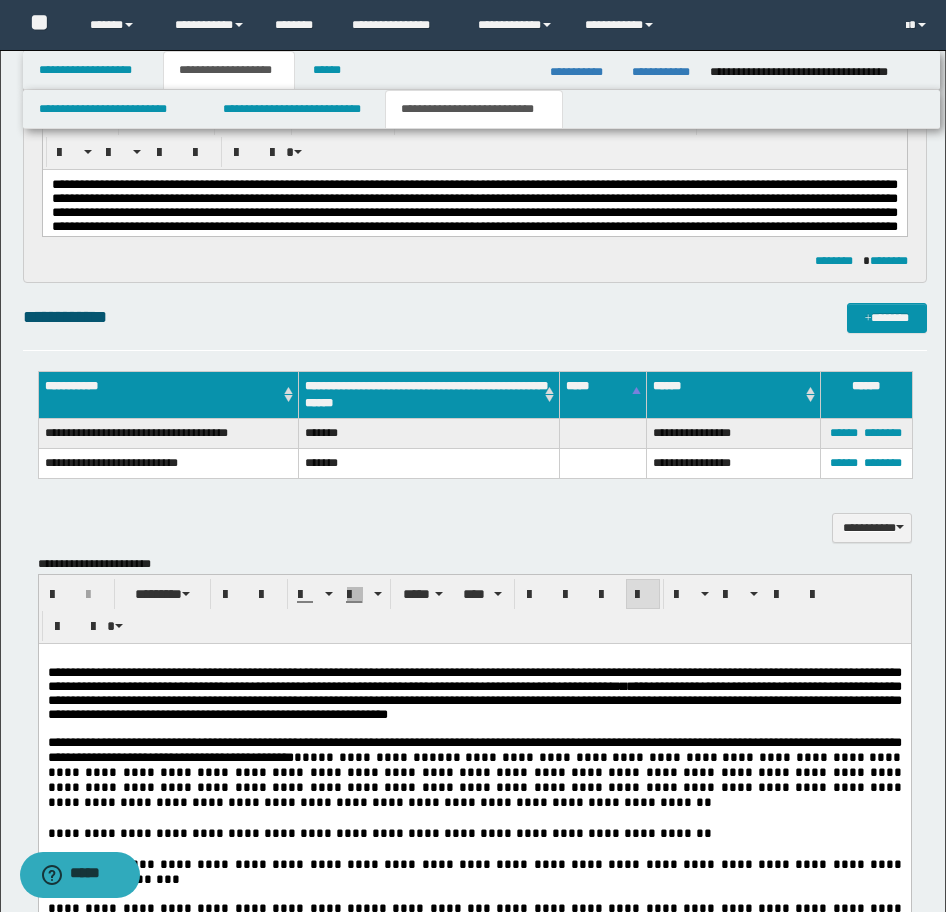 scroll, scrollTop: 398, scrollLeft: 0, axis: vertical 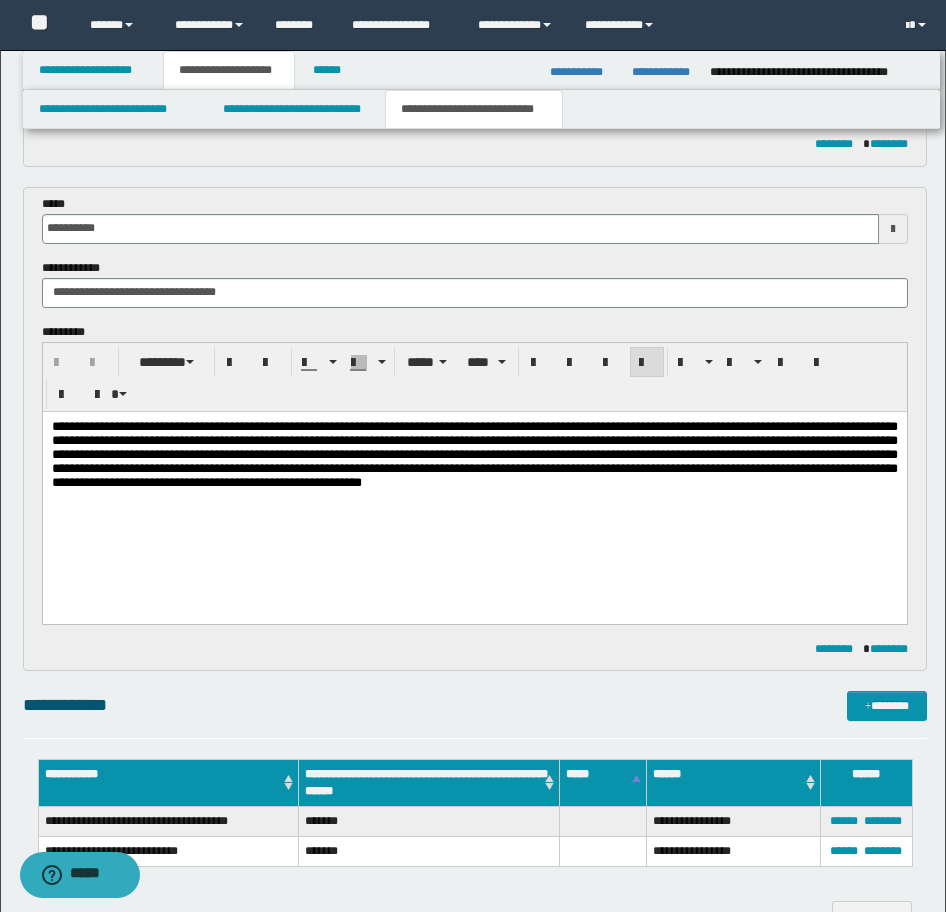 click on "**********" at bounding box center [474, 479] 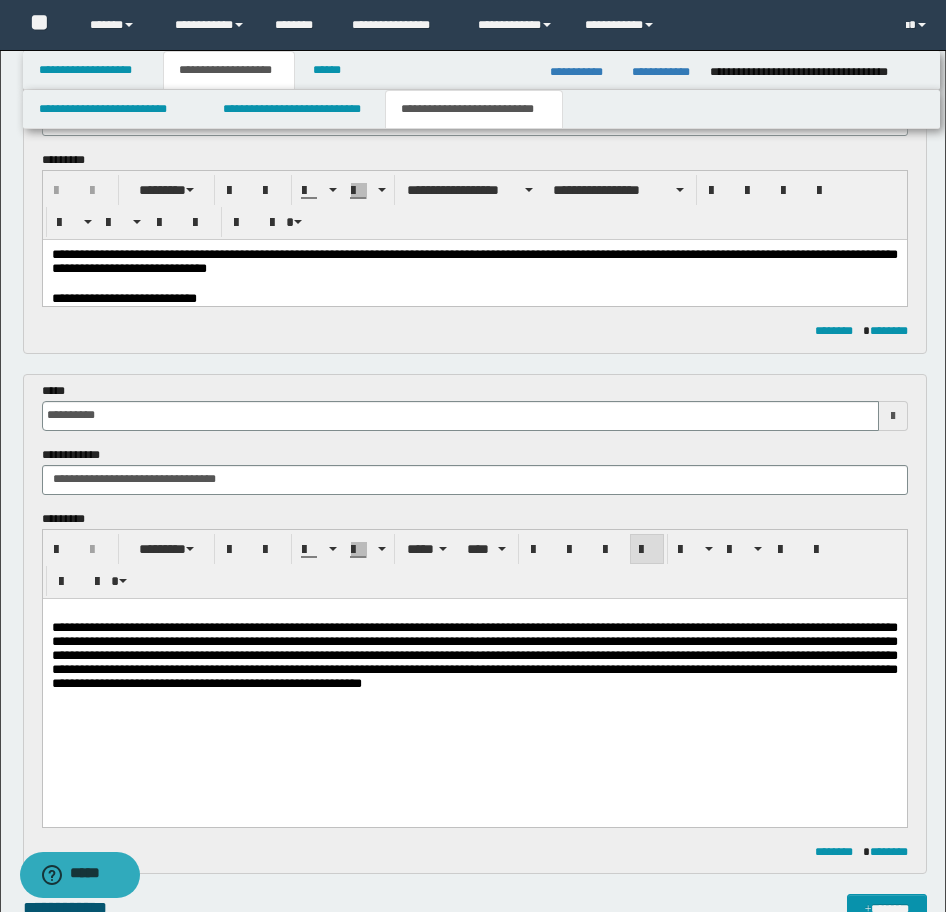scroll, scrollTop: 0, scrollLeft: 0, axis: both 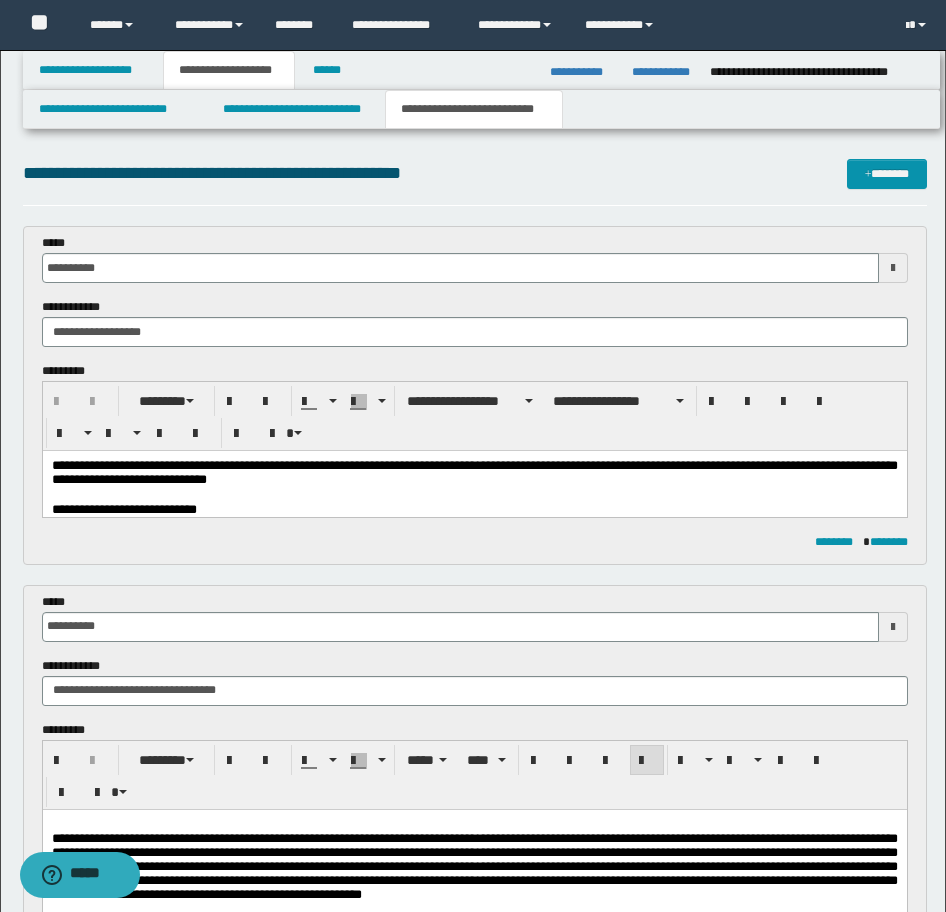 click on "**********" at bounding box center (474, 472) 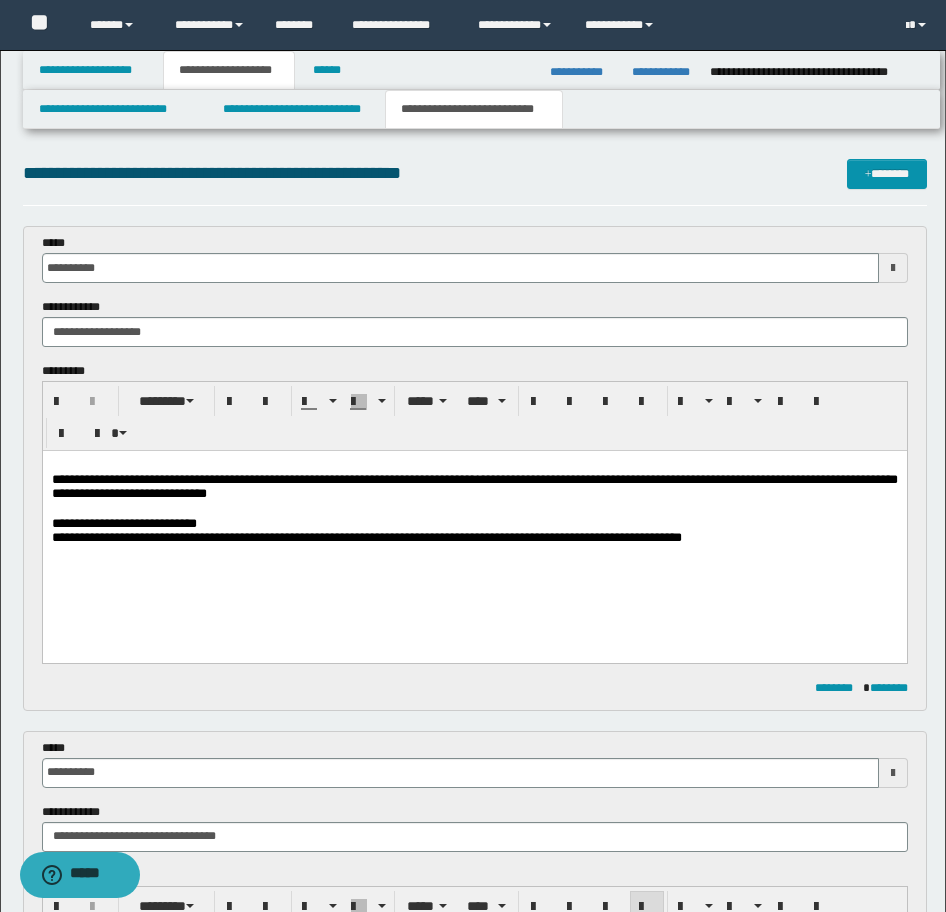 click on "**********" at bounding box center (474, 527) 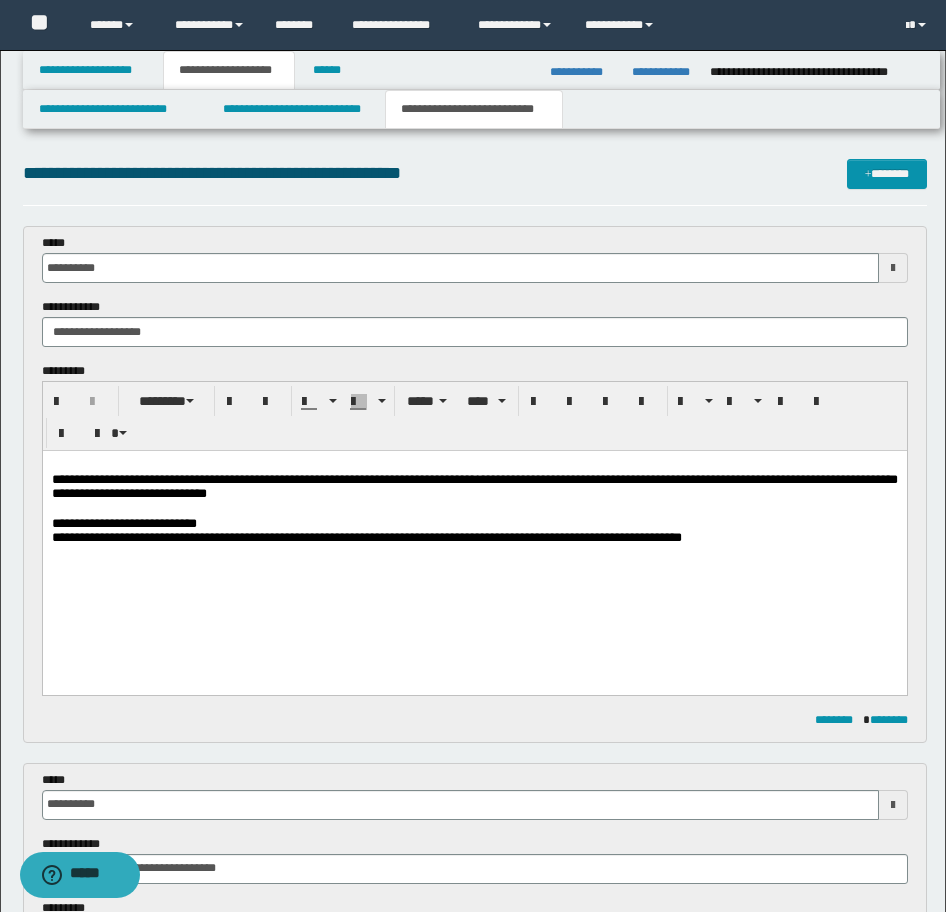 click at bounding box center [474, 509] 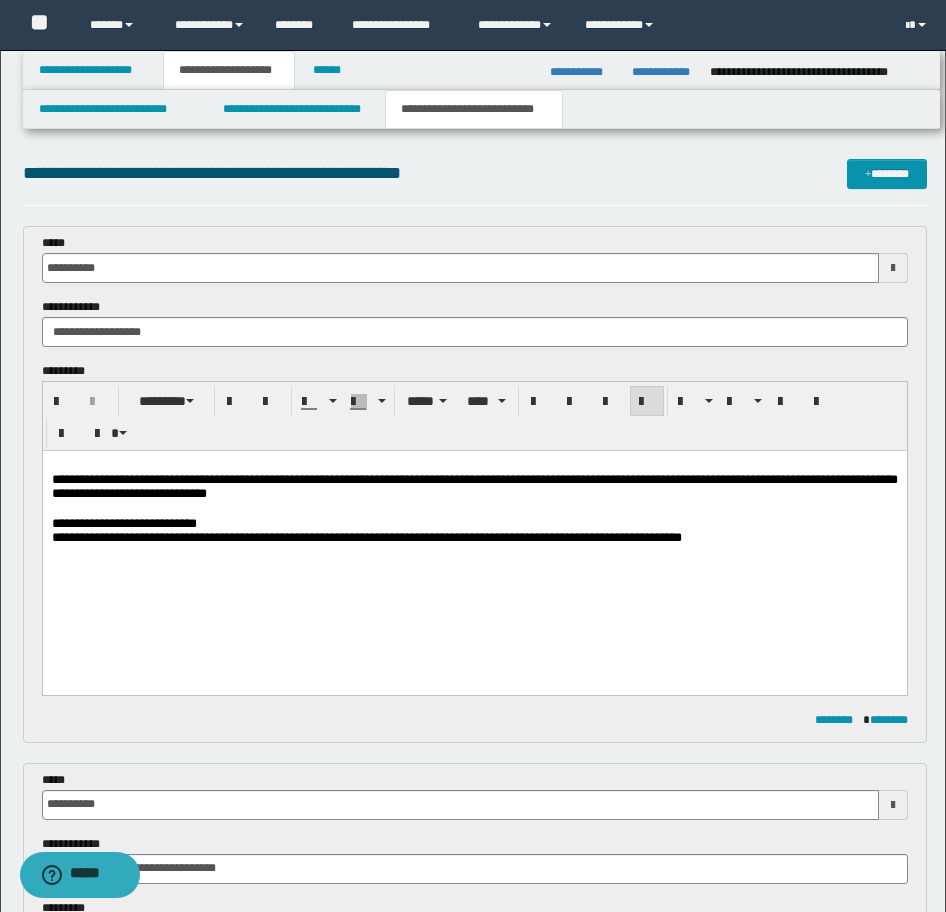 type 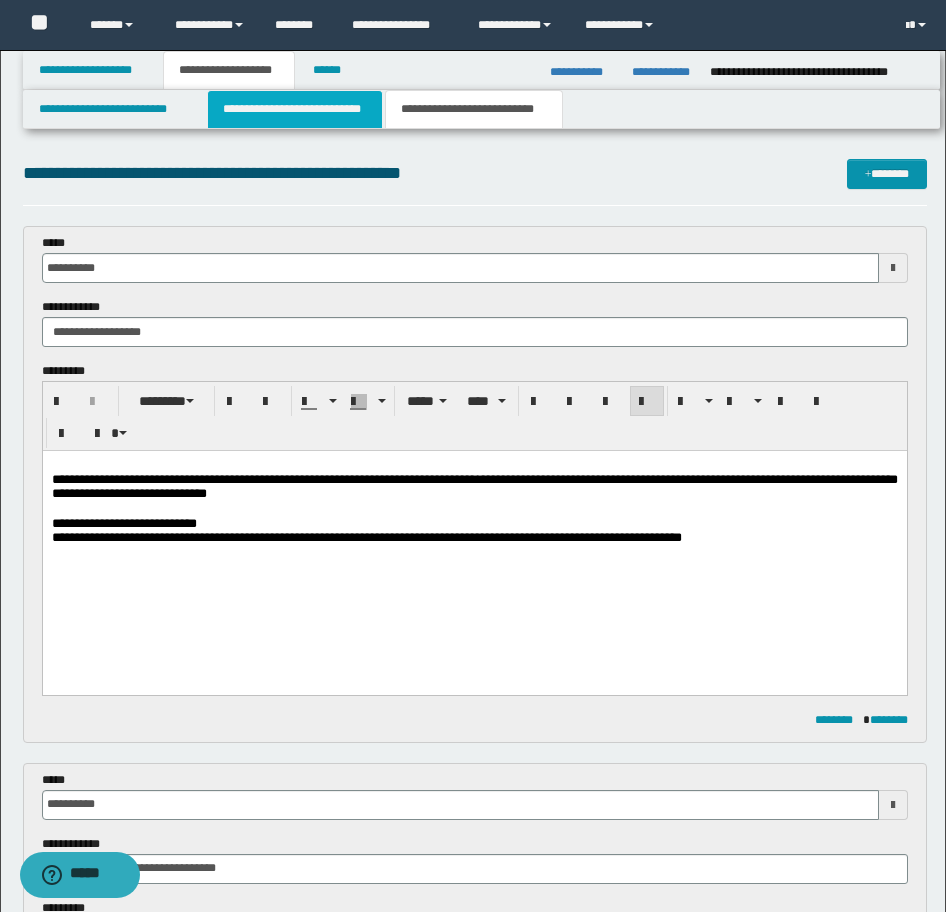 click on "**********" at bounding box center (295, 109) 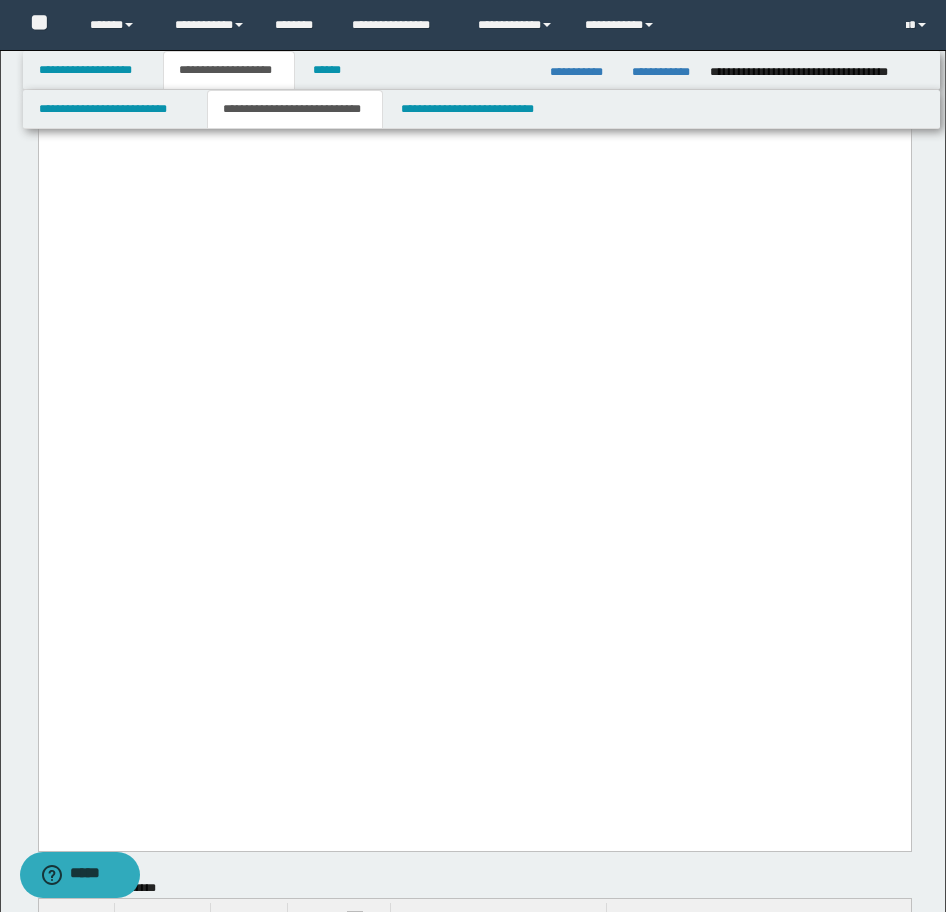 scroll, scrollTop: 2700, scrollLeft: 0, axis: vertical 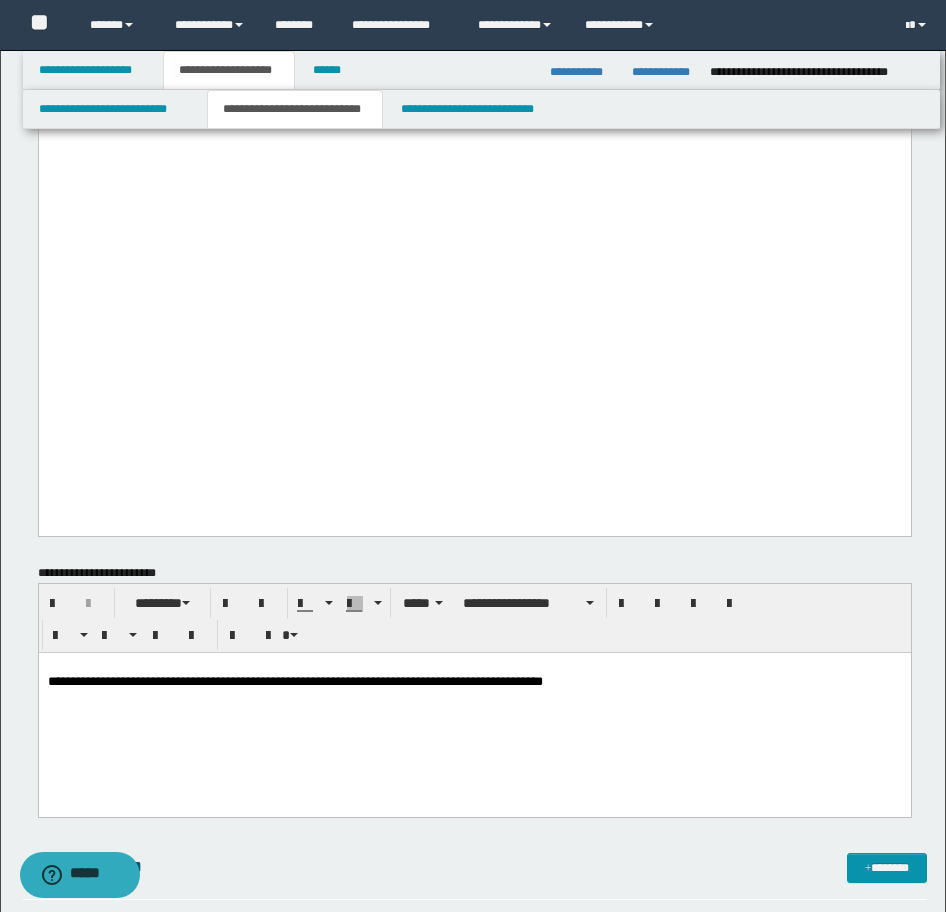 click on "**********" at bounding box center [474, -237] 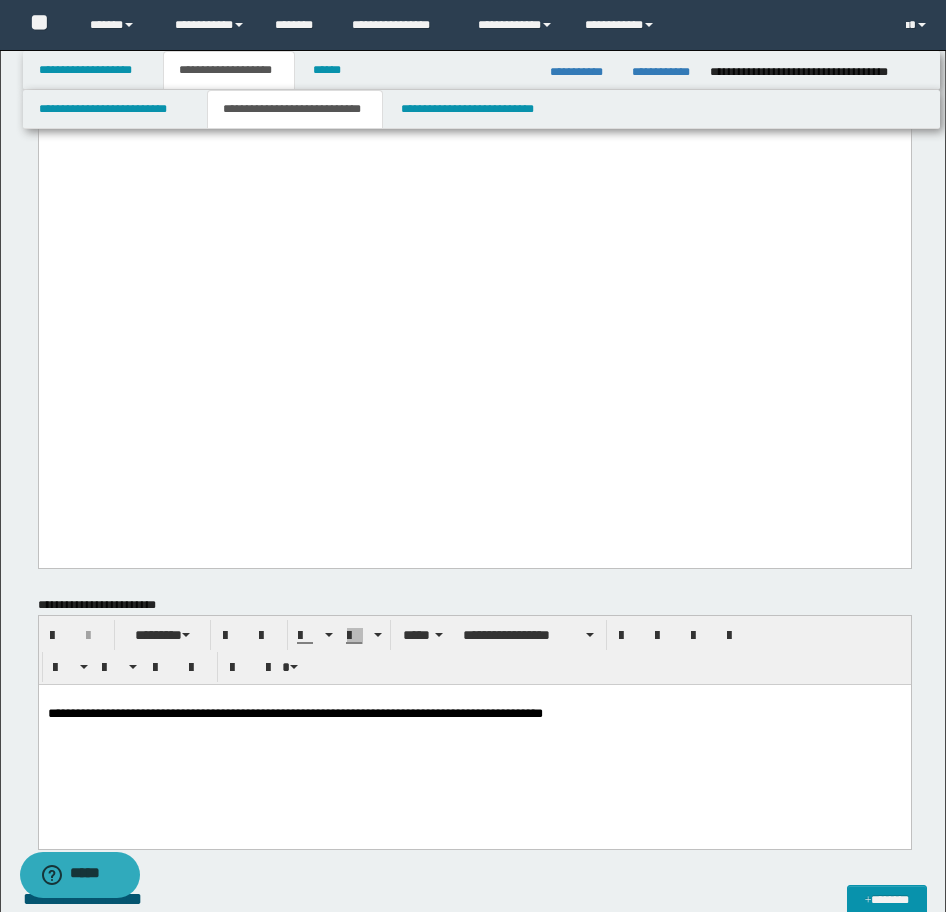 click on "**********" at bounding box center [474, 738] 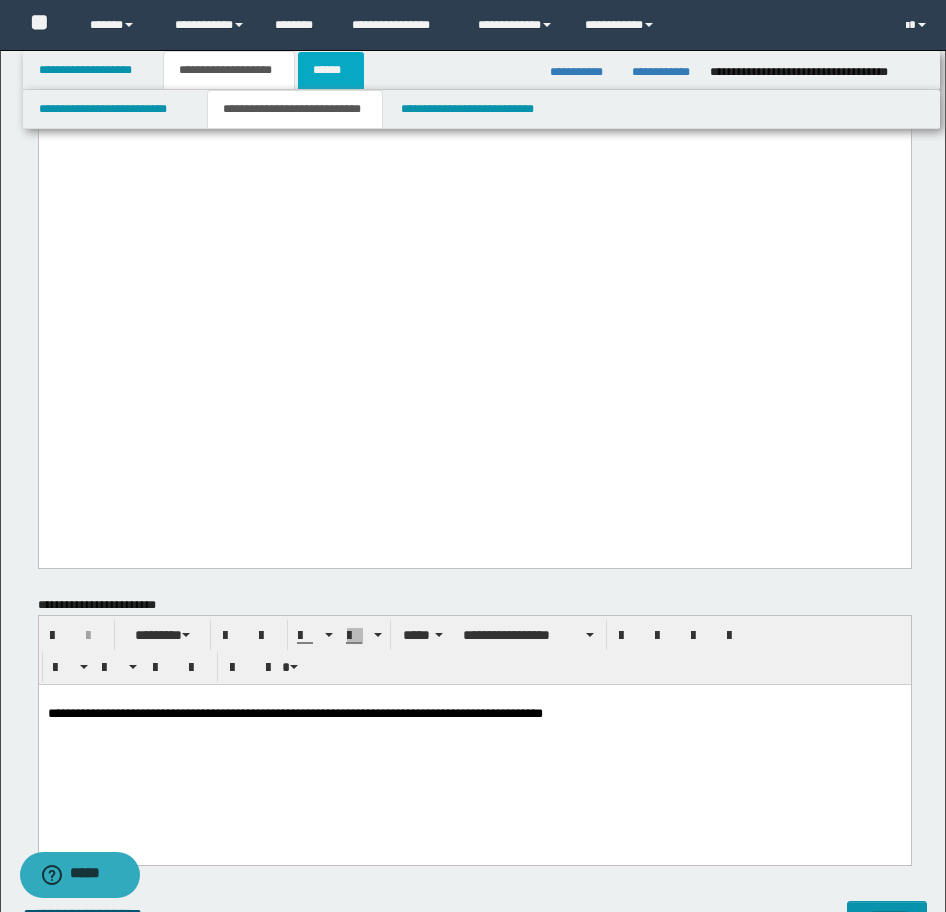 click on "******" at bounding box center [331, 70] 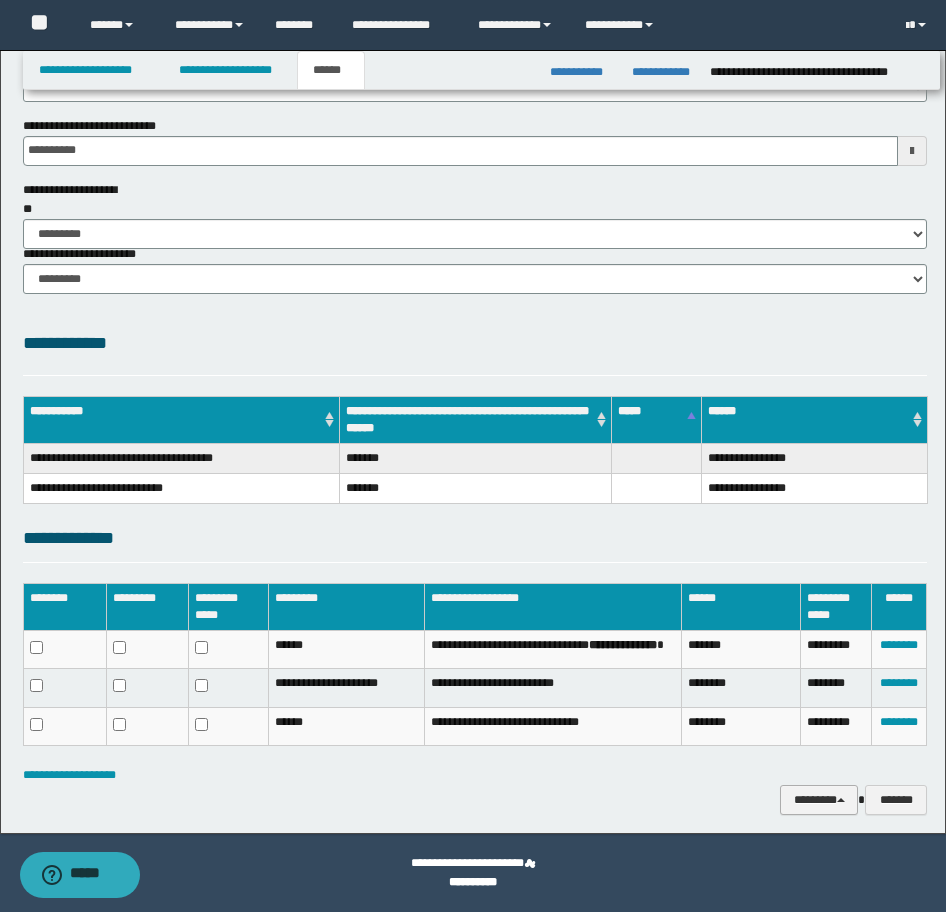 click at bounding box center (841, 800) 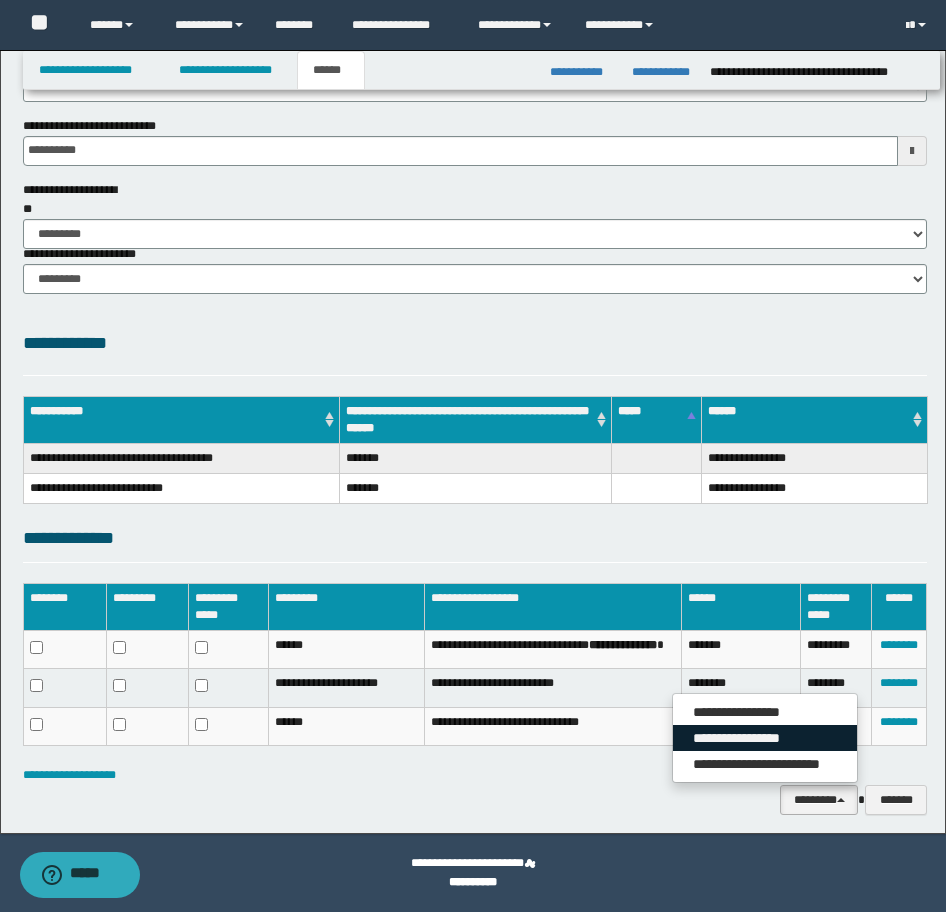 click on "**********" at bounding box center [765, 738] 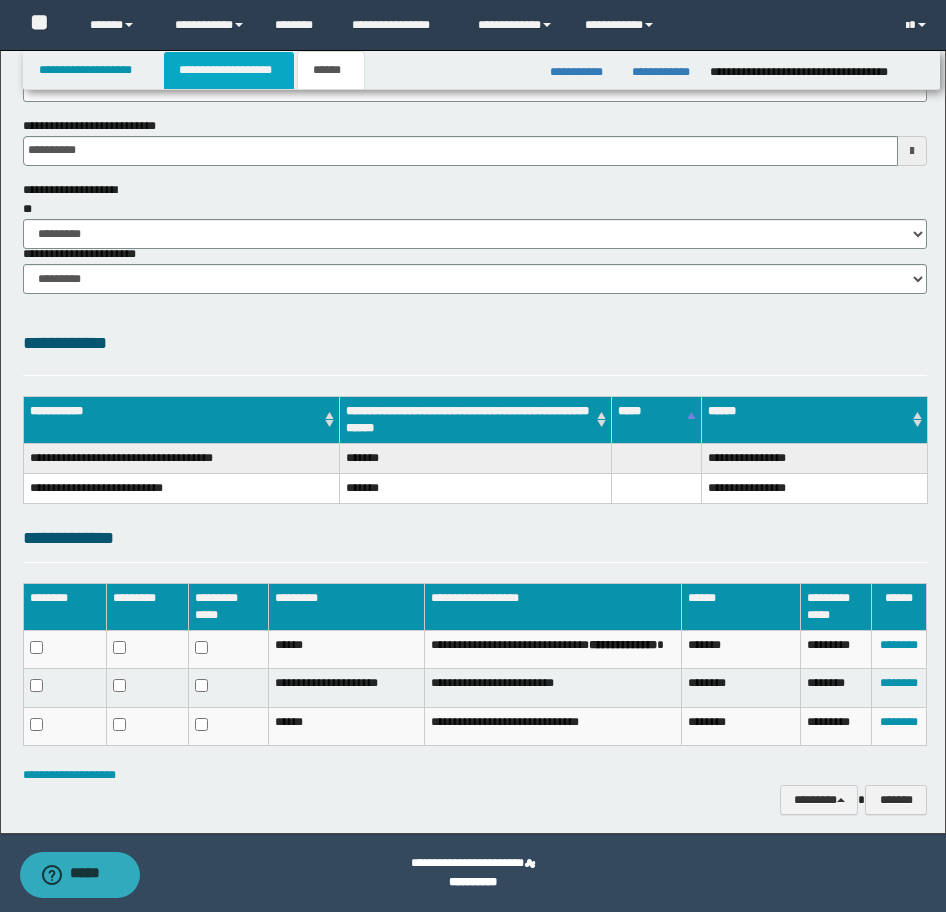 click on "**********" at bounding box center (229, 70) 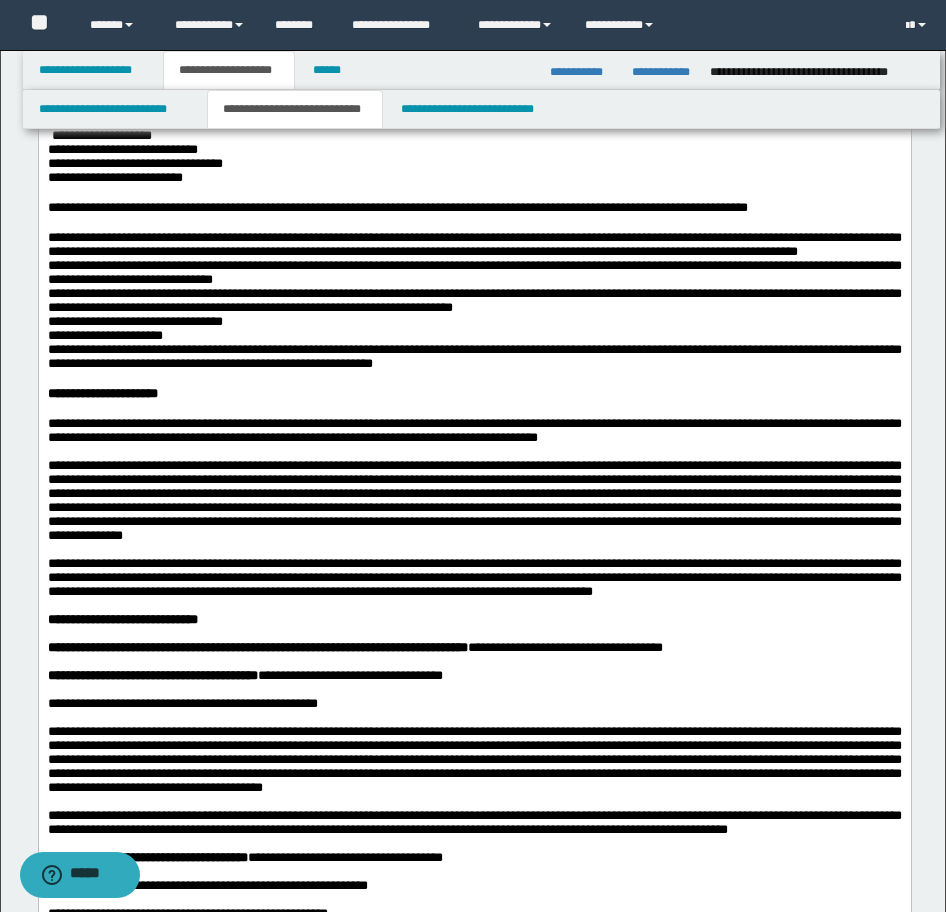 scroll, scrollTop: 437, scrollLeft: 0, axis: vertical 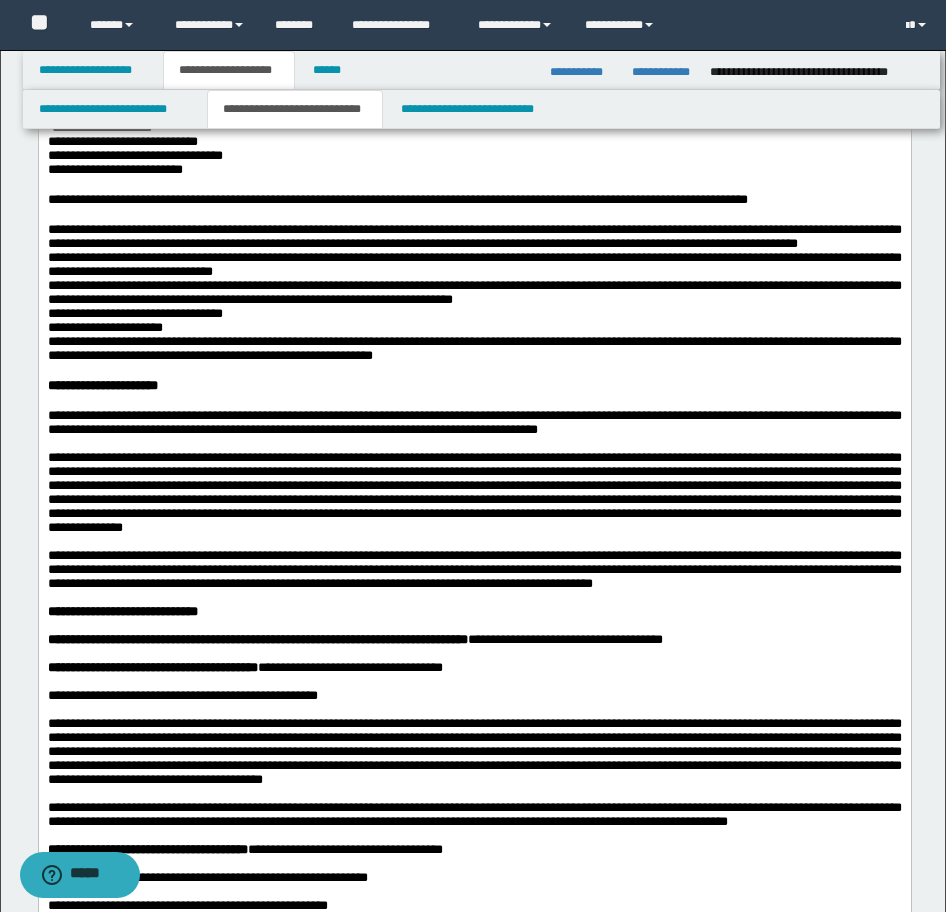 click on "**********" at bounding box center [474, 492] 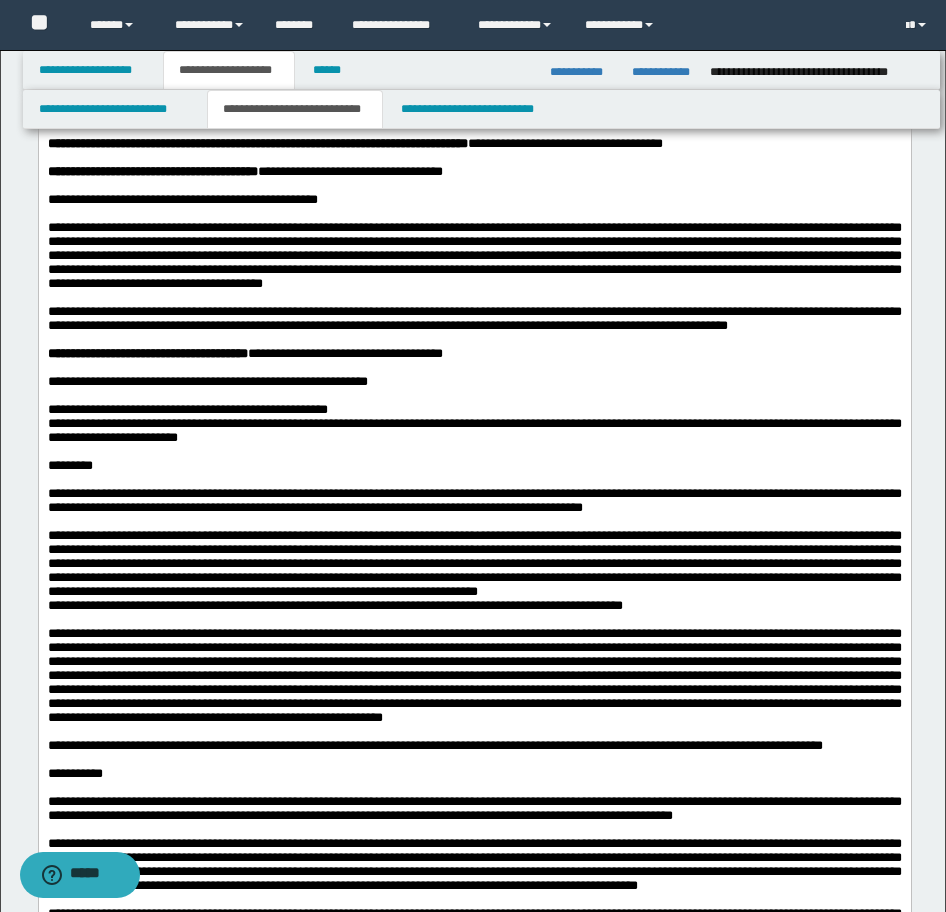 scroll, scrollTop: 1037, scrollLeft: 0, axis: vertical 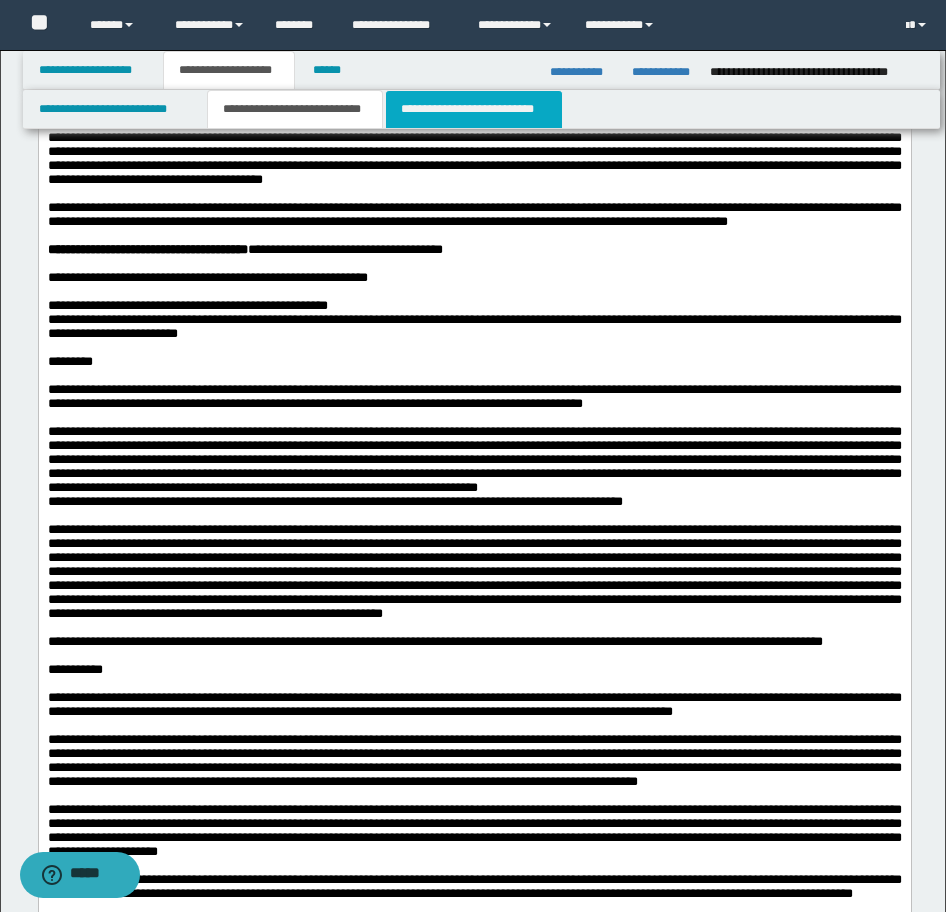 click on "**********" at bounding box center [474, 109] 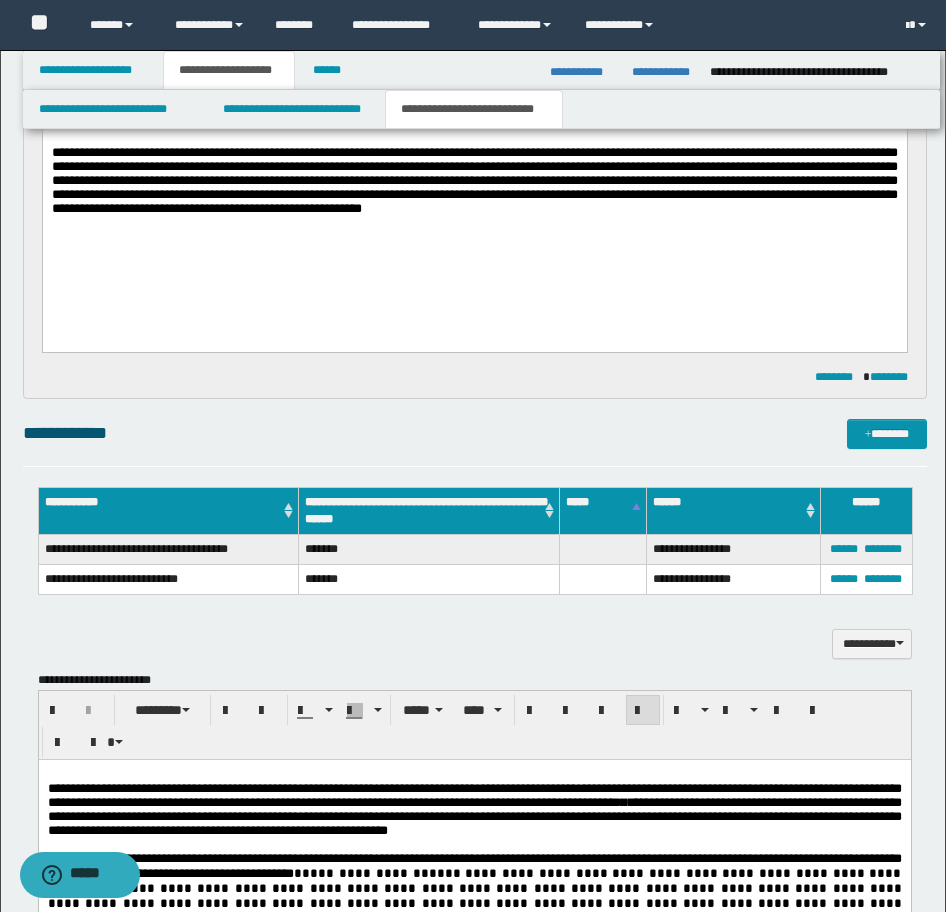 scroll, scrollTop: 637, scrollLeft: 0, axis: vertical 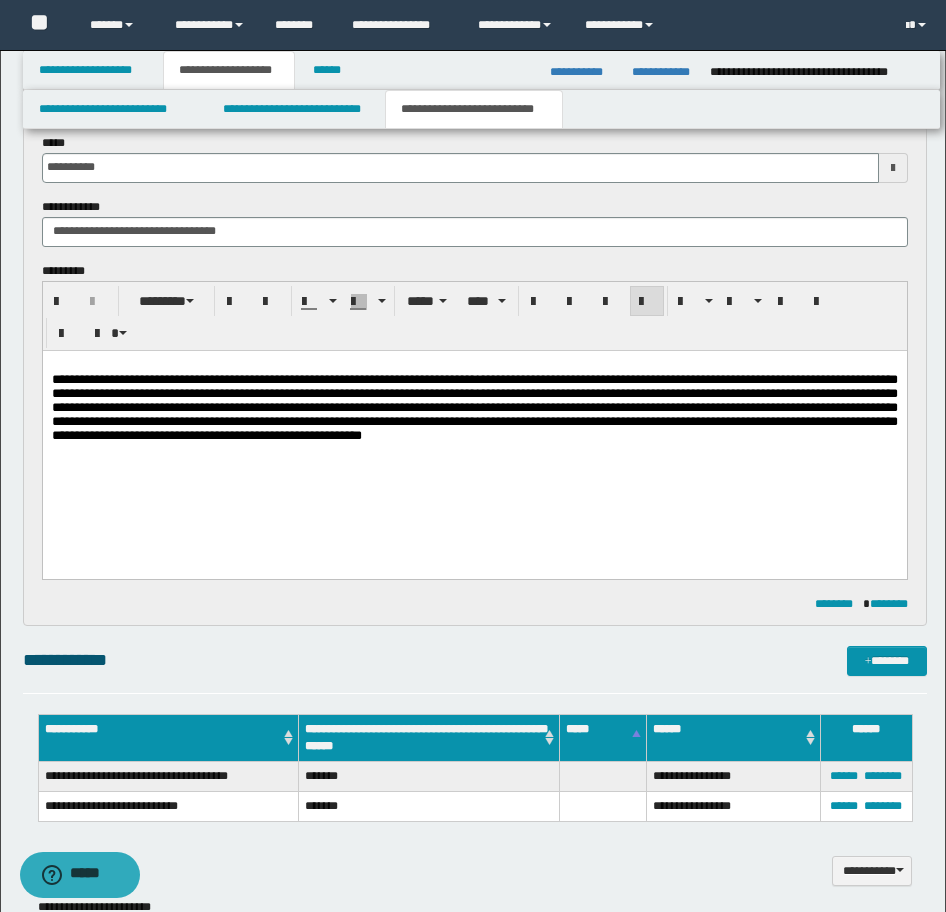click on "**********" at bounding box center (474, 425) 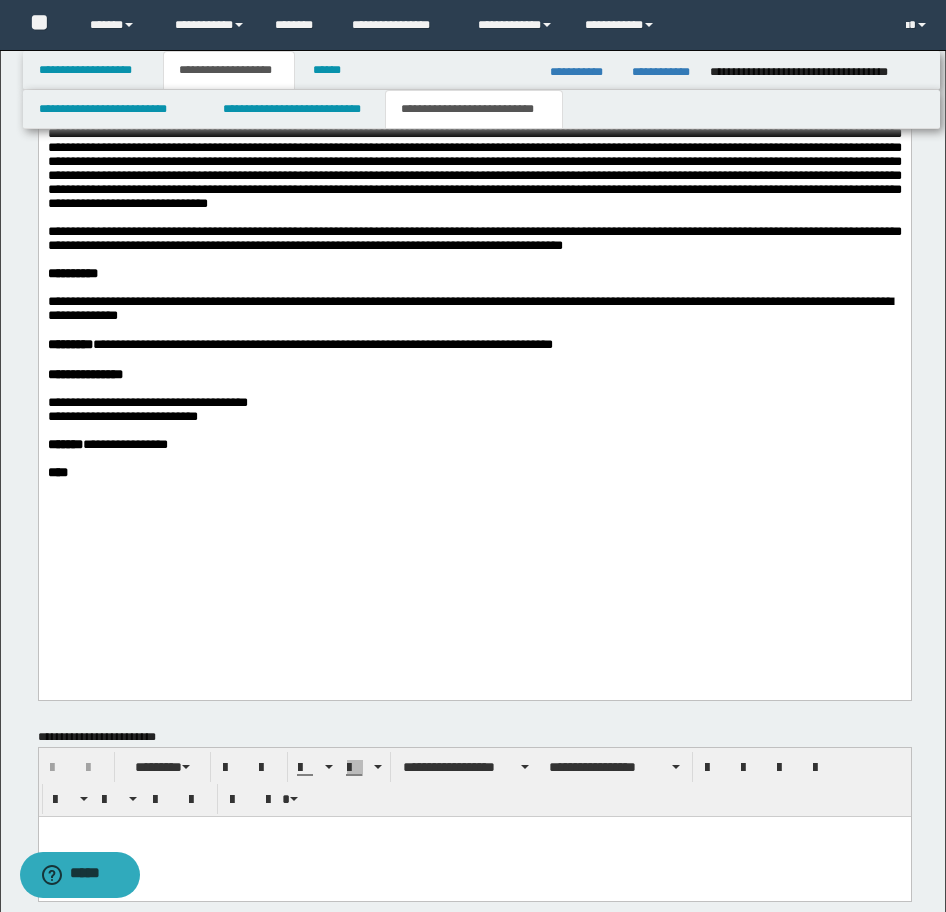 scroll, scrollTop: 2137, scrollLeft: 0, axis: vertical 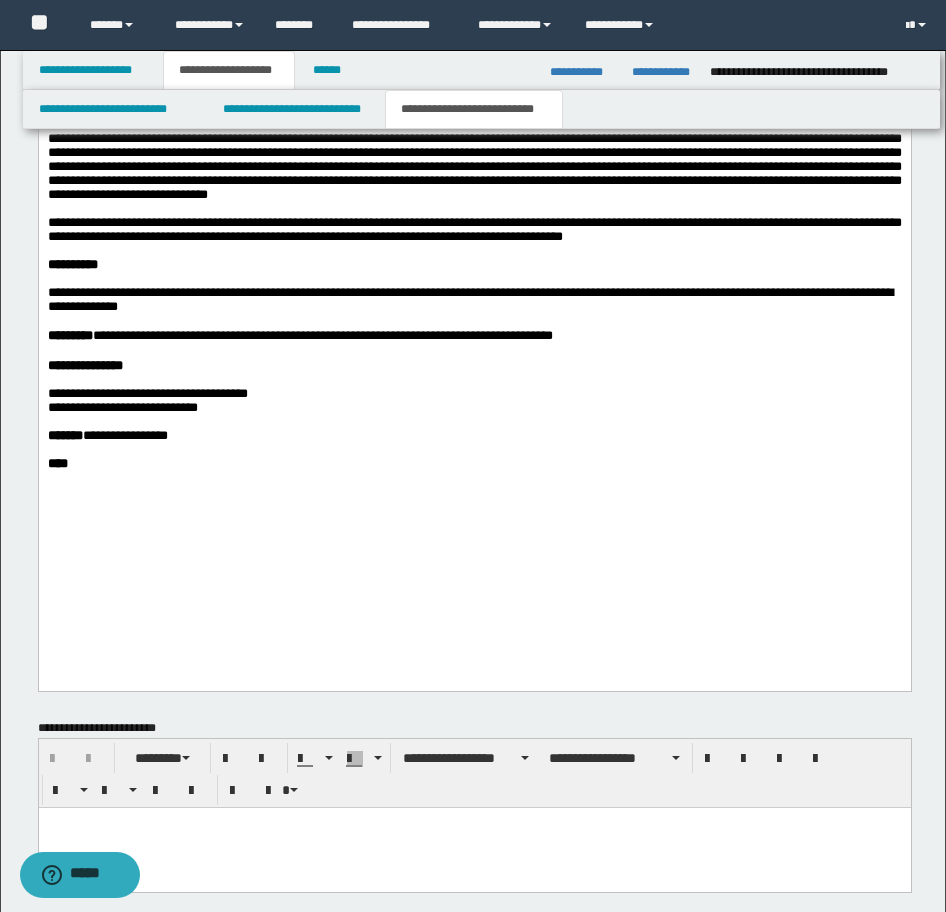 click on "**********" at bounding box center (474, 38) 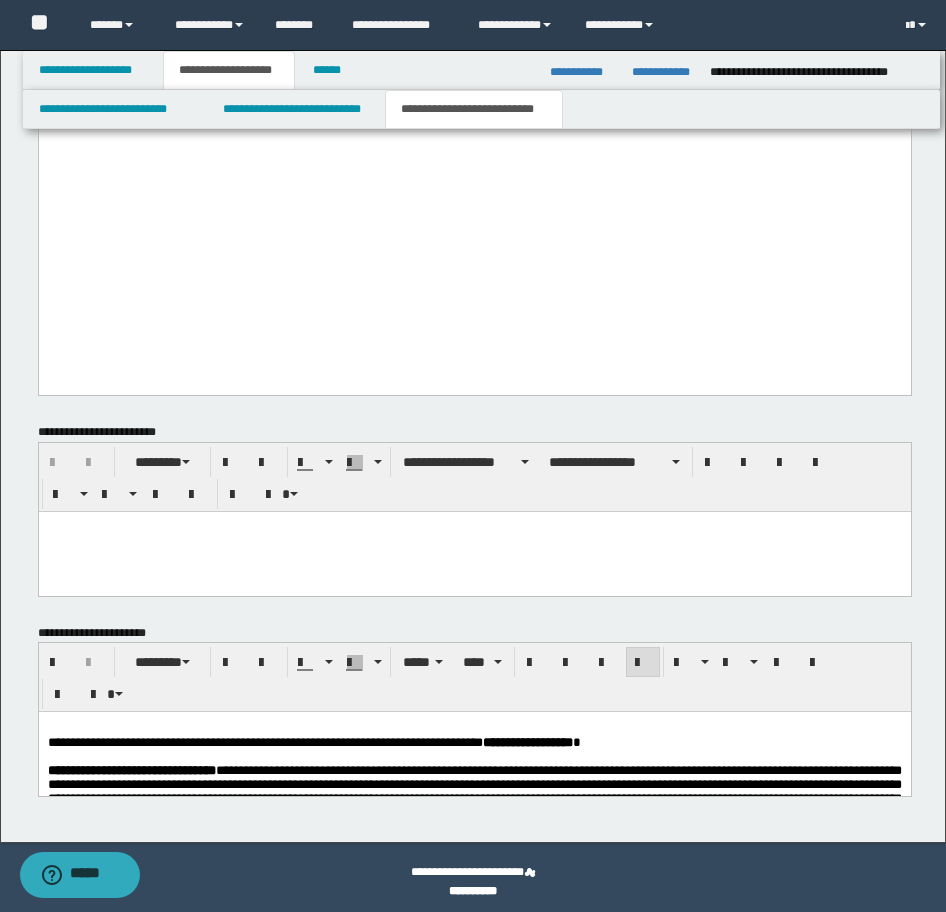 scroll, scrollTop: 2490, scrollLeft: 0, axis: vertical 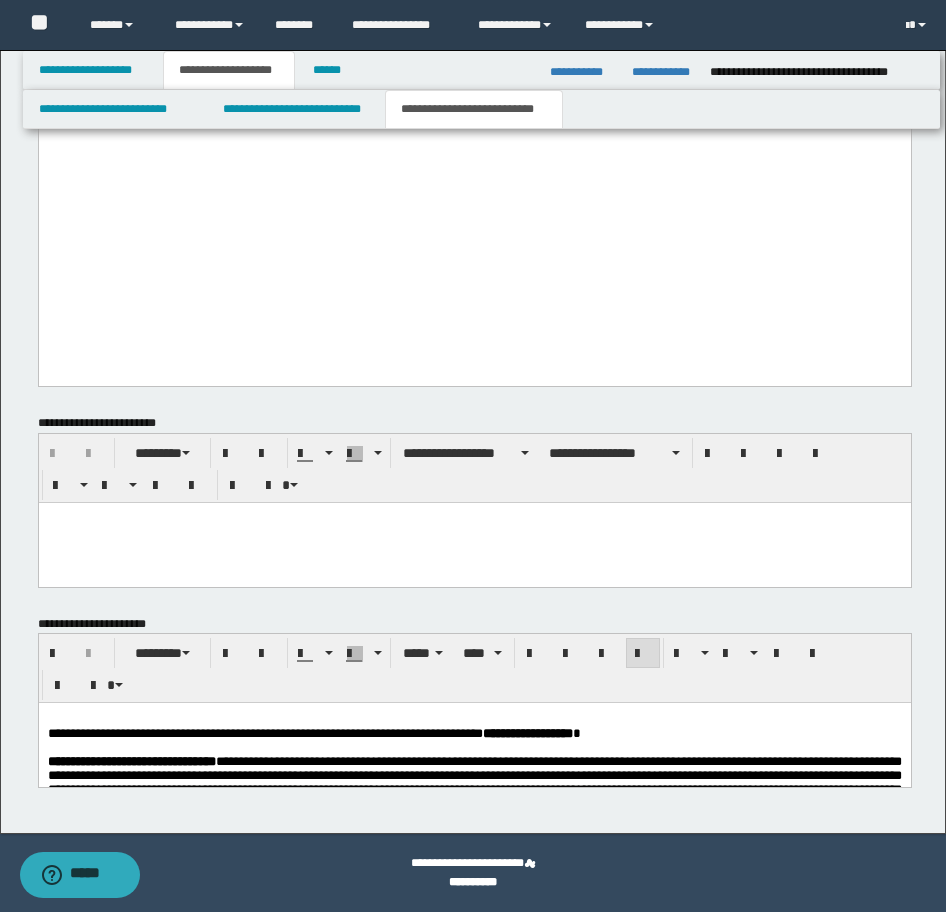 click on "**********" at bounding box center (313, 733) 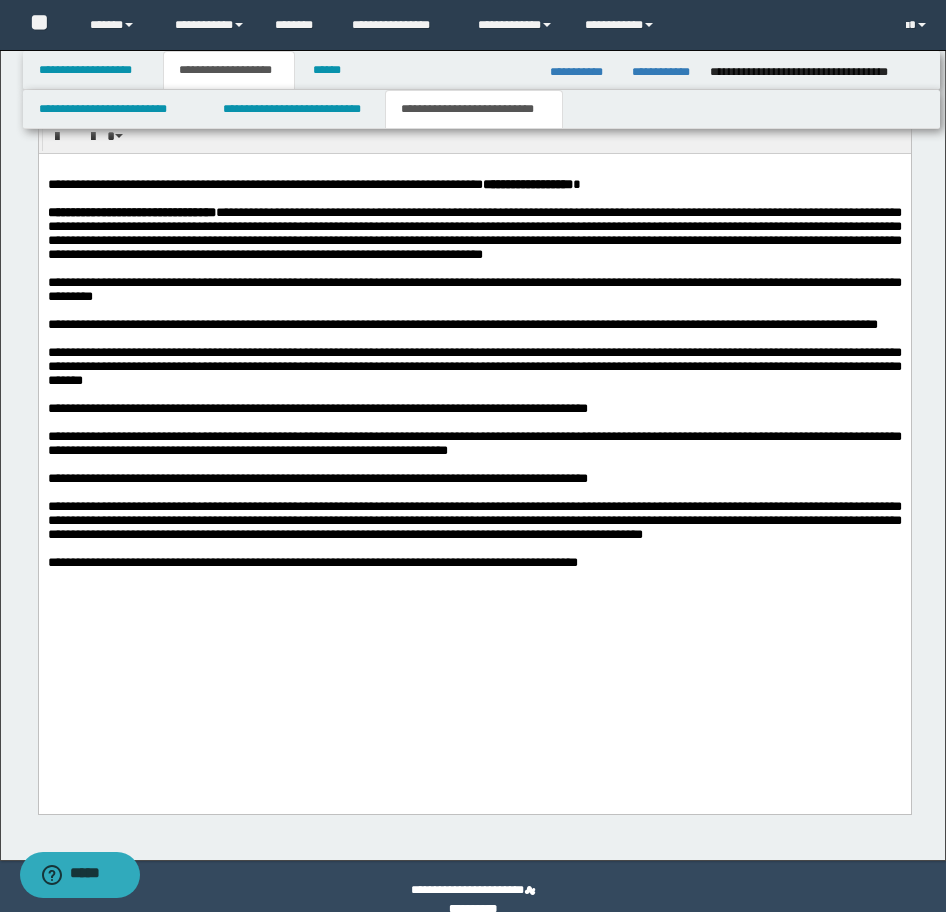scroll, scrollTop: 3066, scrollLeft: 0, axis: vertical 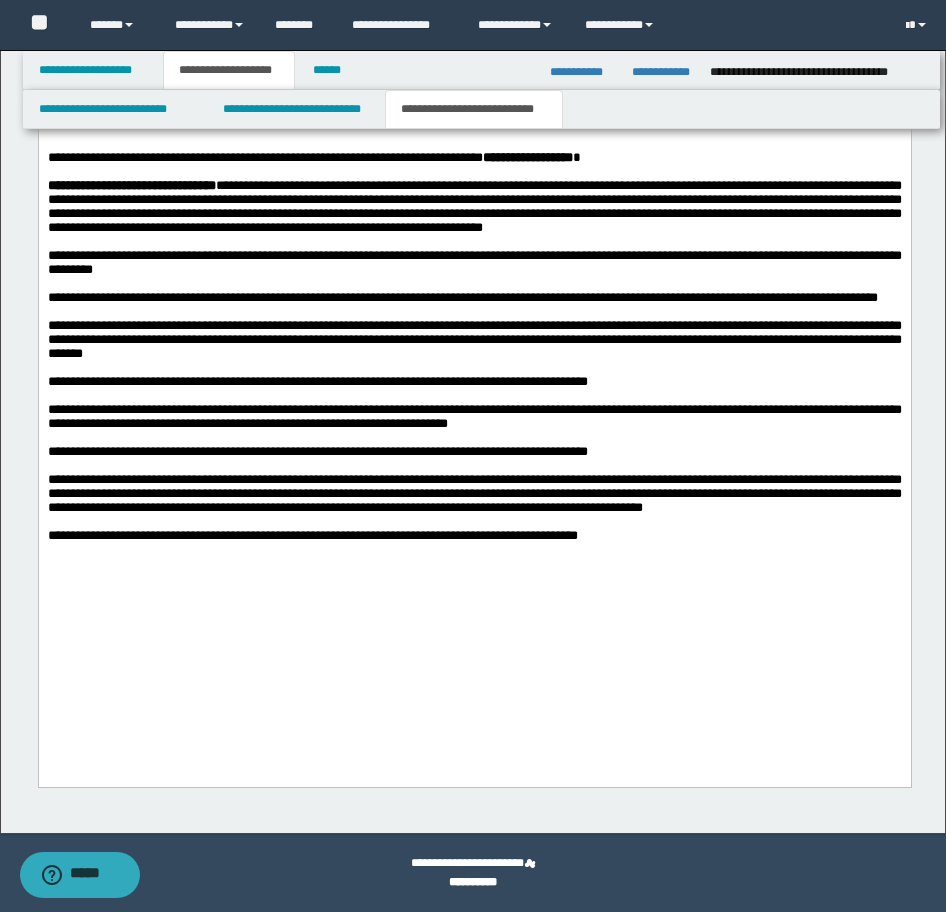 click on "**********" at bounding box center [474, 380] 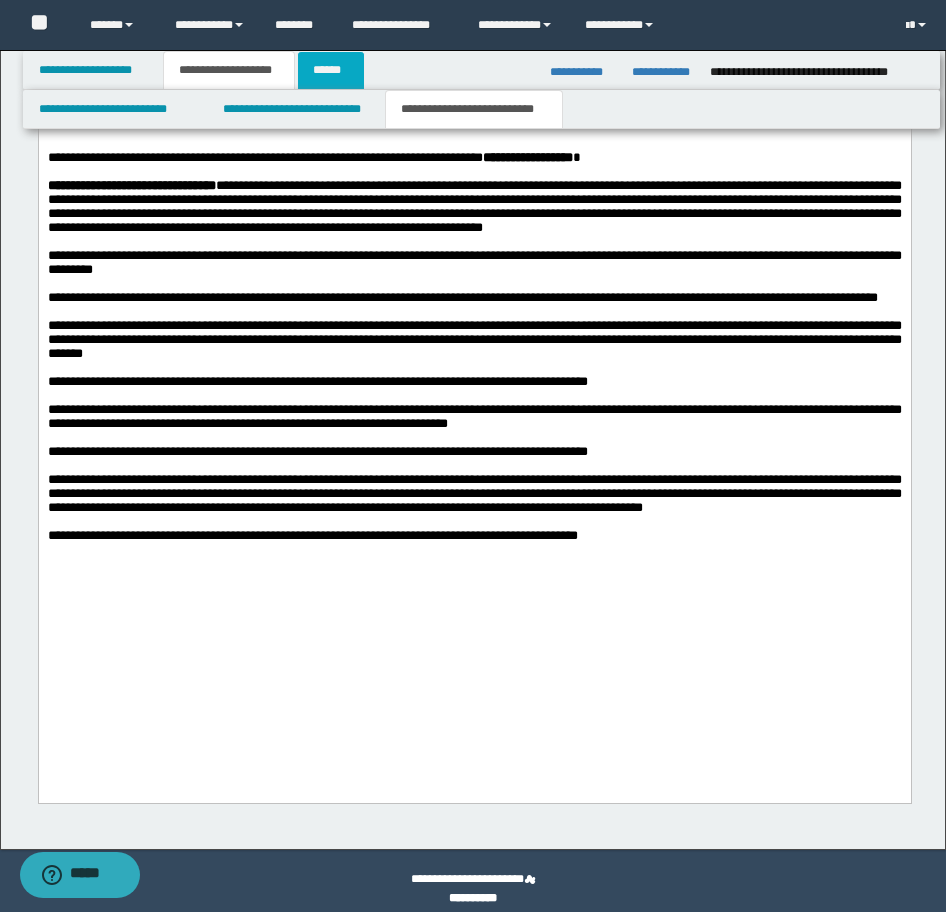 click on "******" at bounding box center [331, 70] 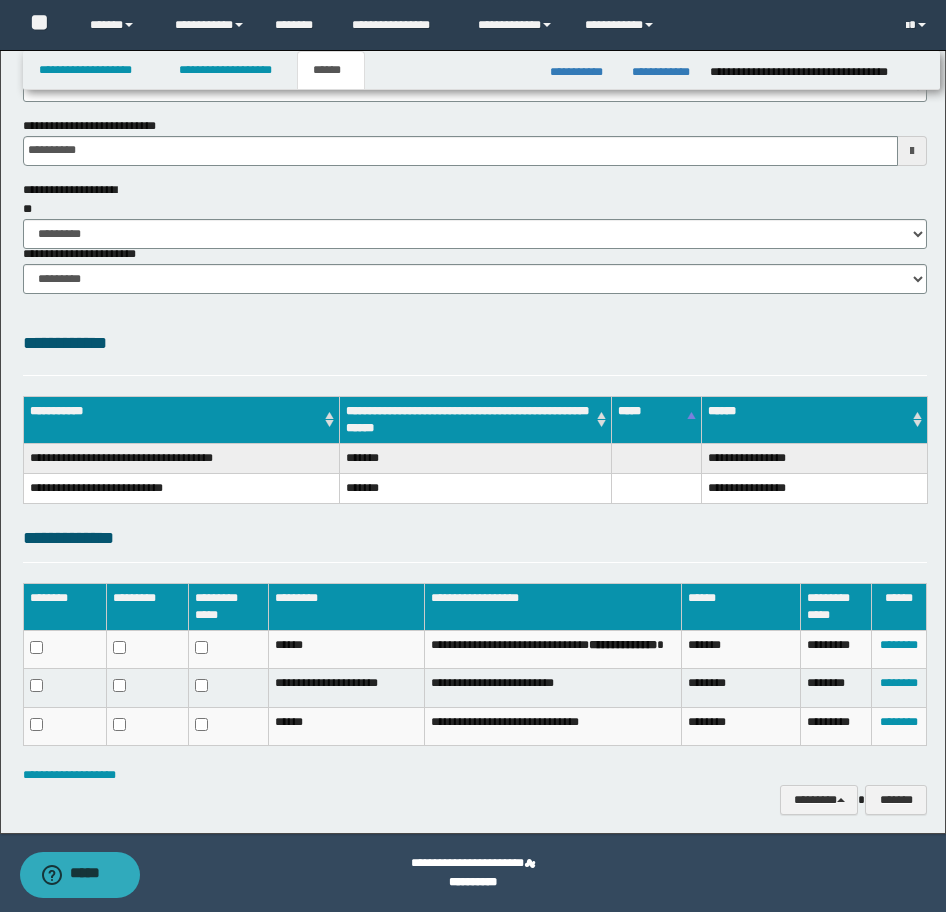 click on "**********" at bounding box center (473, 339) 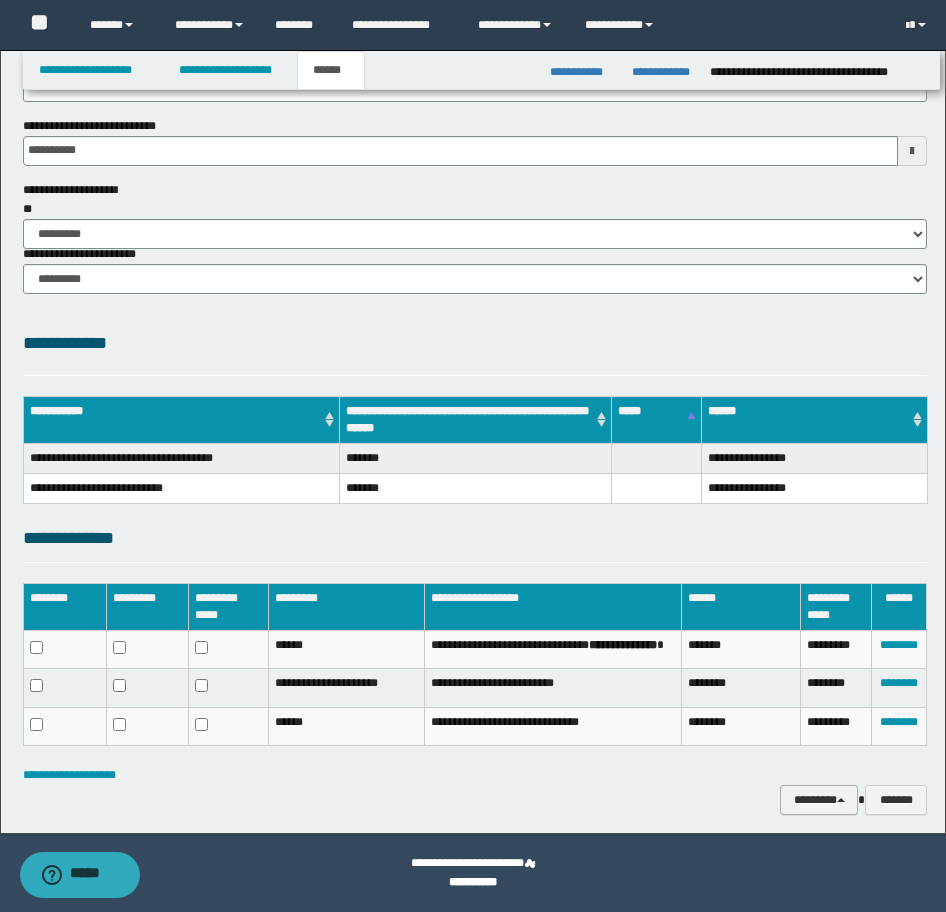click on "********" at bounding box center [819, 800] 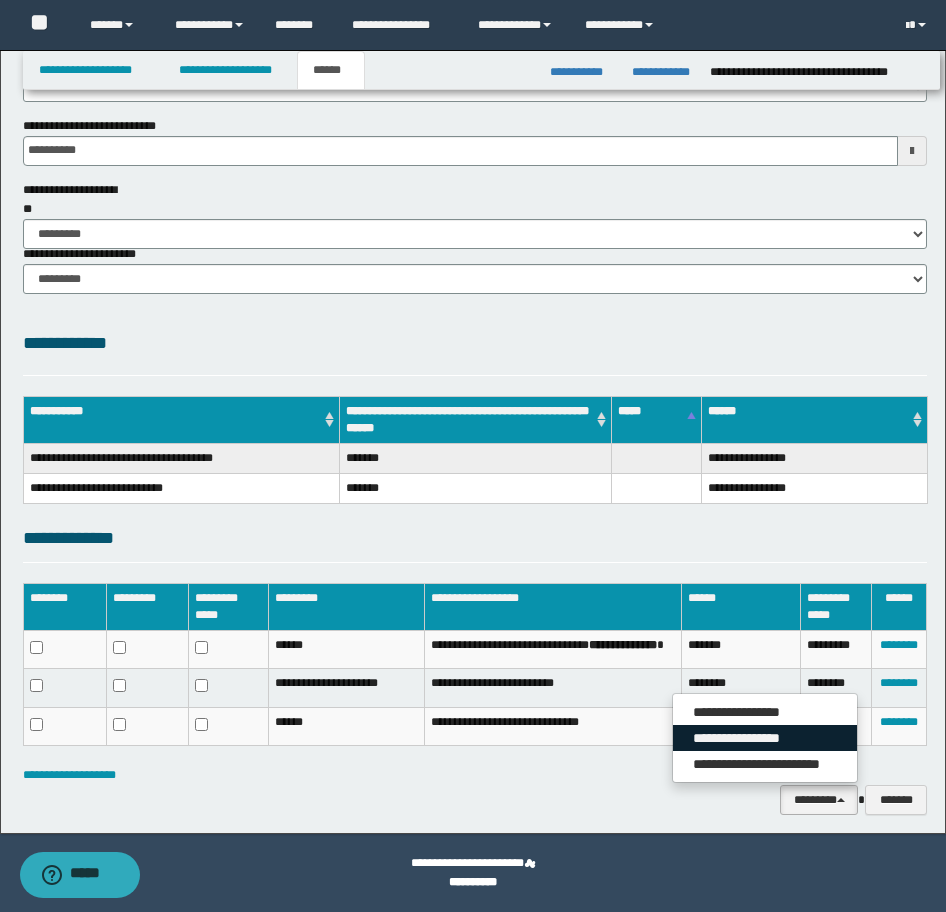 click on "**********" at bounding box center (765, 738) 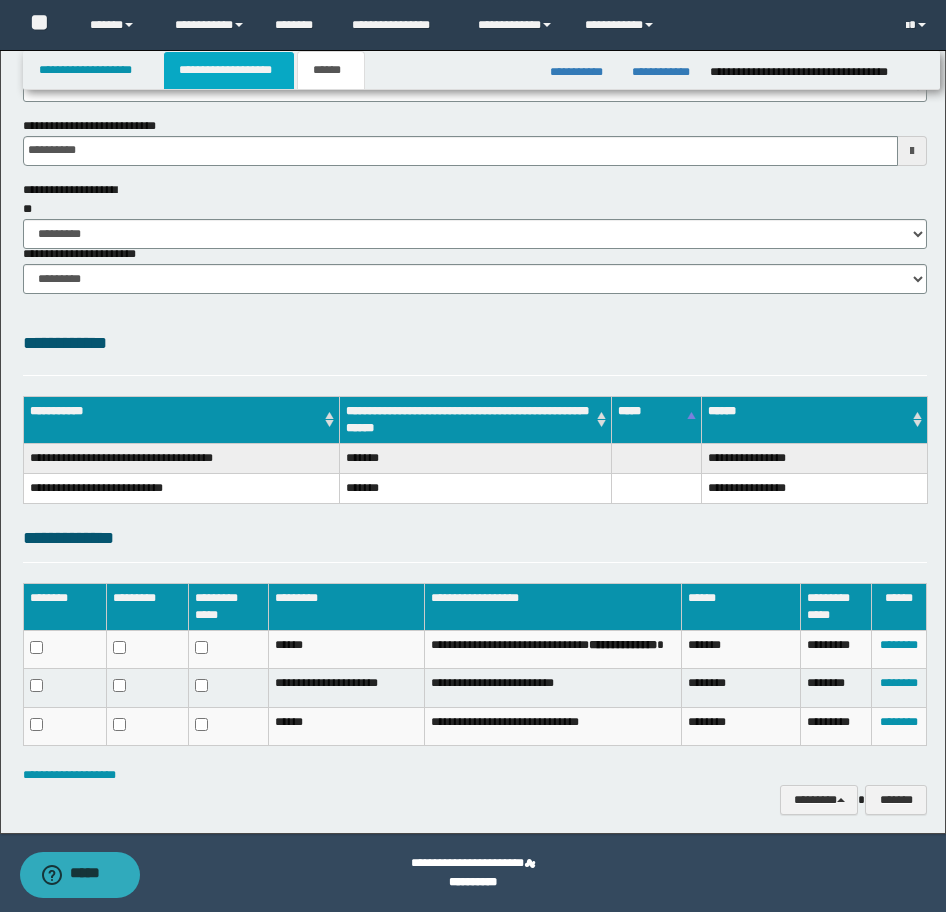 click on "**********" at bounding box center (229, 70) 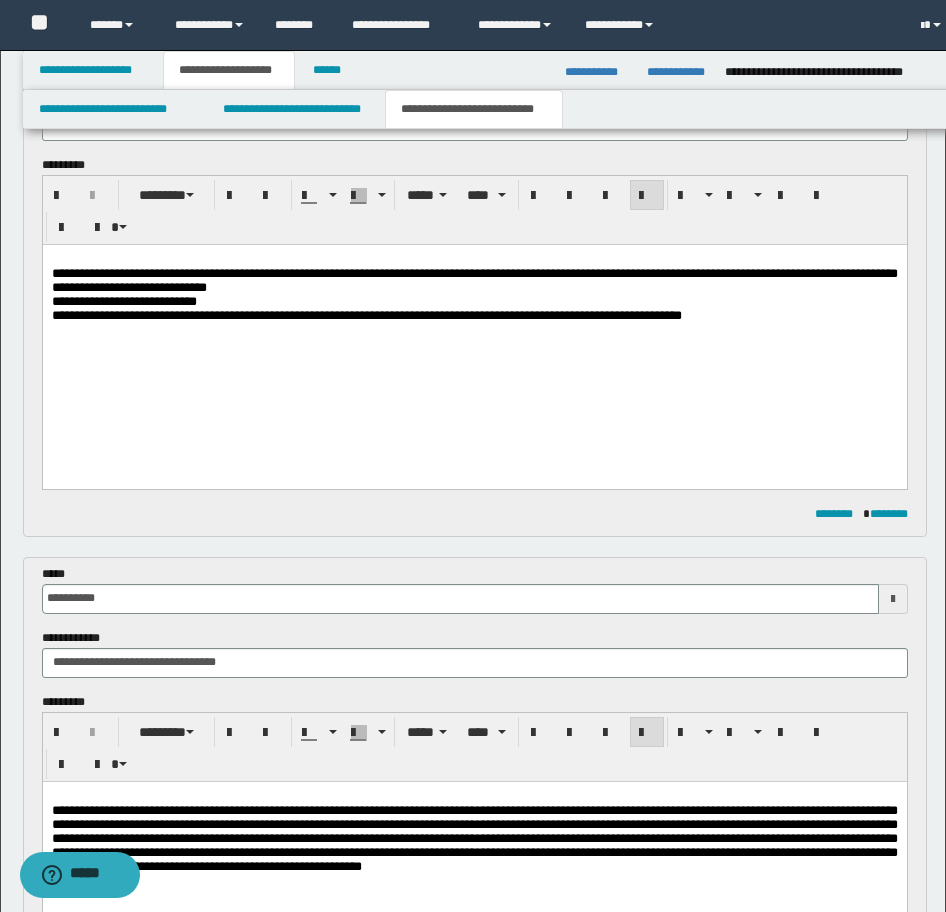 scroll, scrollTop: 237, scrollLeft: 0, axis: vertical 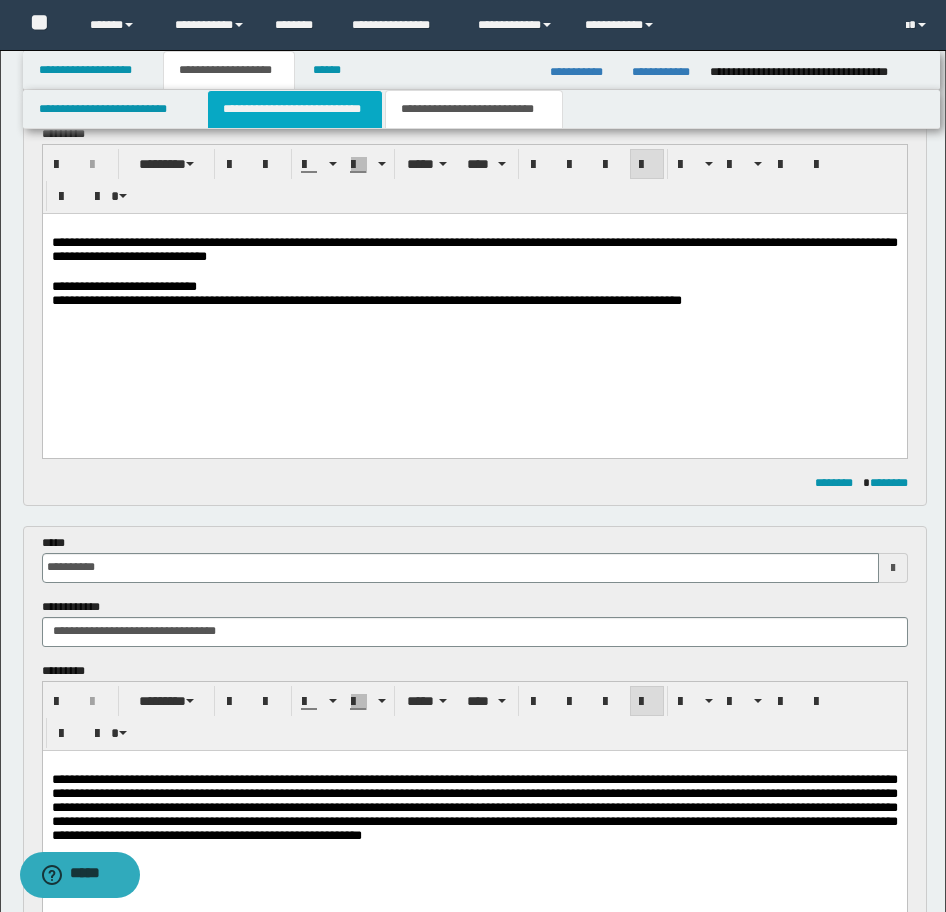 click on "**********" at bounding box center [295, 109] 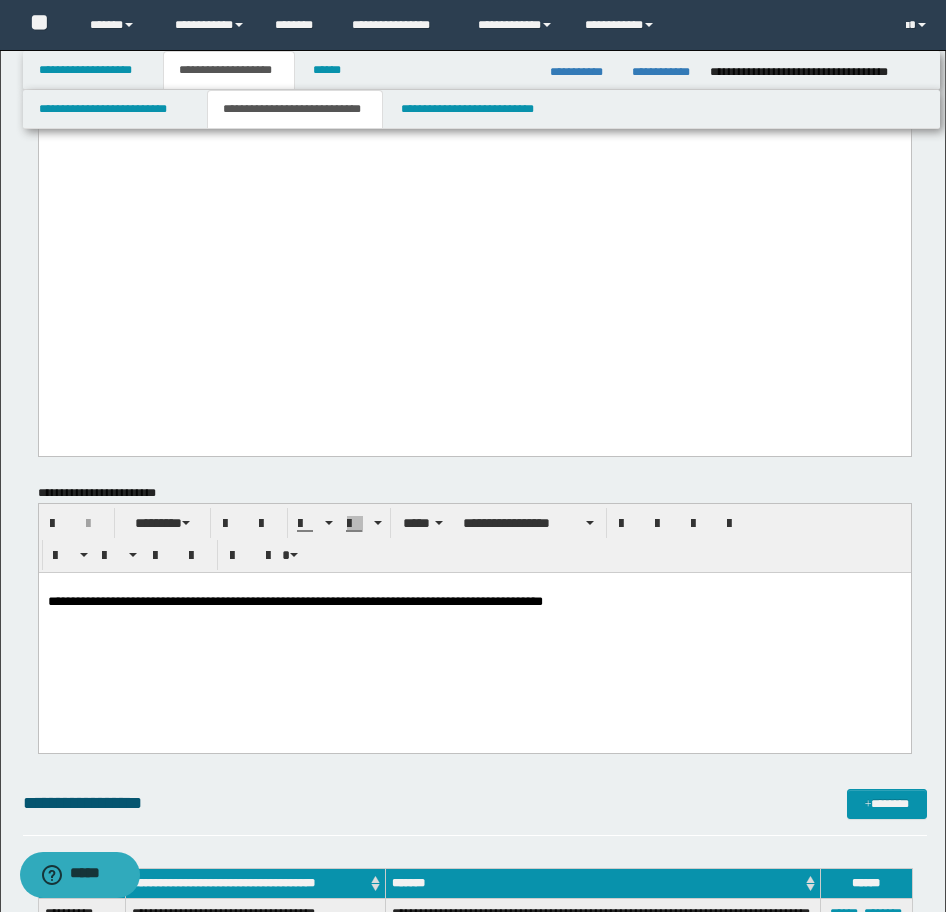 scroll, scrollTop: 2937, scrollLeft: 0, axis: vertical 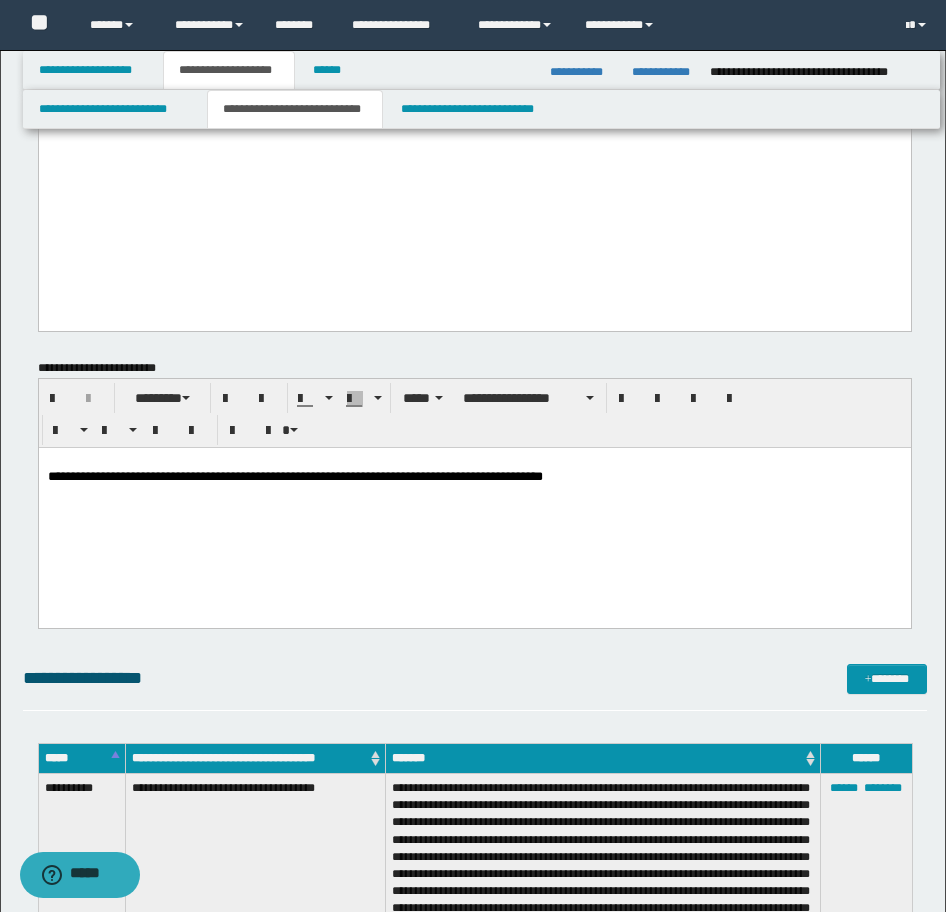 click on "**********" at bounding box center [474, -1514] 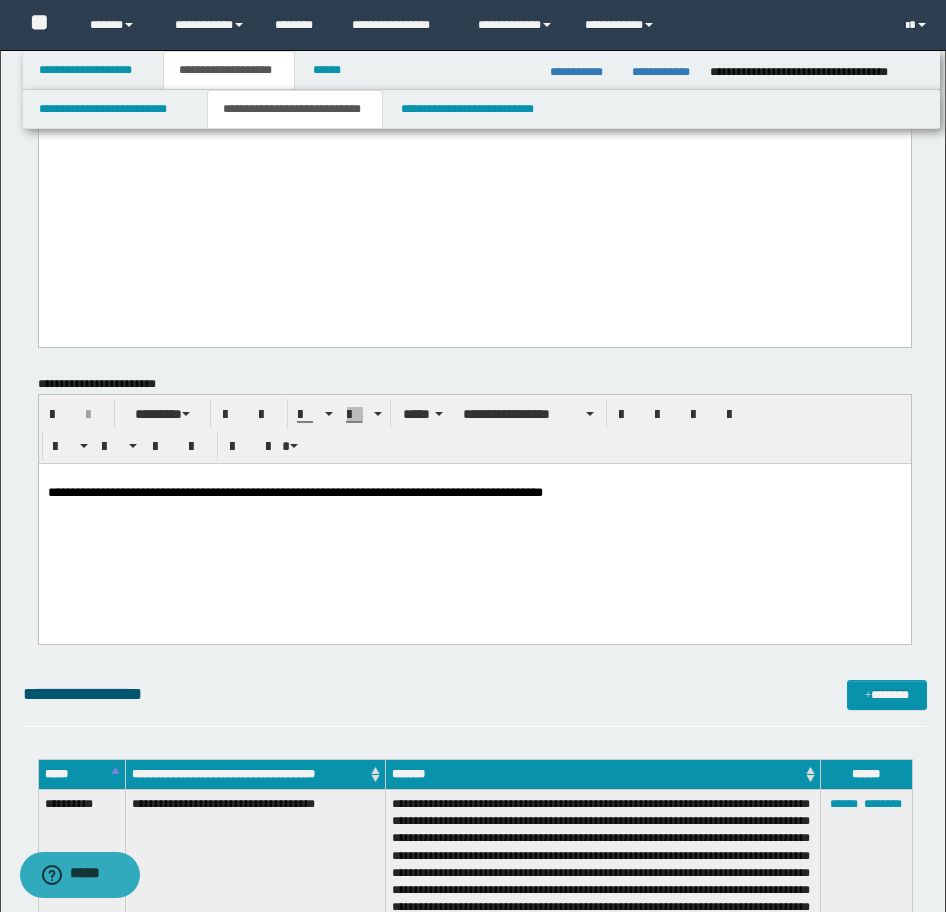 click on "**********" at bounding box center [474, 524] 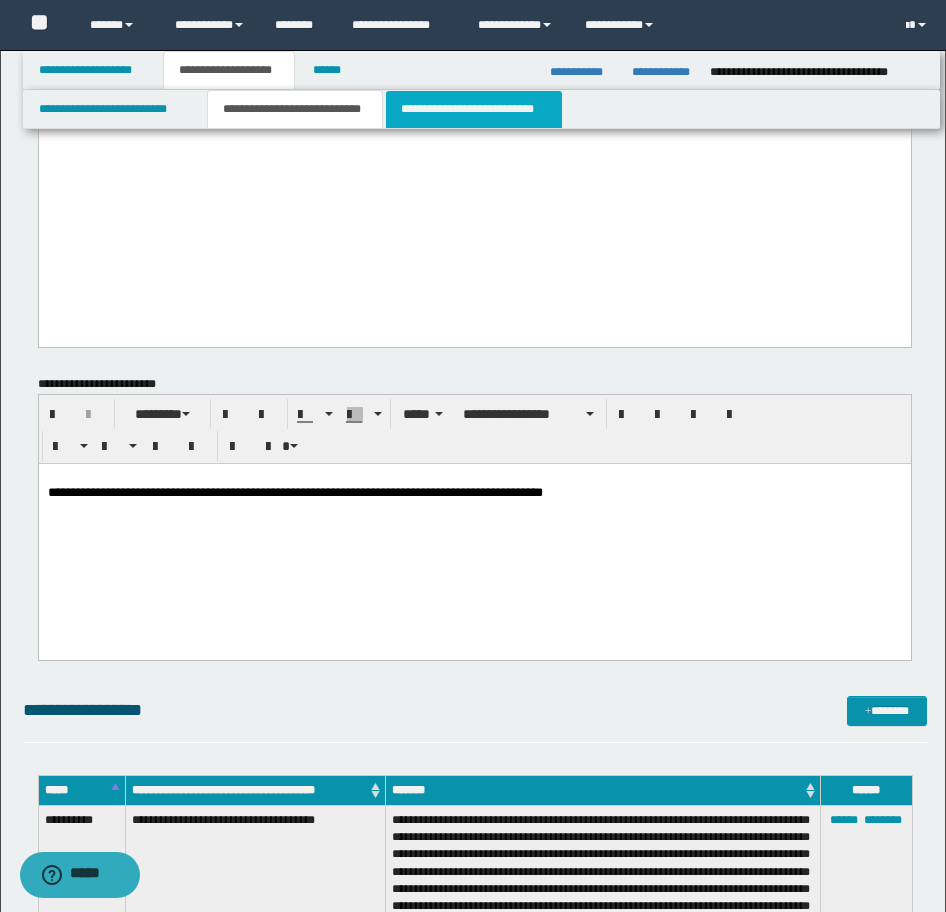 click on "**********" at bounding box center [474, 109] 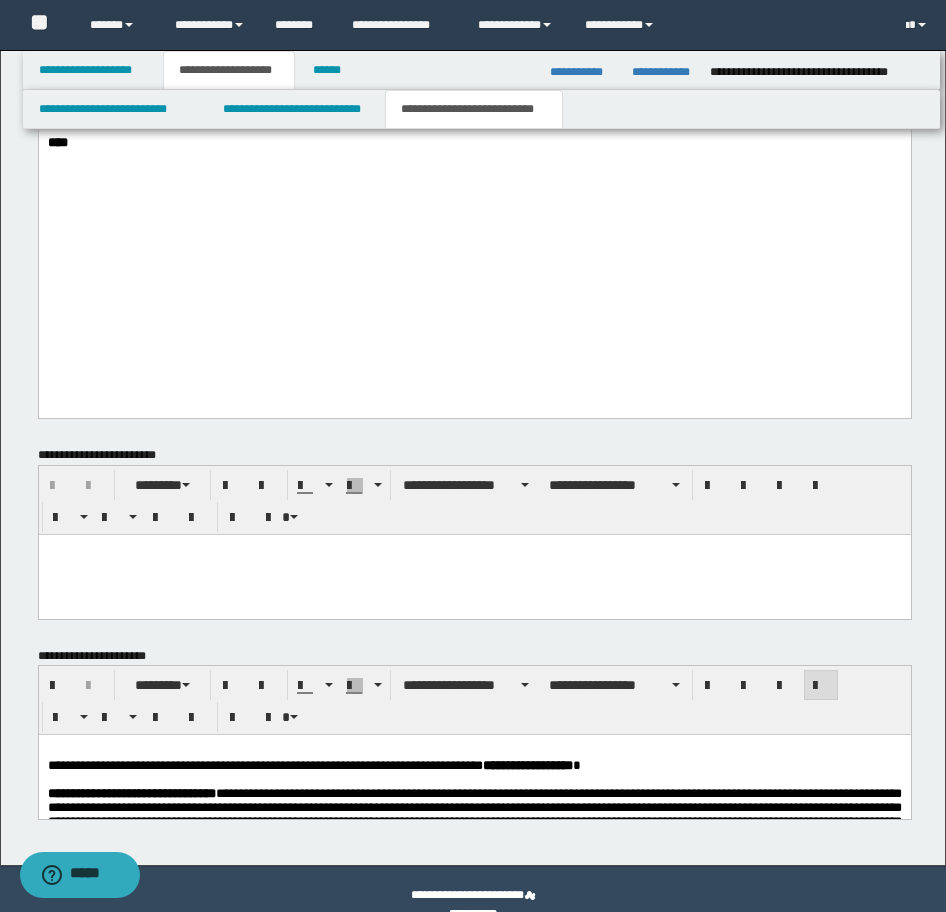 click at bounding box center (474, 185) 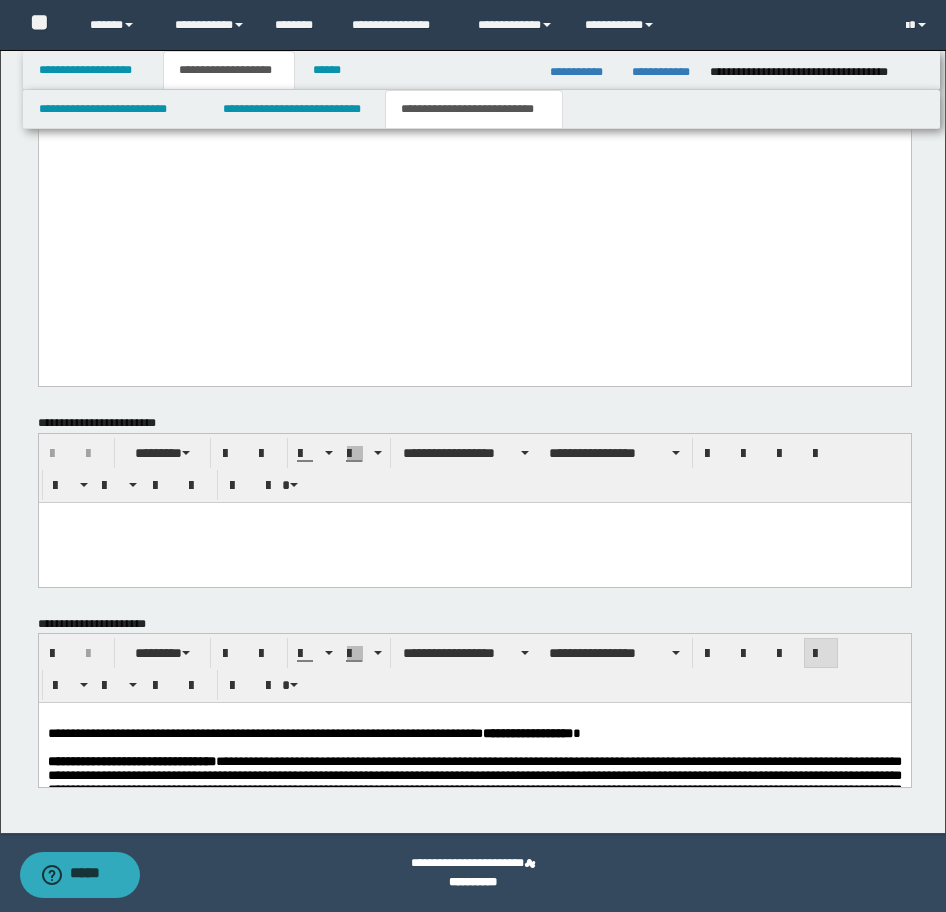 click on "**********" at bounding box center [474, 782] 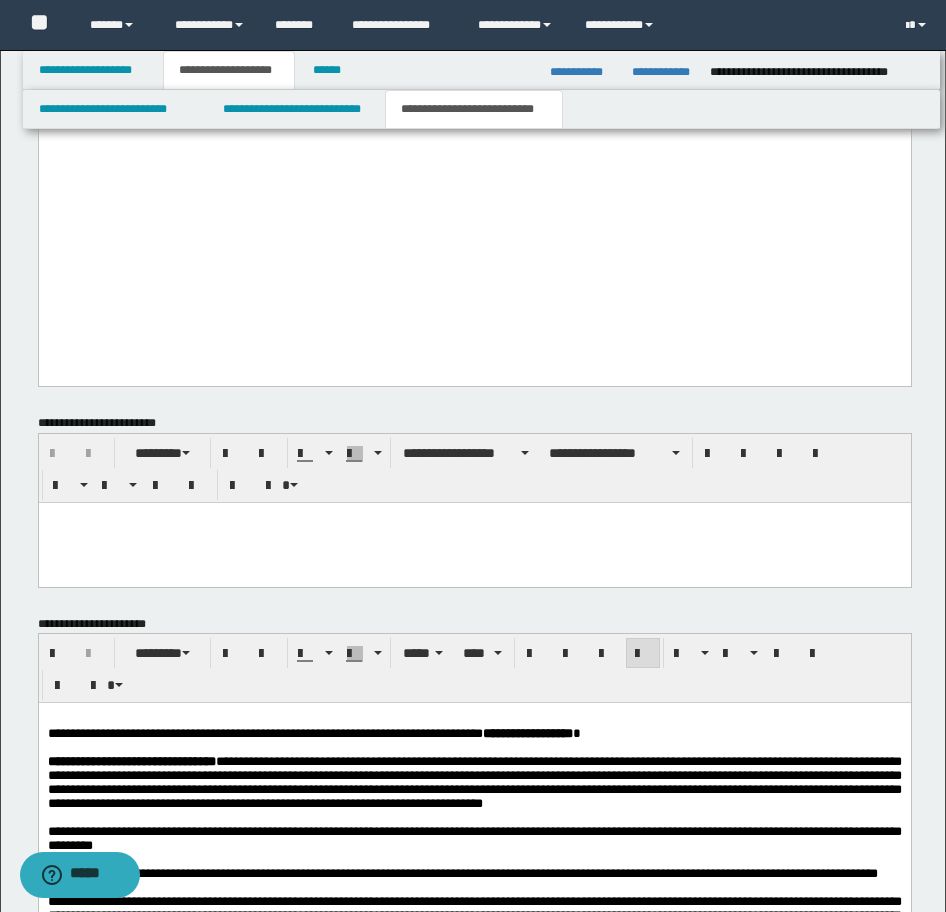 scroll, scrollTop: 3098, scrollLeft: 0, axis: vertical 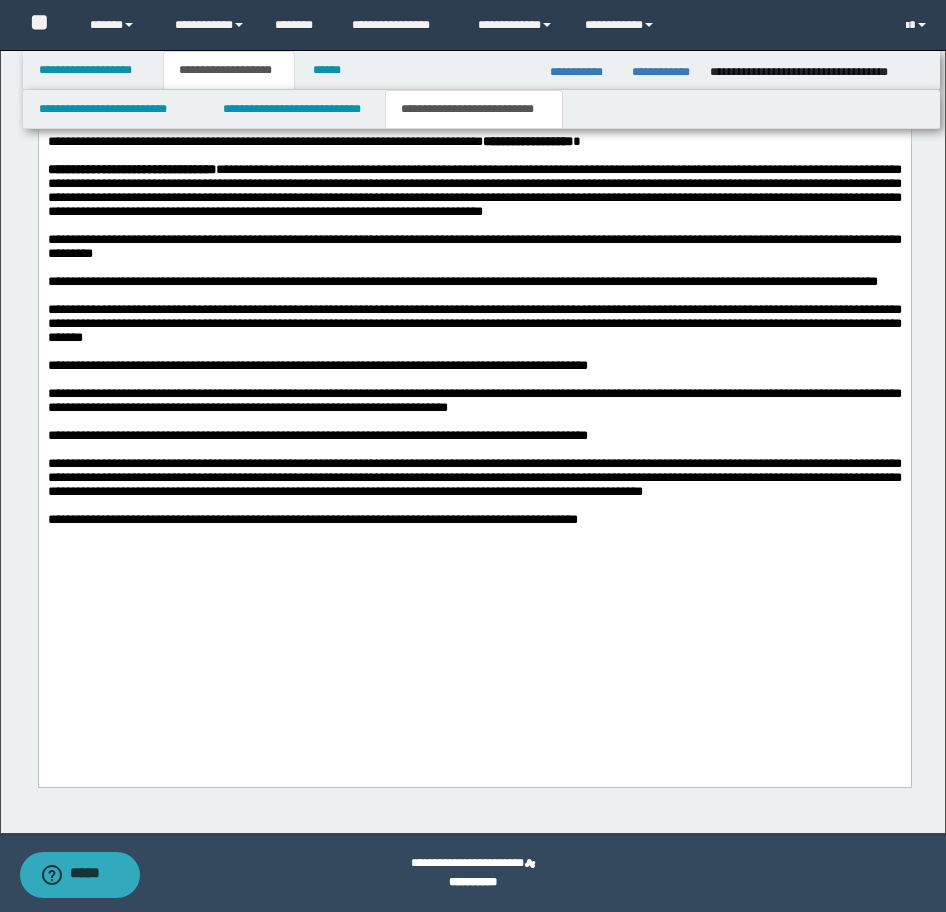 click on "**********" at bounding box center (474, 372) 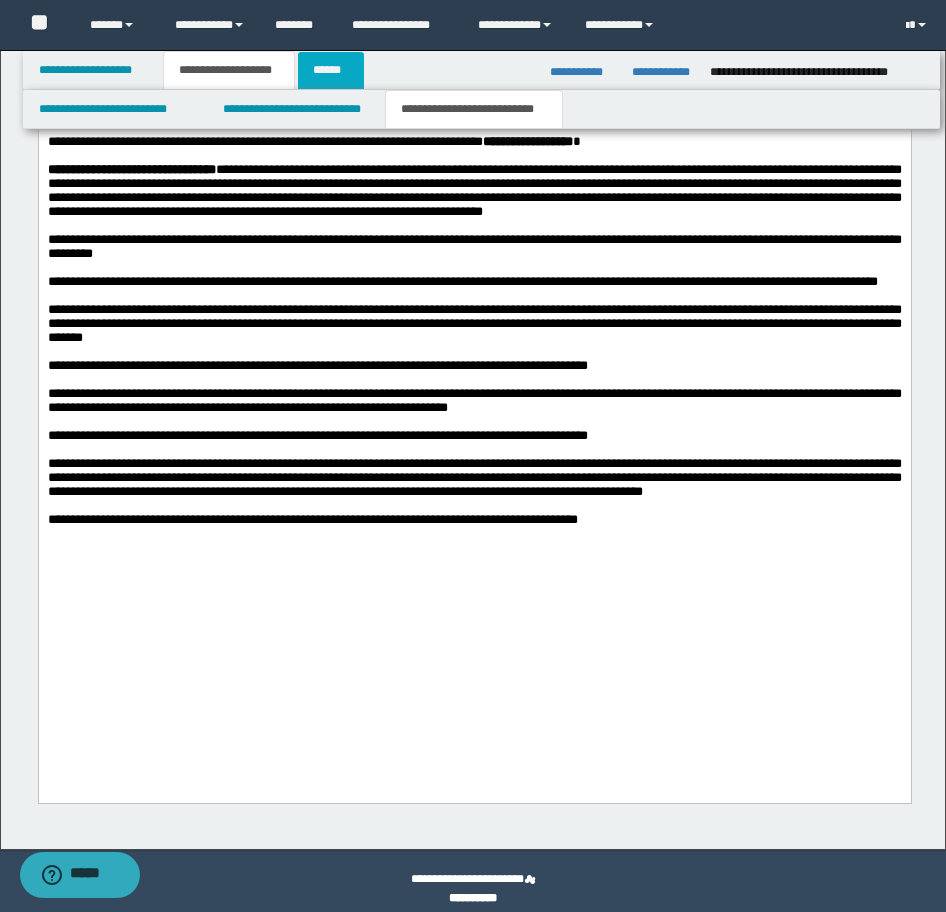 click on "******" at bounding box center [331, 70] 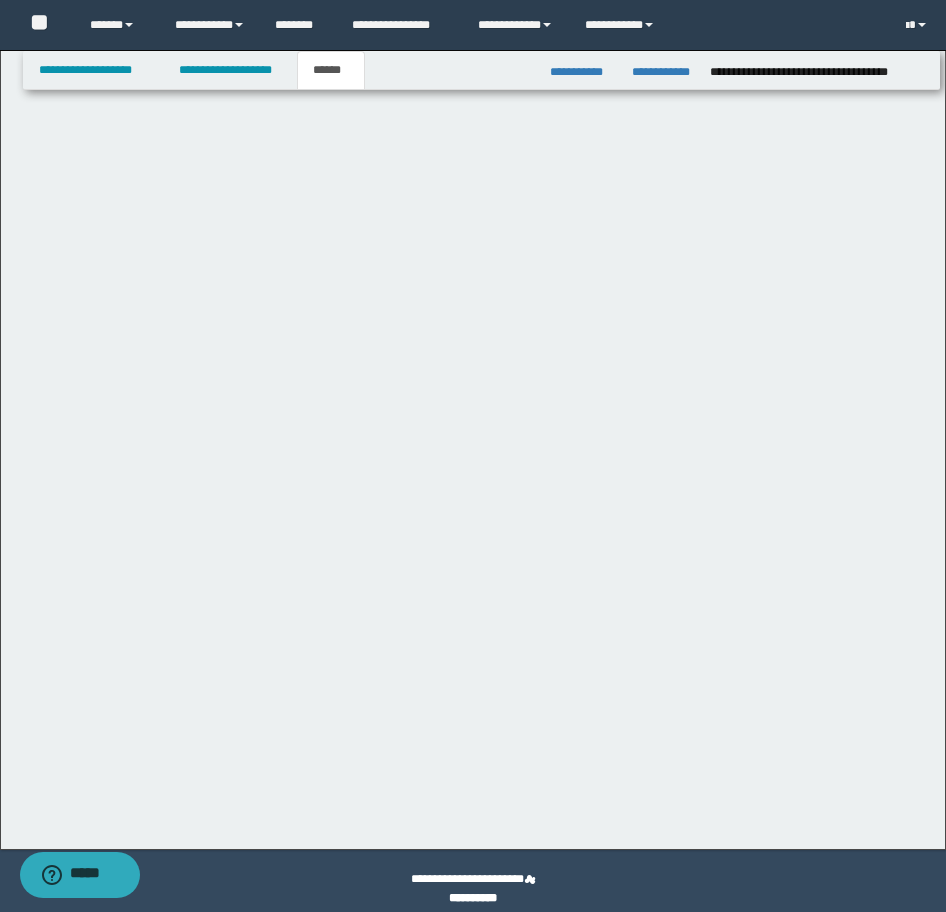 scroll, scrollTop: 206, scrollLeft: 0, axis: vertical 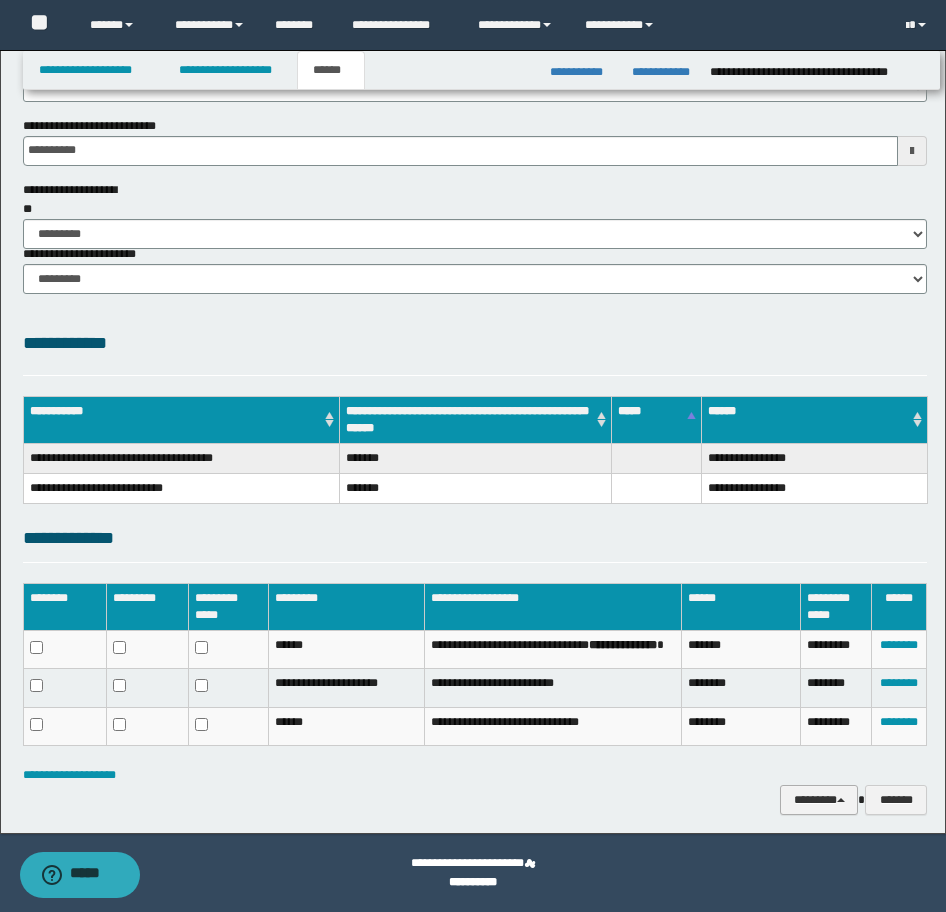 click on "********" at bounding box center [819, 800] 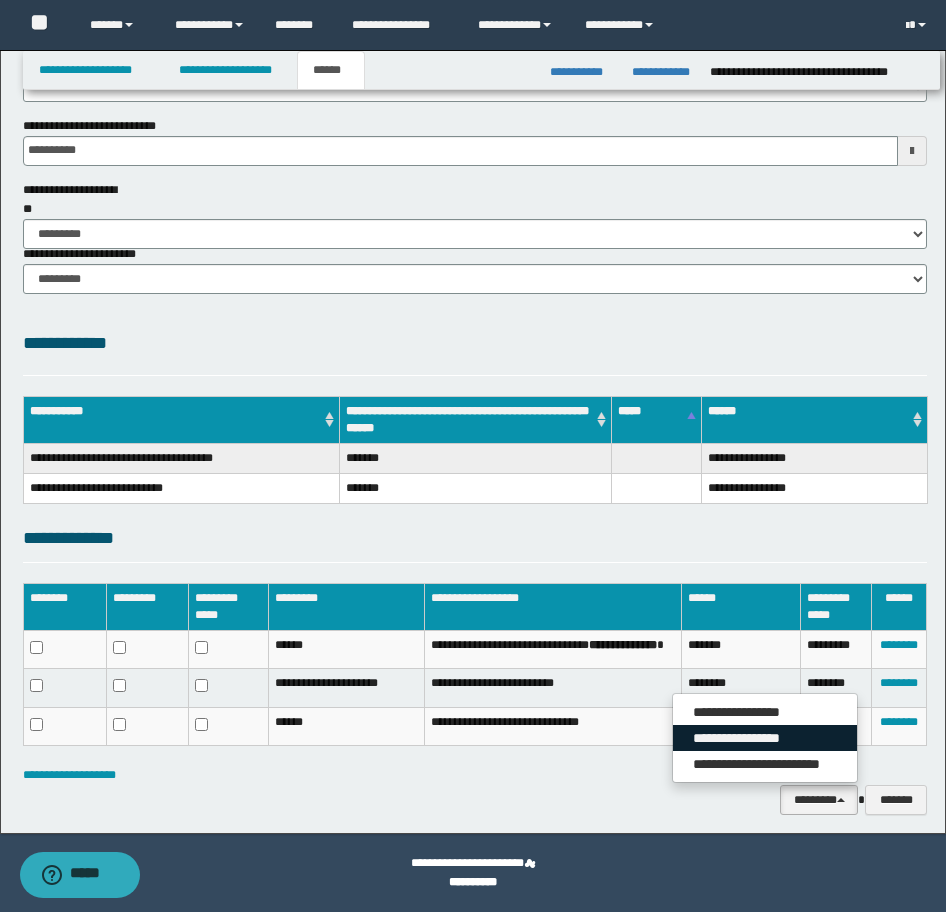 click on "**********" at bounding box center [765, 738] 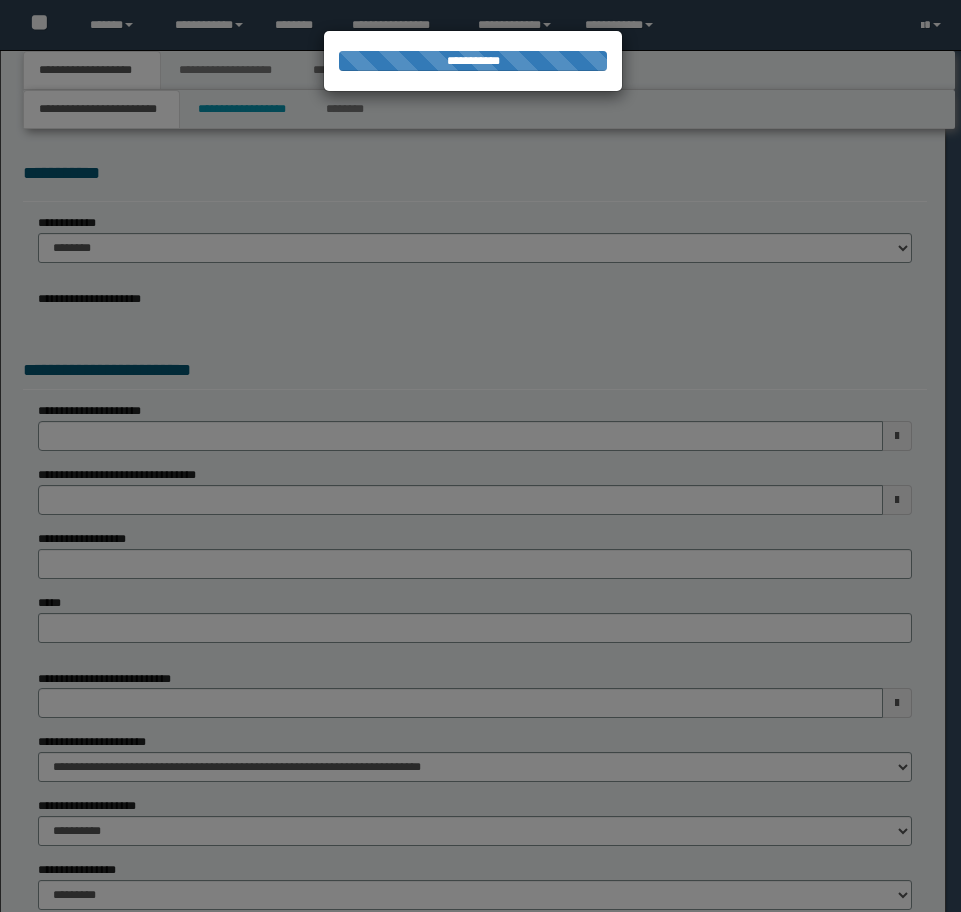 scroll, scrollTop: 0, scrollLeft: 0, axis: both 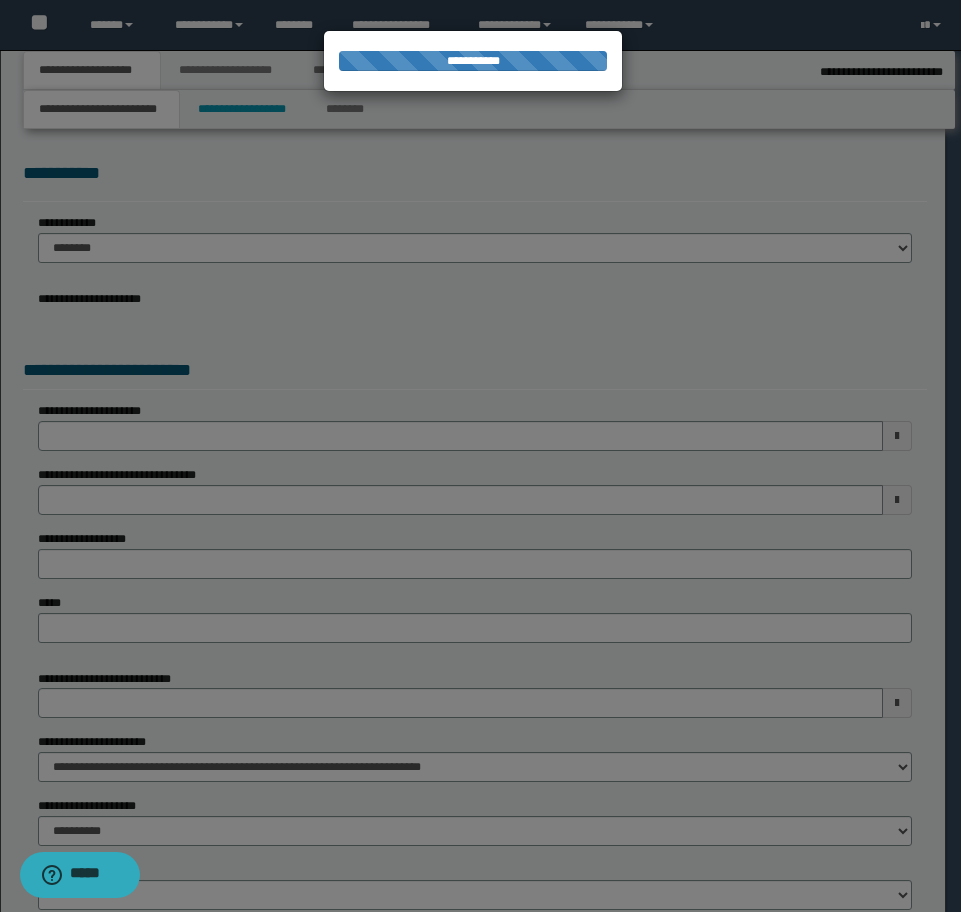 select on "*" 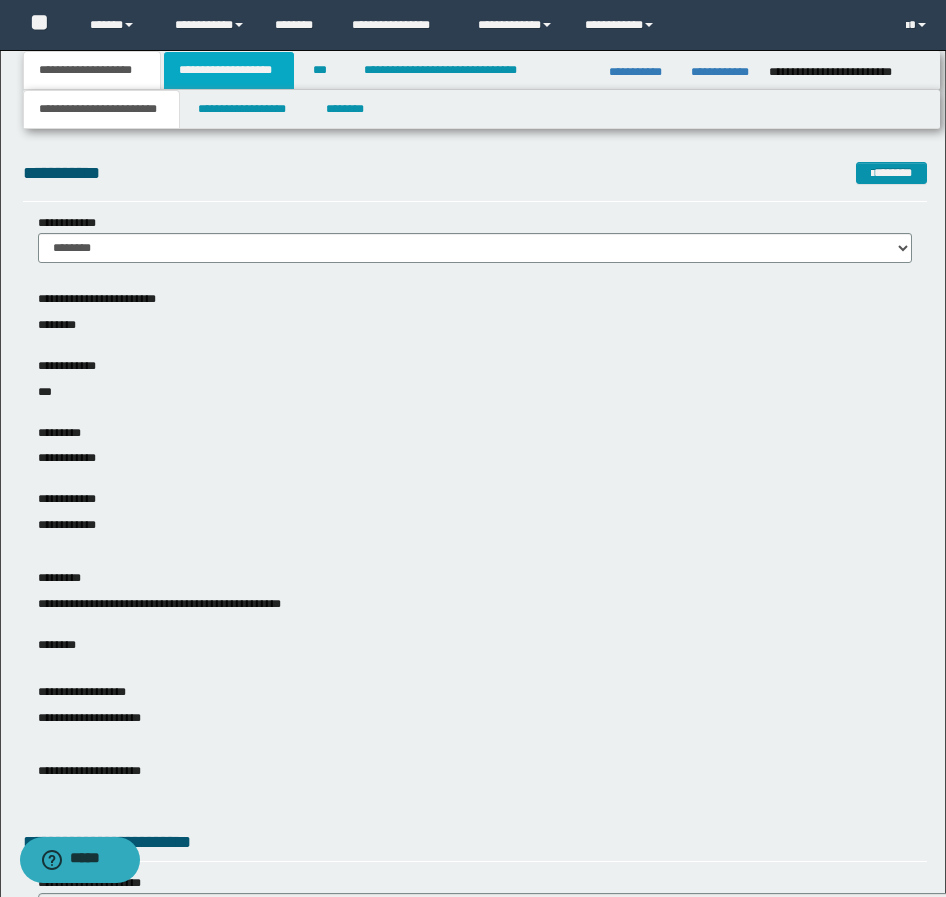click on "**********" at bounding box center (229, 70) 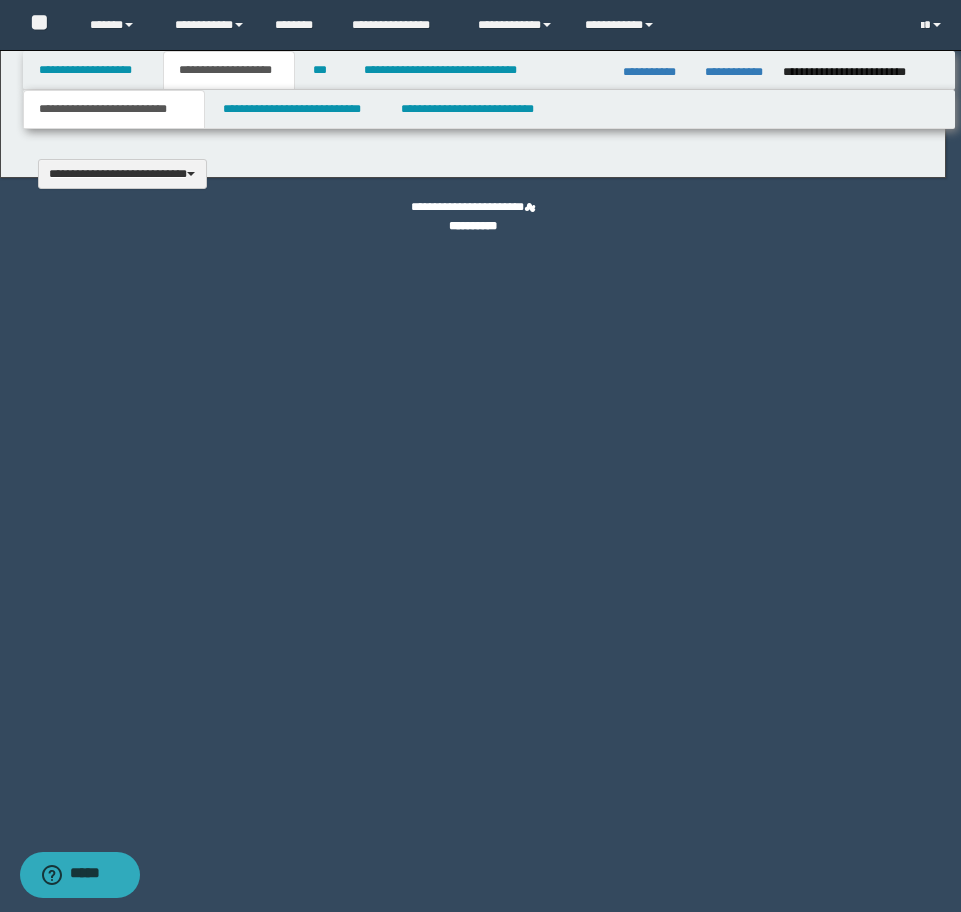 type 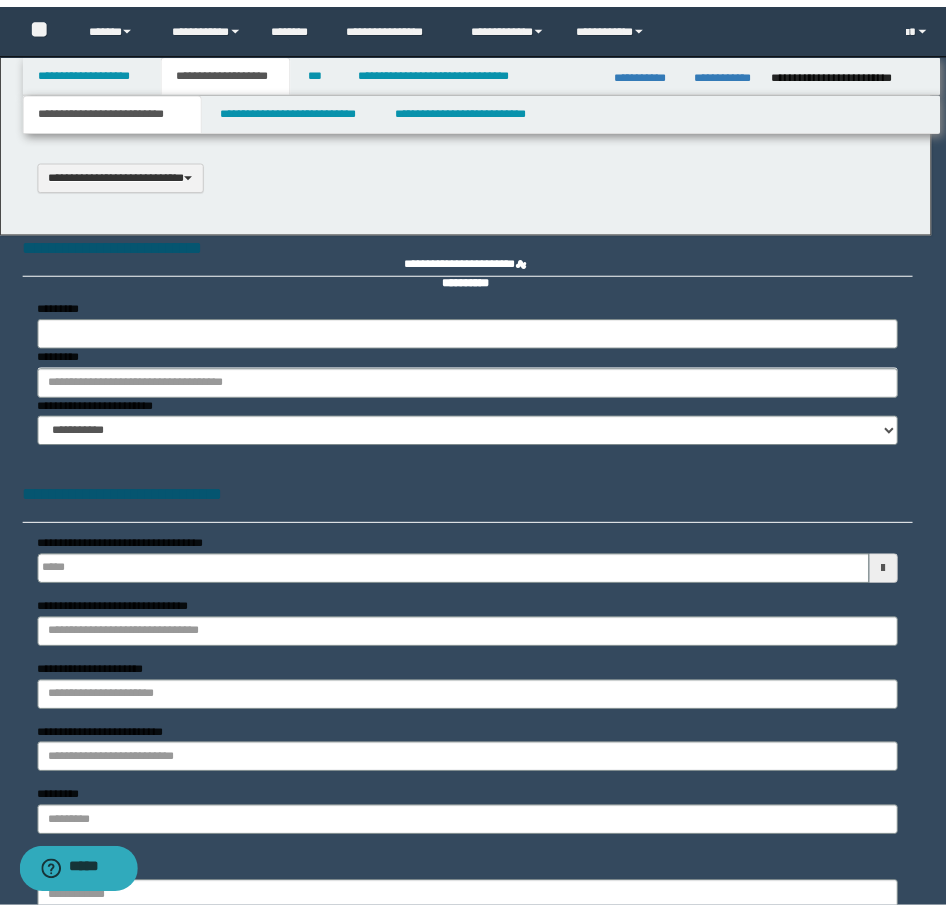 scroll, scrollTop: 0, scrollLeft: 0, axis: both 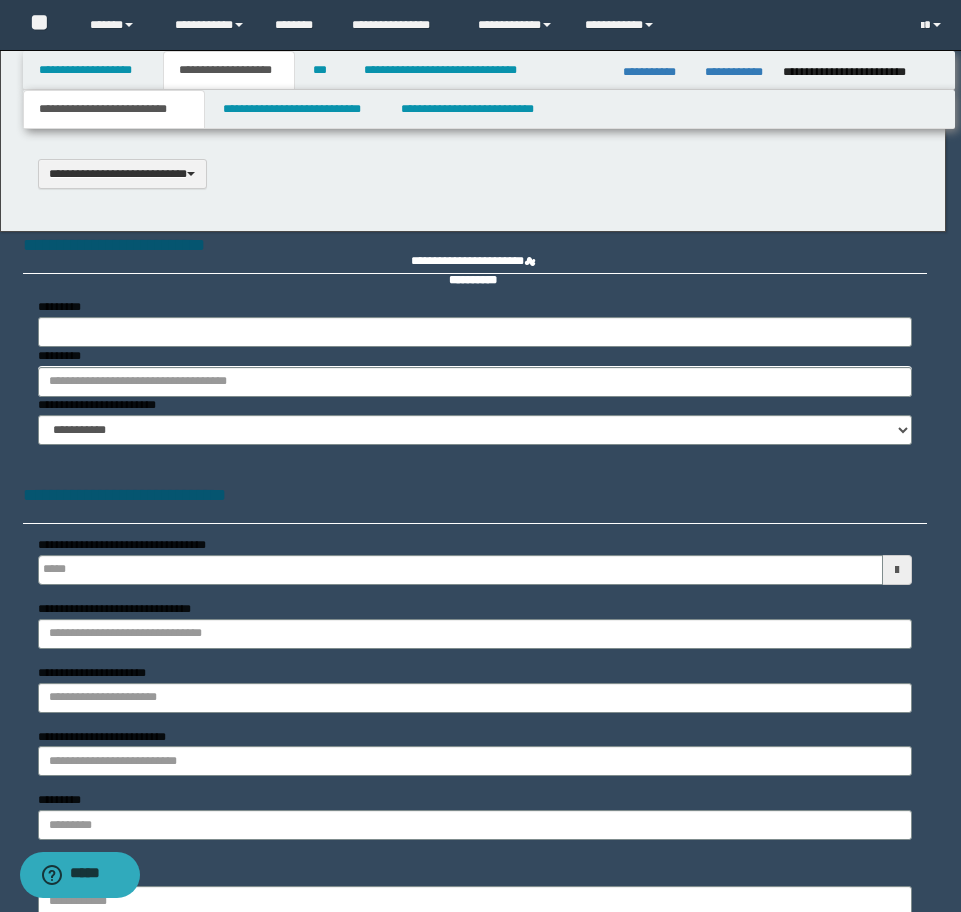 type on "**********" 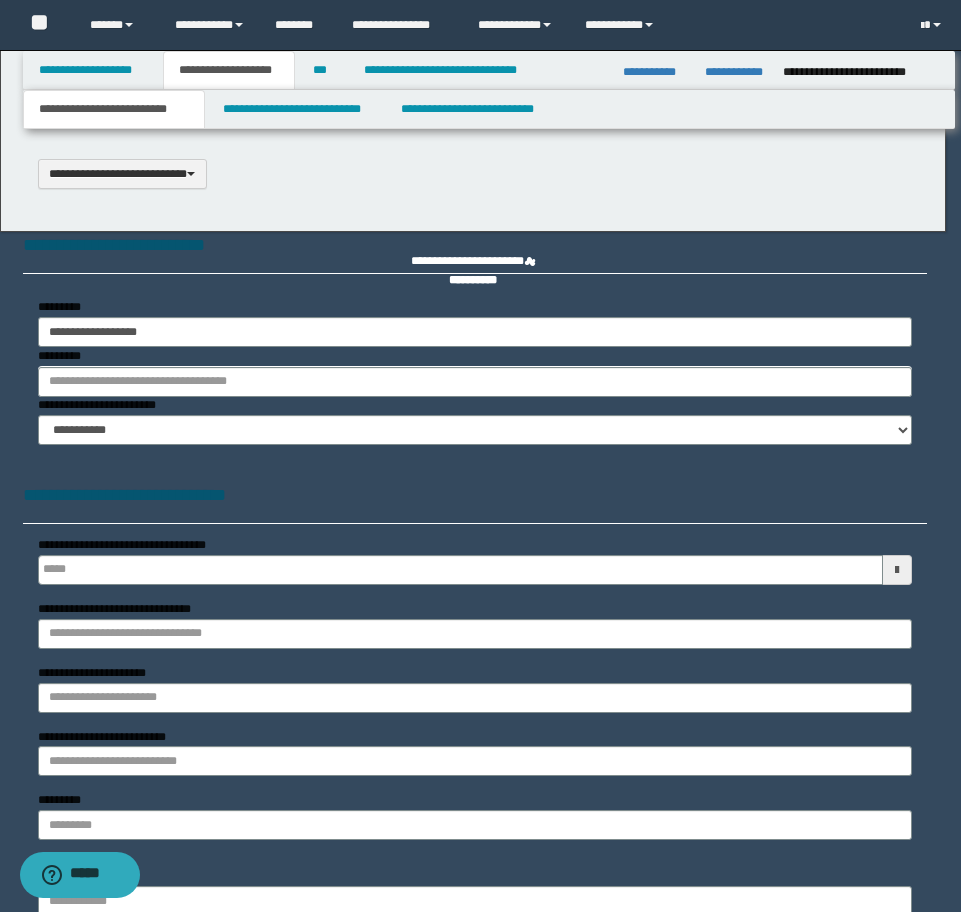 type 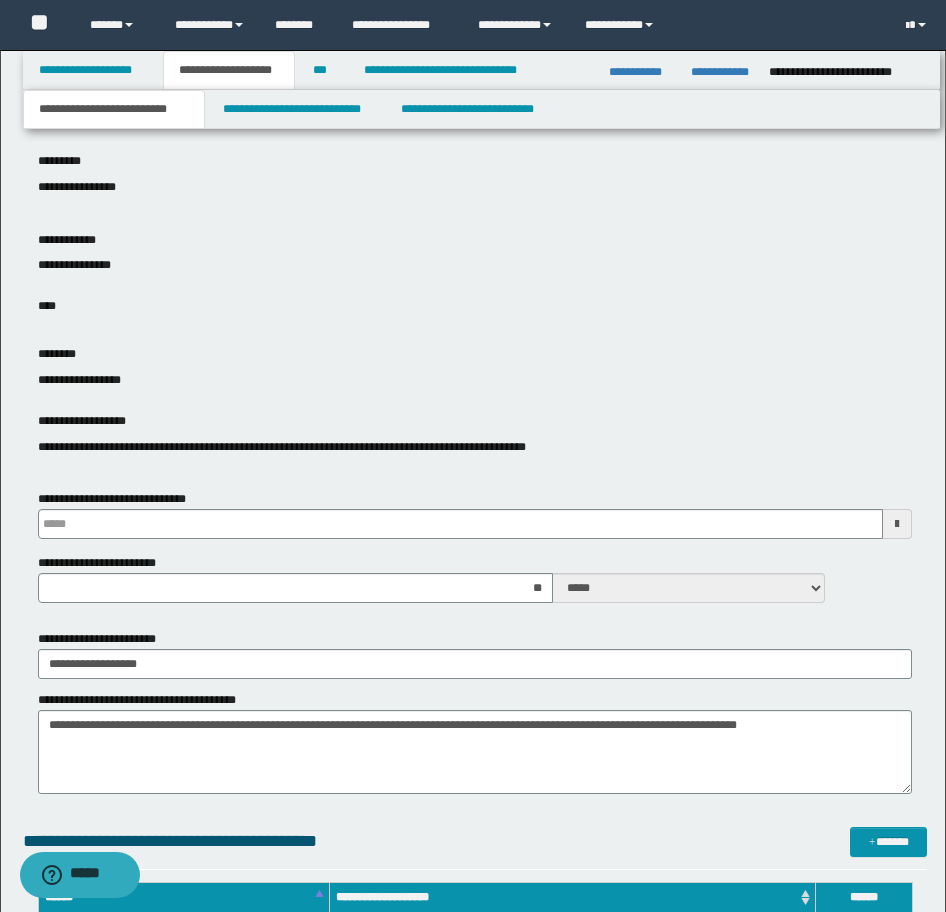 type 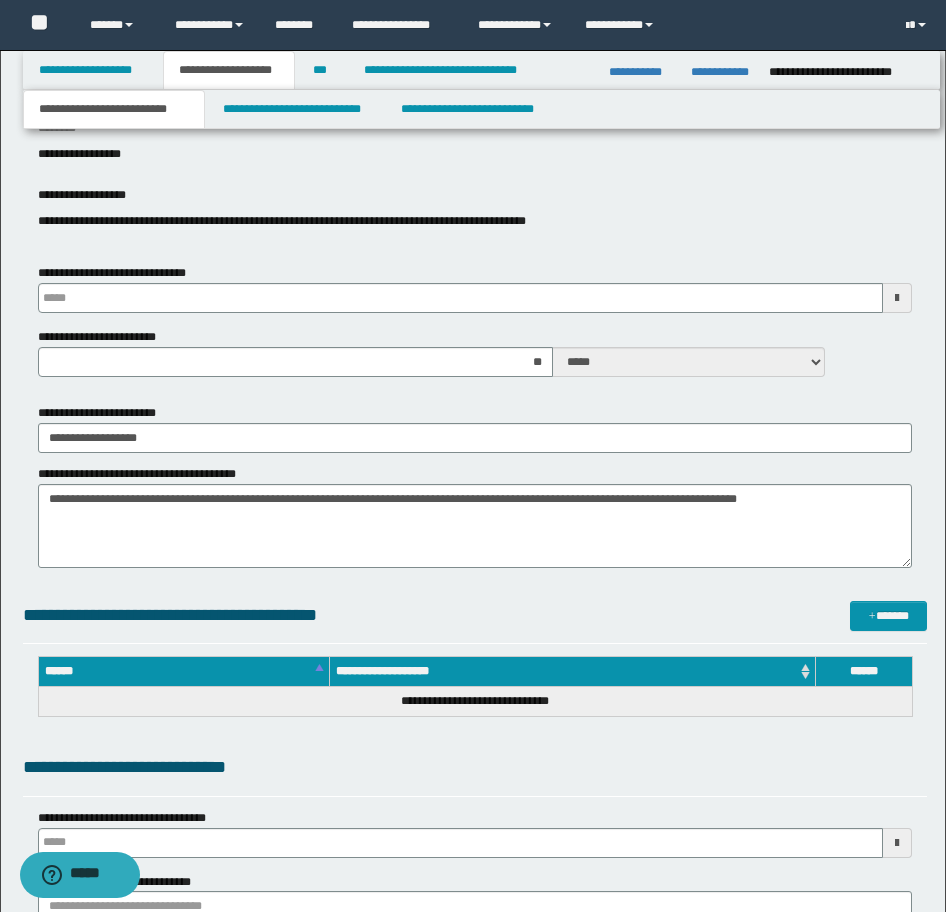 scroll, scrollTop: 1000, scrollLeft: 0, axis: vertical 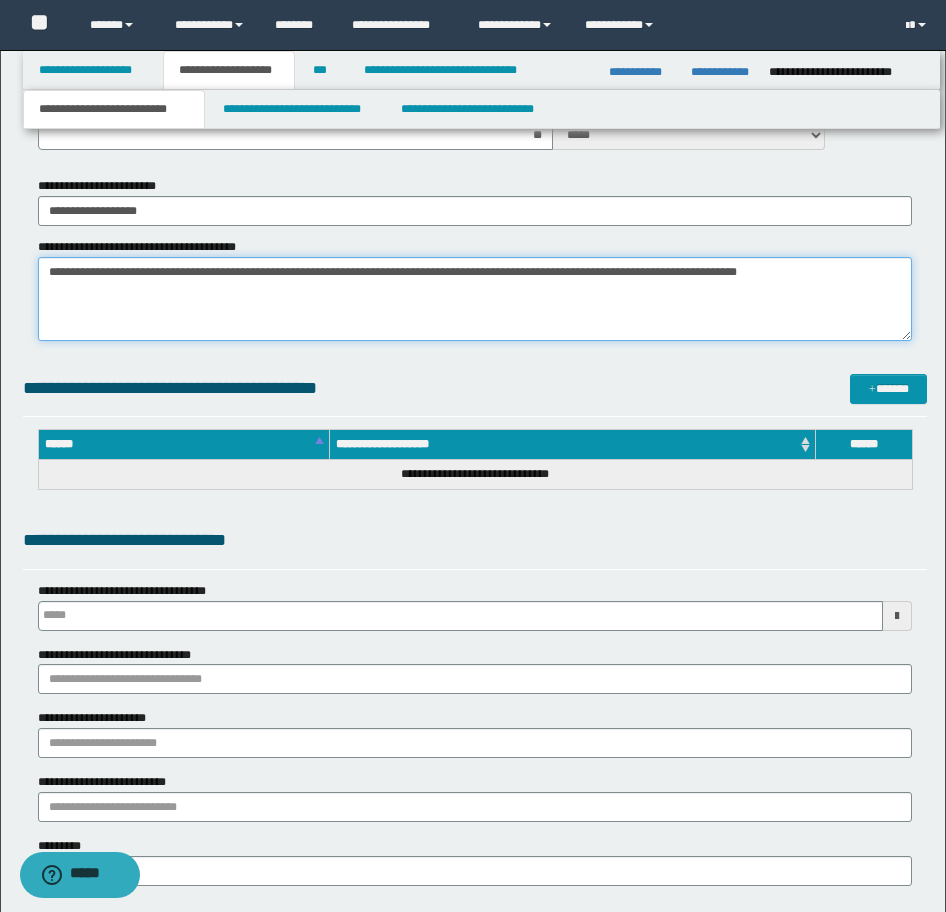 drag, startPoint x: 129, startPoint y: 302, endPoint x: -16, endPoint y: 242, distance: 156.92355 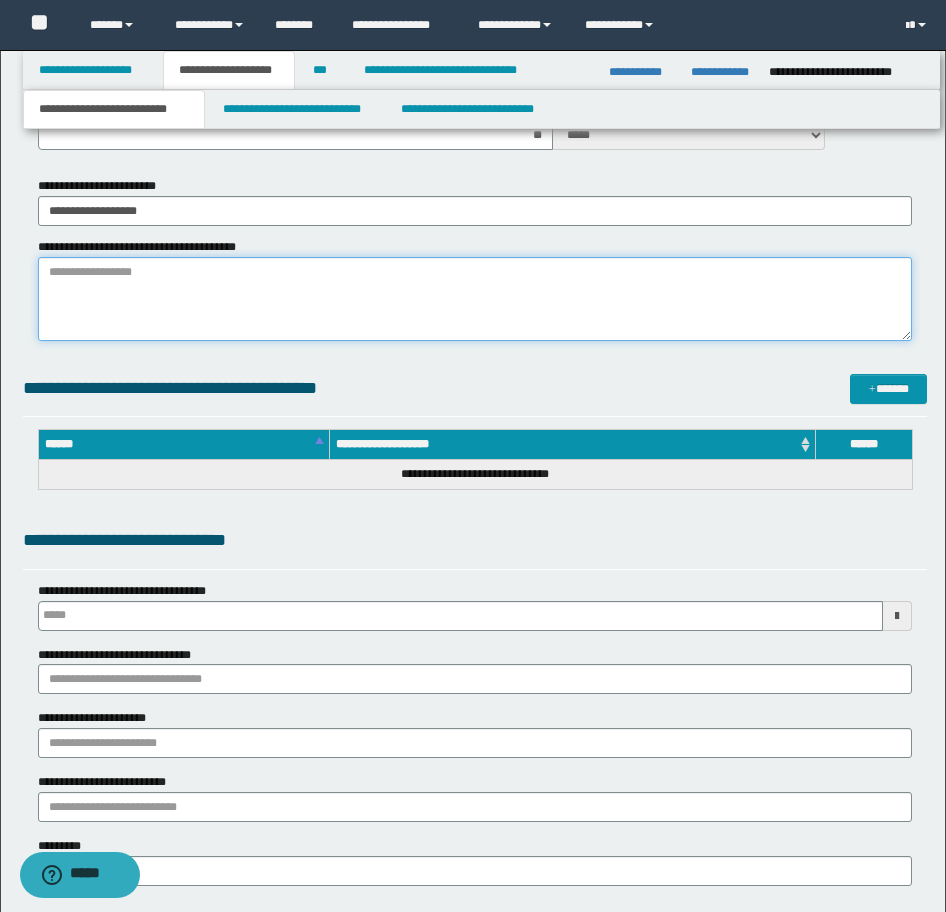 type 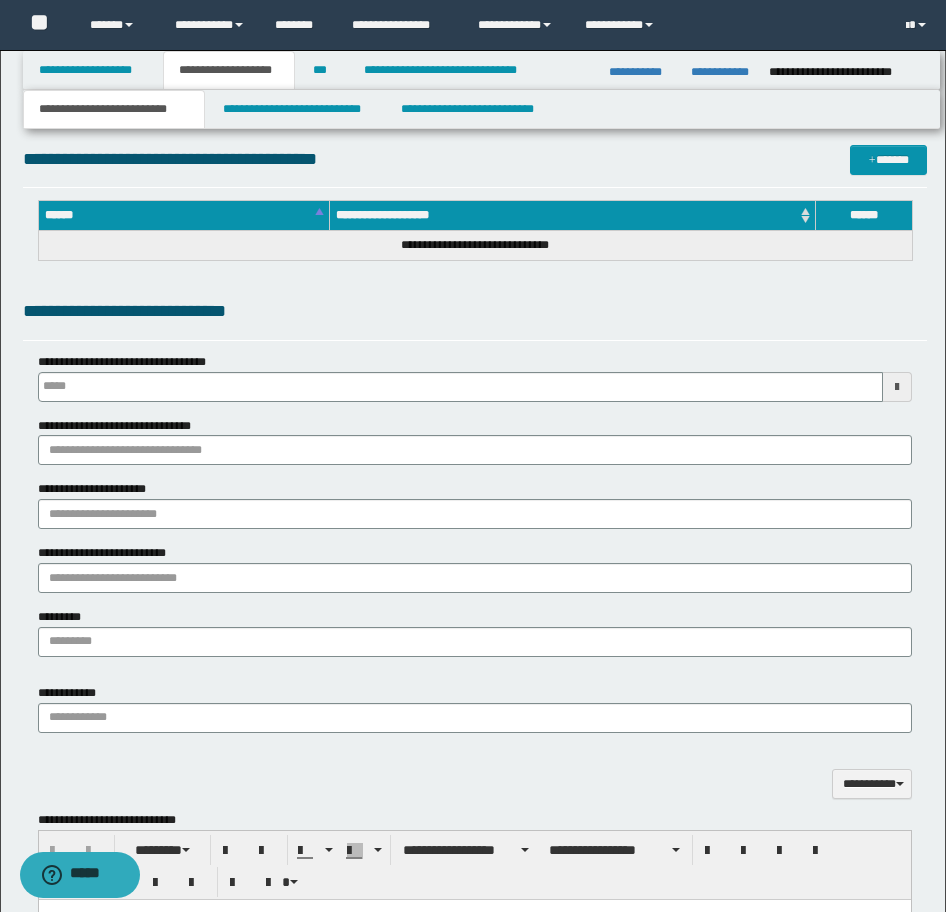 scroll, scrollTop: 1000, scrollLeft: 0, axis: vertical 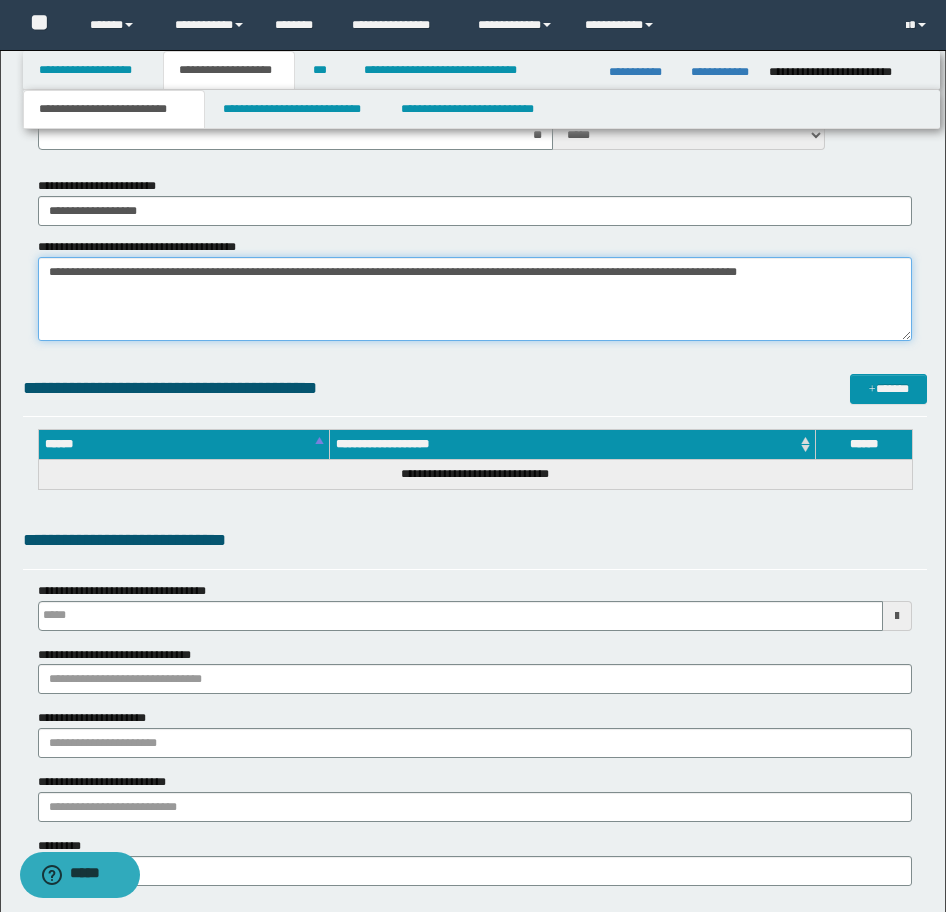 type on "**********" 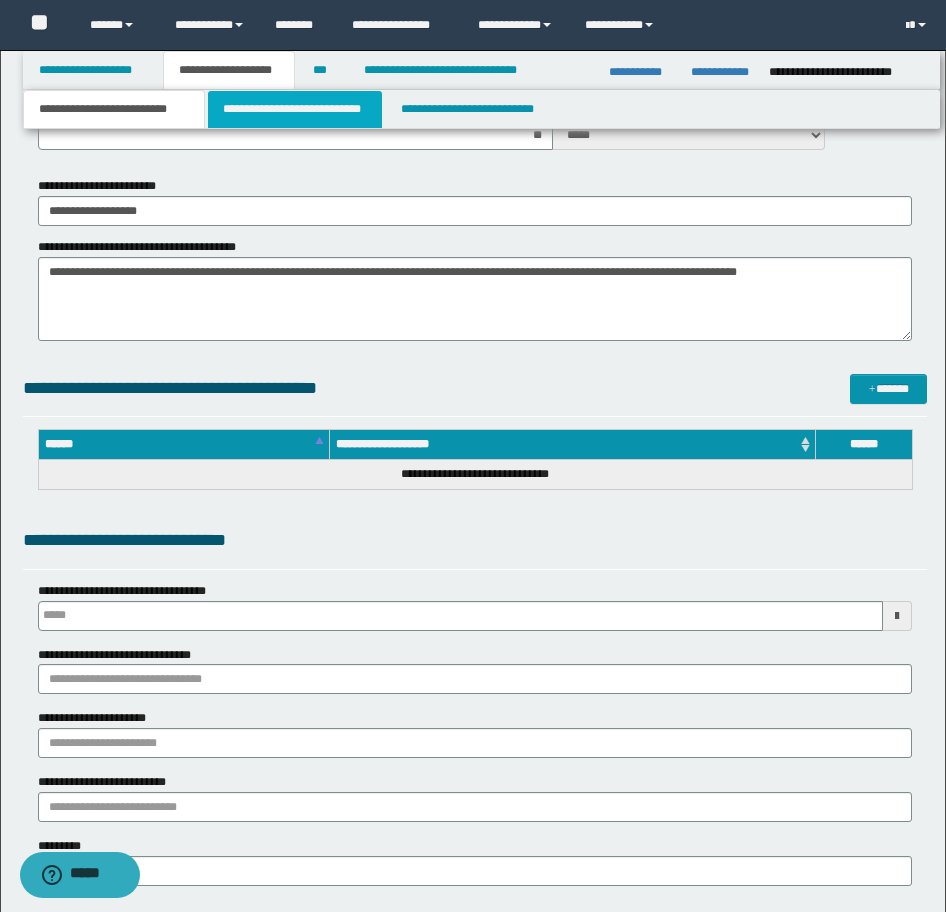 click on "**********" at bounding box center [295, 109] 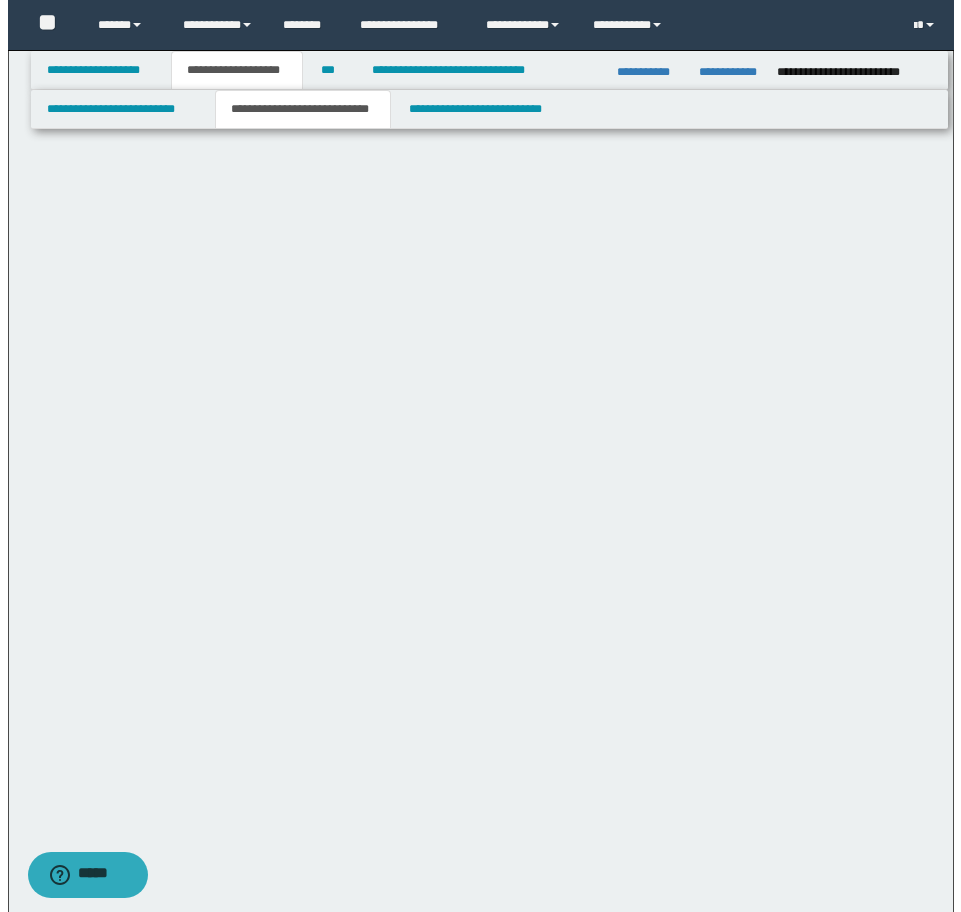 scroll, scrollTop: 0, scrollLeft: 0, axis: both 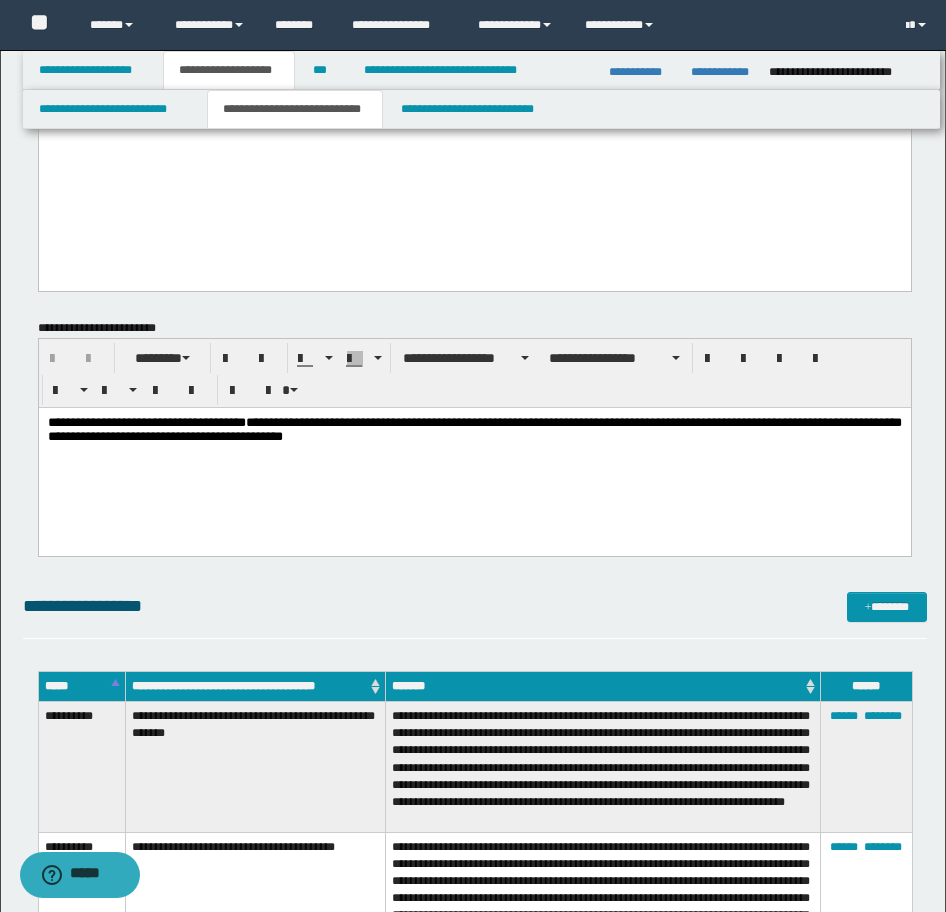 click on "**********" at bounding box center [474, 454] 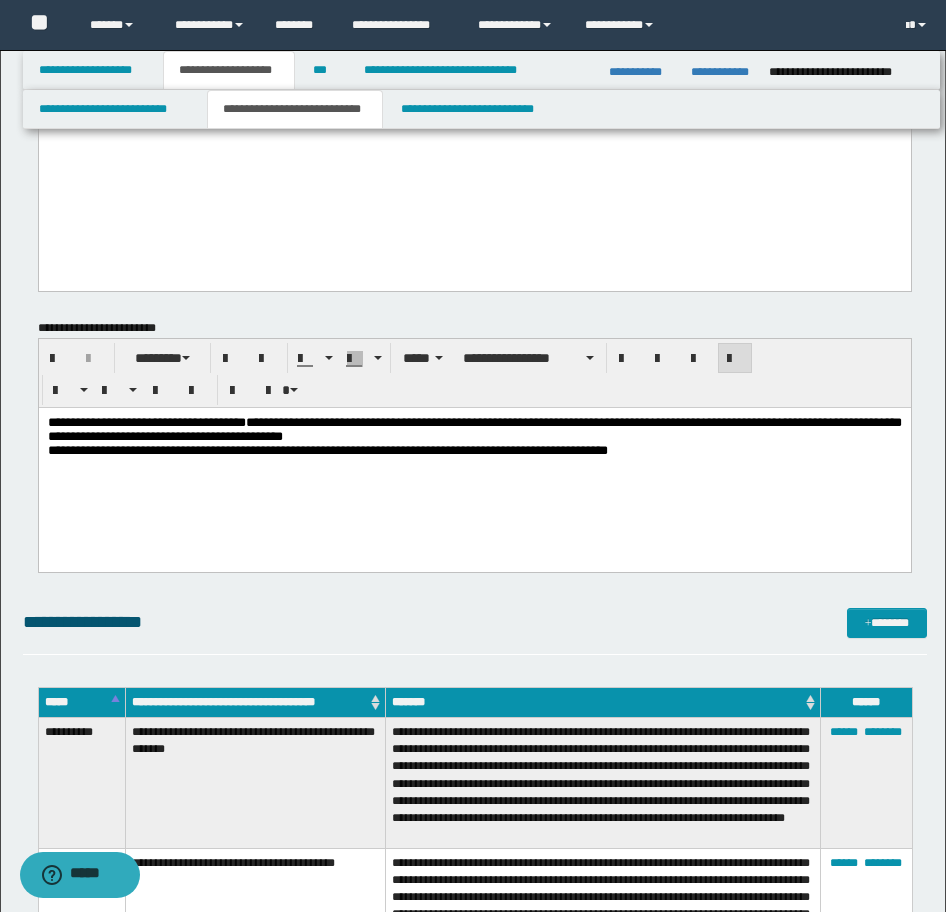 drag, startPoint x: 160, startPoint y: 500, endPoint x: 192, endPoint y: 459, distance: 52.009613 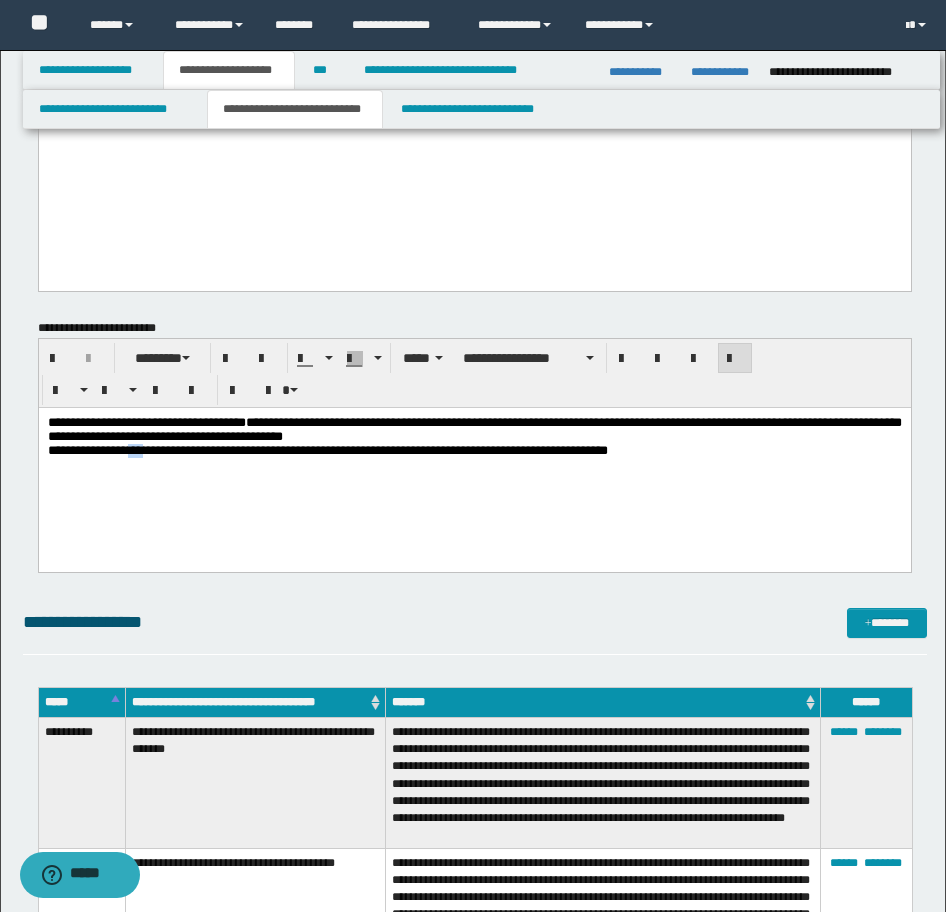 drag, startPoint x: 185, startPoint y: 455, endPoint x: 159, endPoint y: 456, distance: 26.019224 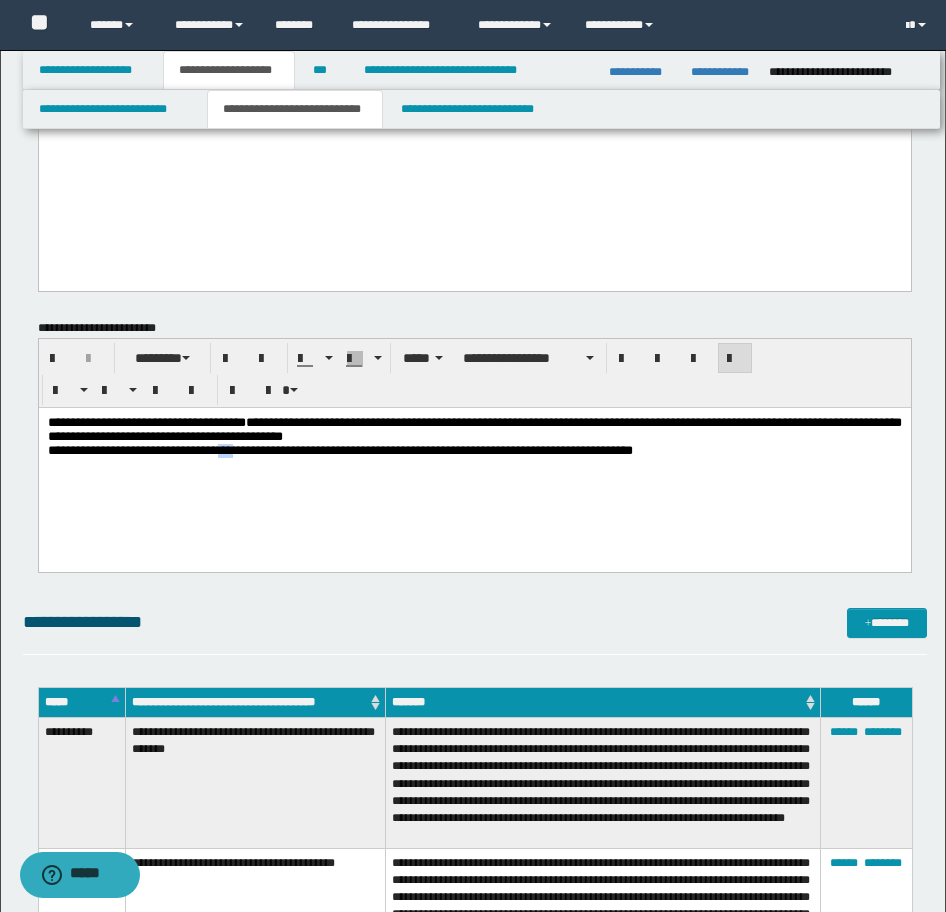 drag, startPoint x: 301, startPoint y: 455, endPoint x: 276, endPoint y: 455, distance: 25 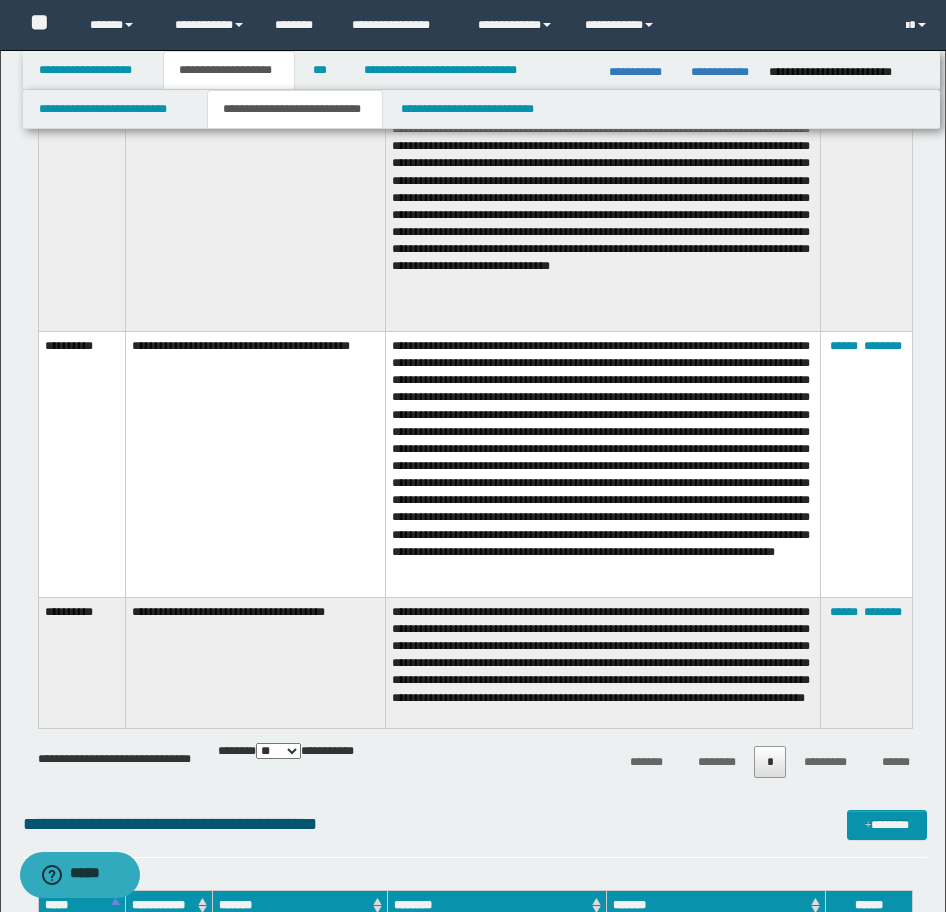 scroll, scrollTop: 7500, scrollLeft: 0, axis: vertical 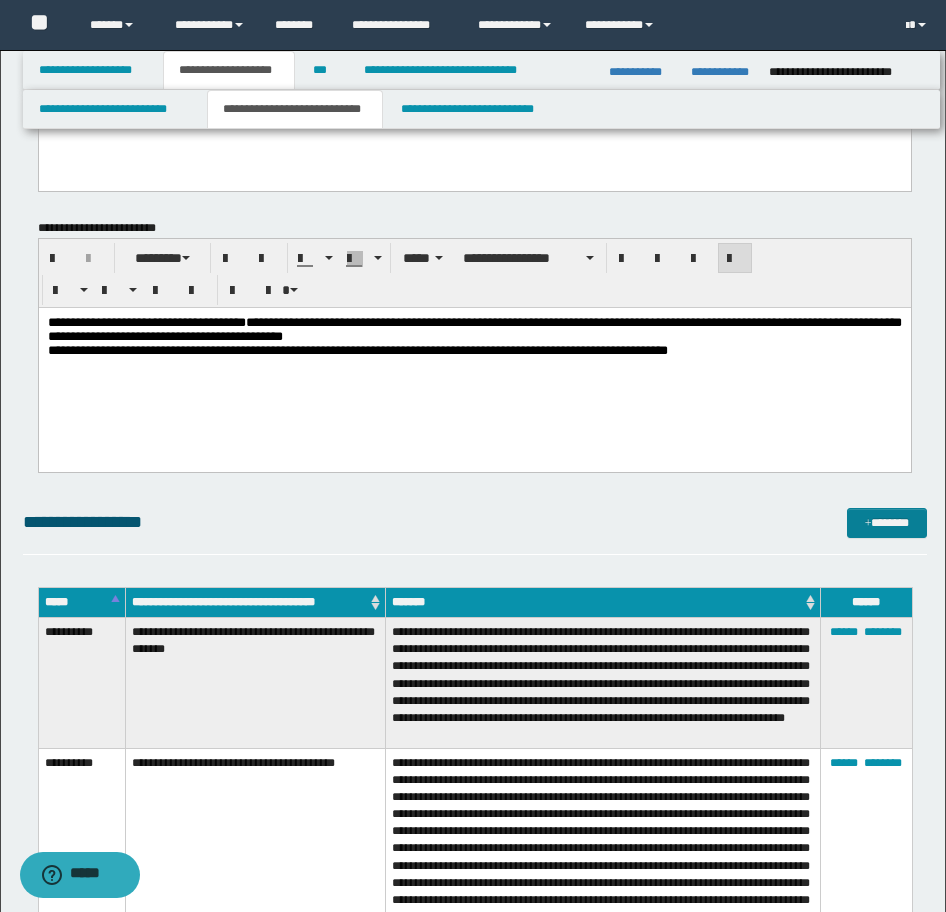 click on "*******" at bounding box center [887, 523] 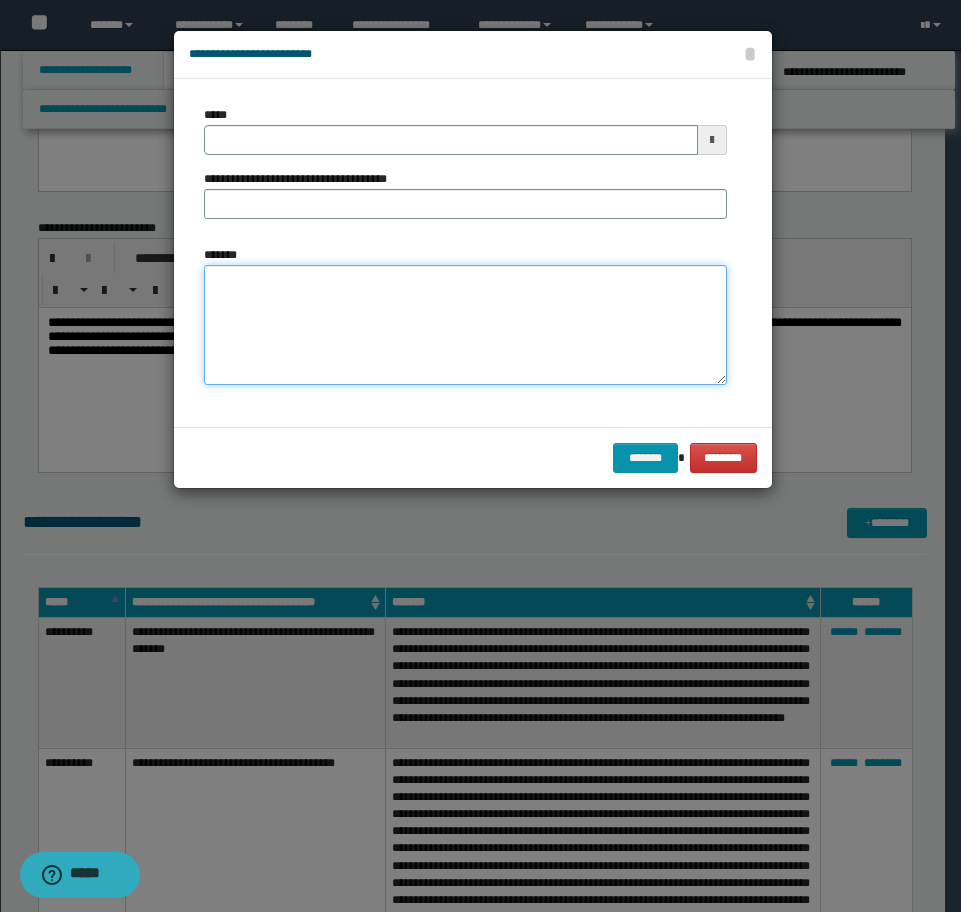 click on "*******" at bounding box center (465, 325) 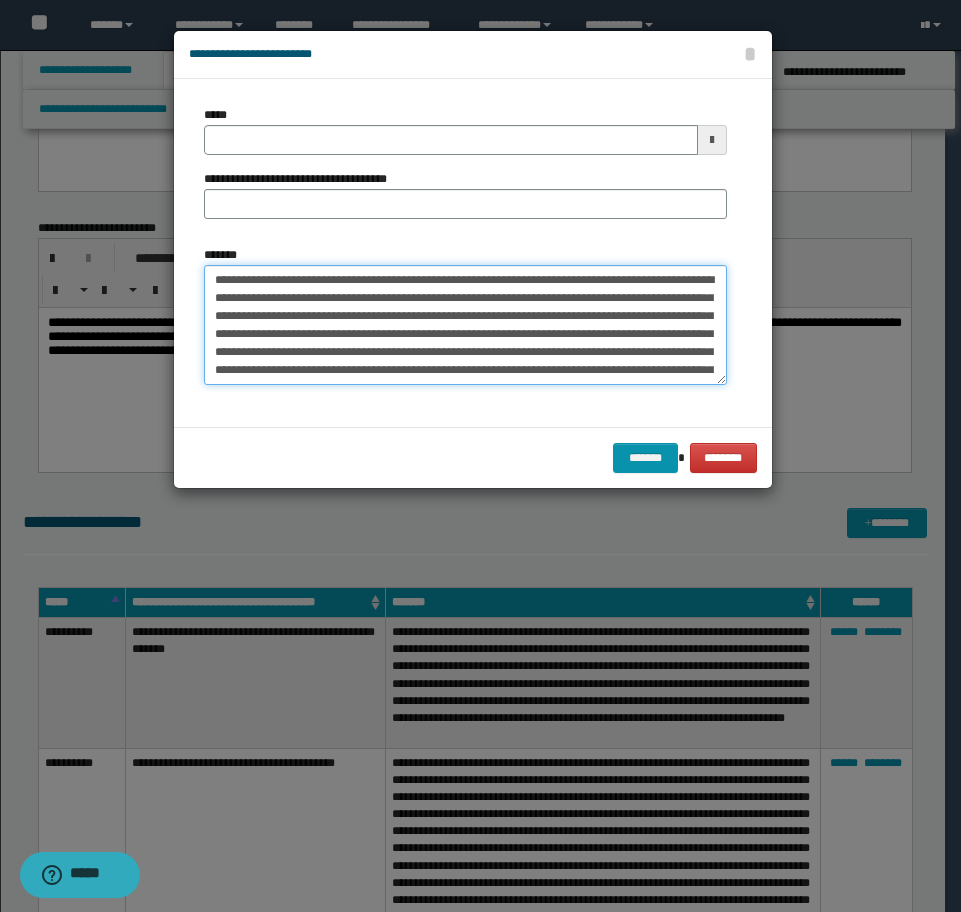scroll, scrollTop: 66, scrollLeft: 0, axis: vertical 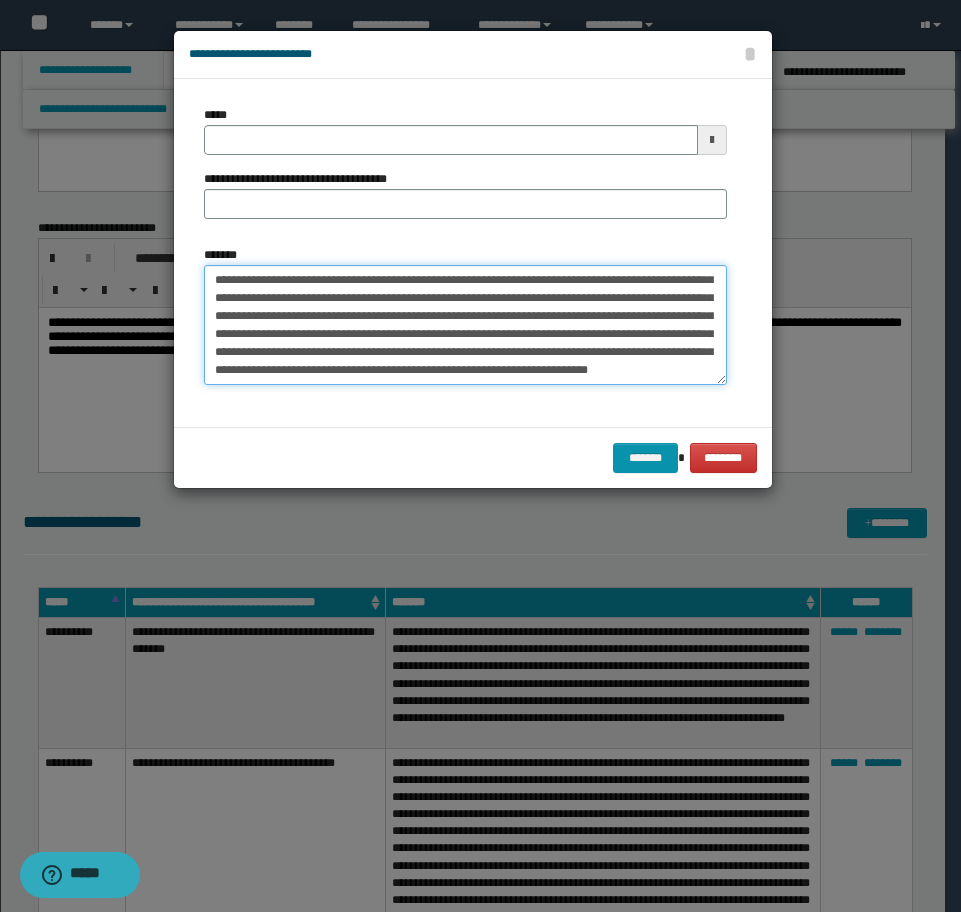 click on "**********" at bounding box center [465, 325] 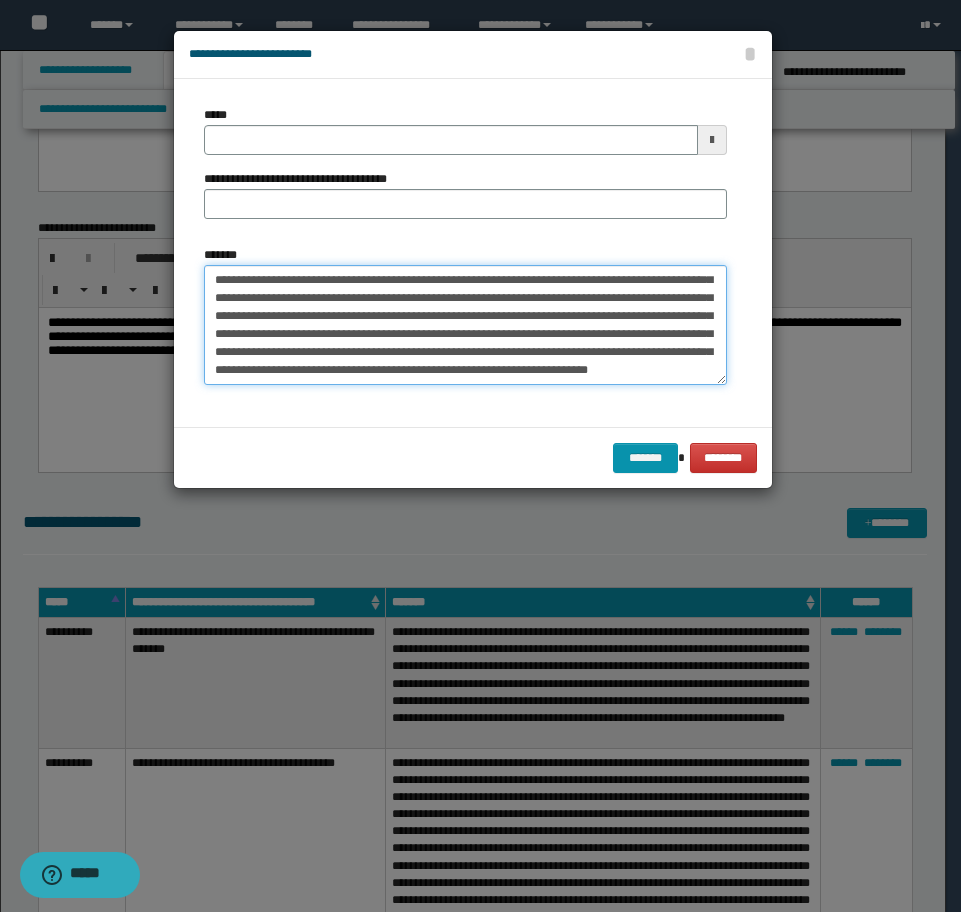 drag, startPoint x: 489, startPoint y: 282, endPoint x: 529, endPoint y: 292, distance: 41.231056 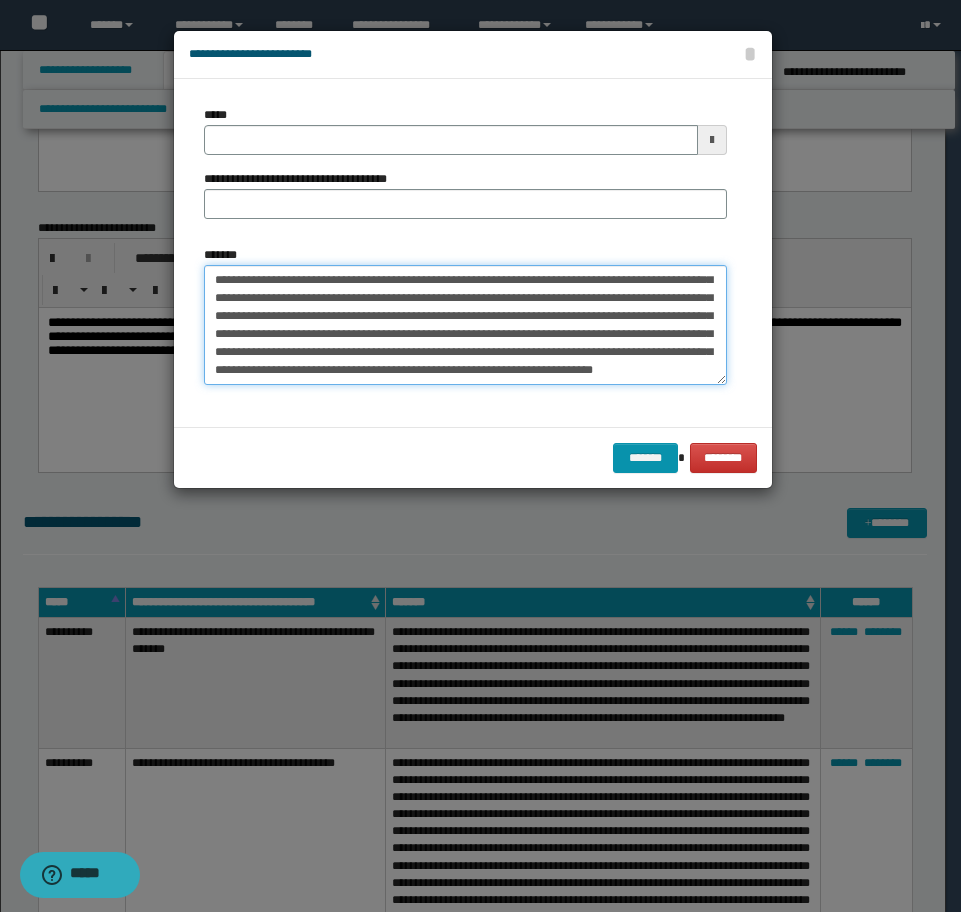 click on "**********" at bounding box center [465, 325] 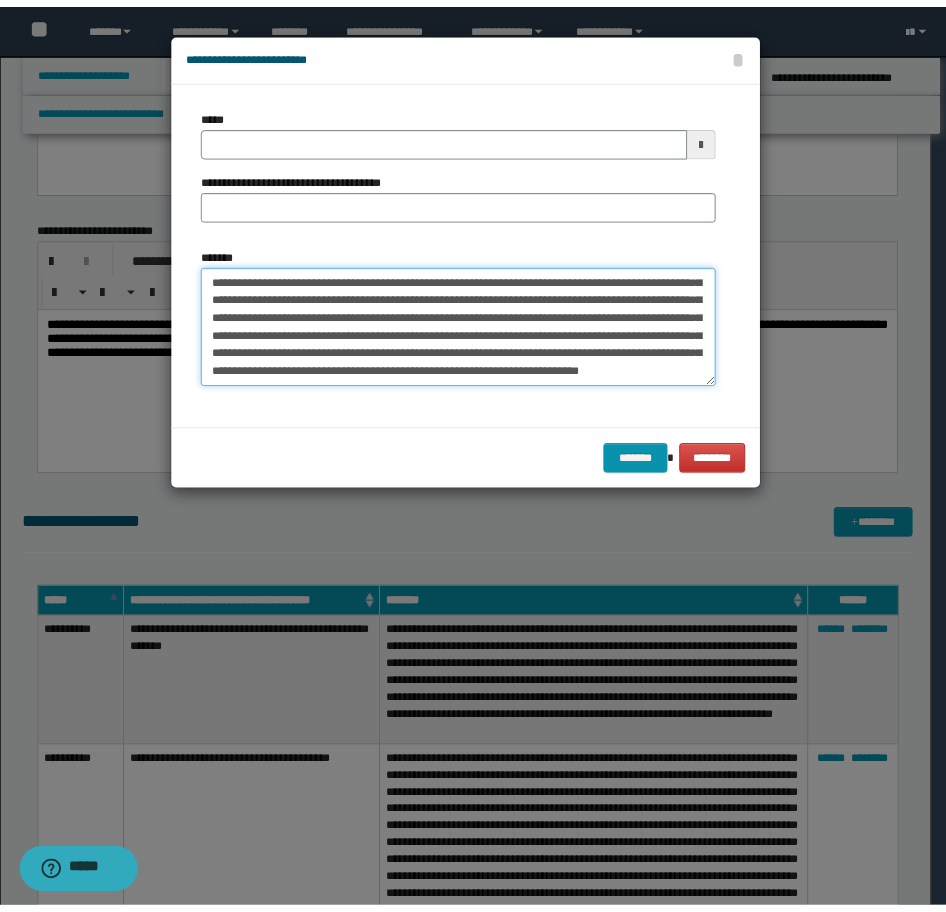 scroll, scrollTop: 0, scrollLeft: 0, axis: both 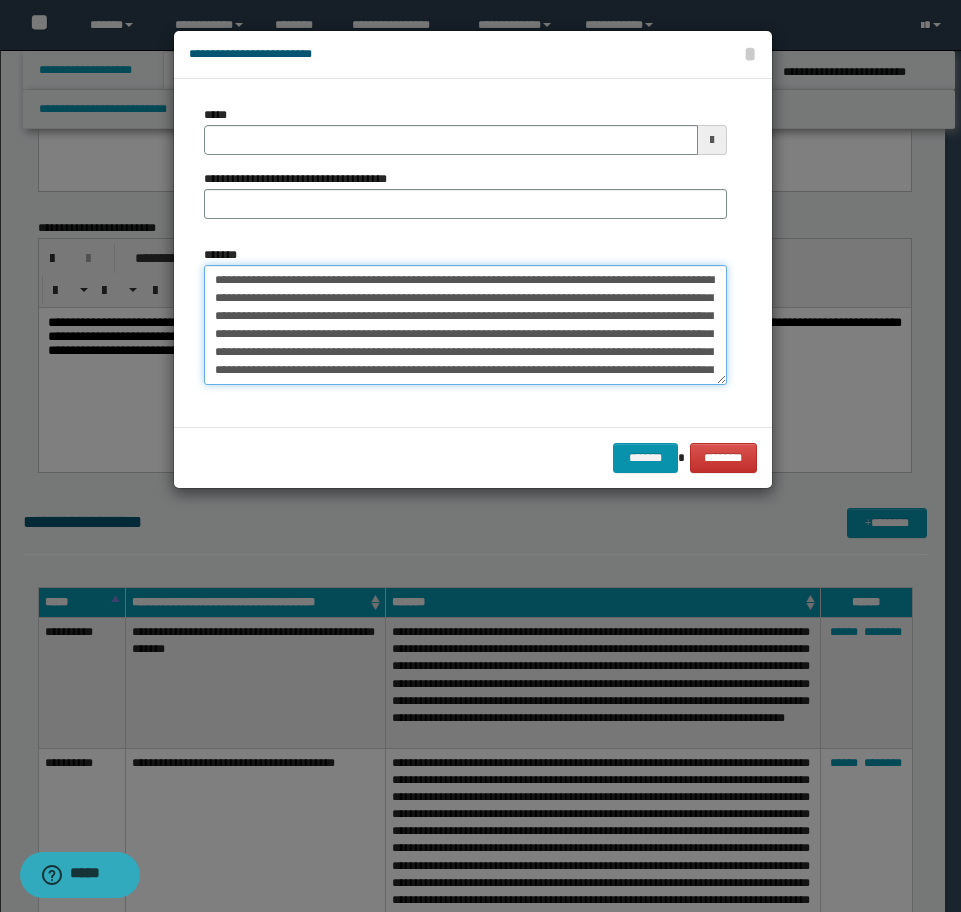 type on "**********" 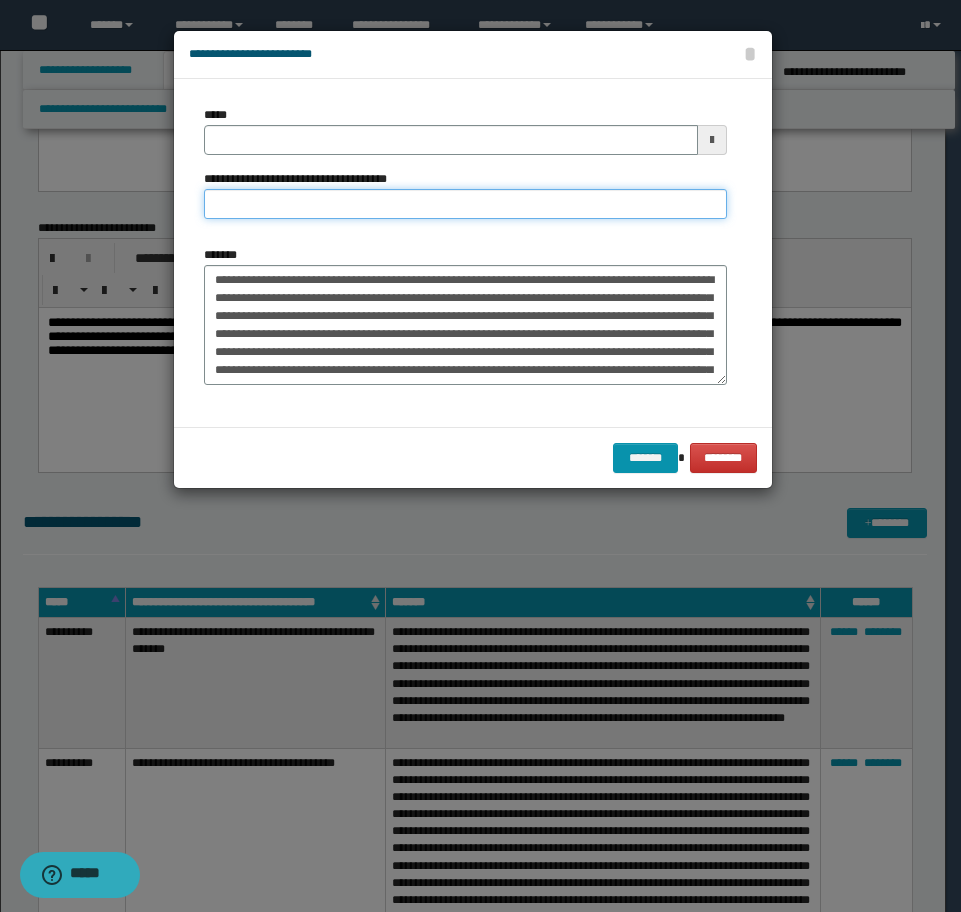 click on "**********" at bounding box center [465, 204] 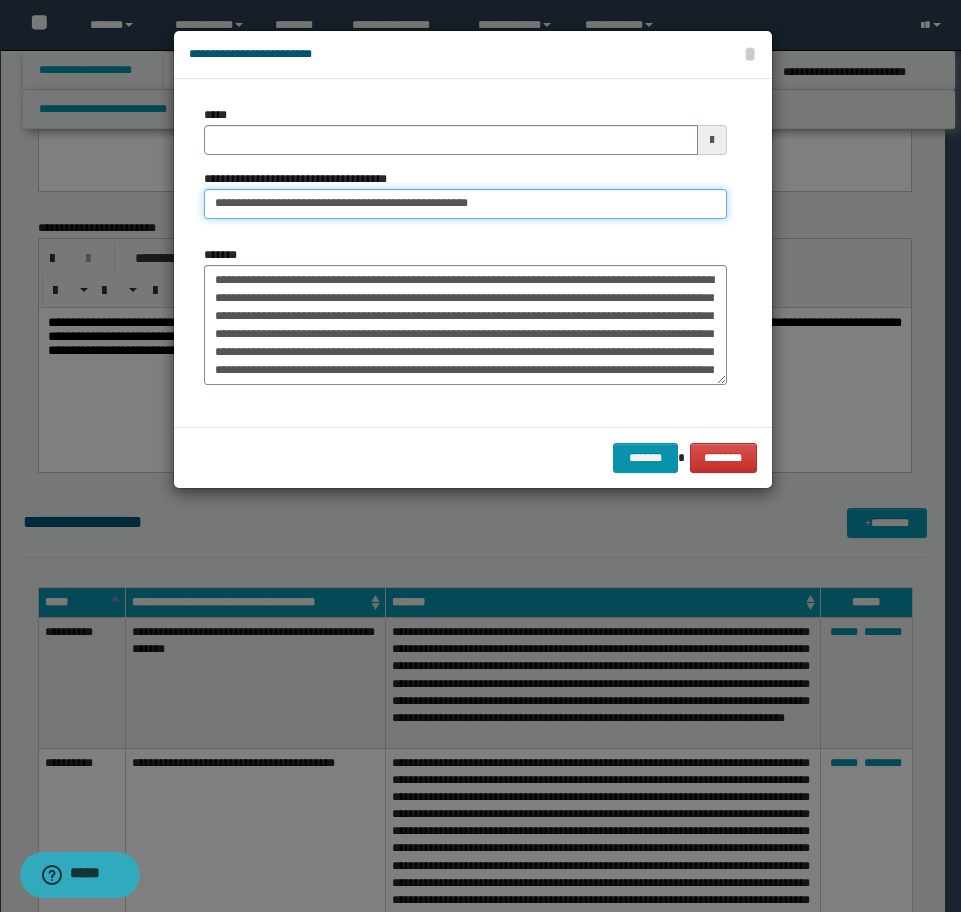 type on "**********" 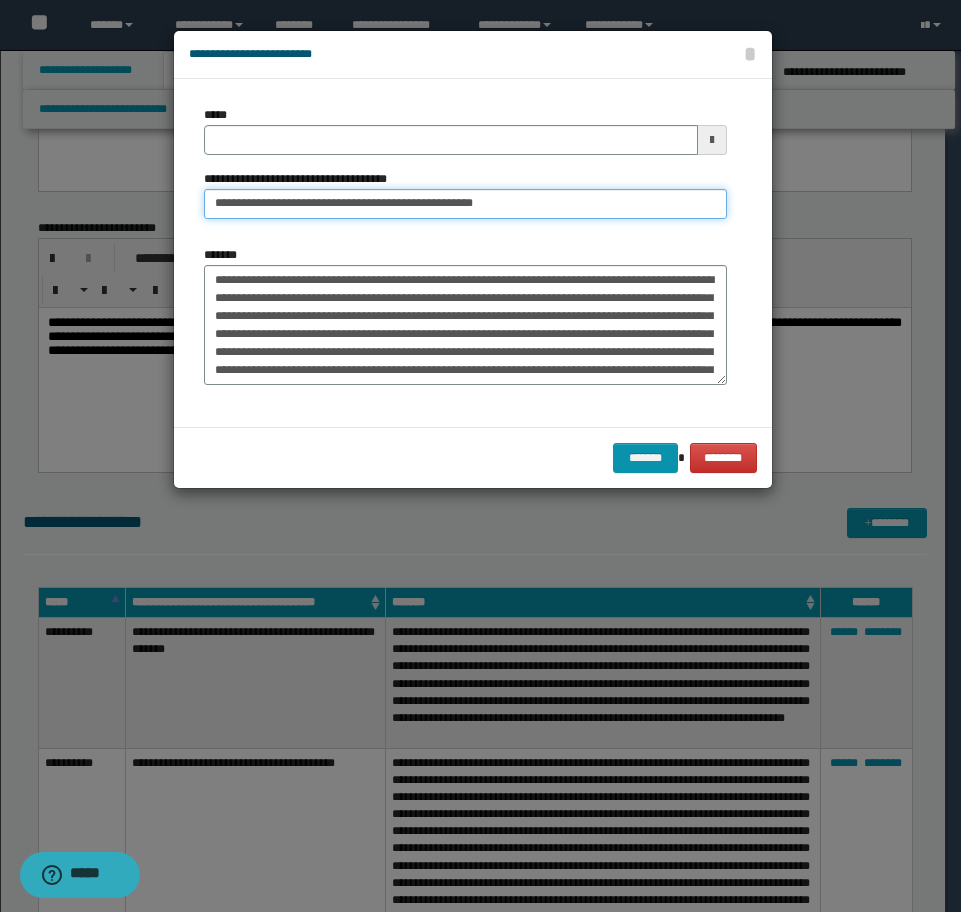 type 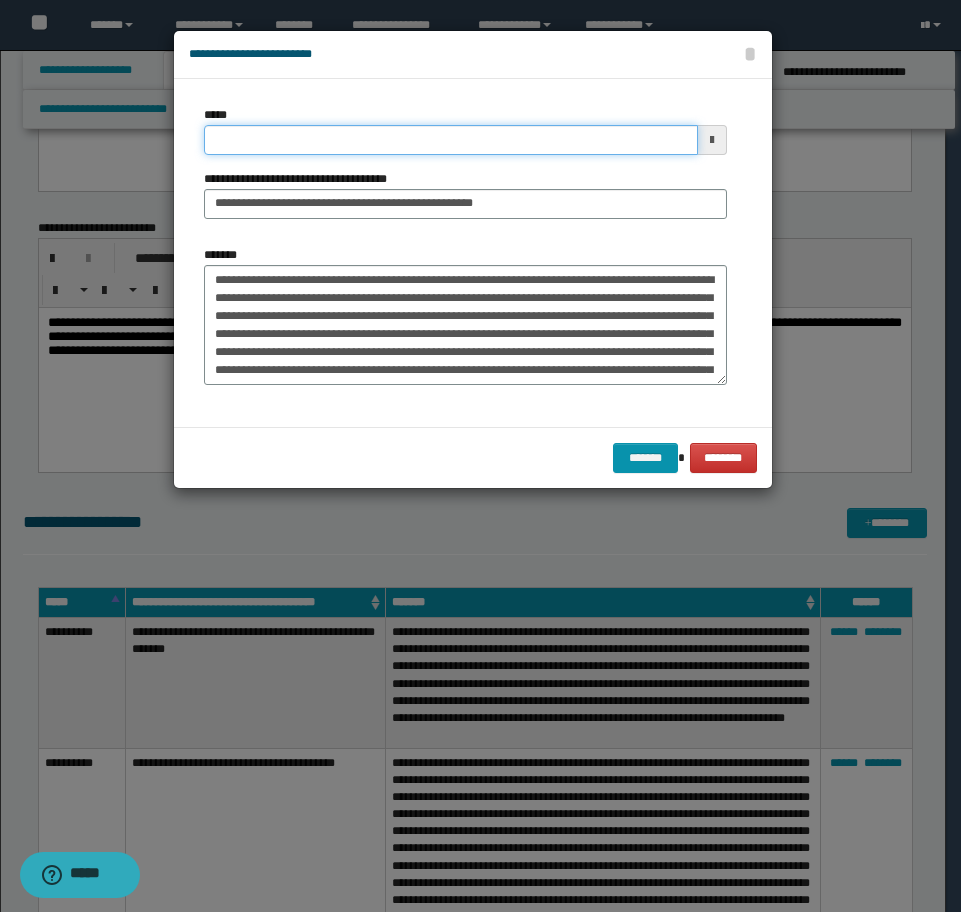 click on "*****" at bounding box center (451, 140) 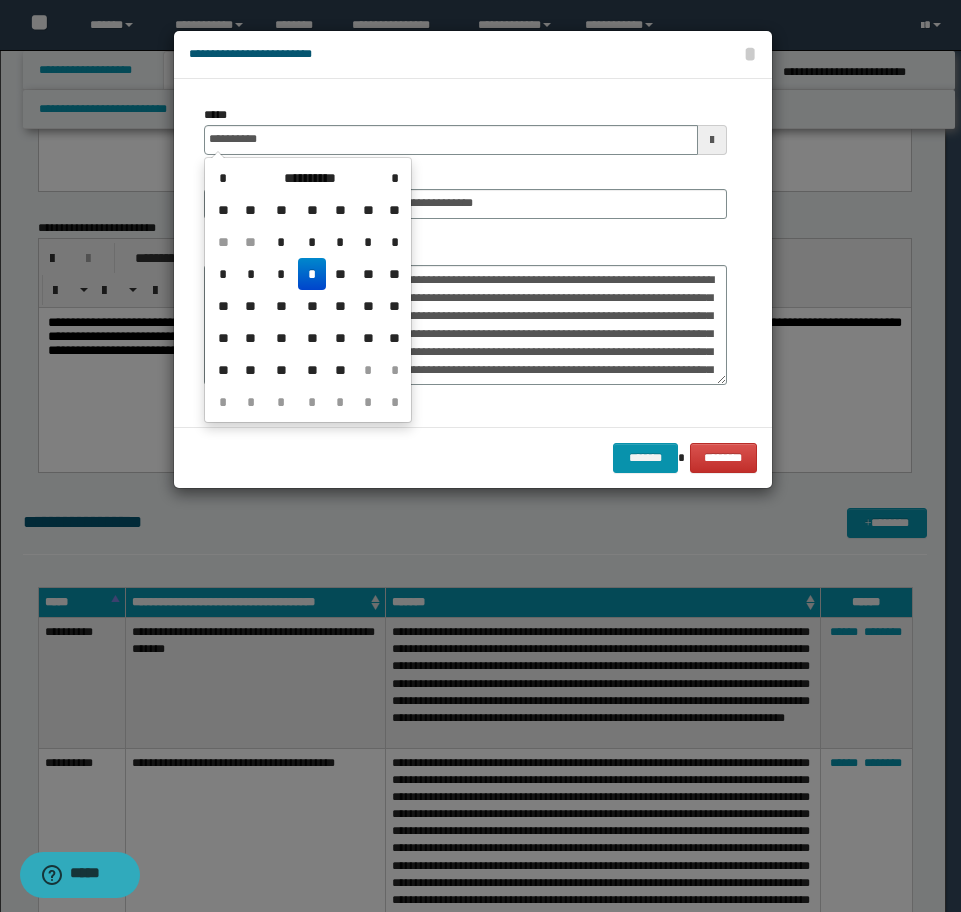 click on "*" at bounding box center (312, 274) 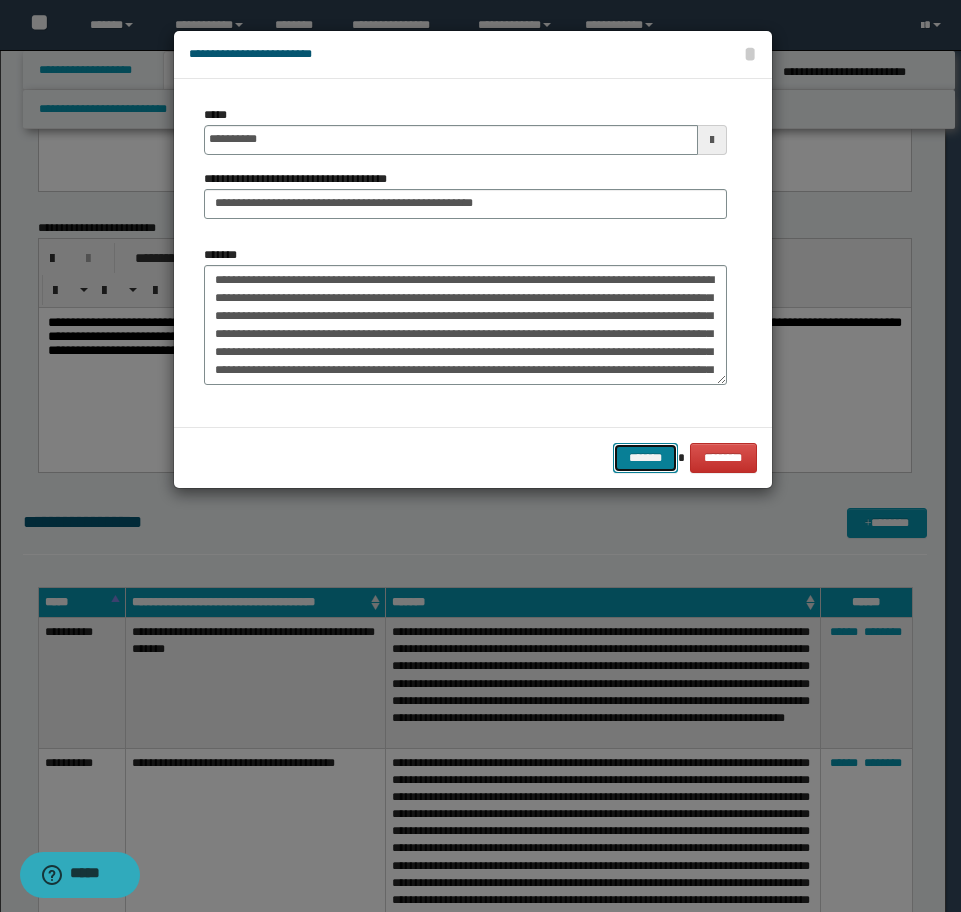 click on "*******" at bounding box center (645, 458) 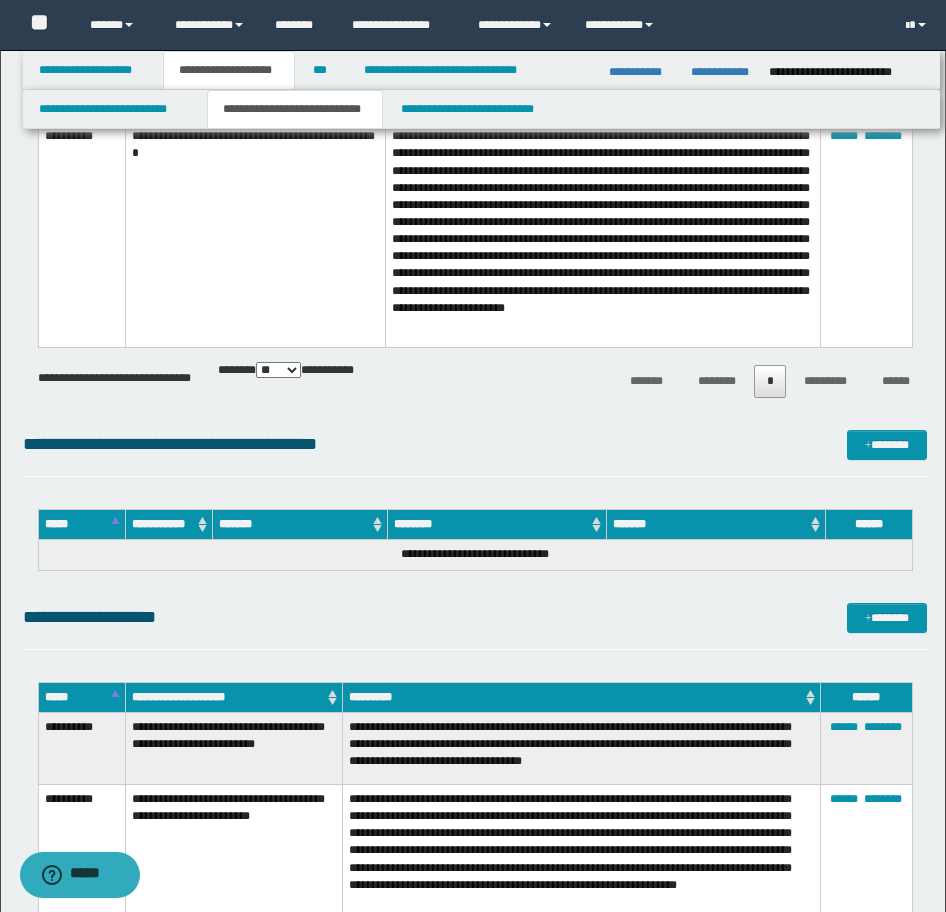 scroll, scrollTop: 7800, scrollLeft: 0, axis: vertical 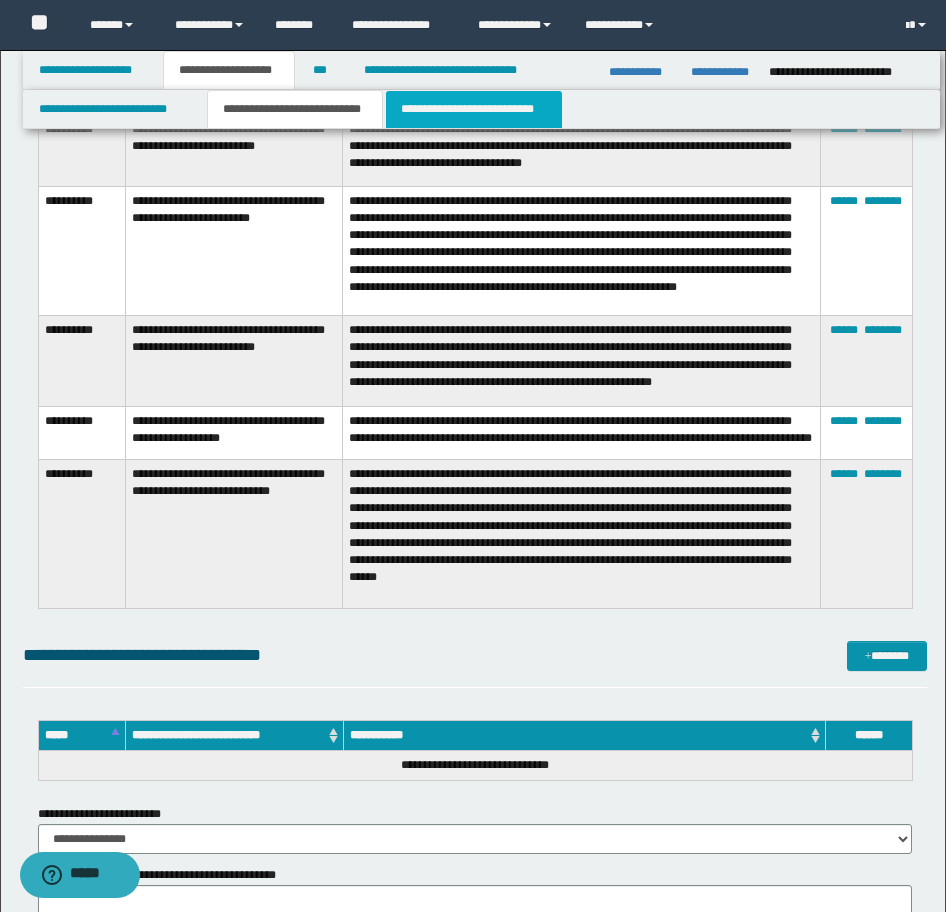 click on "**********" at bounding box center [474, 109] 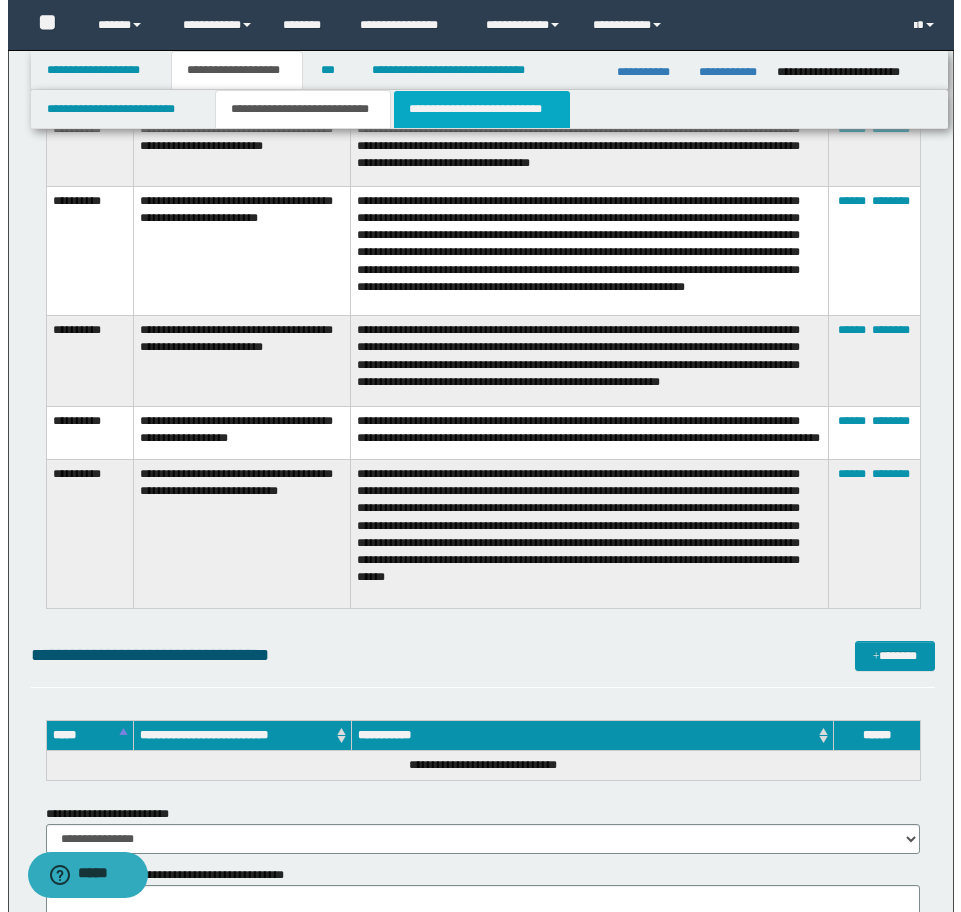 scroll, scrollTop: 0, scrollLeft: 0, axis: both 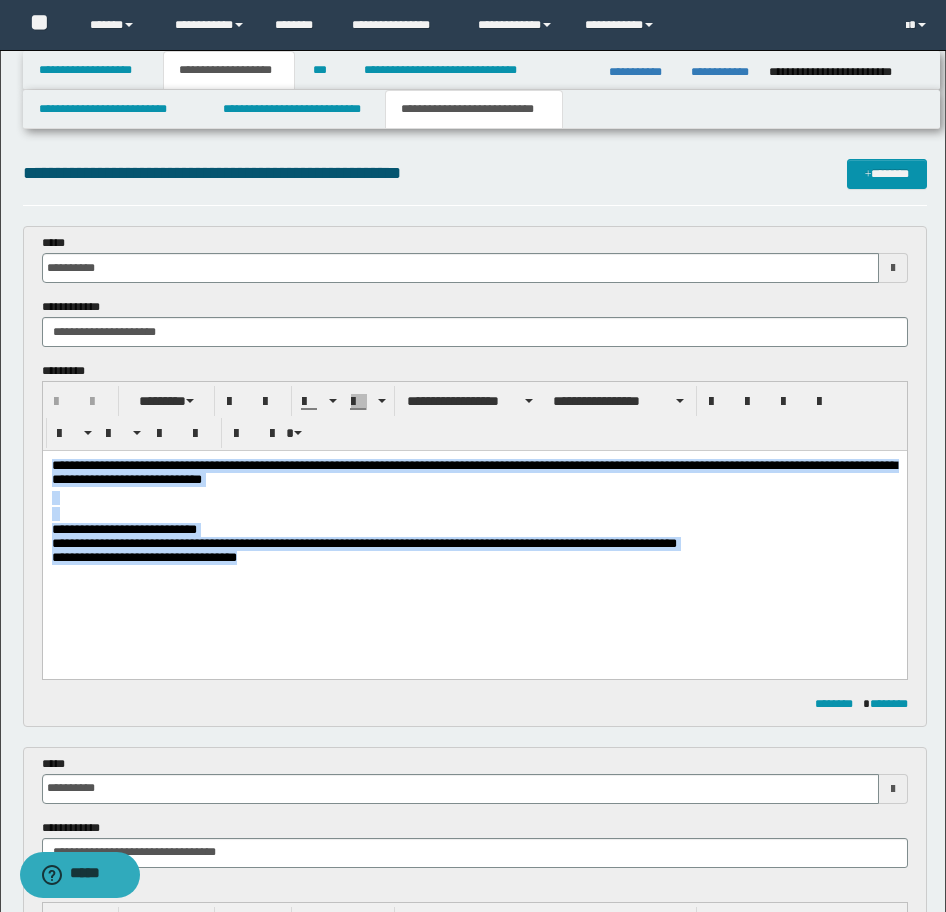 drag, startPoint x: 372, startPoint y: 585, endPoint x: -17, endPoint y: 403, distance: 429.4706 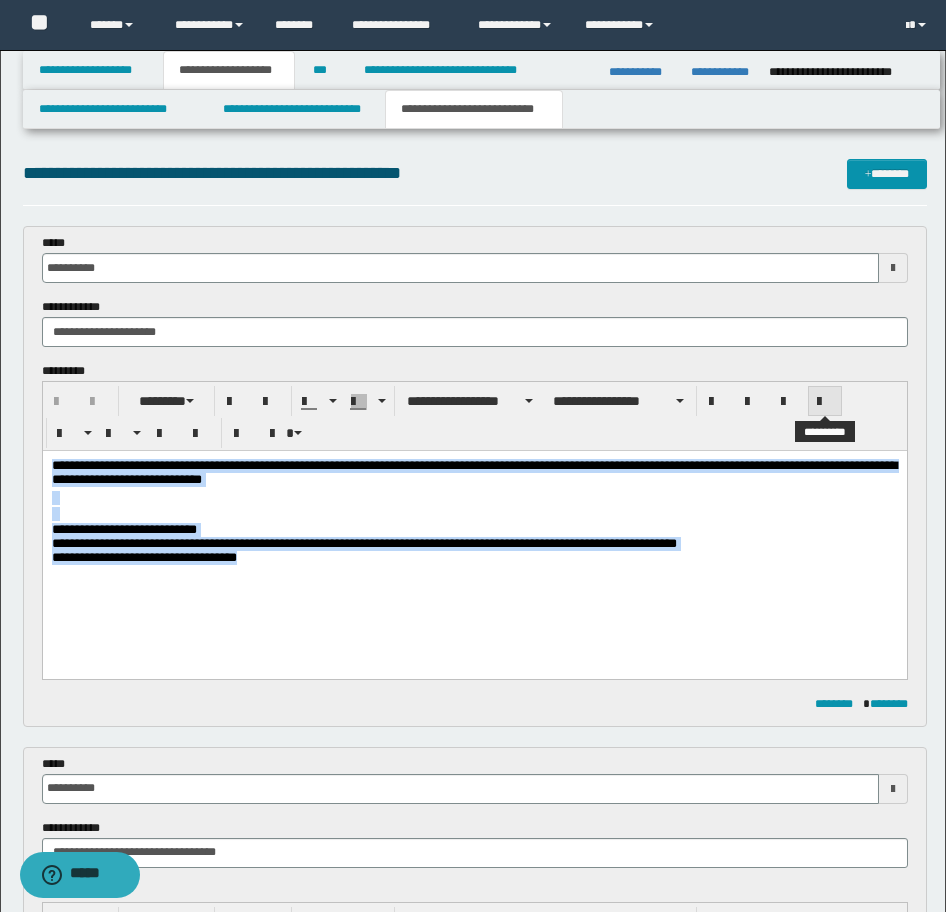 click at bounding box center (825, 402) 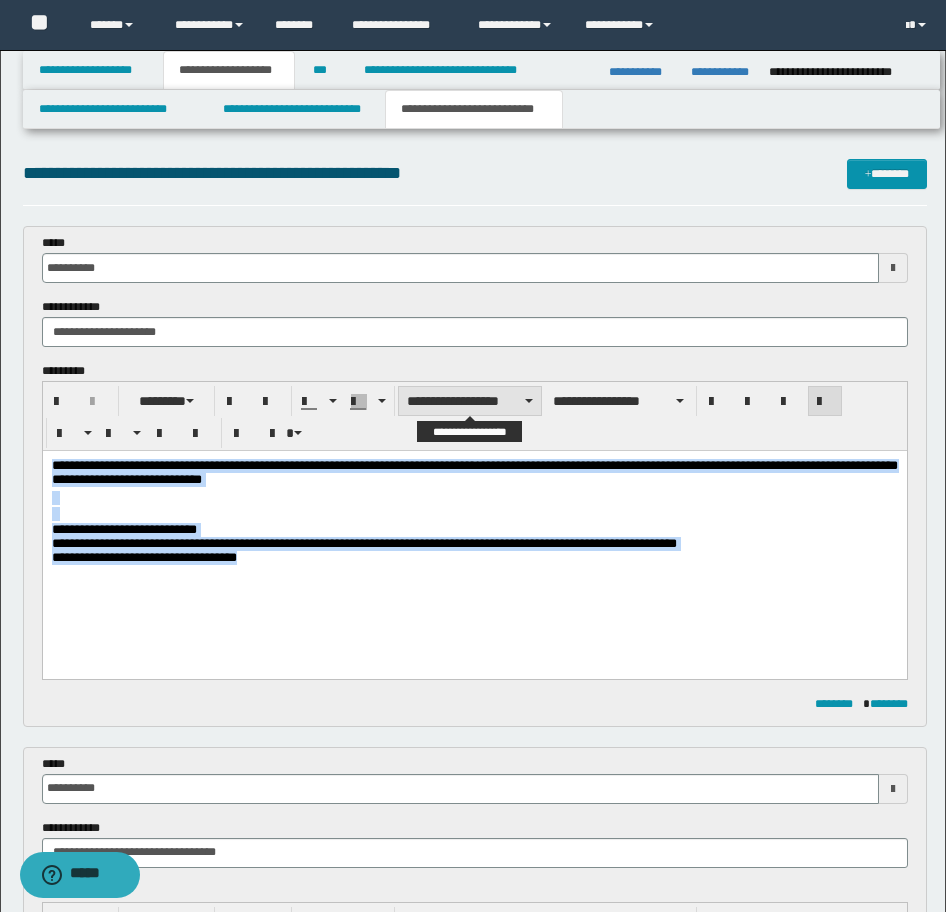 click on "**********" at bounding box center (470, 401) 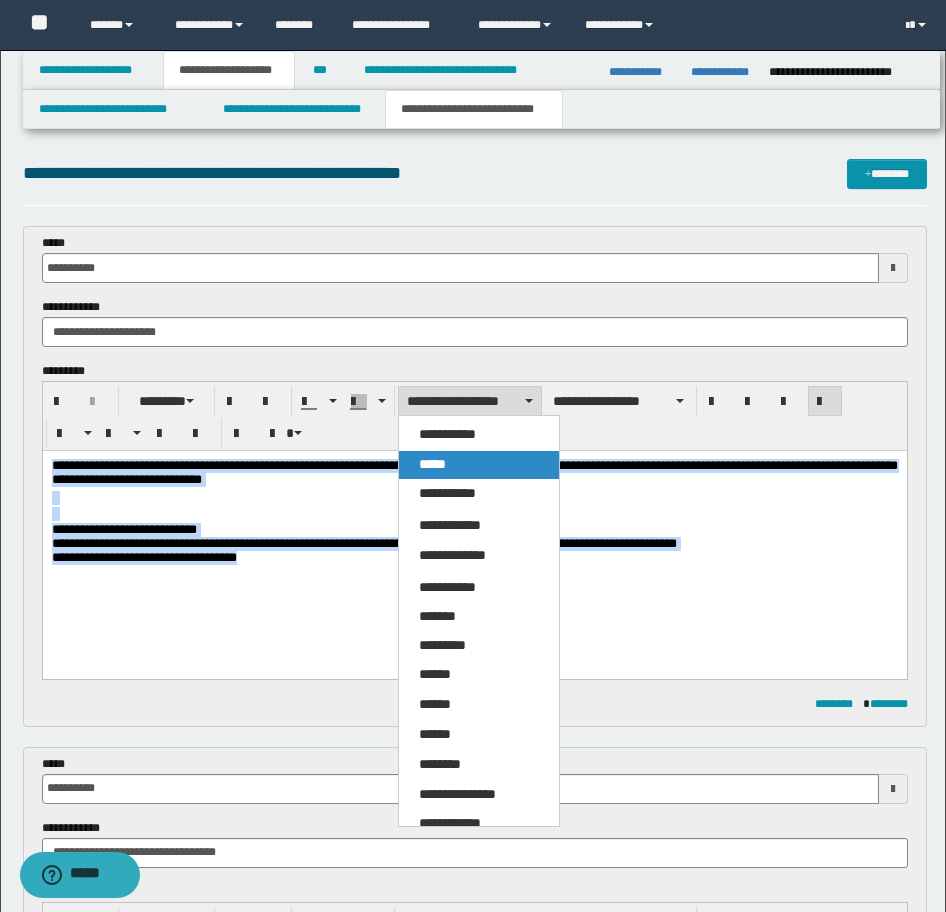 click on "*****" at bounding box center [479, 465] 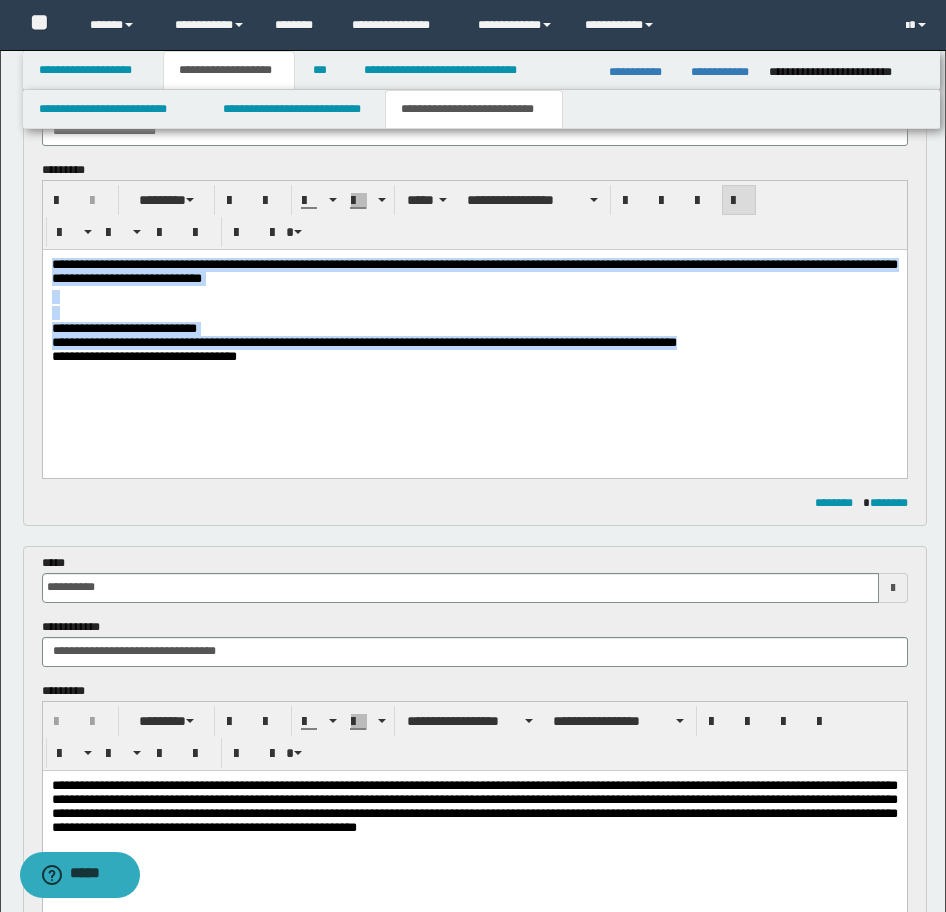 scroll, scrollTop: 200, scrollLeft: 0, axis: vertical 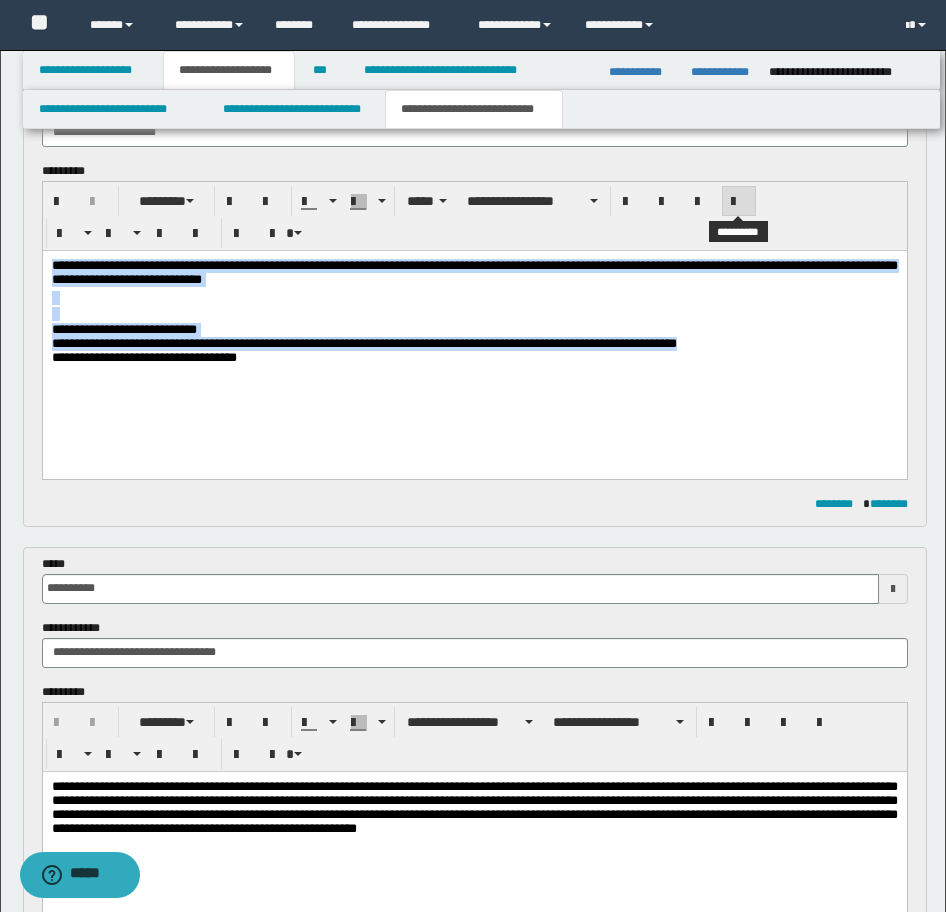 click at bounding box center (739, 201) 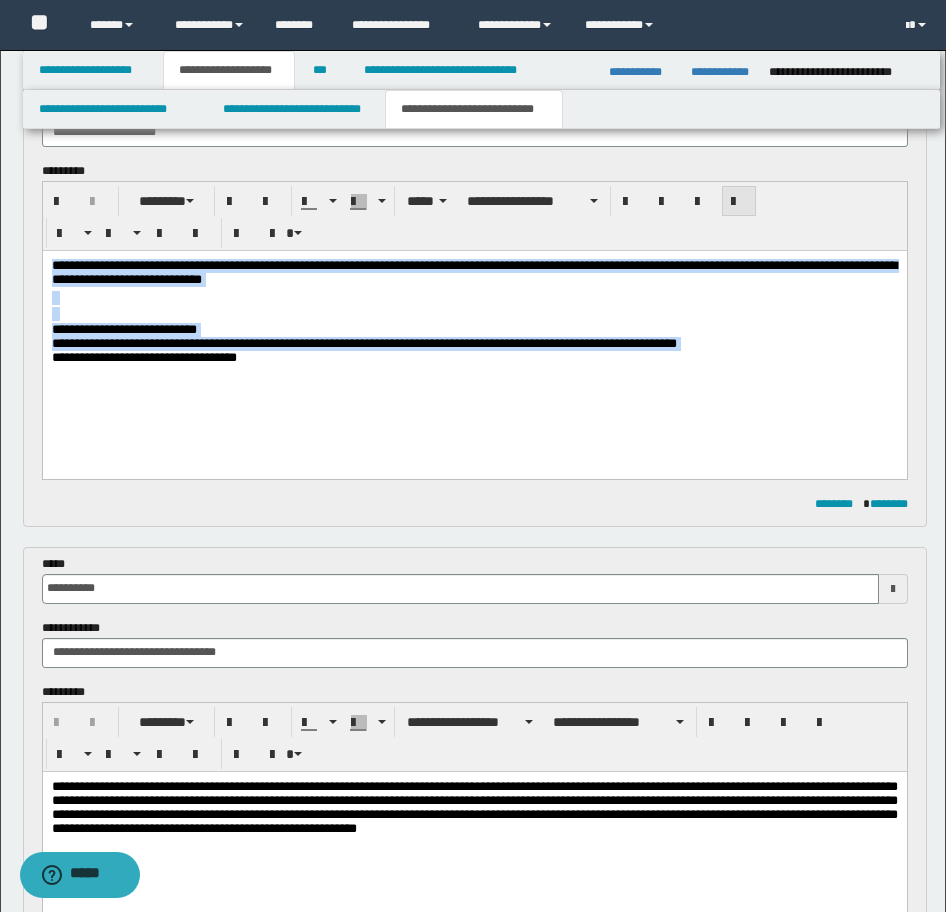 click at bounding box center [739, 201] 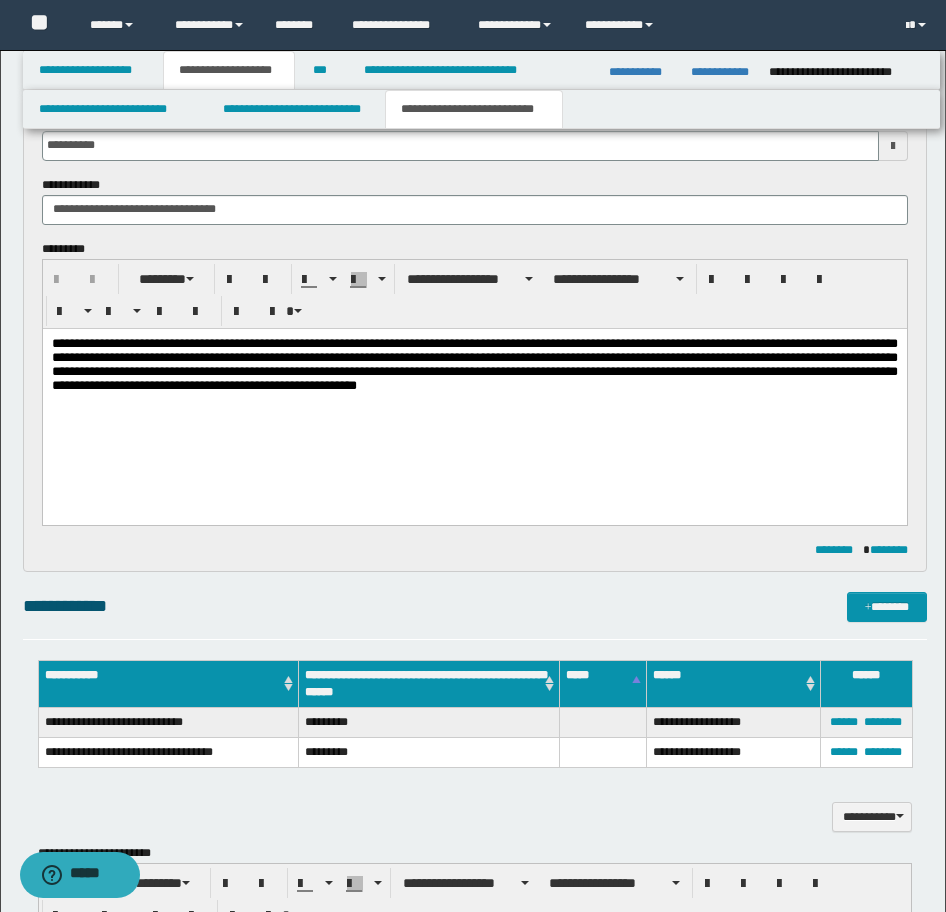 scroll, scrollTop: 700, scrollLeft: 0, axis: vertical 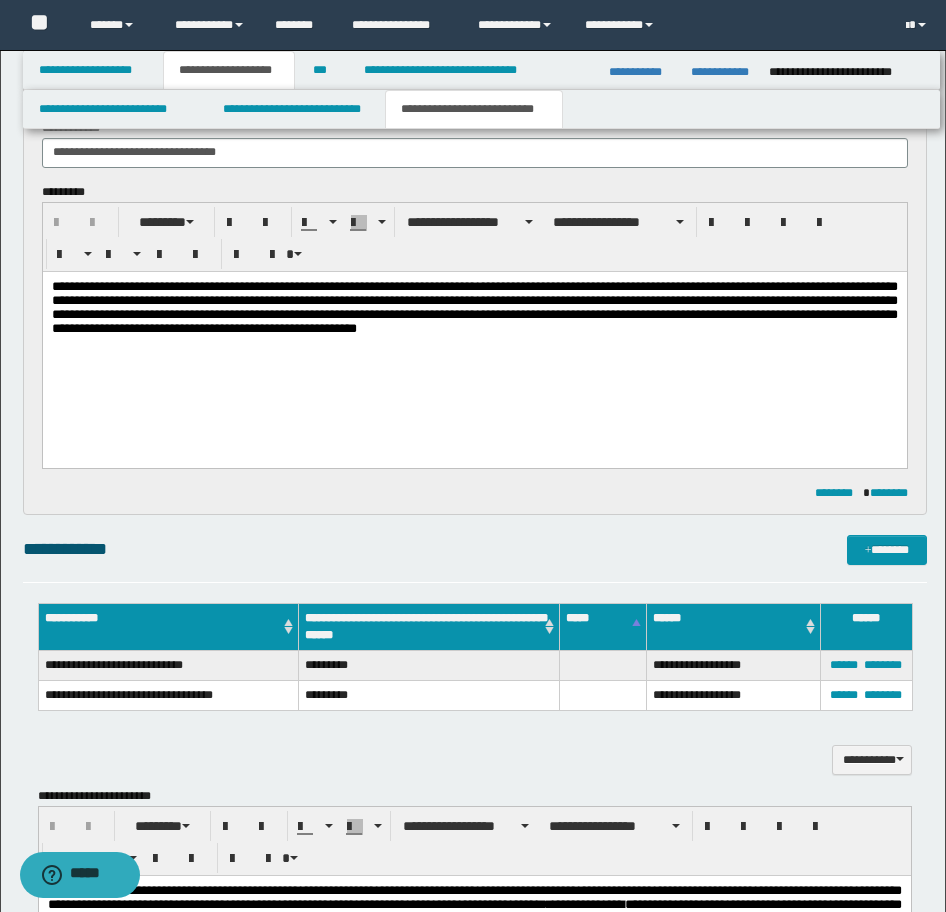 click on "**********" at bounding box center [474, 332] 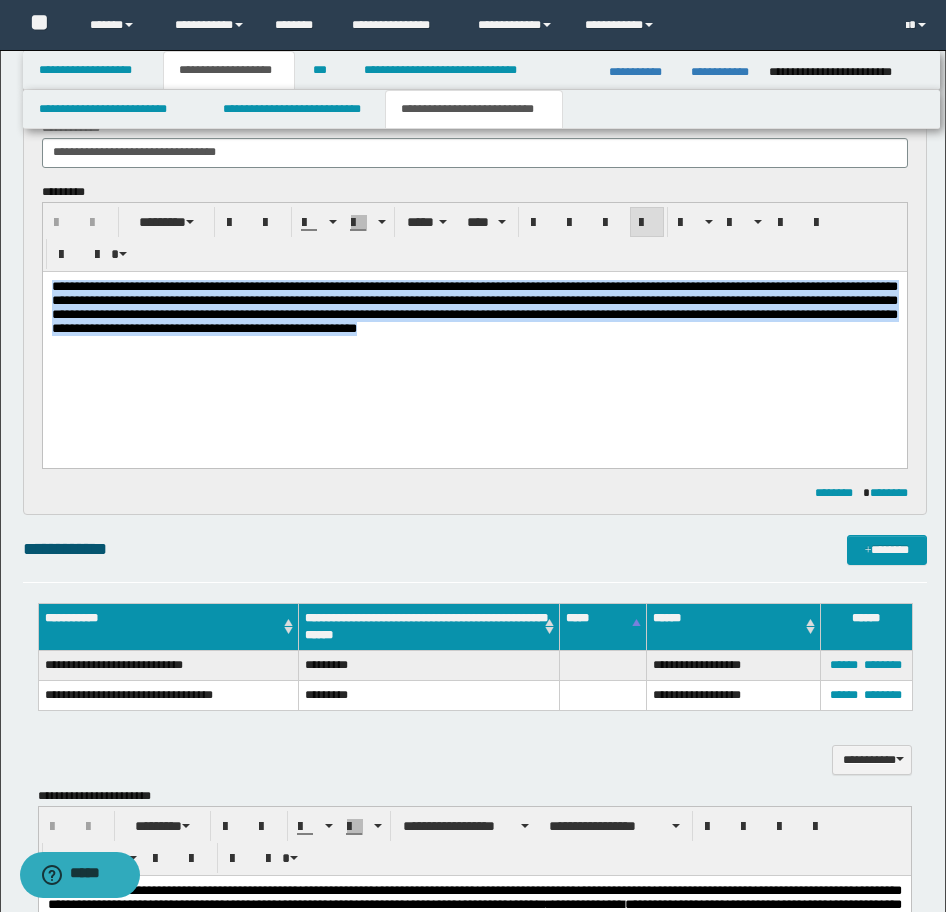 drag, startPoint x: 212, startPoint y: 347, endPoint x: -17, endPoint y: 261, distance: 244.61603 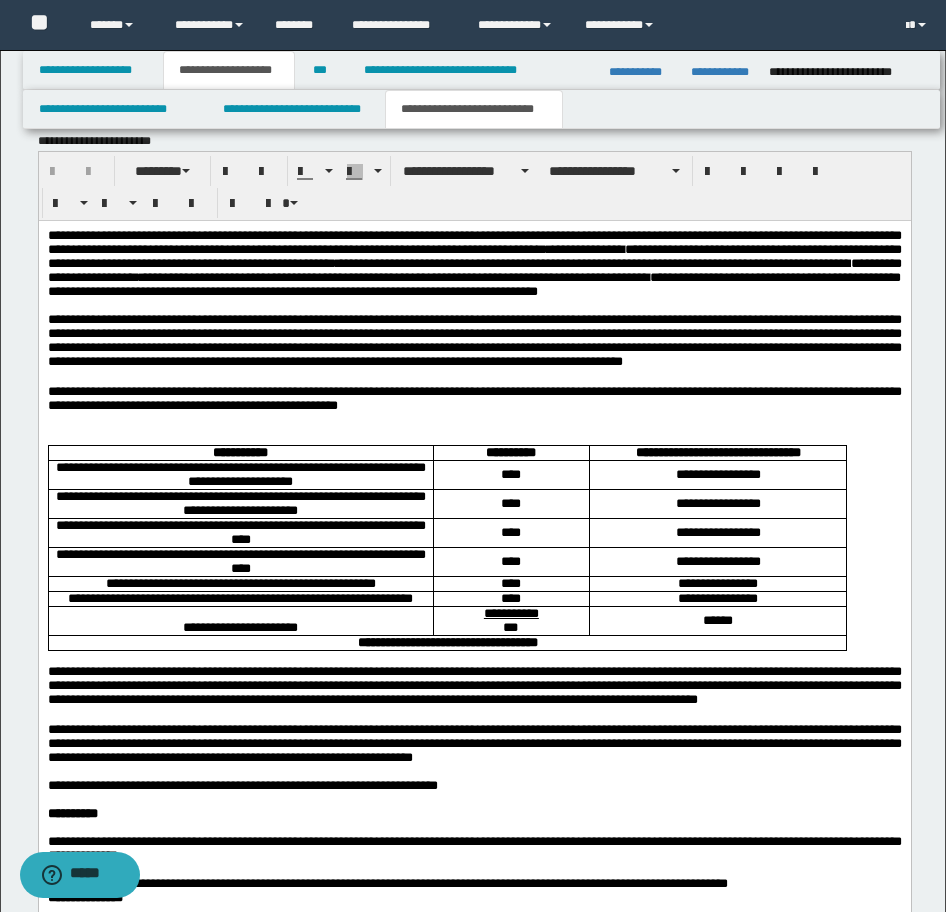 scroll, scrollTop: 1400, scrollLeft: 0, axis: vertical 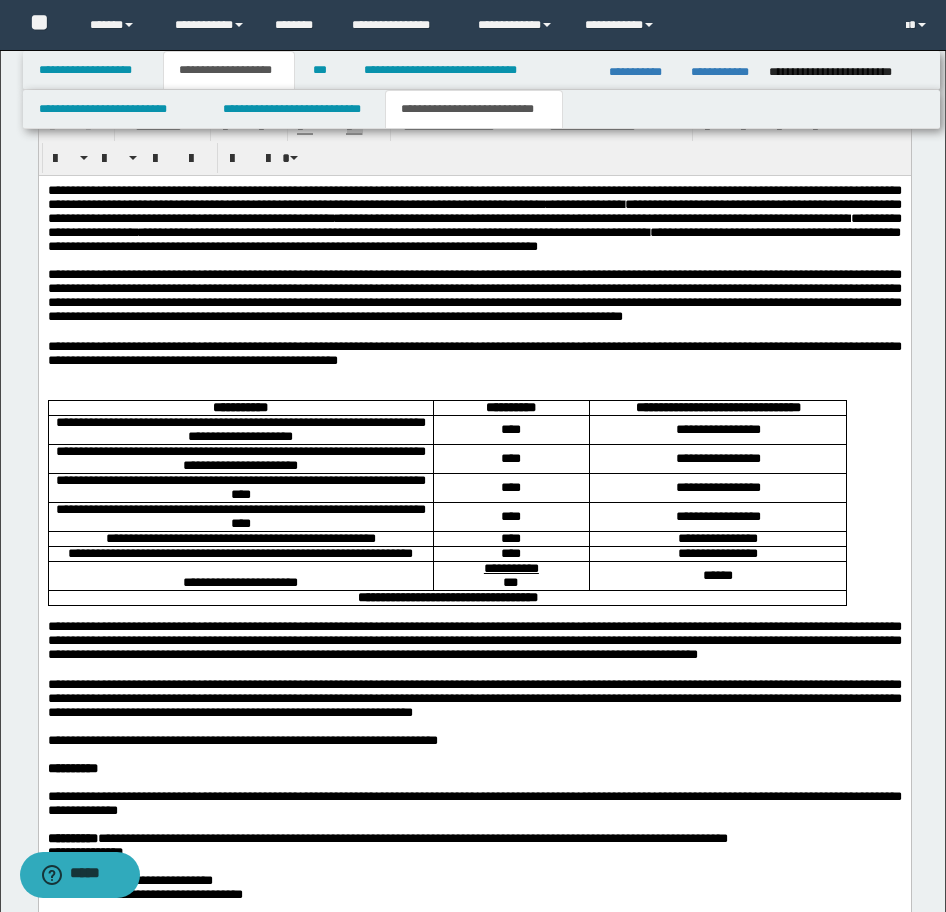 click at bounding box center [474, 375] 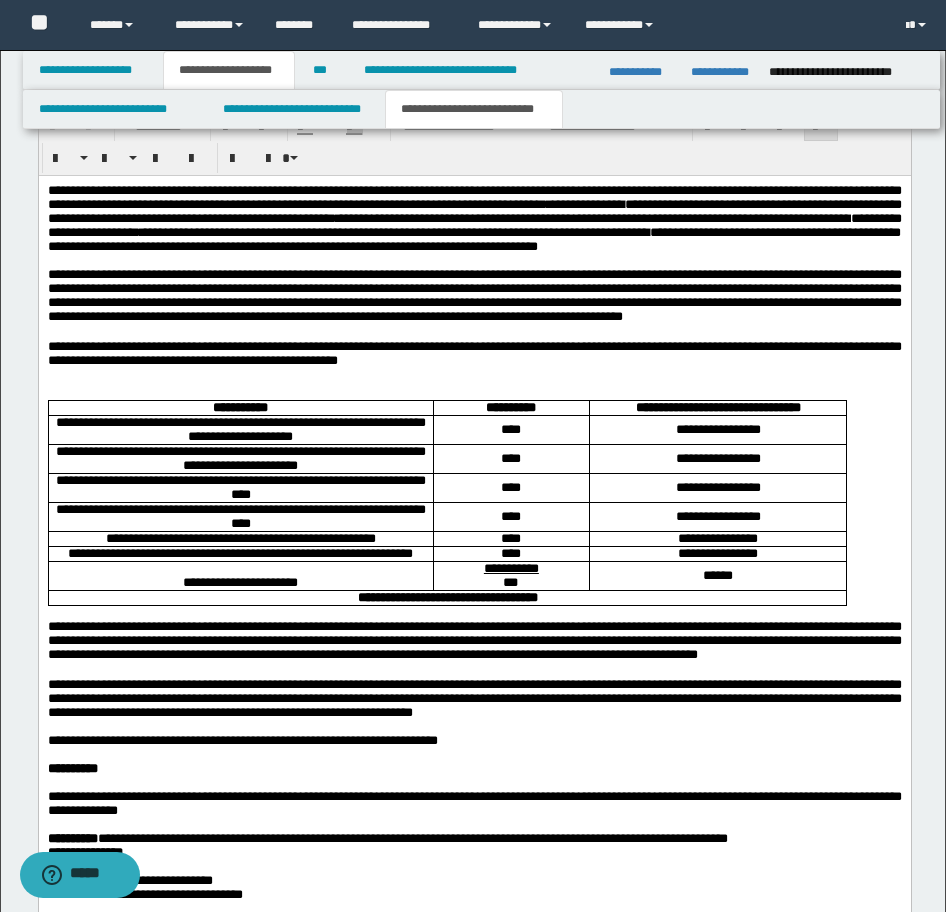 type 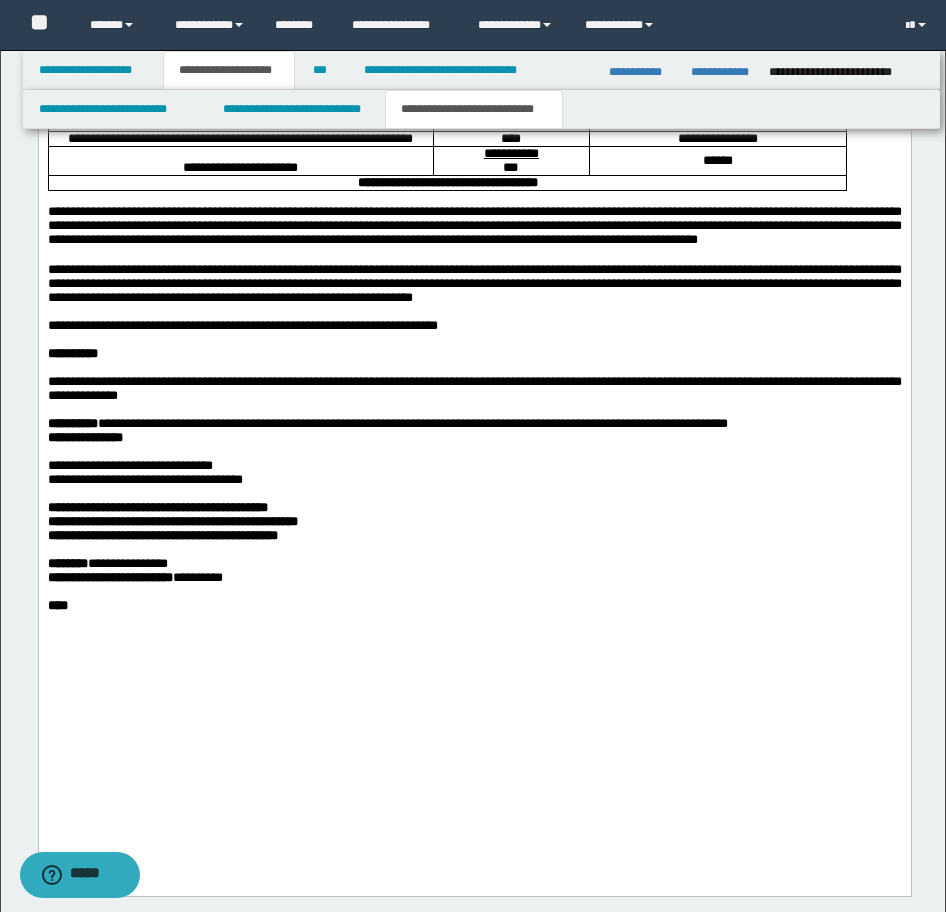 scroll, scrollTop: 1800, scrollLeft: 0, axis: vertical 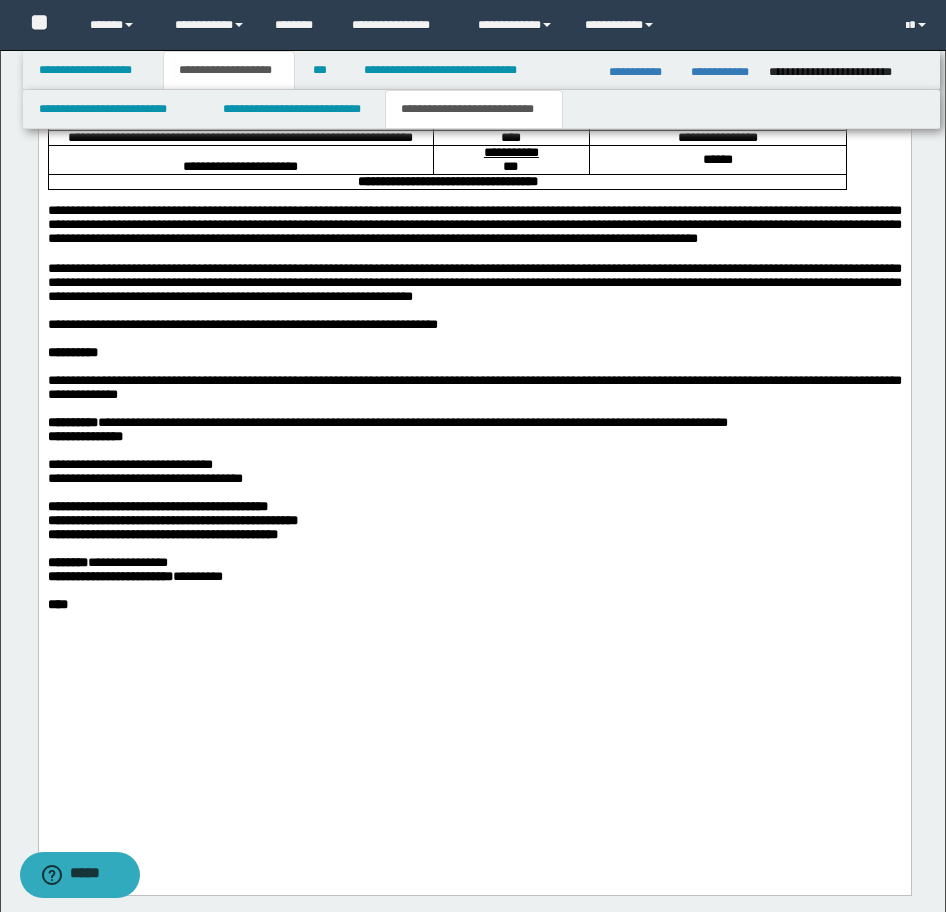 click at bounding box center [474, 311] 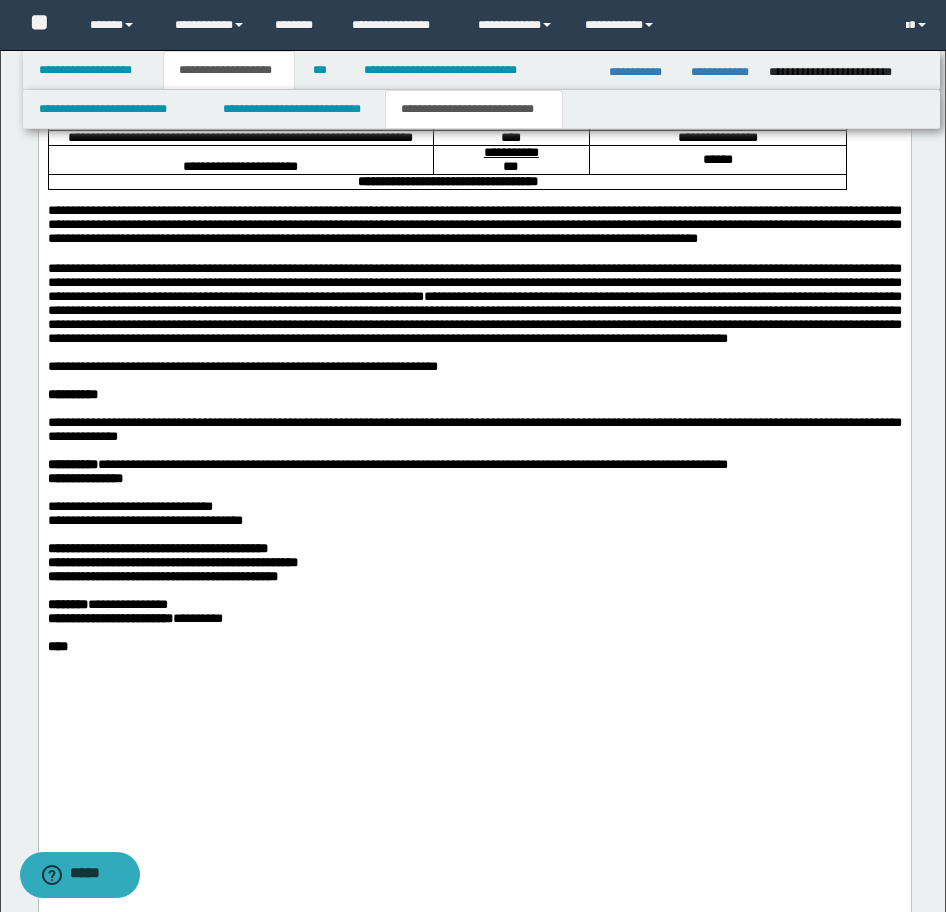 click on "**********" at bounding box center [162, 576] 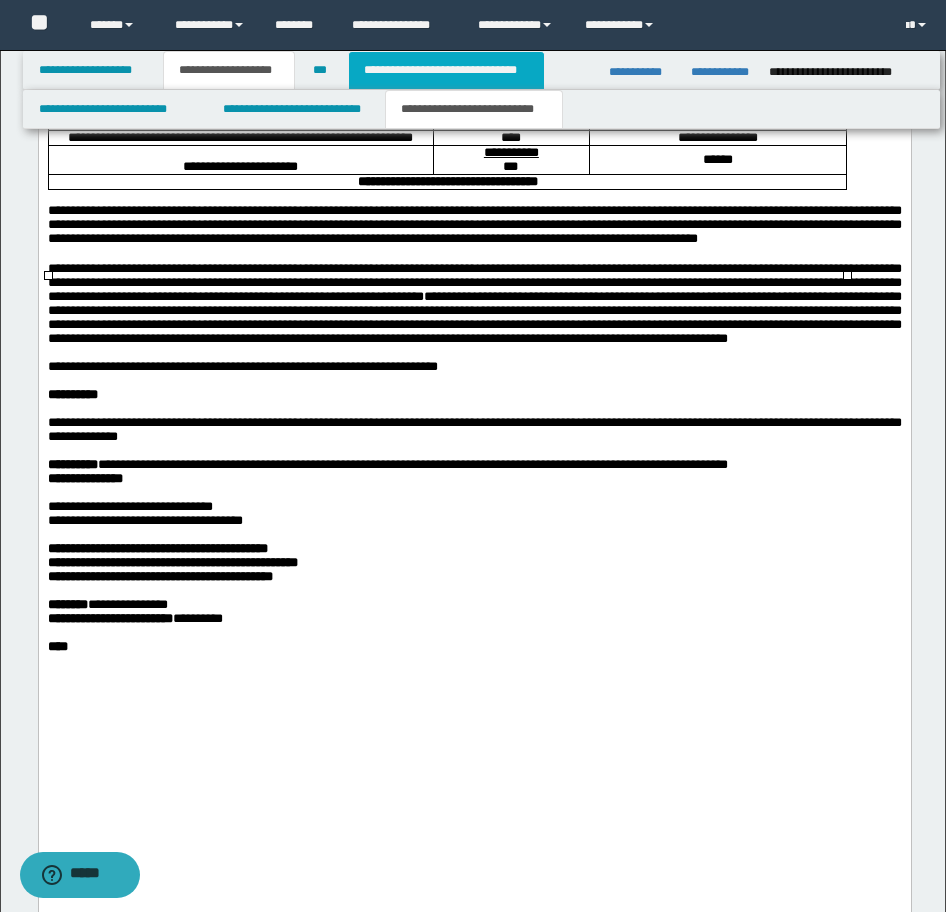 click on "**********" at bounding box center (446, 70) 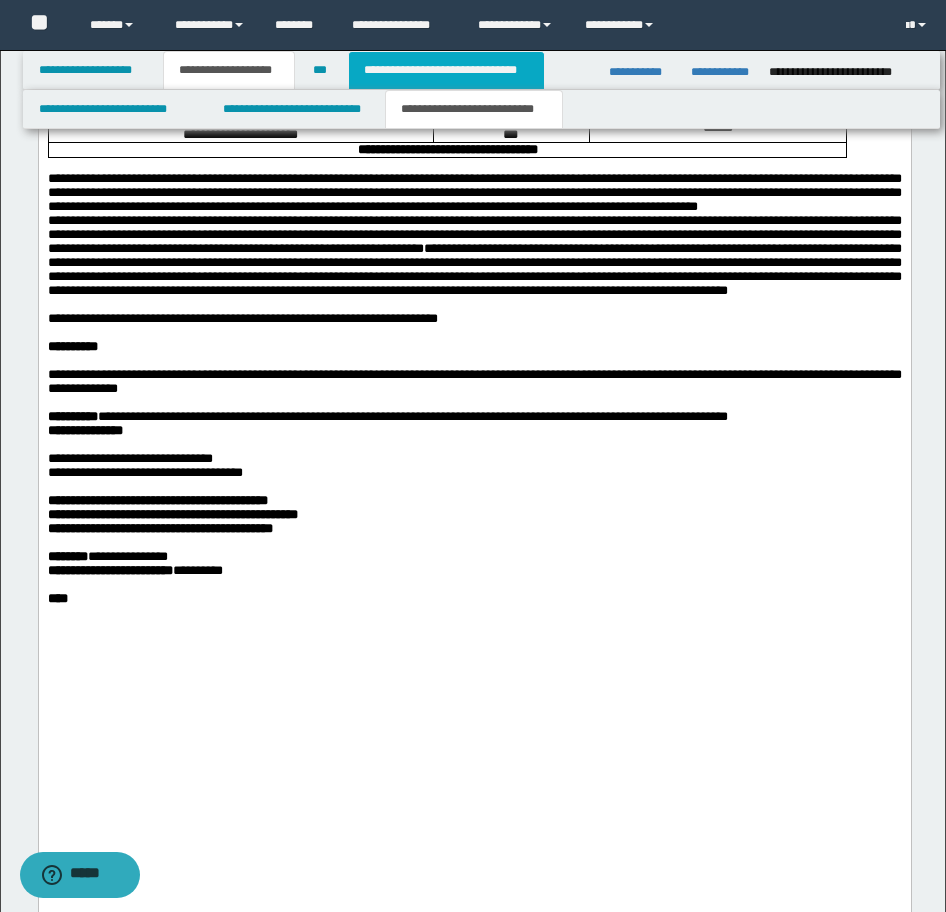 scroll, scrollTop: 0, scrollLeft: 0, axis: both 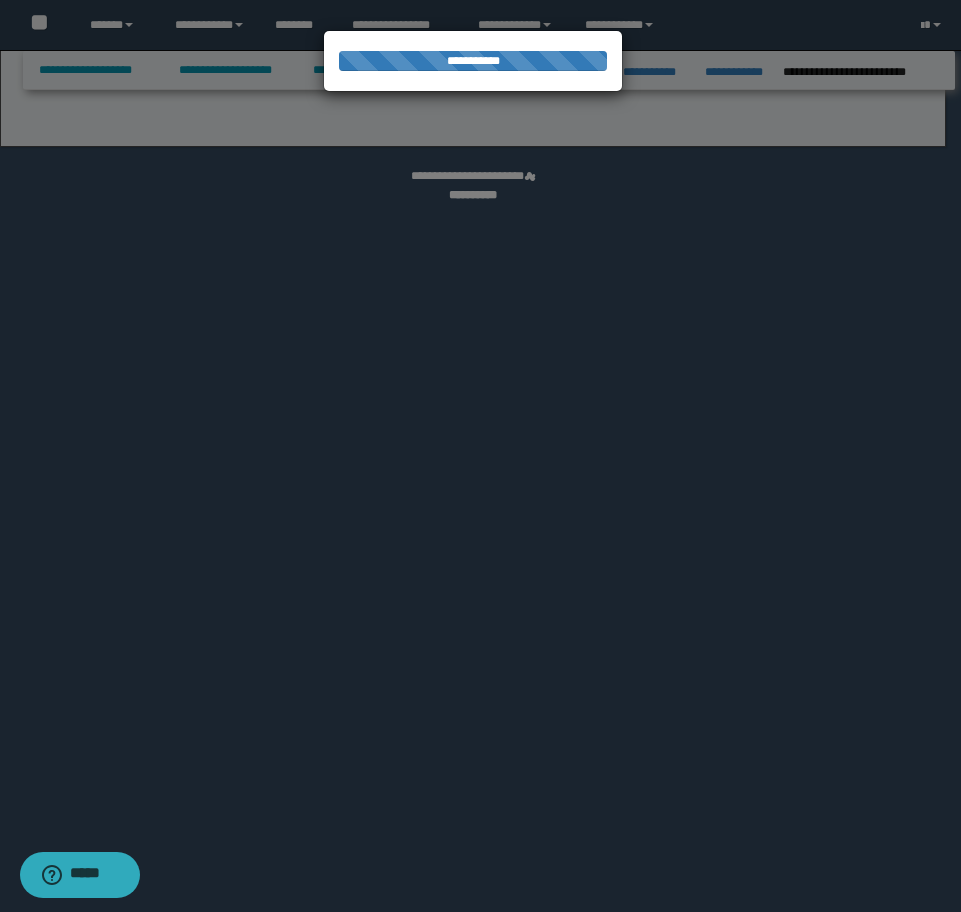 select on "*" 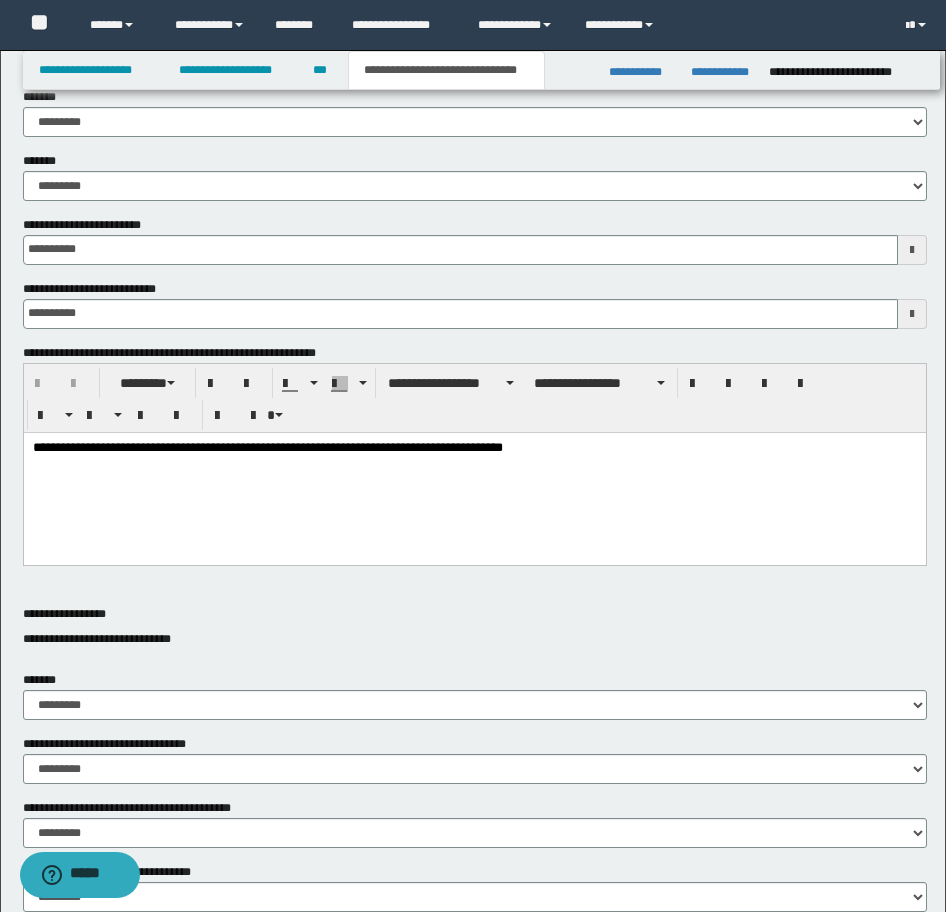 scroll, scrollTop: 400, scrollLeft: 0, axis: vertical 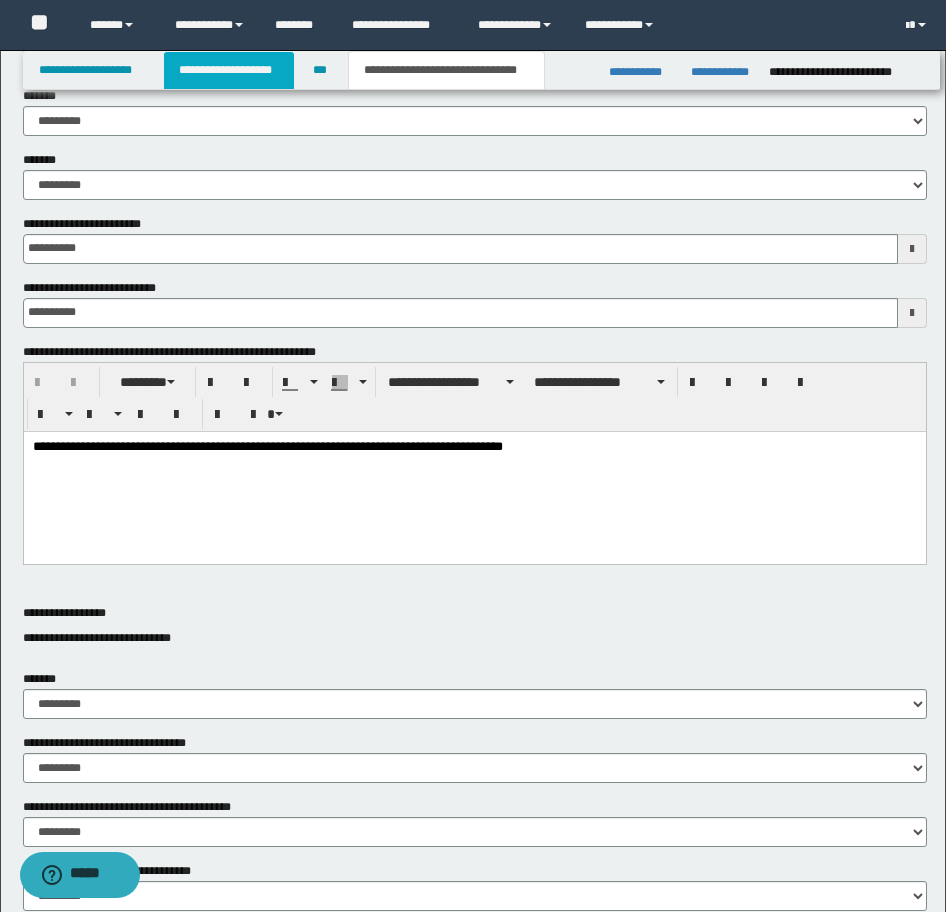 click on "**********" at bounding box center [229, 70] 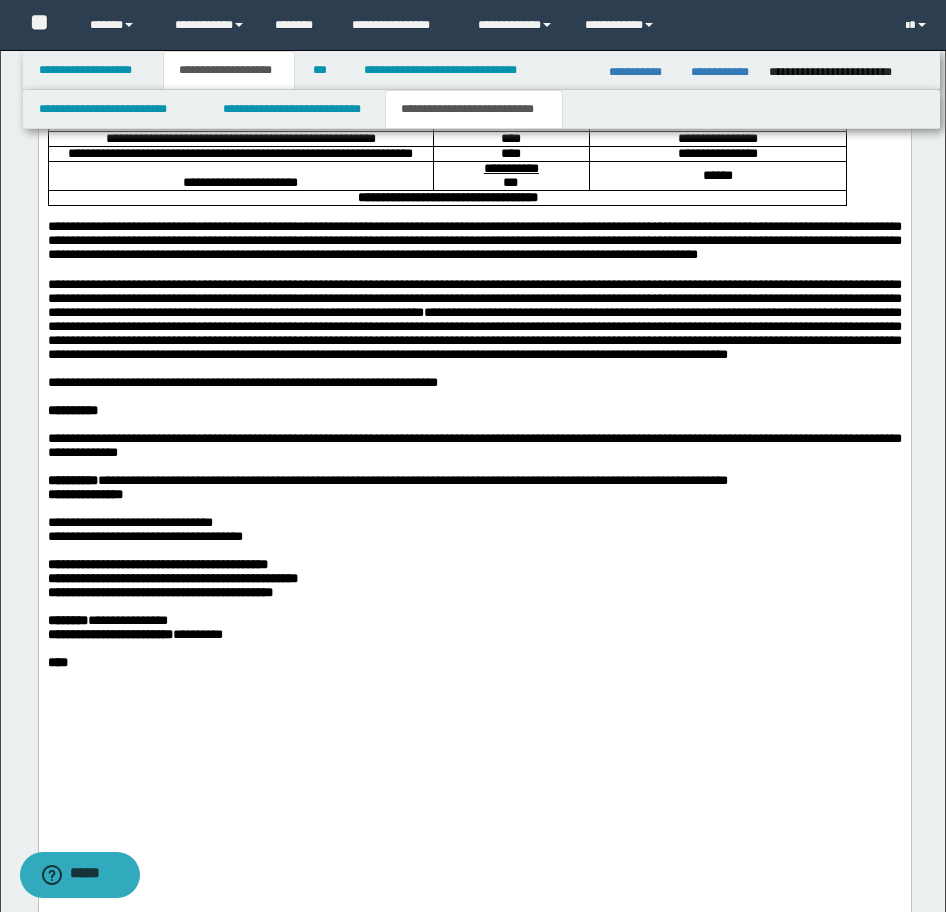 scroll, scrollTop: 1831, scrollLeft: 0, axis: vertical 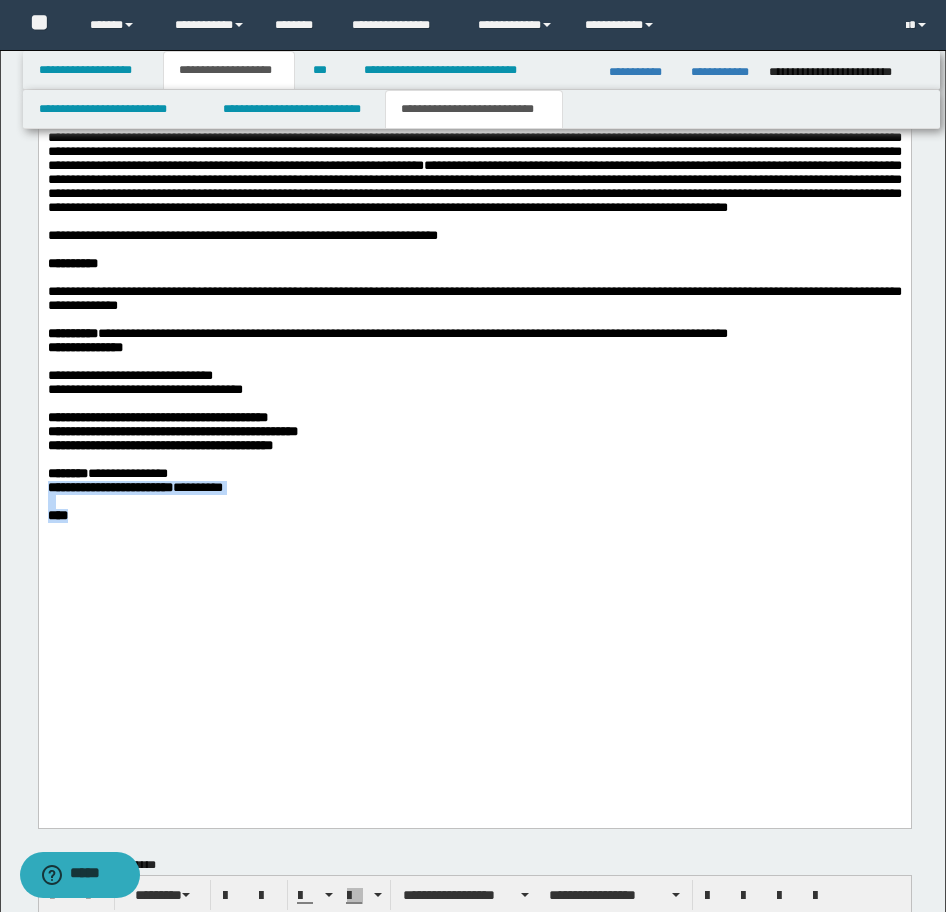 drag, startPoint x: 228, startPoint y: 747, endPoint x: 178, endPoint y: 733, distance: 51.92302 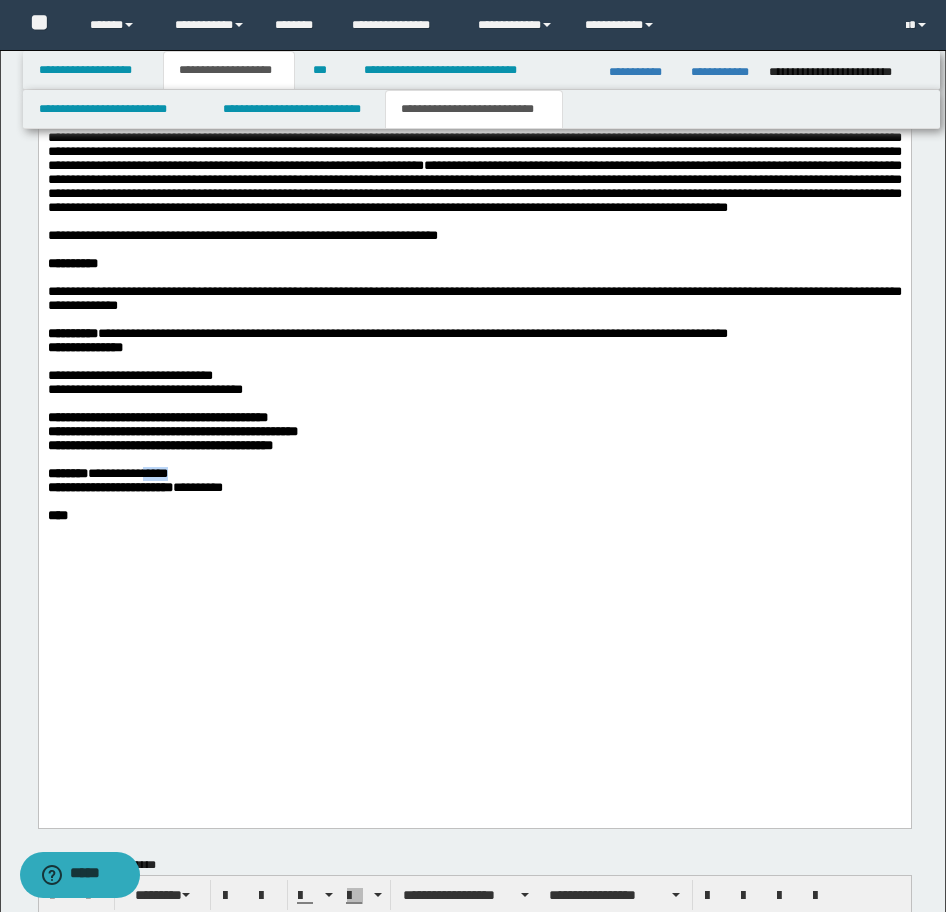 drag, startPoint x: 219, startPoint y: 660, endPoint x: 174, endPoint y: 660, distance: 45 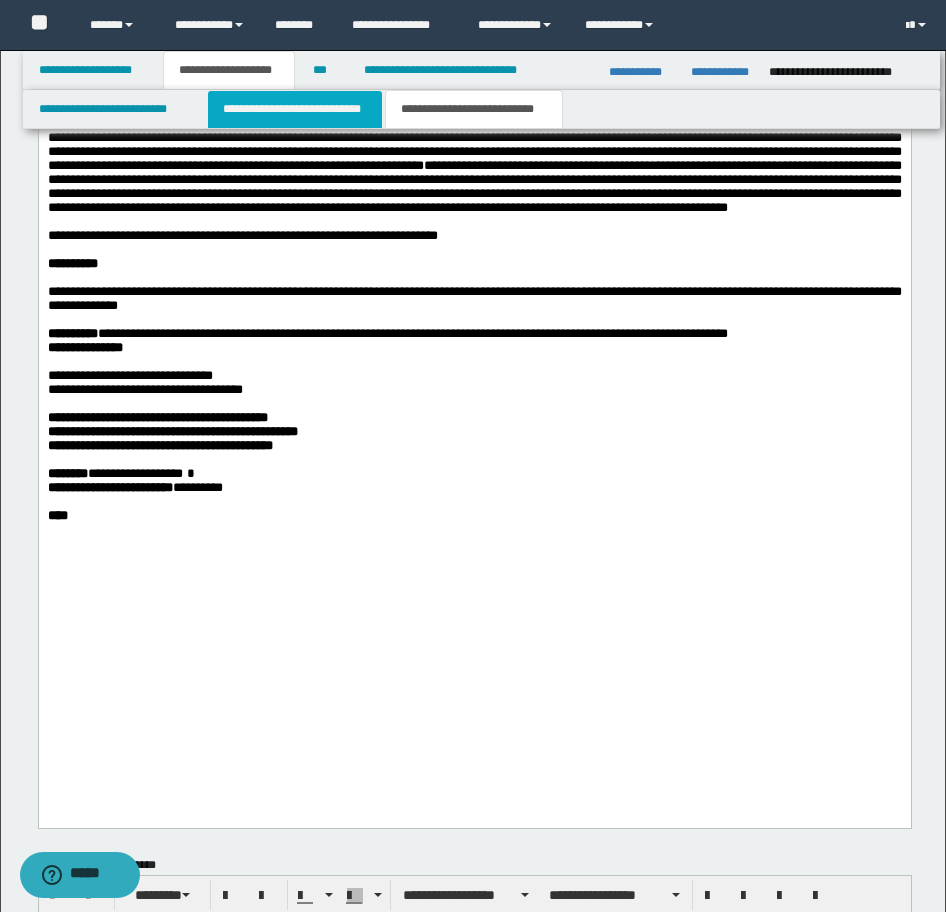 click on "**********" at bounding box center [295, 109] 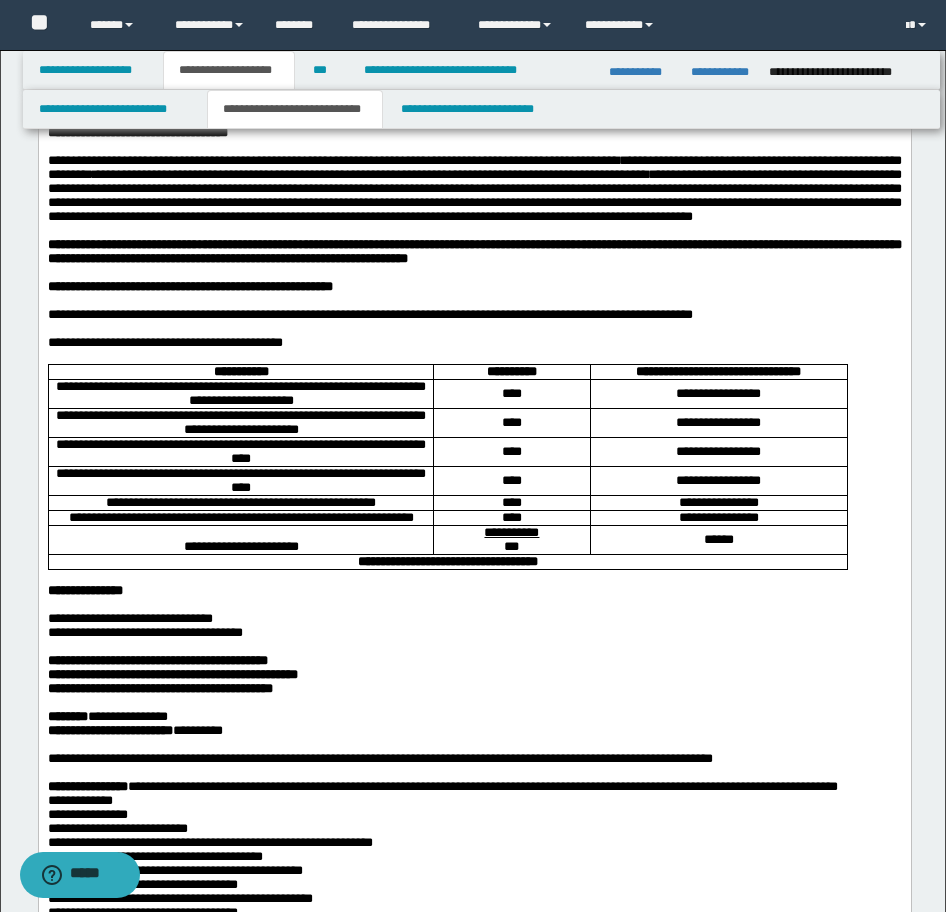 scroll, scrollTop: 431, scrollLeft: 0, axis: vertical 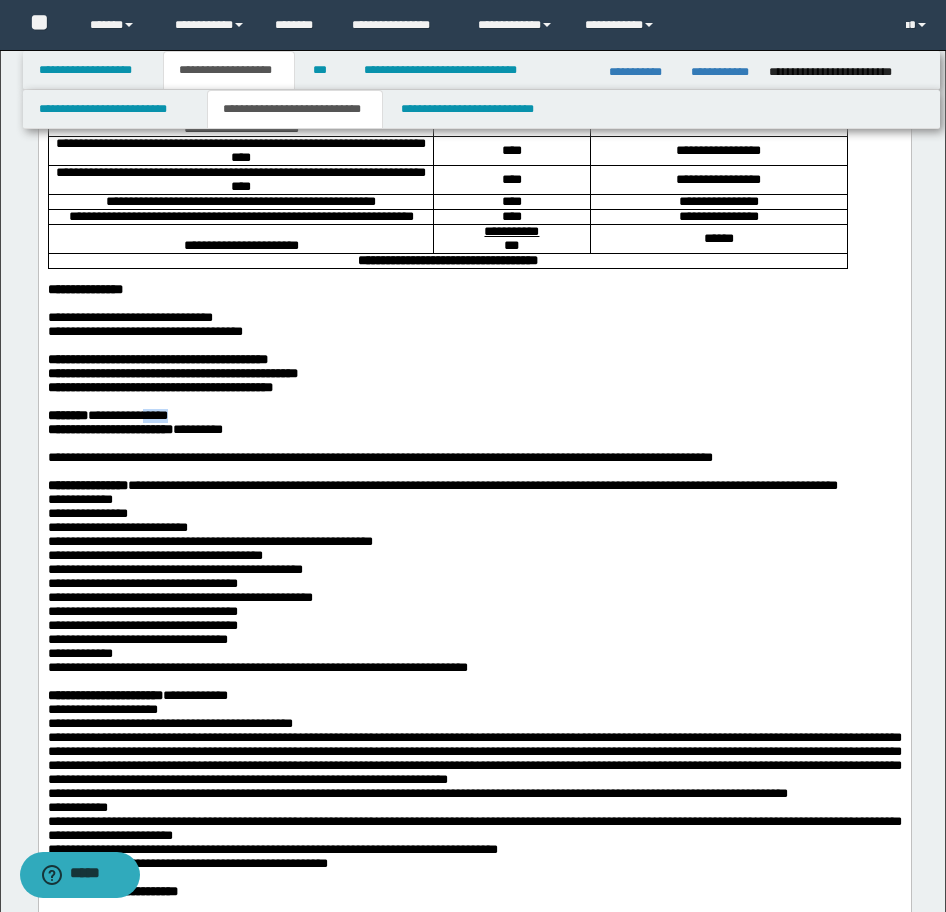 drag, startPoint x: 217, startPoint y: 510, endPoint x: 177, endPoint y: 519, distance: 41 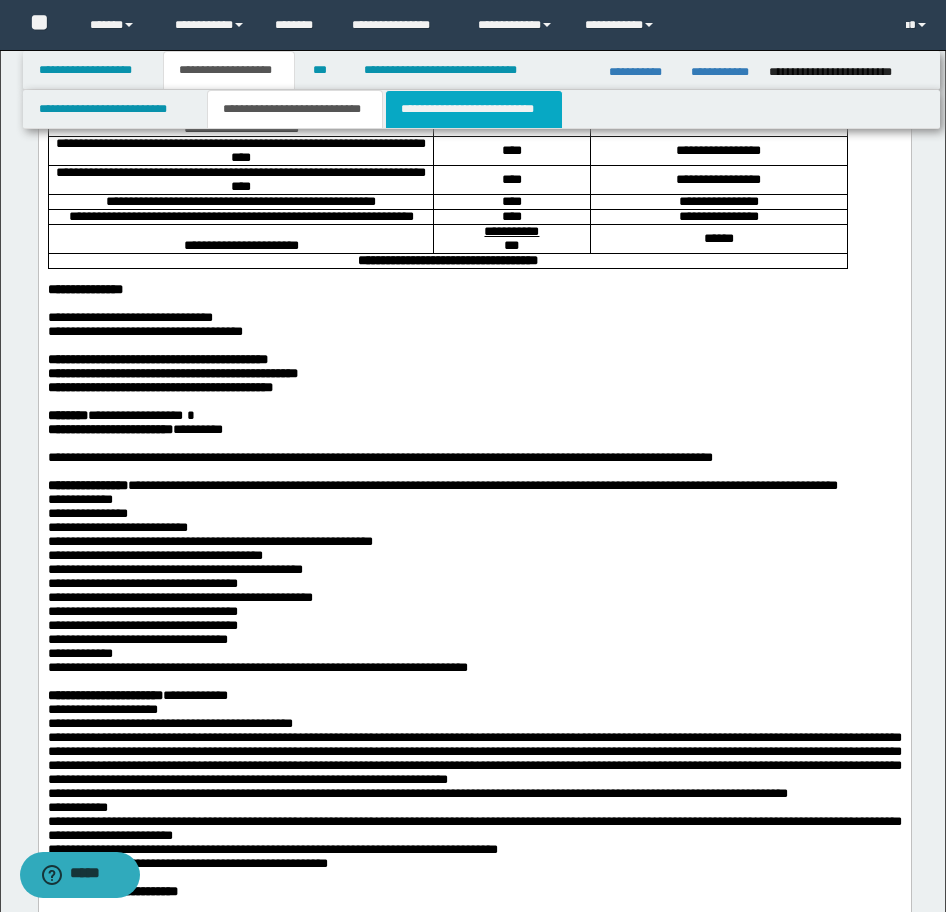click on "**********" at bounding box center [474, 109] 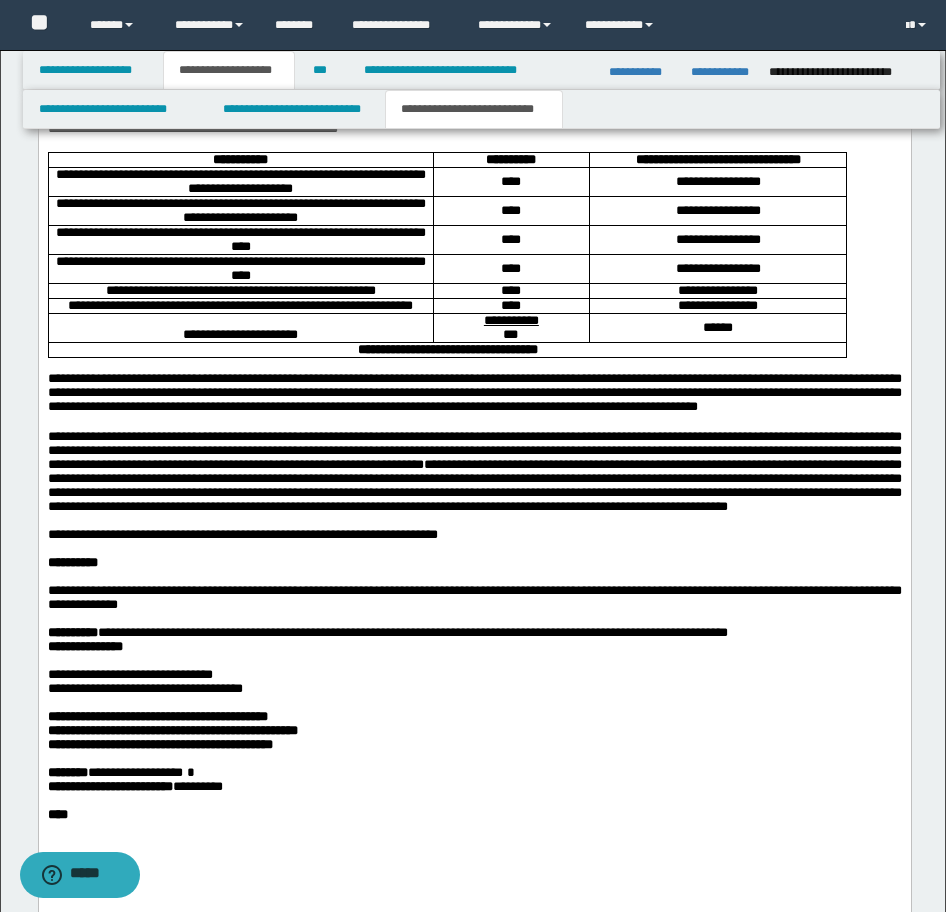 scroll, scrollTop: 1831, scrollLeft: 0, axis: vertical 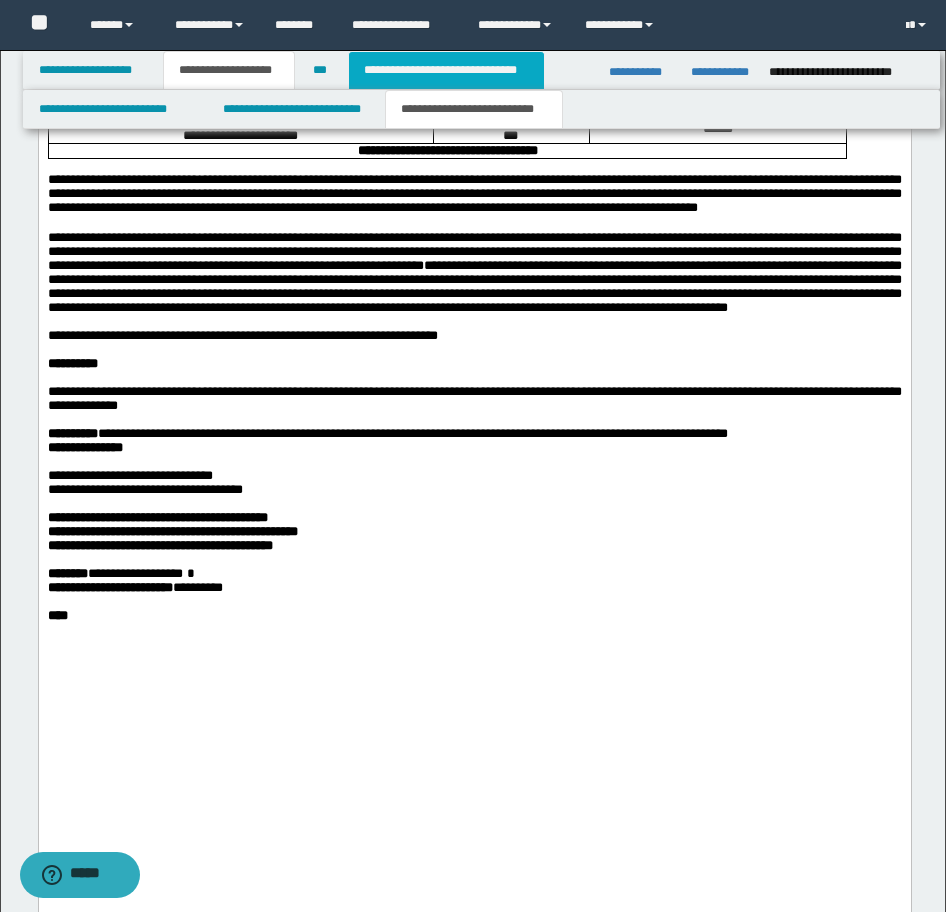 click on "**********" at bounding box center [446, 70] 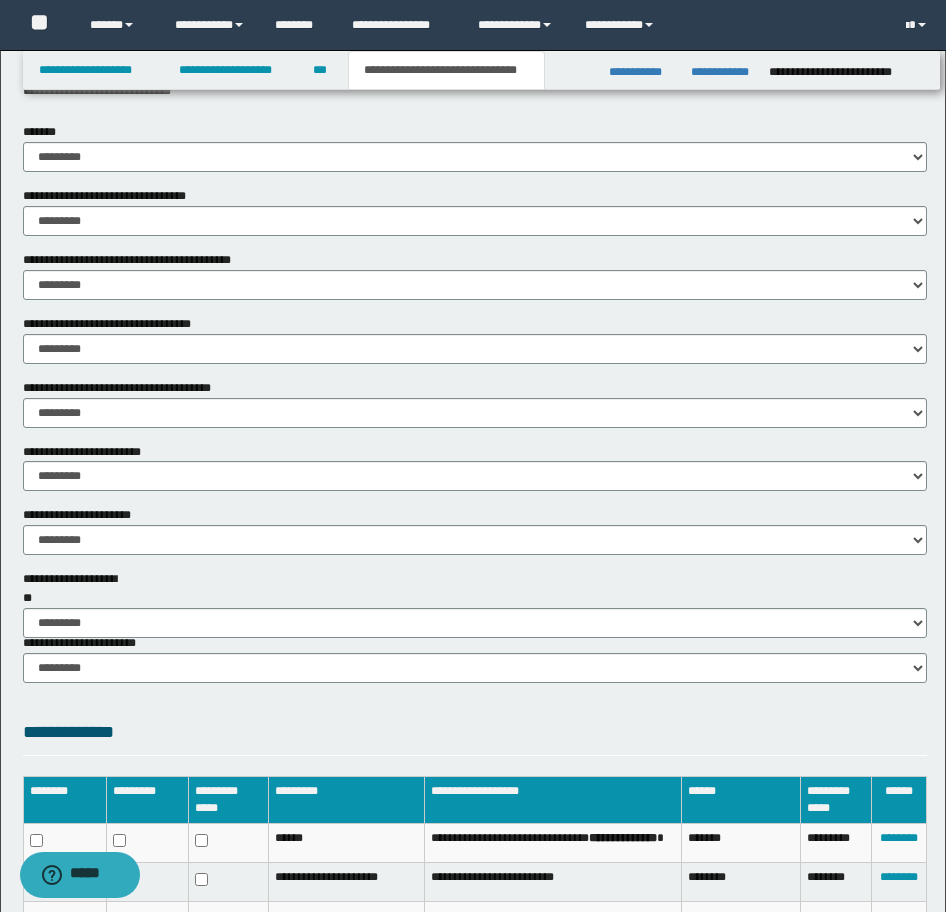 scroll, scrollTop: 1075, scrollLeft: 0, axis: vertical 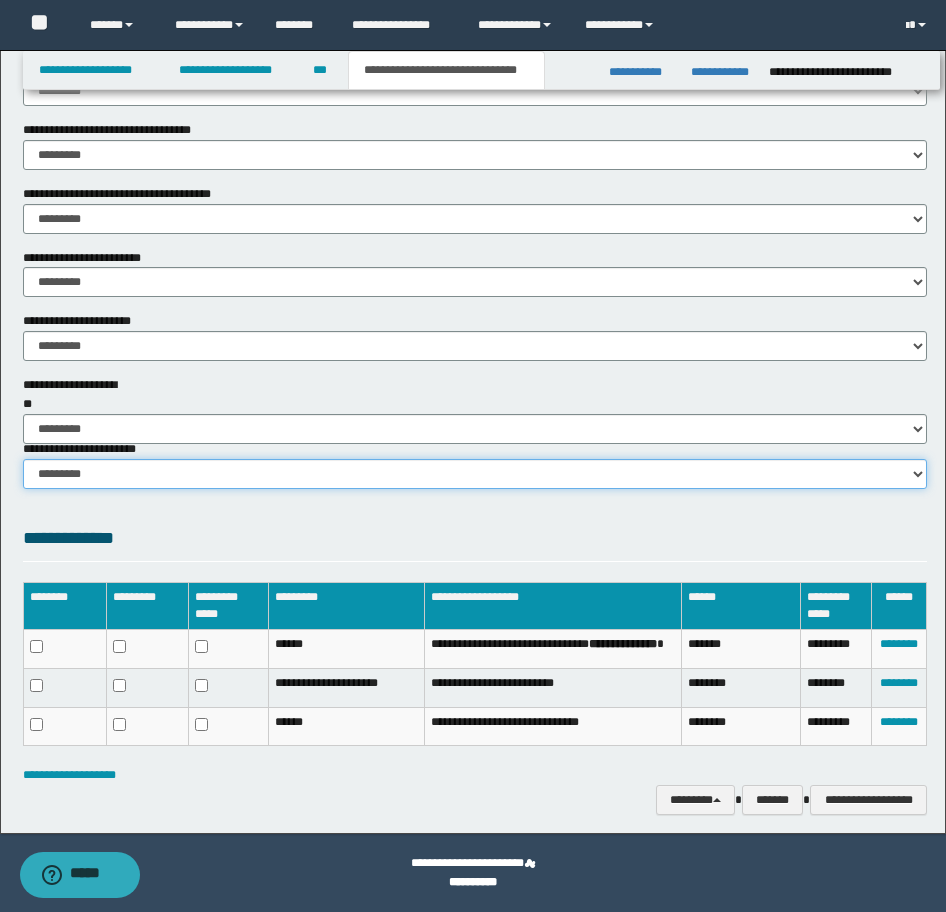 drag, startPoint x: 285, startPoint y: 482, endPoint x: 277, endPoint y: 490, distance: 11.313708 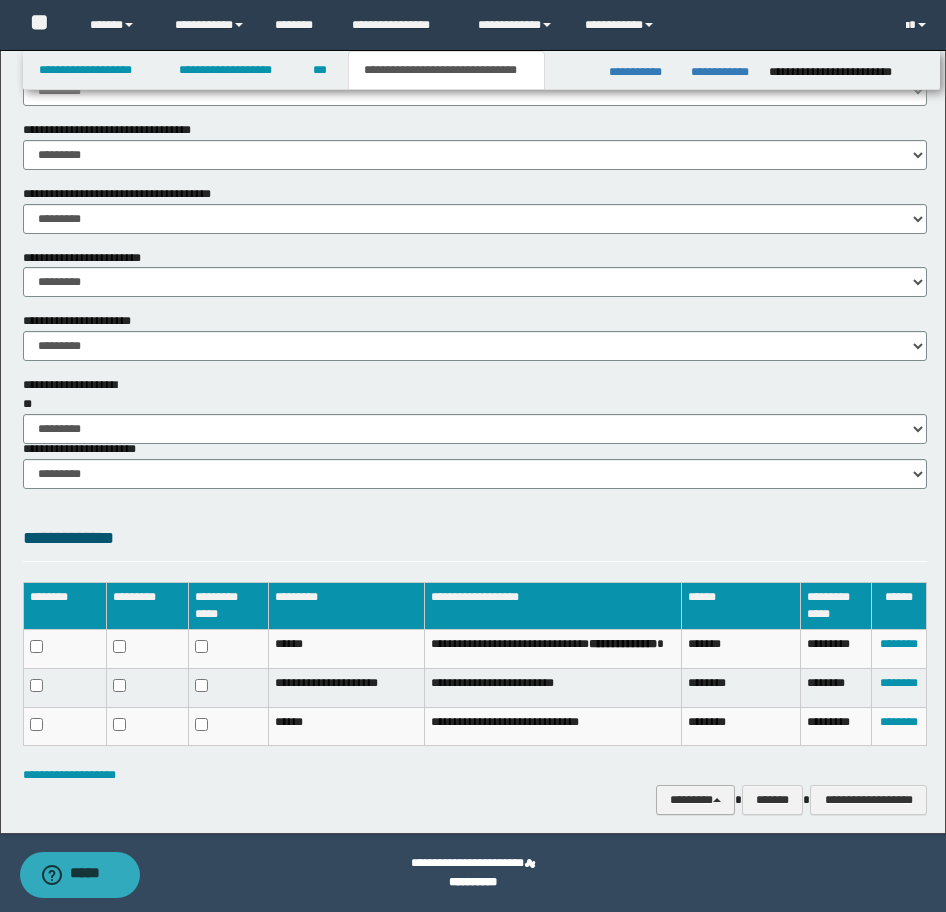 click on "********" at bounding box center [695, 800] 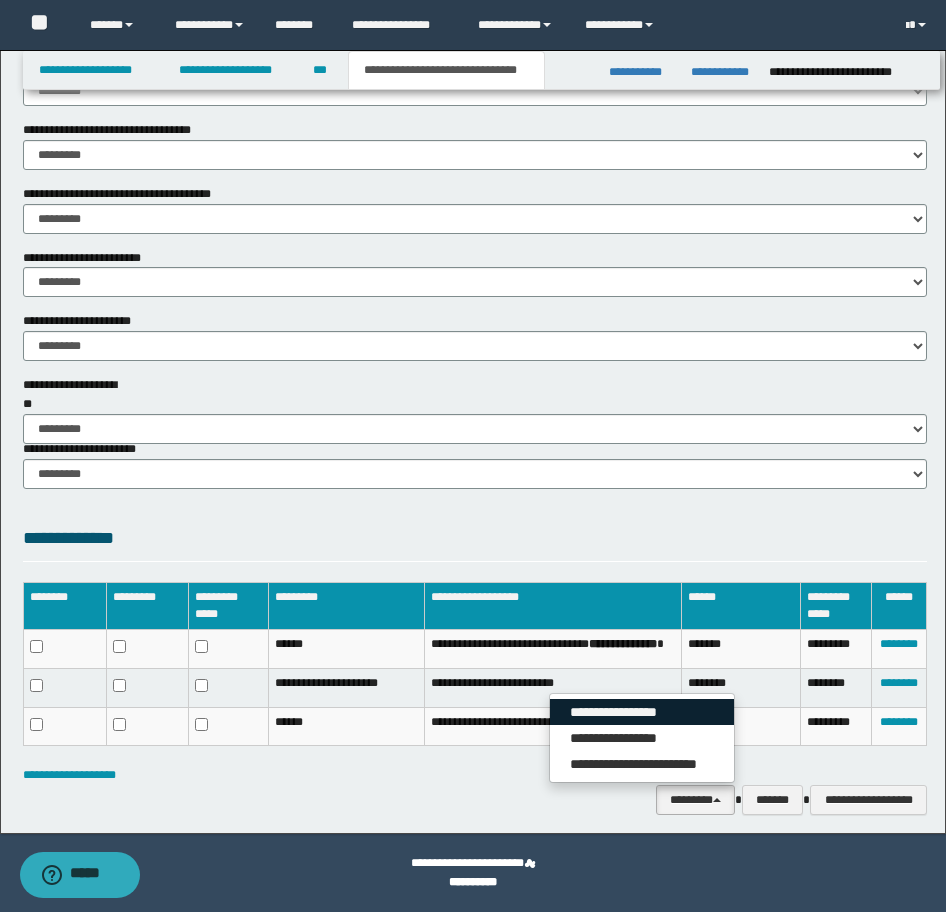click on "**********" at bounding box center (642, 712) 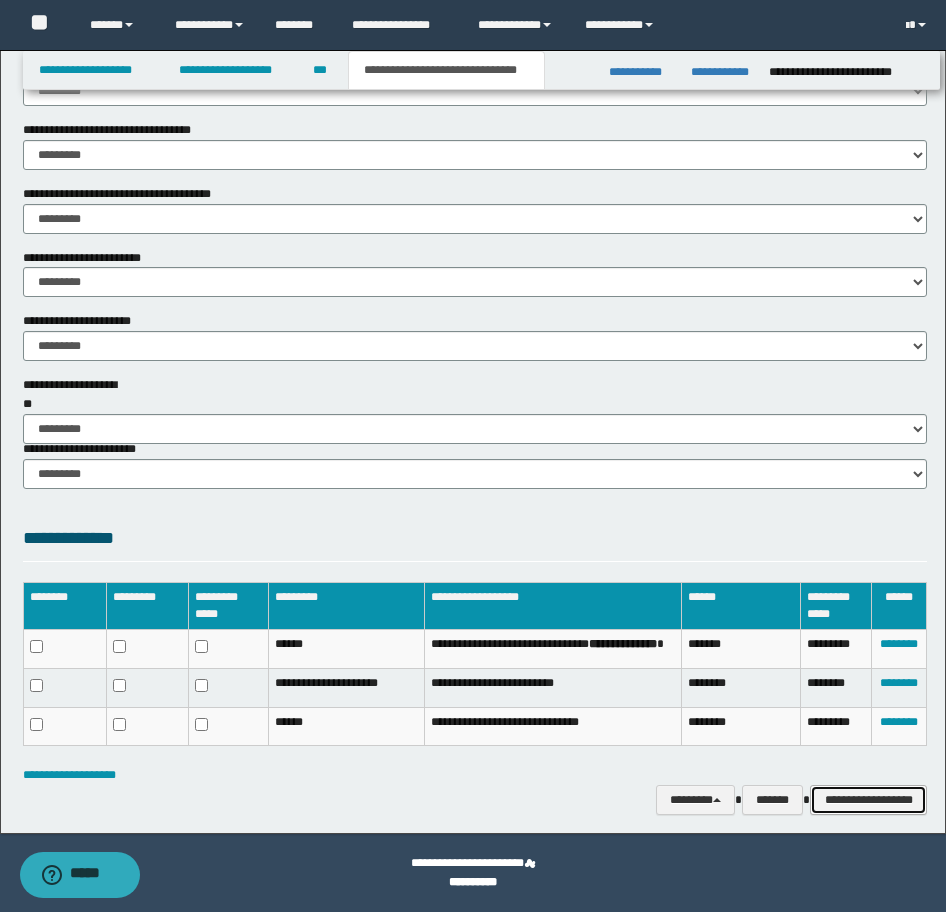 click on "**********" at bounding box center (868, 800) 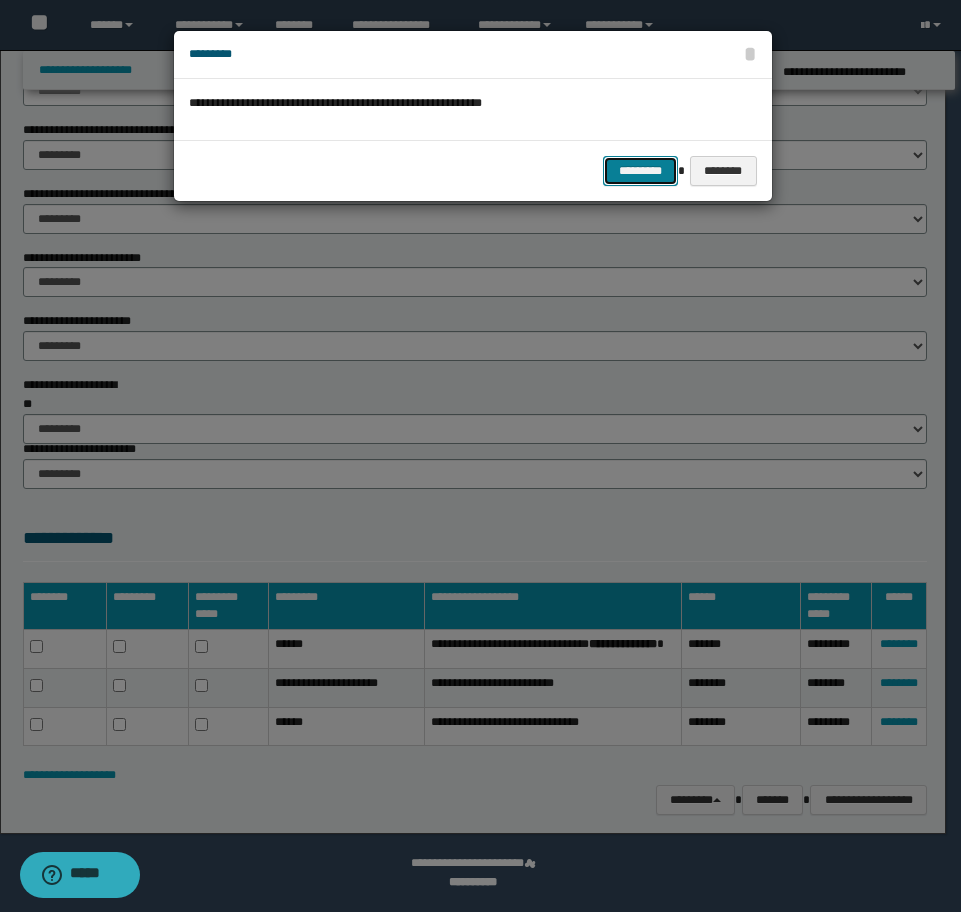 click on "*********" at bounding box center [640, 171] 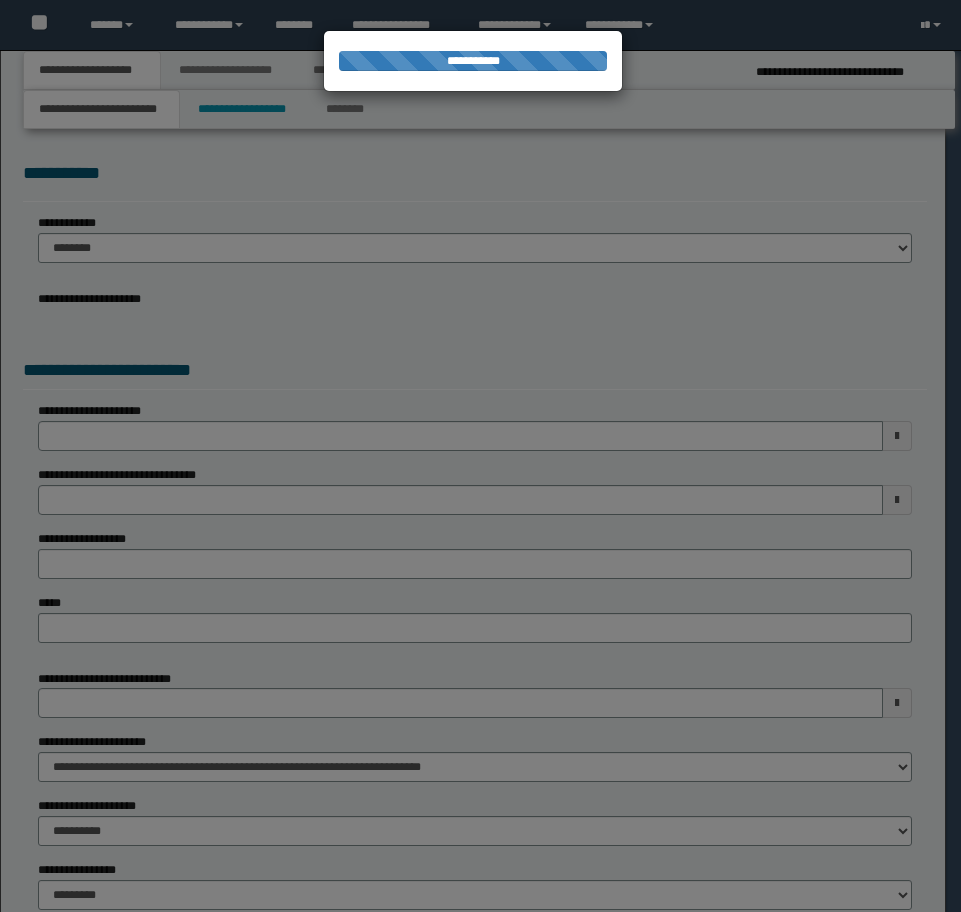 scroll, scrollTop: 0, scrollLeft: 0, axis: both 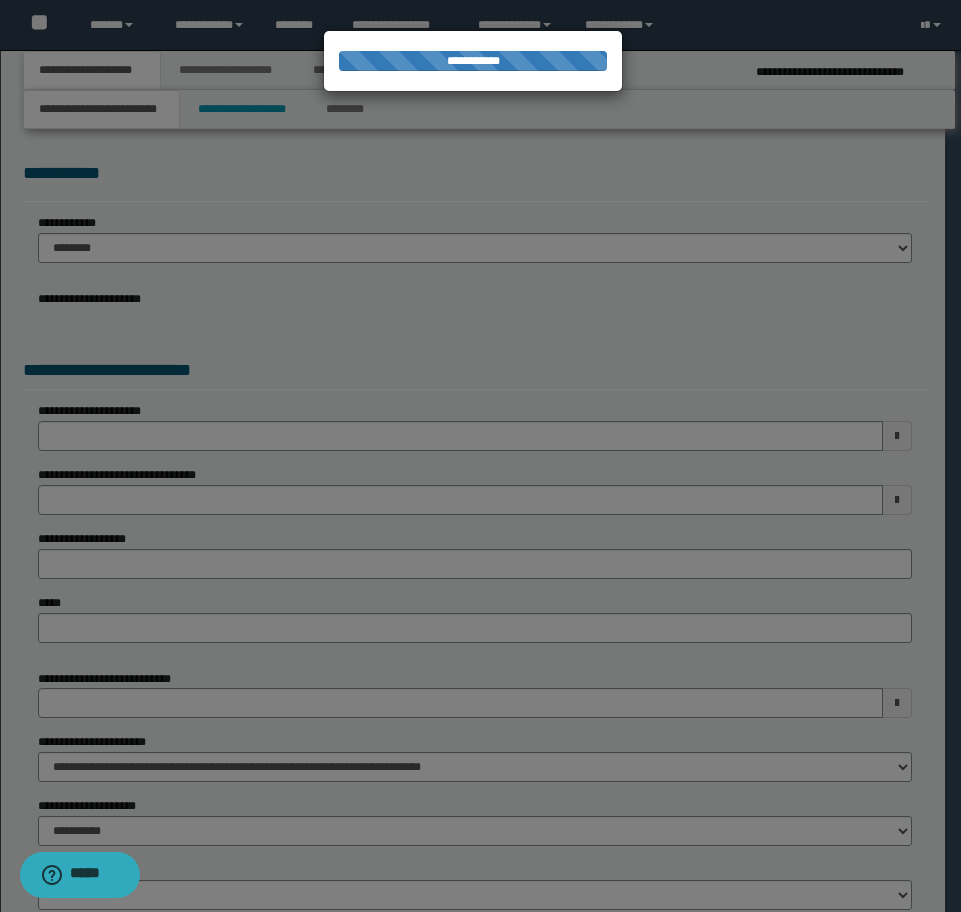 select on "*" 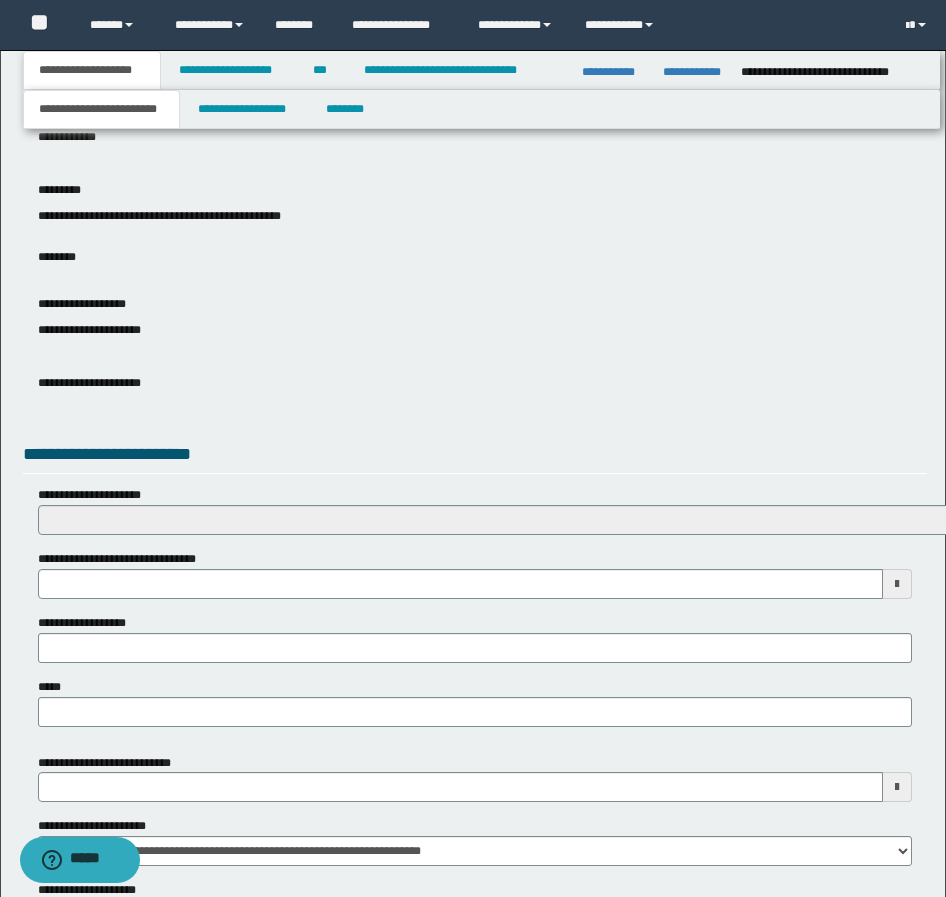scroll, scrollTop: 400, scrollLeft: 0, axis: vertical 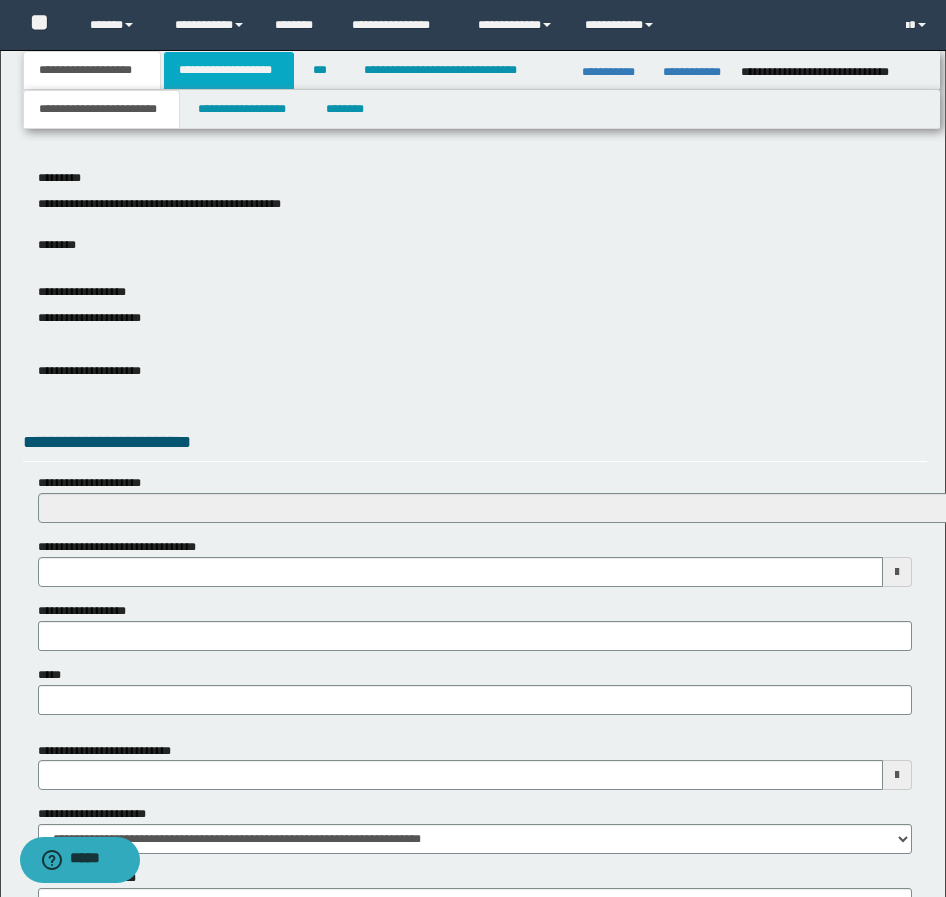 click on "**********" at bounding box center [229, 70] 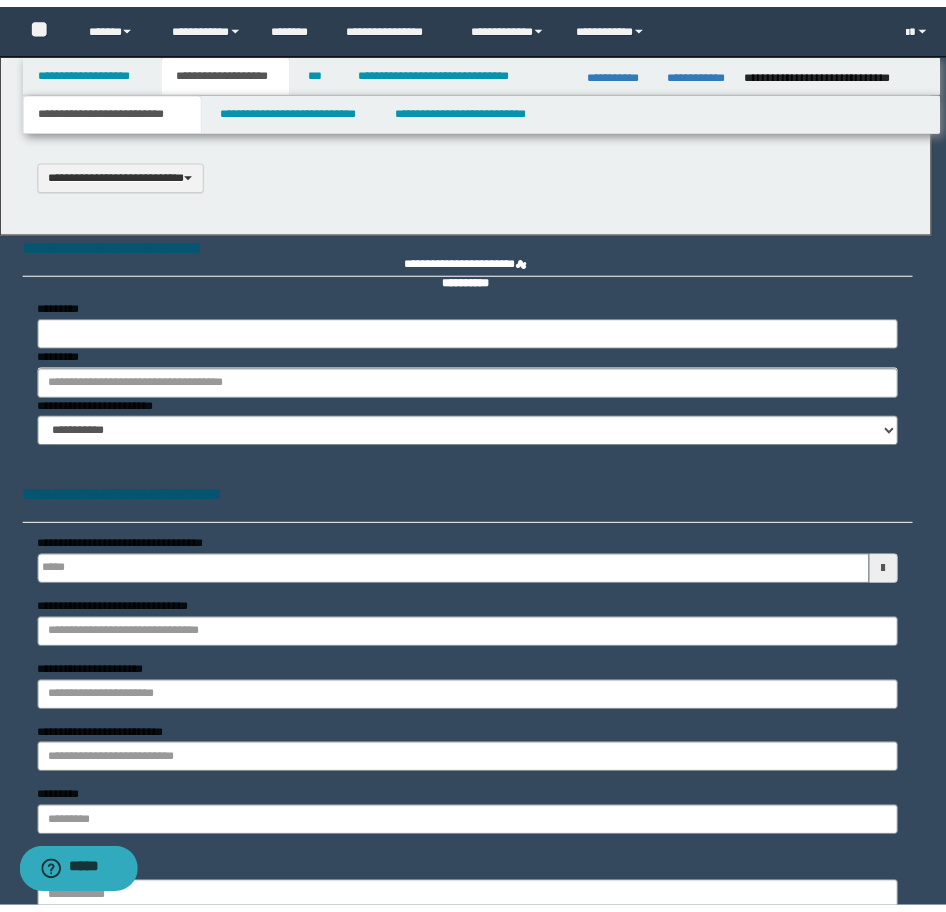 scroll, scrollTop: 0, scrollLeft: 0, axis: both 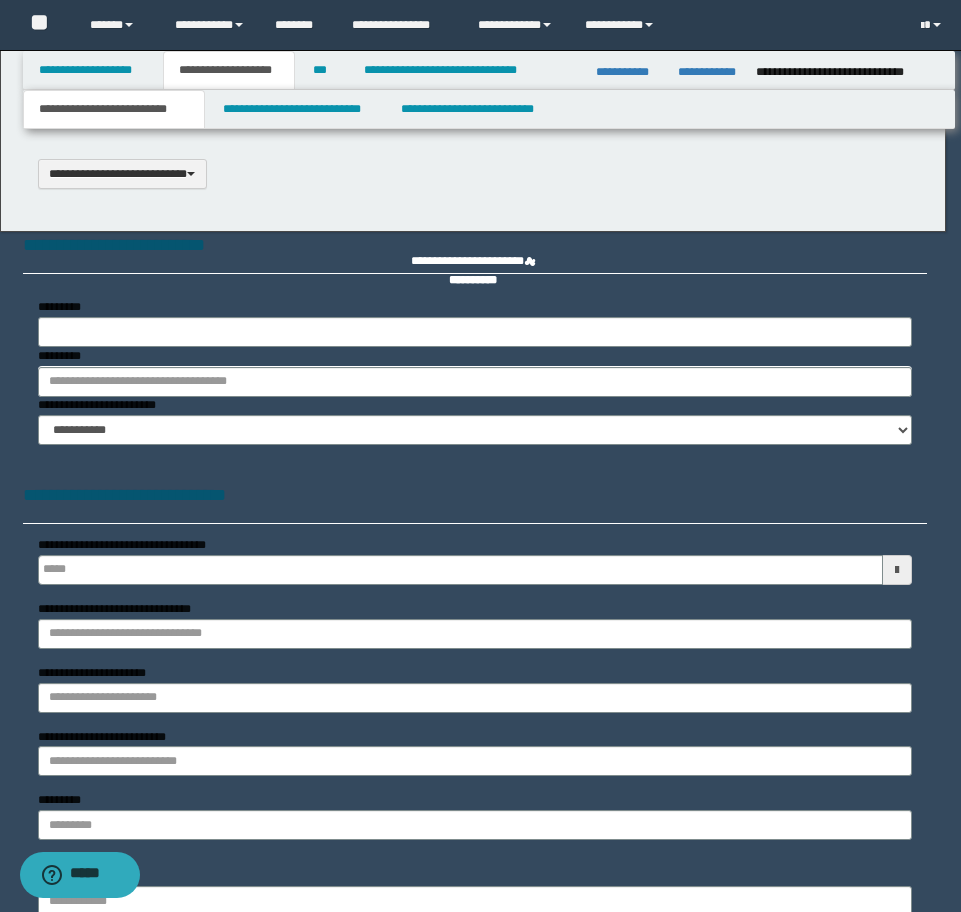 type on "**********" 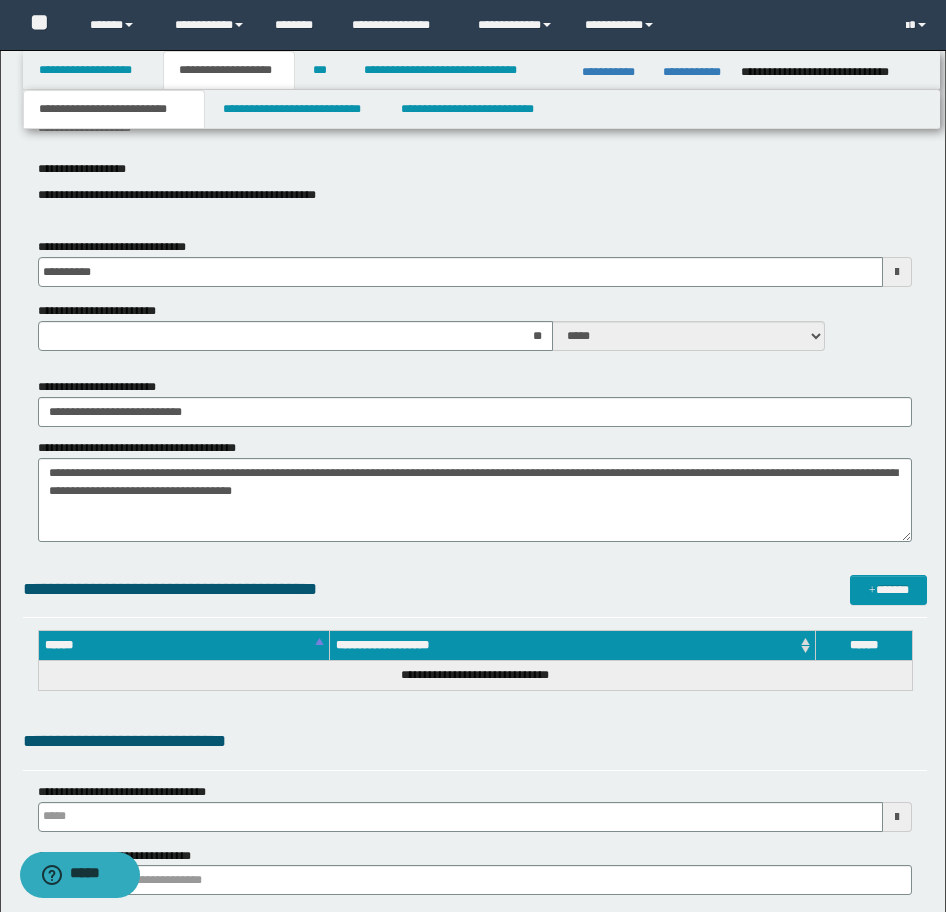 scroll, scrollTop: 800, scrollLeft: 0, axis: vertical 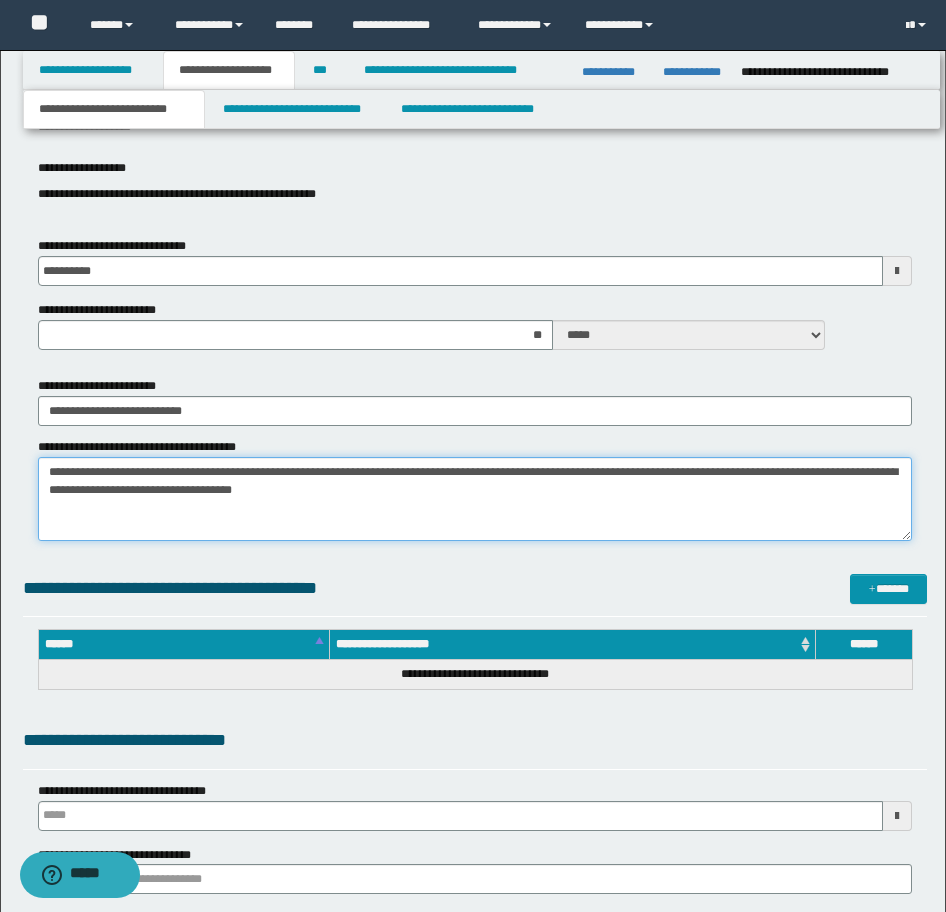 drag, startPoint x: 467, startPoint y: 501, endPoint x: 11, endPoint y: 441, distance: 459.93042 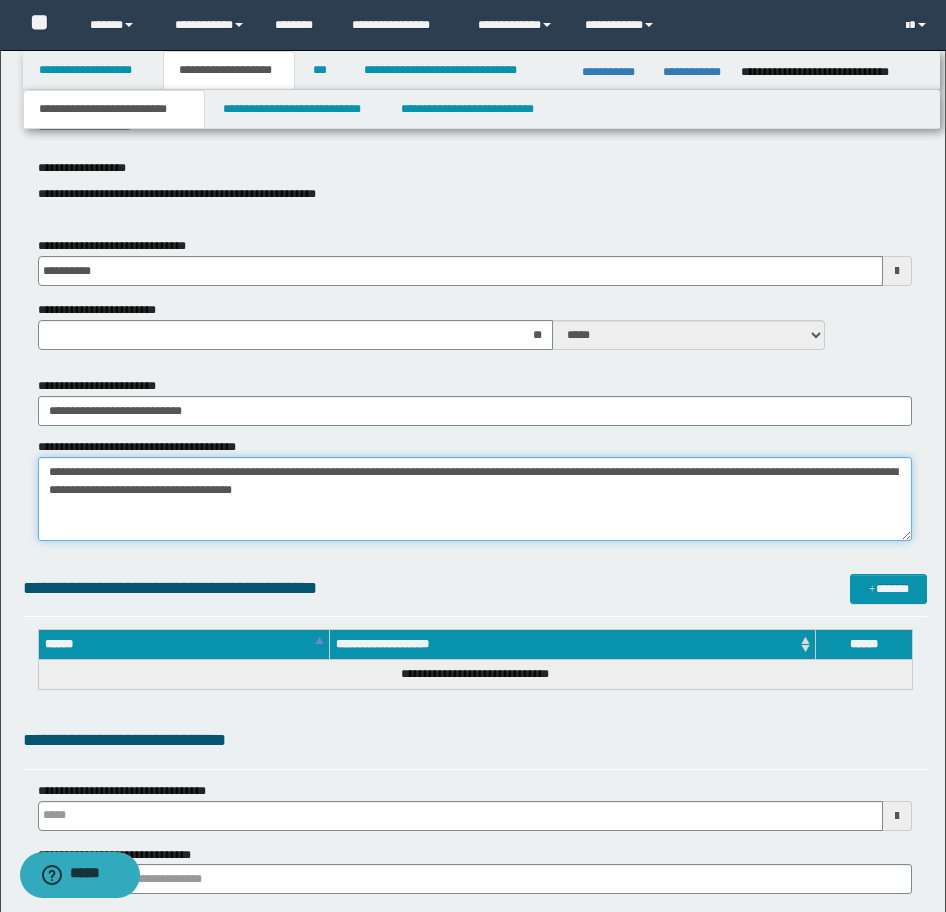 click on "**********" at bounding box center [473, 608] 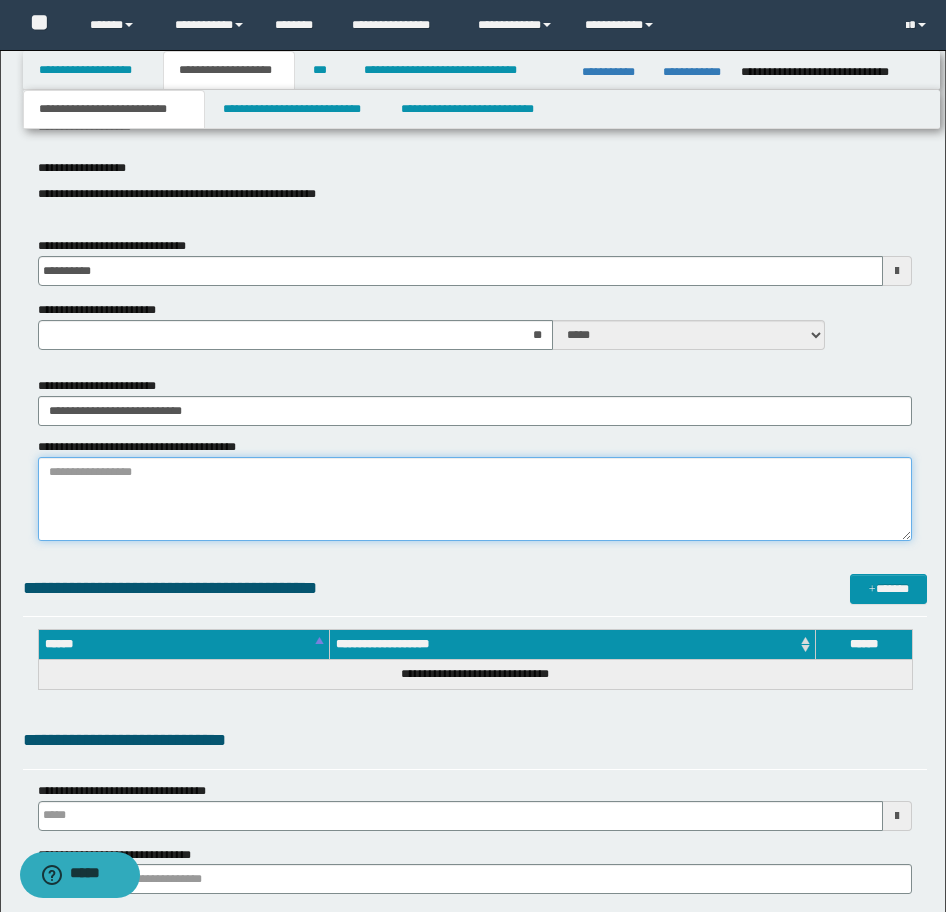 type 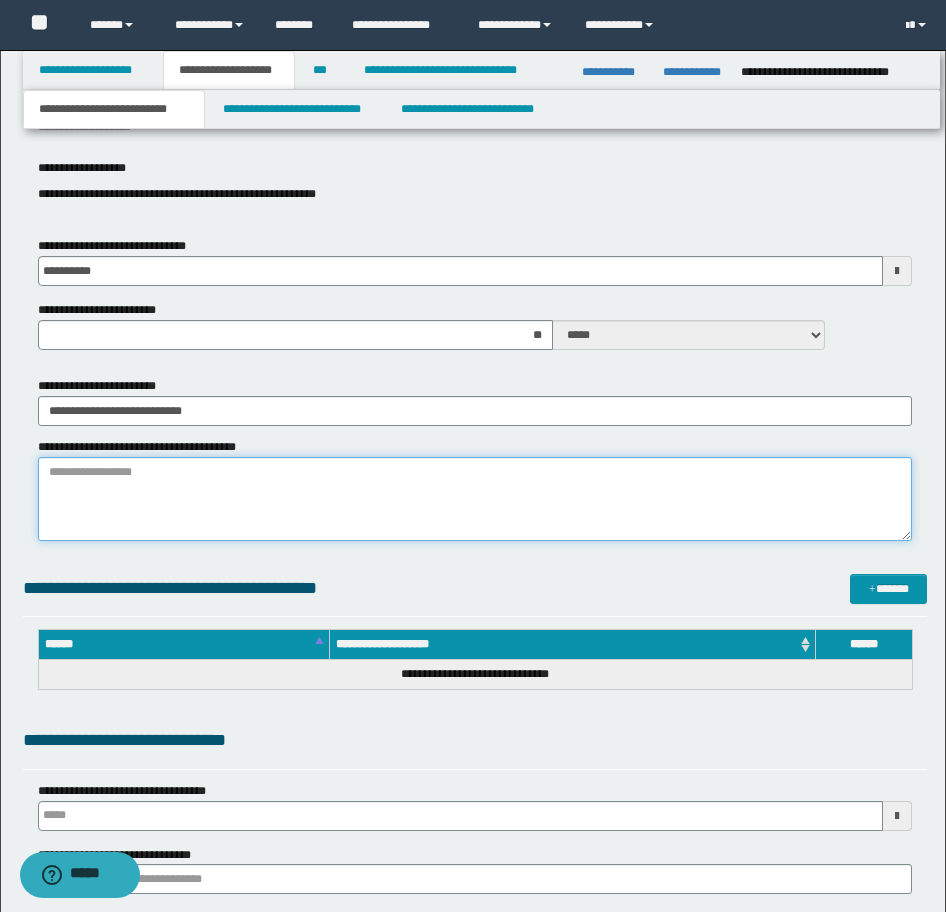 type on "**********" 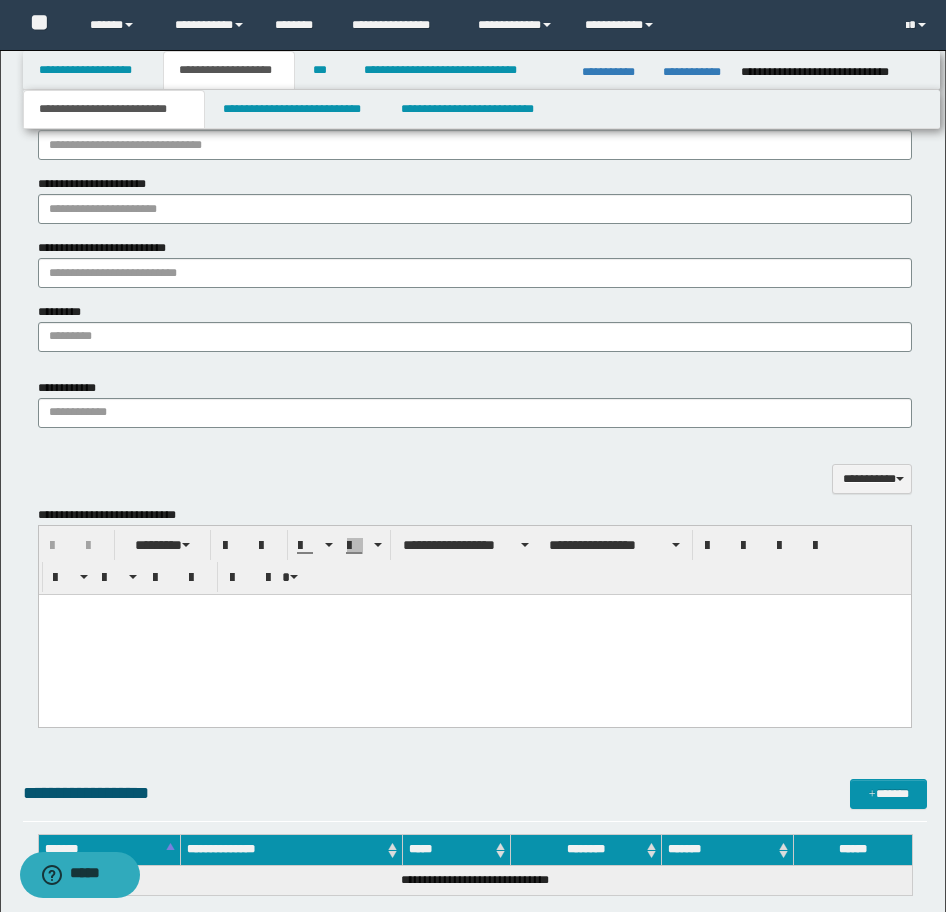 scroll, scrollTop: 1800, scrollLeft: 0, axis: vertical 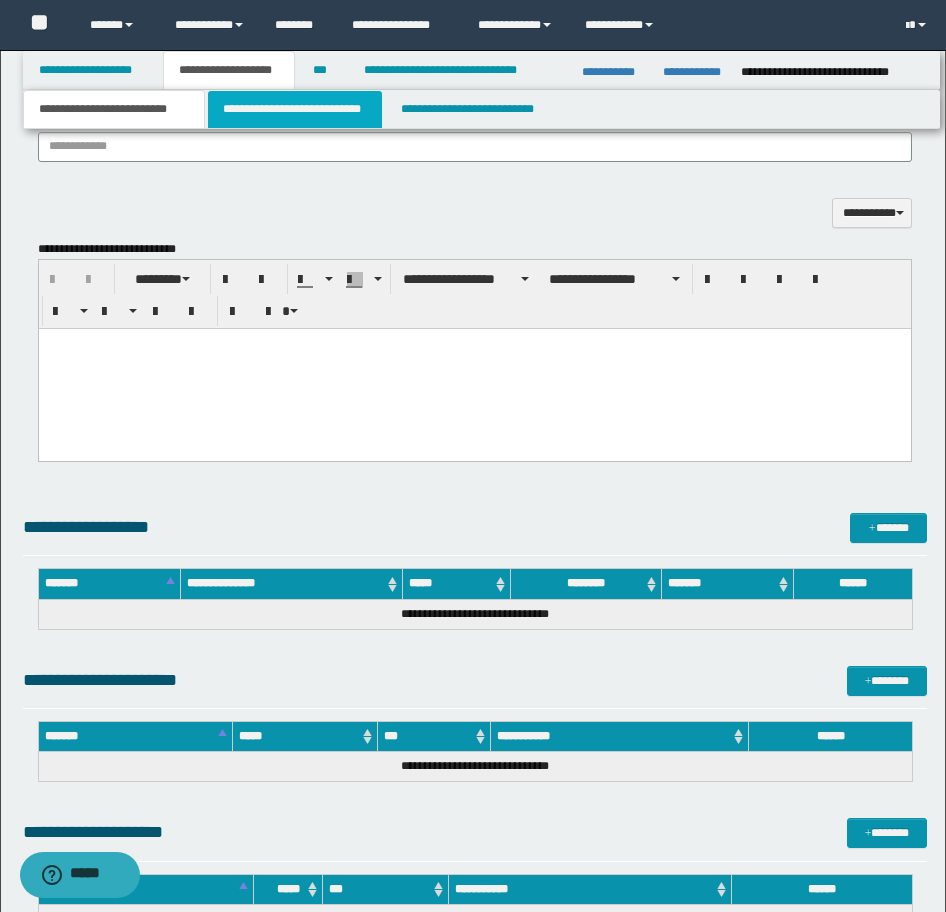 click on "**********" at bounding box center [295, 109] 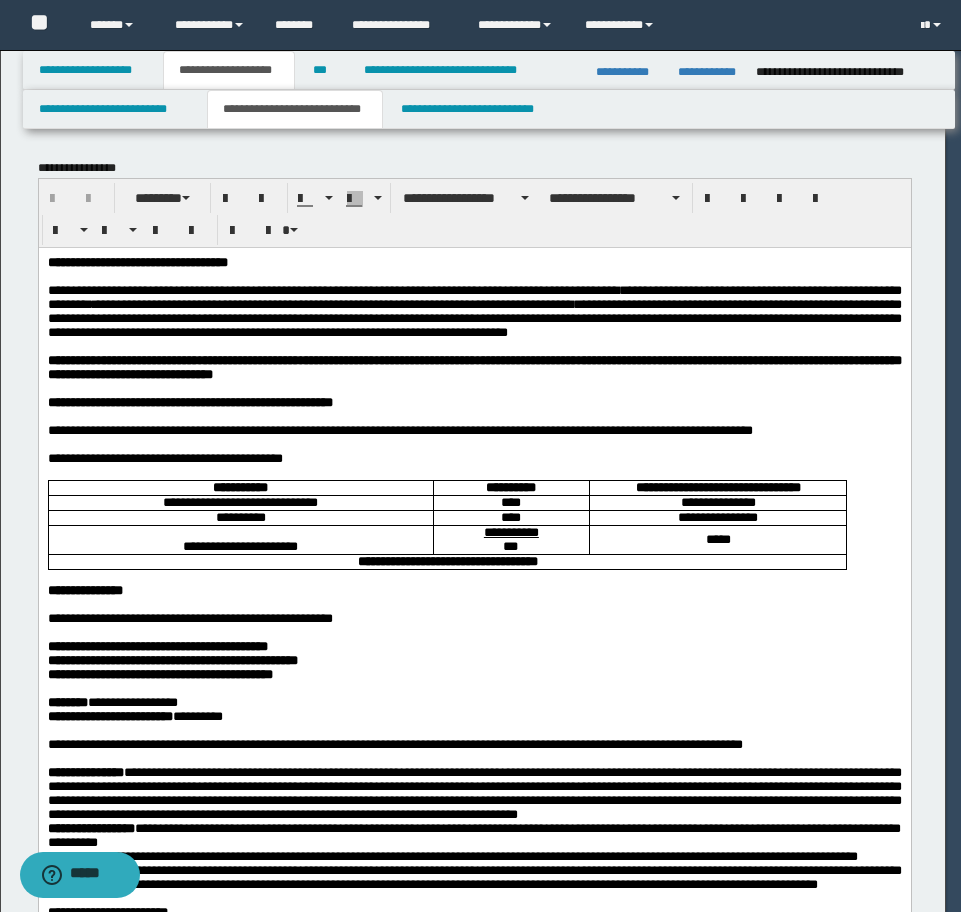 scroll, scrollTop: 0, scrollLeft: 0, axis: both 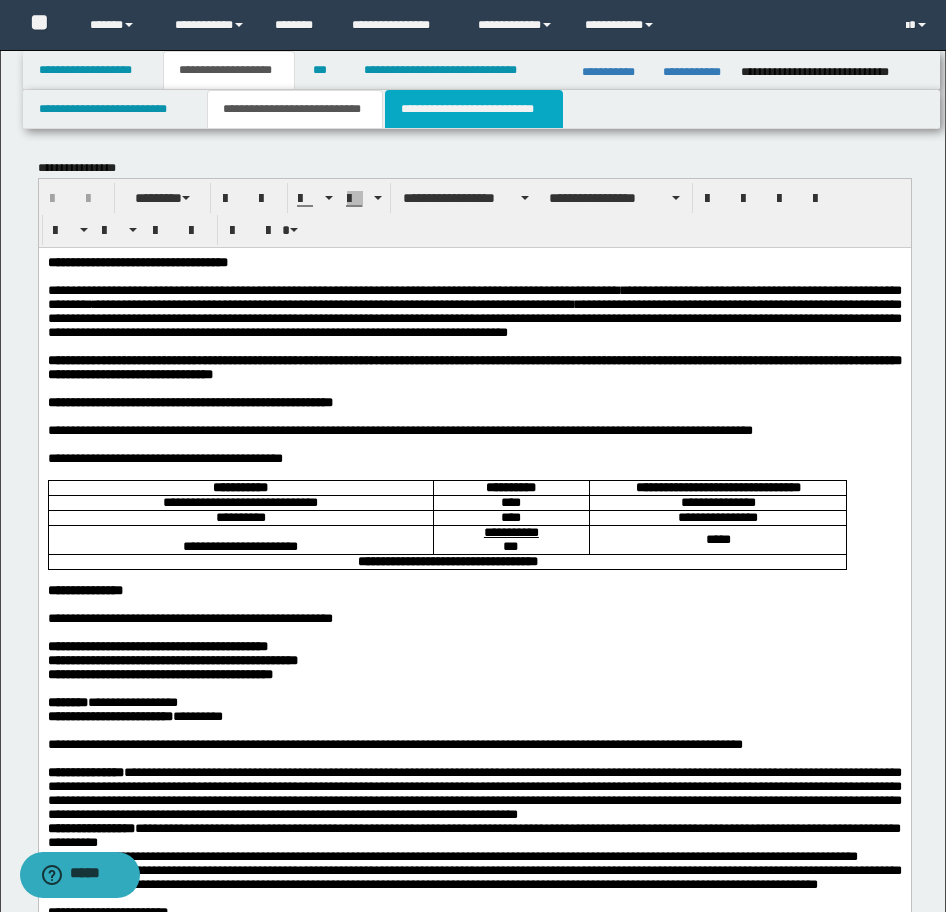 click on "**********" at bounding box center (474, 109) 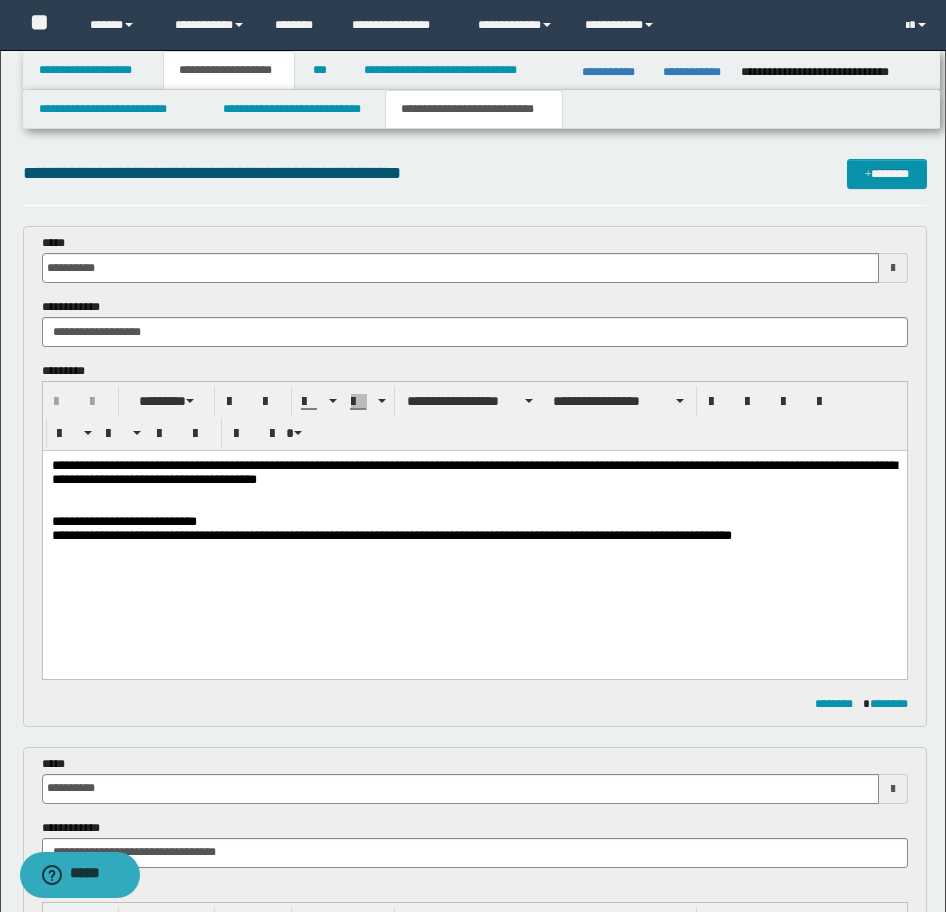 scroll, scrollTop: 0, scrollLeft: 0, axis: both 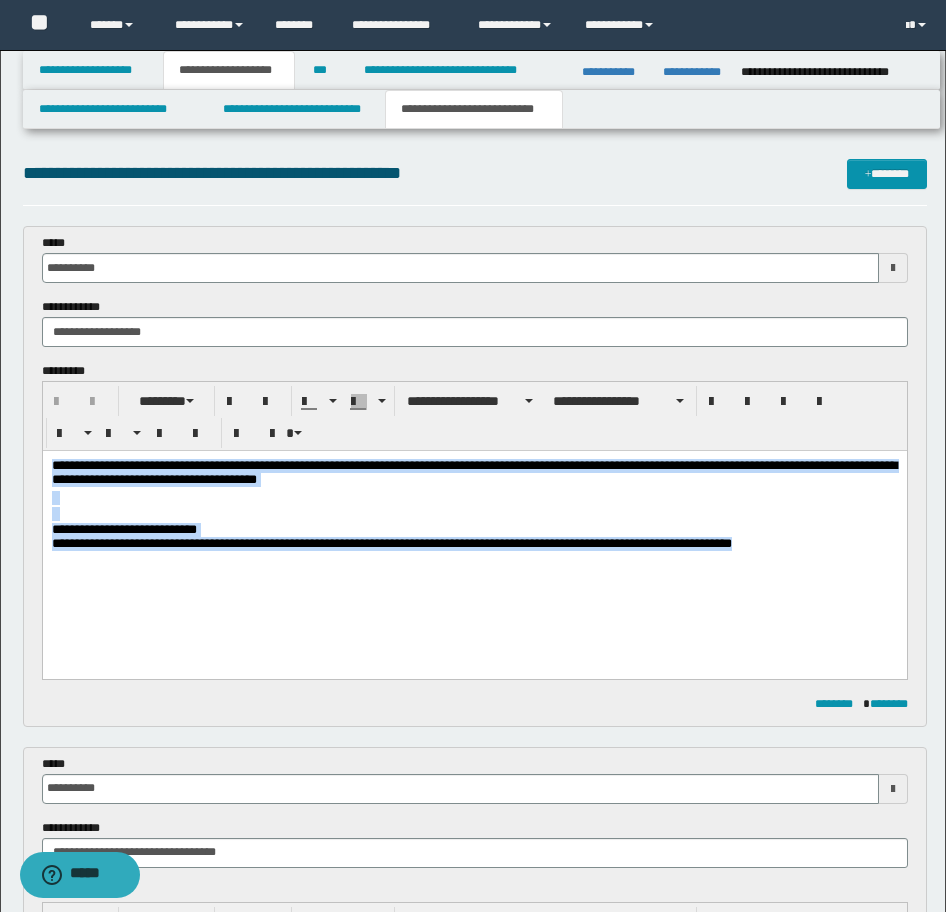 drag, startPoint x: 855, startPoint y: 546, endPoint x: 215, endPoint y: 860, distance: 712.87866 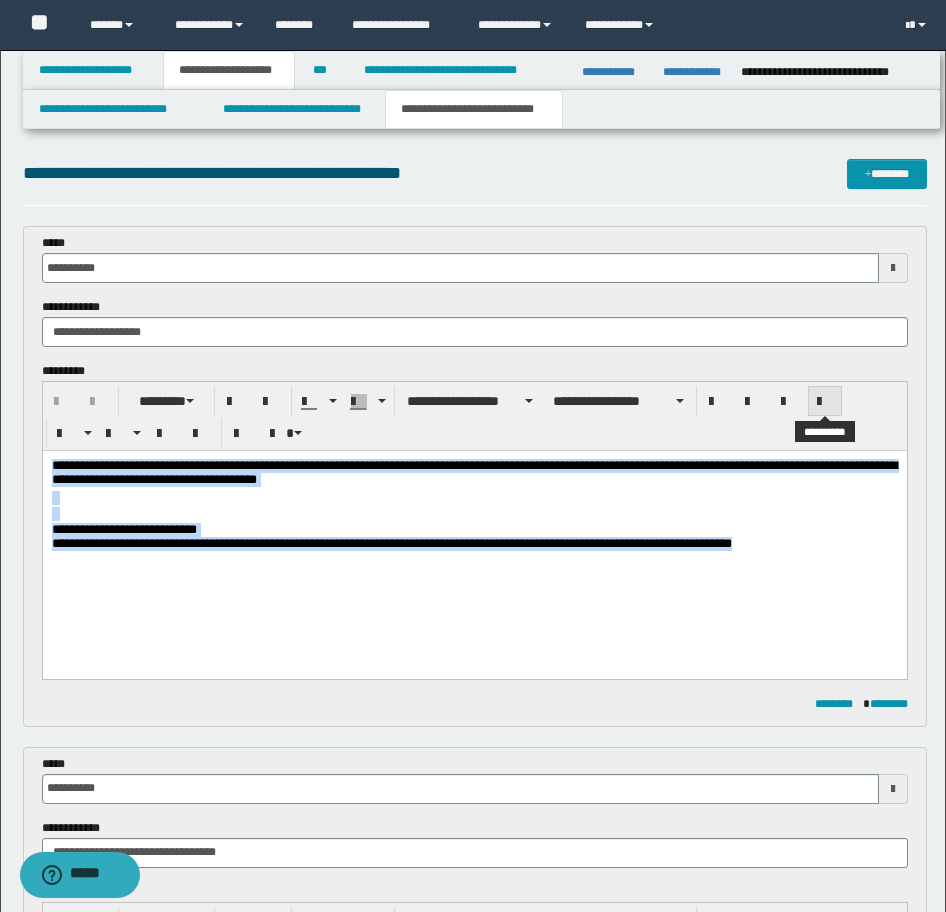 click at bounding box center (825, 402) 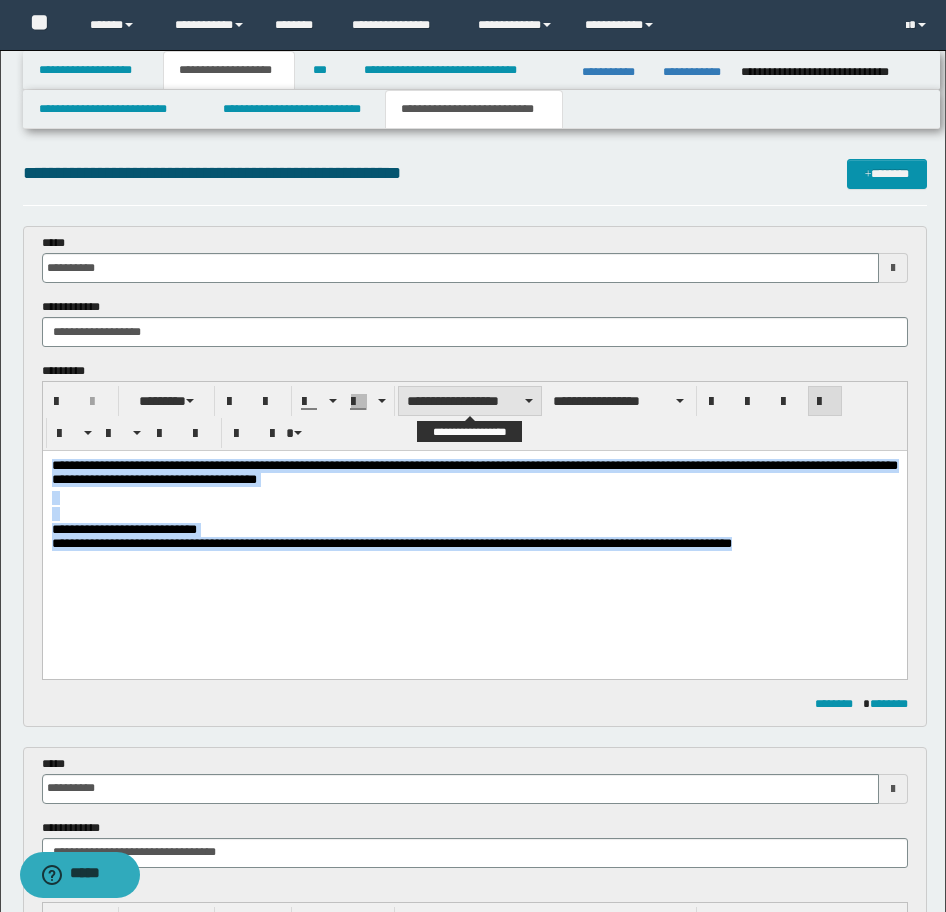 click on "**********" at bounding box center (470, 401) 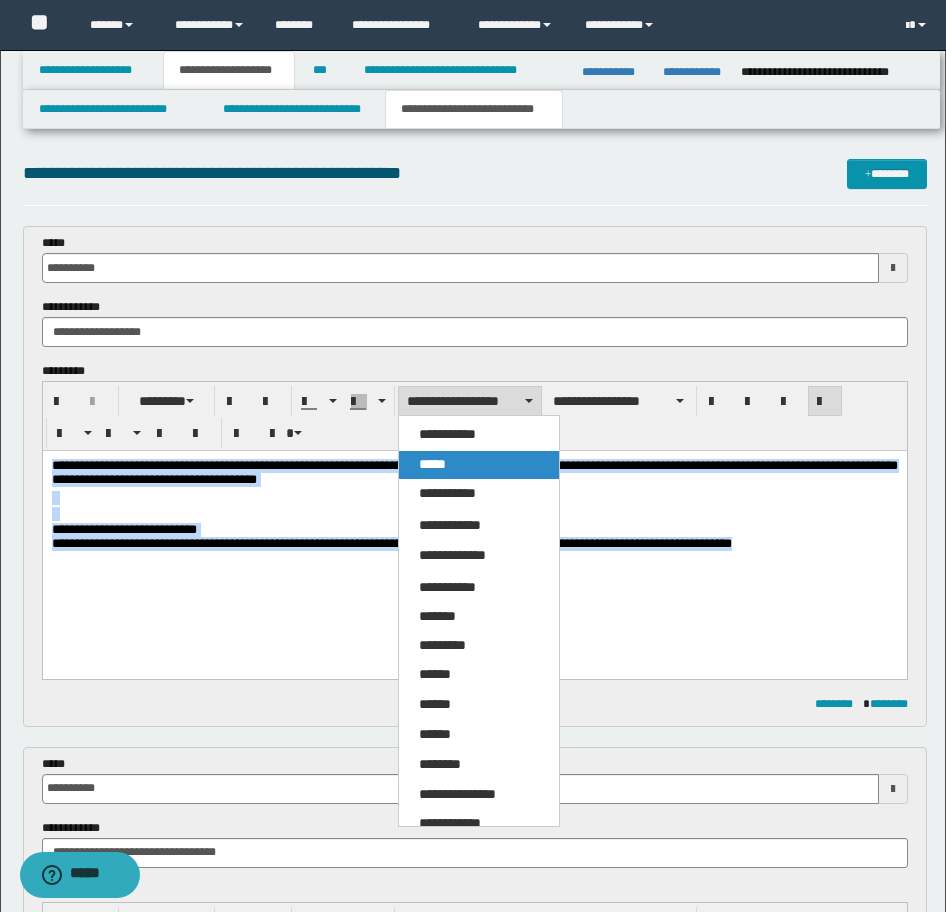 click on "*****" at bounding box center (479, 465) 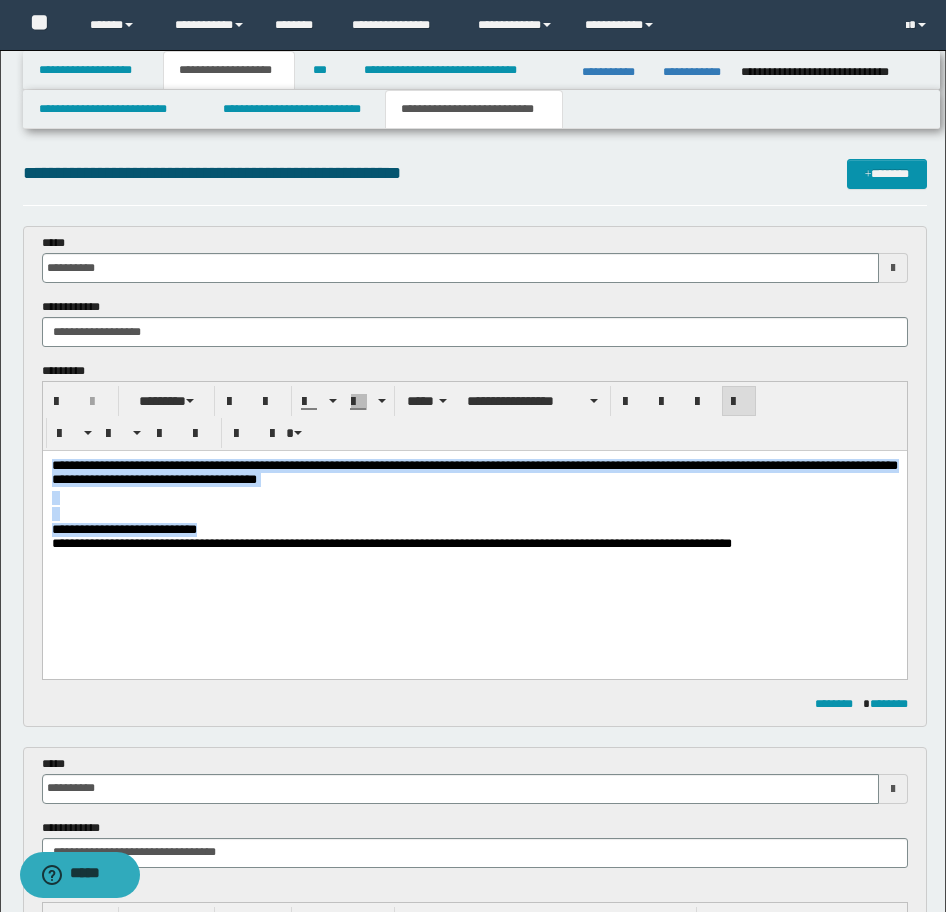click at bounding box center [474, 515] 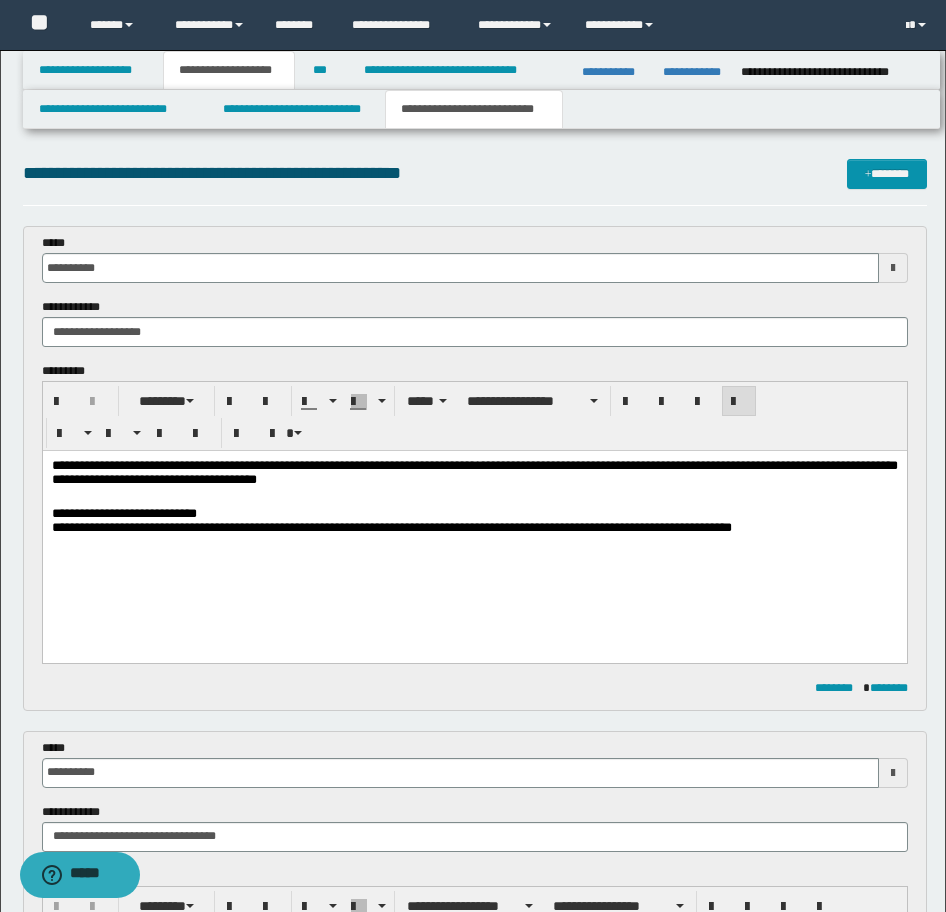 click on "**********" at bounding box center [474, 530] 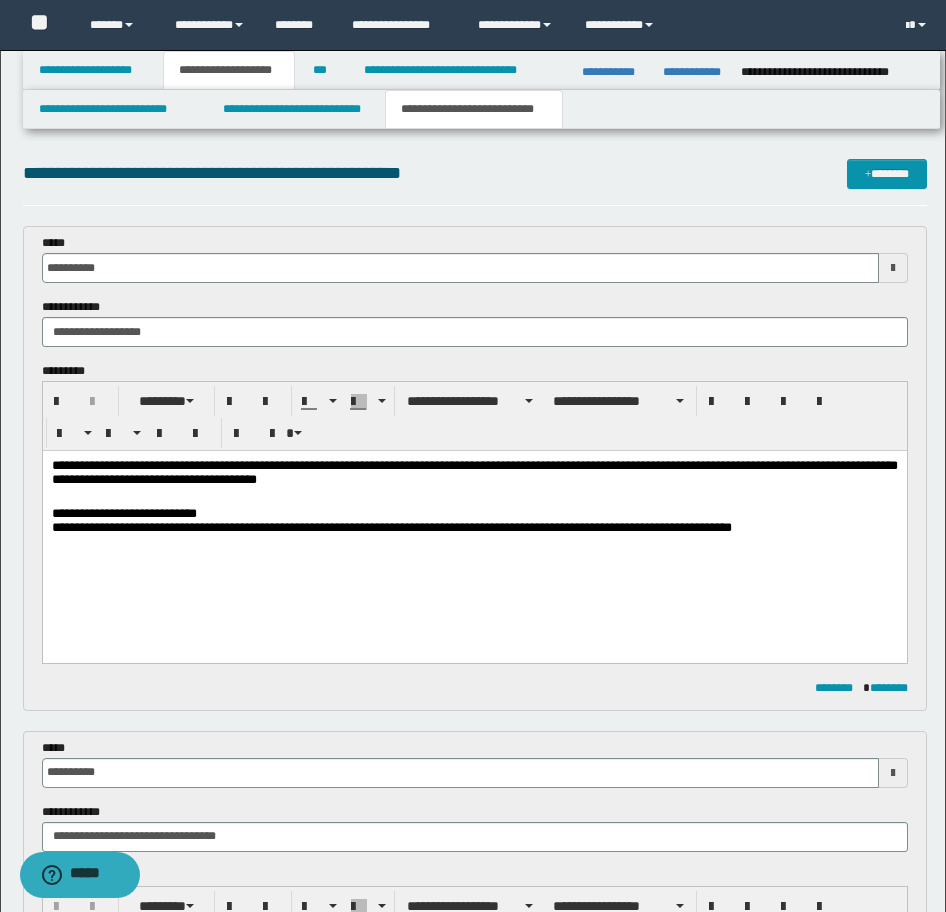 type 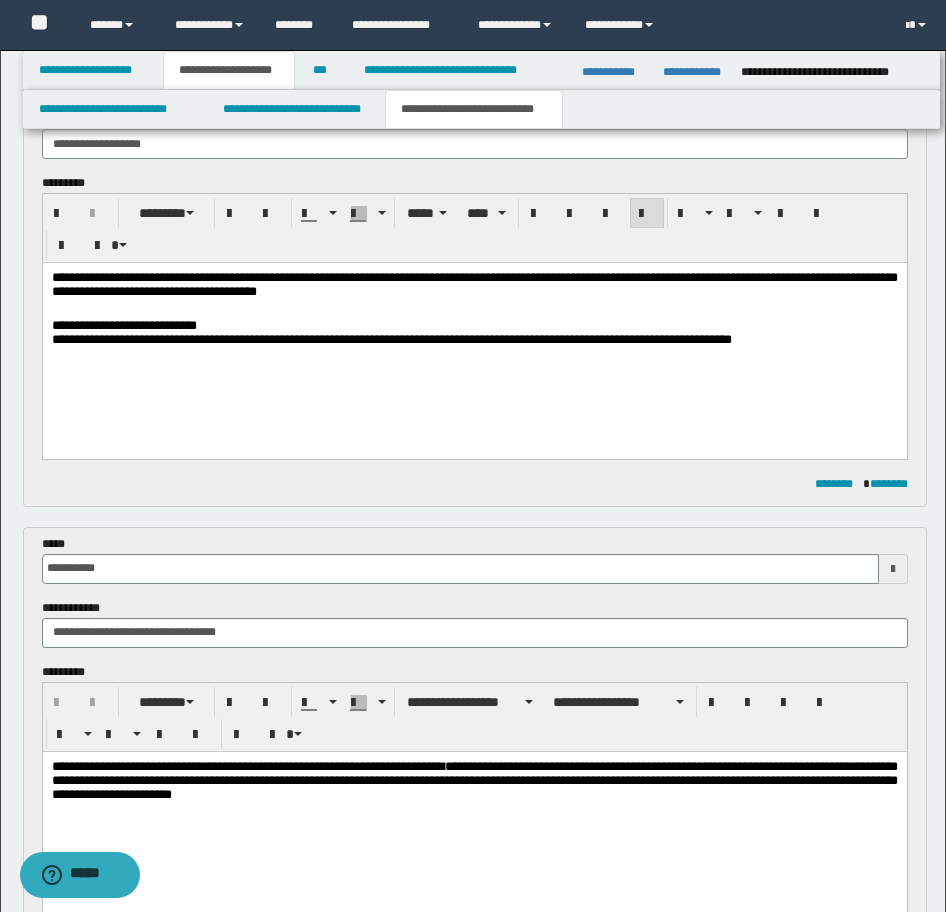 scroll, scrollTop: 700, scrollLeft: 0, axis: vertical 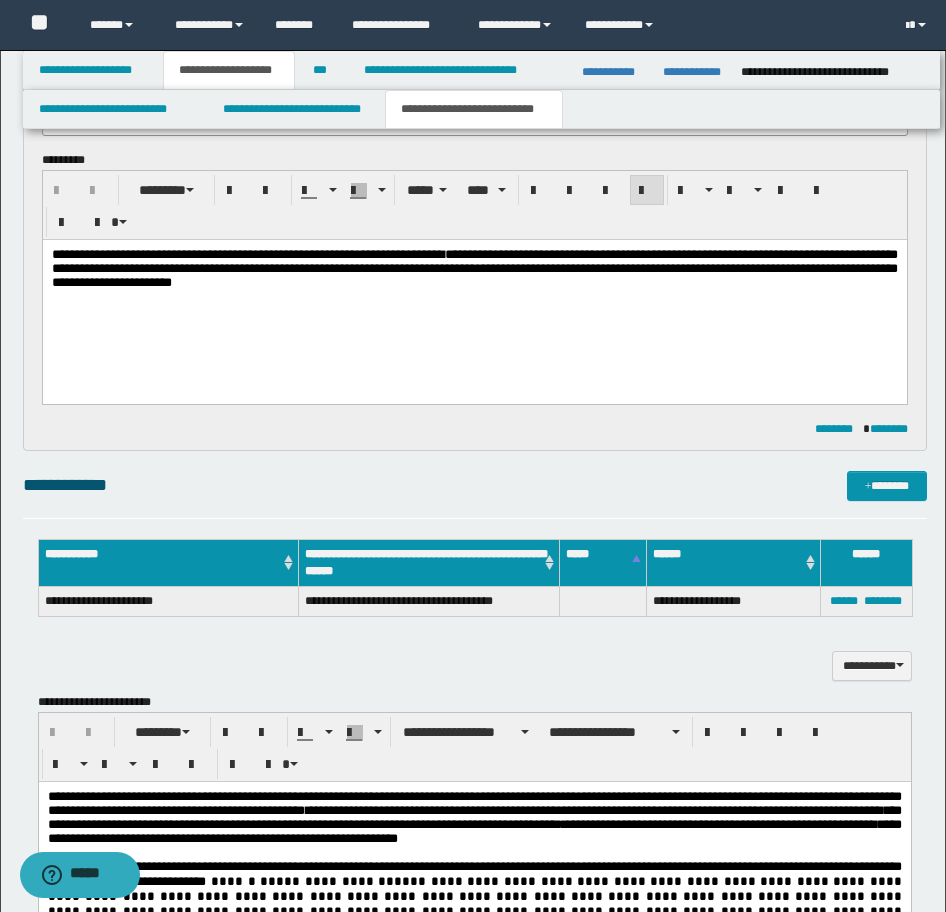 click on "**********" at bounding box center (474, 293) 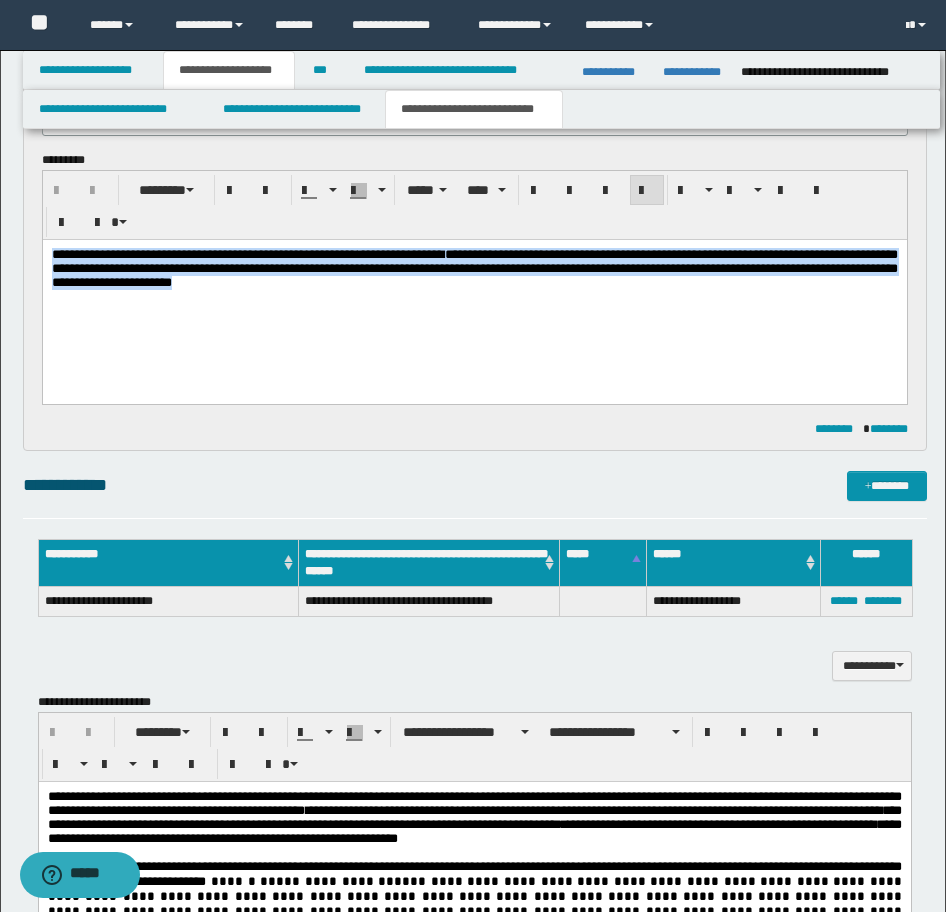 drag, startPoint x: 604, startPoint y: 297, endPoint x: 75, endPoint y: 483, distance: 560.7468 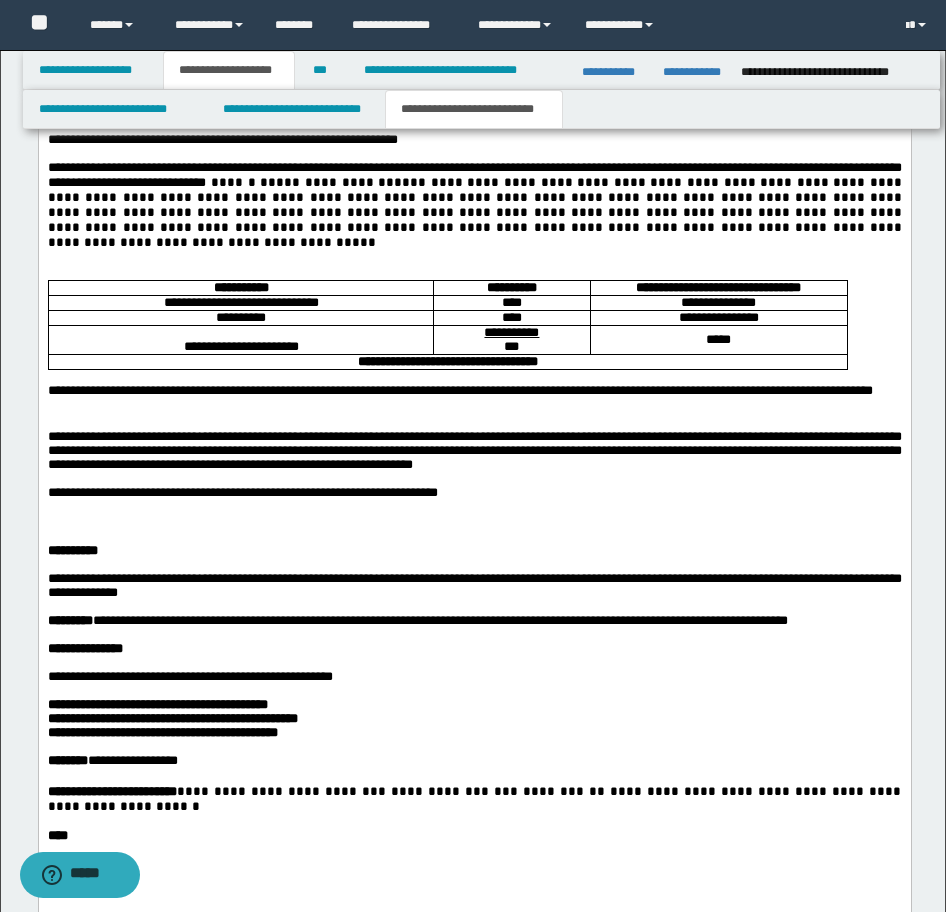 scroll, scrollTop: 1400, scrollLeft: 0, axis: vertical 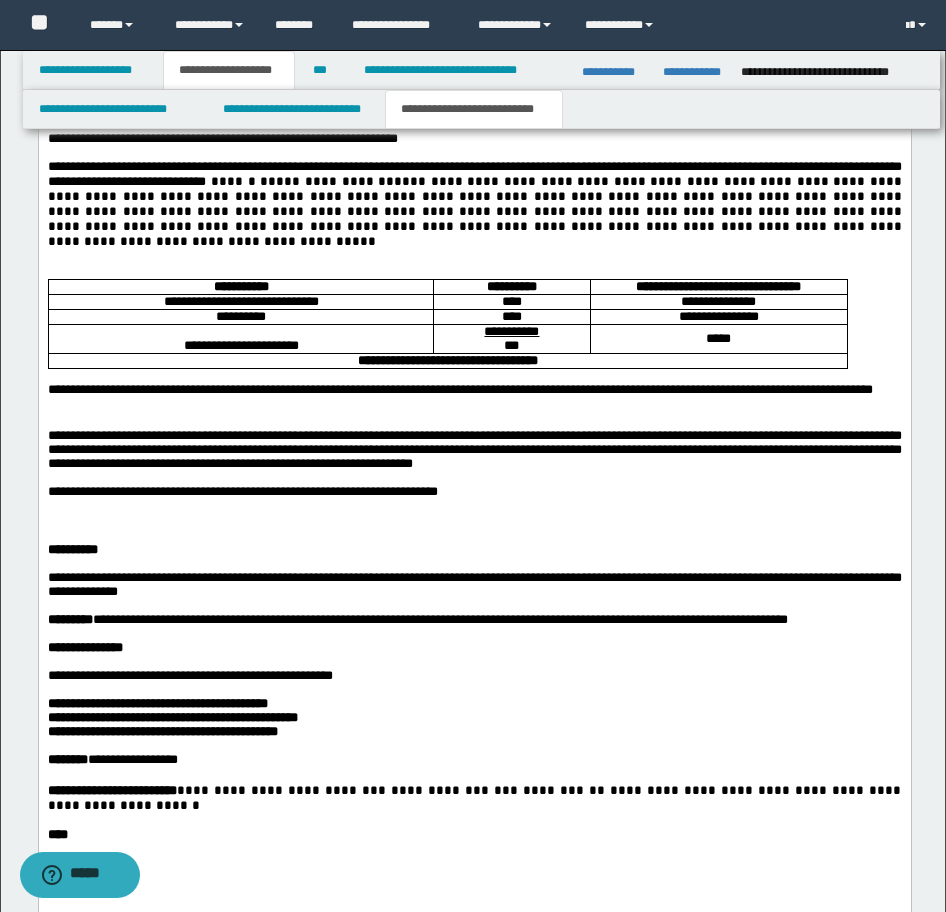 click on "**********" at bounding box center [474, 449] 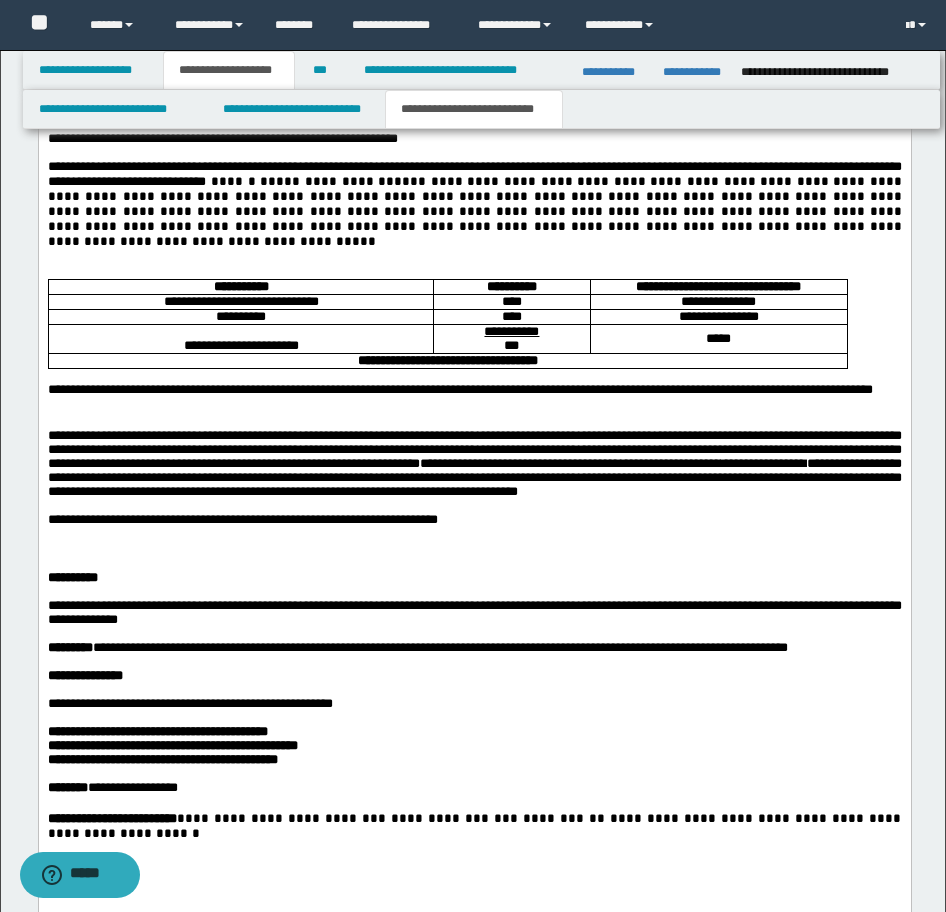 click at bounding box center (474, 548) 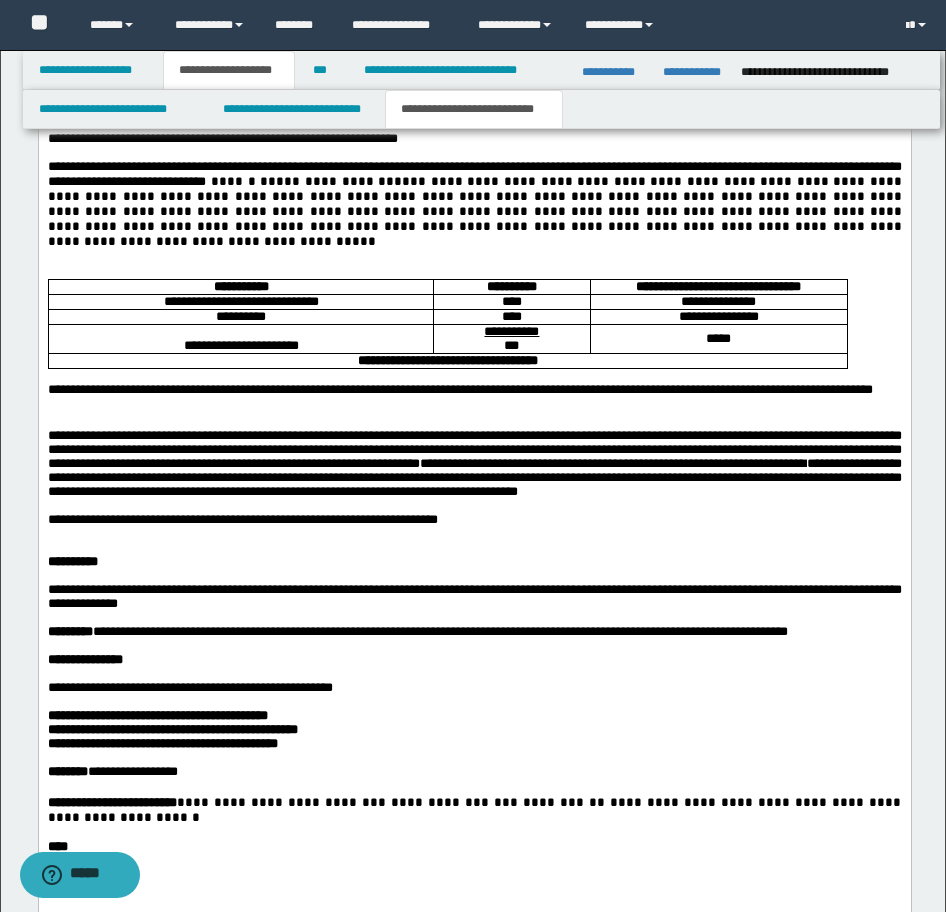 click at bounding box center (474, 547) 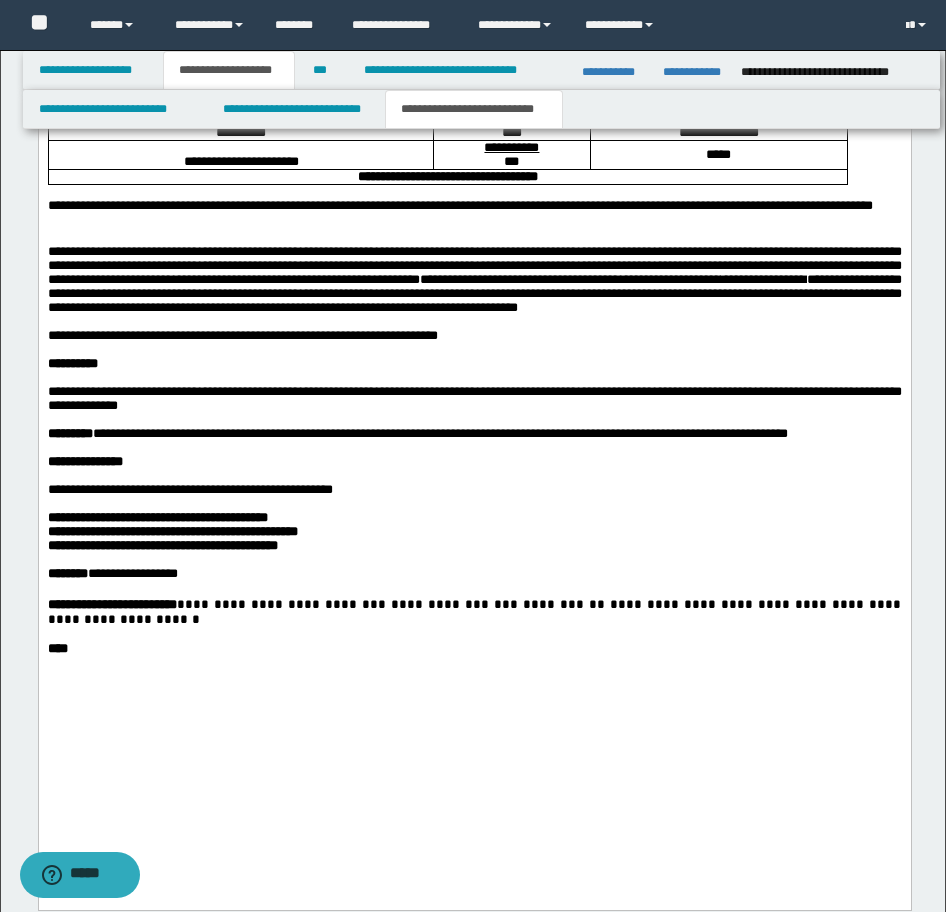 scroll, scrollTop: 1600, scrollLeft: 0, axis: vertical 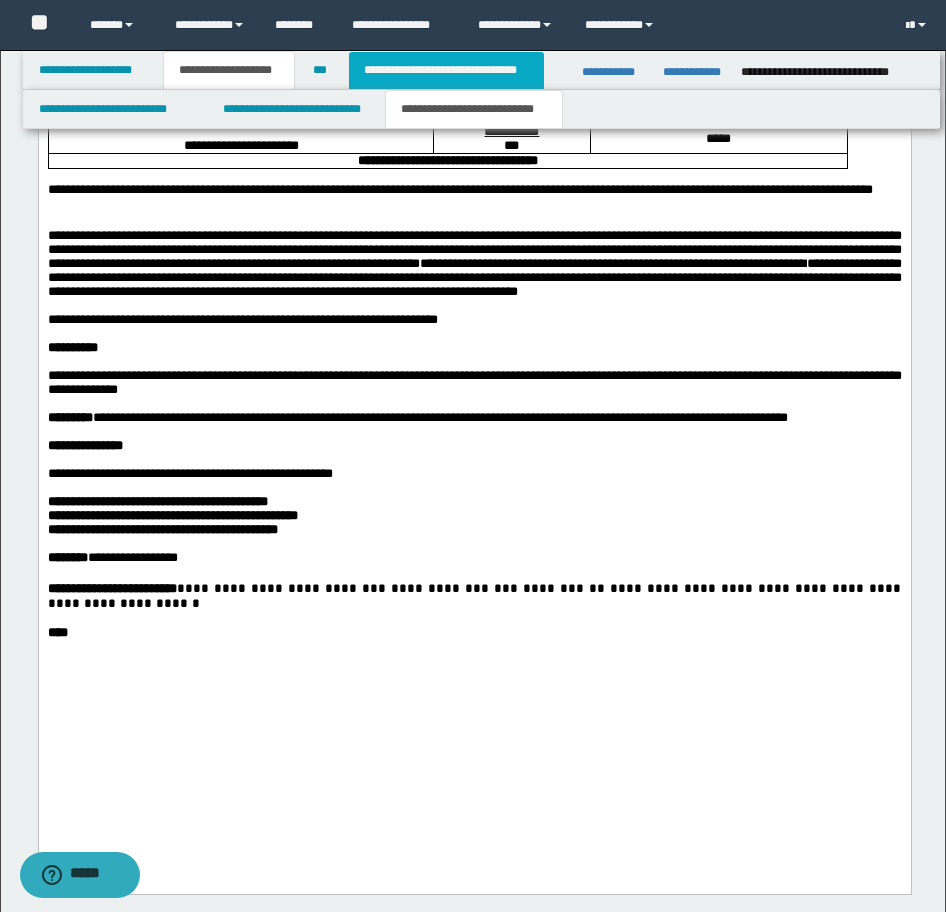 click on "**********" at bounding box center [446, 70] 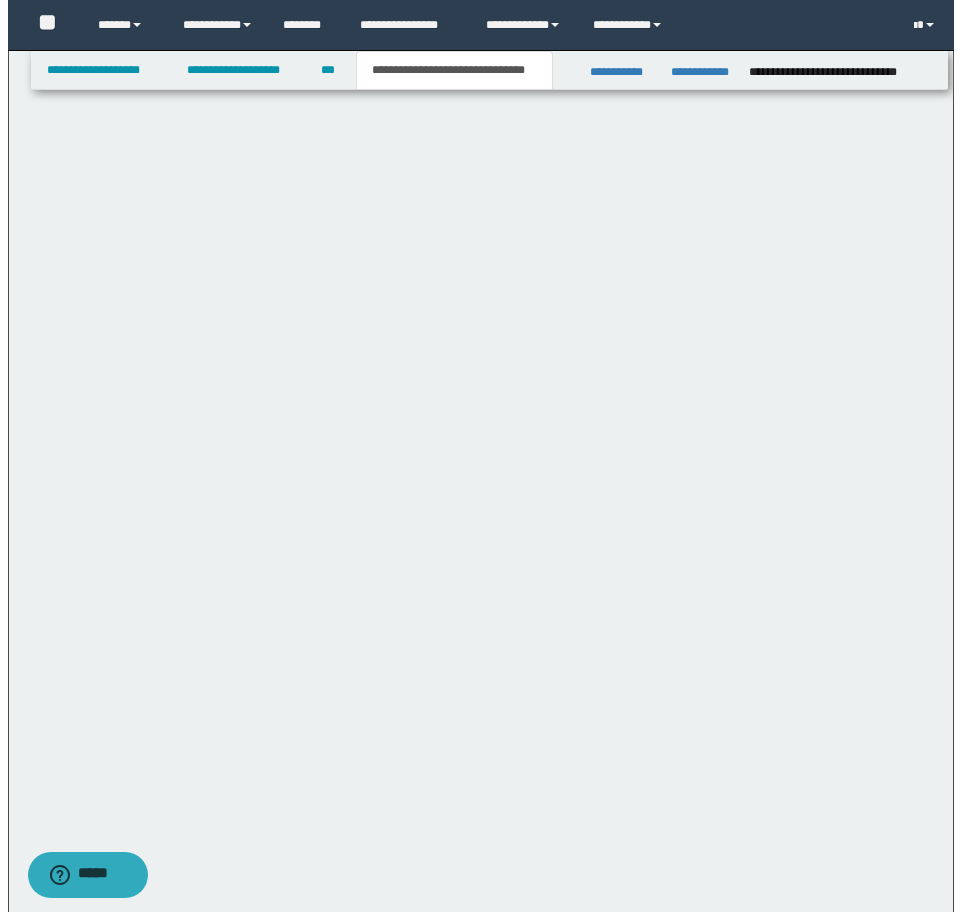 scroll, scrollTop: 0, scrollLeft: 0, axis: both 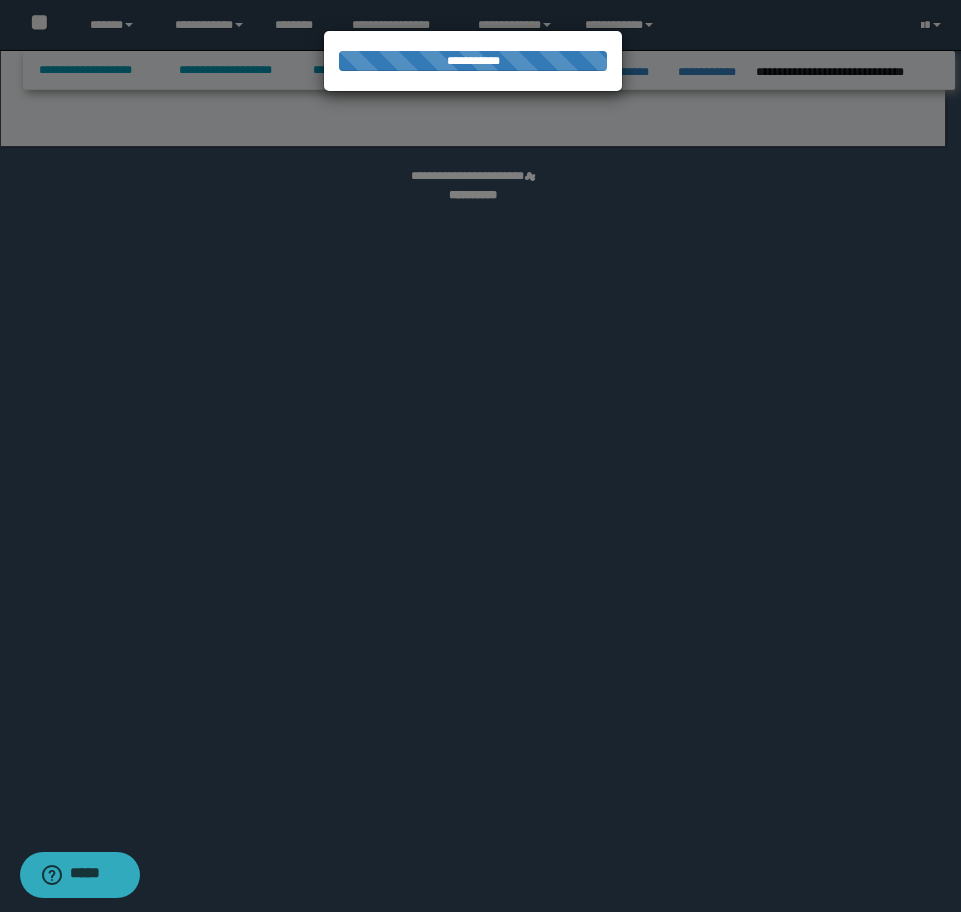 select on "*" 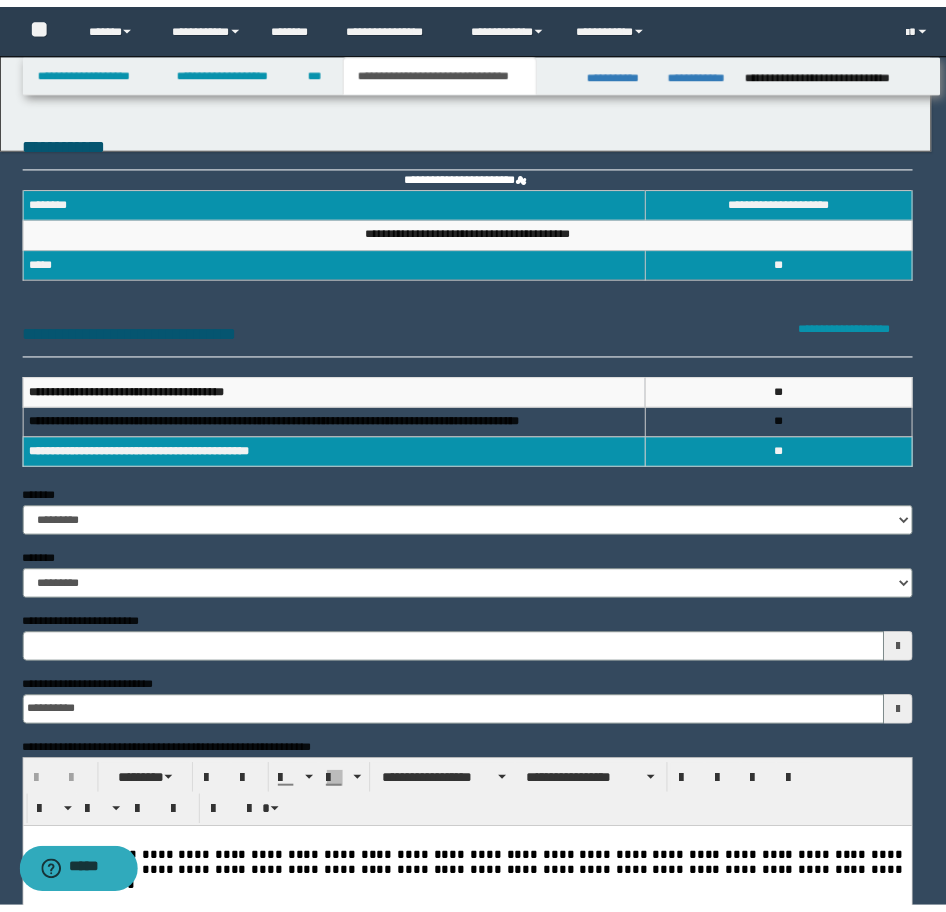 scroll, scrollTop: 0, scrollLeft: 0, axis: both 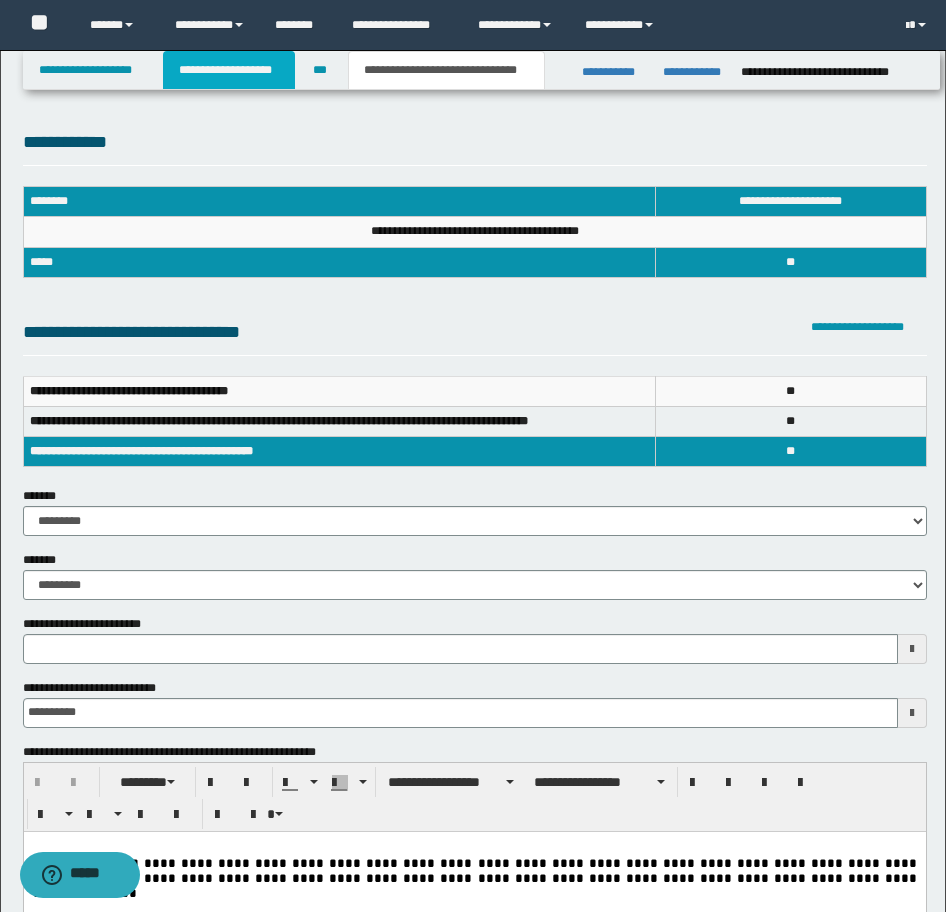 click on "**********" at bounding box center (229, 70) 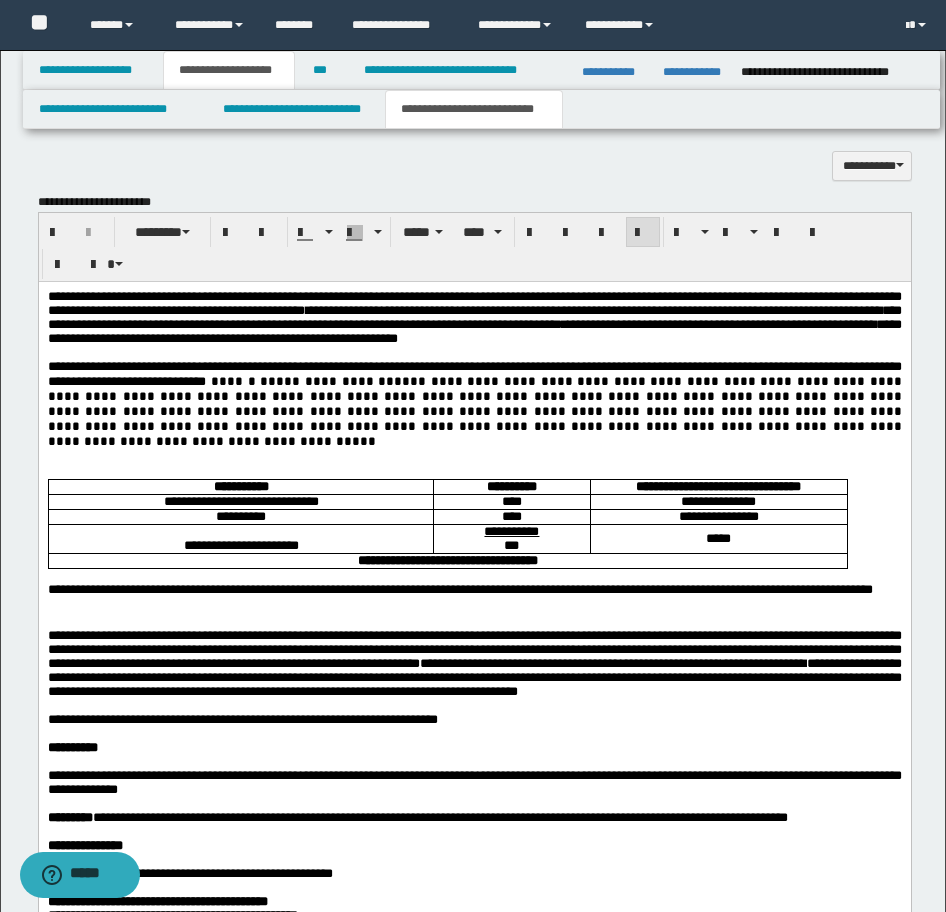 scroll, scrollTop: 1500, scrollLeft: 0, axis: vertical 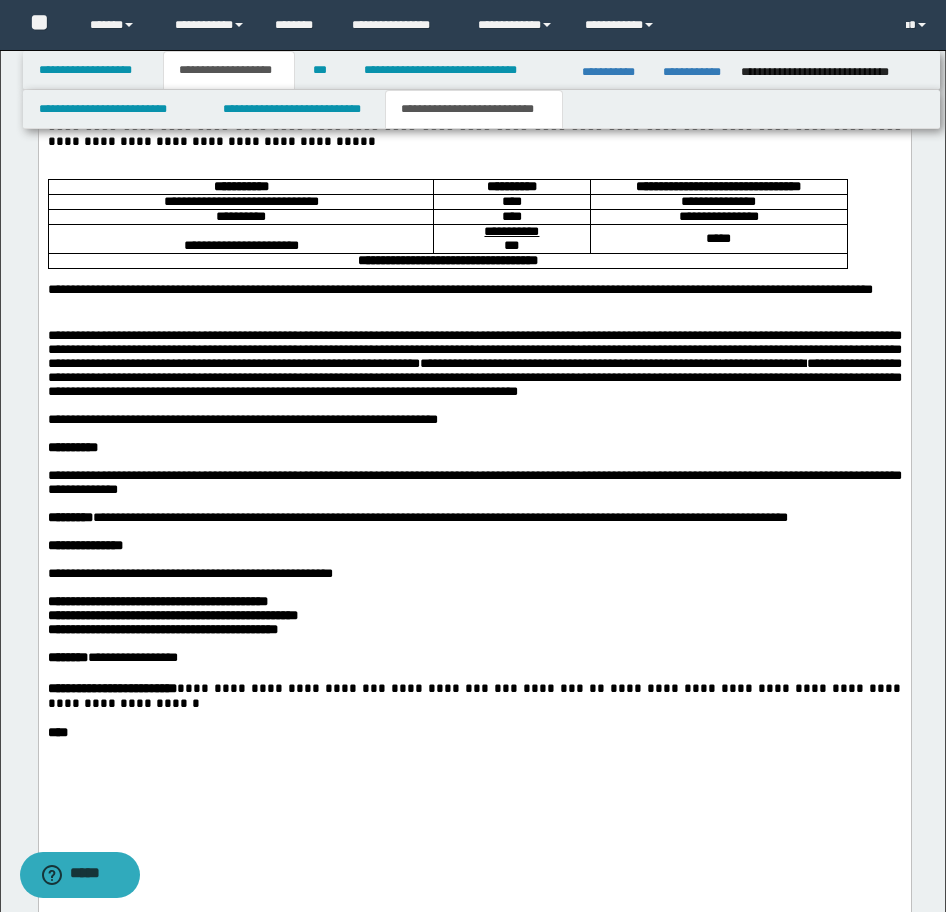 click on "**********" at bounding box center [157, 601] 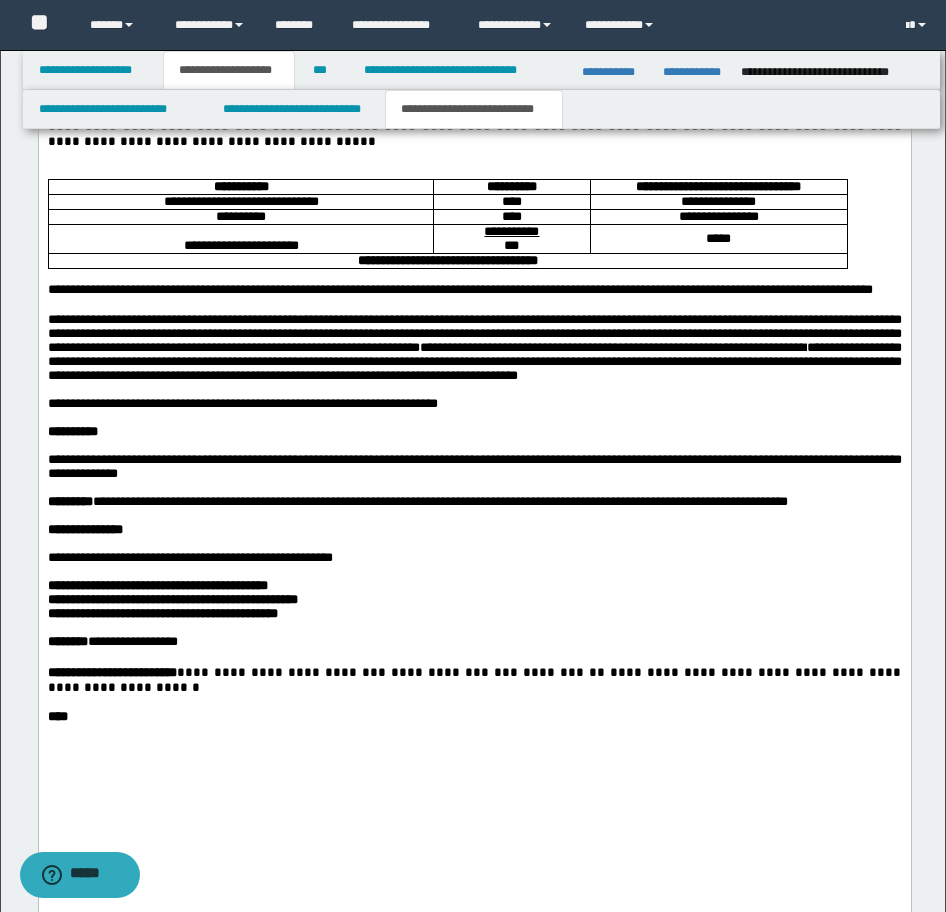 click at bounding box center (474, 702) 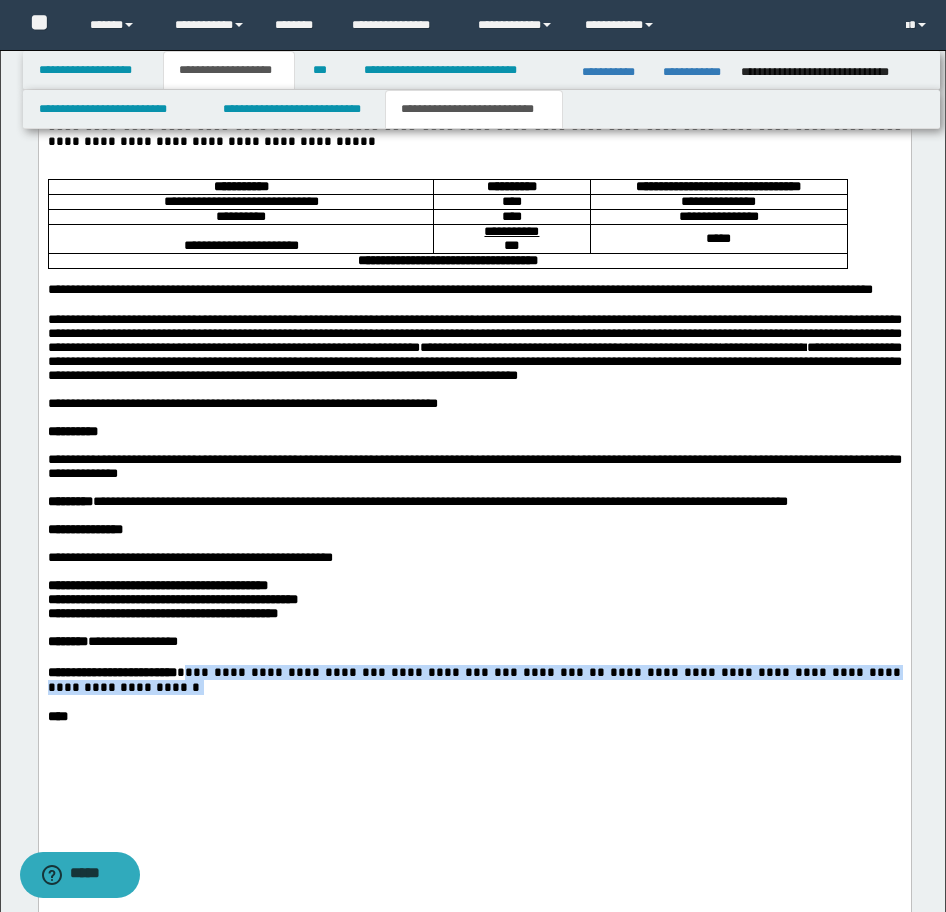 drag, startPoint x: 231, startPoint y: 813, endPoint x: 235, endPoint y: 830, distance: 17.464249 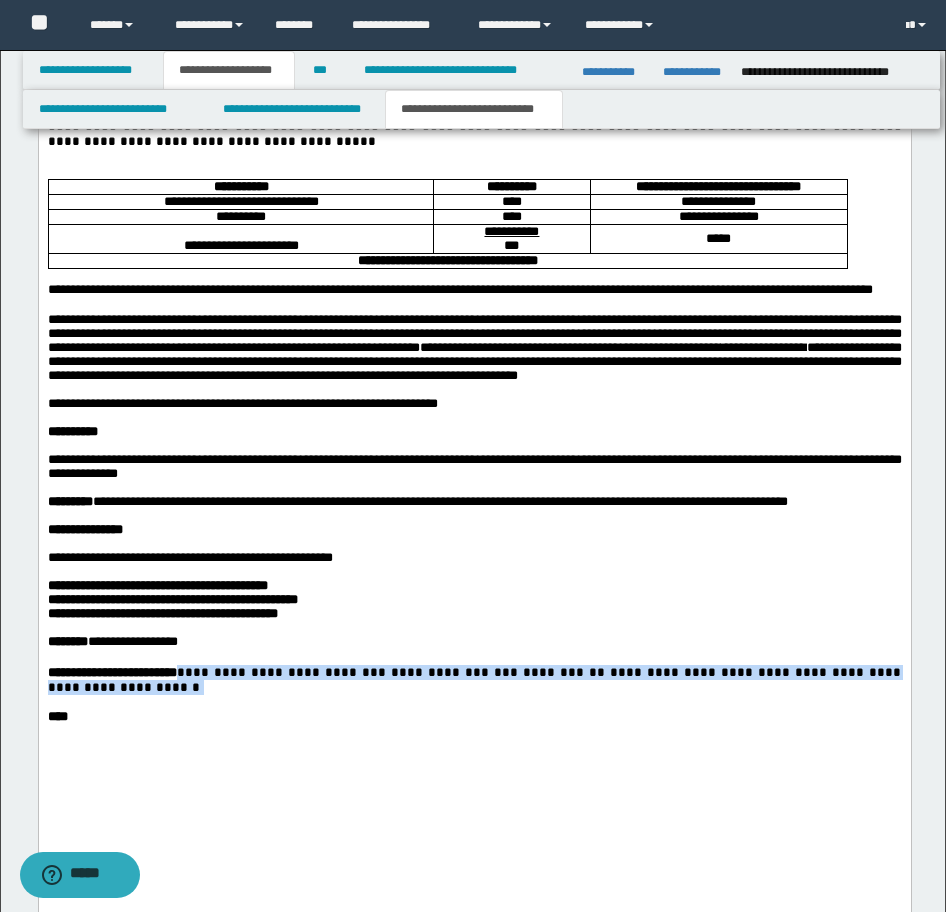 drag, startPoint x: 223, startPoint y: 815, endPoint x: 267, endPoint y: 835, distance: 48.332184 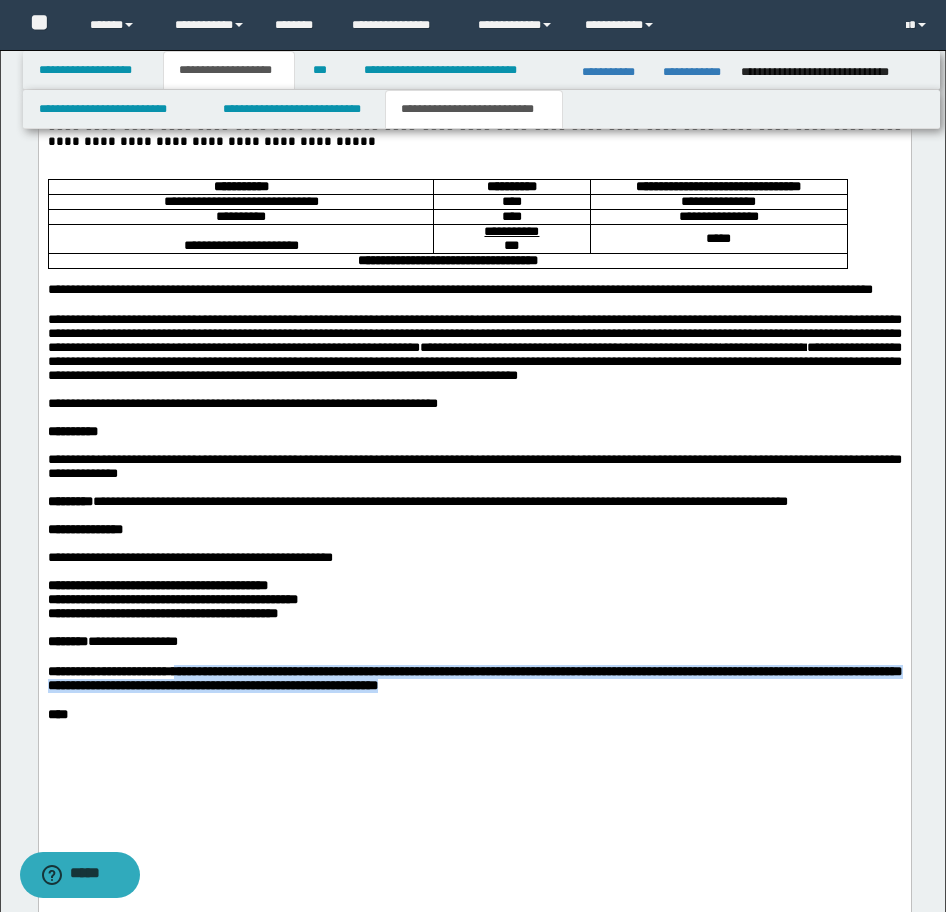 drag, startPoint x: 726, startPoint y: 833, endPoint x: 212, endPoint y: 818, distance: 514.2188 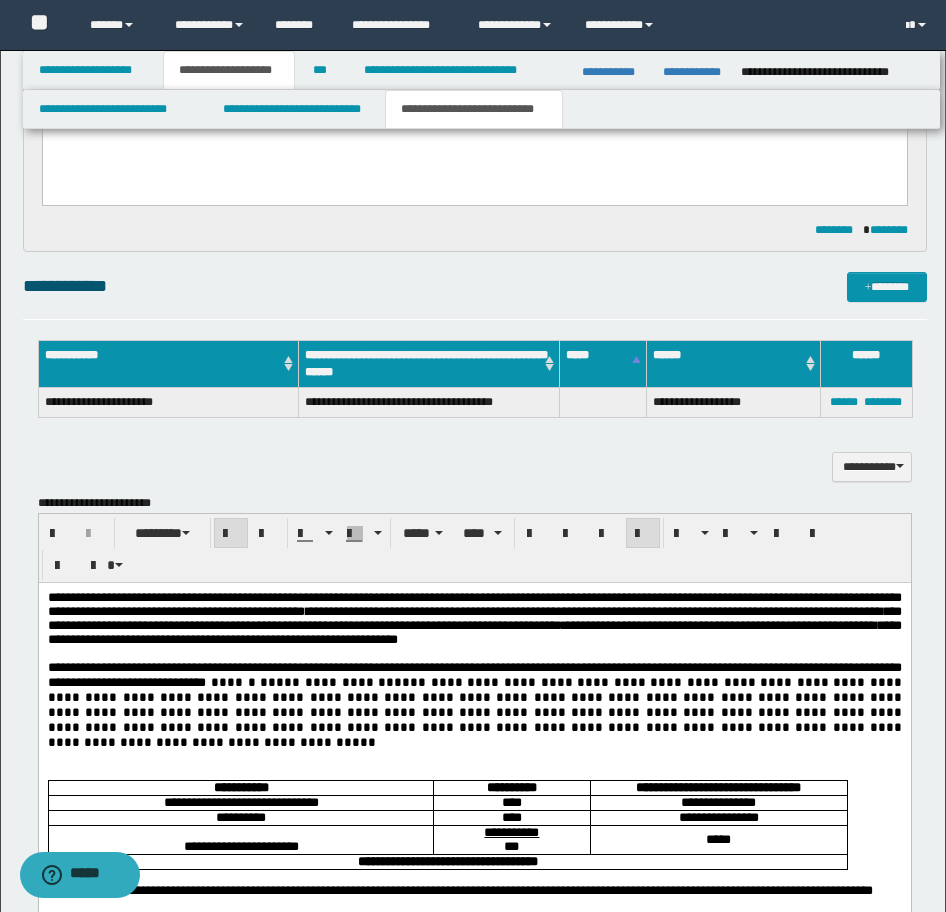 scroll, scrollTop: 900, scrollLeft: 0, axis: vertical 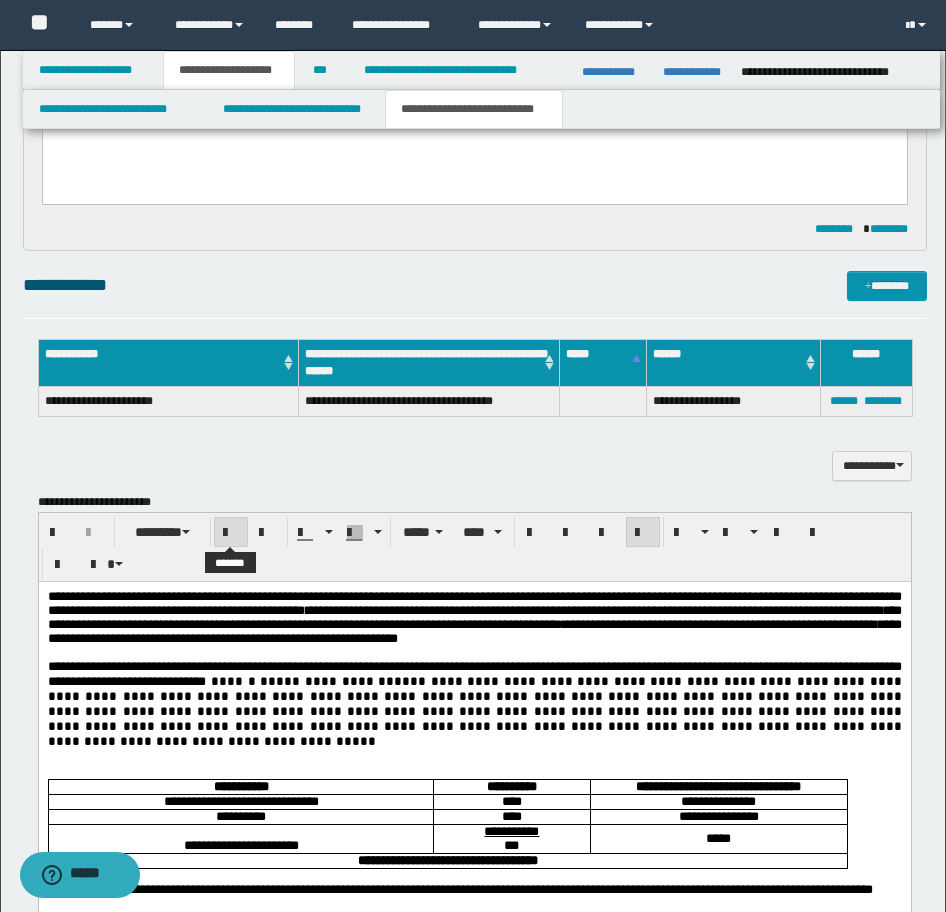 click at bounding box center [231, 533] 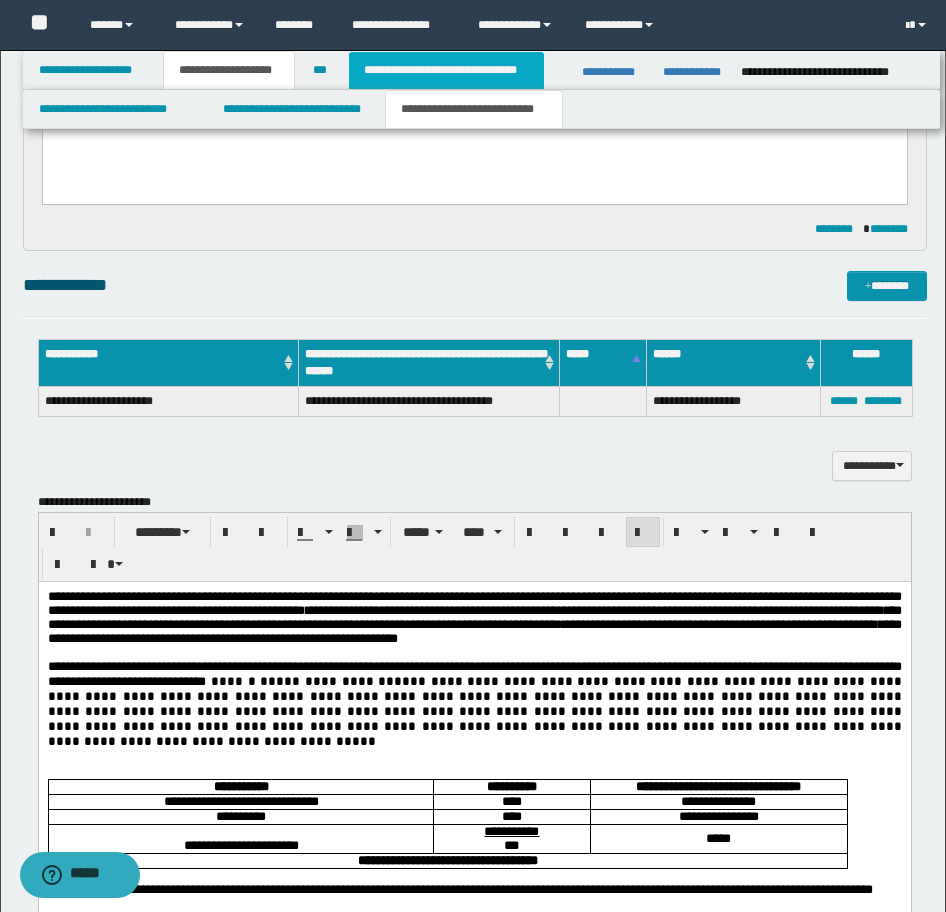 click on "**********" at bounding box center [446, 70] 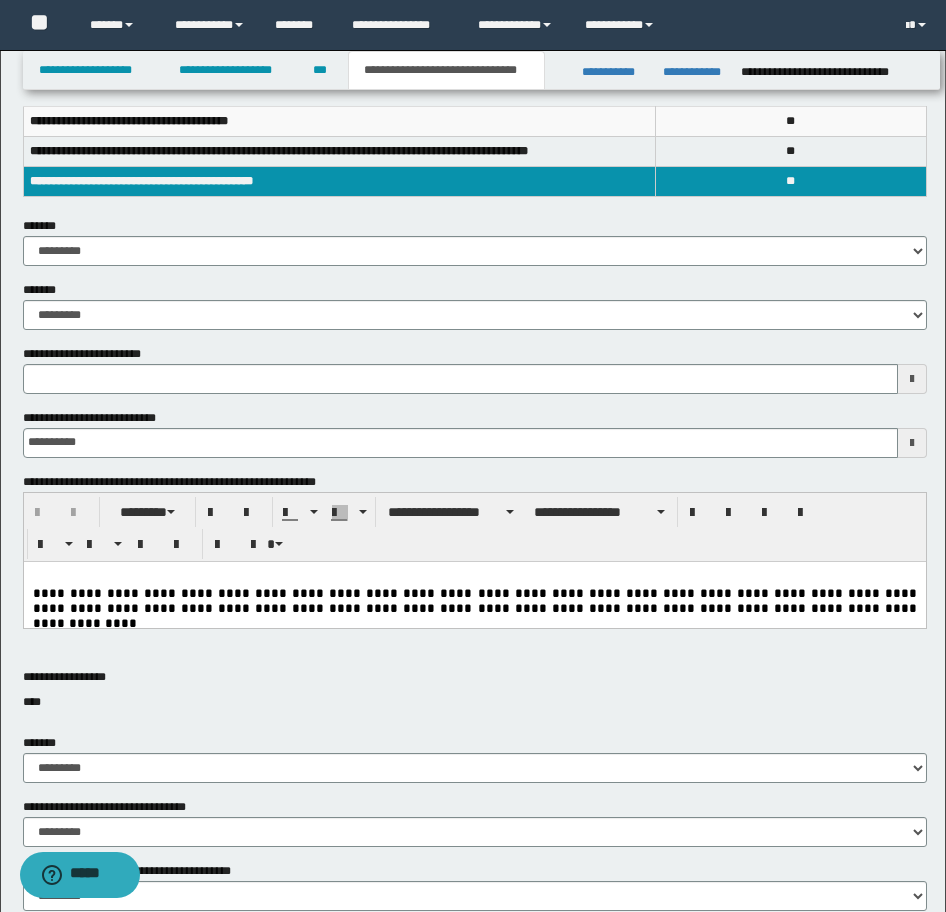 scroll, scrollTop: 269, scrollLeft: 0, axis: vertical 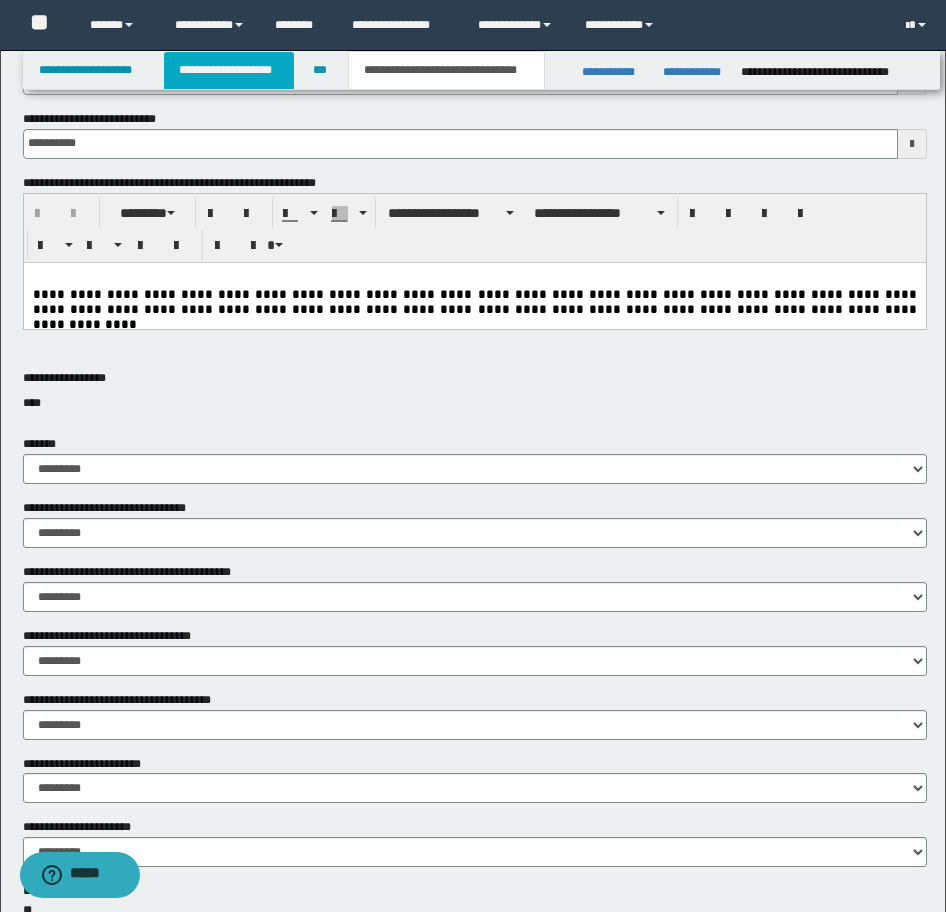 click on "**********" at bounding box center (229, 70) 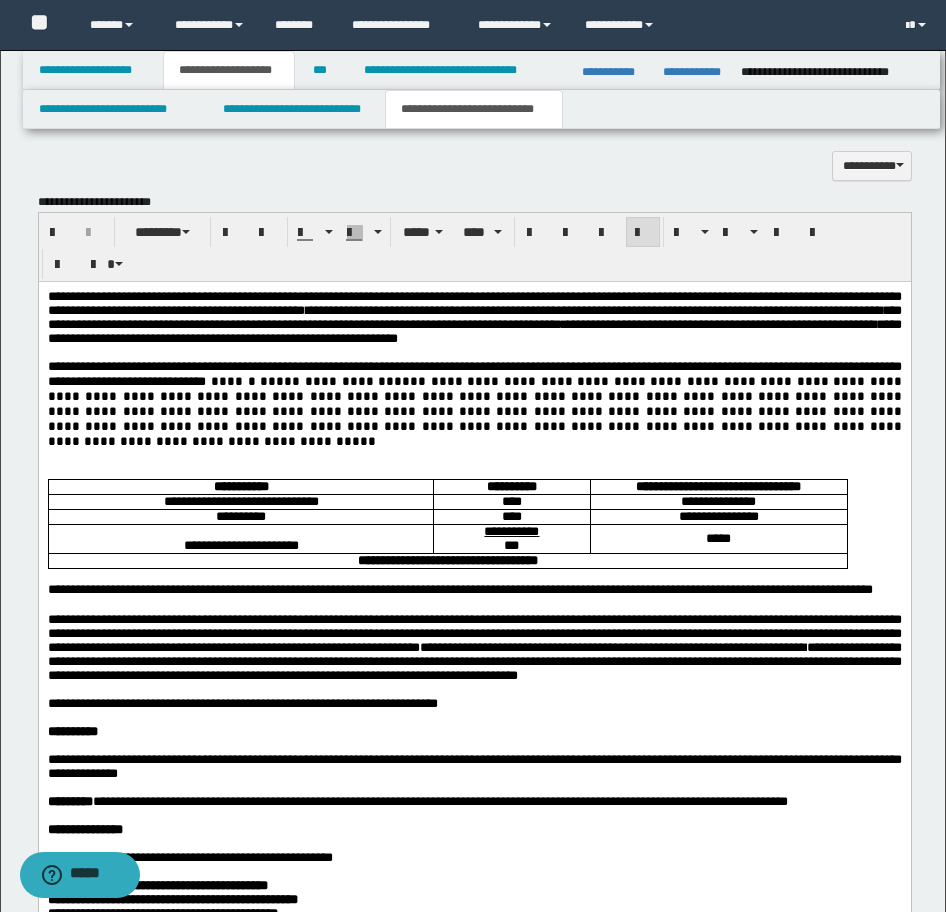 scroll, scrollTop: 1500, scrollLeft: 0, axis: vertical 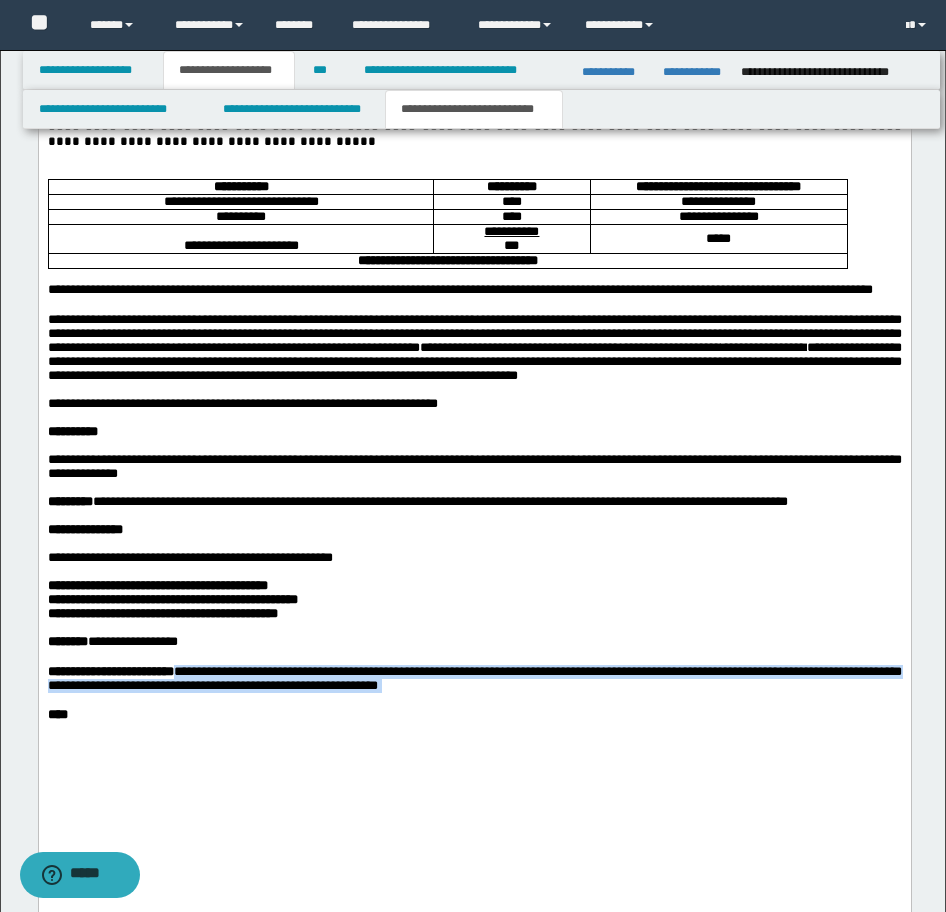 click at bounding box center (474, 172) 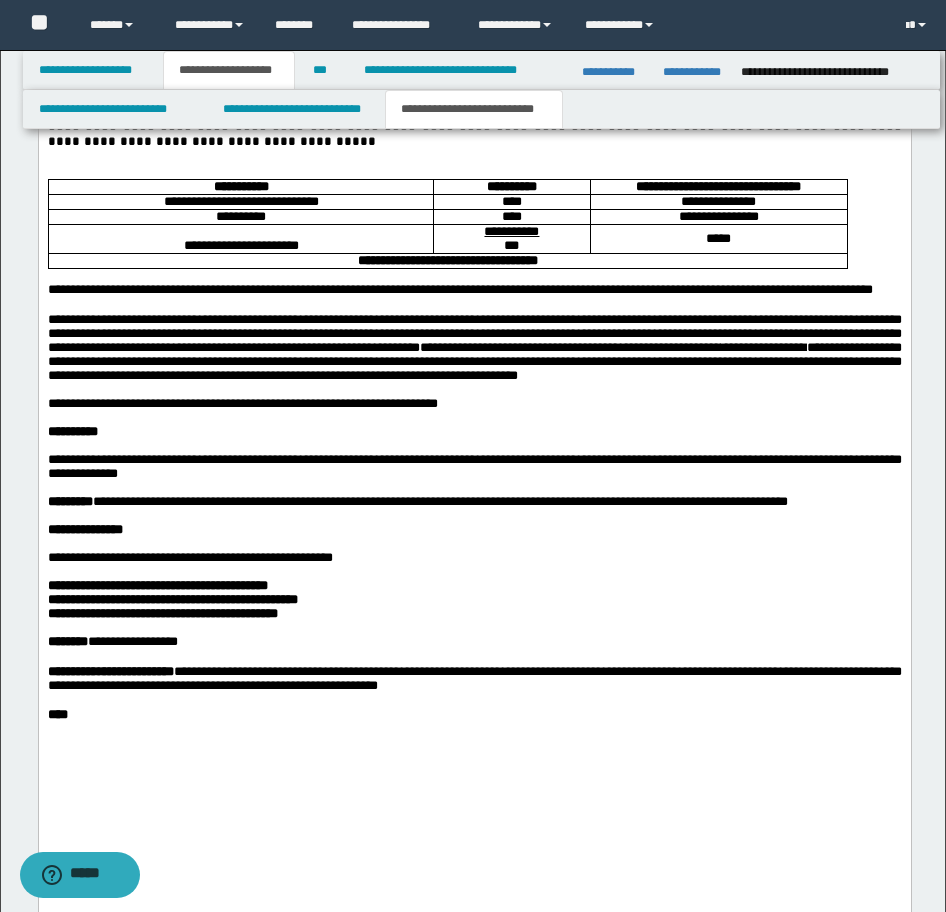 click at bounding box center [474, 172] 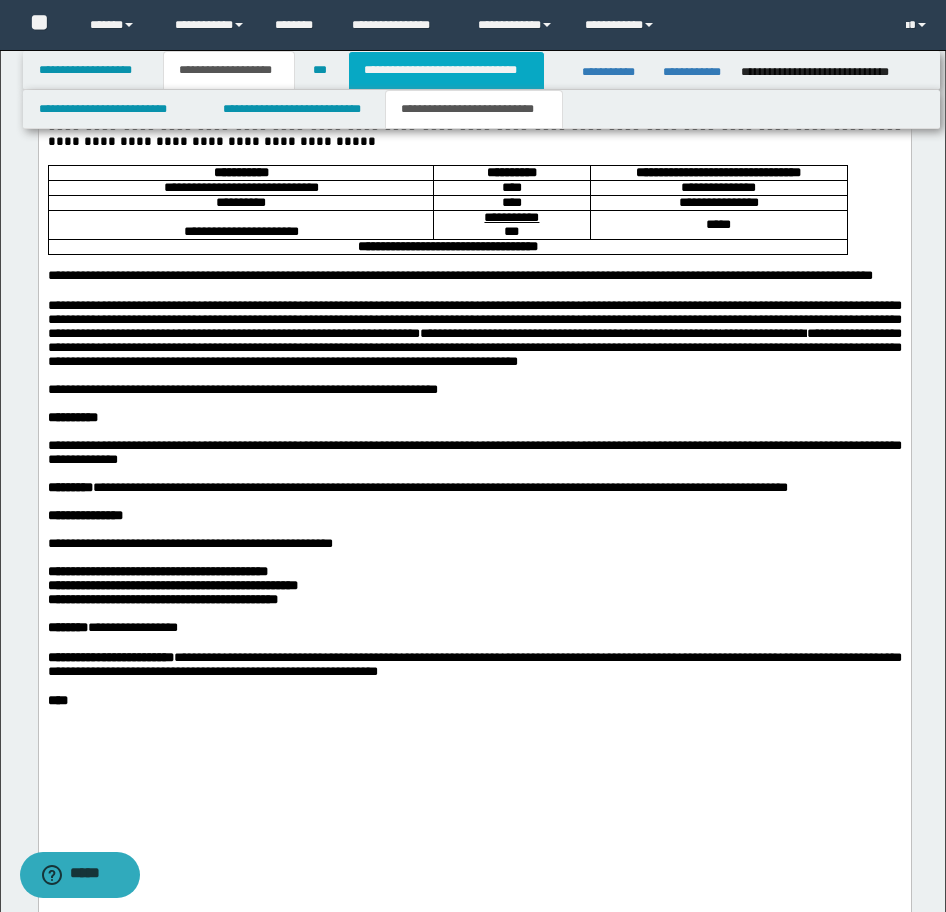 click on "**********" at bounding box center (446, 70) 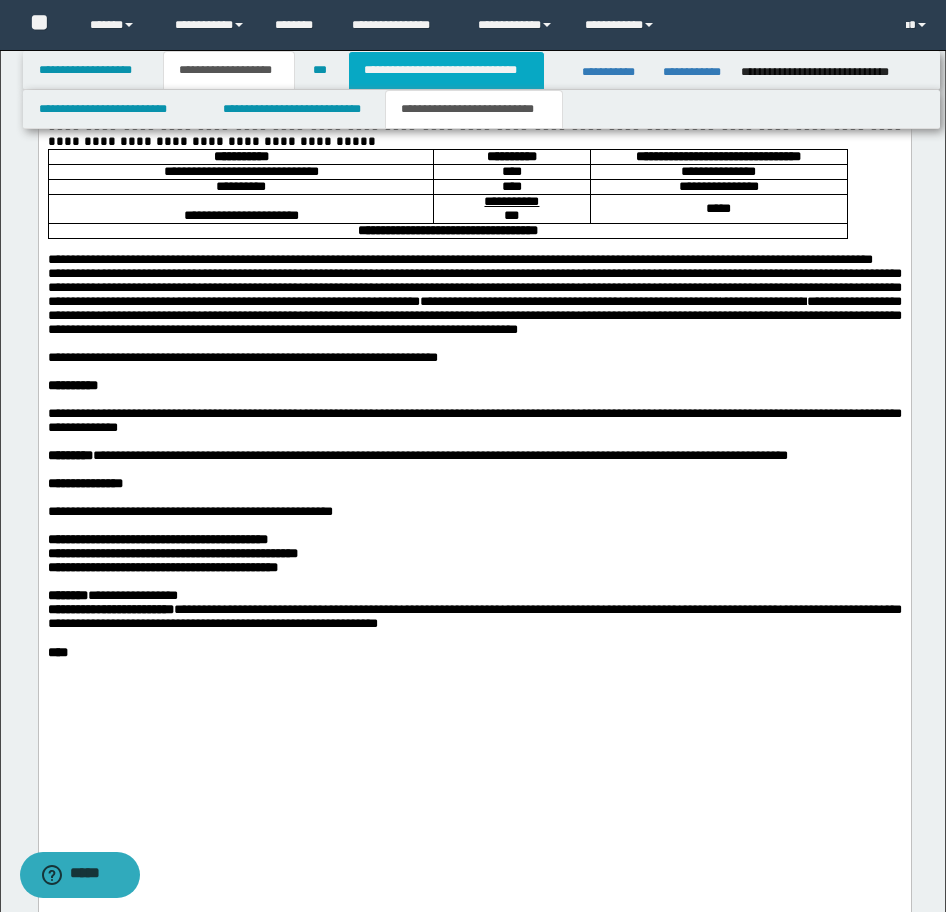 scroll, scrollTop: 1075, scrollLeft: 0, axis: vertical 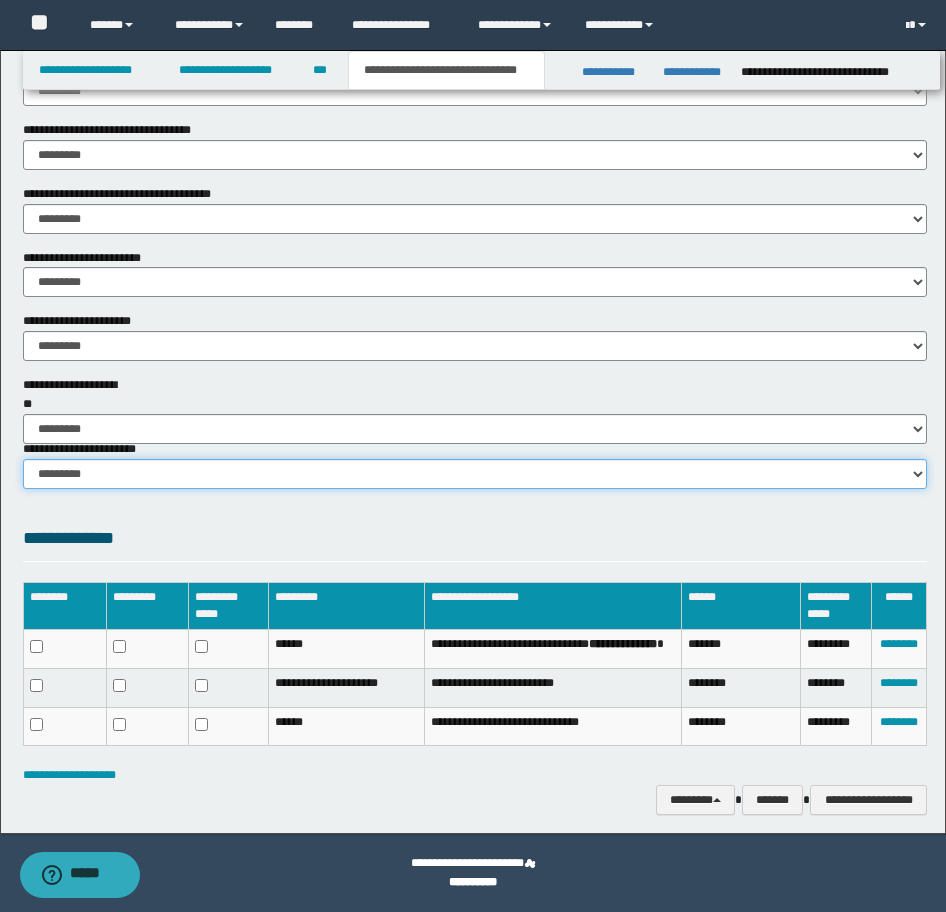 click on "*********
*********
*********" at bounding box center (475, 474) 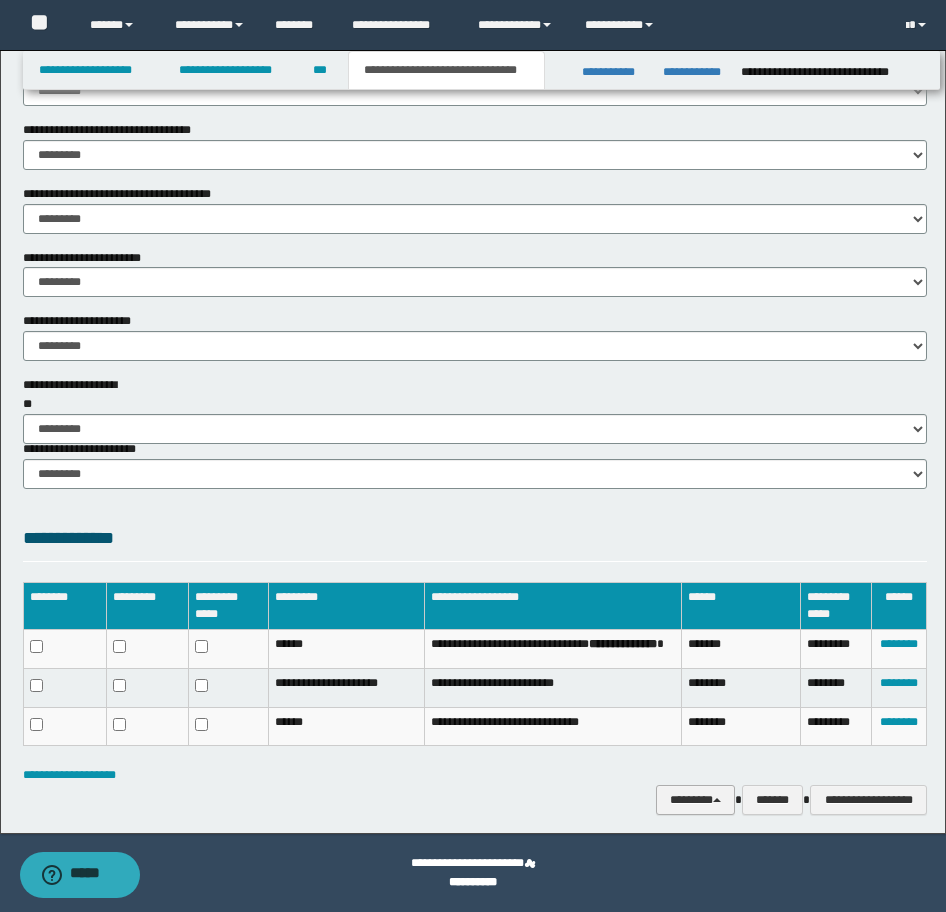 click on "********" at bounding box center [695, 800] 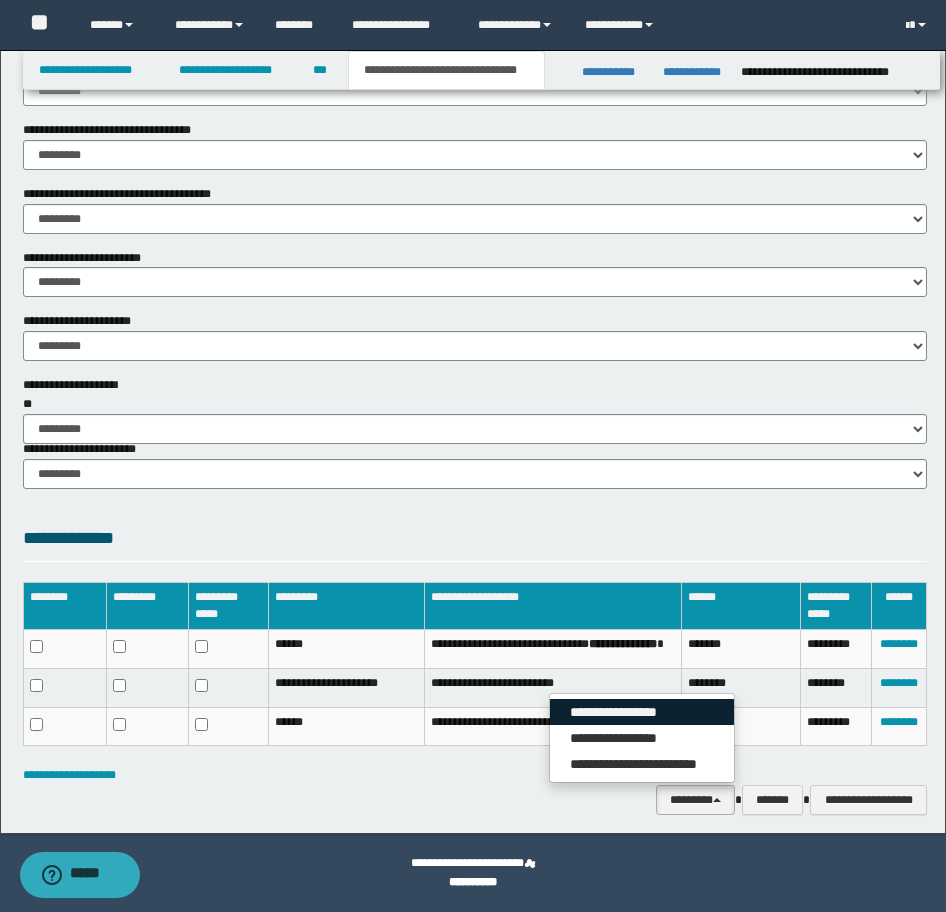click on "**********" at bounding box center [642, 712] 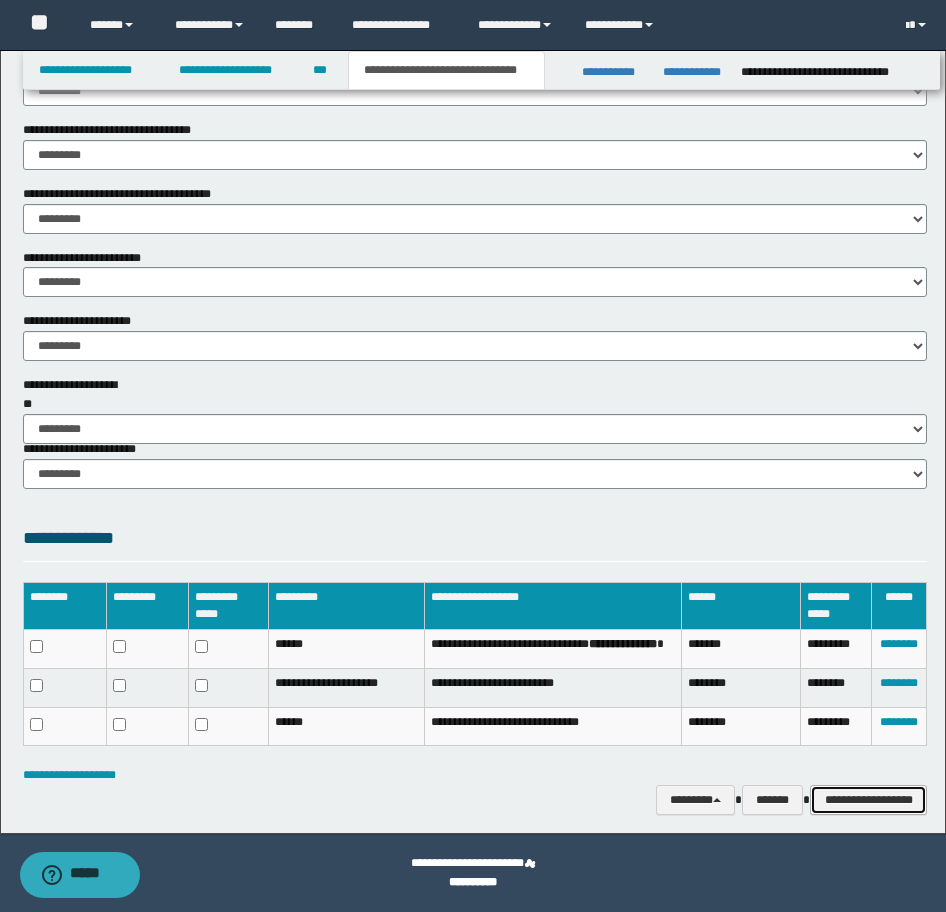 click on "**********" at bounding box center (868, 800) 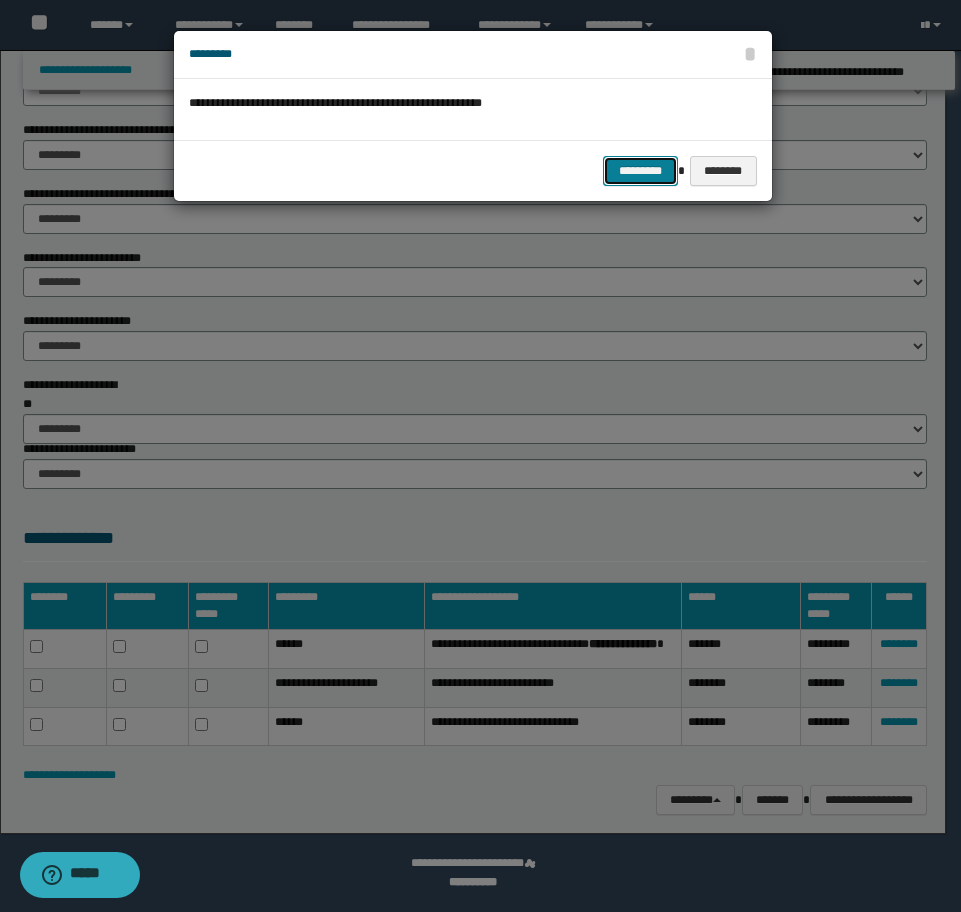 click on "*********" at bounding box center [640, 171] 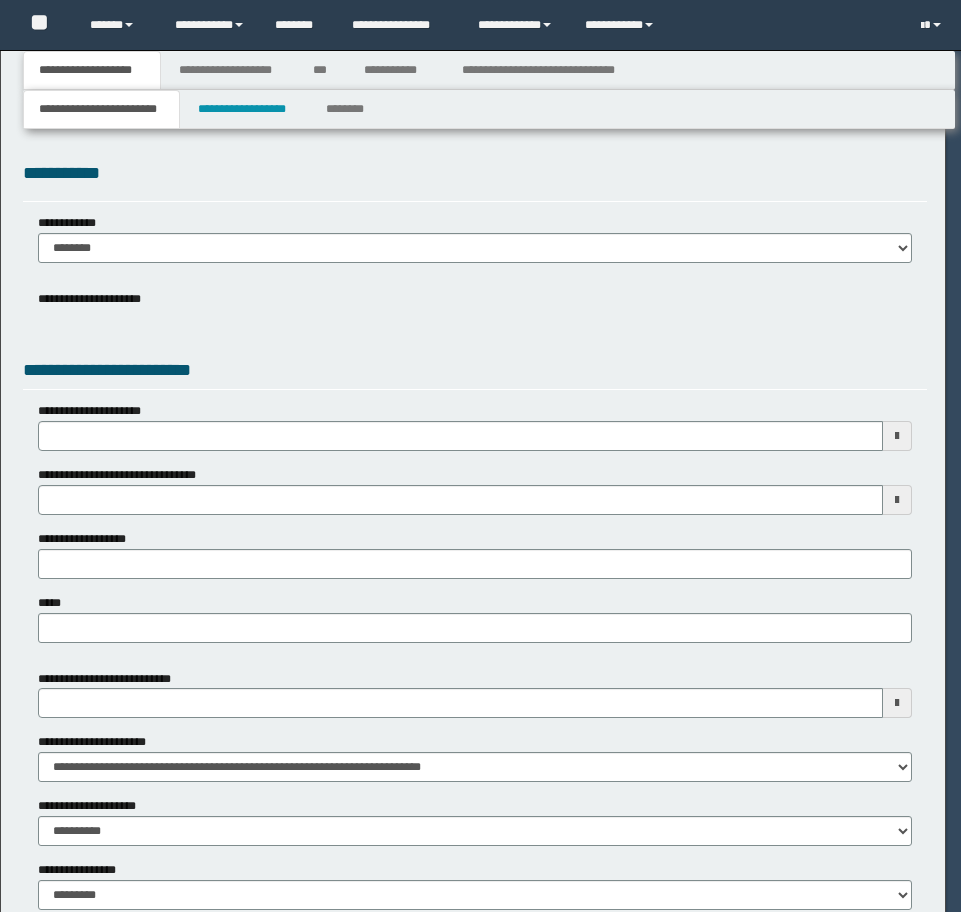 scroll, scrollTop: 0, scrollLeft: 0, axis: both 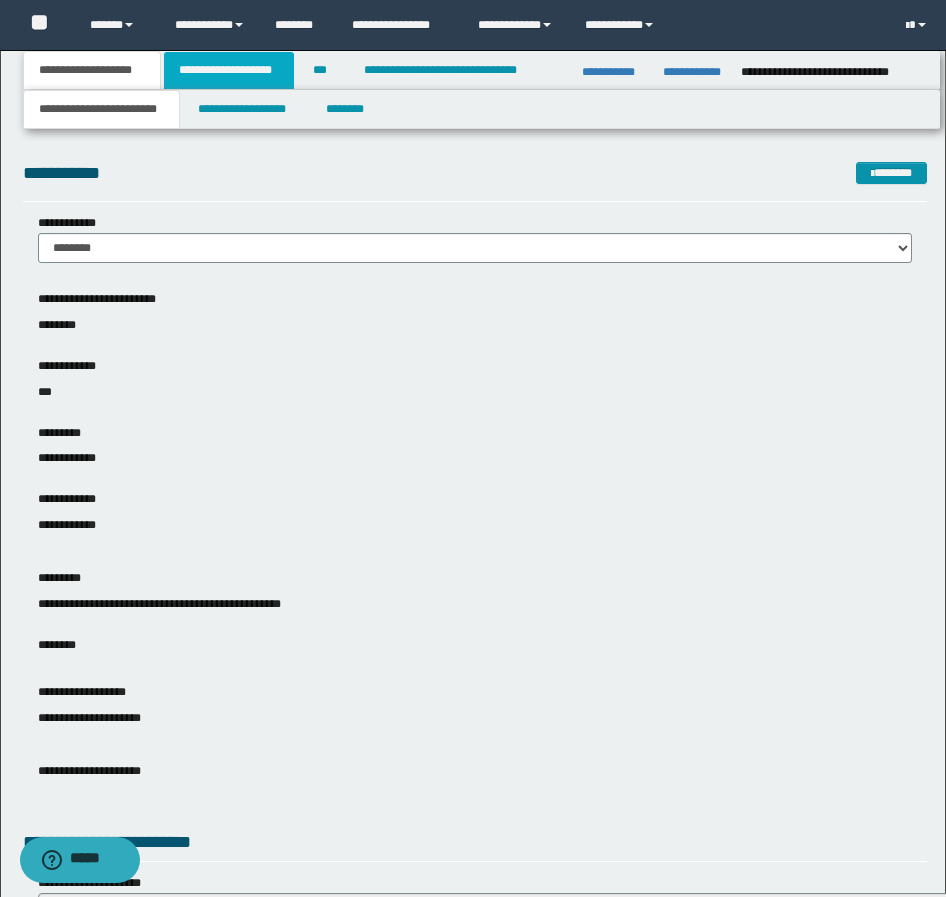 click on "**********" at bounding box center (229, 70) 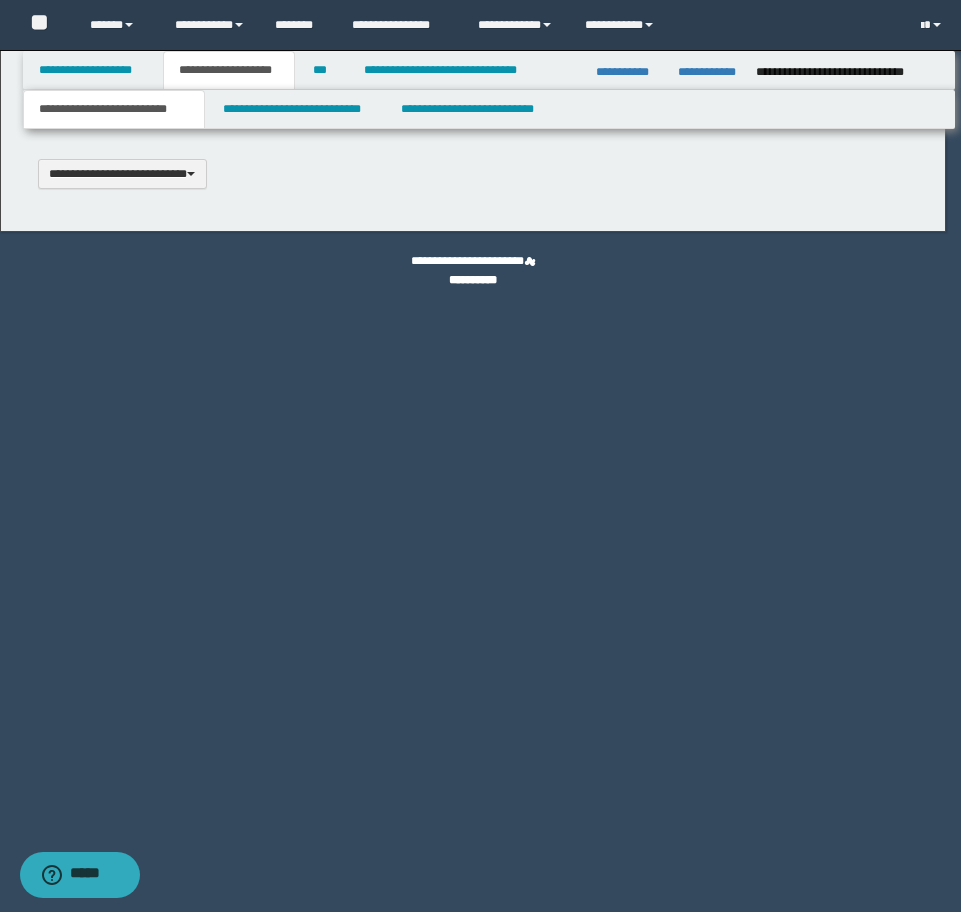 type 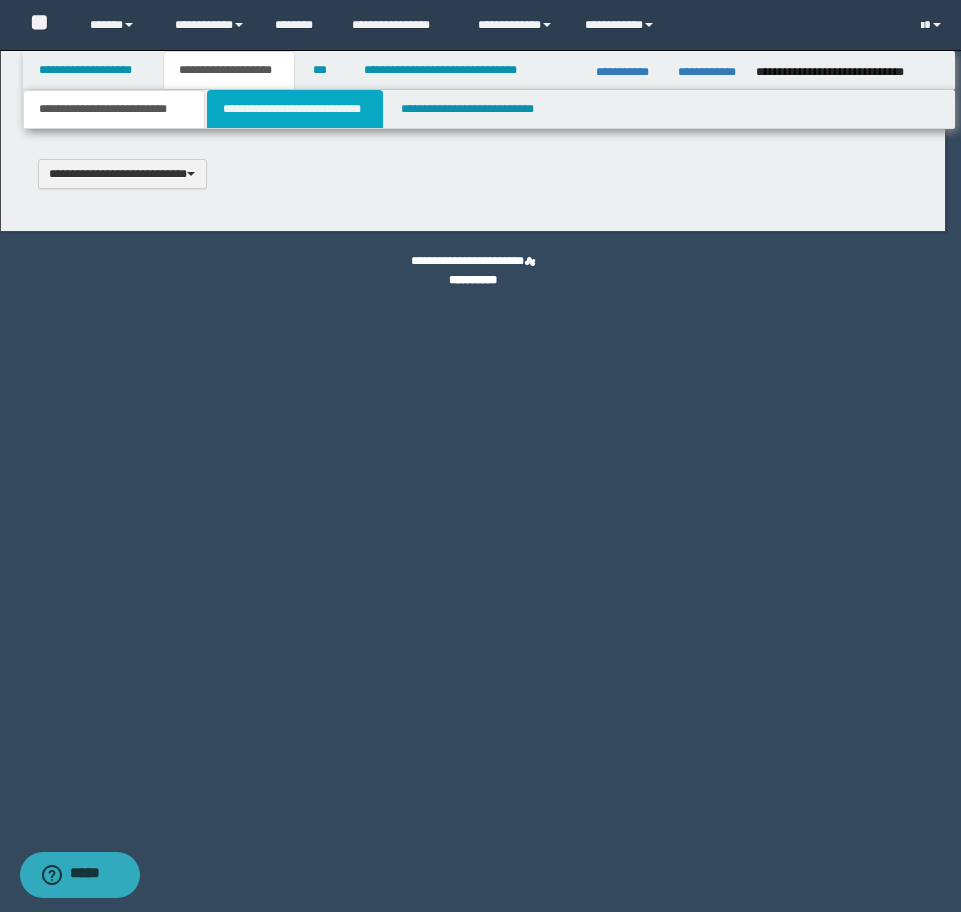click on "**********" at bounding box center [295, 109] 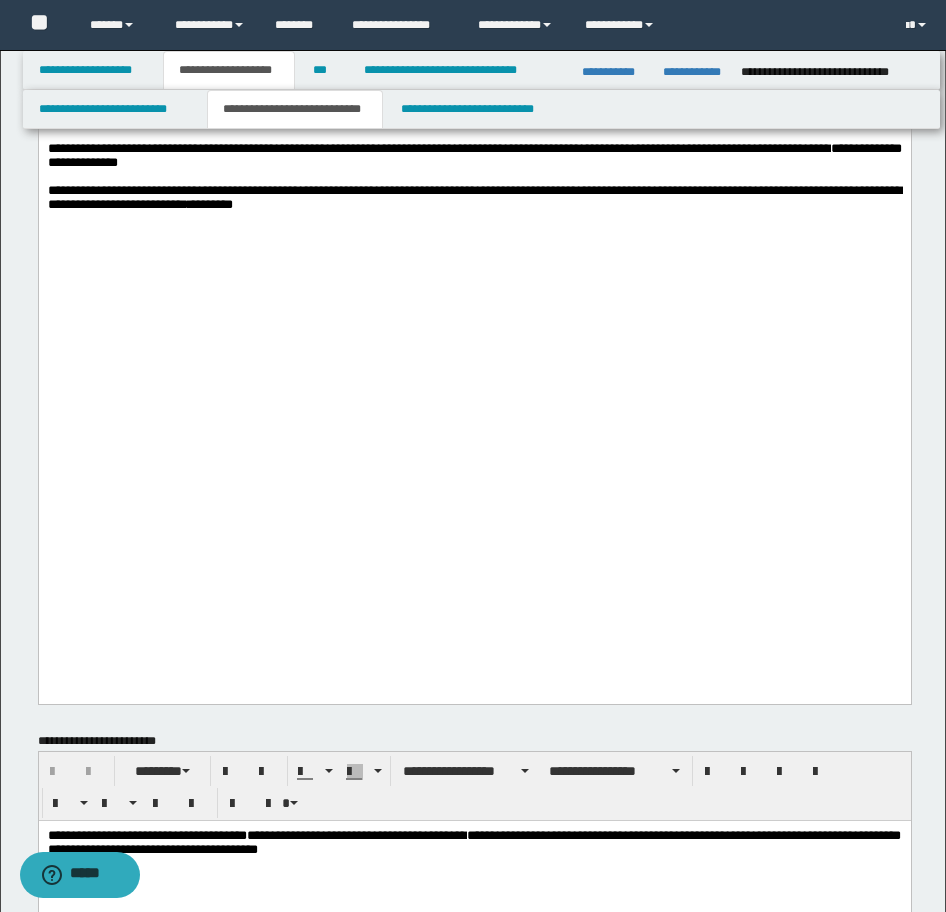 scroll, scrollTop: 2000, scrollLeft: 0, axis: vertical 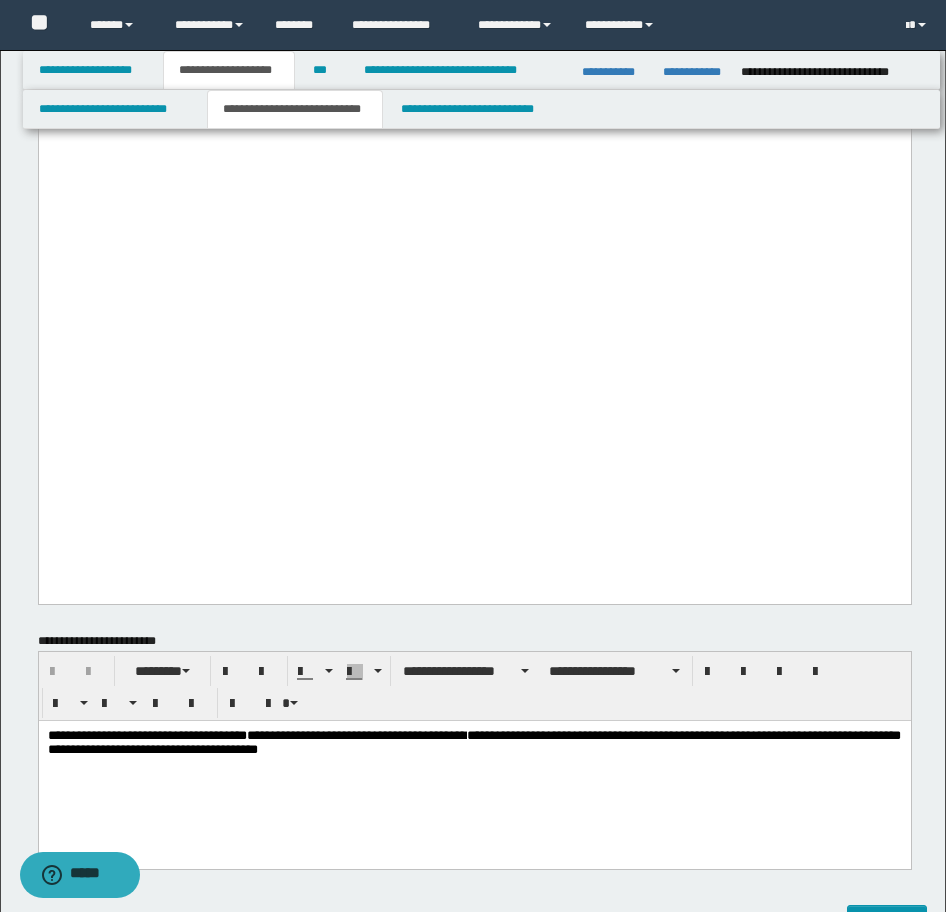 click on "**********" at bounding box center [474, -791] 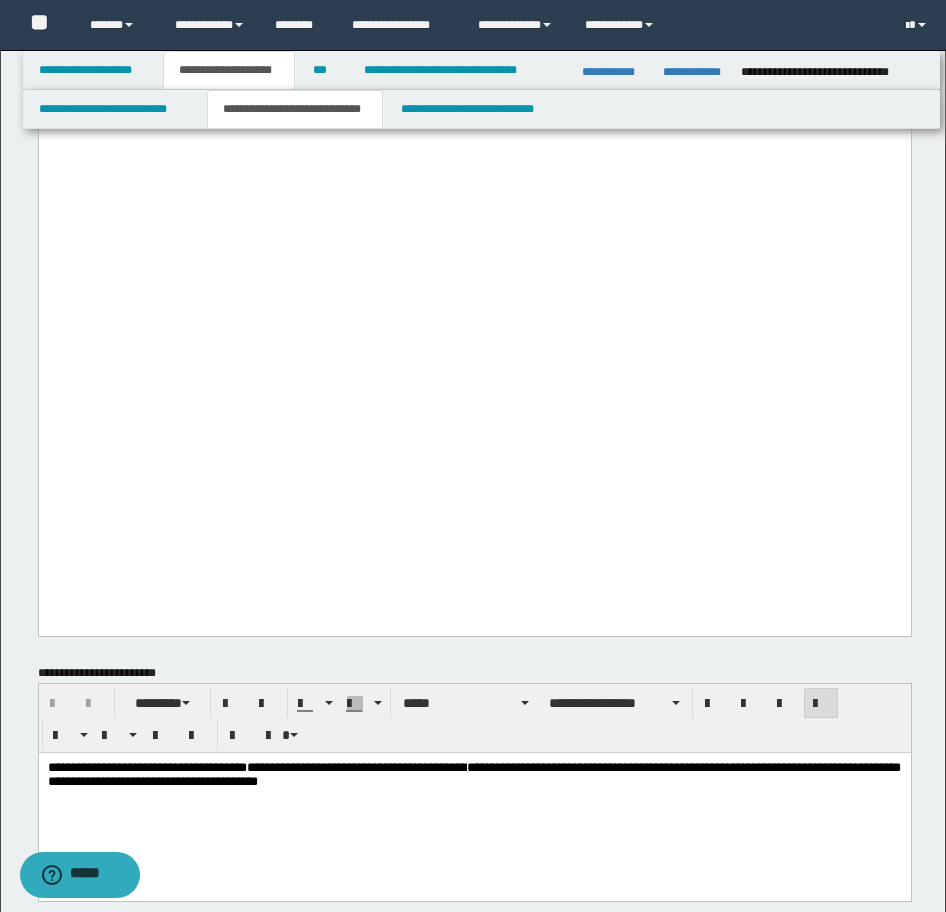 click on "**********" at bounding box center (474, 799) 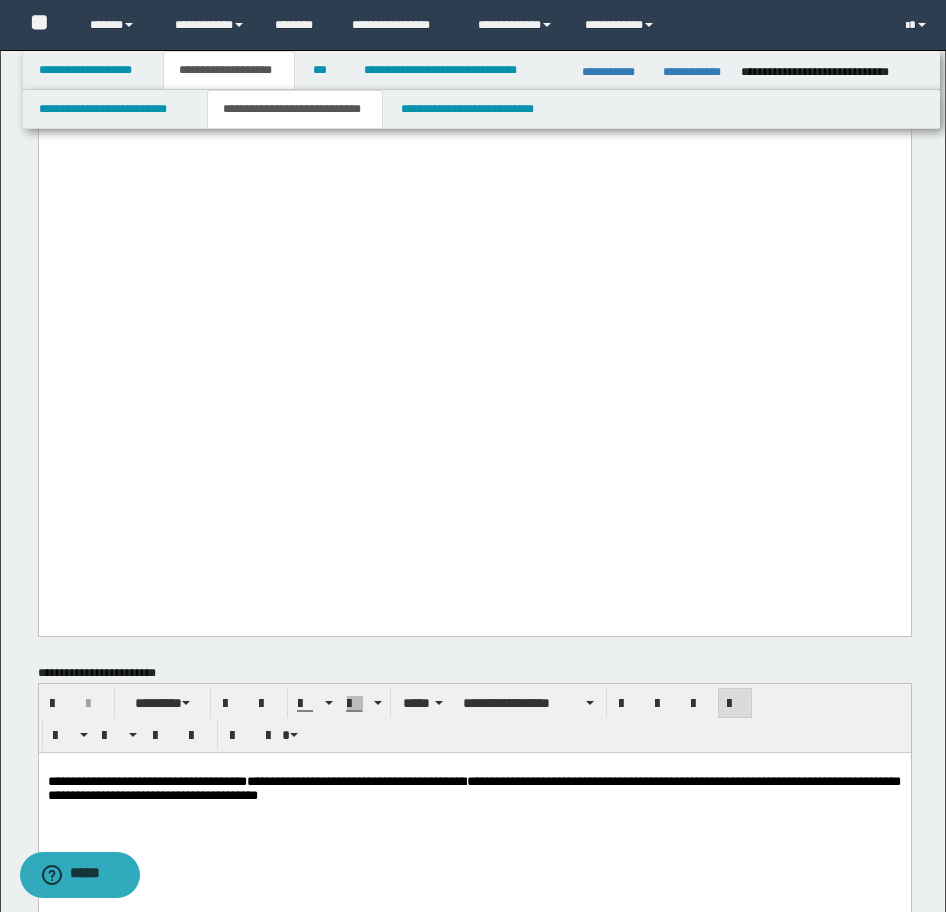 click on "**********" at bounding box center (474, 788) 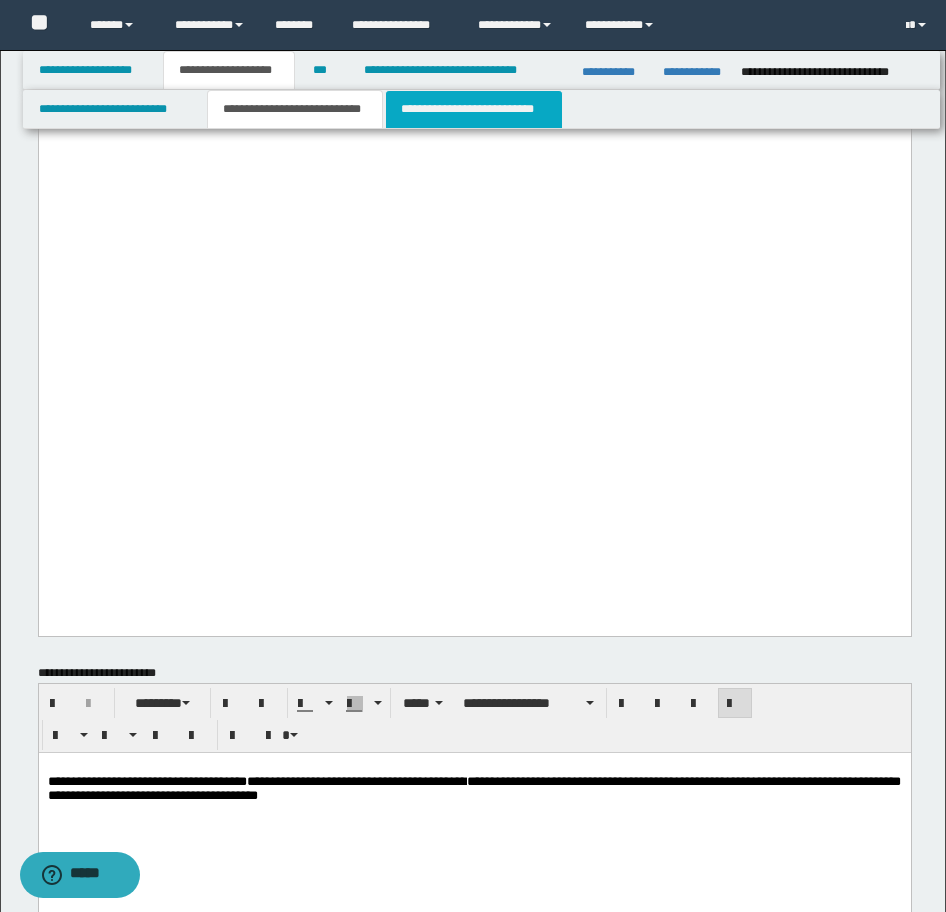 click on "**********" at bounding box center (474, 109) 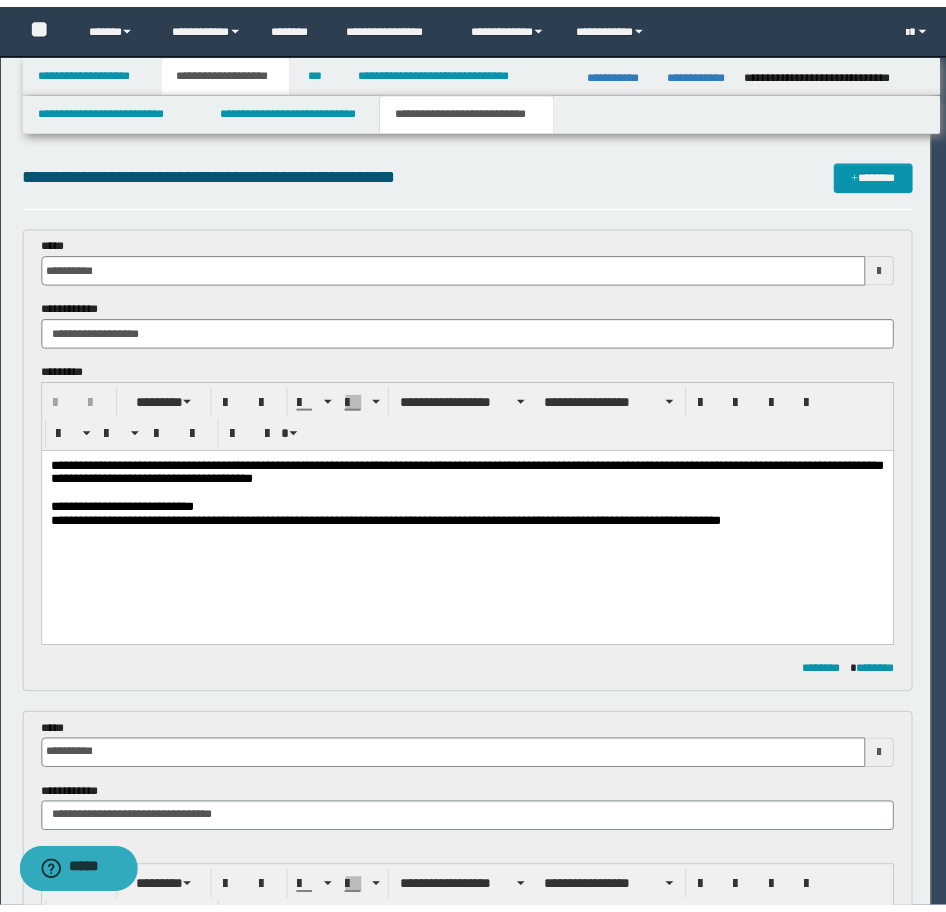scroll, scrollTop: 0, scrollLeft: 0, axis: both 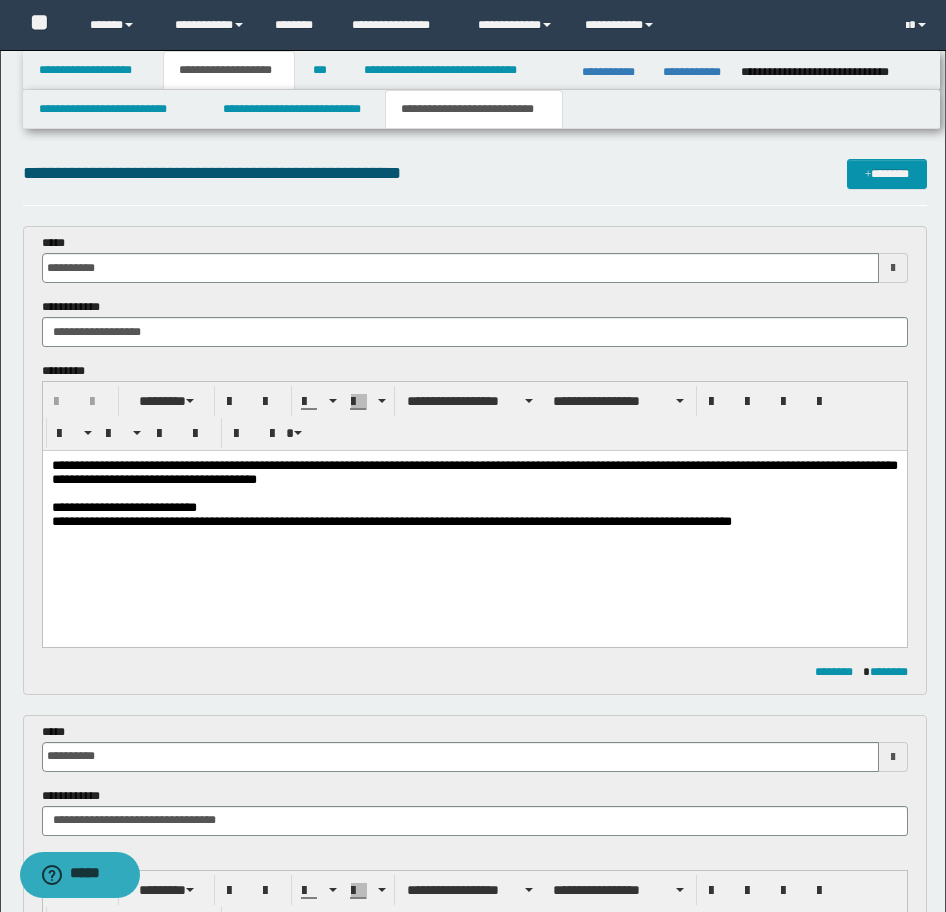 click on "**********" at bounding box center (474, 472) 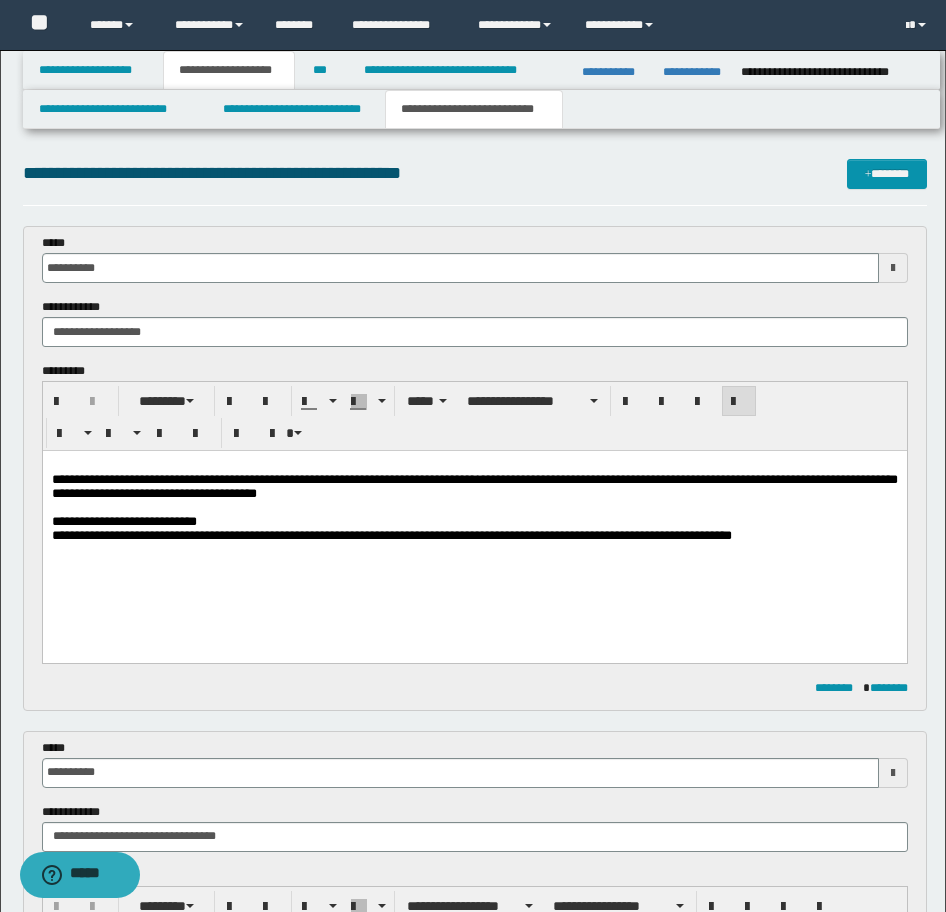 click on "**********" at bounding box center (474, 536) 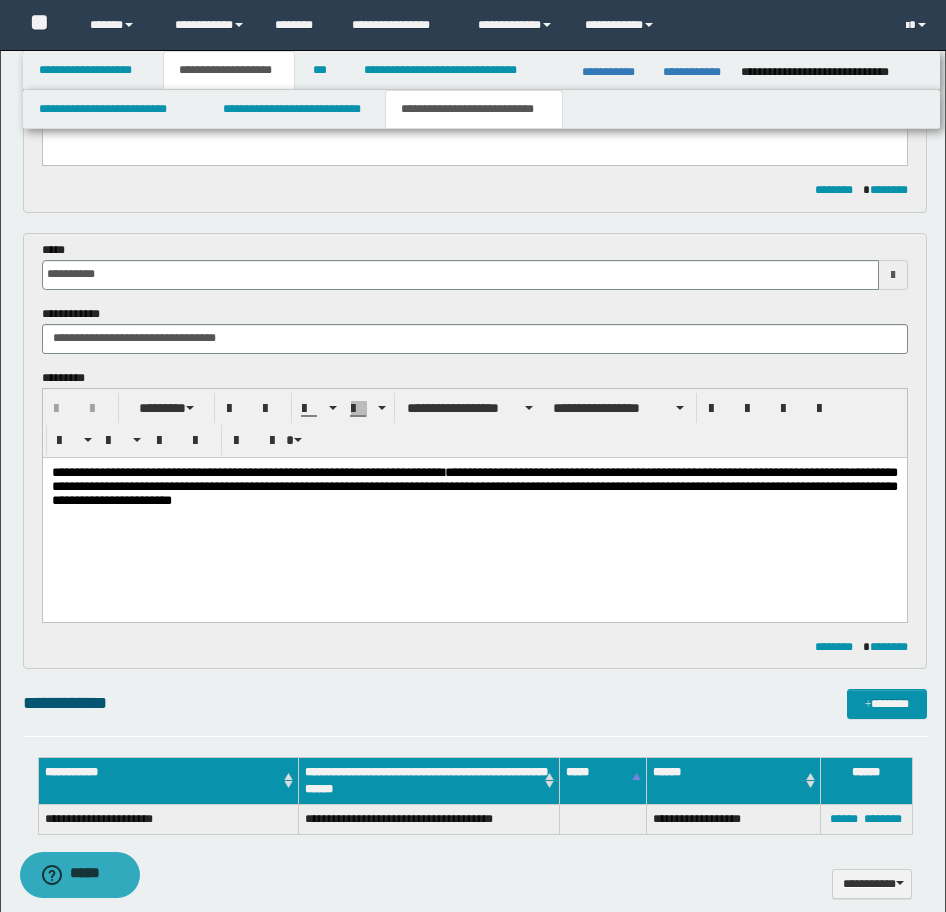 scroll, scrollTop: 600, scrollLeft: 0, axis: vertical 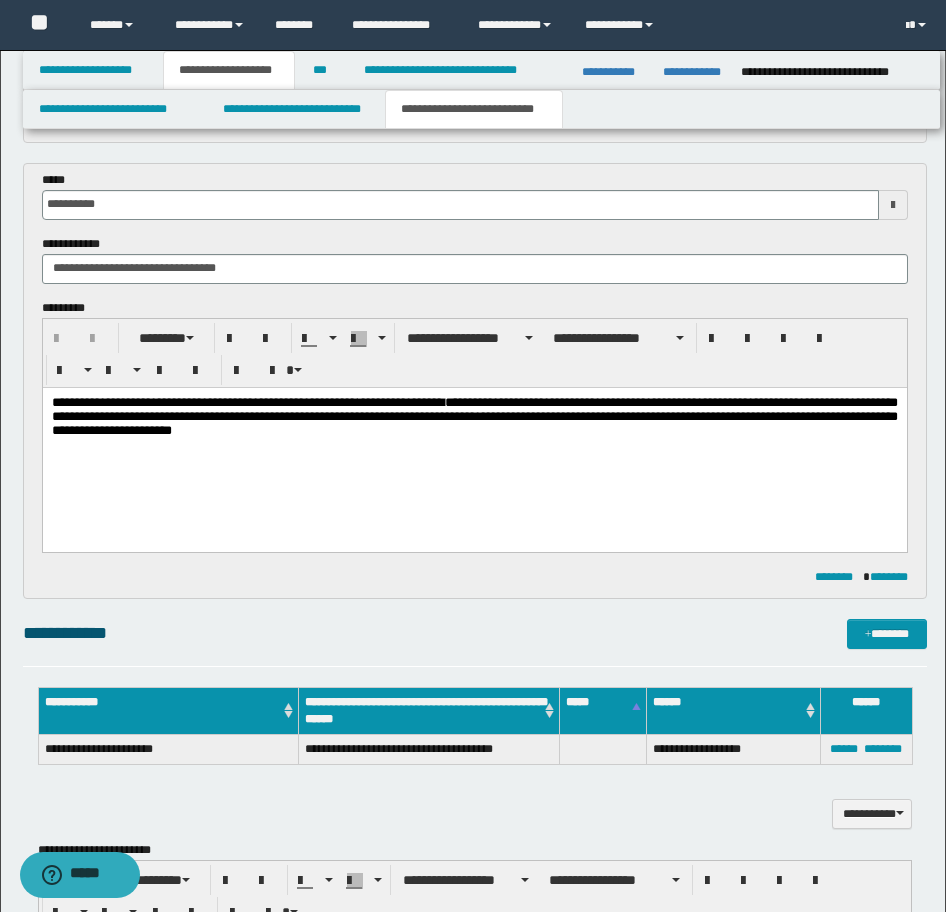 click on "**********" at bounding box center [474, 441] 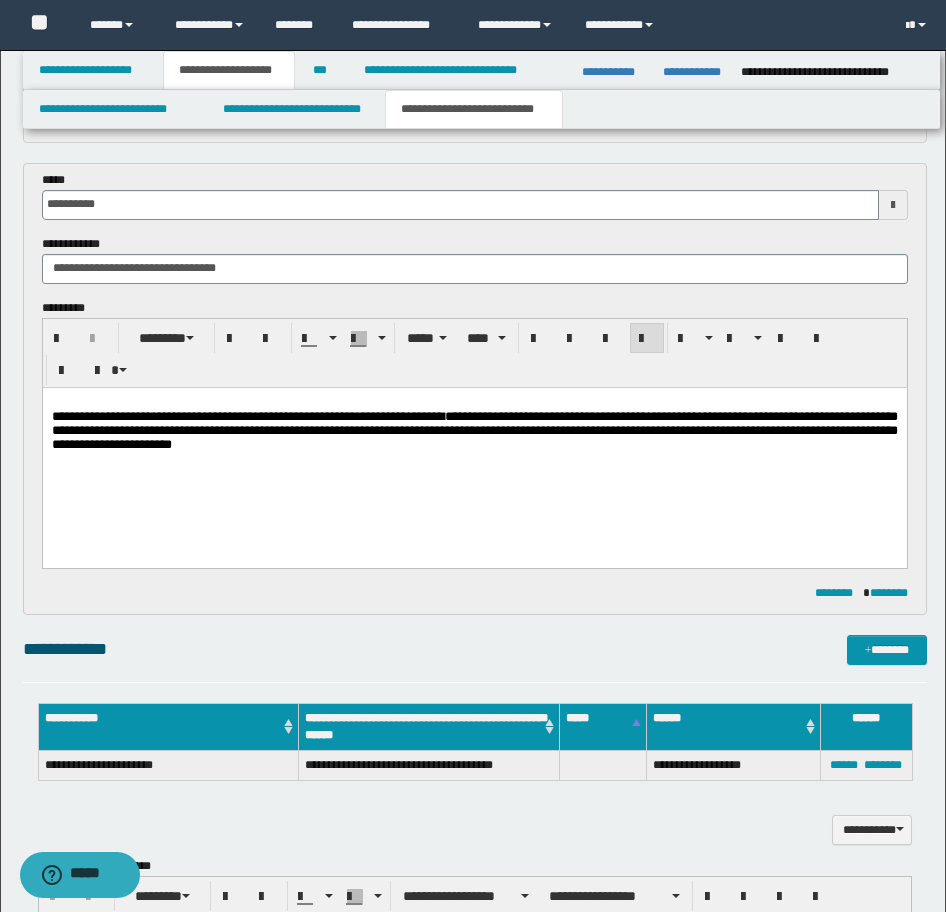 click on "**********" at bounding box center (474, 448) 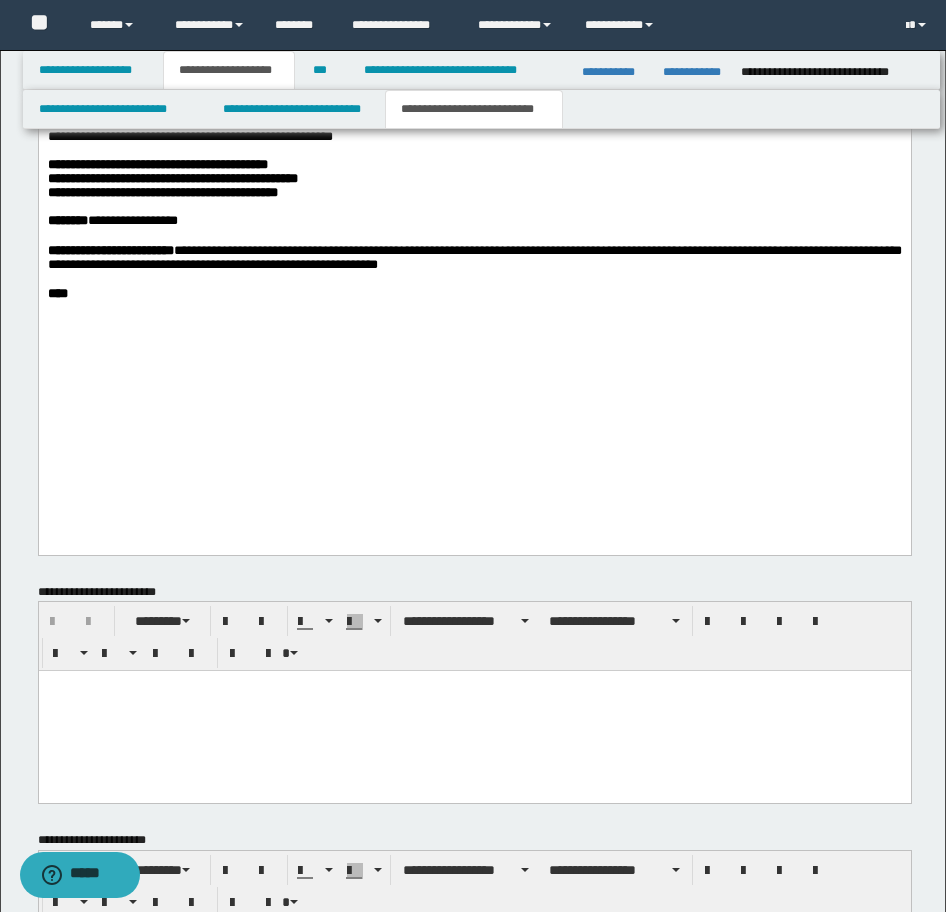 scroll, scrollTop: 2100, scrollLeft: 0, axis: vertical 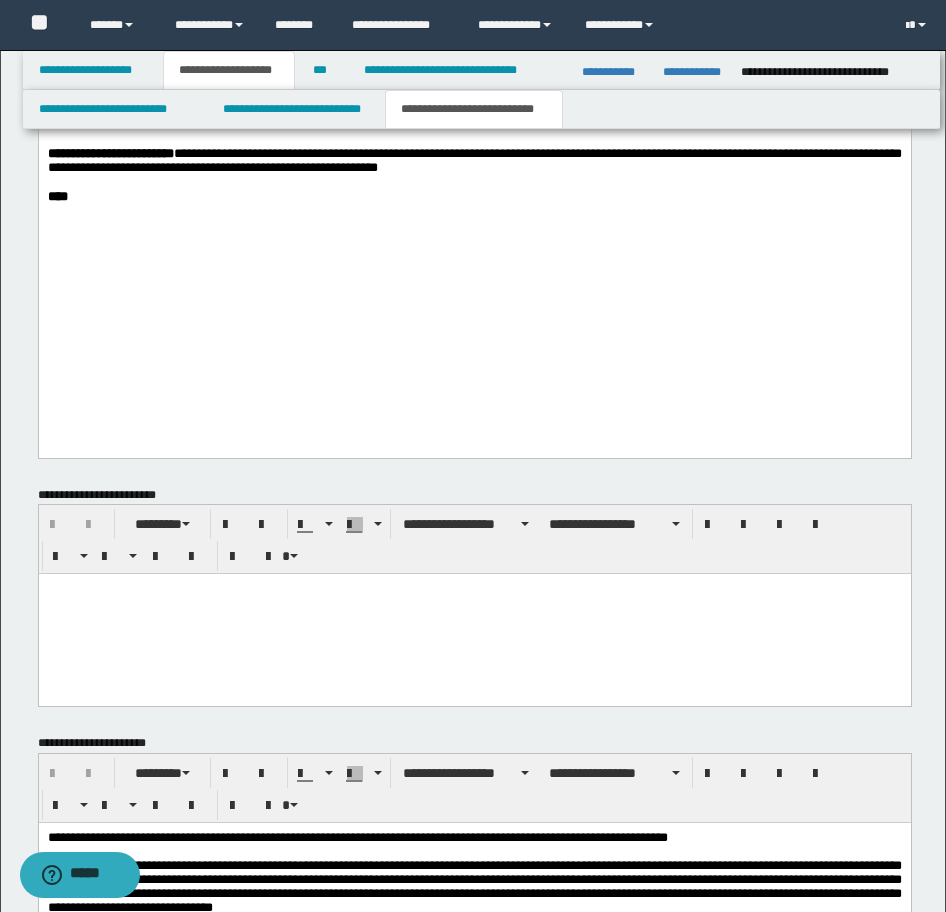 click on "**********" at bounding box center [474, -130] 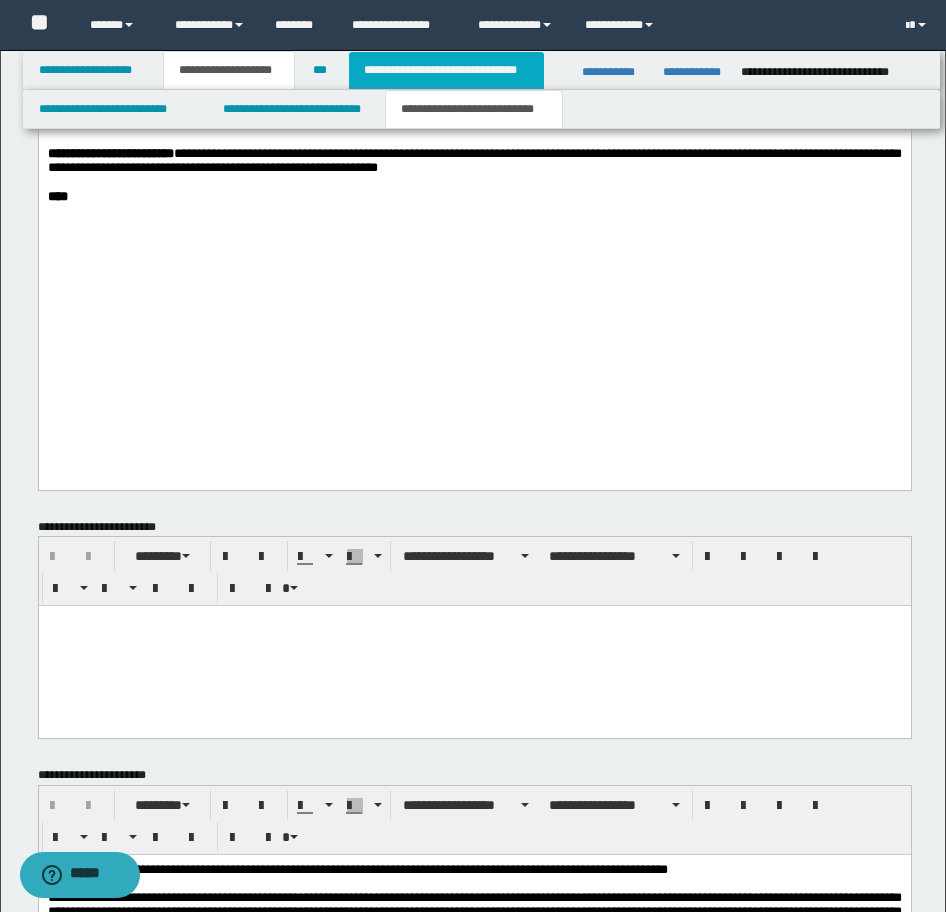 click on "**********" at bounding box center [446, 70] 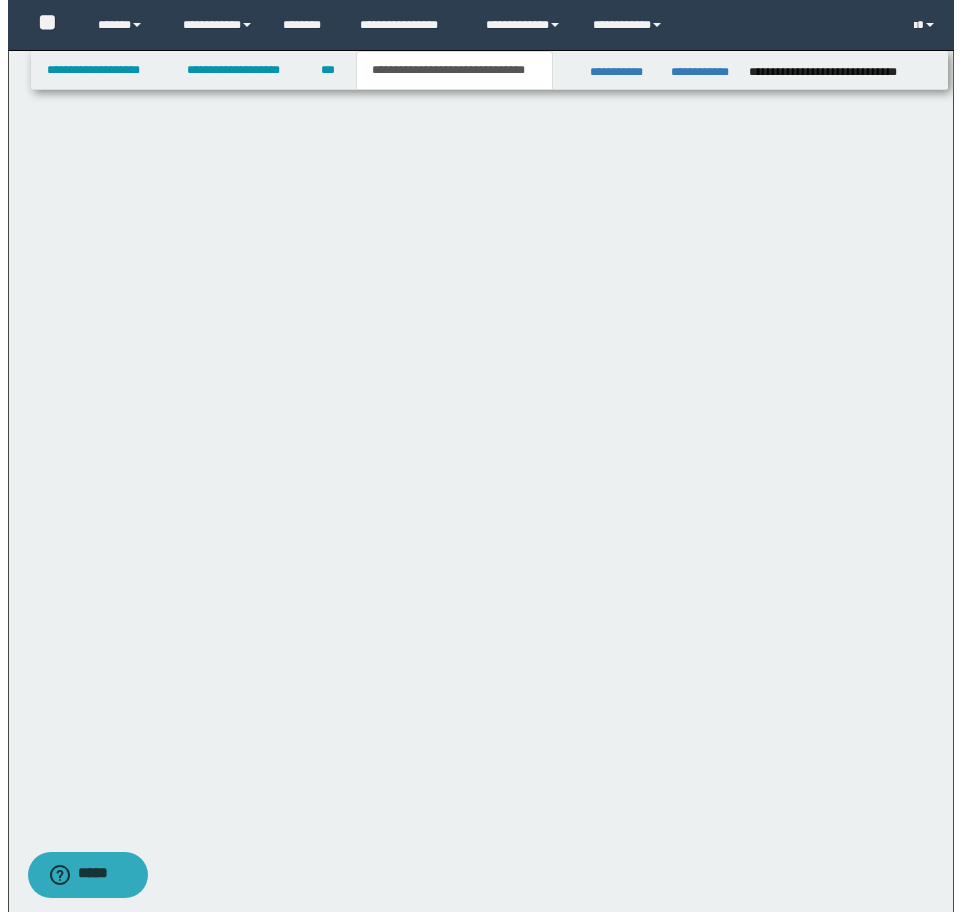 scroll, scrollTop: 0, scrollLeft: 0, axis: both 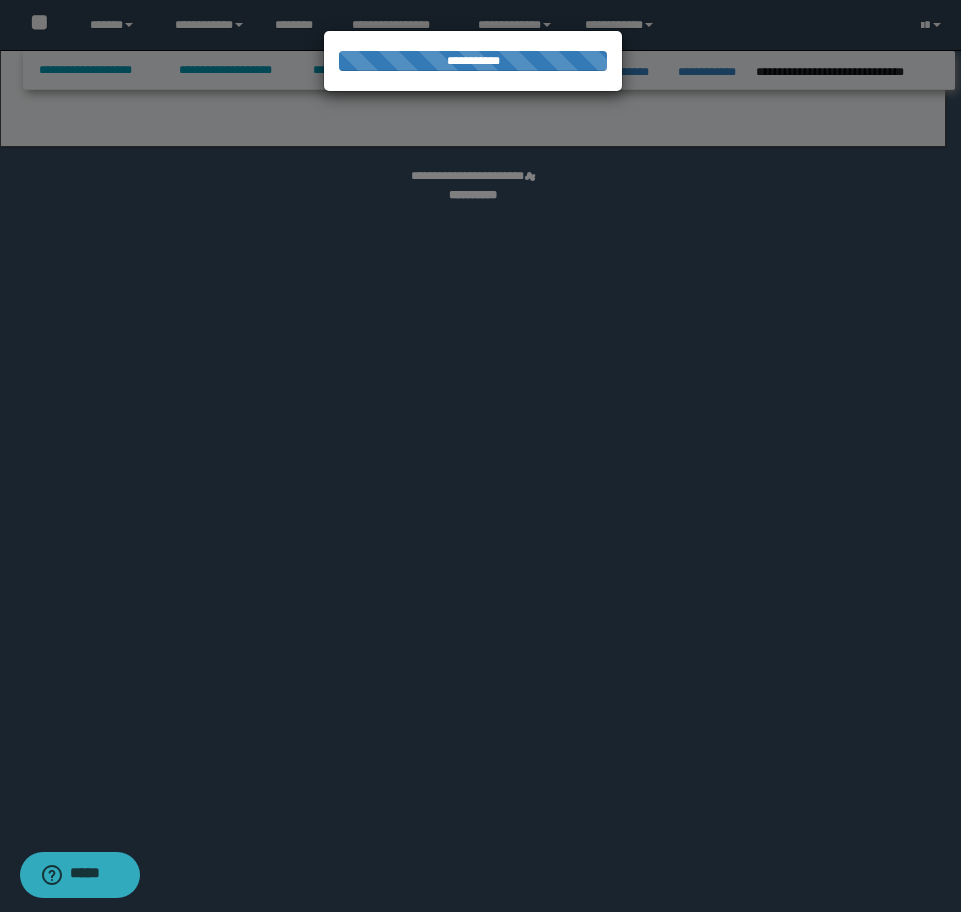 select on "*" 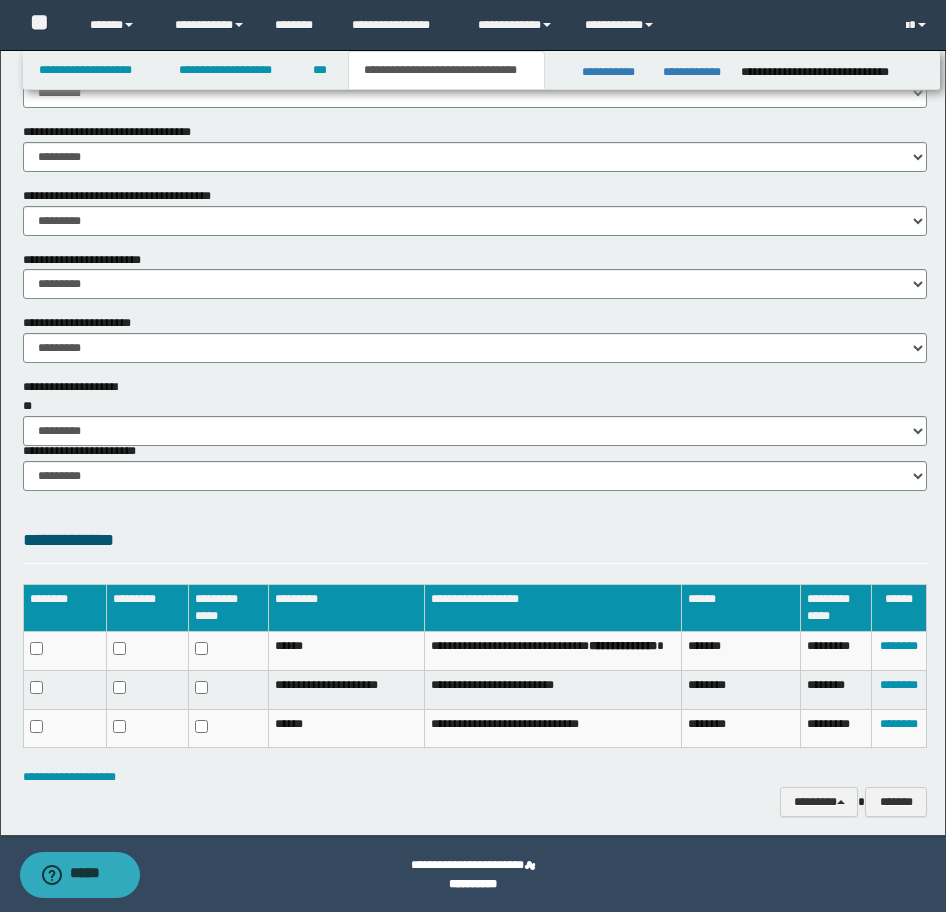 scroll, scrollTop: 1189, scrollLeft: 0, axis: vertical 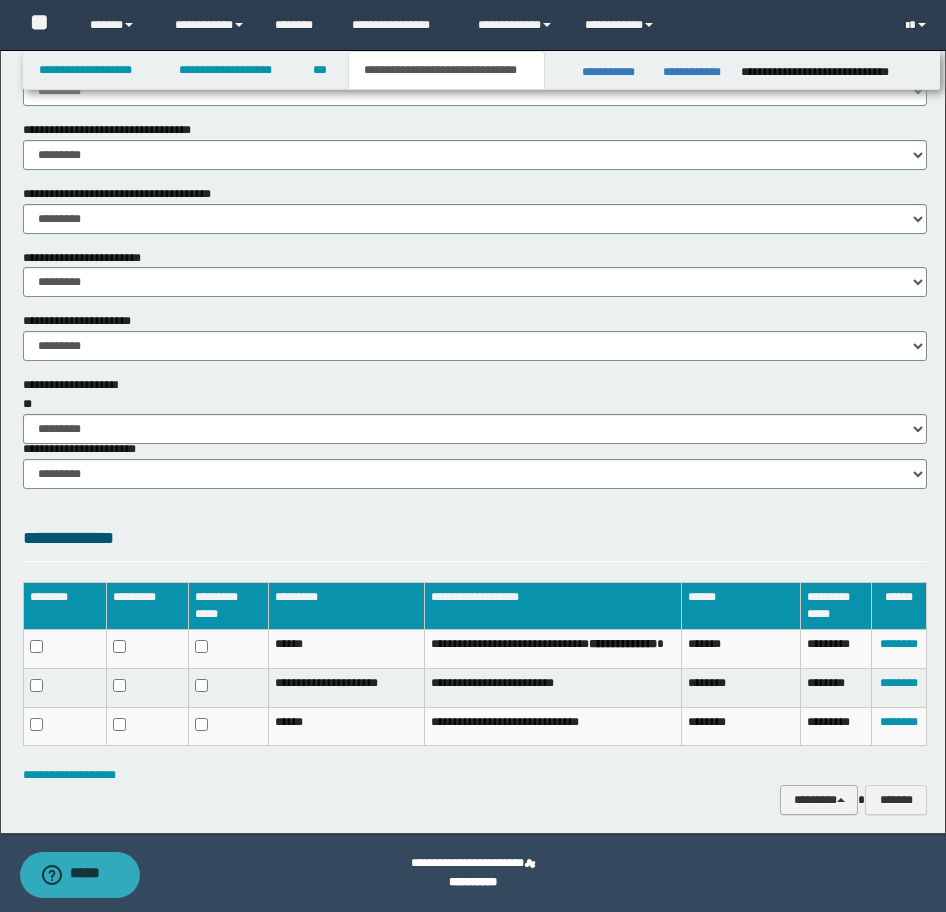 click on "********" at bounding box center (819, 800) 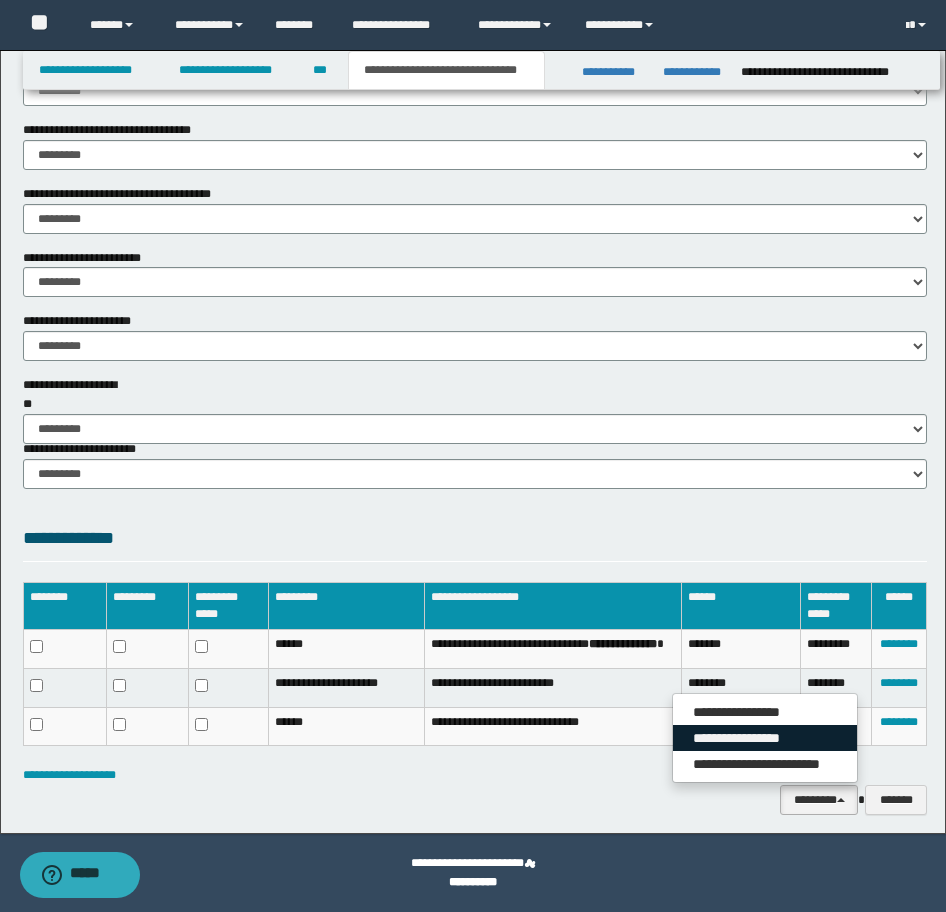 click on "**********" at bounding box center (765, 738) 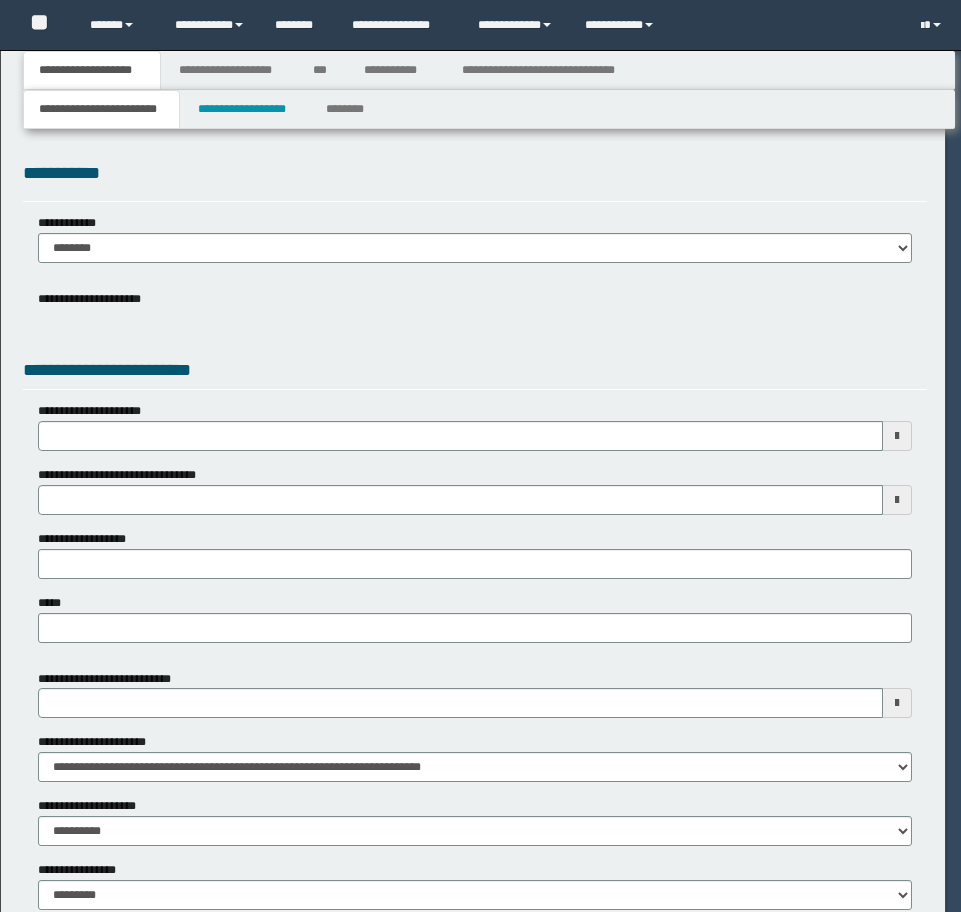 scroll, scrollTop: 0, scrollLeft: 0, axis: both 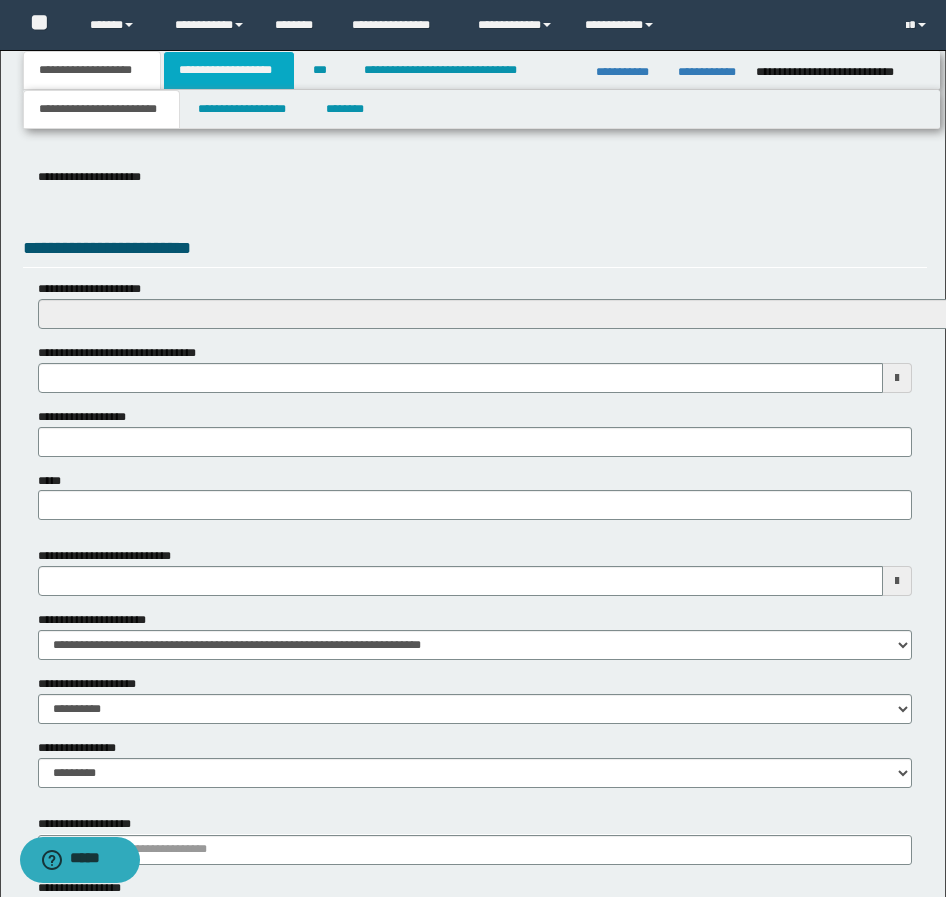 click on "**********" at bounding box center (229, 70) 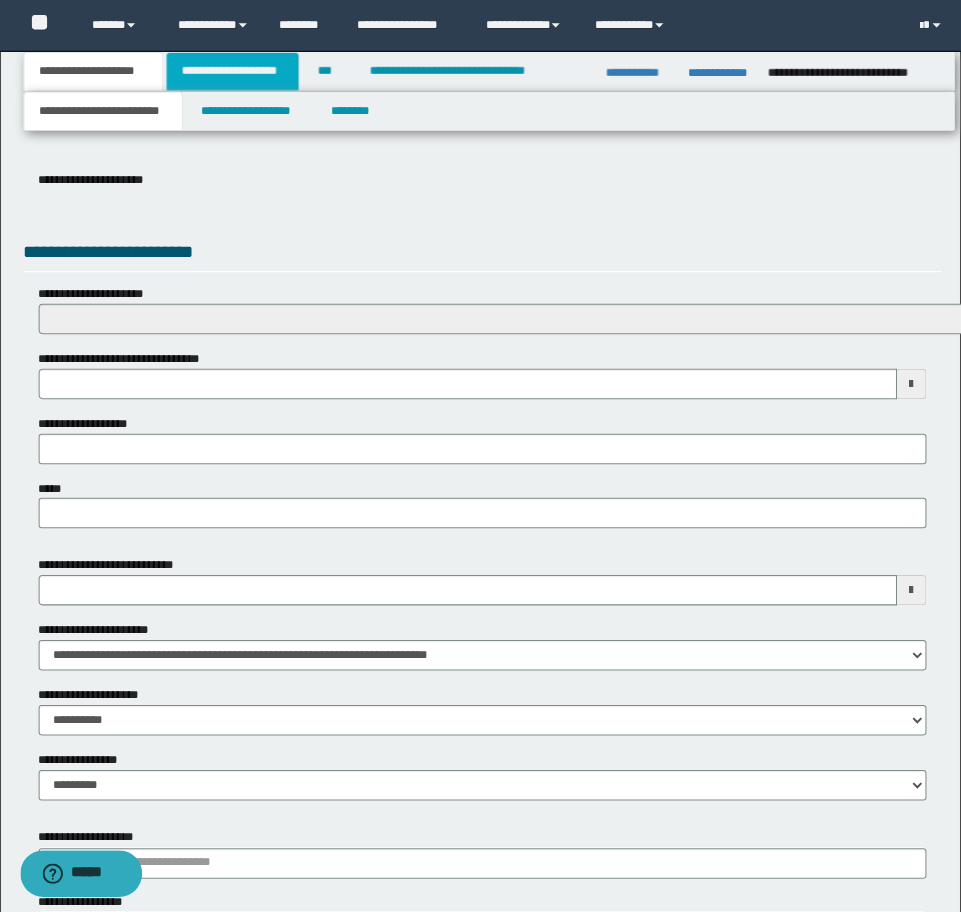 scroll, scrollTop: 0, scrollLeft: 0, axis: both 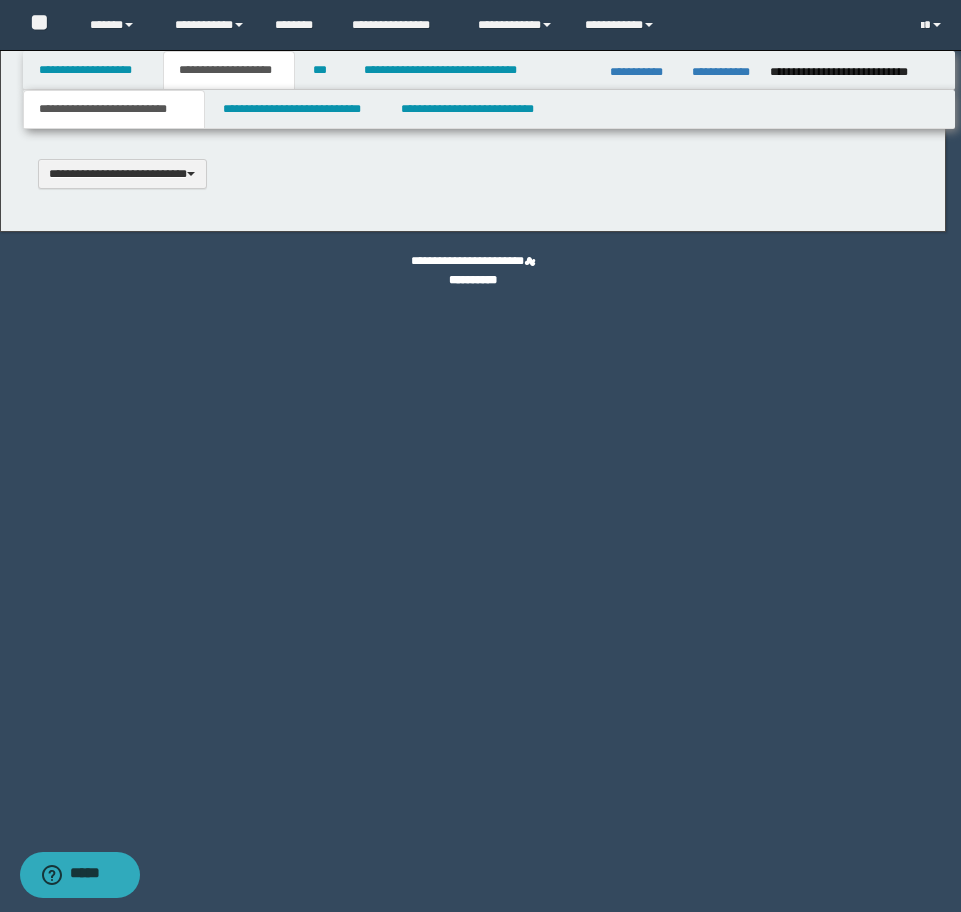type 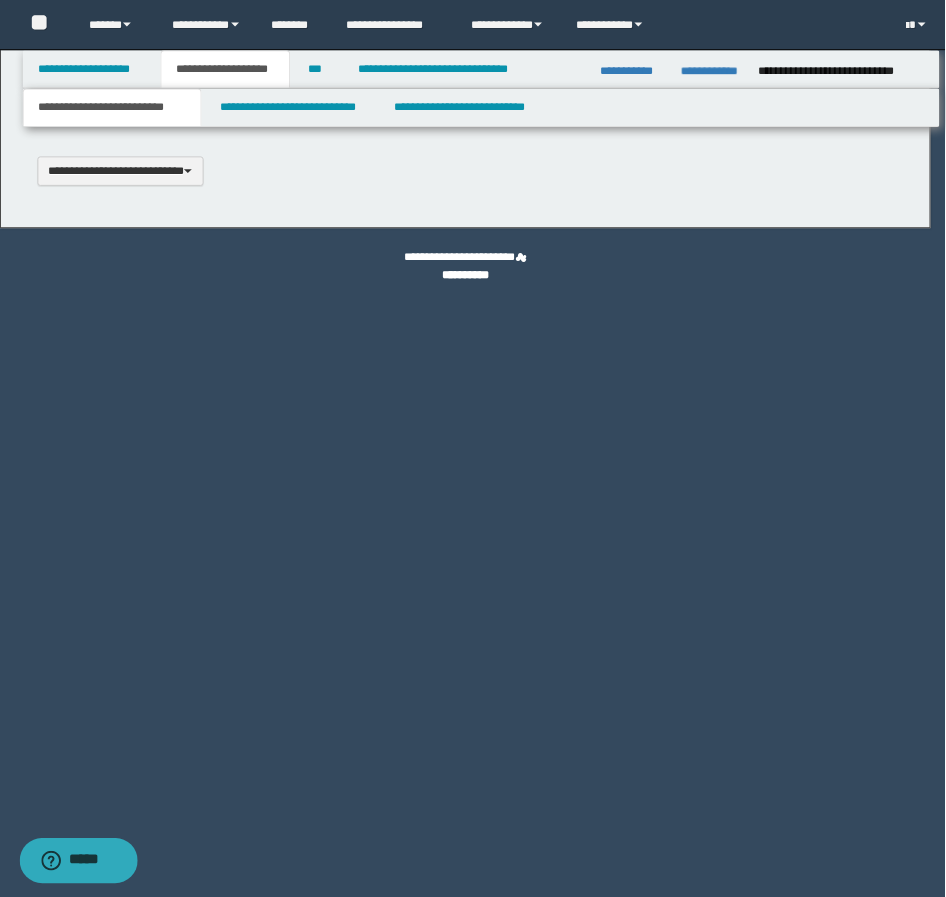 scroll, scrollTop: 0, scrollLeft: 0, axis: both 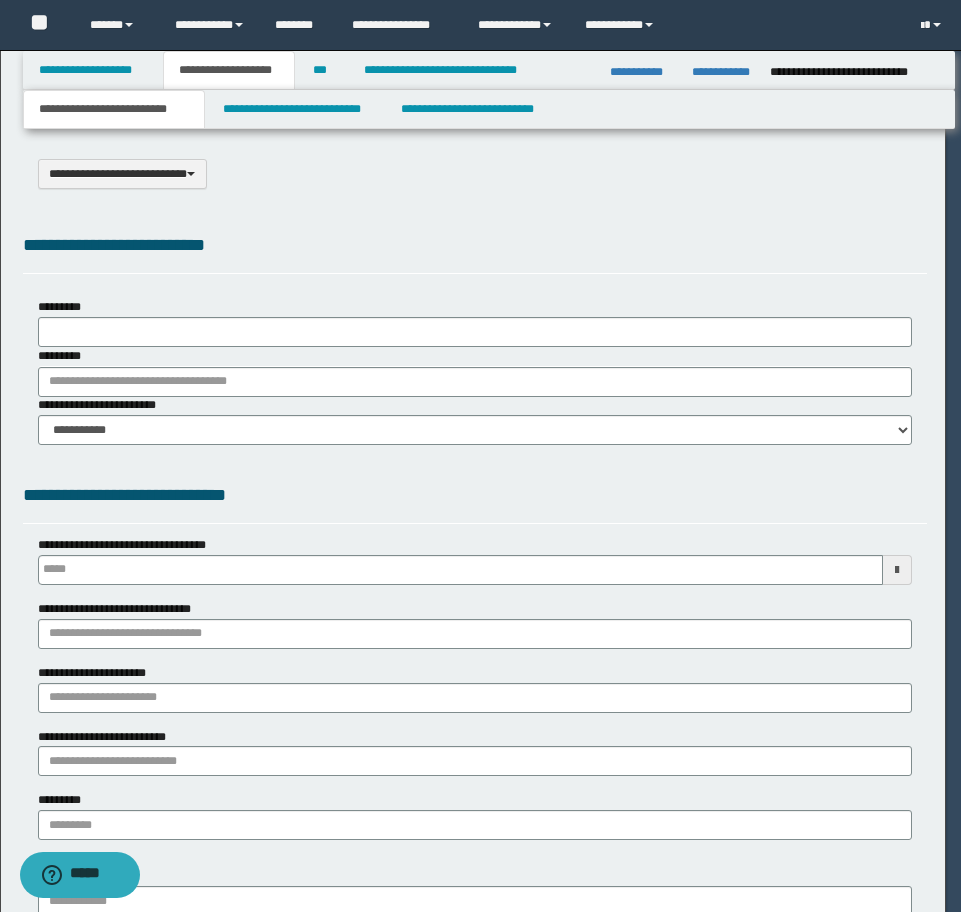 type on "**********" 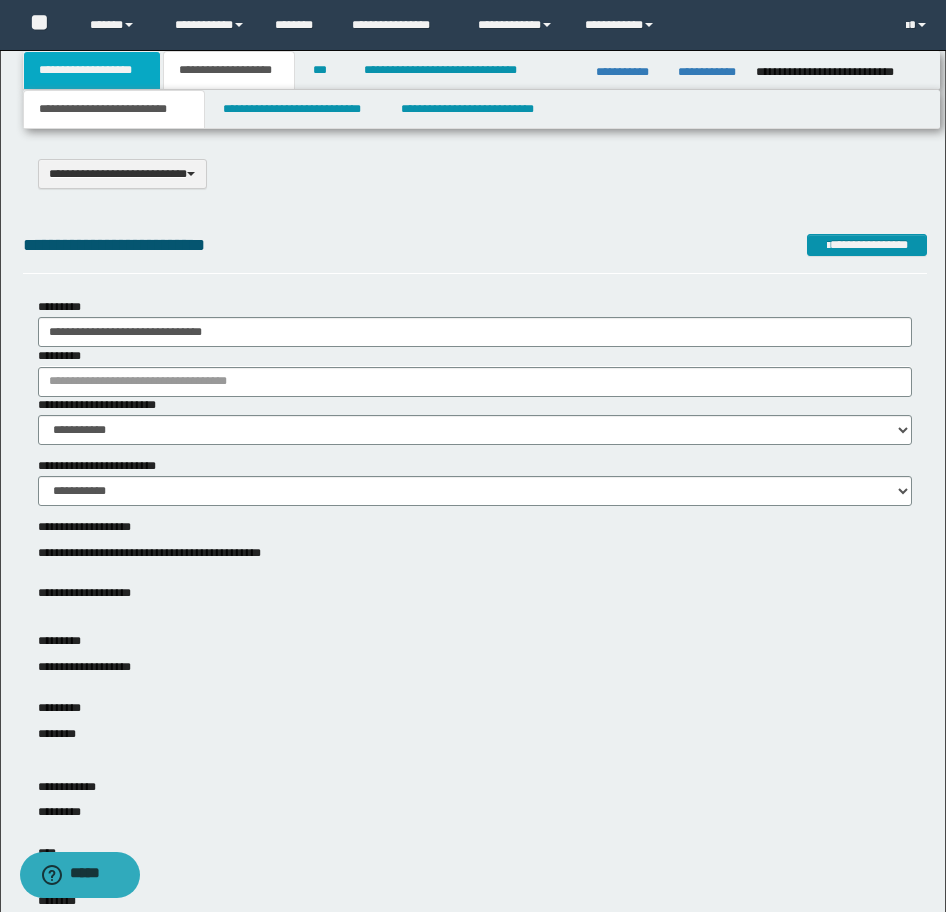 click on "**********" at bounding box center [92, 70] 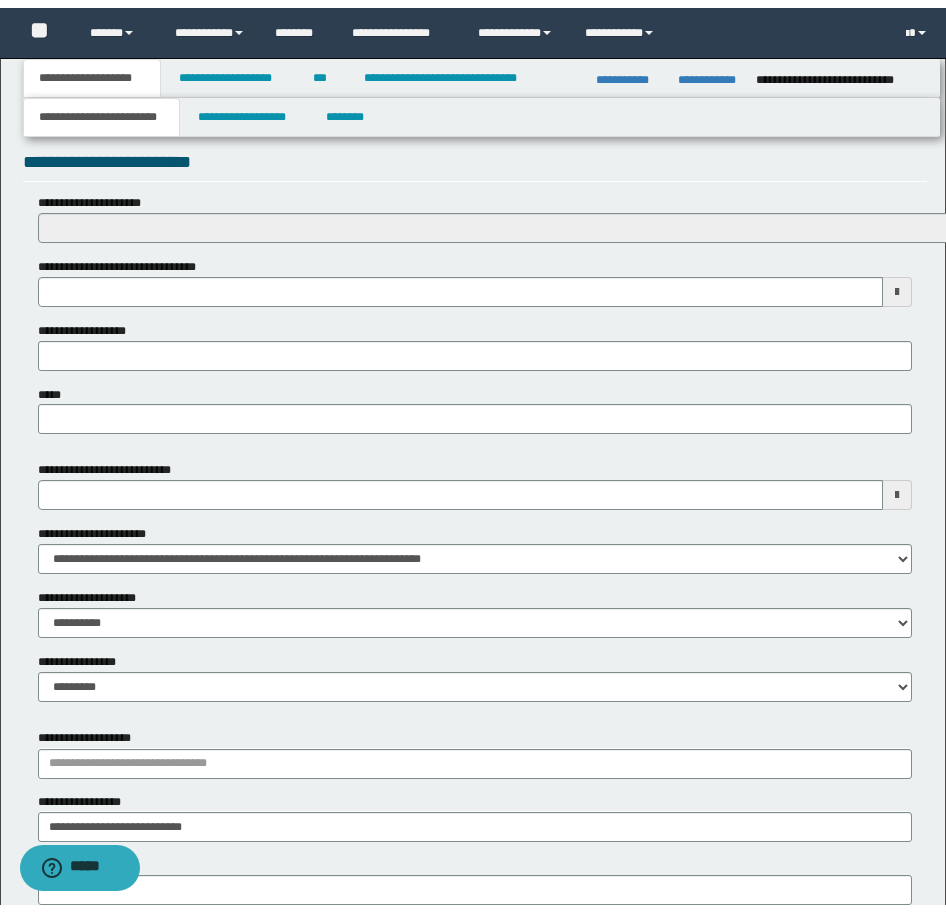 scroll, scrollTop: 600, scrollLeft: 0, axis: vertical 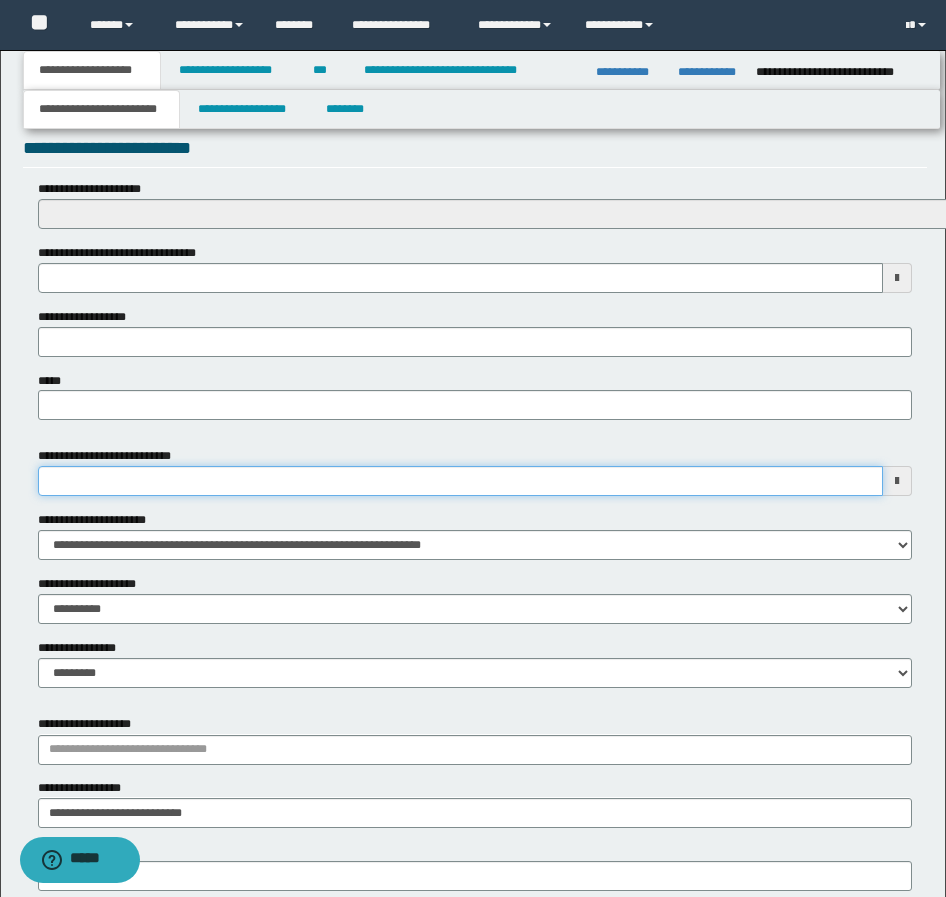 click on "**********" at bounding box center [460, 481] 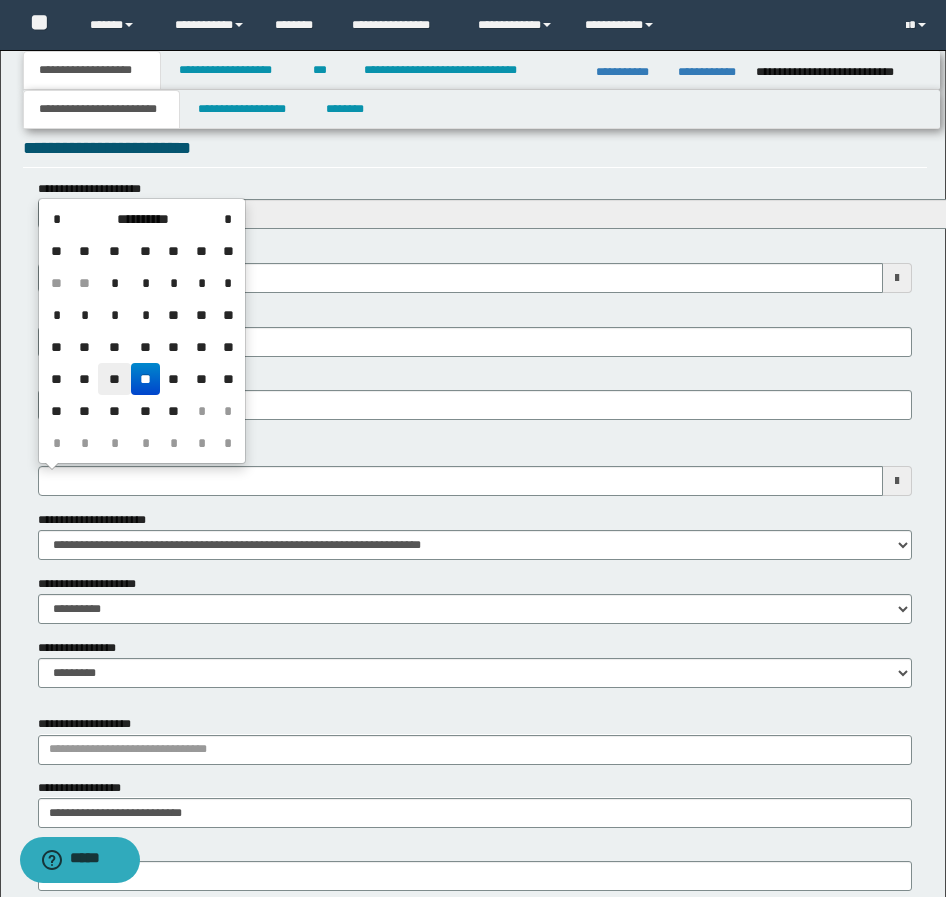click on "**" at bounding box center (114, 379) 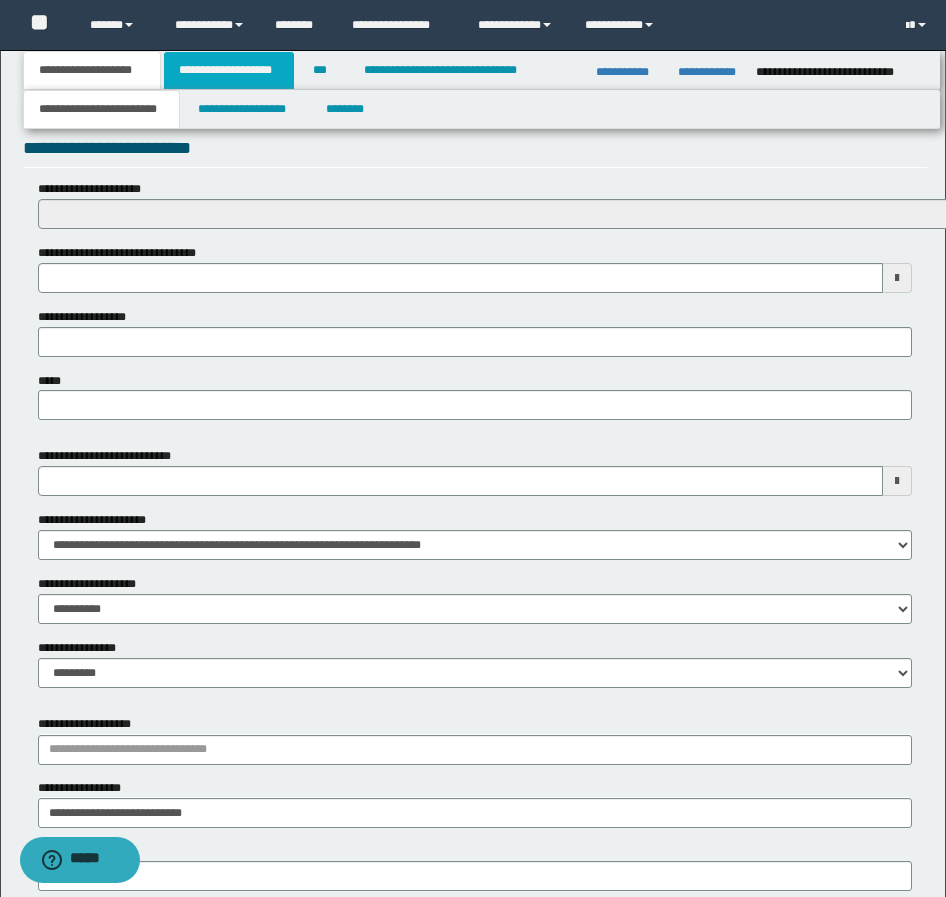 click on "**********" at bounding box center (229, 70) 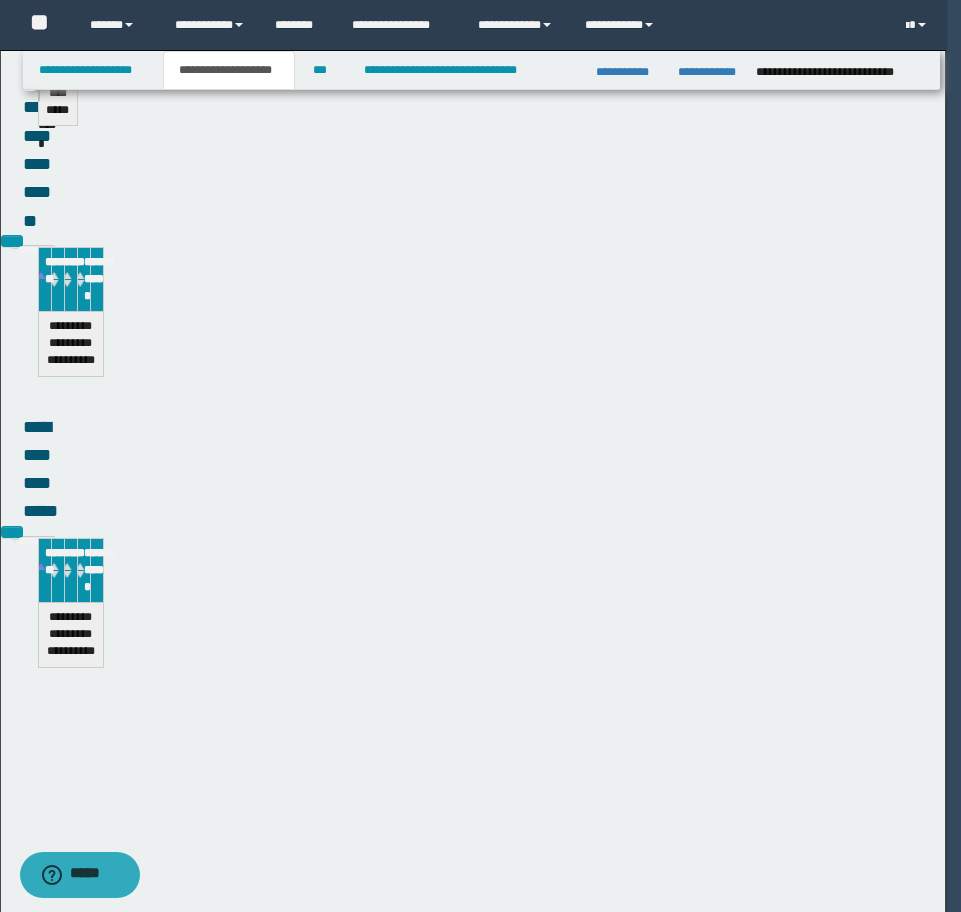 type 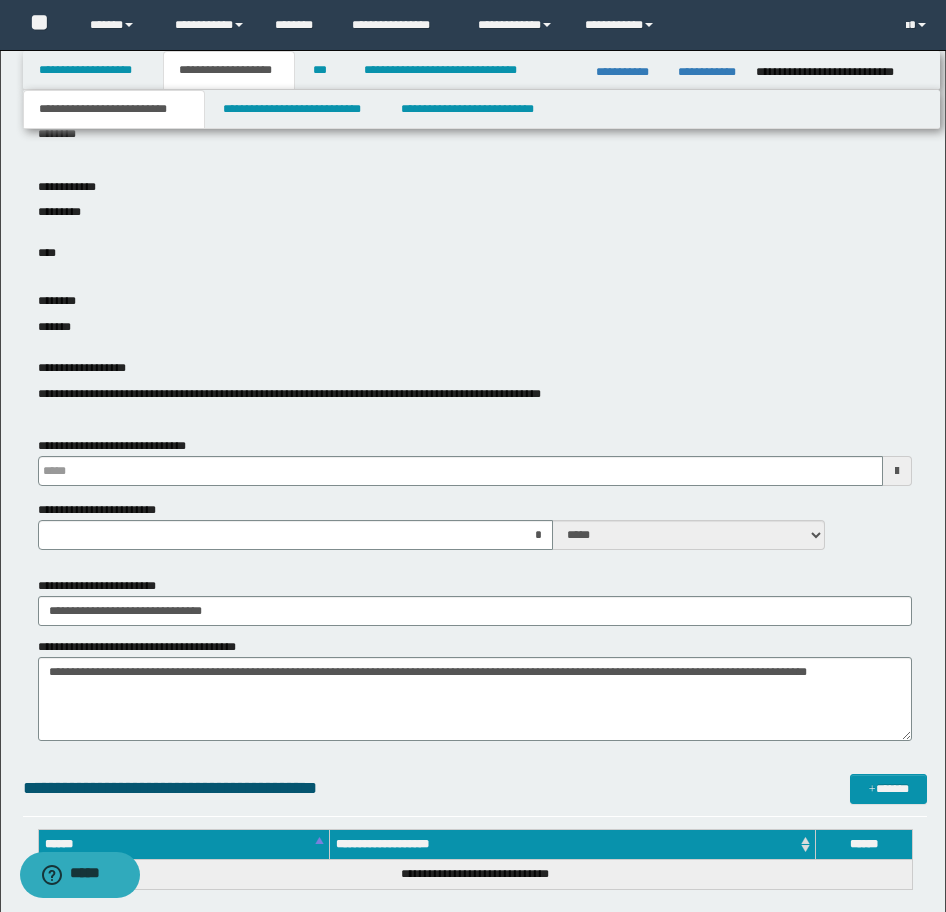 type 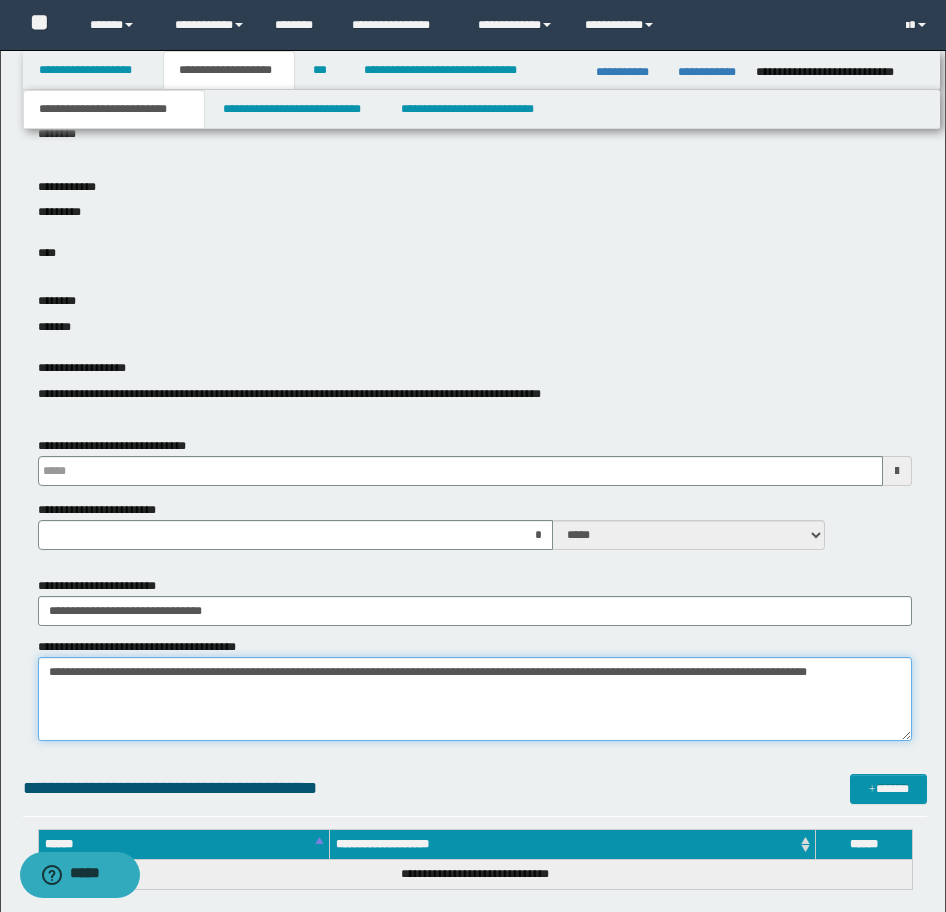 drag, startPoint x: 212, startPoint y: 688, endPoint x: 0, endPoint y: 645, distance: 216.3169 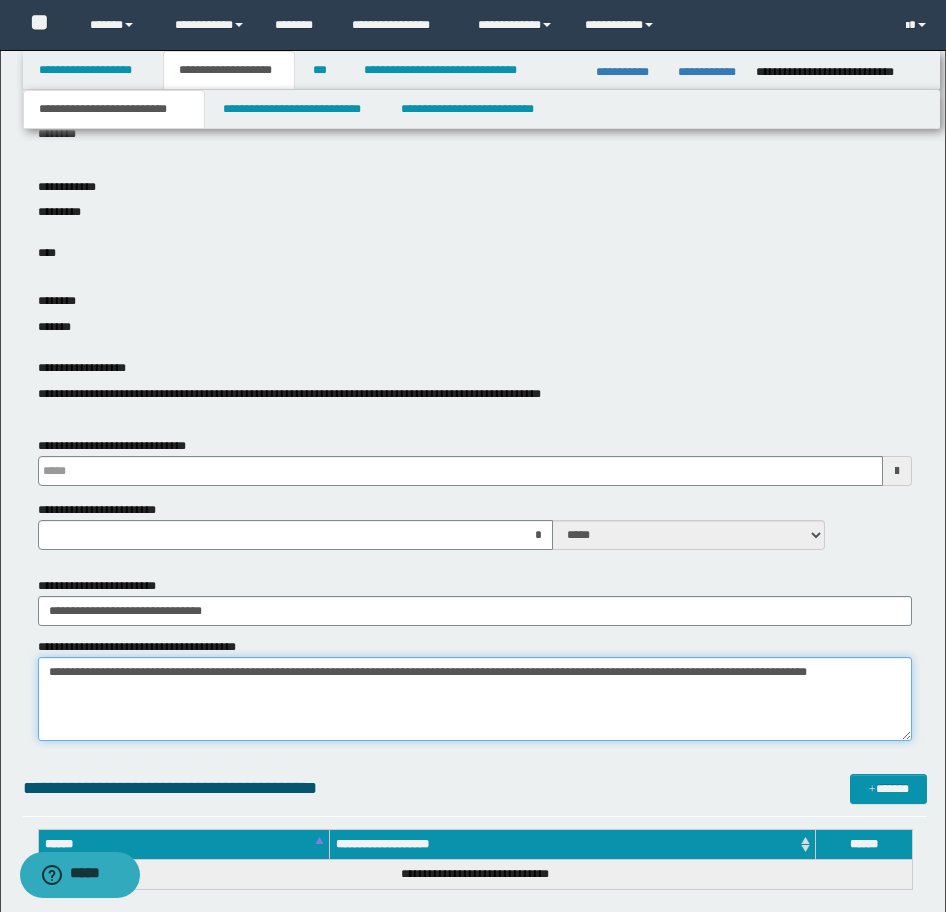 click on "**********" at bounding box center [473, 808] 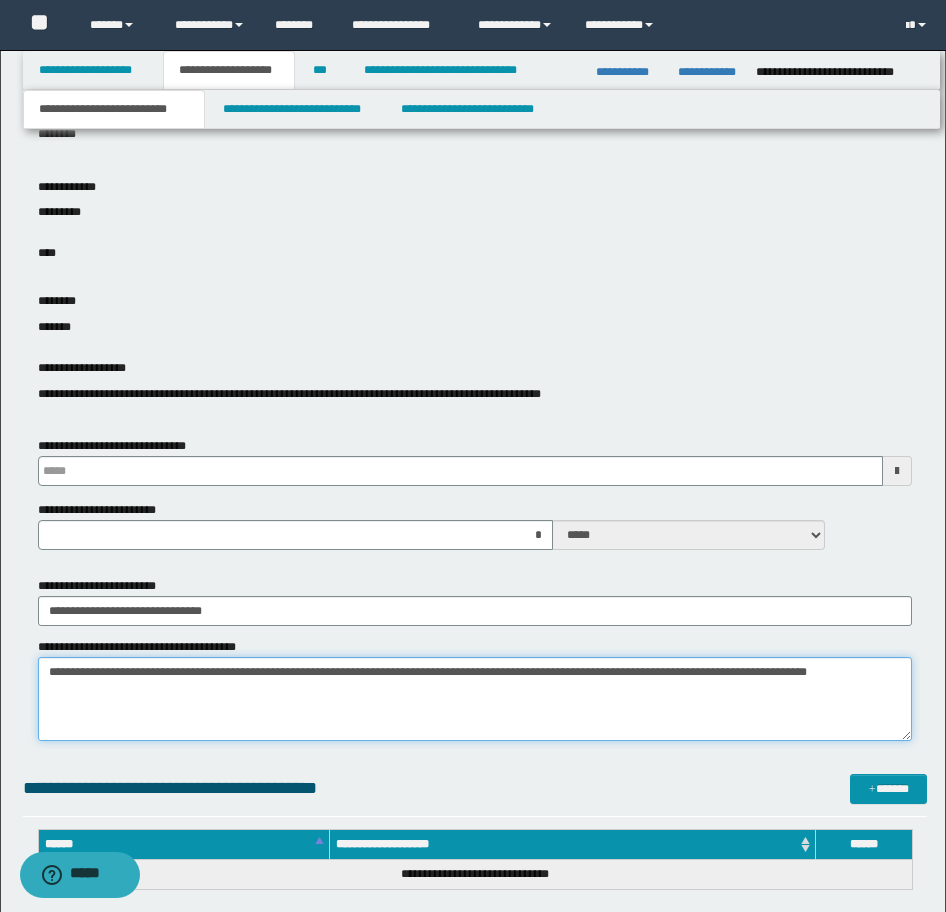 type 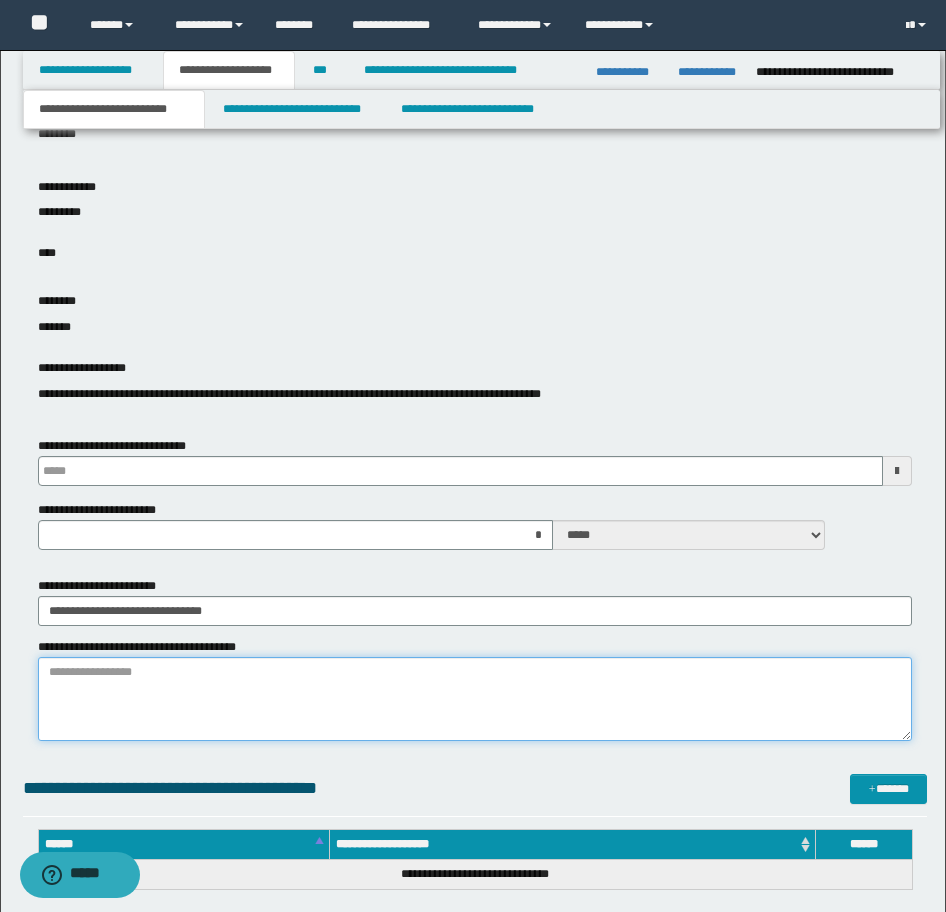 type 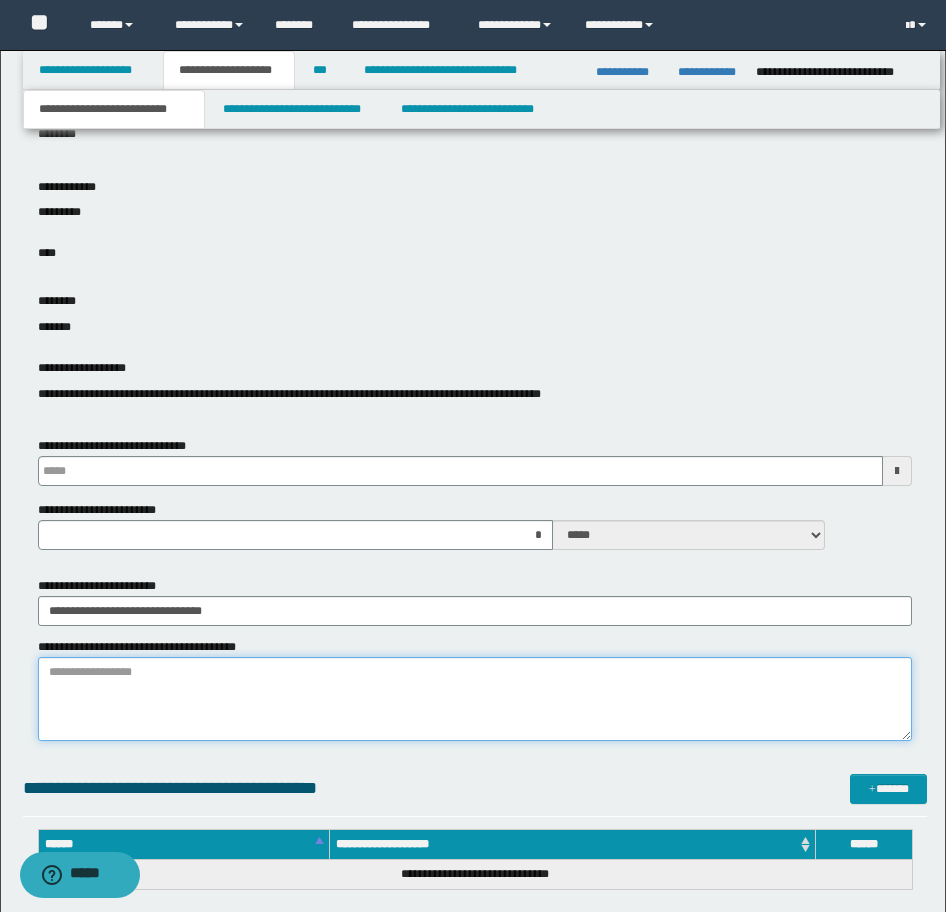 paste on "**********" 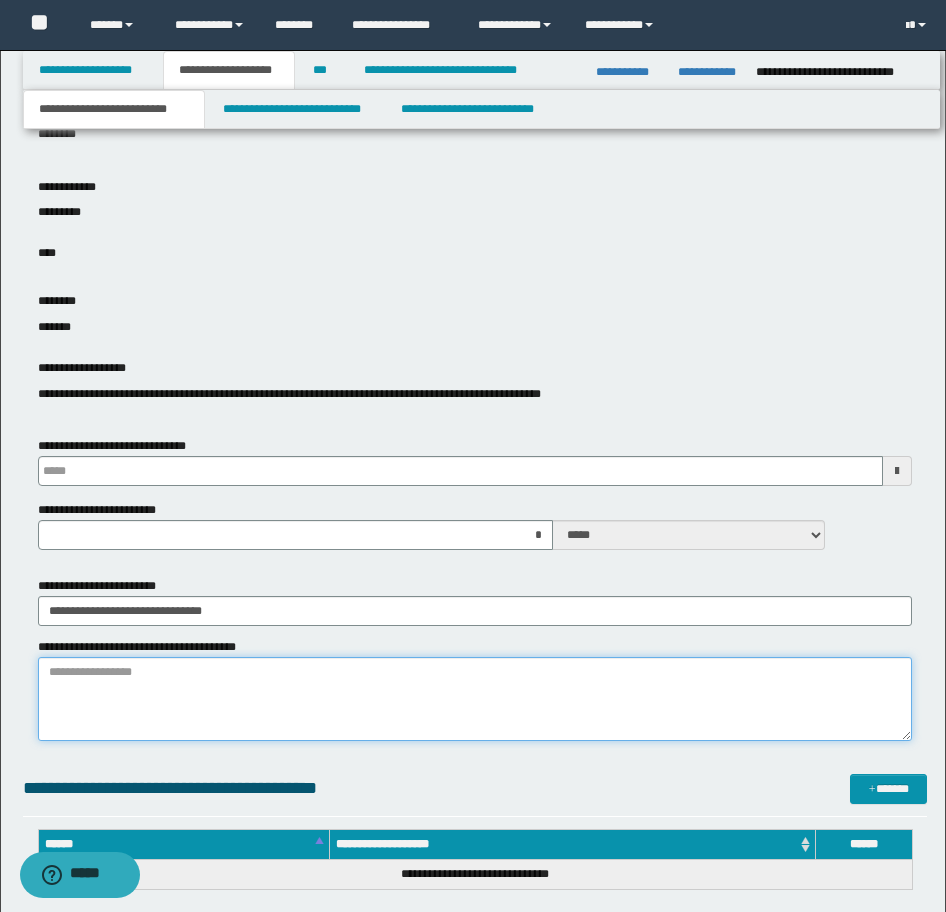 type on "**********" 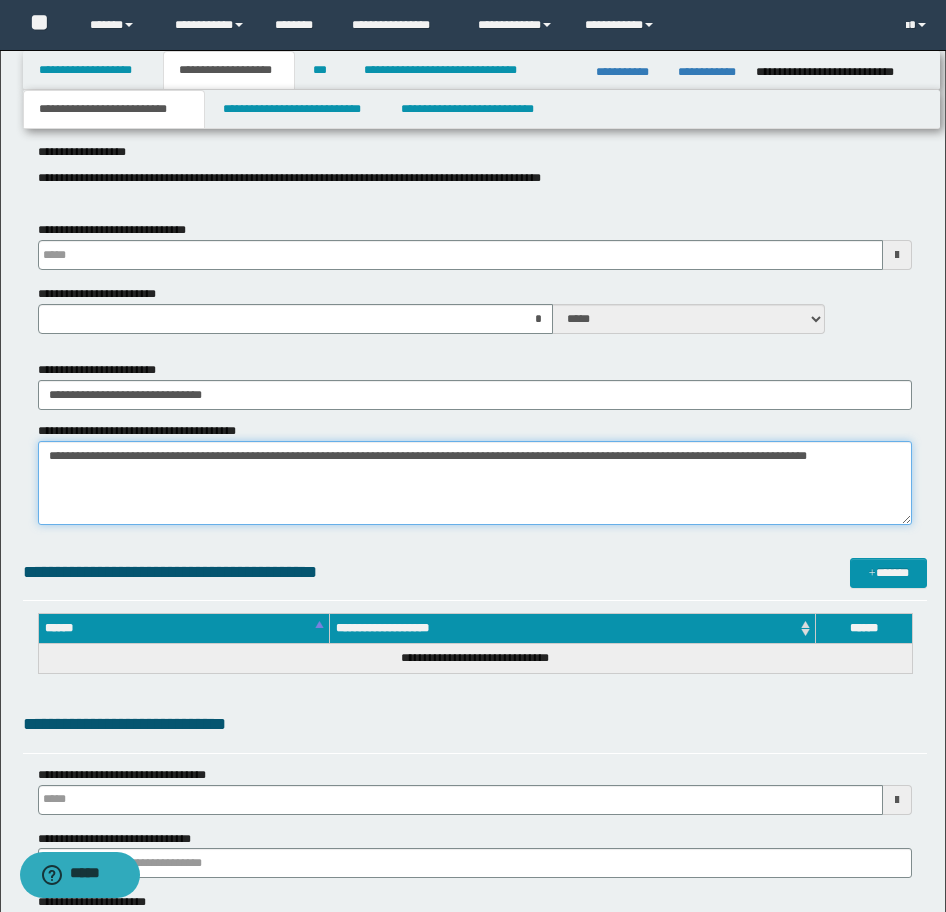 scroll, scrollTop: 1100, scrollLeft: 0, axis: vertical 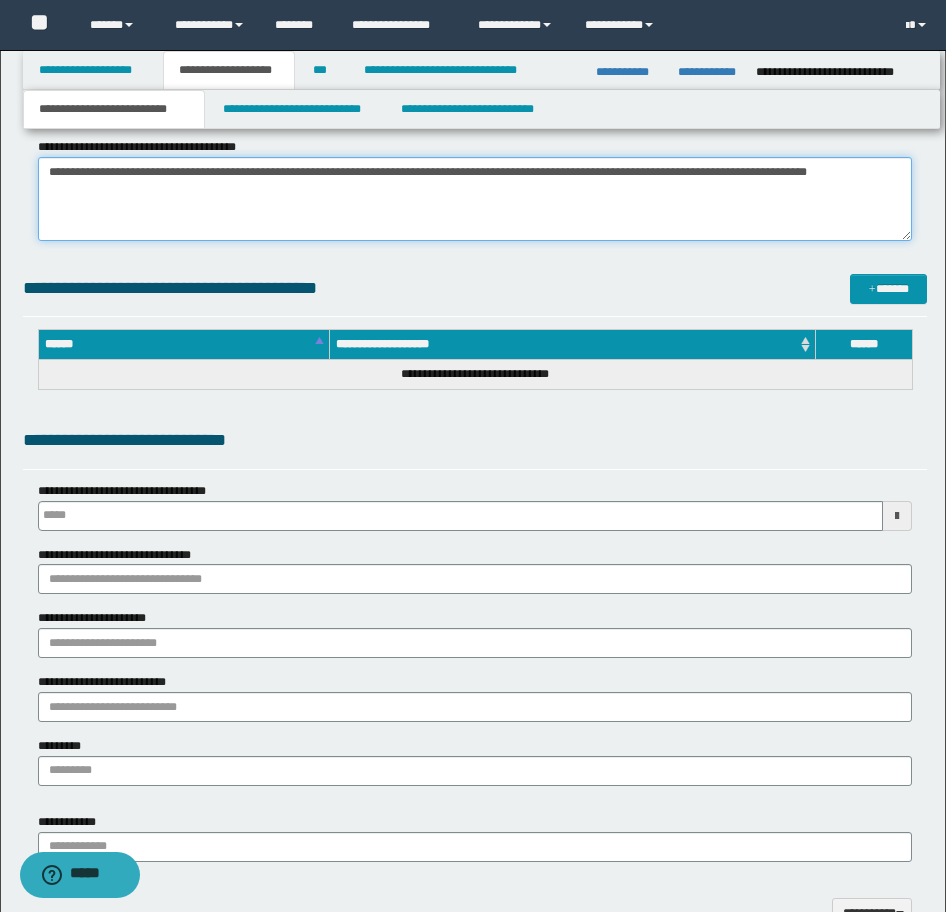 type 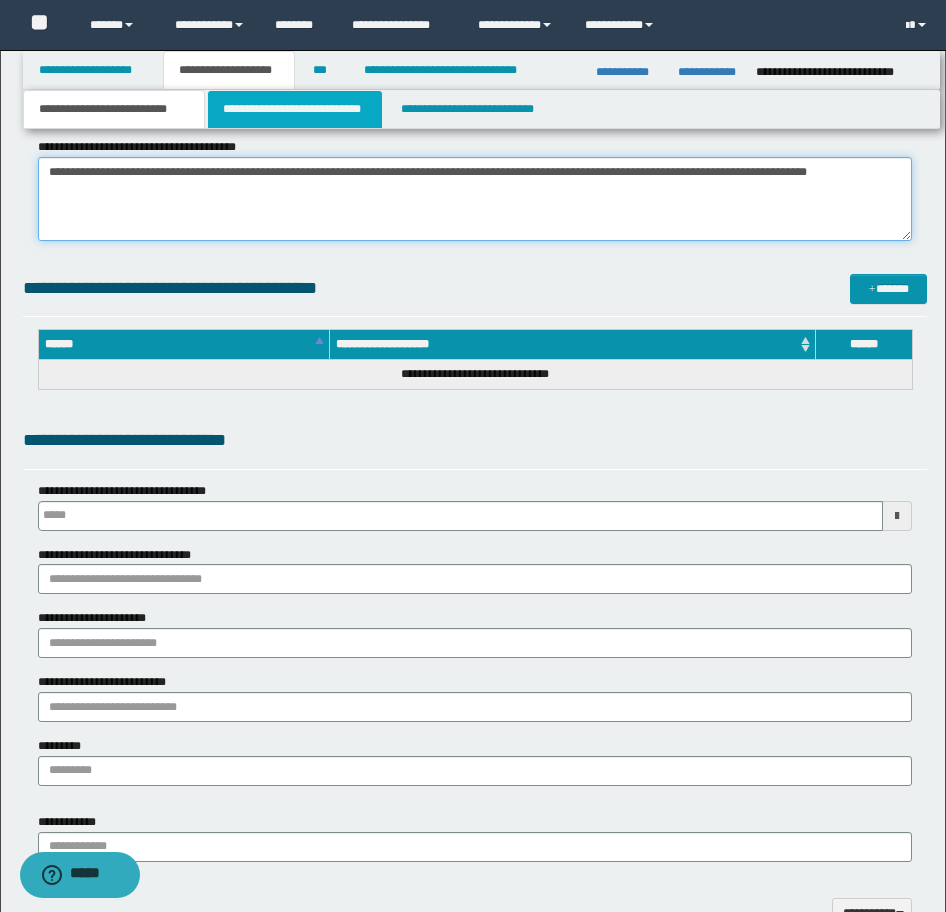 type on "**********" 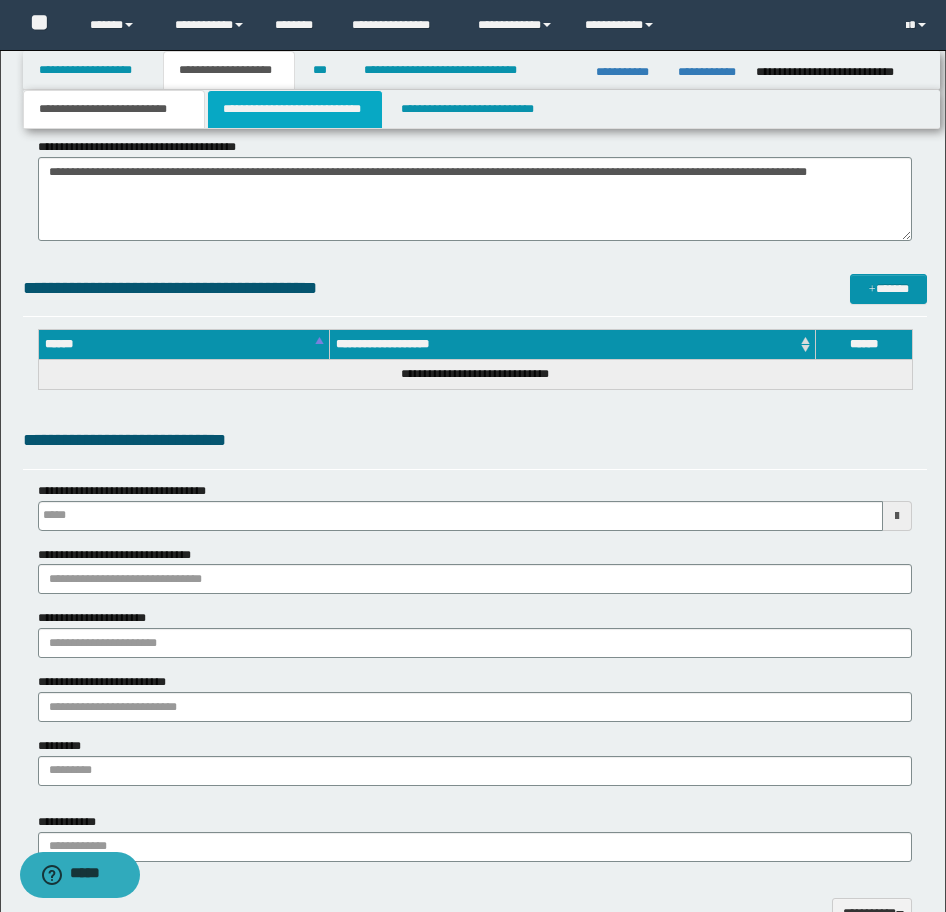 click on "**********" at bounding box center [295, 109] 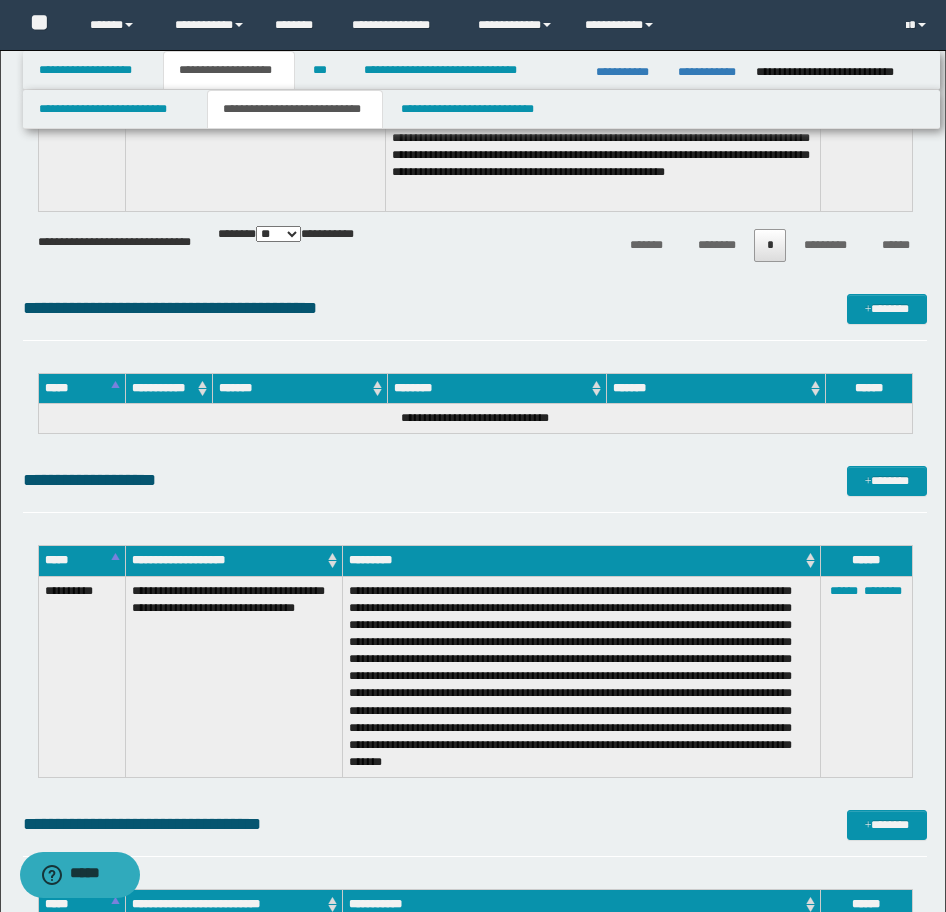 scroll, scrollTop: 5000, scrollLeft: 0, axis: vertical 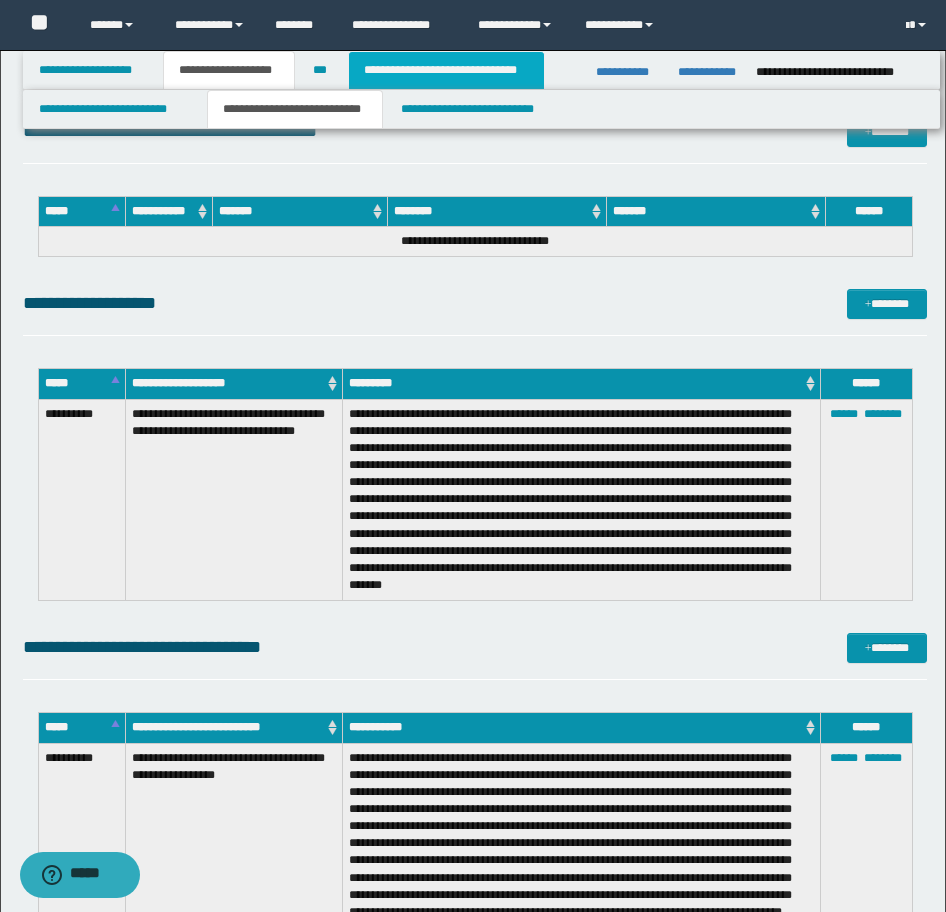 click on "**********" at bounding box center [446, 70] 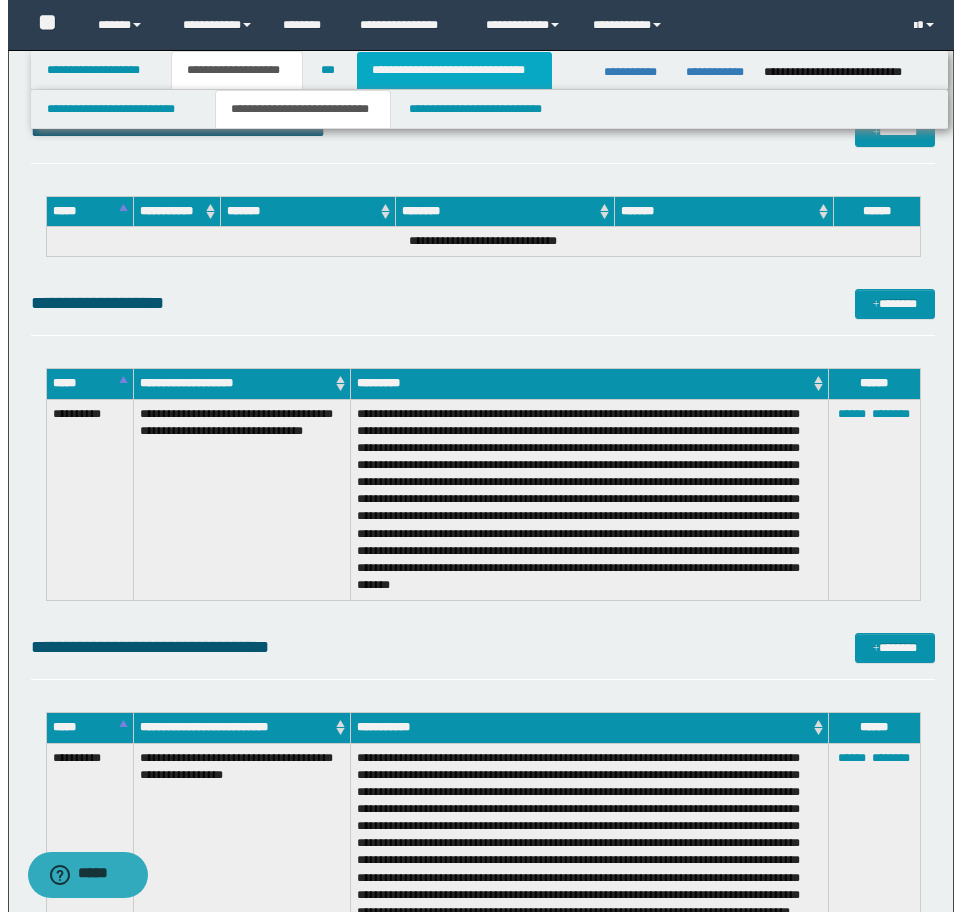 scroll, scrollTop: 0, scrollLeft: 0, axis: both 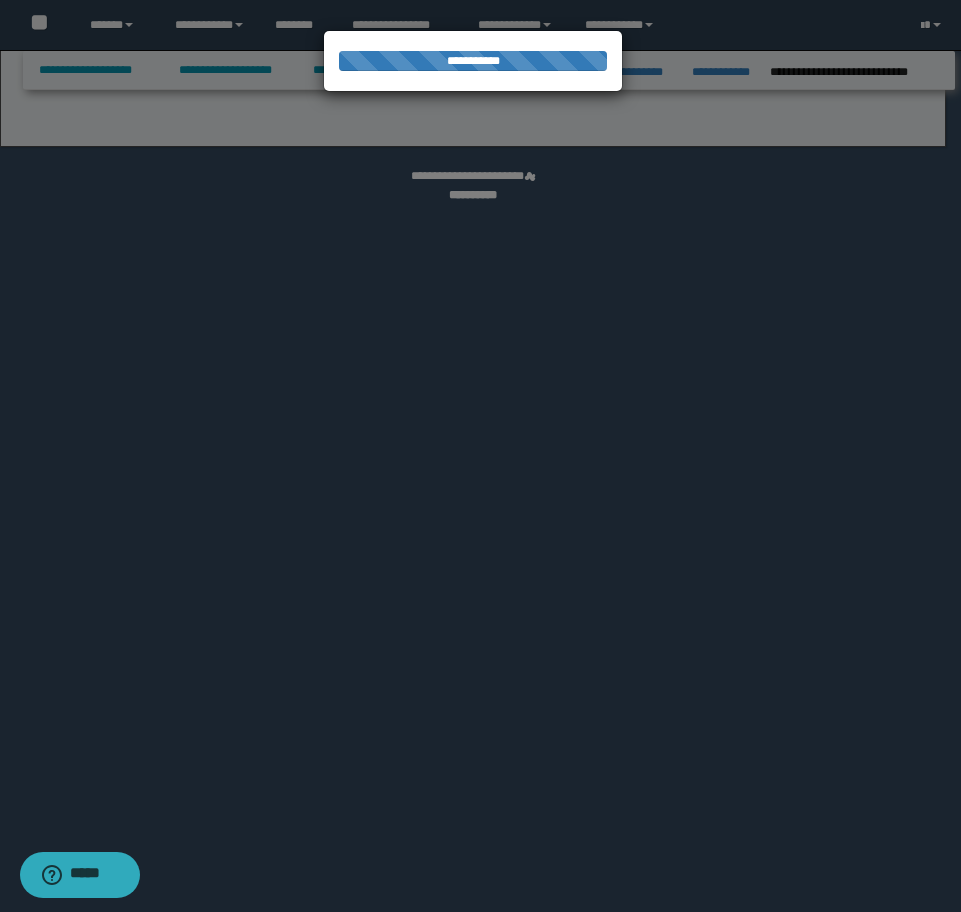 select on "*" 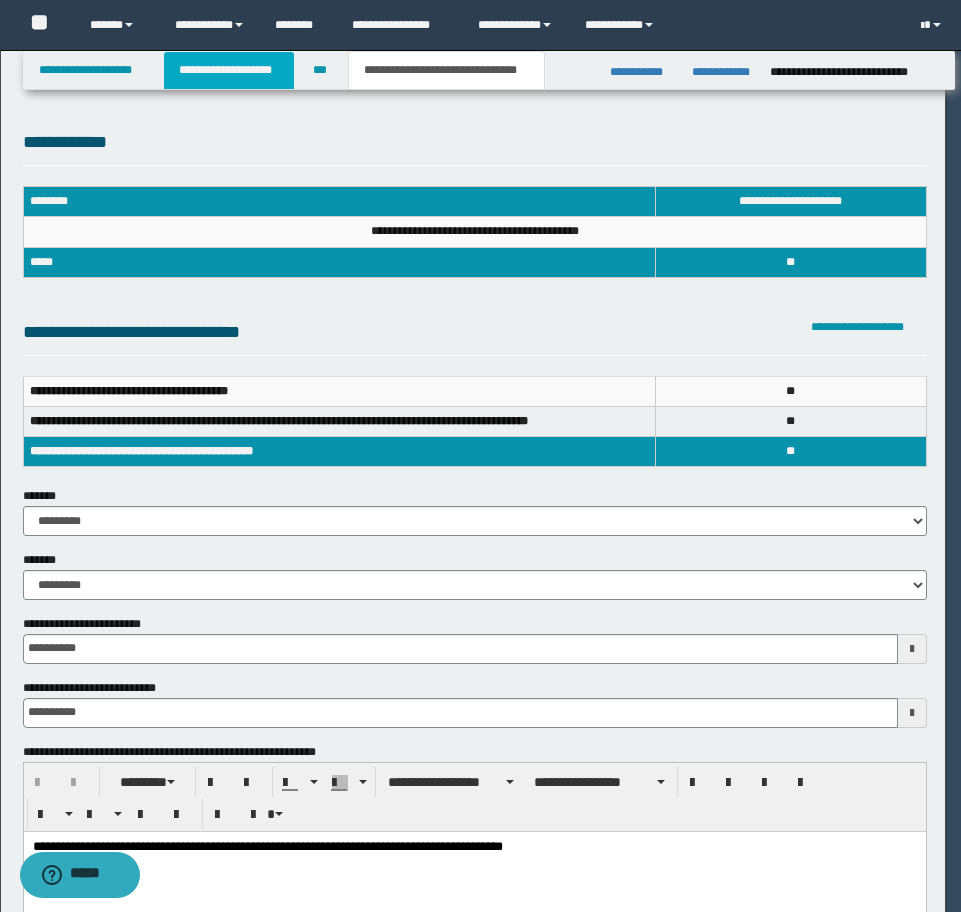 scroll, scrollTop: 0, scrollLeft: 0, axis: both 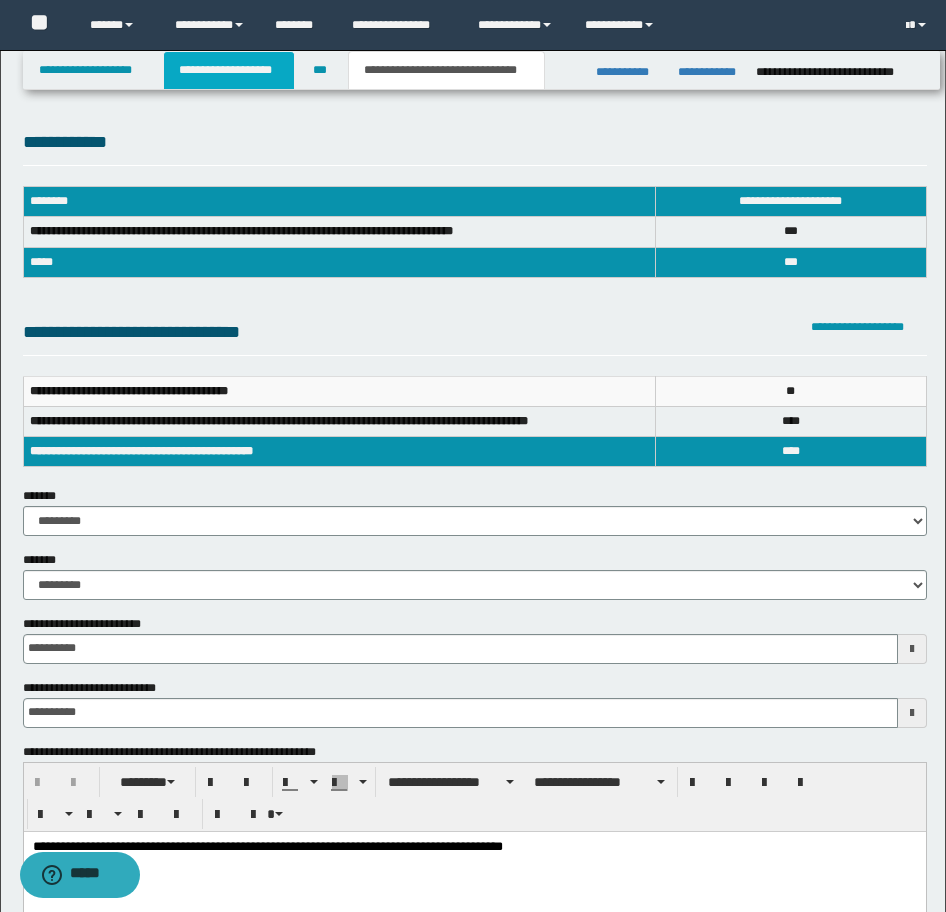 click on "**********" at bounding box center [229, 70] 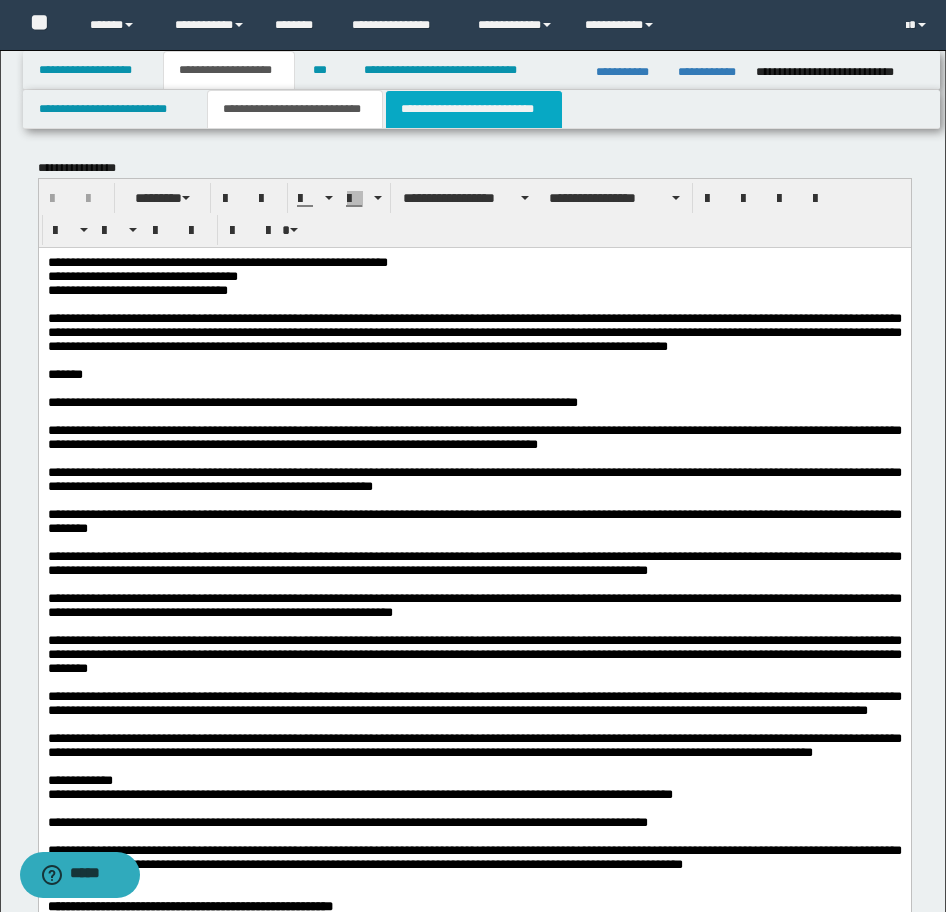 click on "**********" at bounding box center [474, 109] 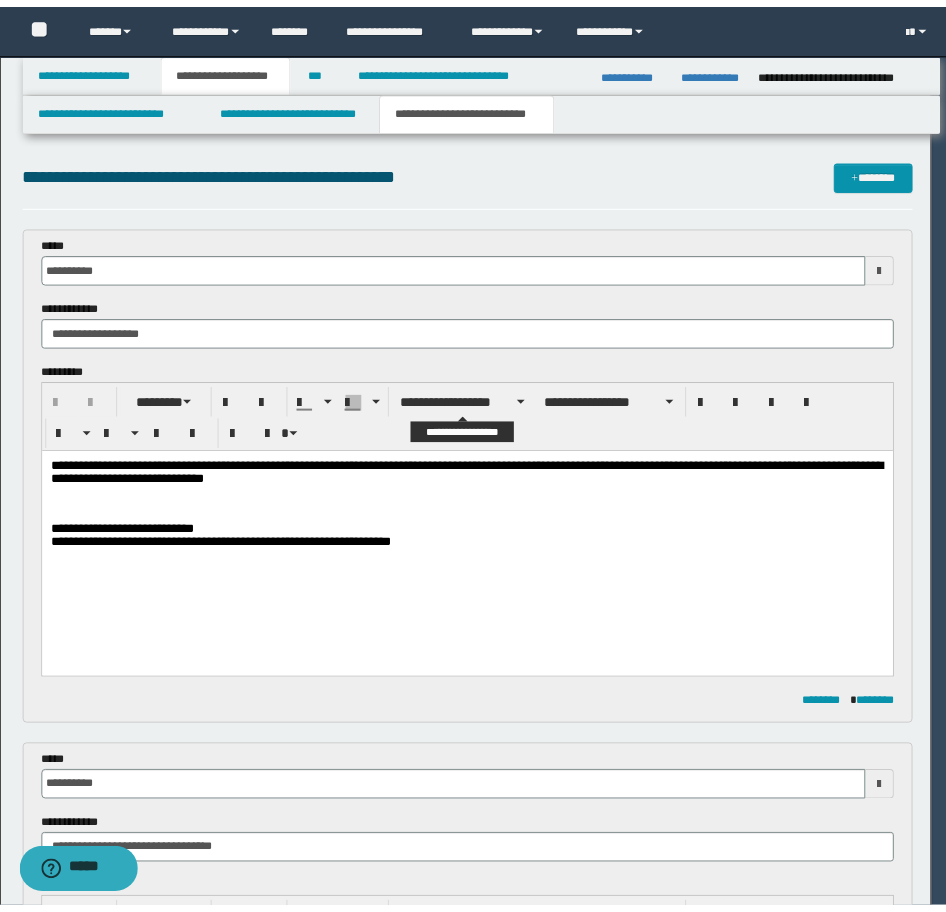 scroll, scrollTop: 0, scrollLeft: 0, axis: both 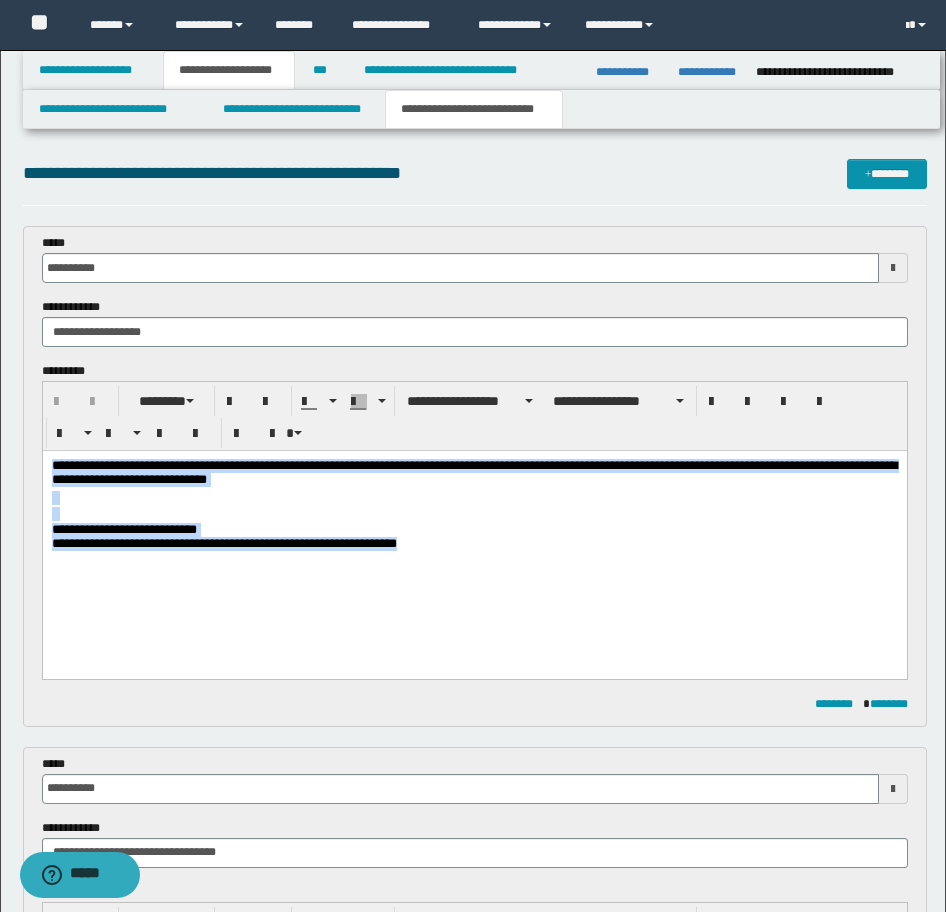 drag, startPoint x: 543, startPoint y: 554, endPoint x: -17, endPoint y: 350, distance: 596 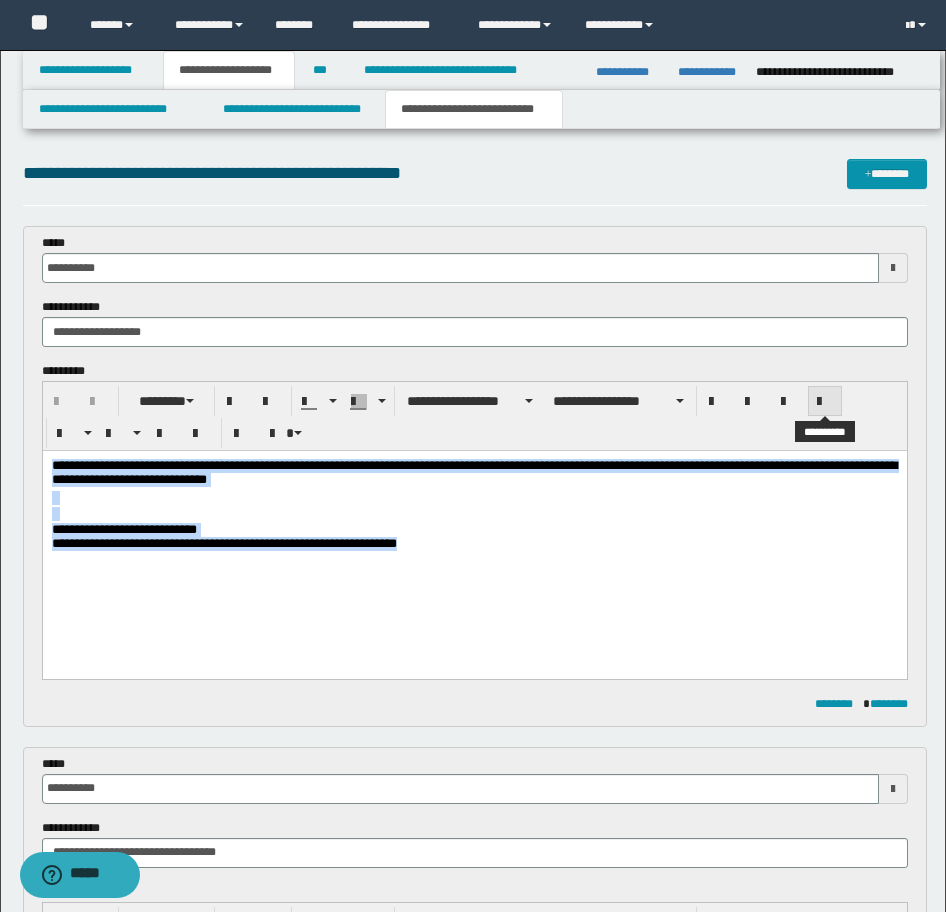 click at bounding box center [825, 402] 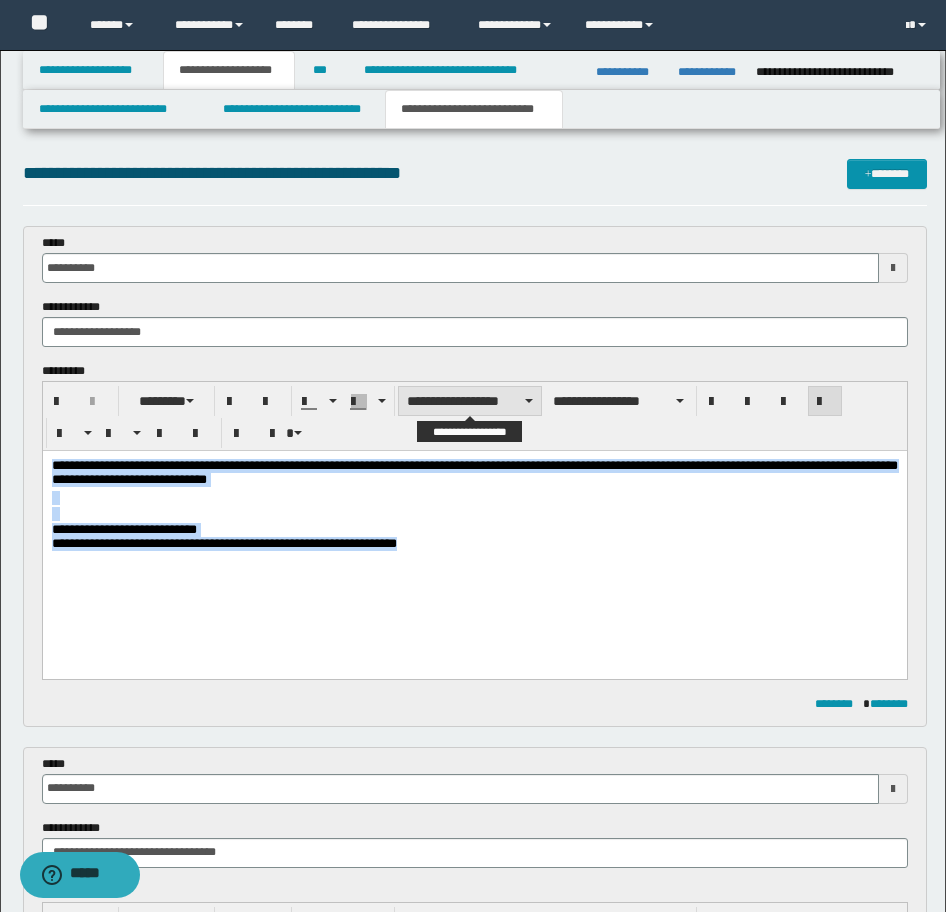 click on "**********" at bounding box center [470, 401] 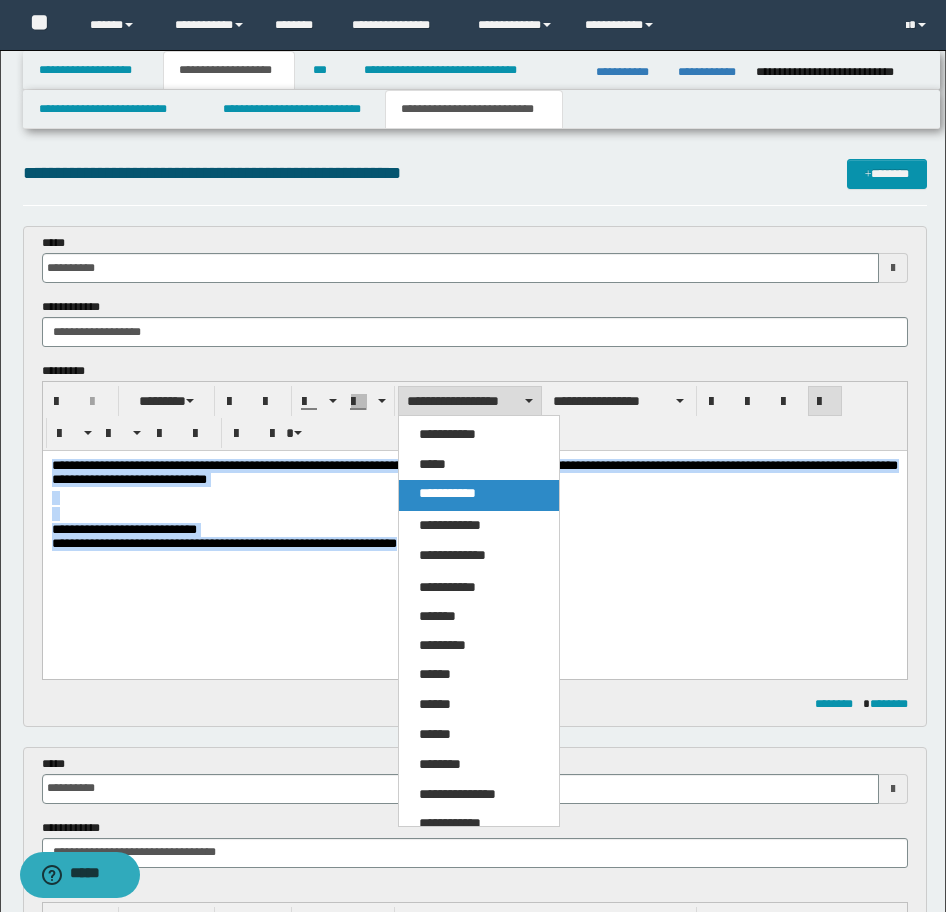 click on "**********" at bounding box center [479, 495] 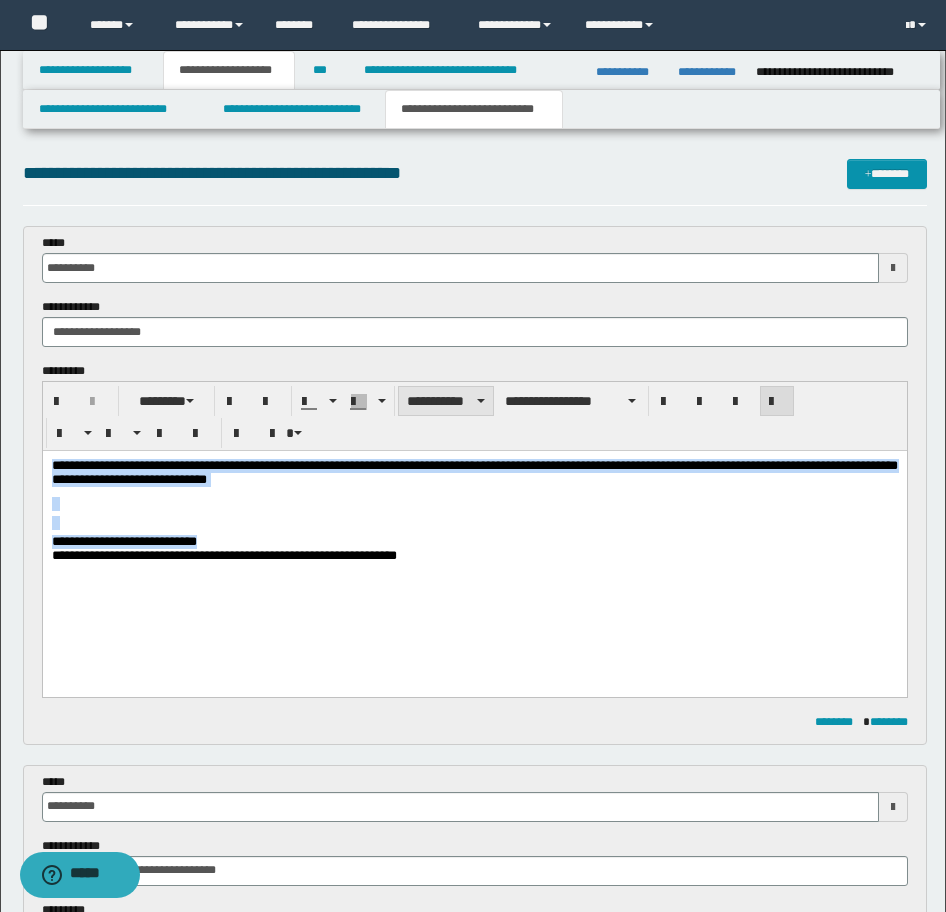 click on "**********" at bounding box center (446, 401) 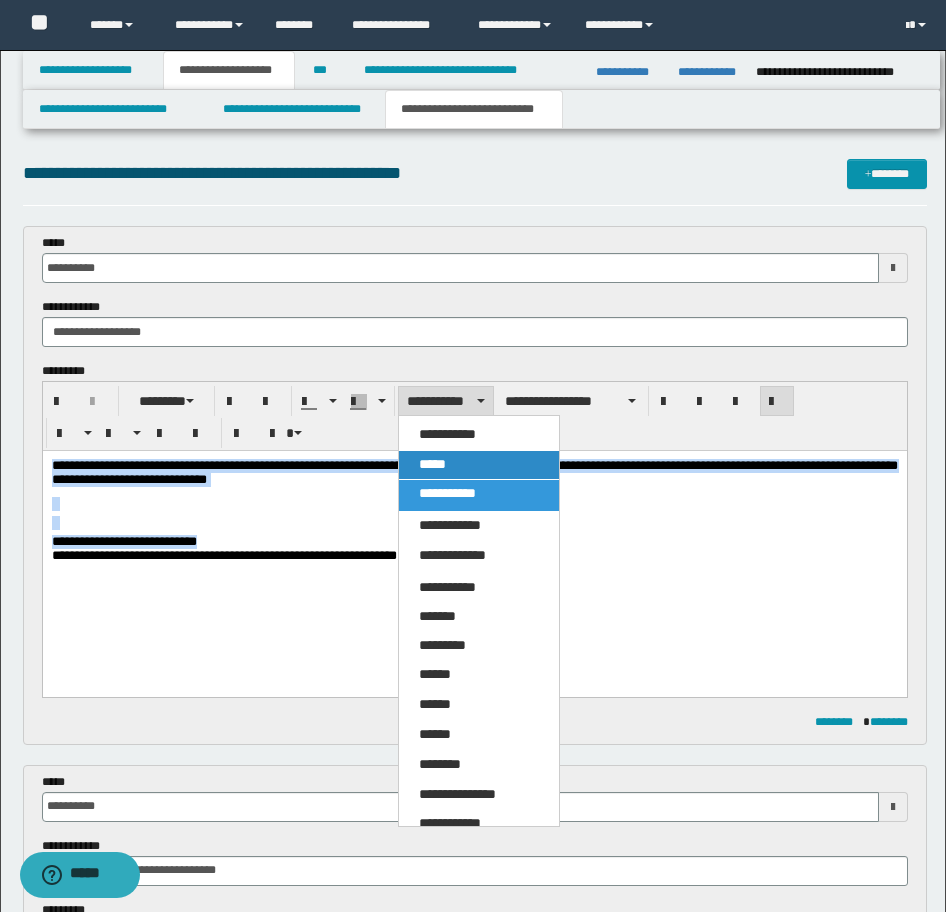 drag, startPoint x: 448, startPoint y: 462, endPoint x: 141, endPoint y: 72, distance: 496.33557 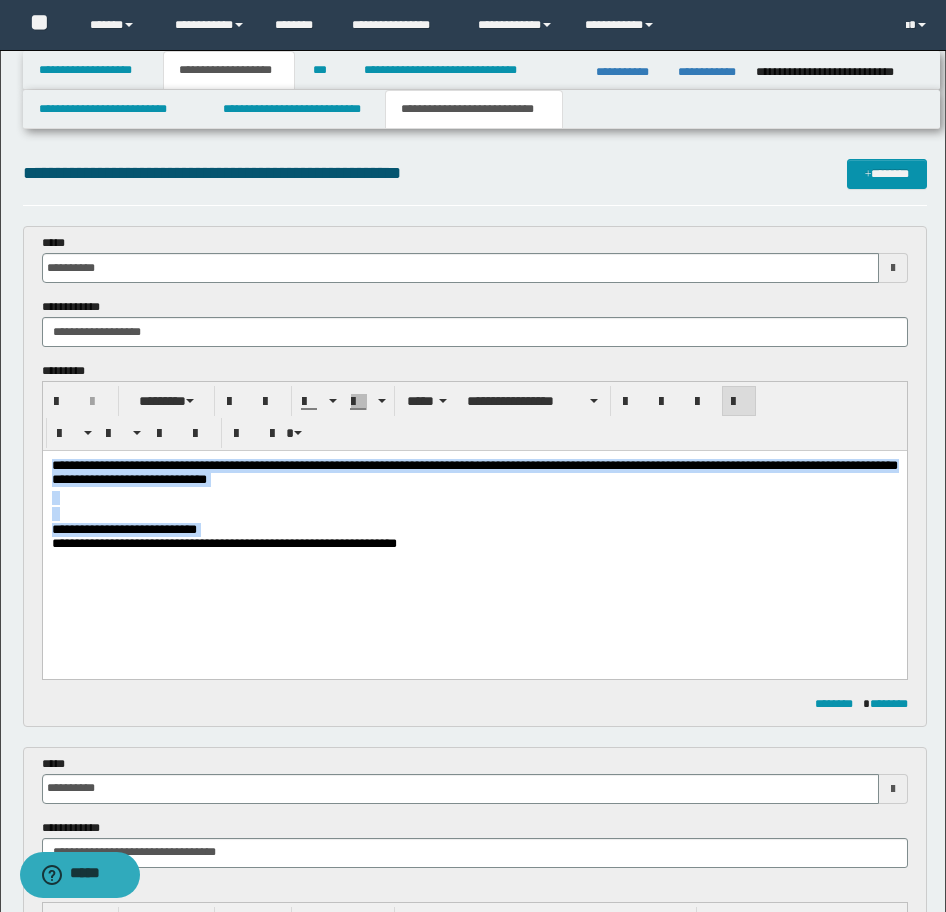click at bounding box center (474, 515) 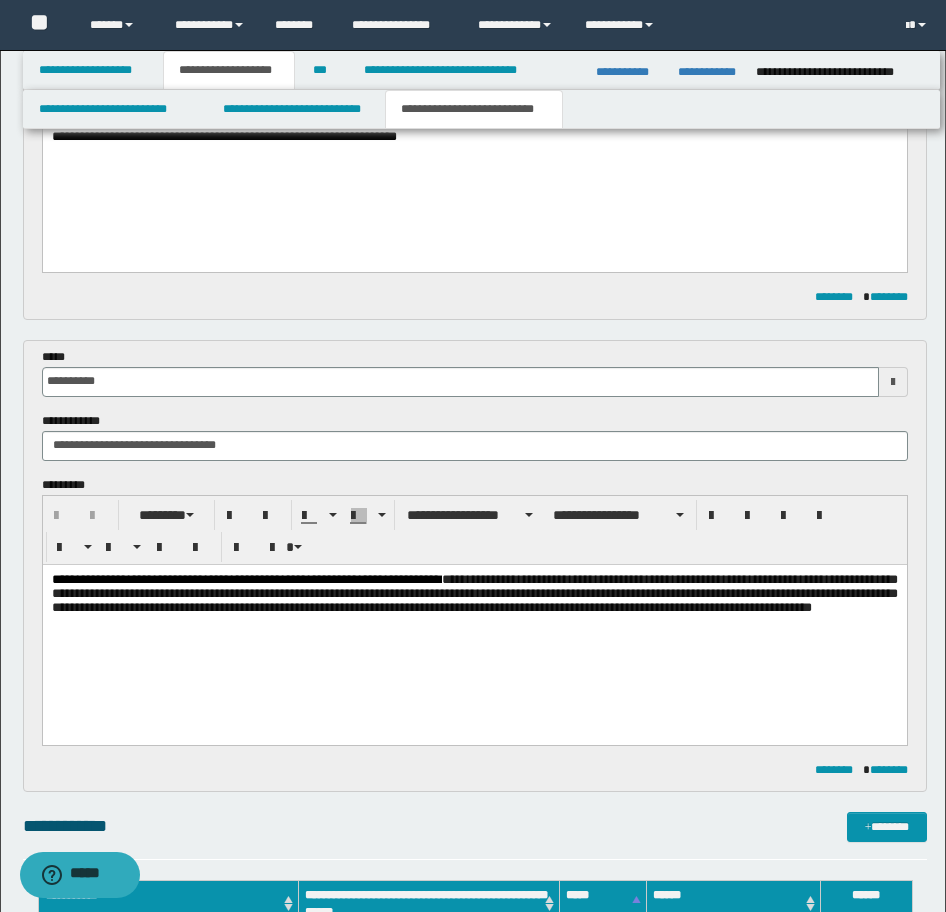 scroll, scrollTop: 400, scrollLeft: 0, axis: vertical 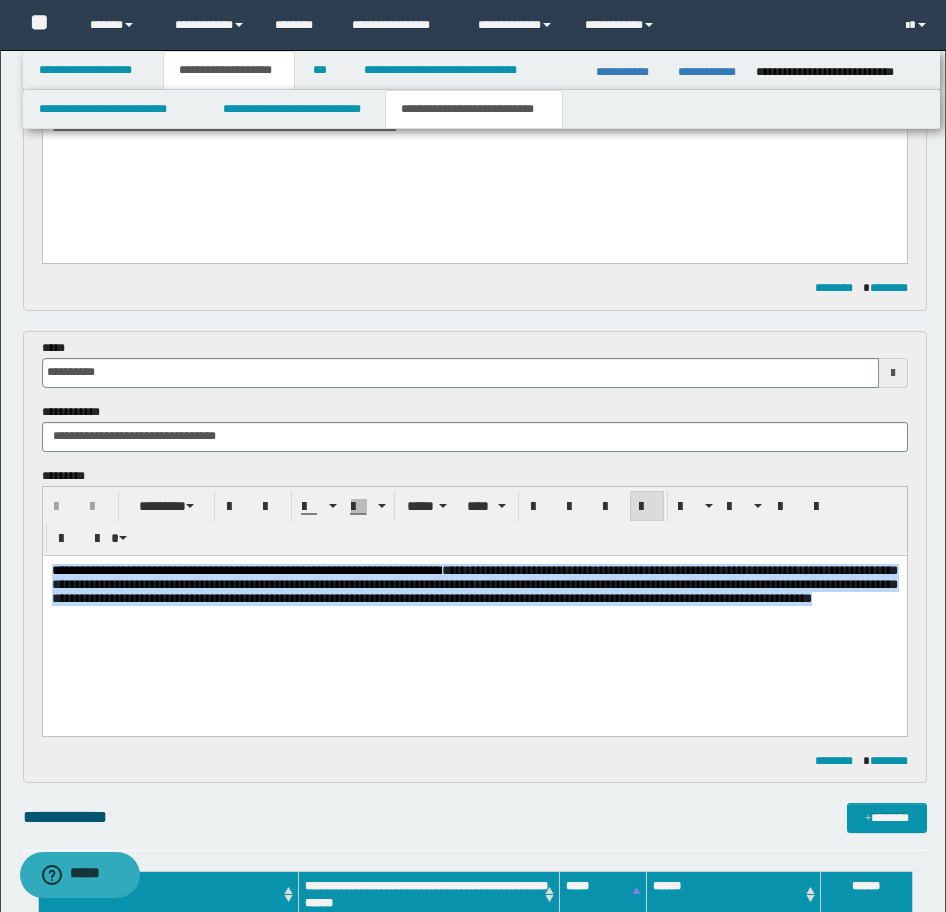 drag, startPoint x: 546, startPoint y: 623, endPoint x: -17, endPoint y: 516, distance: 573.07764 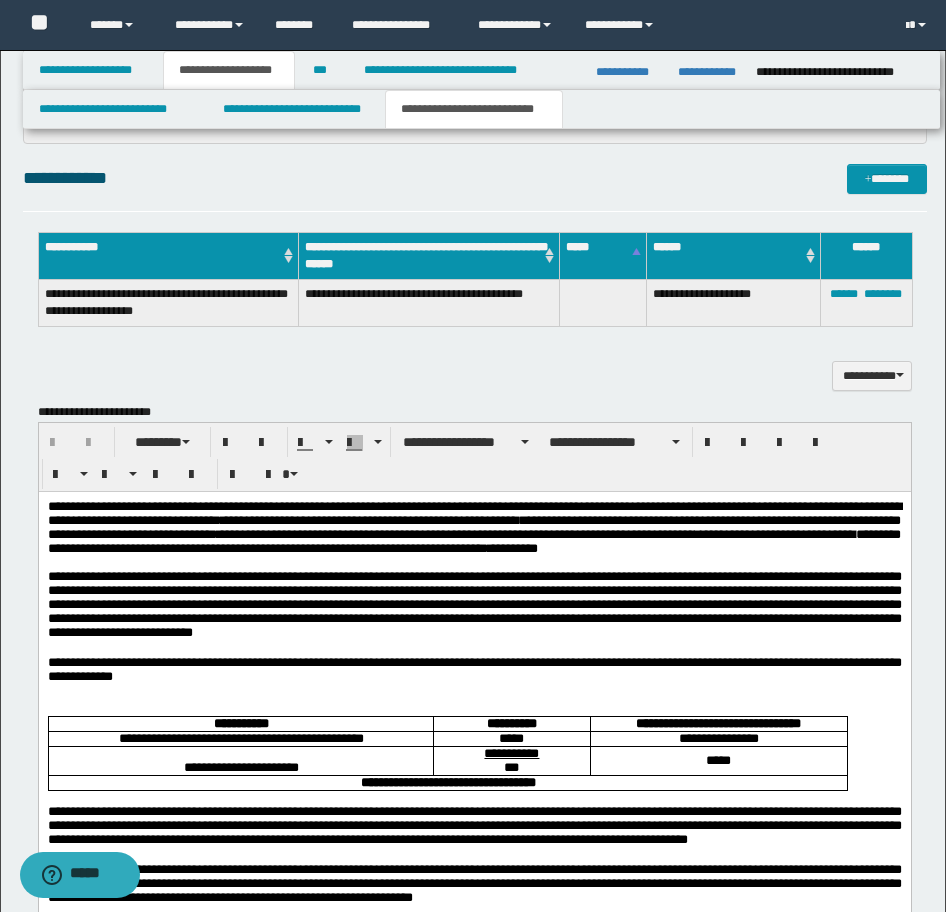 scroll, scrollTop: 1300, scrollLeft: 0, axis: vertical 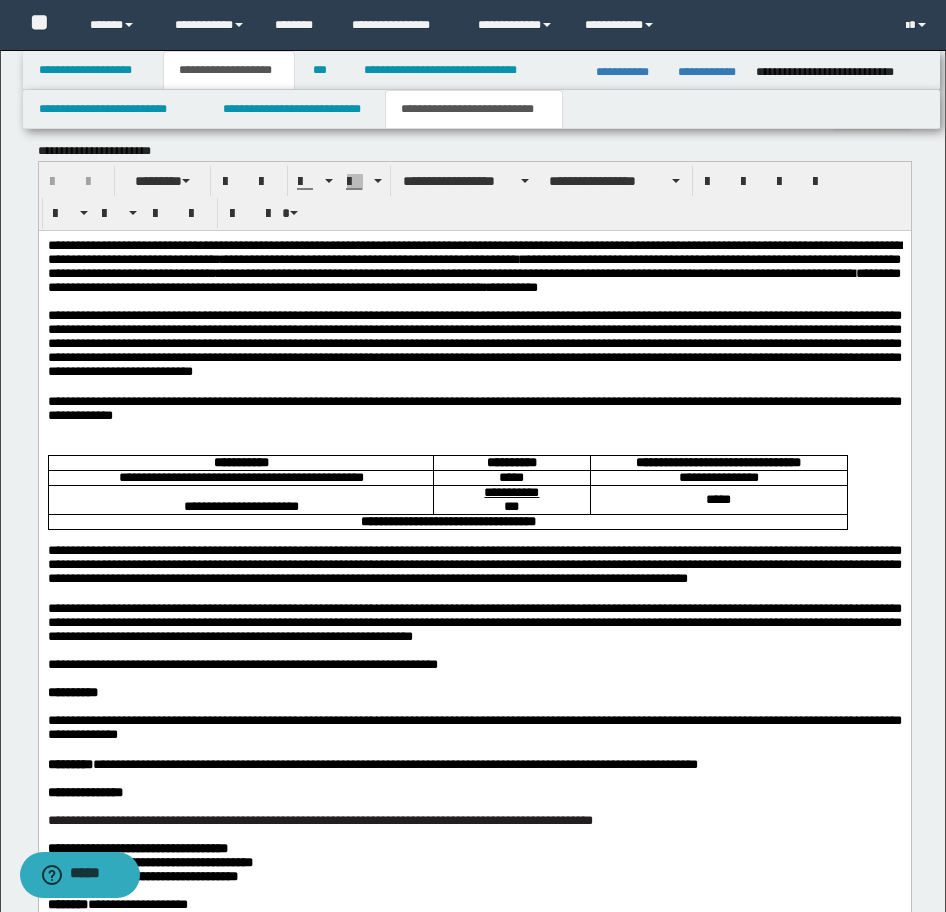 click on "**********" at bounding box center [474, 622] 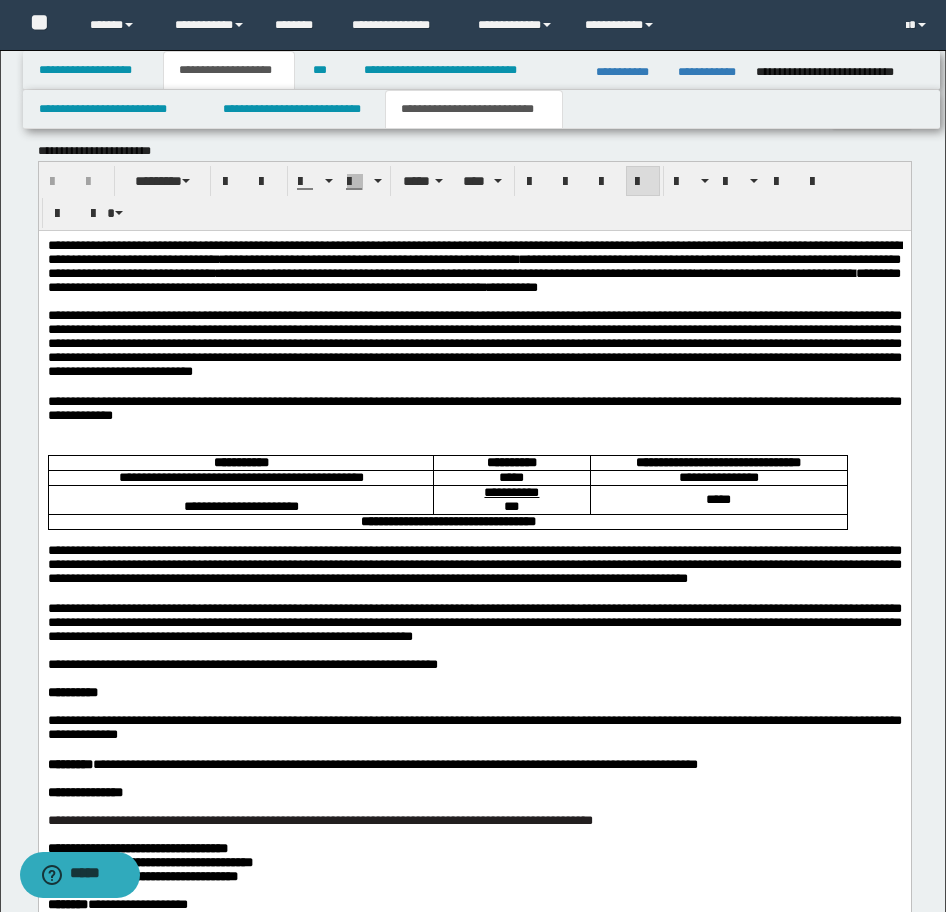 type 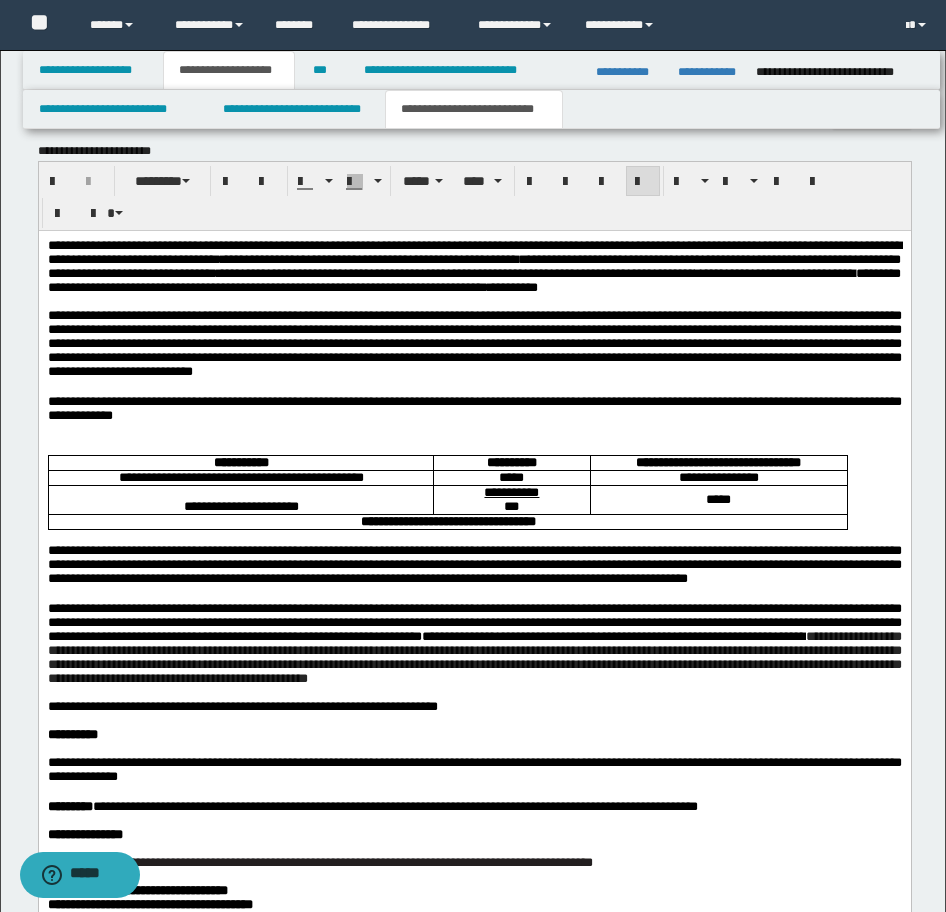 click at bounding box center [474, 446] 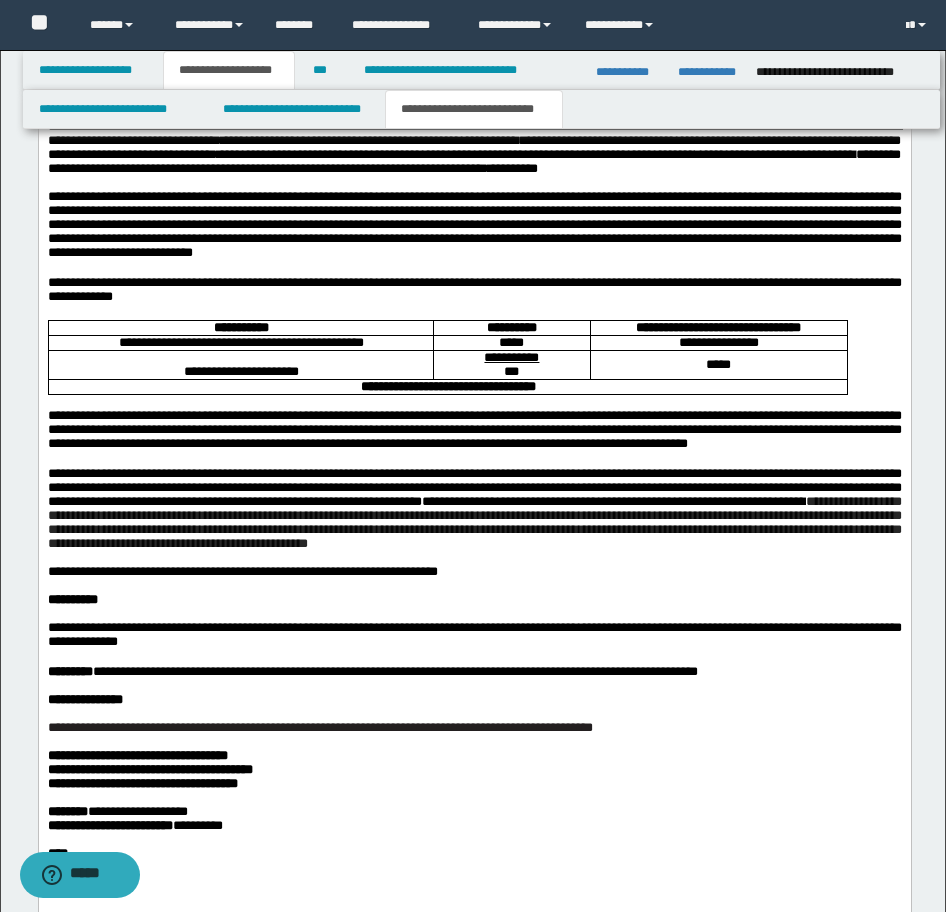 scroll, scrollTop: 1600, scrollLeft: 0, axis: vertical 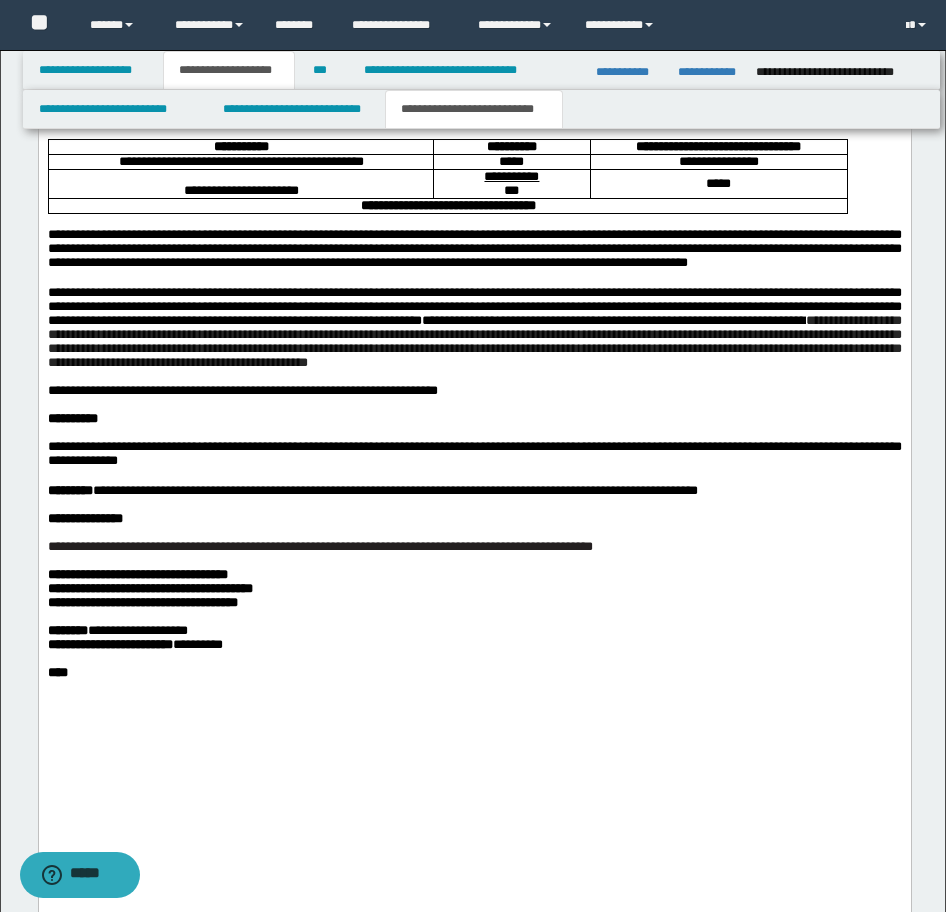click on "**********" at bounding box center [142, 602] 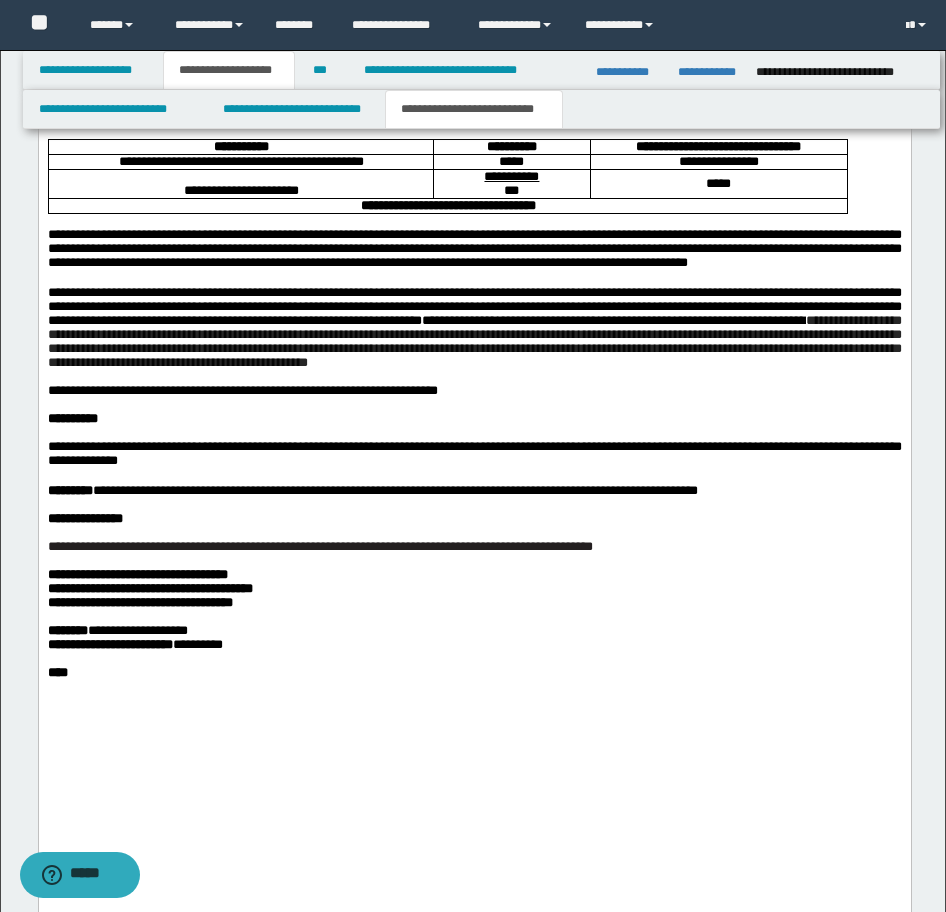 click on "**********" at bounding box center (137, 574) 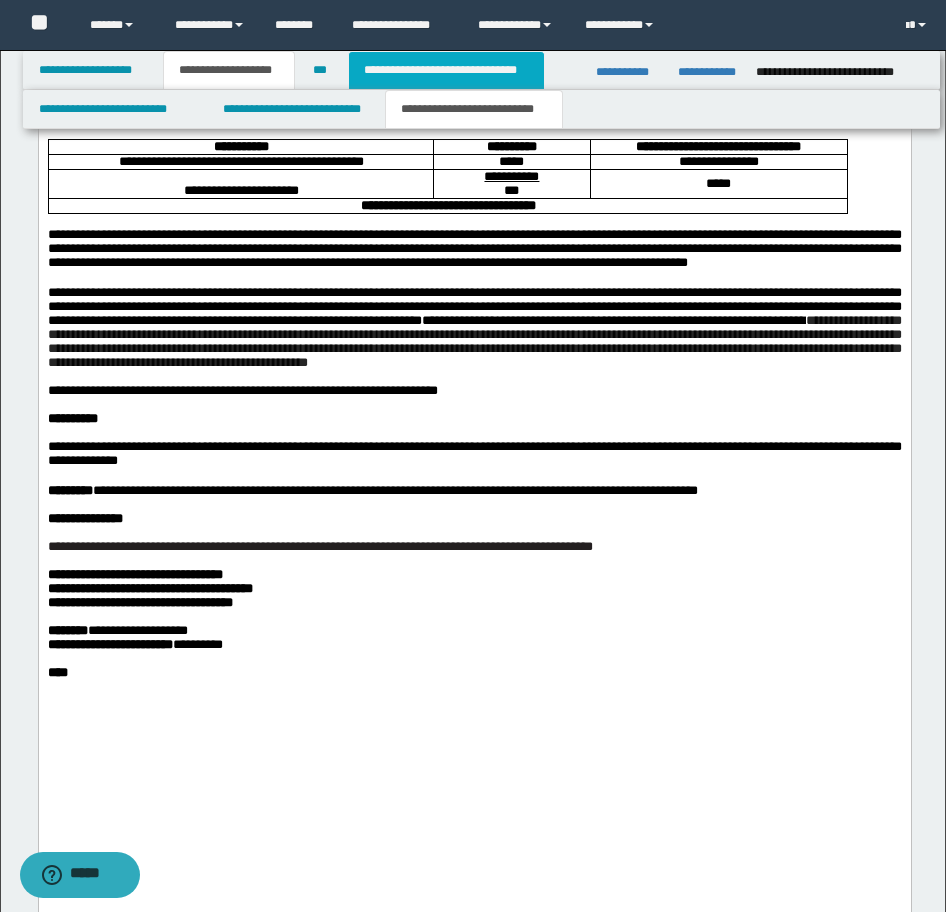 click on "**********" at bounding box center [446, 70] 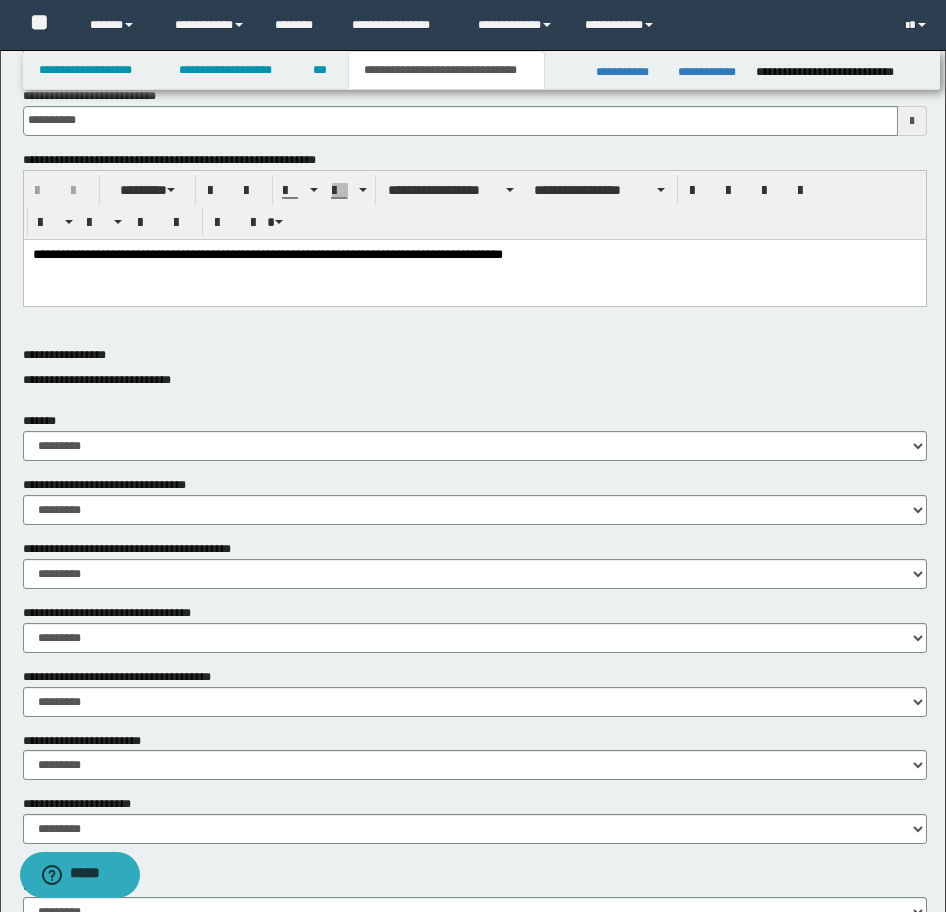 scroll, scrollTop: 1000, scrollLeft: 0, axis: vertical 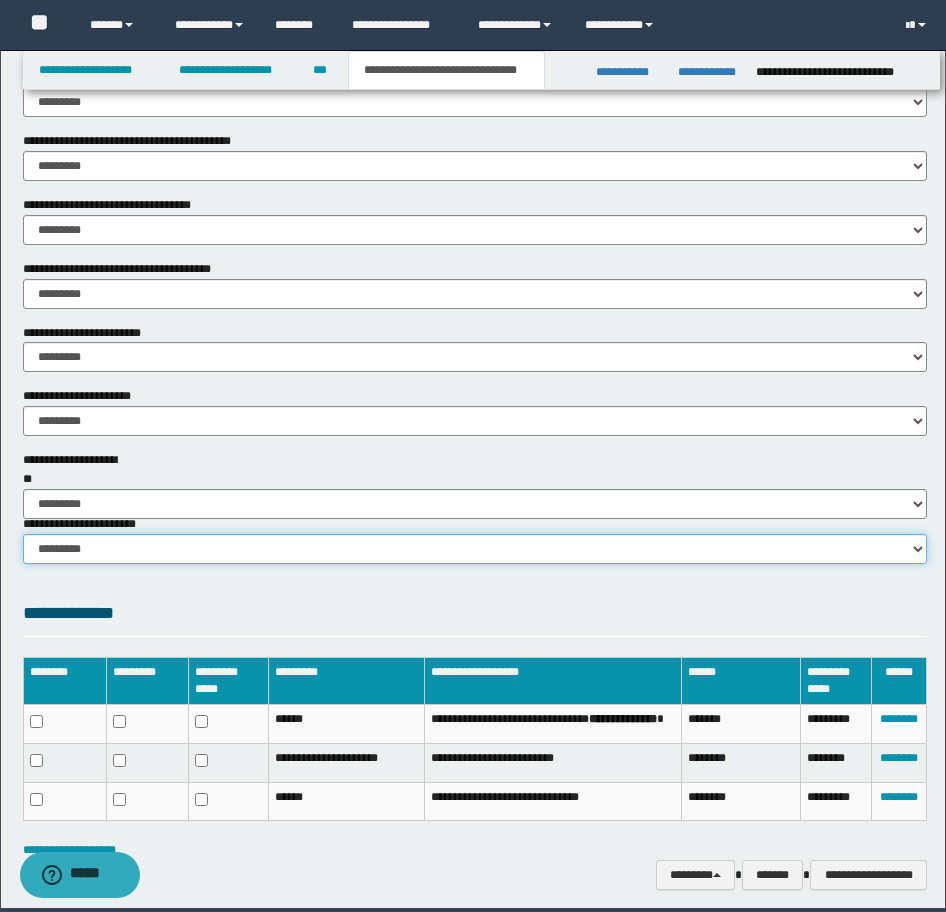 click on "*********
*********
*********" at bounding box center [475, 549] 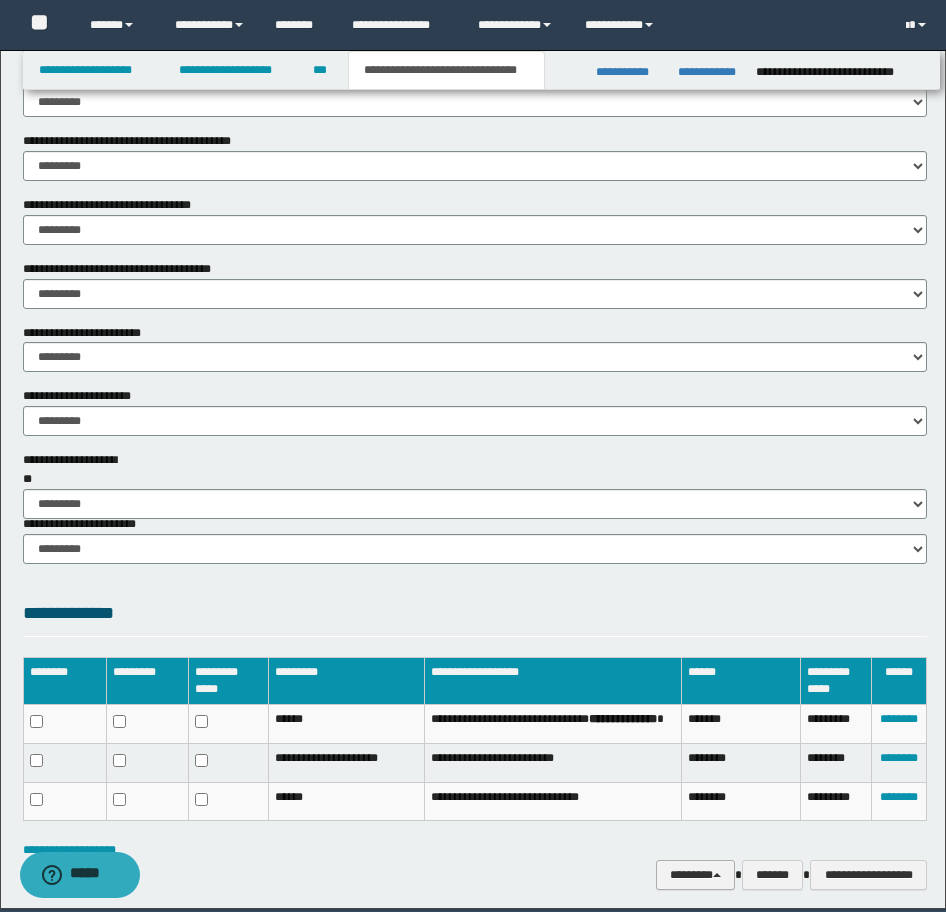 click on "********" at bounding box center (695, 875) 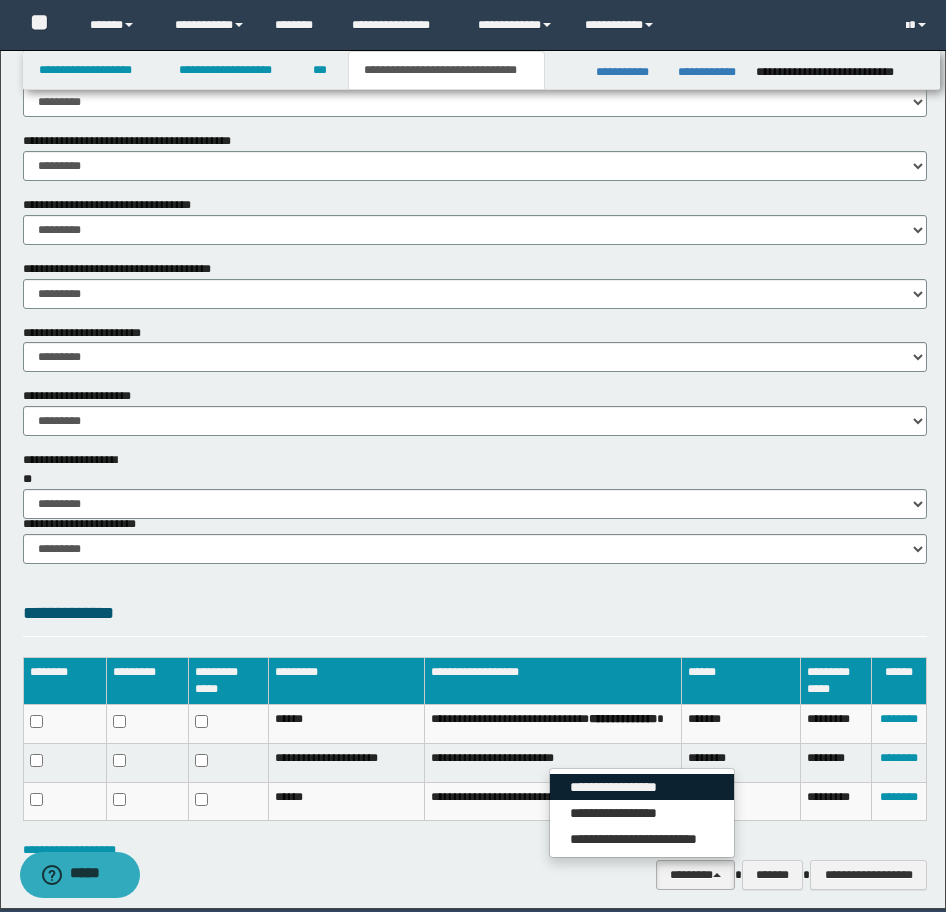 click on "**********" at bounding box center [642, 787] 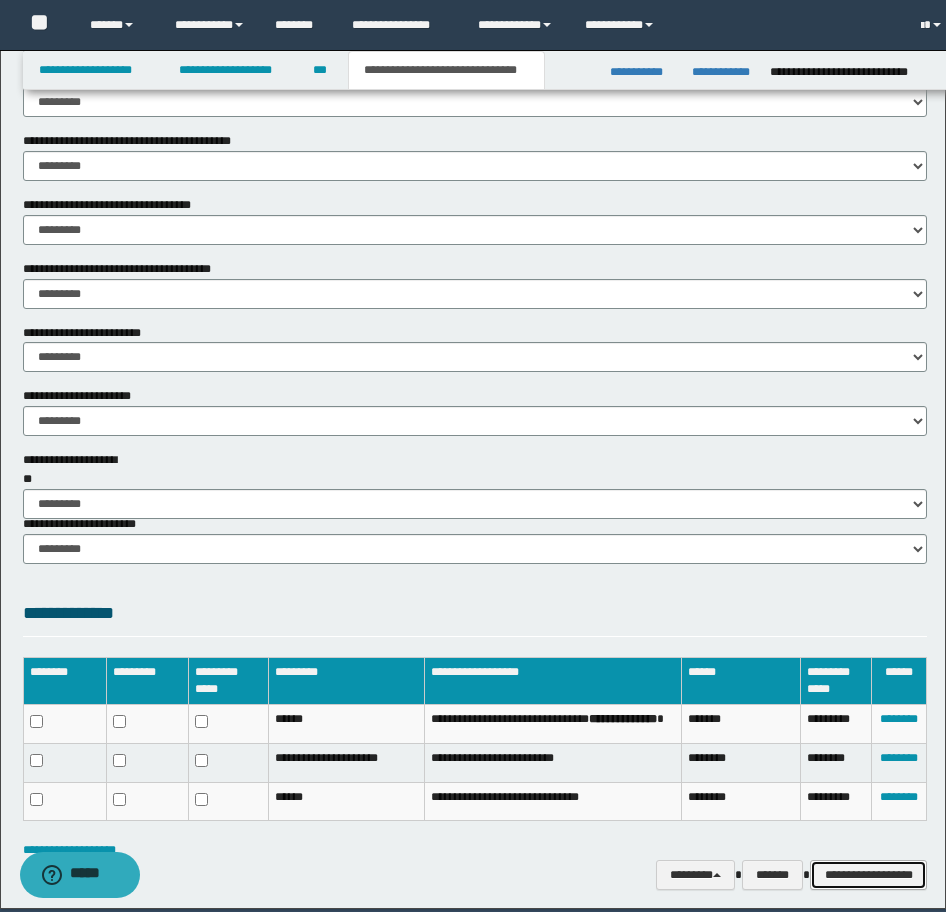 click on "**********" at bounding box center [868, 875] 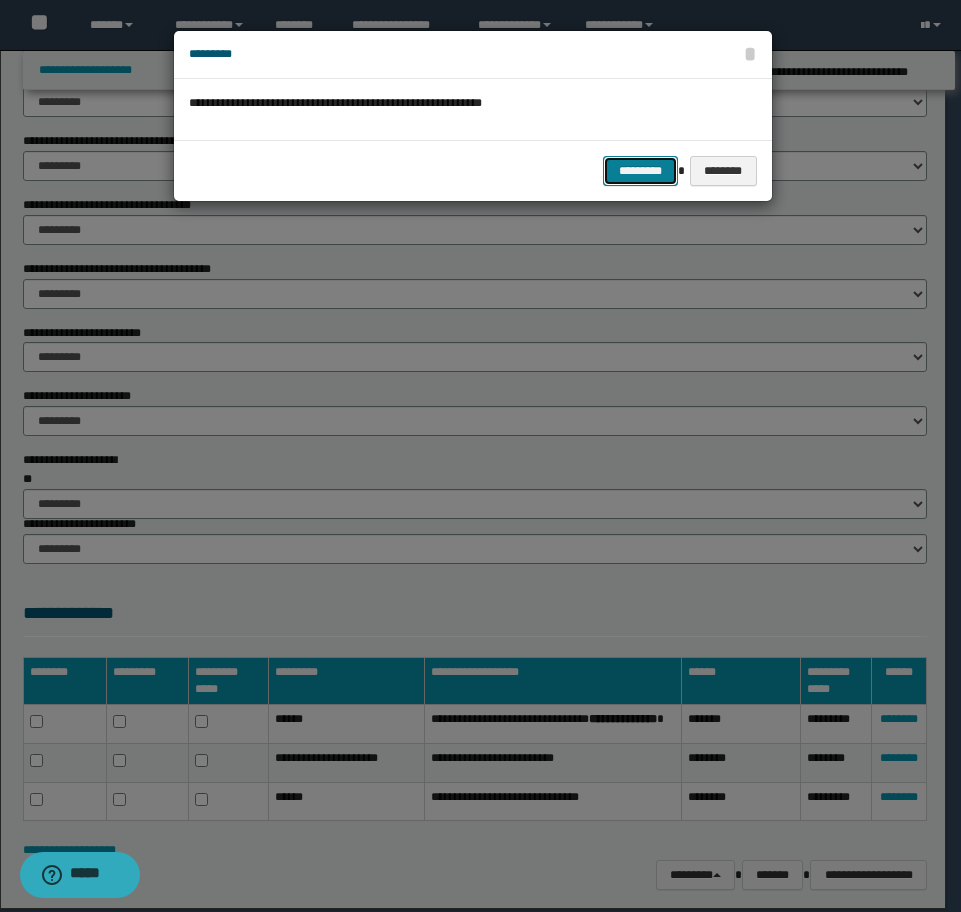 click on "*********" at bounding box center [640, 171] 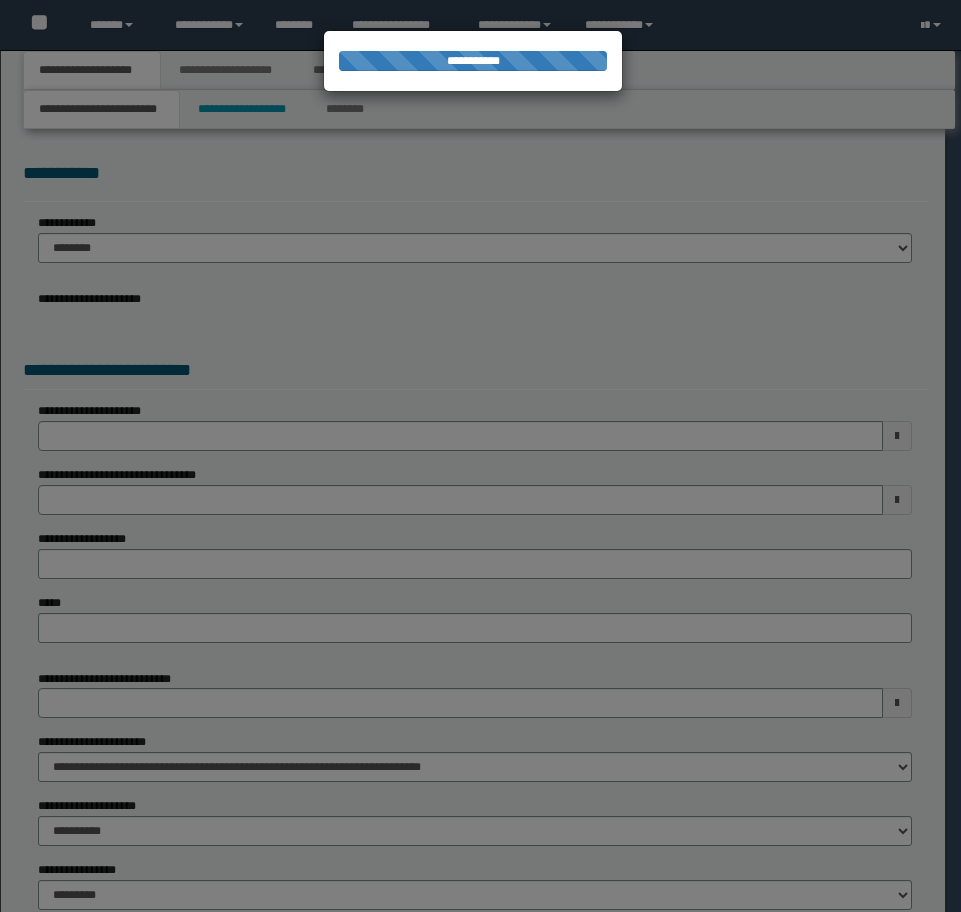 scroll, scrollTop: 0, scrollLeft: 0, axis: both 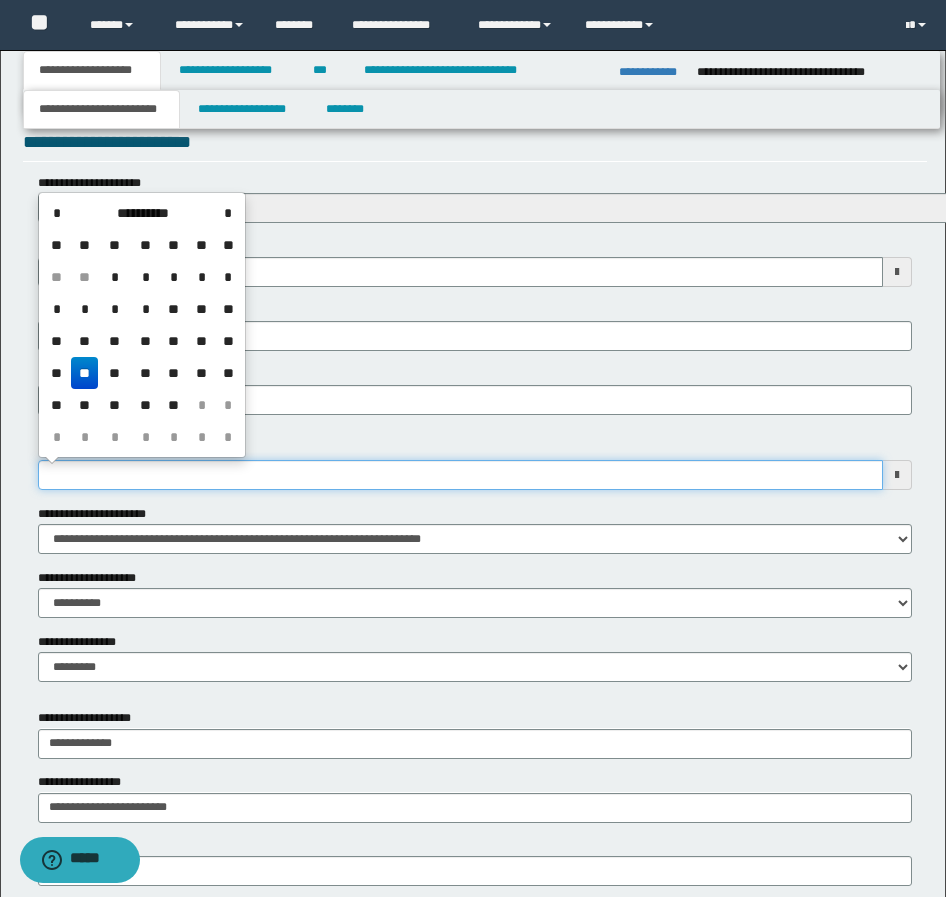 click on "**********" at bounding box center [460, 475] 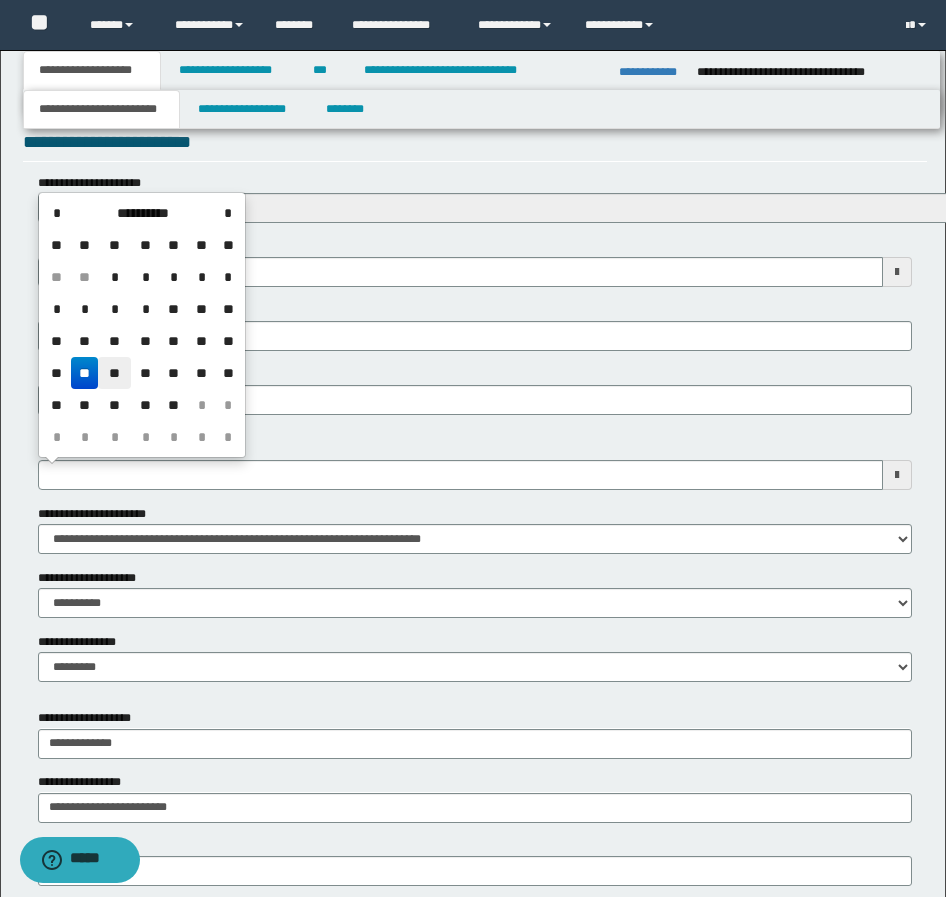 click on "**" at bounding box center (114, 373) 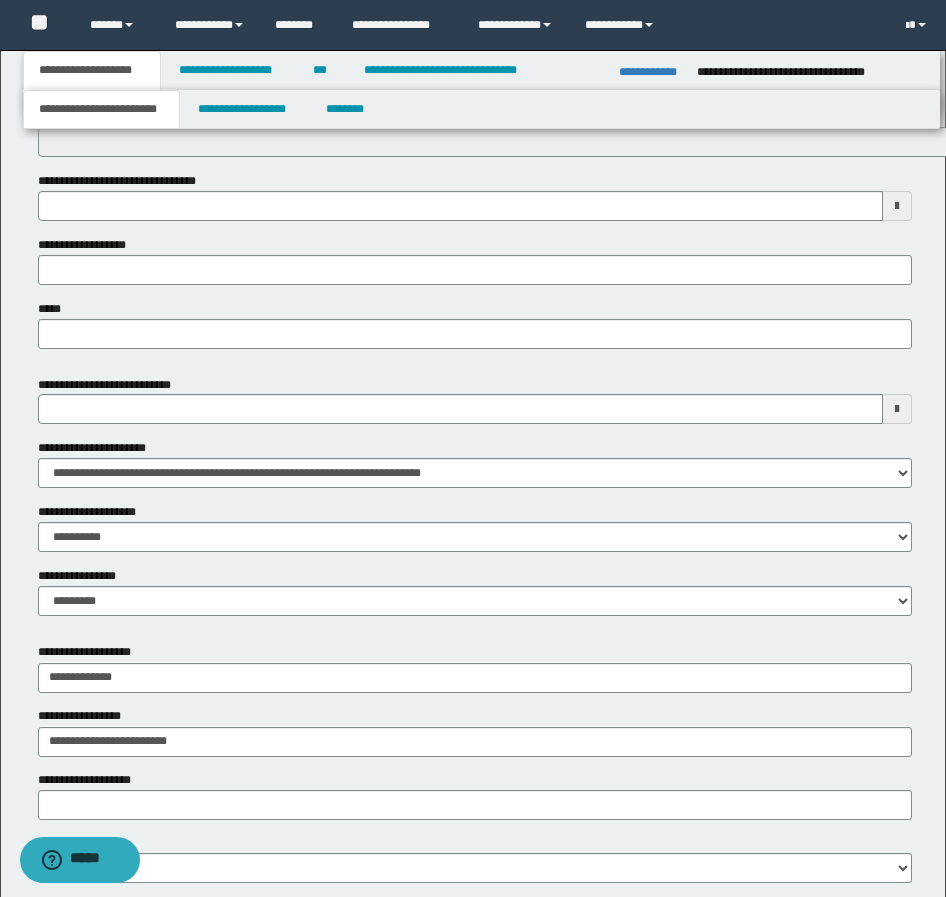scroll, scrollTop: 876, scrollLeft: 0, axis: vertical 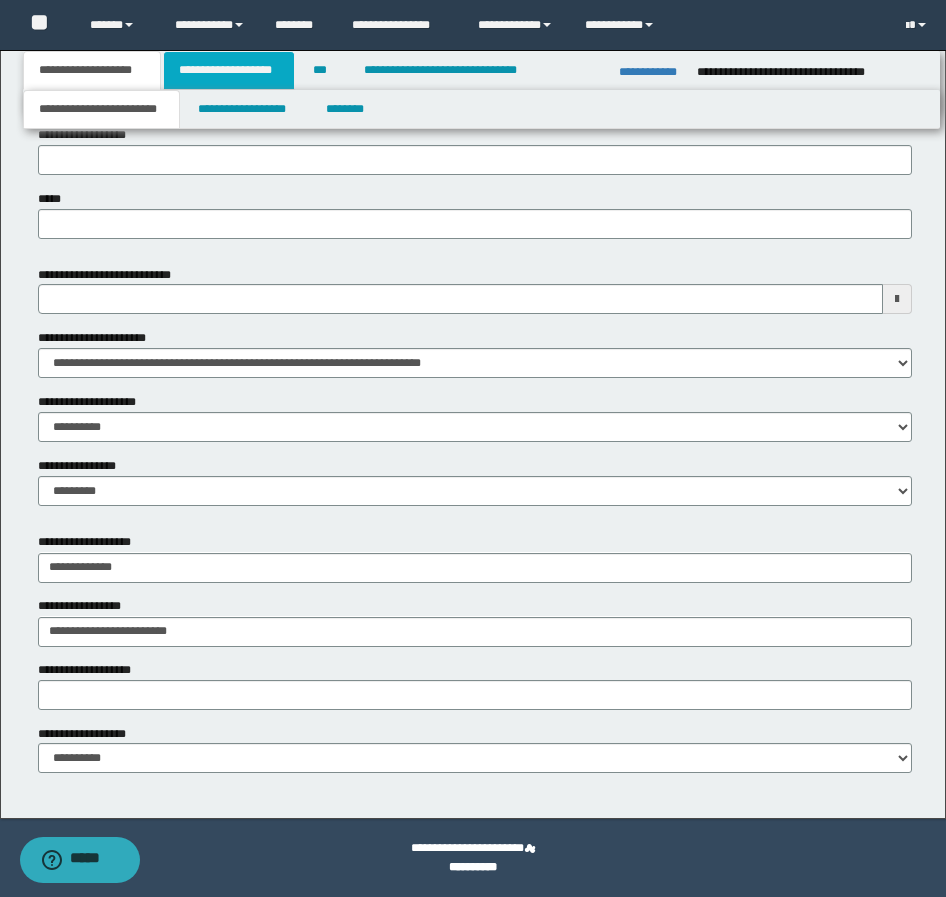 click on "**********" at bounding box center (229, 70) 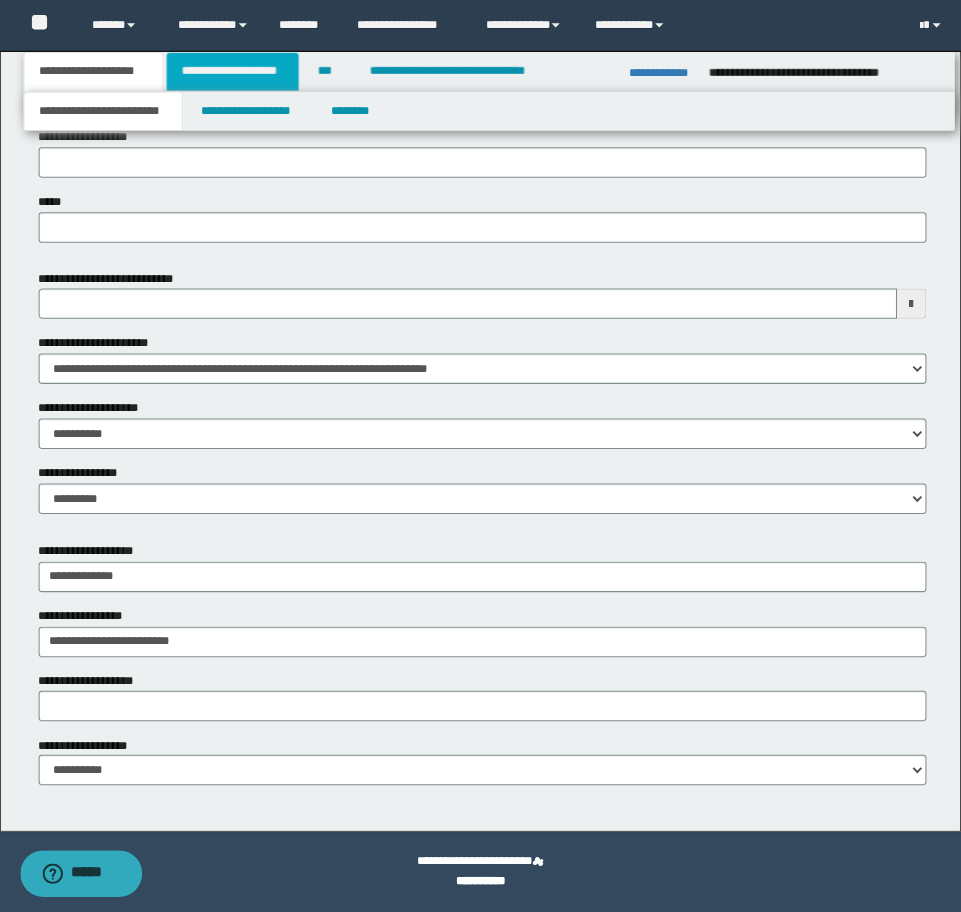 scroll, scrollTop: 0, scrollLeft: 0, axis: both 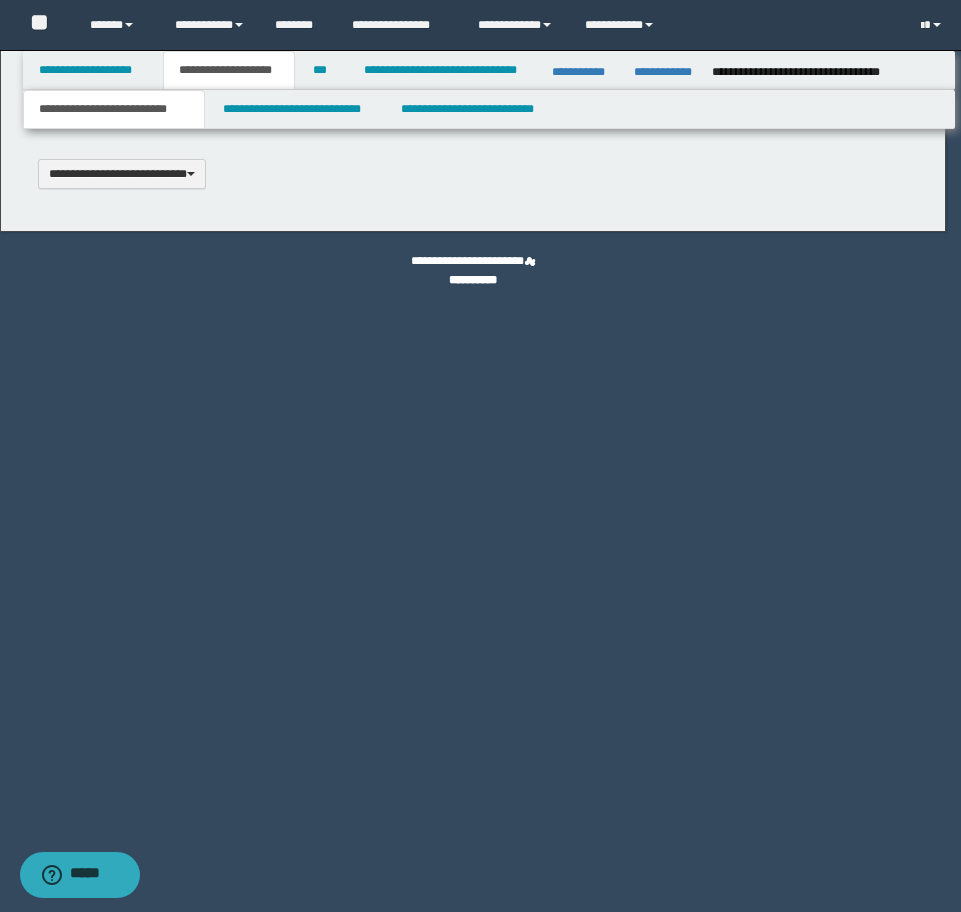 type 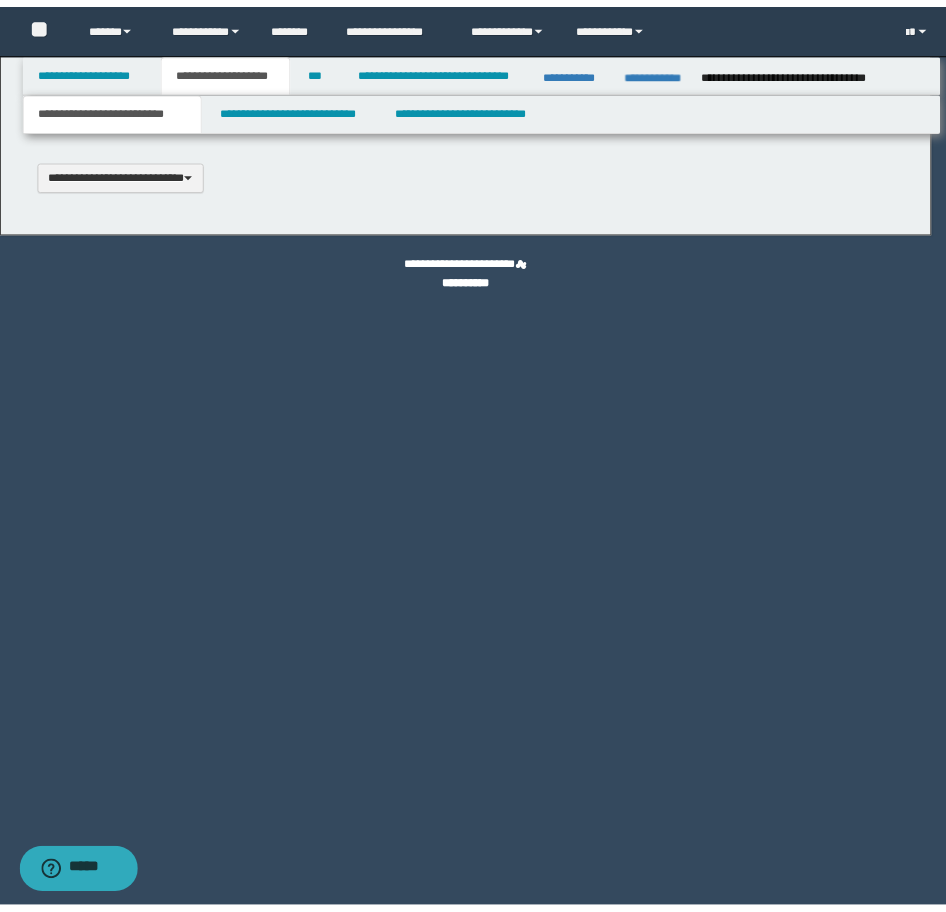 scroll, scrollTop: 0, scrollLeft: 0, axis: both 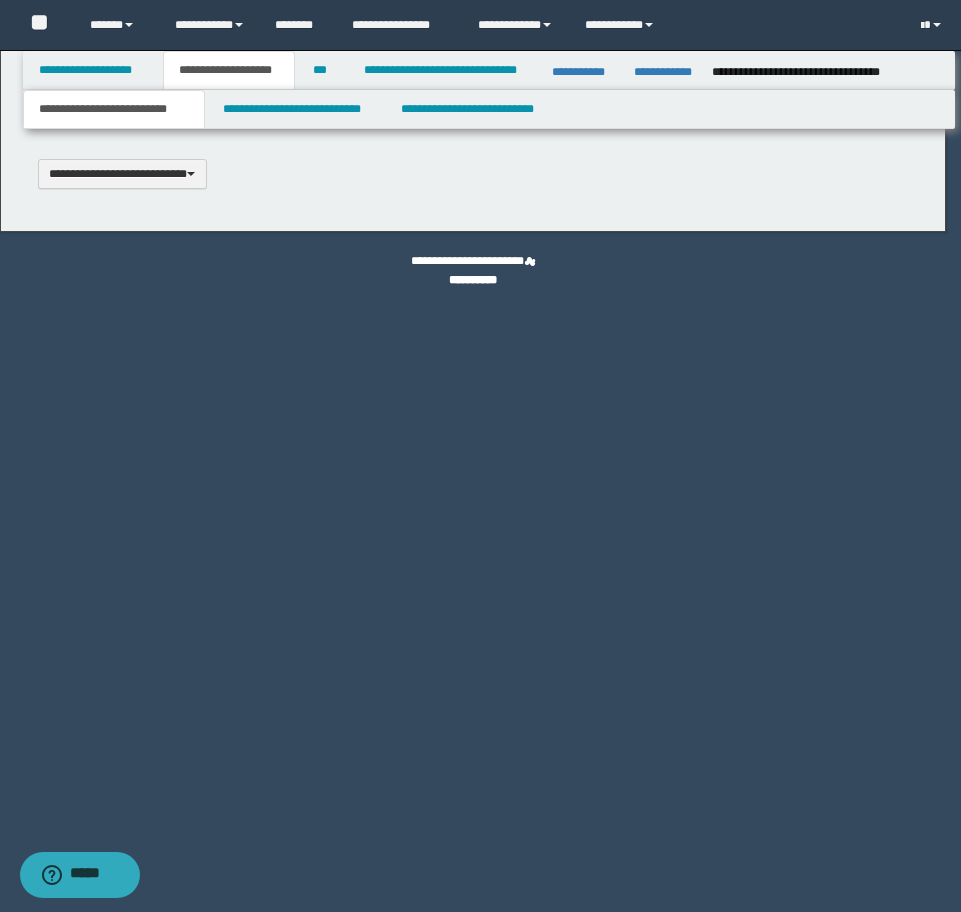 type on "**********" 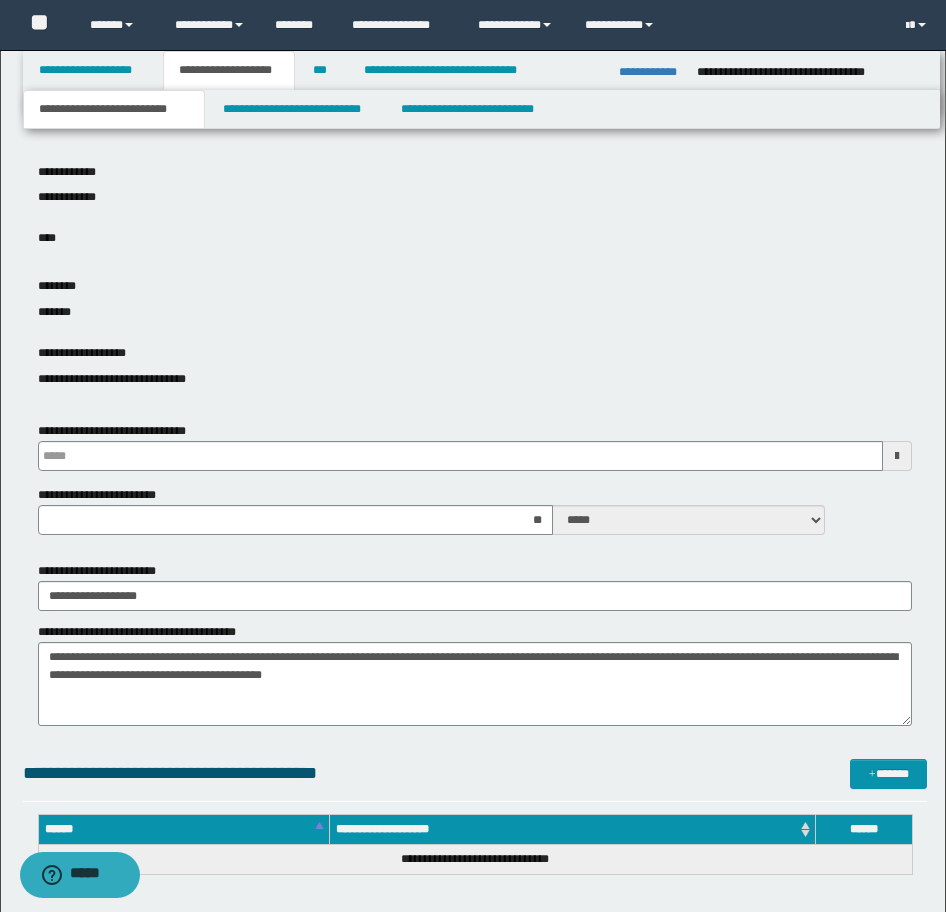 scroll, scrollTop: 900, scrollLeft: 0, axis: vertical 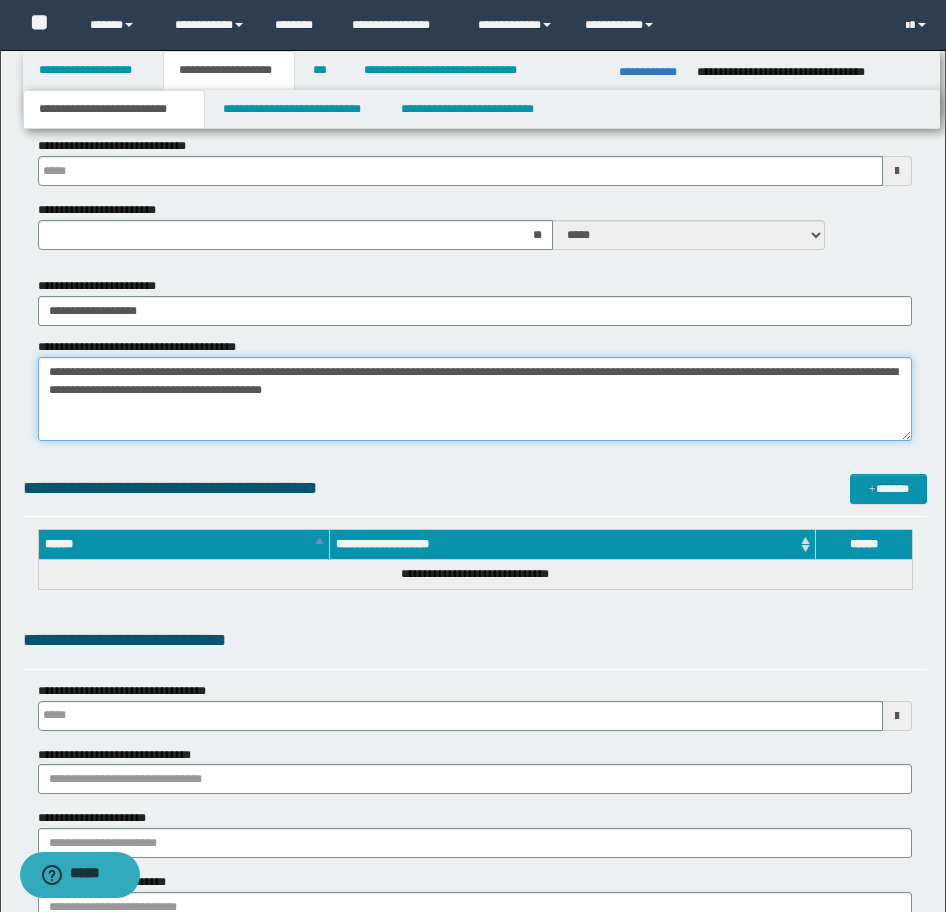 drag, startPoint x: 580, startPoint y: 391, endPoint x: -16, endPoint y: 350, distance: 597.40857 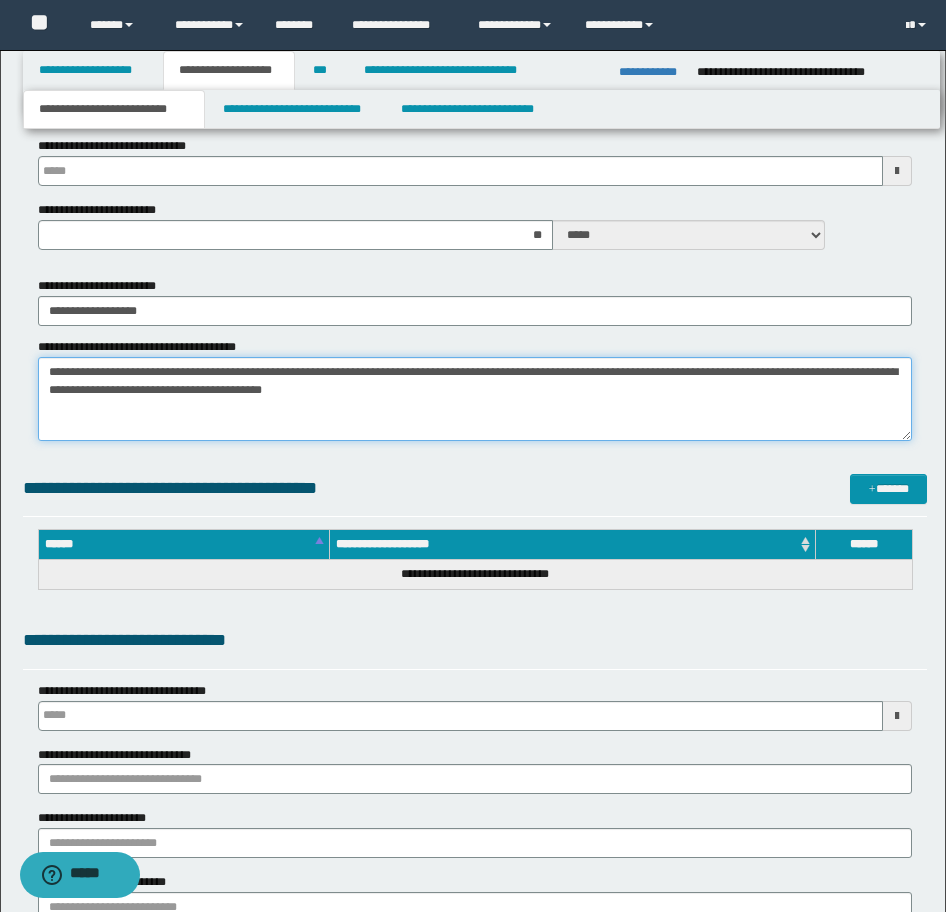 click on "**********" at bounding box center (473, -444) 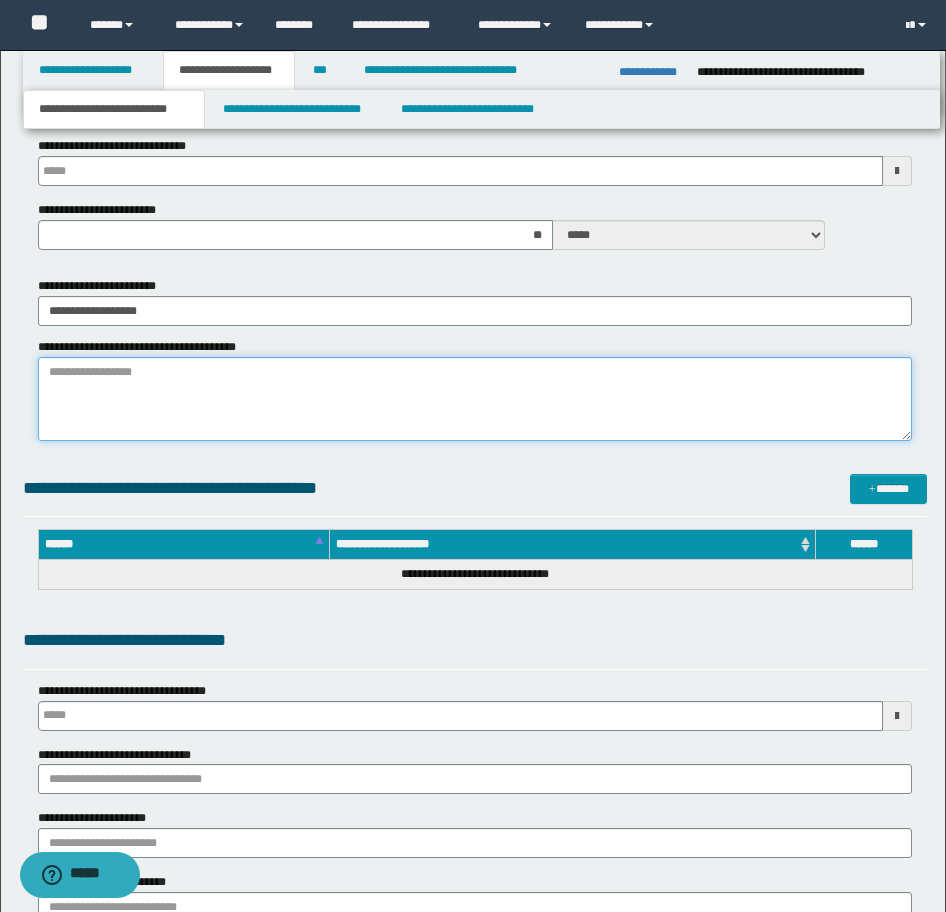 type 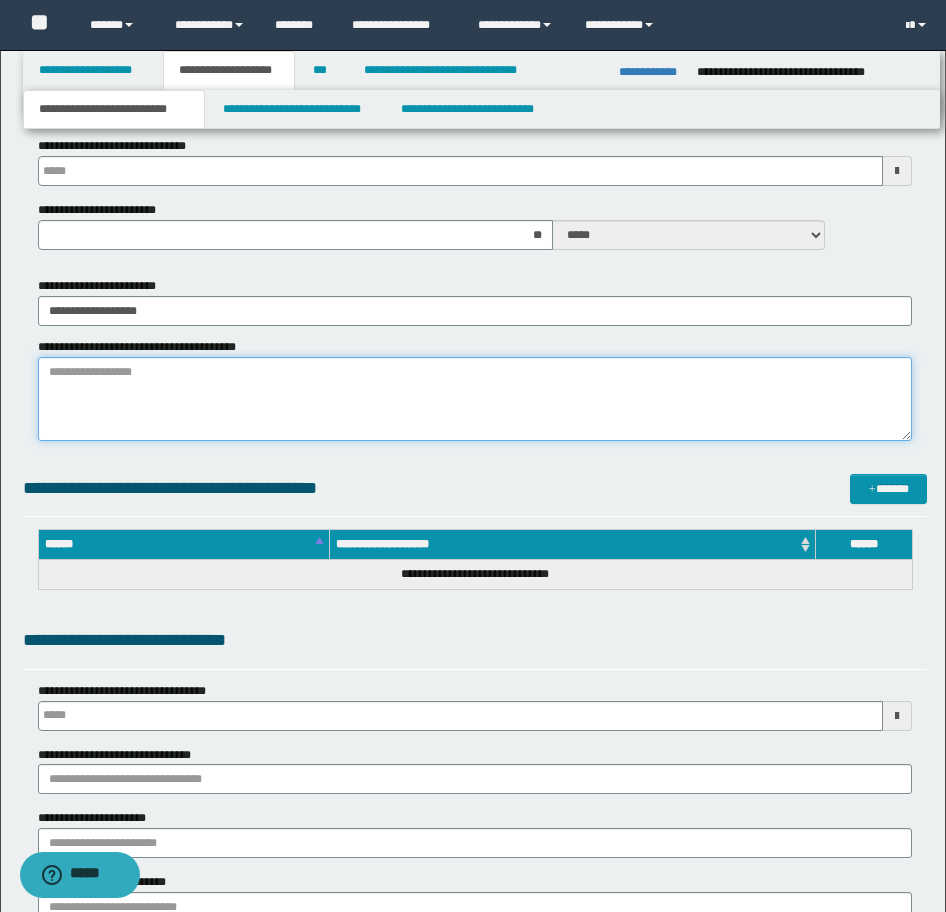 paste on "**********" 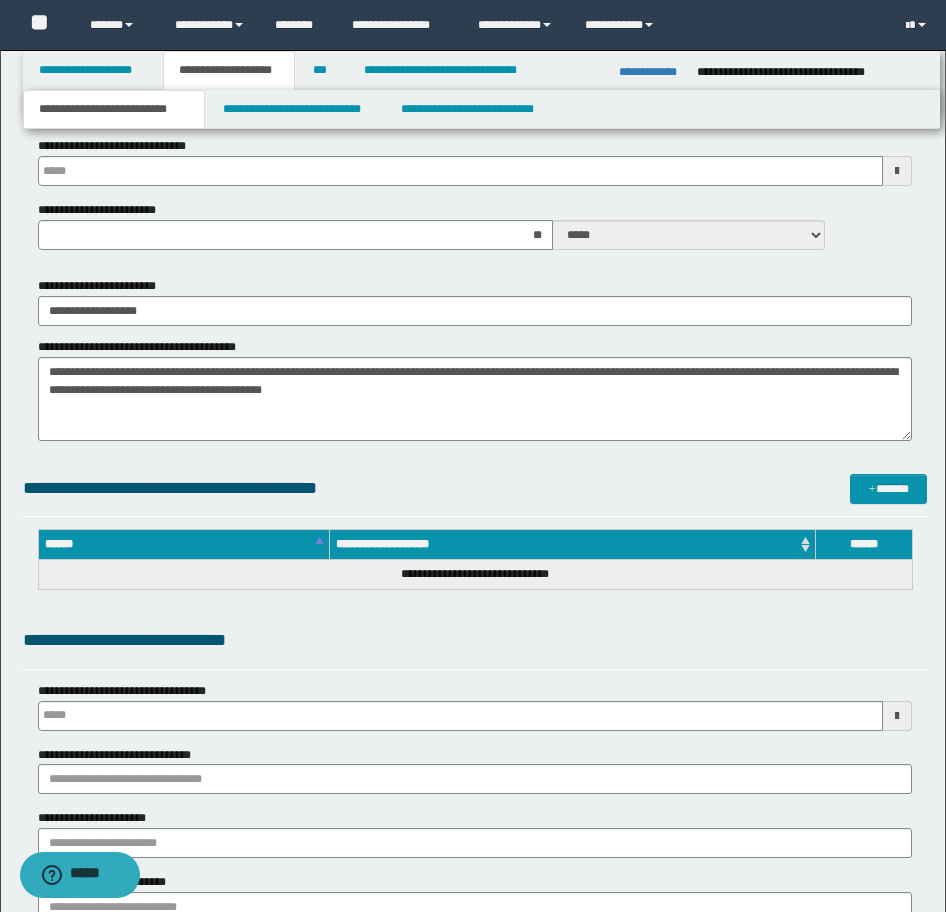 type on "**********" 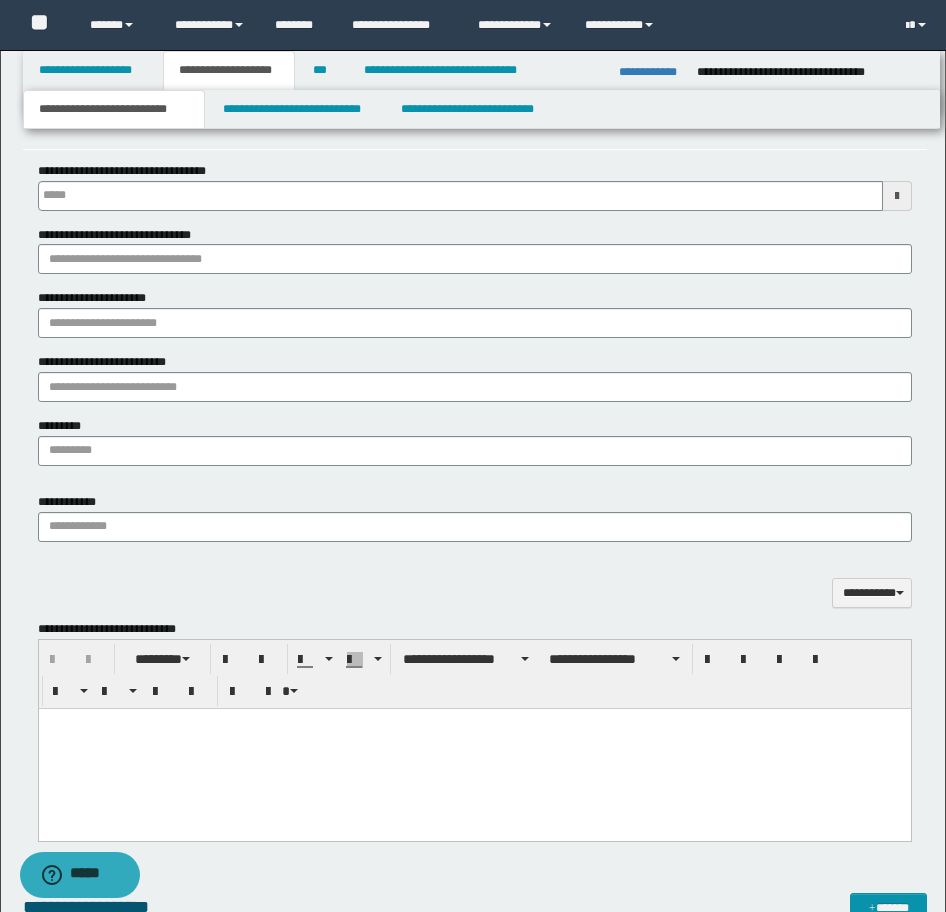scroll, scrollTop: 1500, scrollLeft: 0, axis: vertical 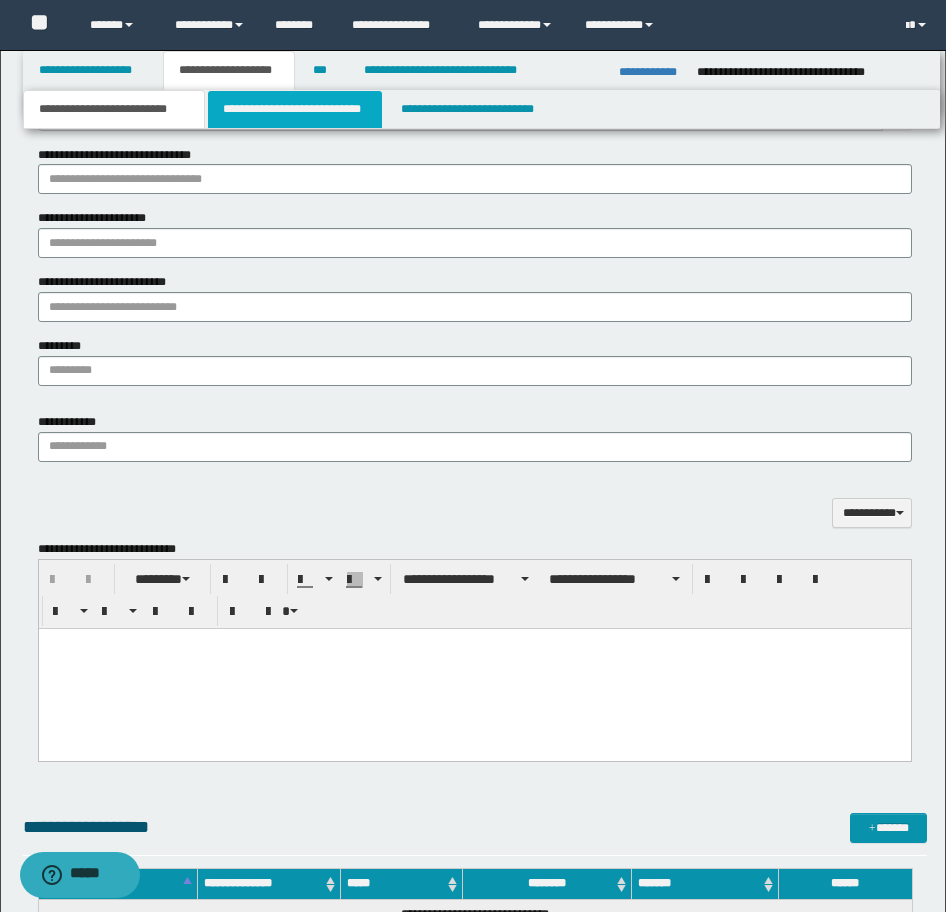 click on "**********" at bounding box center [295, 109] 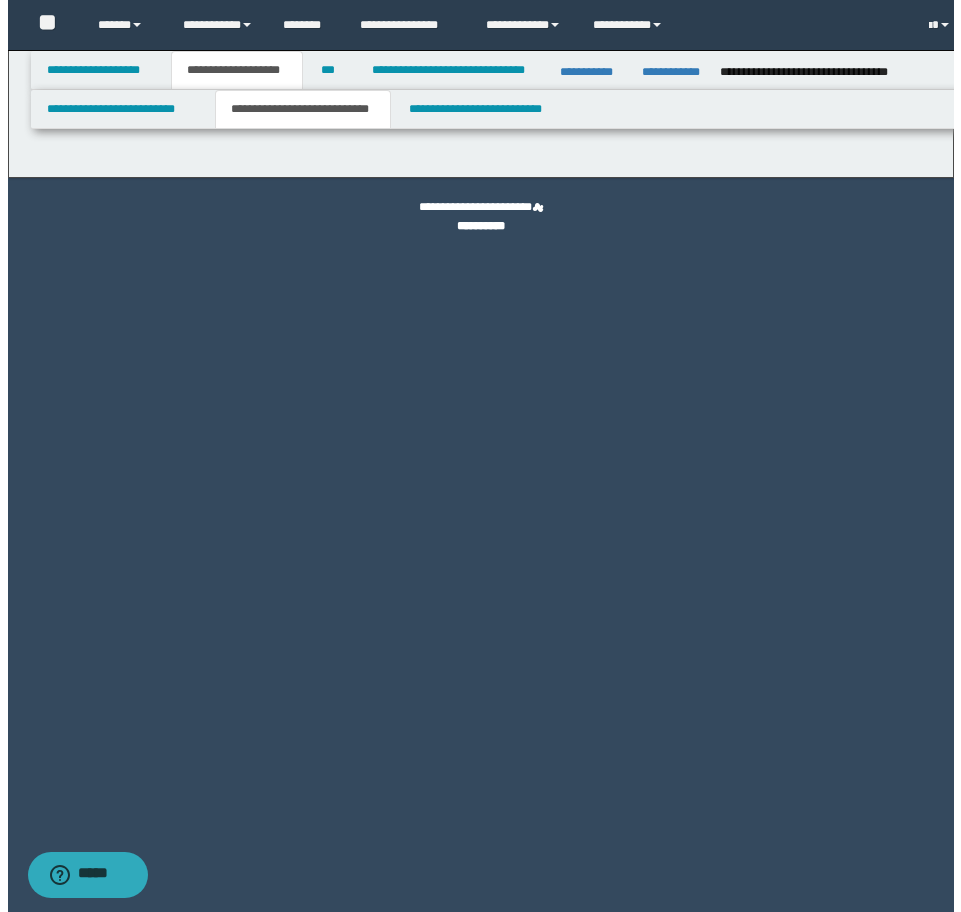 scroll, scrollTop: 0, scrollLeft: 0, axis: both 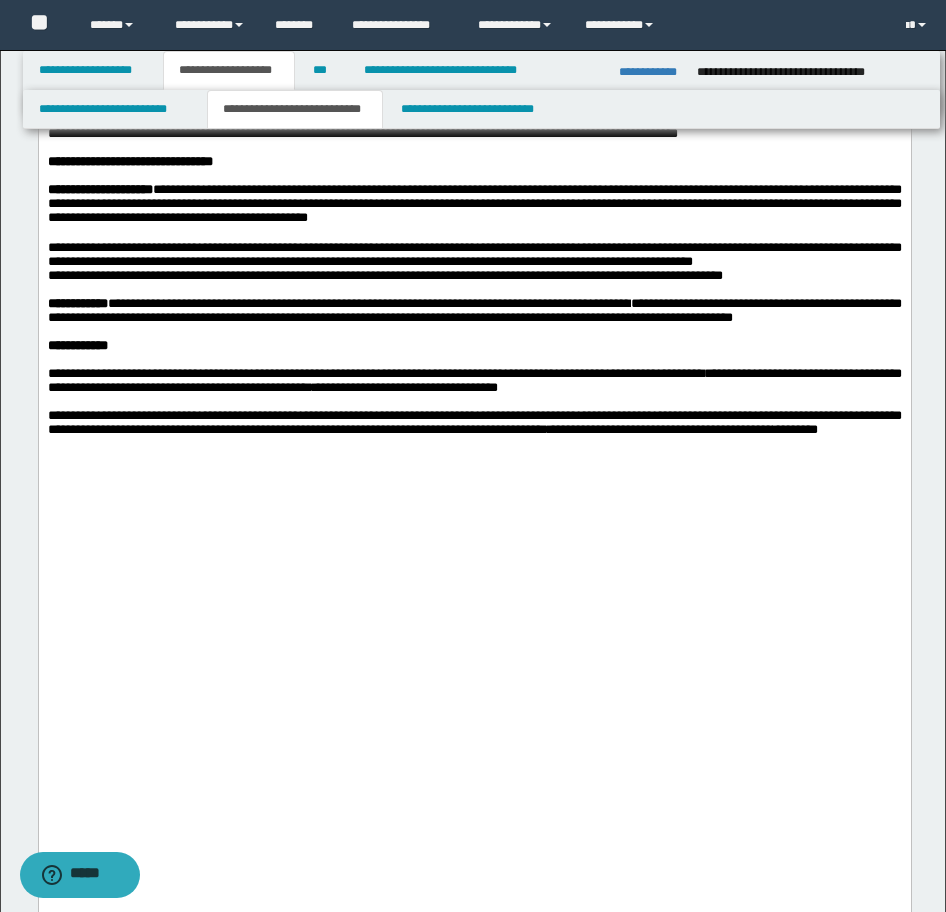click at bounding box center [474, -174] 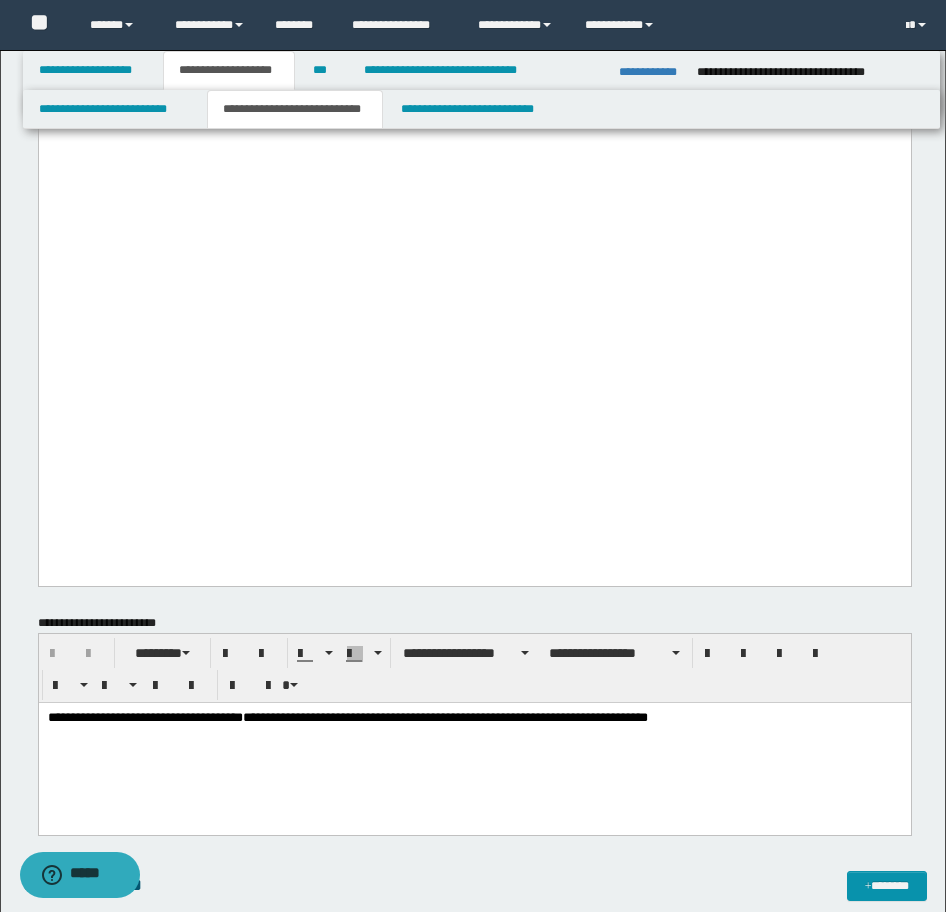 scroll, scrollTop: 2800, scrollLeft: 0, axis: vertical 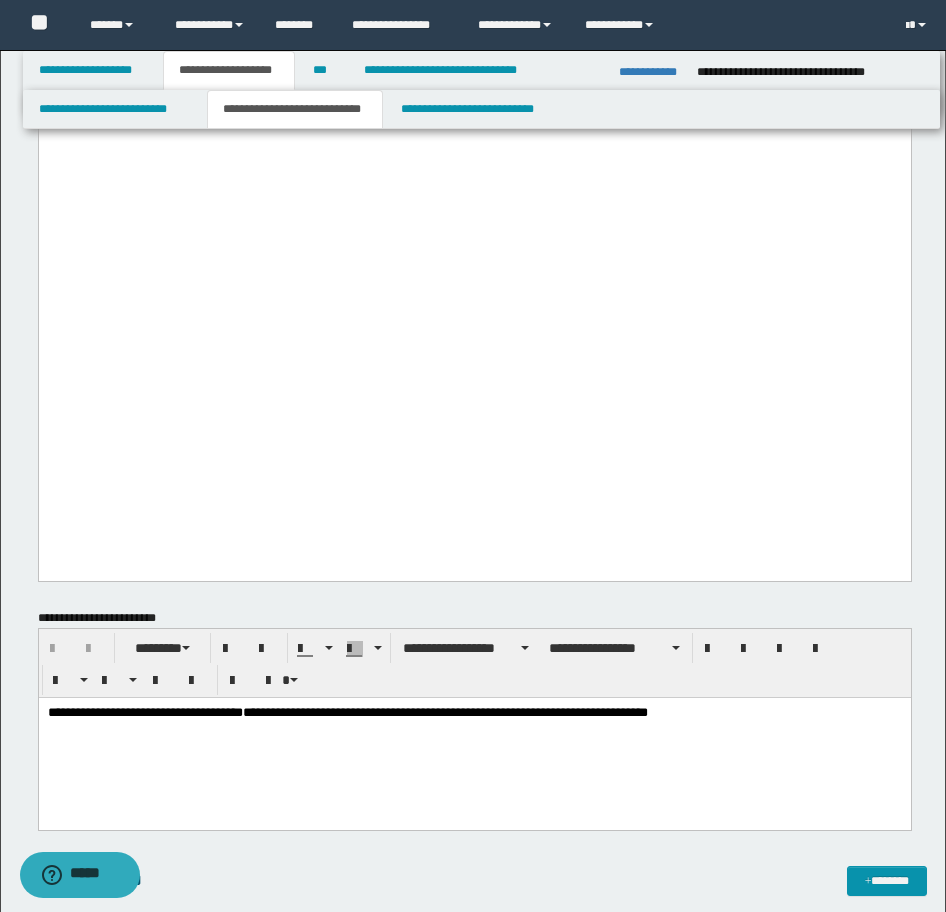 click on "**********" at bounding box center [474, 712] 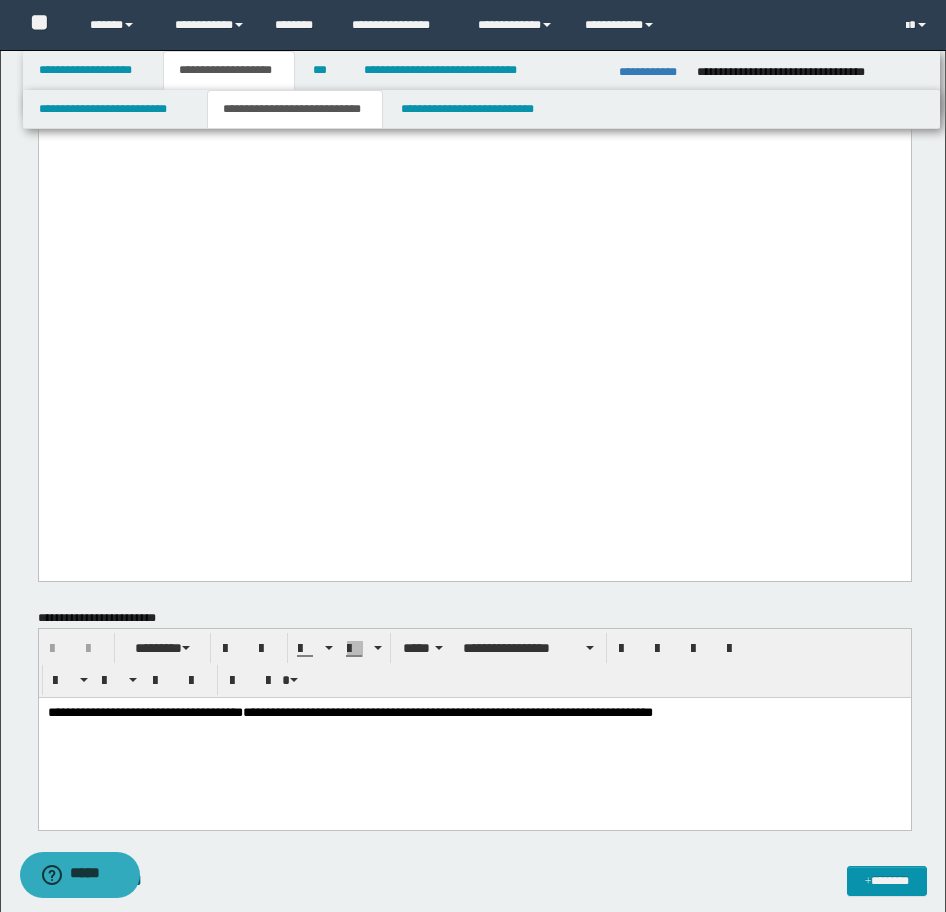 type 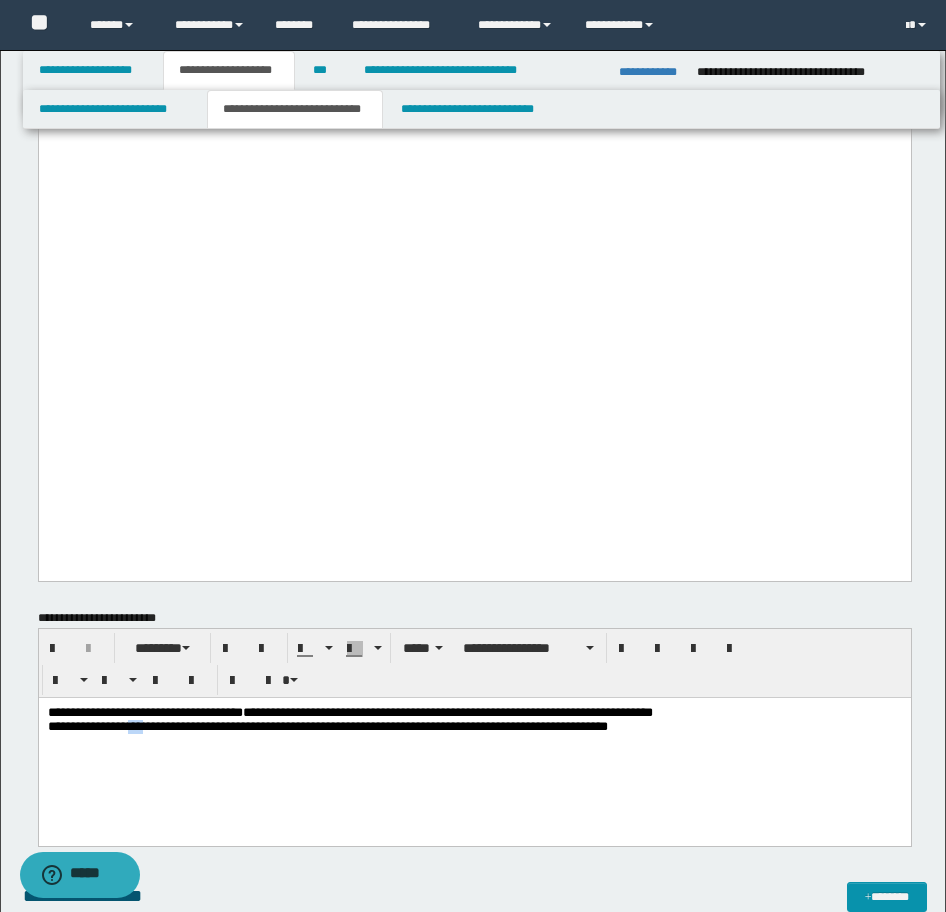 drag, startPoint x: 181, startPoint y: 733, endPoint x: 160, endPoint y: 730, distance: 21.213203 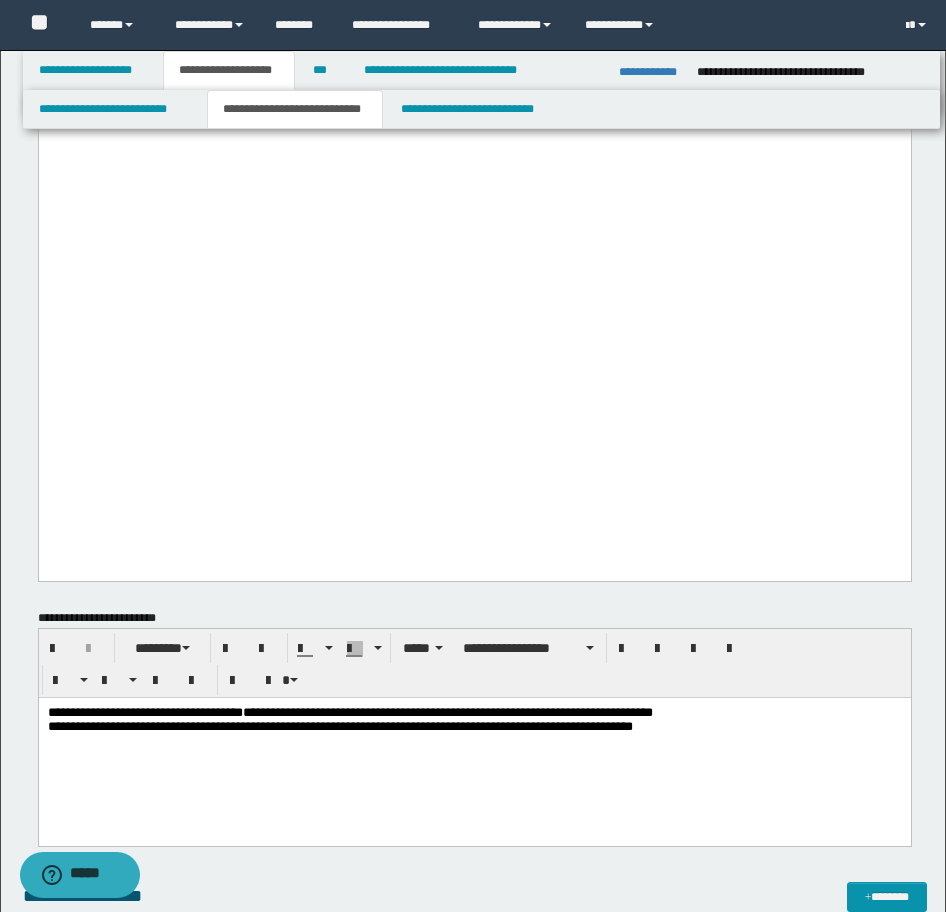 click on "**********" at bounding box center (339, 725) 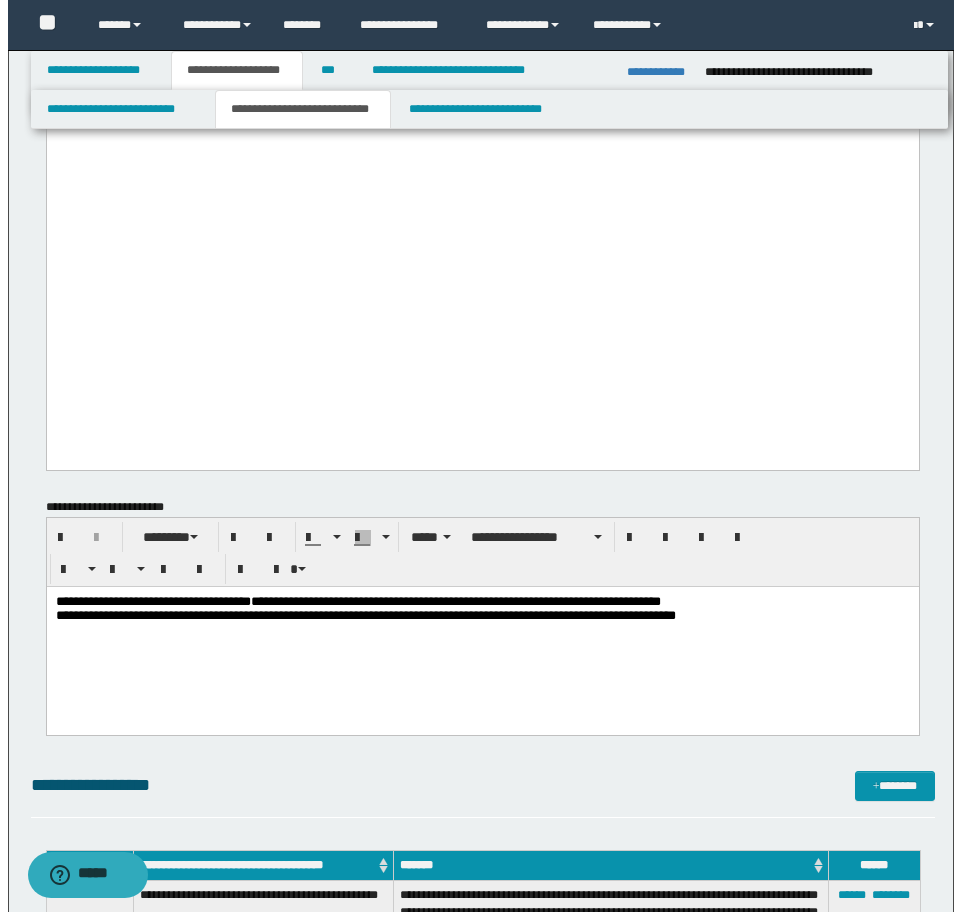 scroll, scrollTop: 2900, scrollLeft: 0, axis: vertical 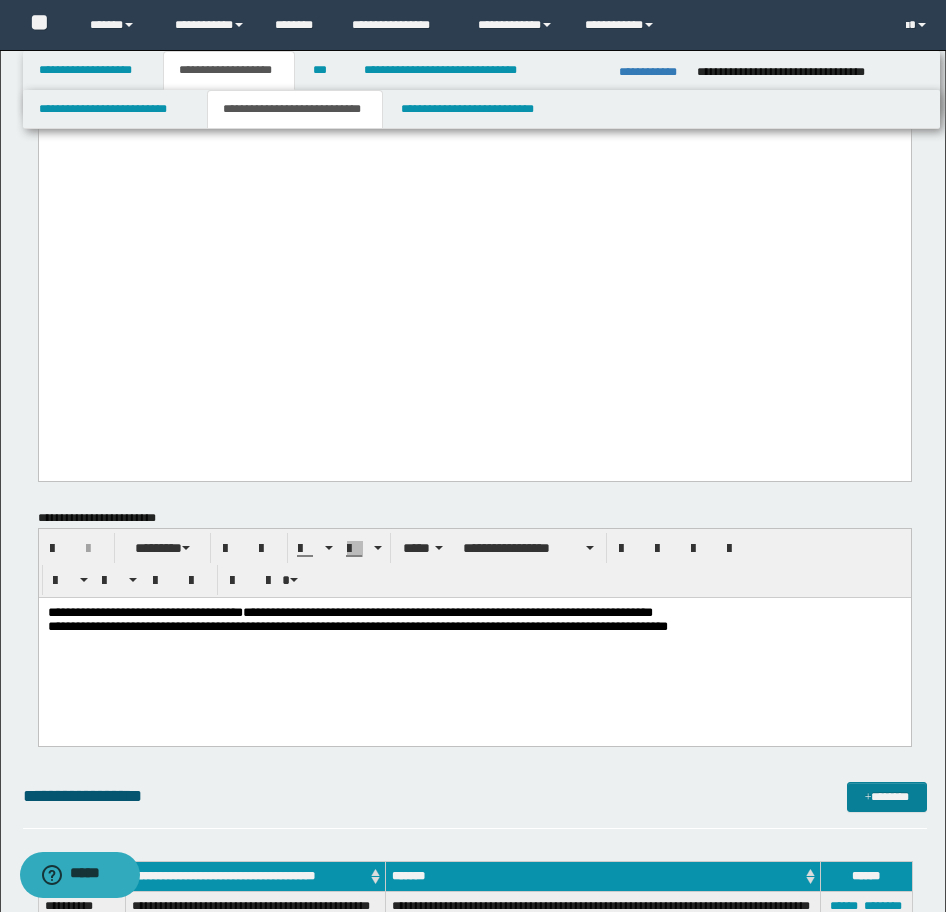 click on "**********" at bounding box center [475, 805] 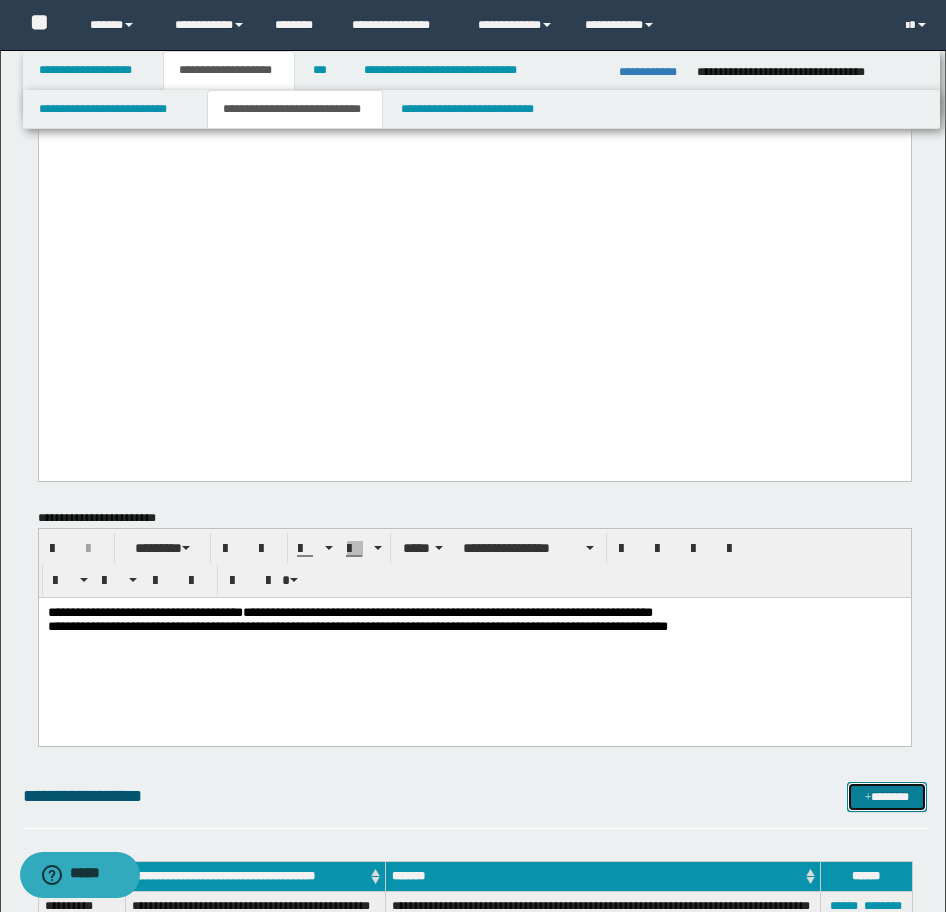 click at bounding box center [868, 798] 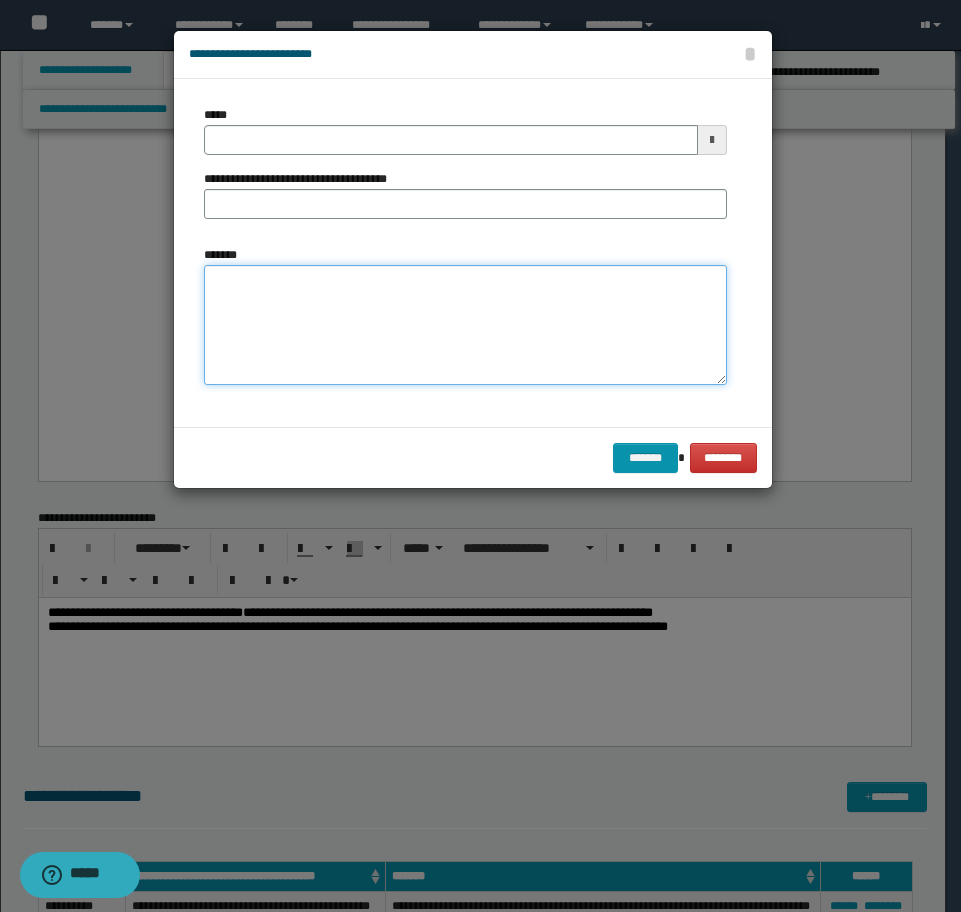 click on "*******" at bounding box center (465, 325) 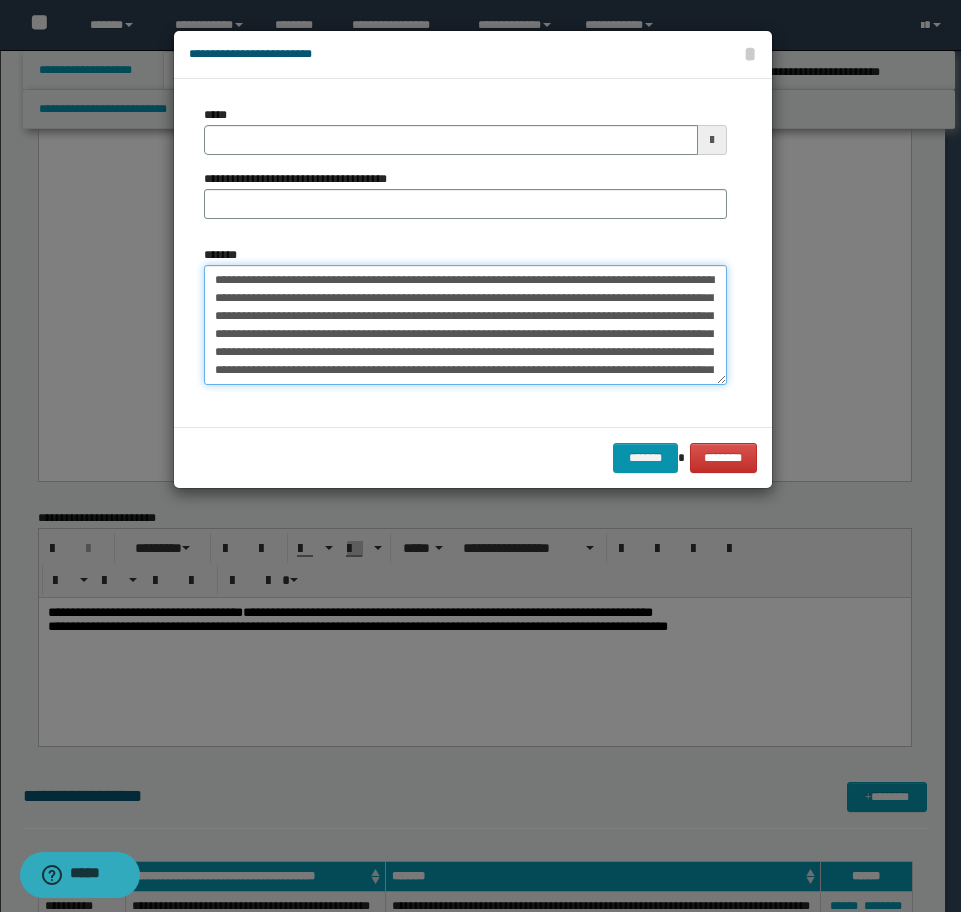 scroll, scrollTop: 30, scrollLeft: 0, axis: vertical 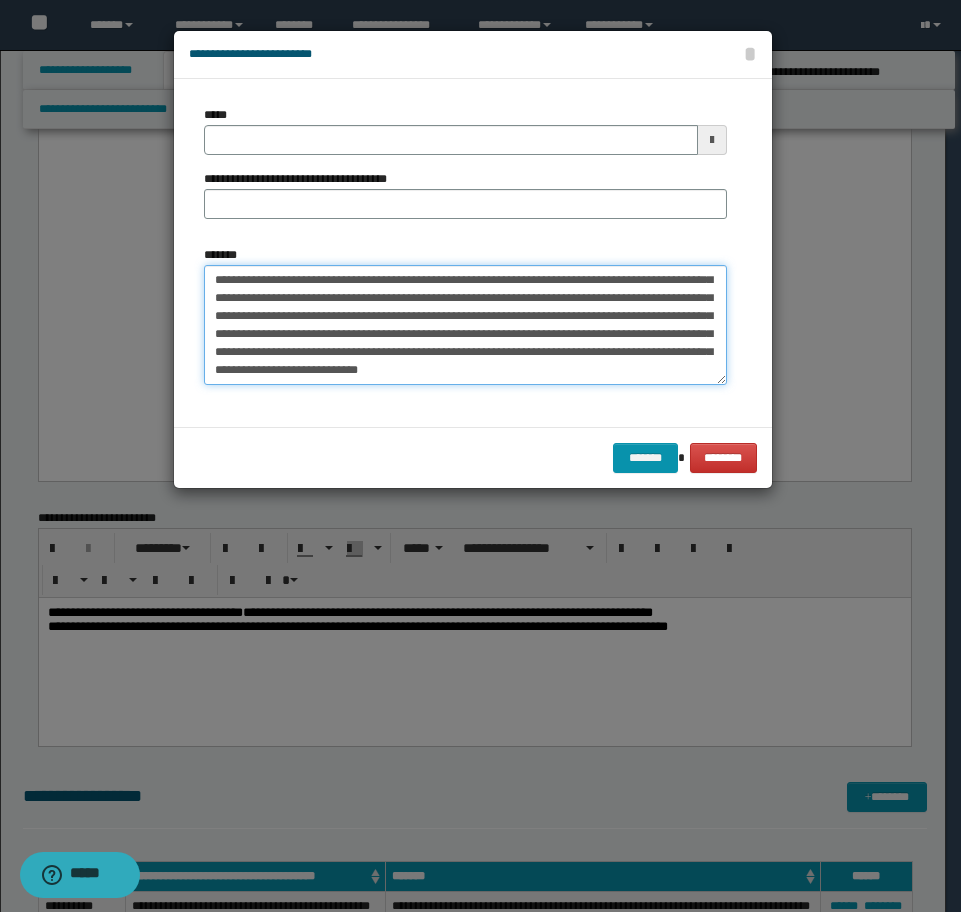 drag, startPoint x: 324, startPoint y: 286, endPoint x: 345, endPoint y: 292, distance: 21.84033 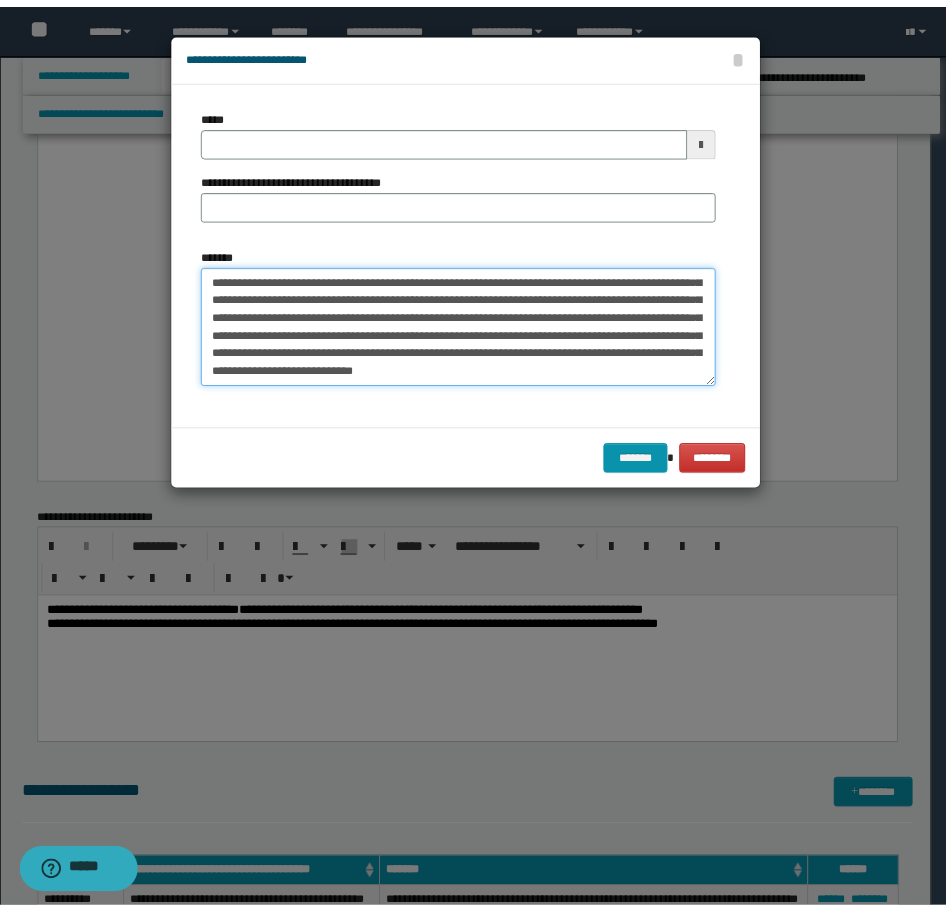 scroll, scrollTop: 0, scrollLeft: 0, axis: both 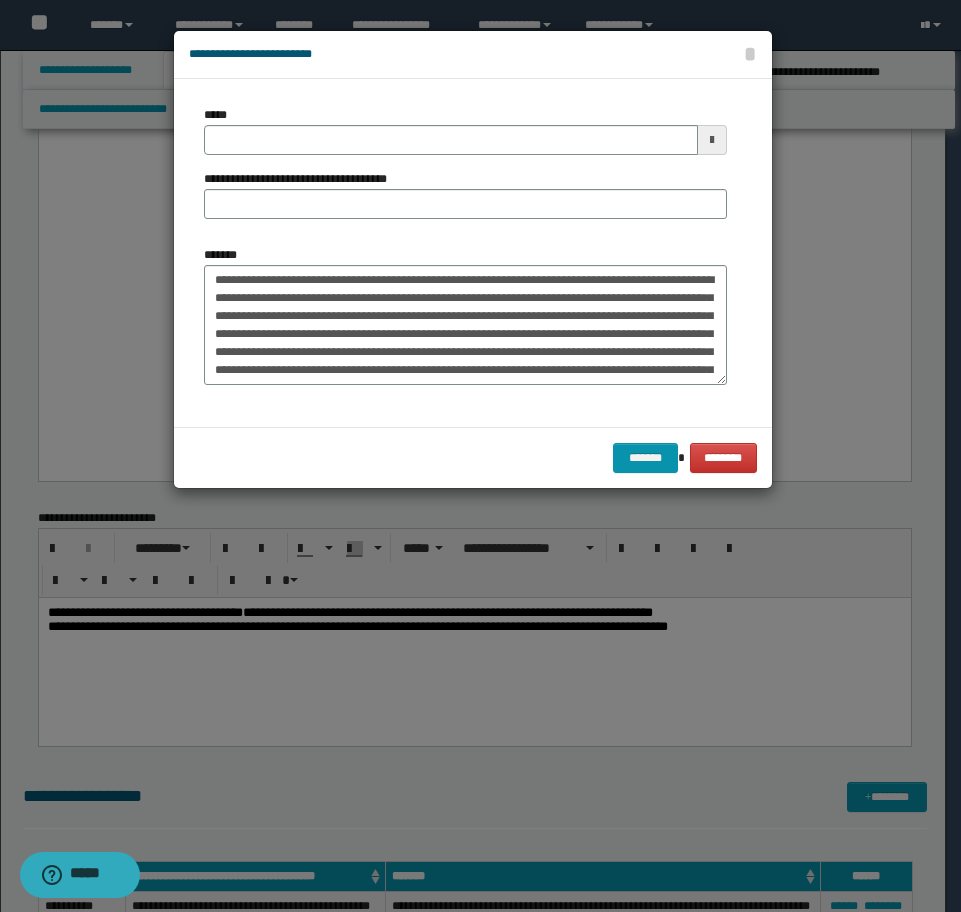 type on "**********" 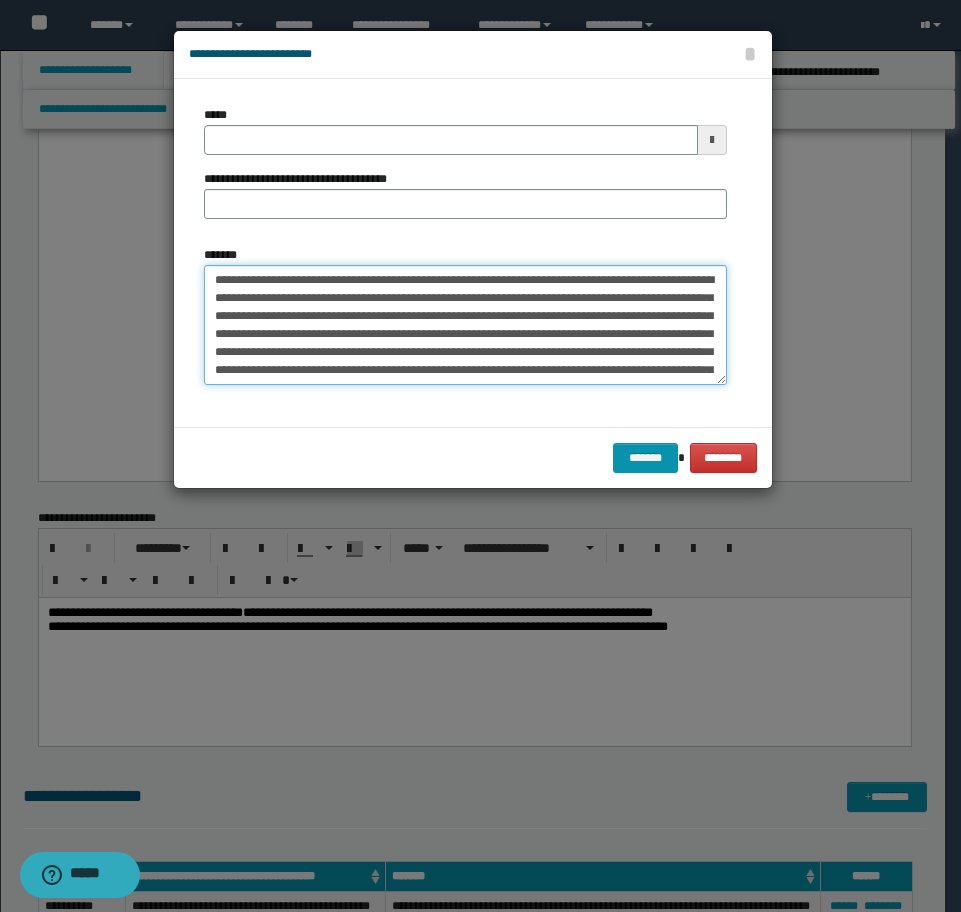 type 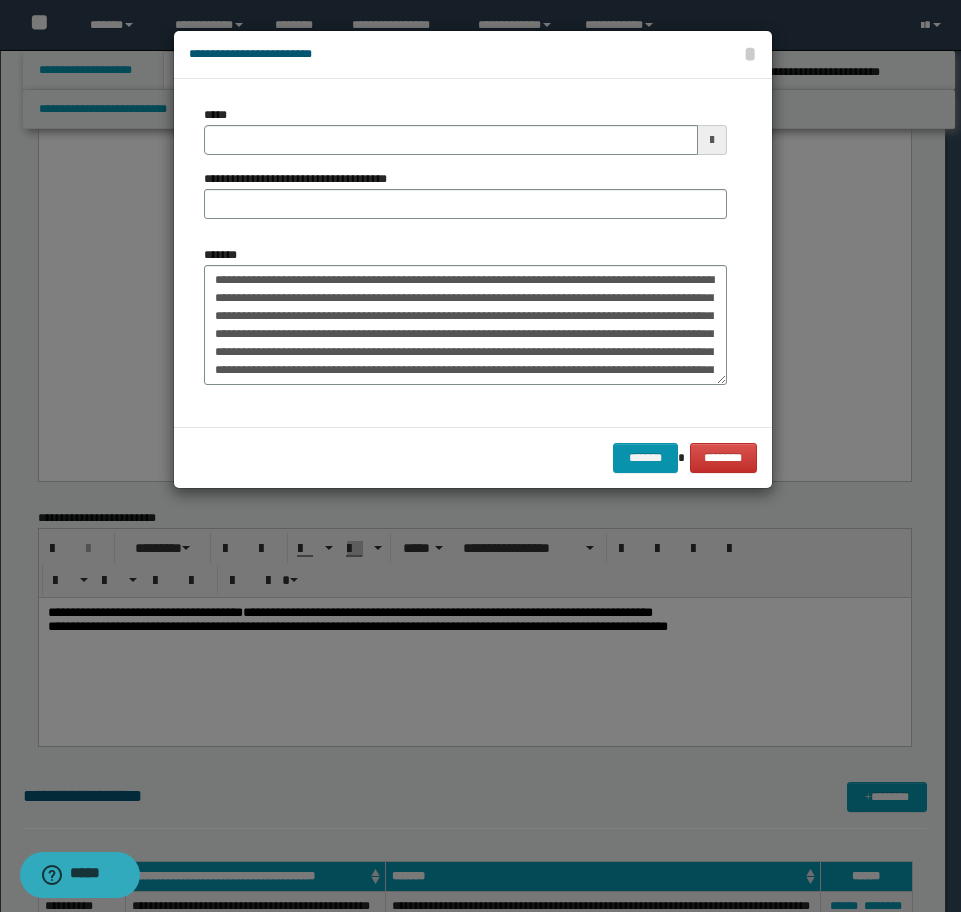 click on "*****" at bounding box center [219, 115] 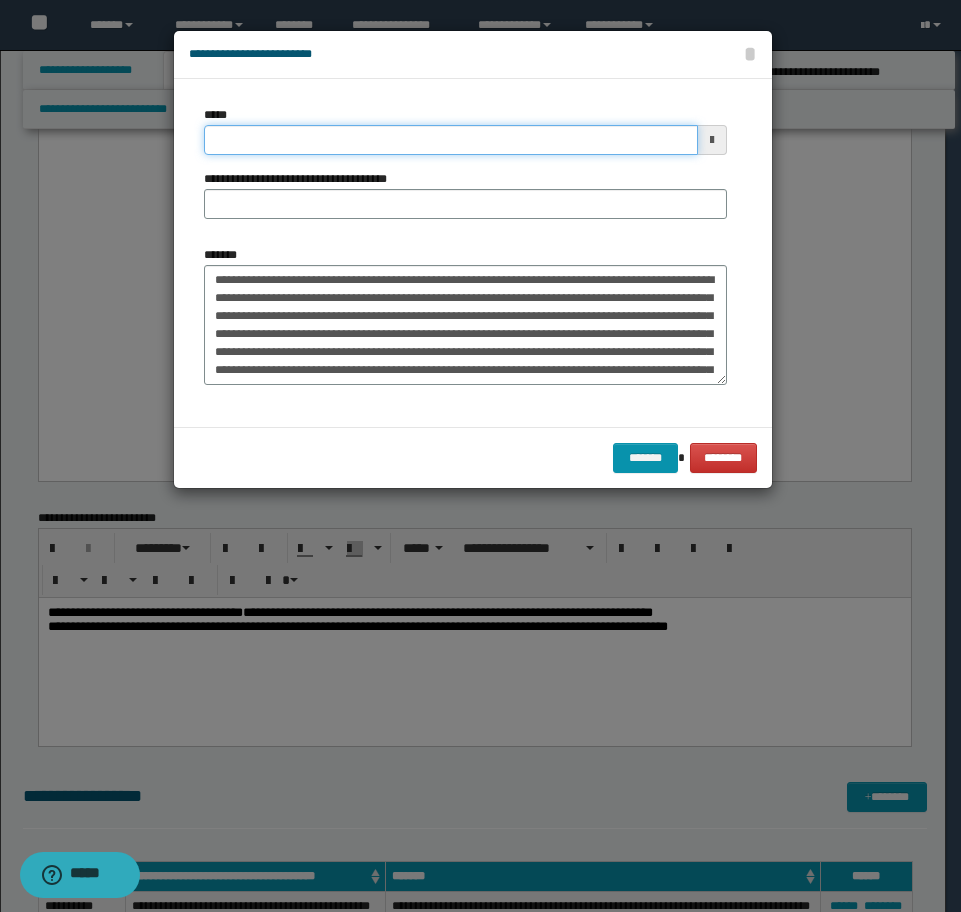 click on "*****" at bounding box center (451, 140) 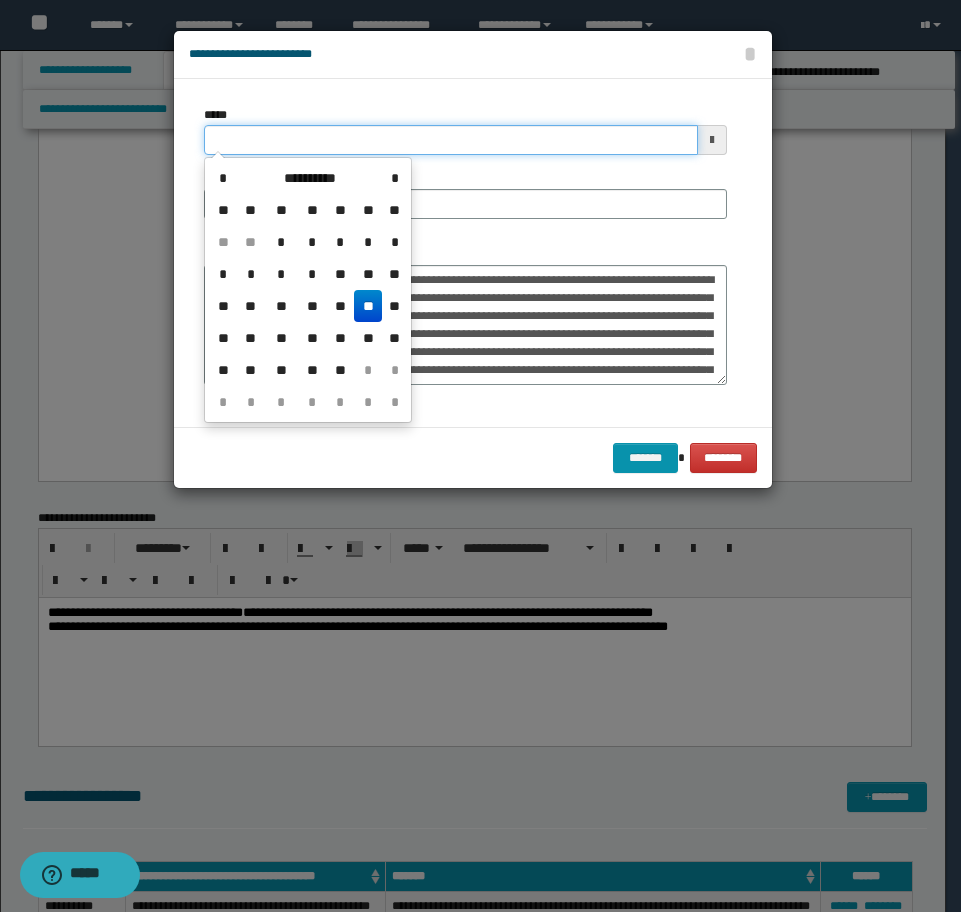 click on "*****" at bounding box center (451, 140) 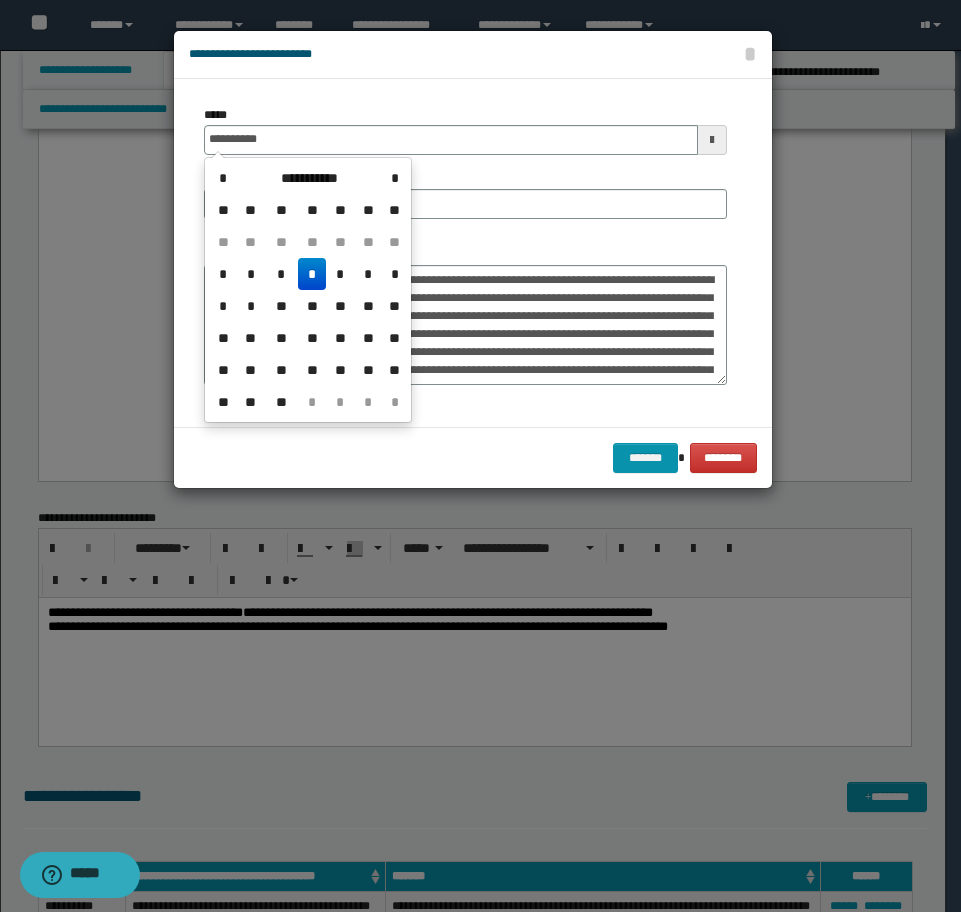 click on "*" at bounding box center [312, 274] 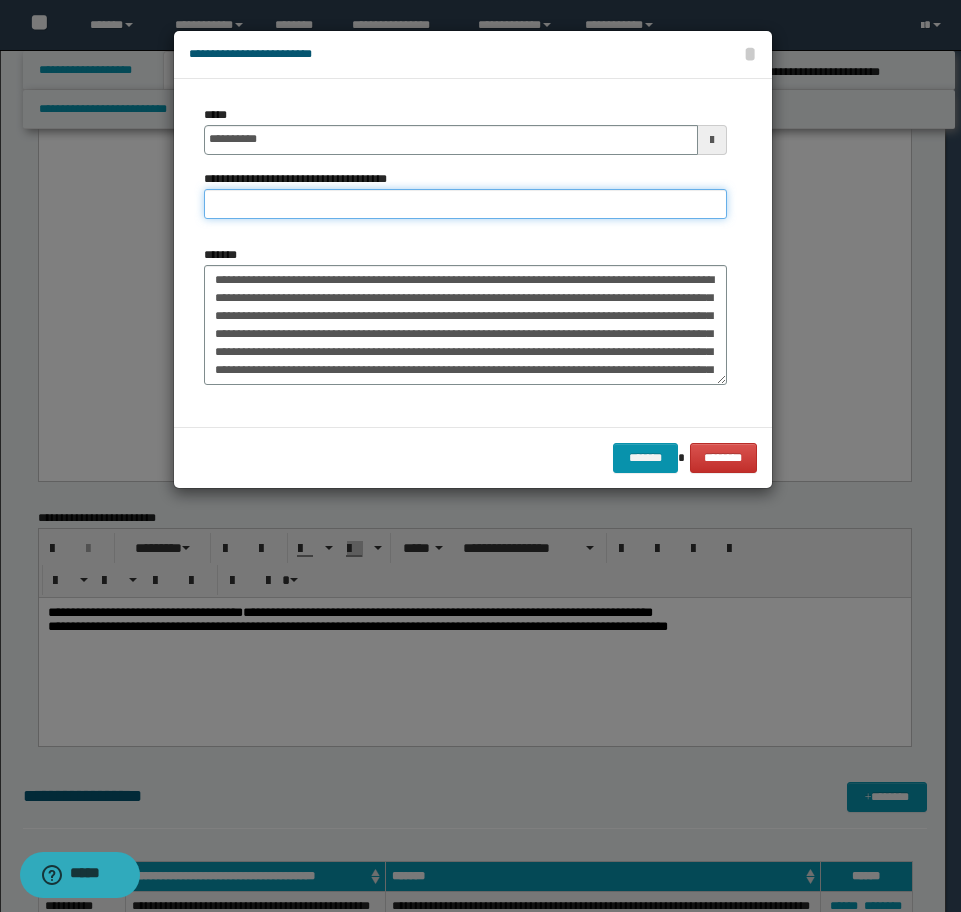 click on "**********" at bounding box center [465, 204] 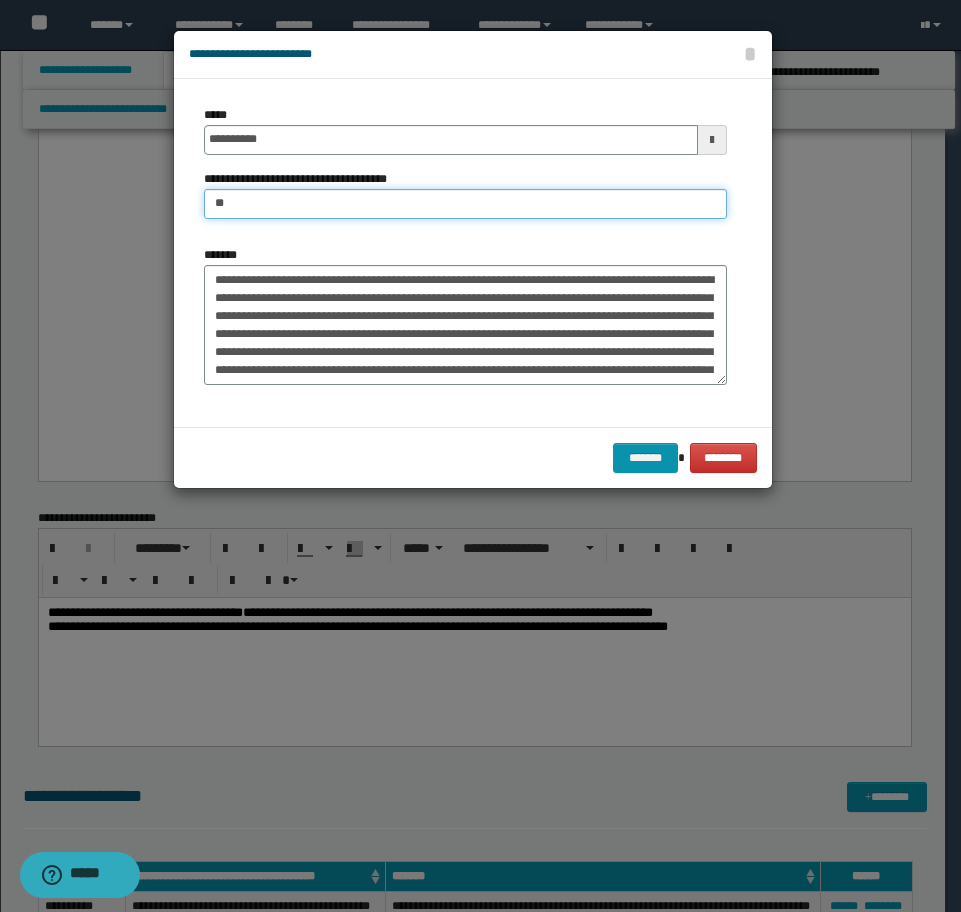 type on "*" 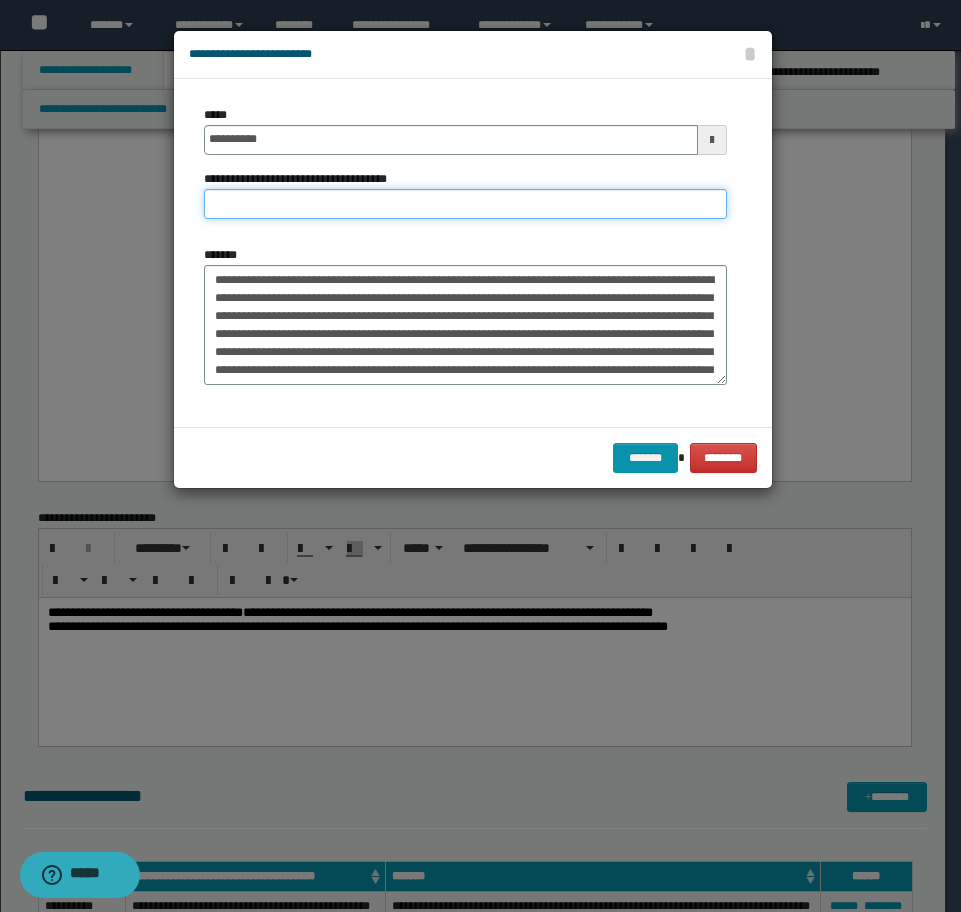 type on "*" 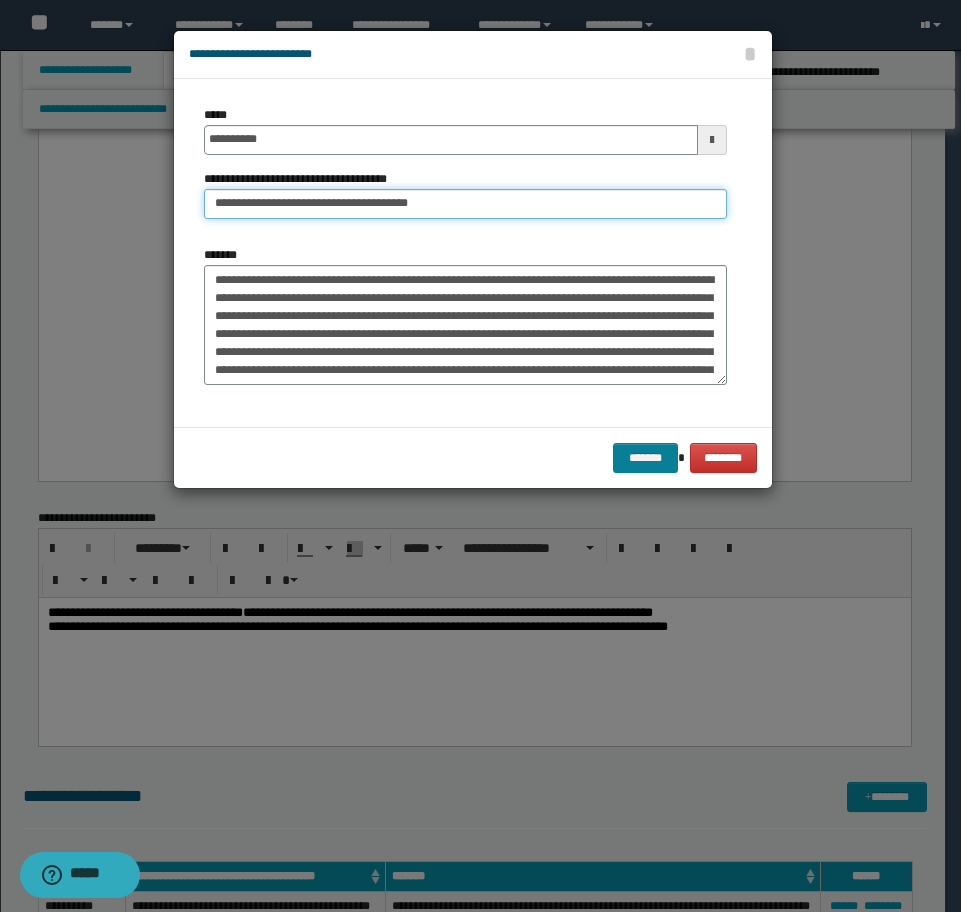 type on "**********" 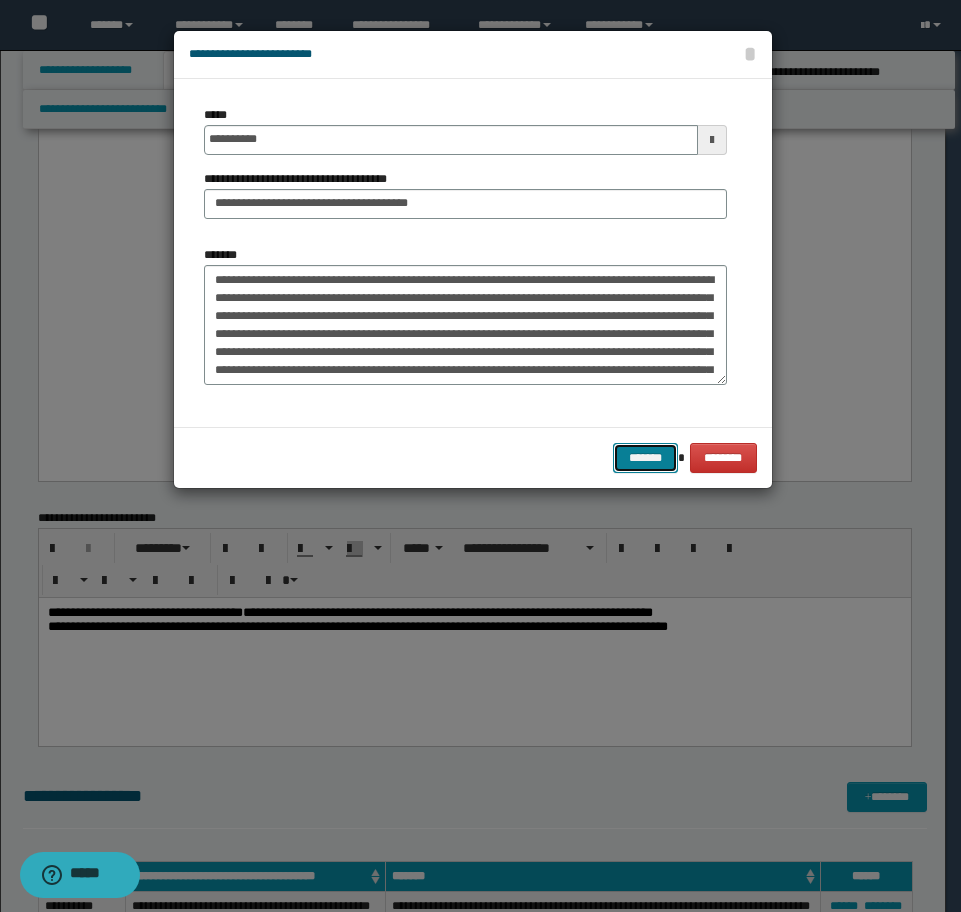 click on "*******" at bounding box center [645, 458] 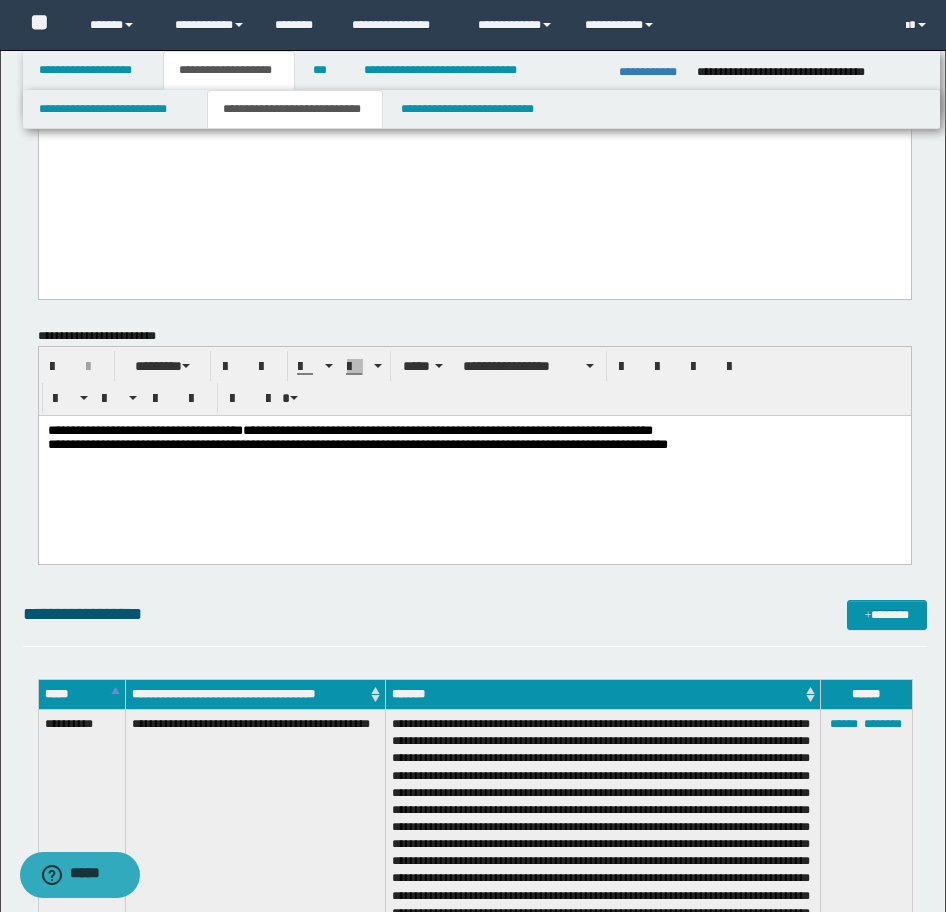 scroll, scrollTop: 2900, scrollLeft: 0, axis: vertical 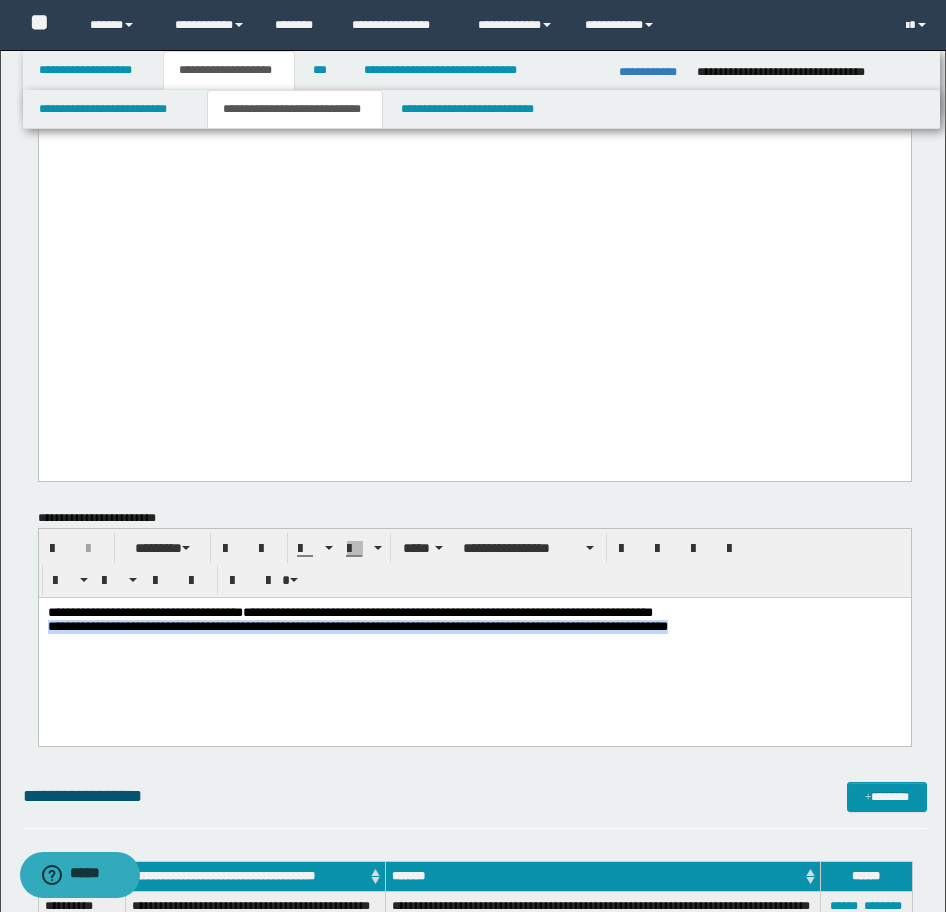 drag, startPoint x: 811, startPoint y: 625, endPoint x: 113, endPoint y: 634, distance: 698.05804 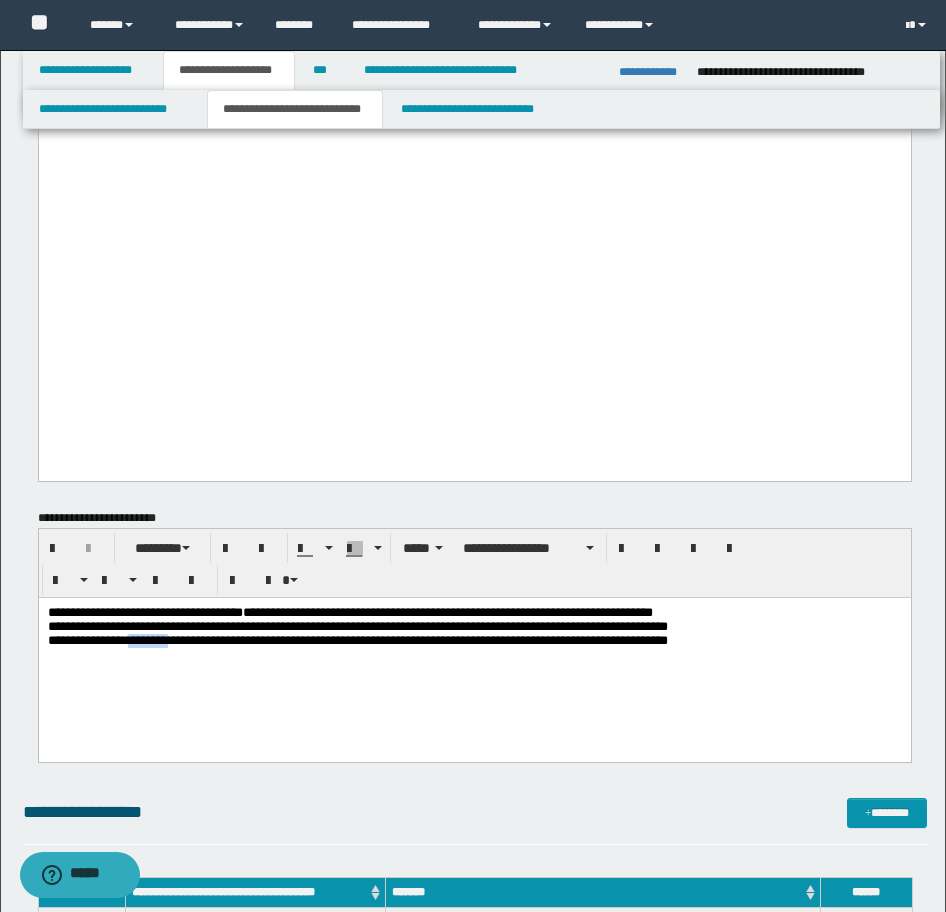 drag, startPoint x: 216, startPoint y: 643, endPoint x: 159, endPoint y: 647, distance: 57.14018 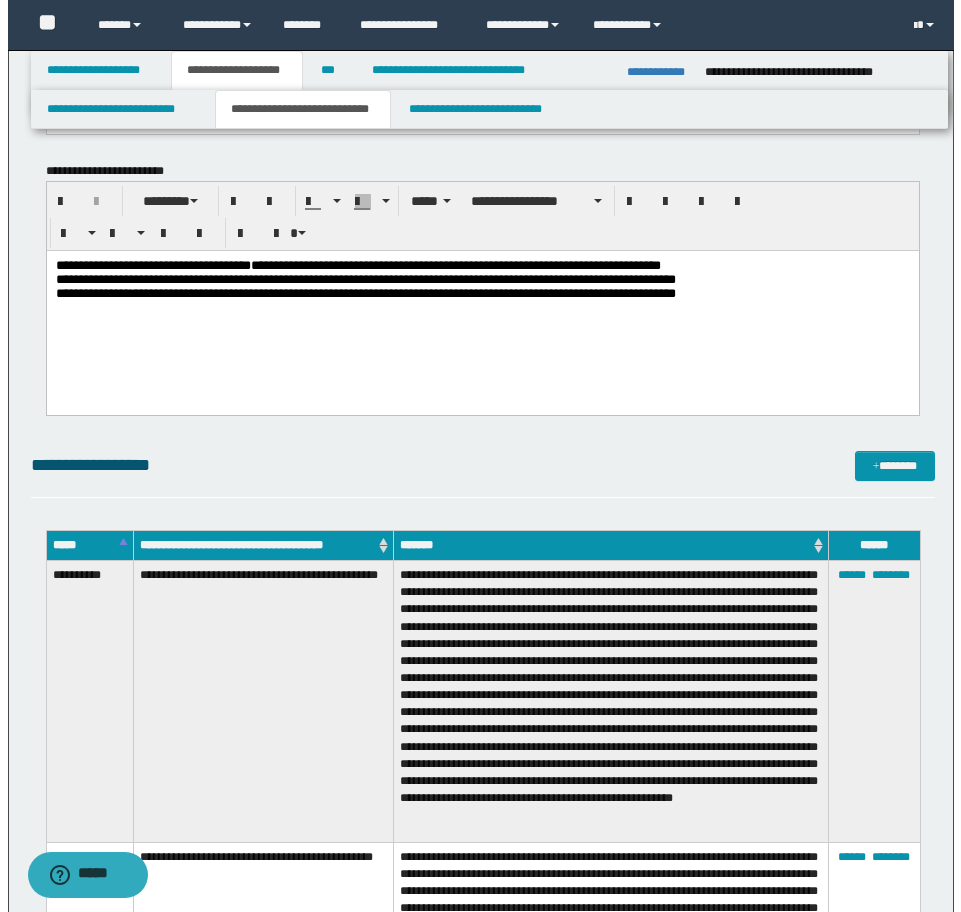 scroll, scrollTop: 3300, scrollLeft: 0, axis: vertical 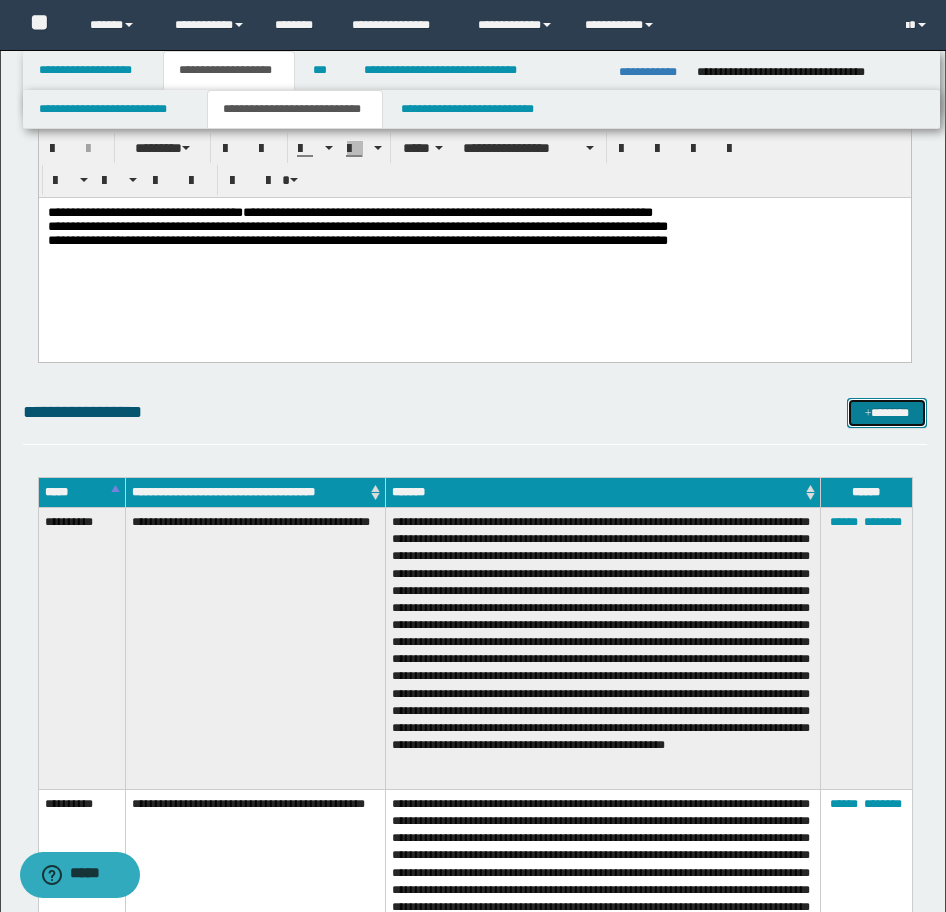 click on "*******" at bounding box center (887, 413) 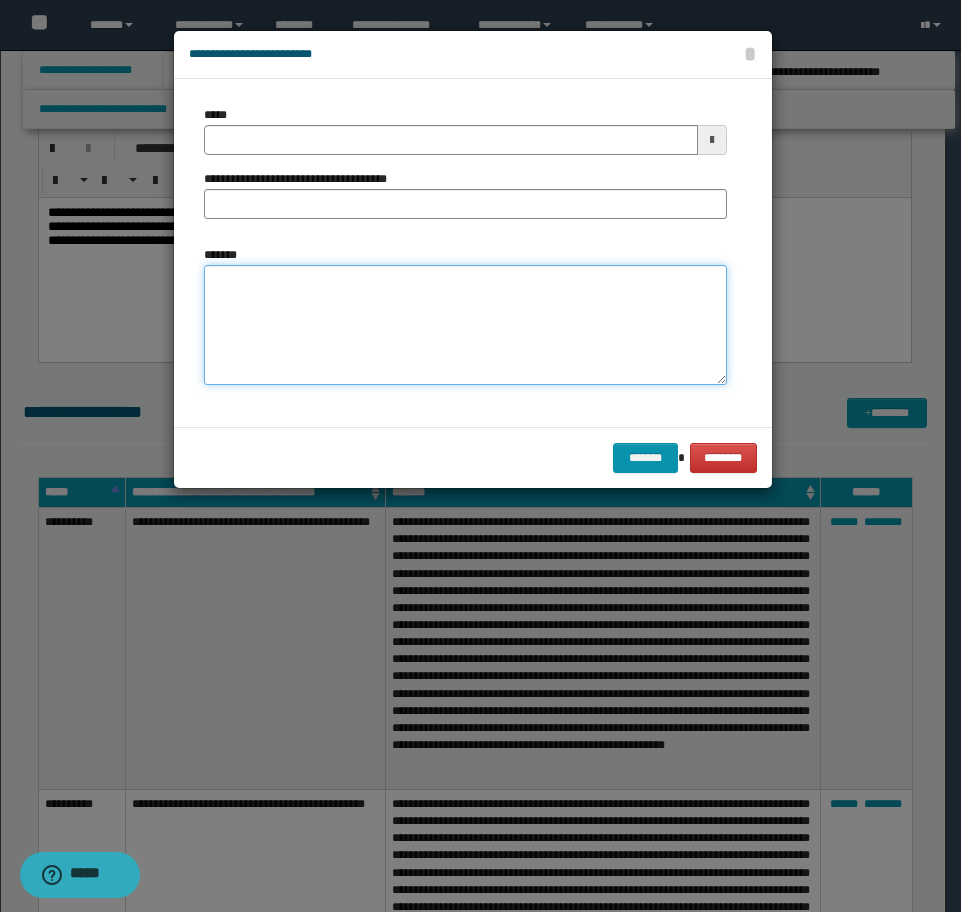 click on "*******" at bounding box center (465, 325) 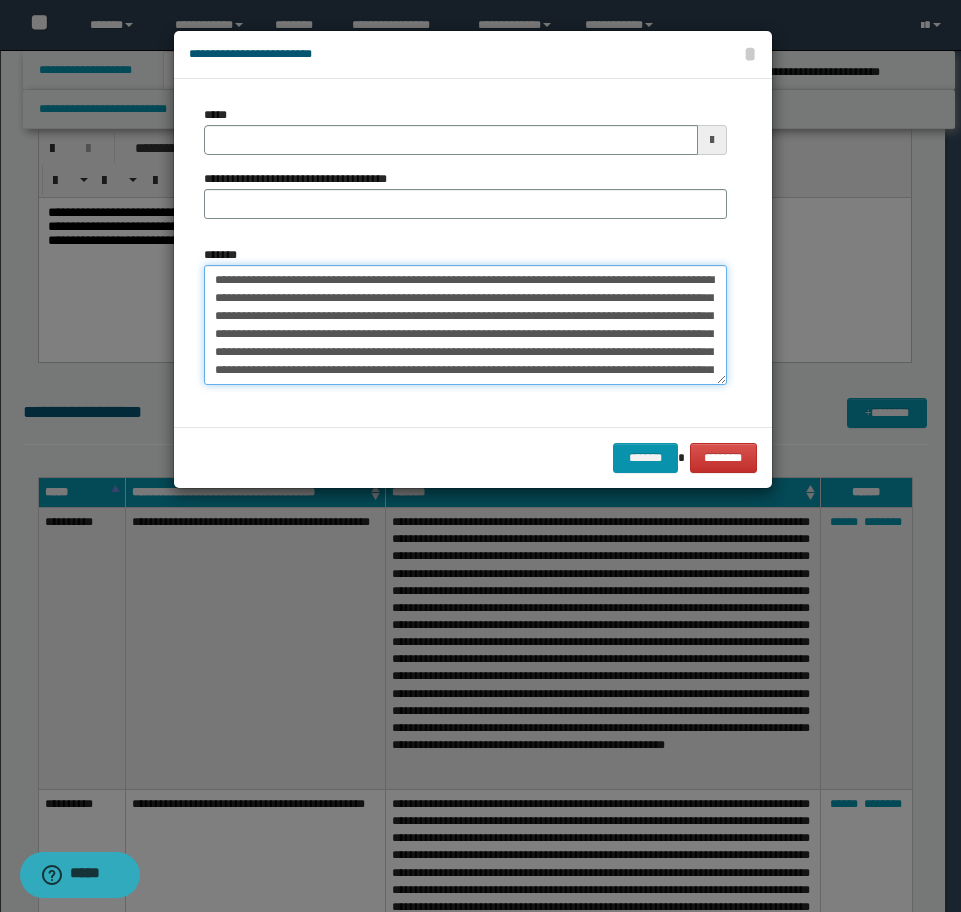 scroll, scrollTop: 100, scrollLeft: 0, axis: vertical 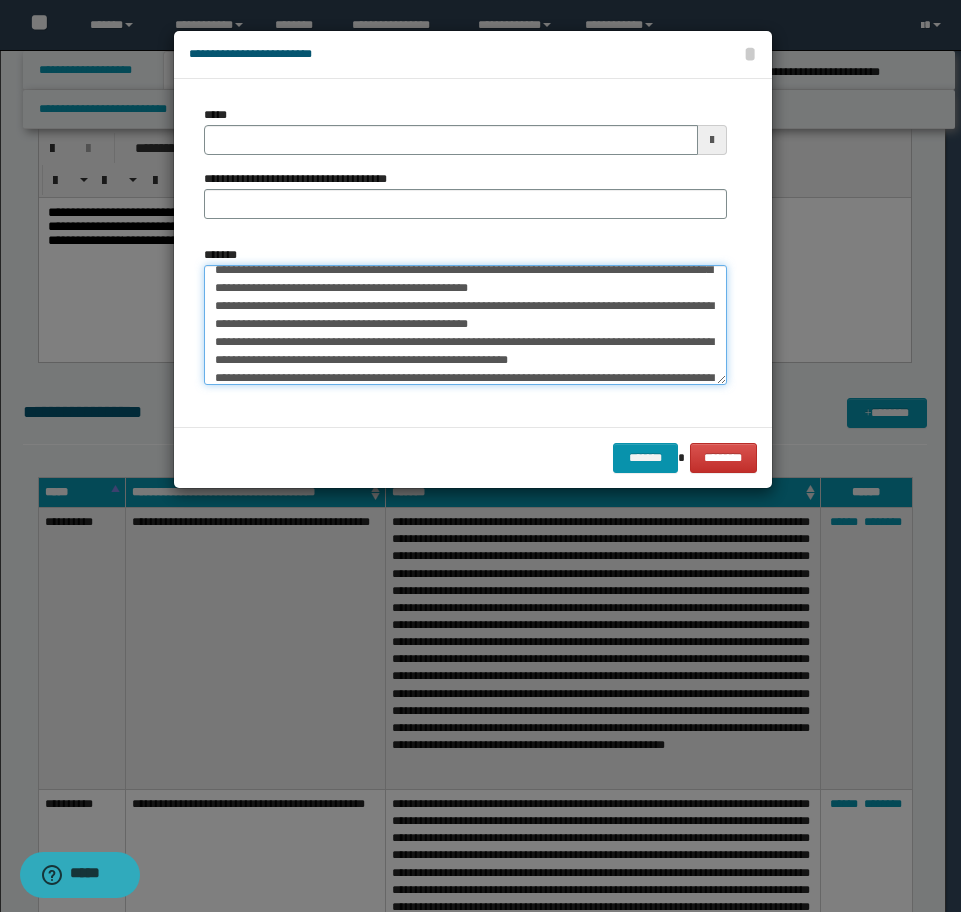click on "*******" at bounding box center (465, 325) 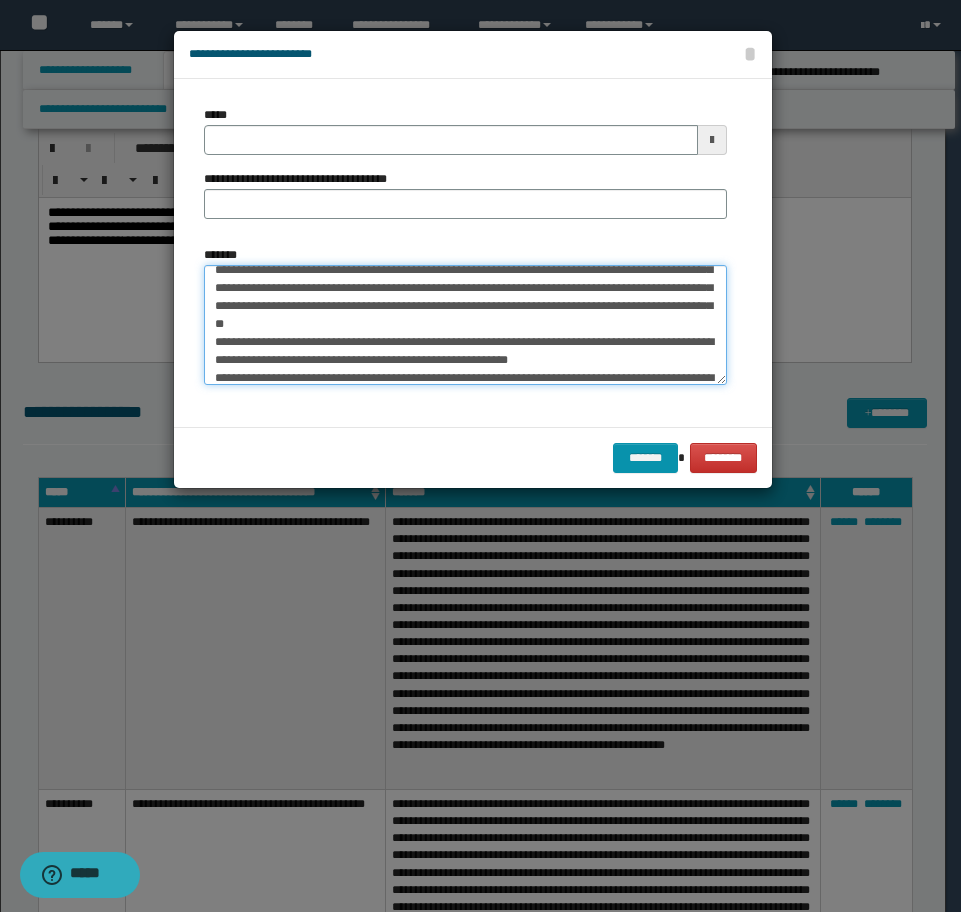 scroll, scrollTop: 82, scrollLeft: 0, axis: vertical 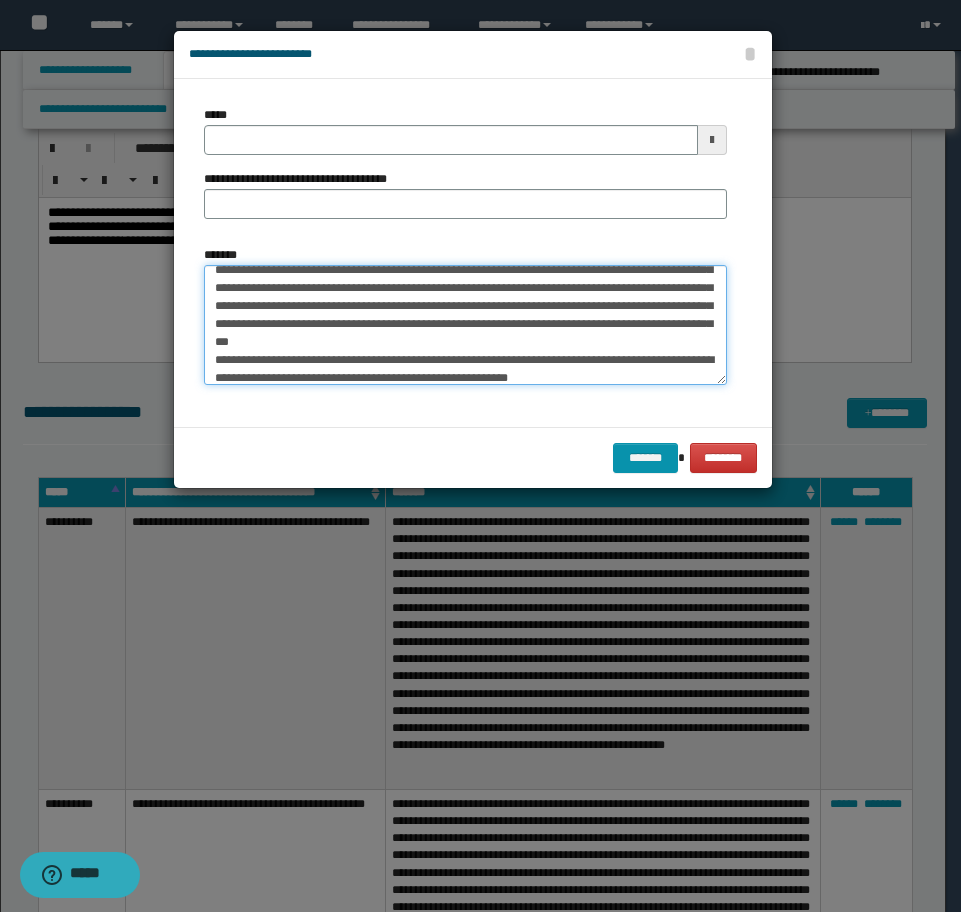 click on "*******" at bounding box center (465, 325) 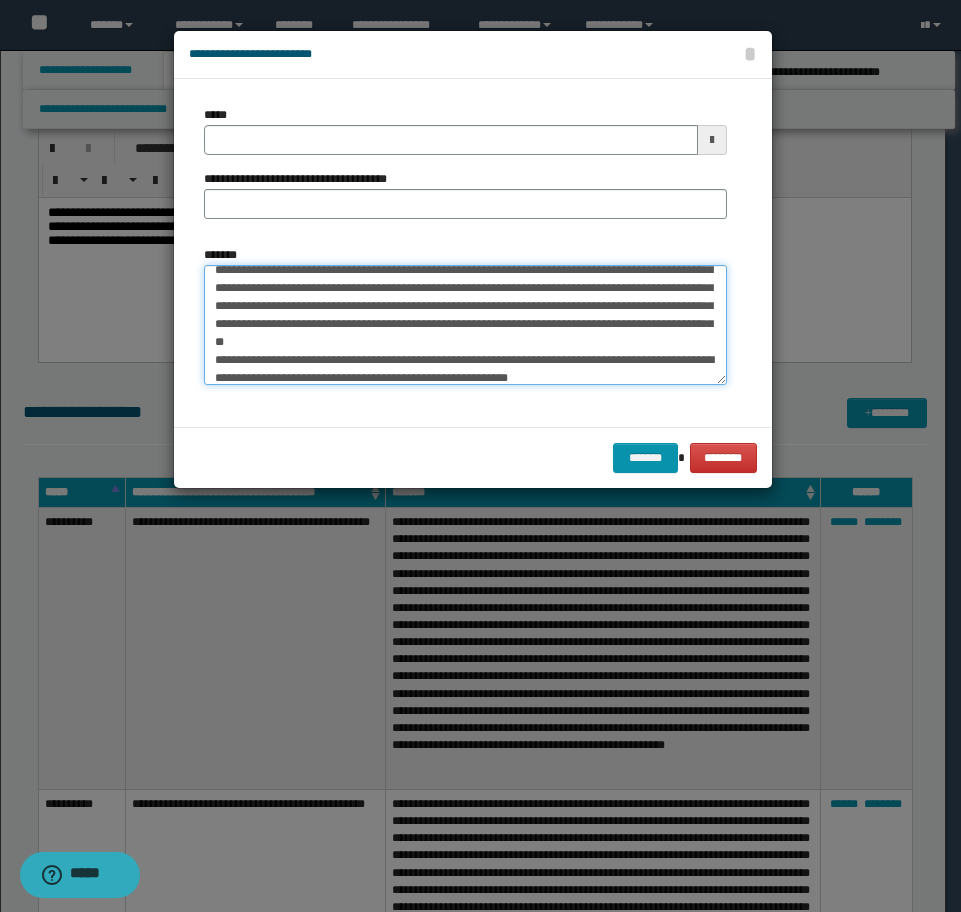 click on "*******" at bounding box center [465, 325] 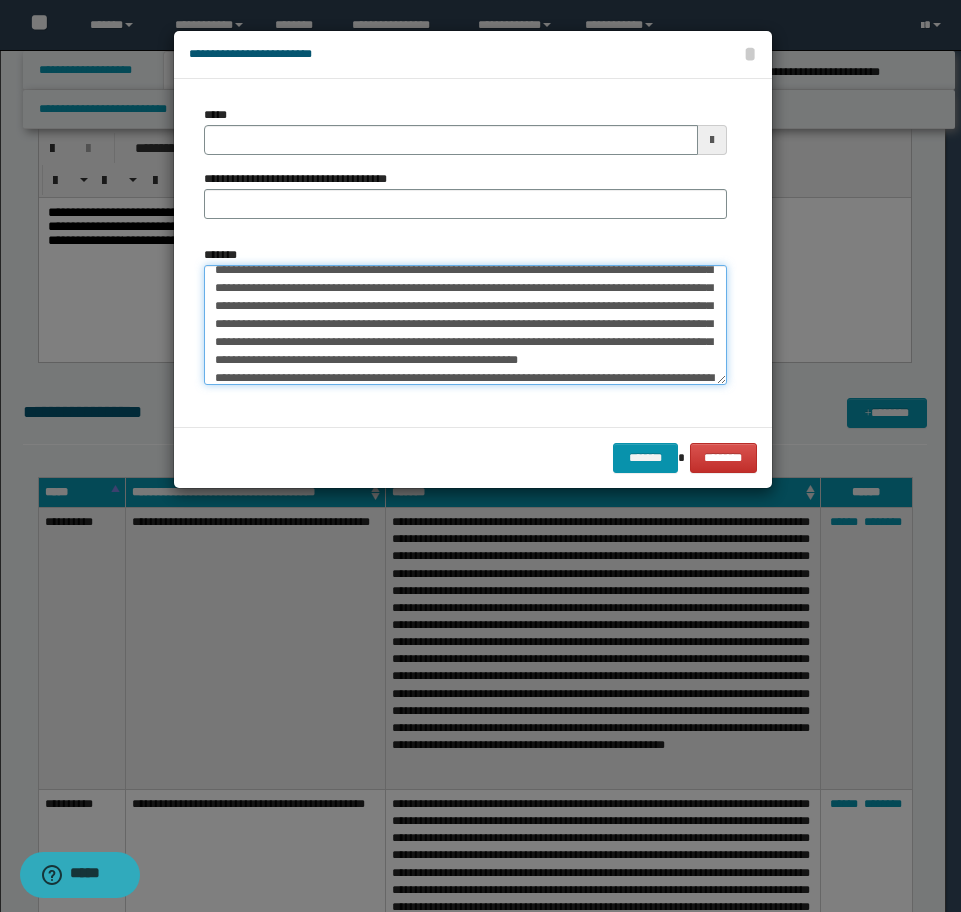 scroll, scrollTop: 66, scrollLeft: 0, axis: vertical 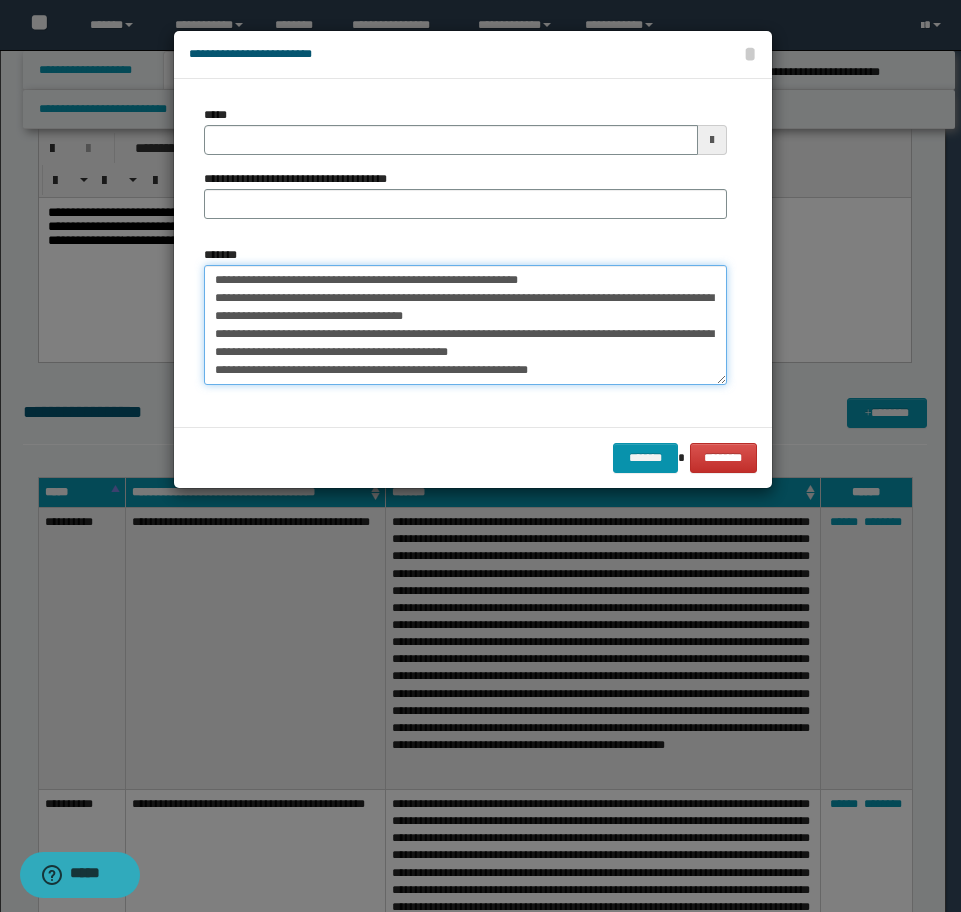 click on "*******" at bounding box center [465, 325] 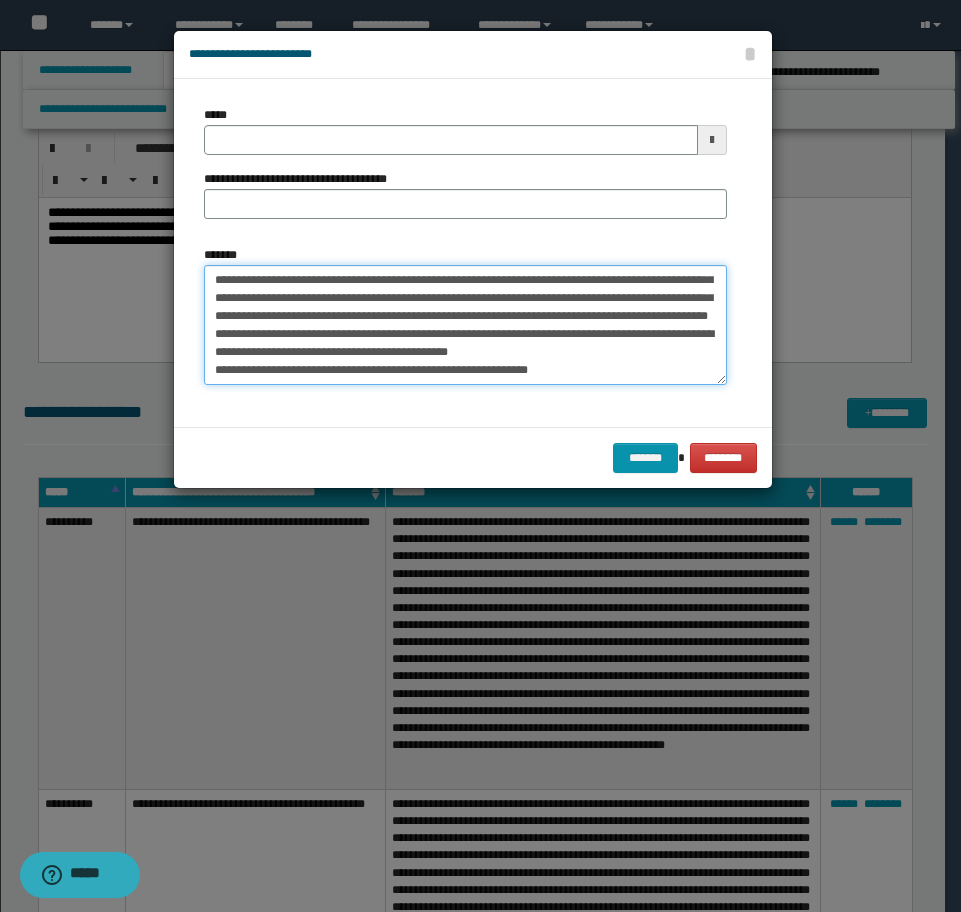 scroll, scrollTop: 180, scrollLeft: 0, axis: vertical 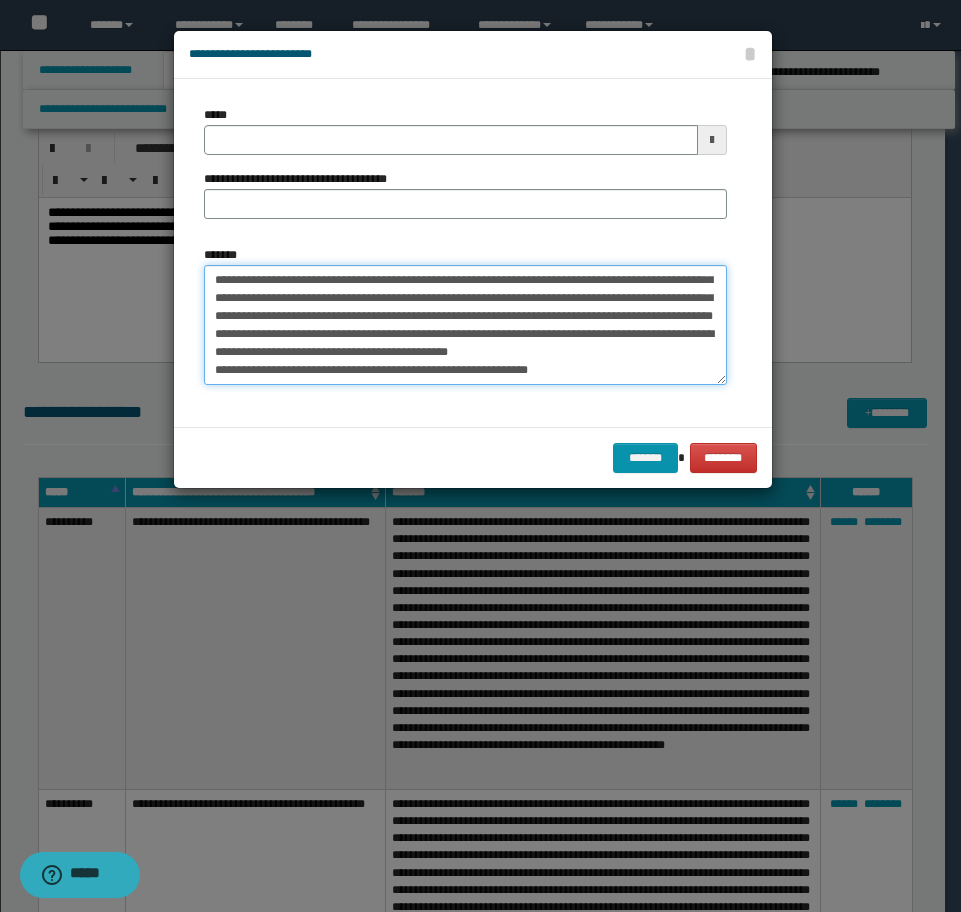 drag, startPoint x: 457, startPoint y: 297, endPoint x: 598, endPoint y: 317, distance: 142.41138 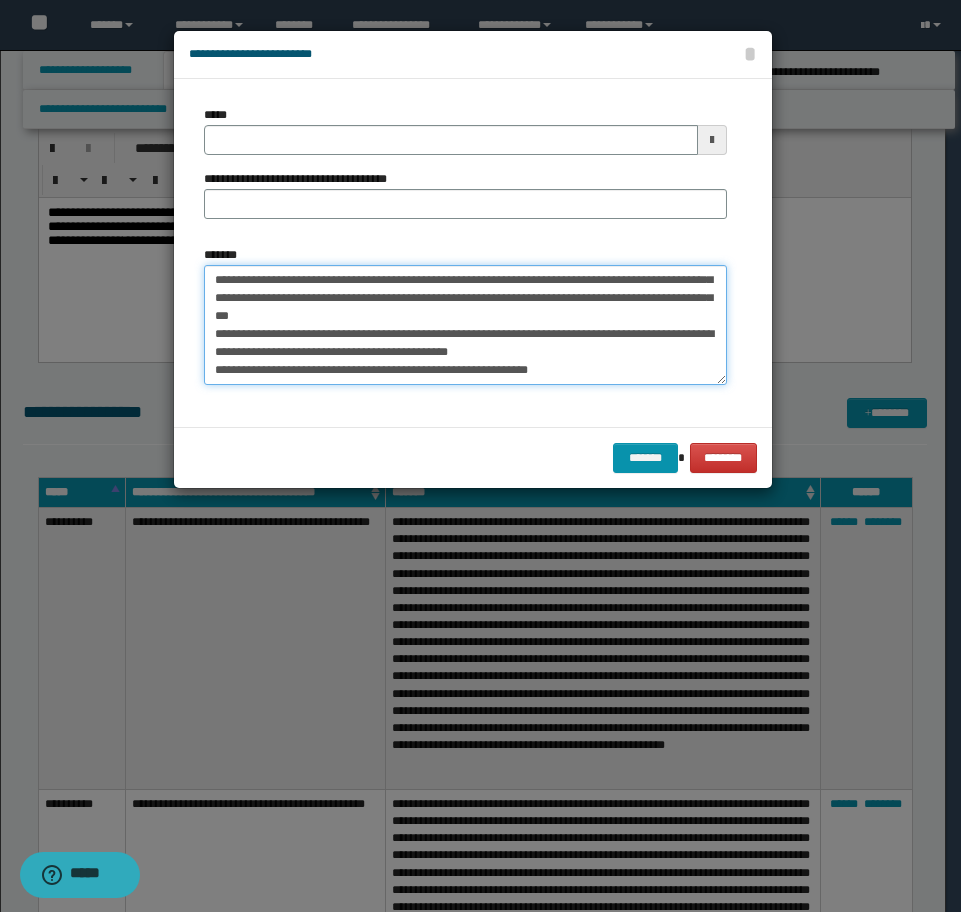 scroll, scrollTop: 162, scrollLeft: 0, axis: vertical 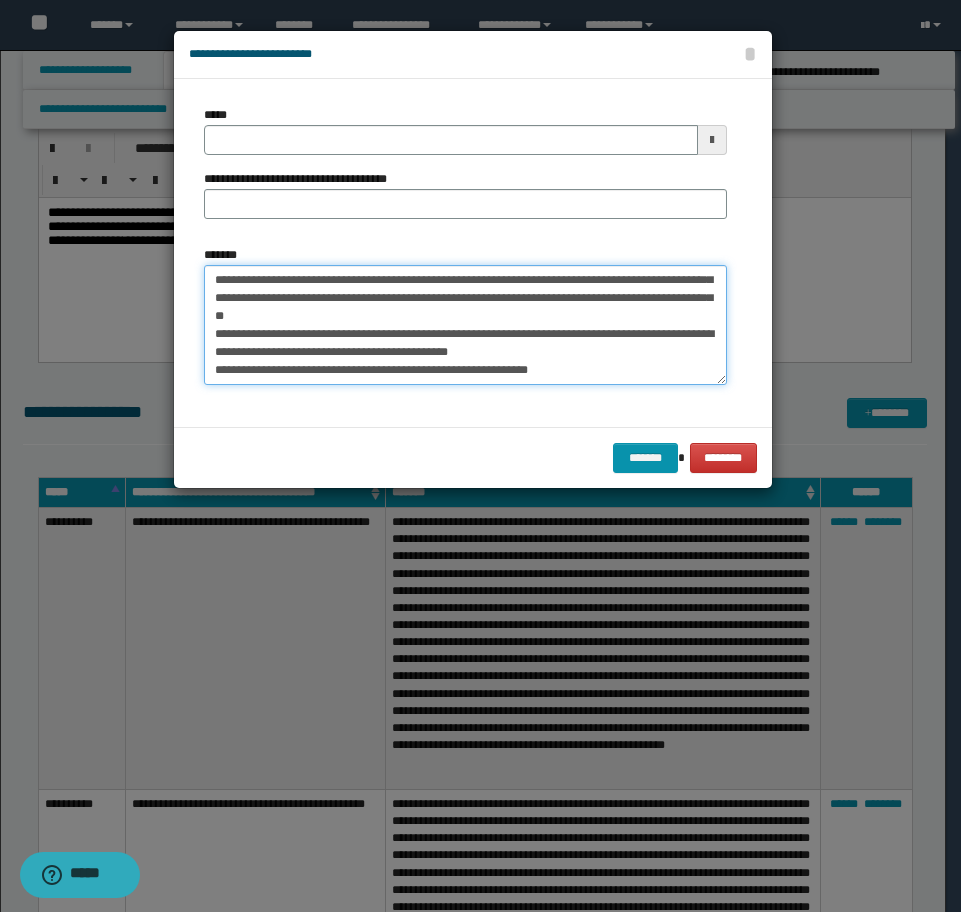 click on "*******" at bounding box center [465, 325] 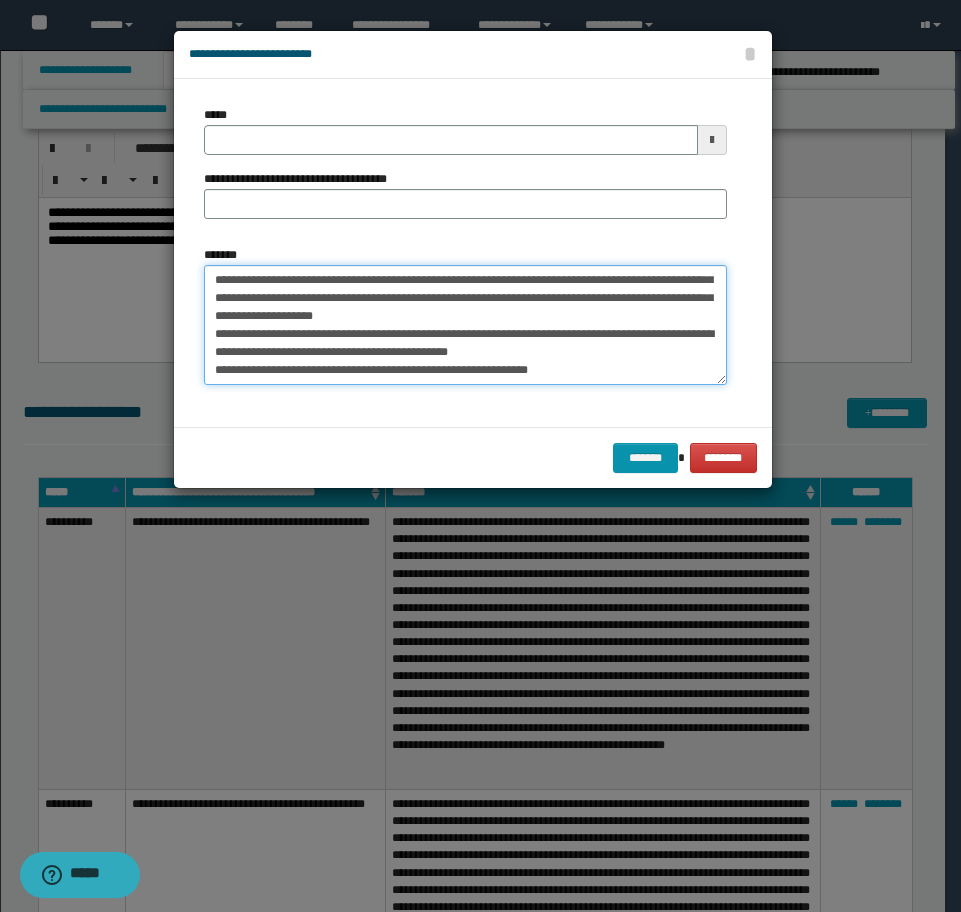 click on "*******" at bounding box center (465, 325) 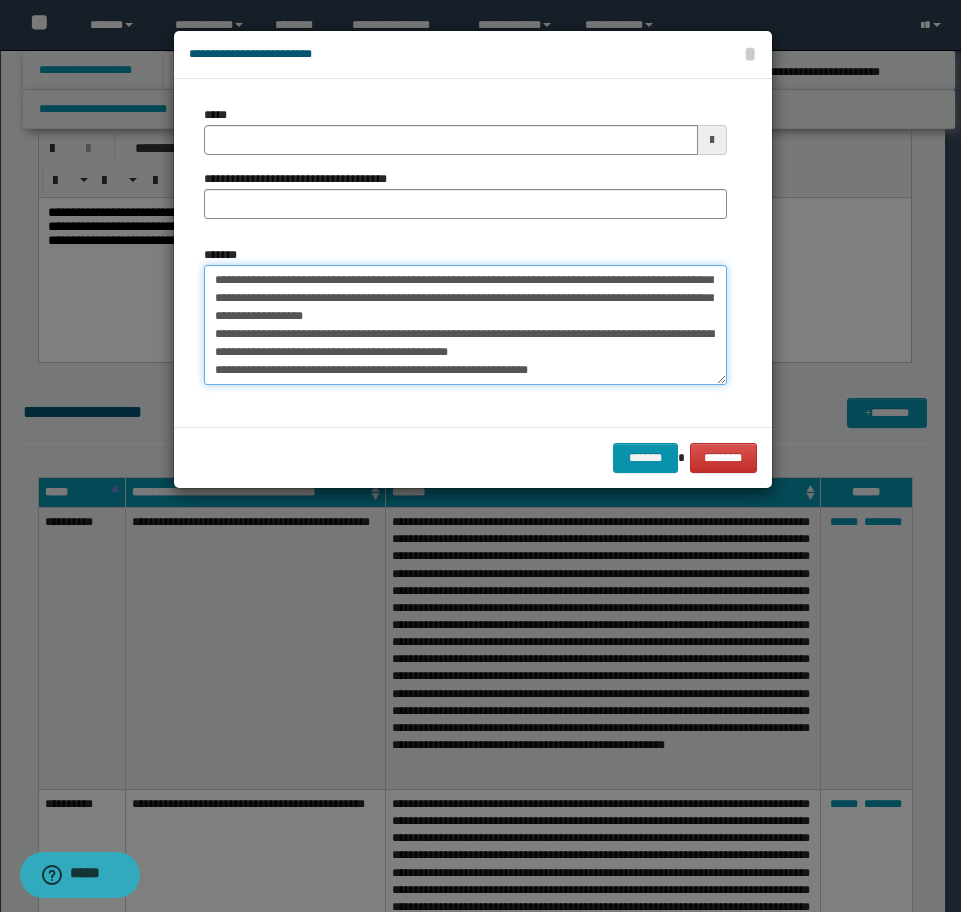 drag, startPoint x: 218, startPoint y: 332, endPoint x: 563, endPoint y: 367, distance: 346.7708 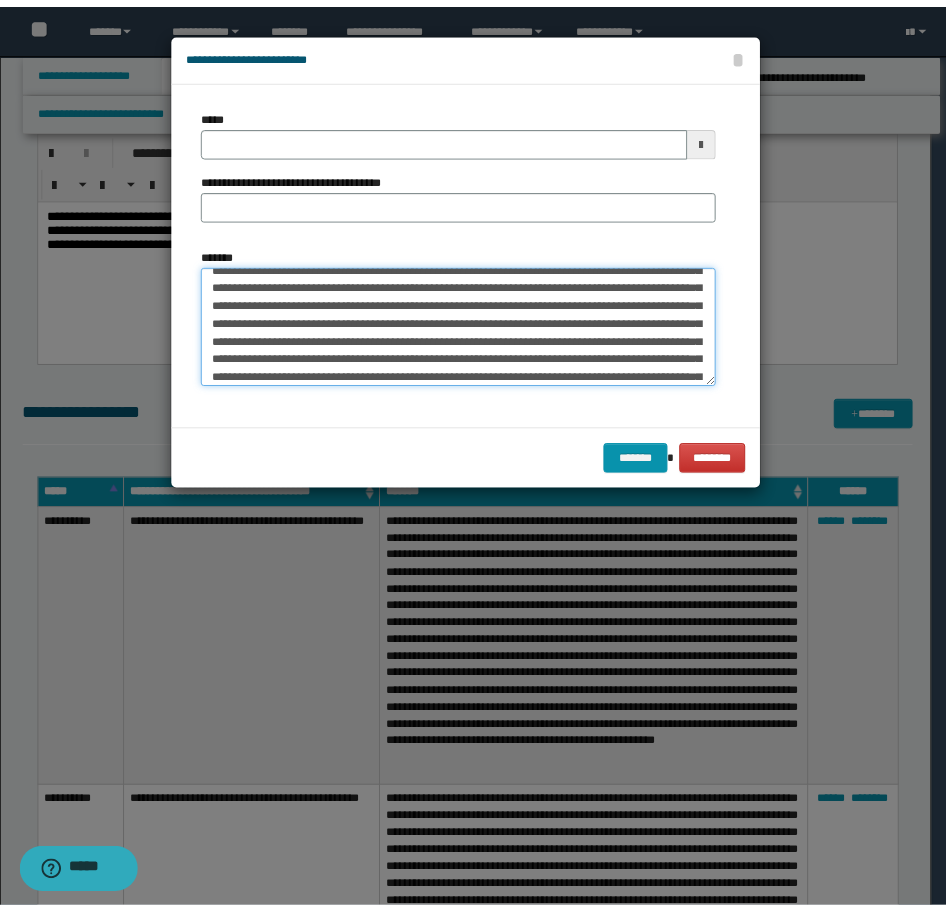 scroll, scrollTop: 0, scrollLeft: 0, axis: both 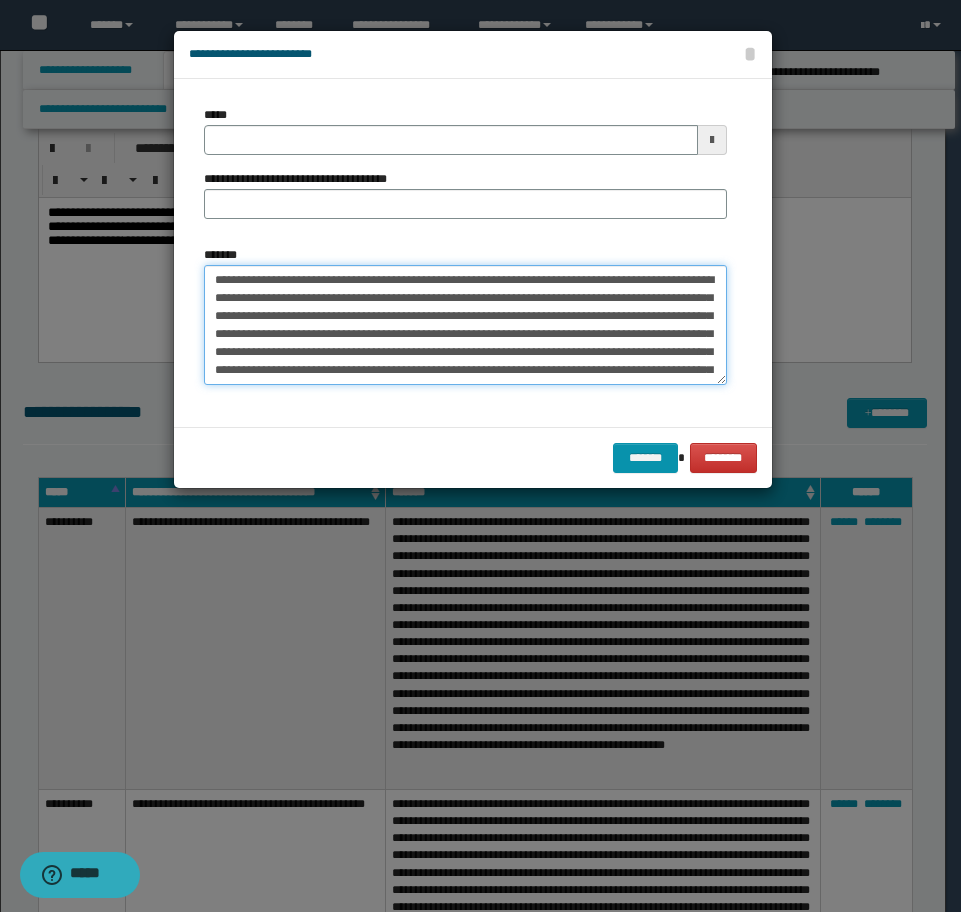 type on "**********" 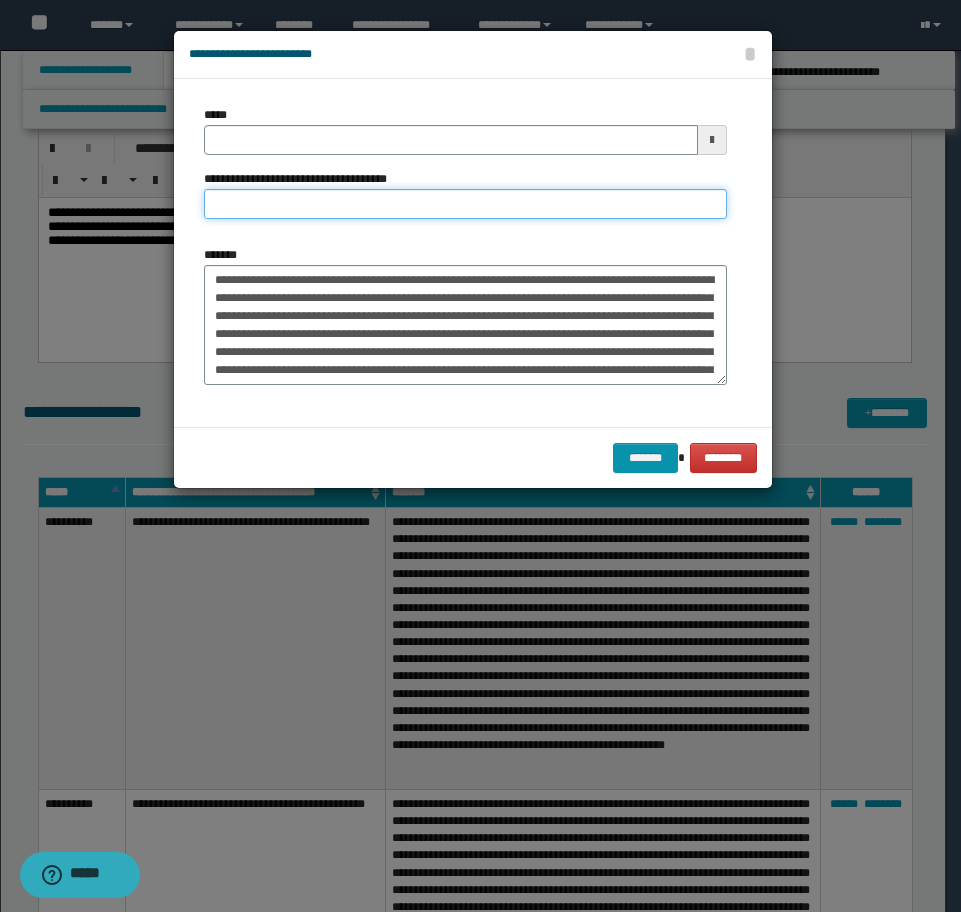 click on "**********" at bounding box center [465, 204] 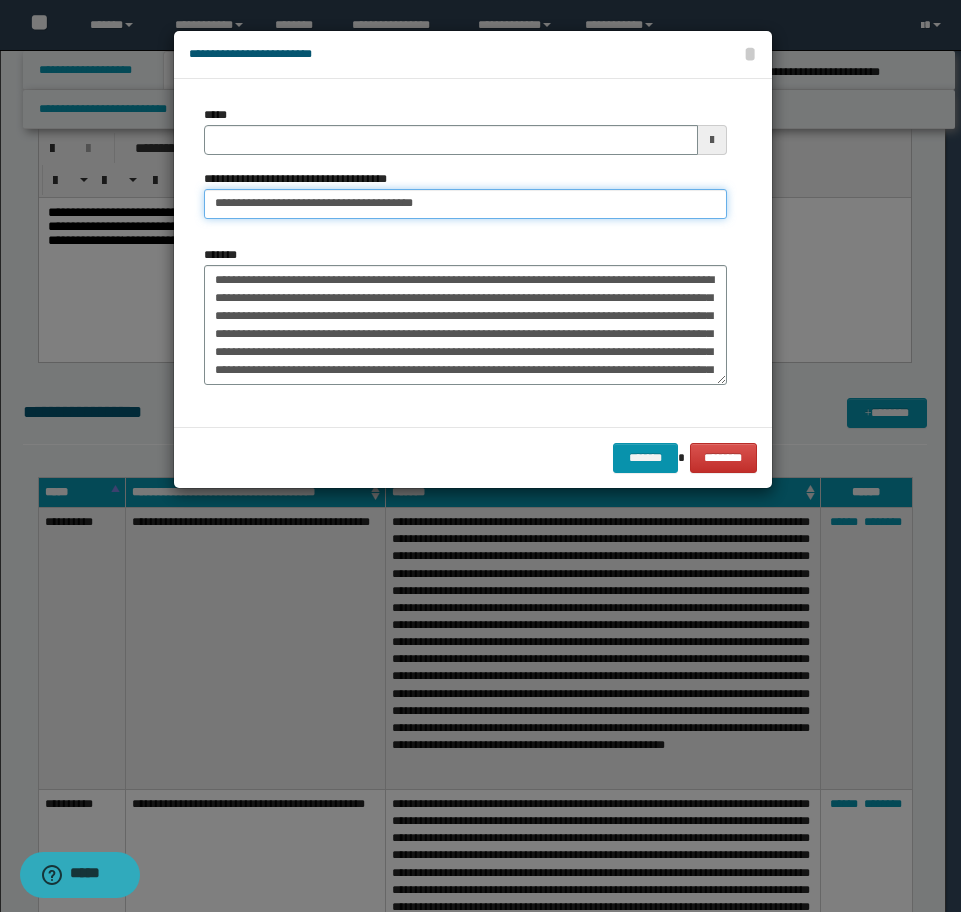 click on "**********" at bounding box center [465, 204] 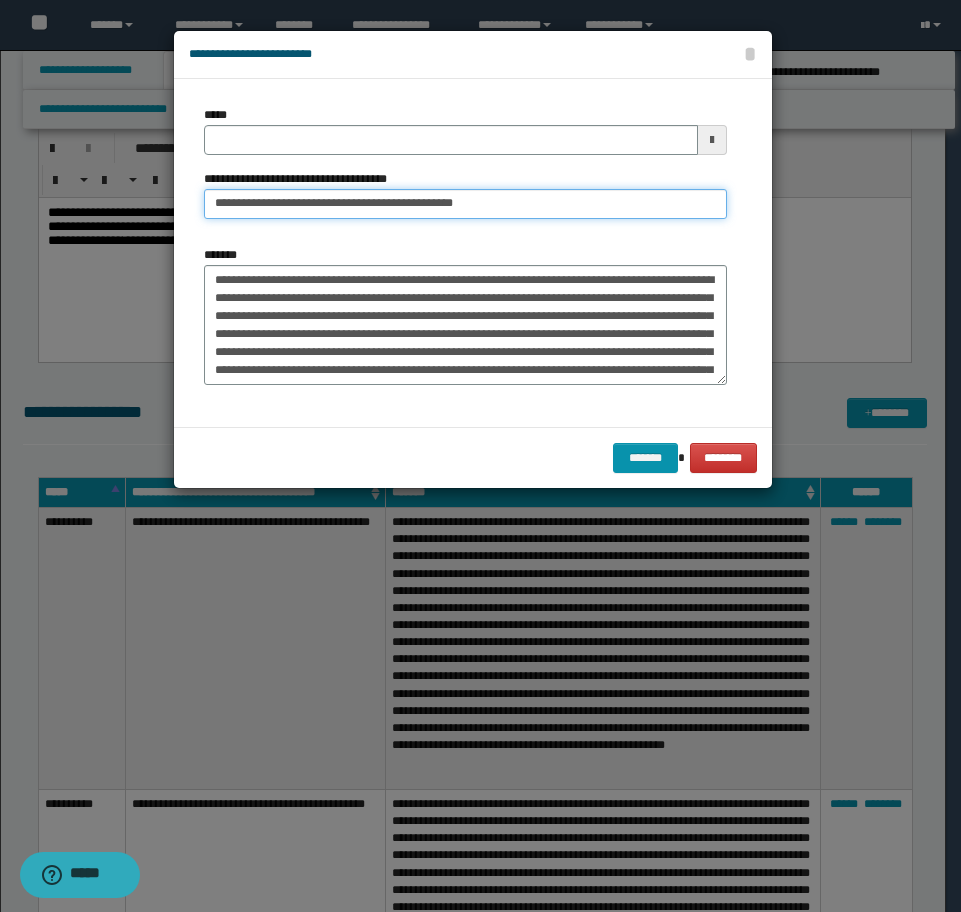 type on "**********" 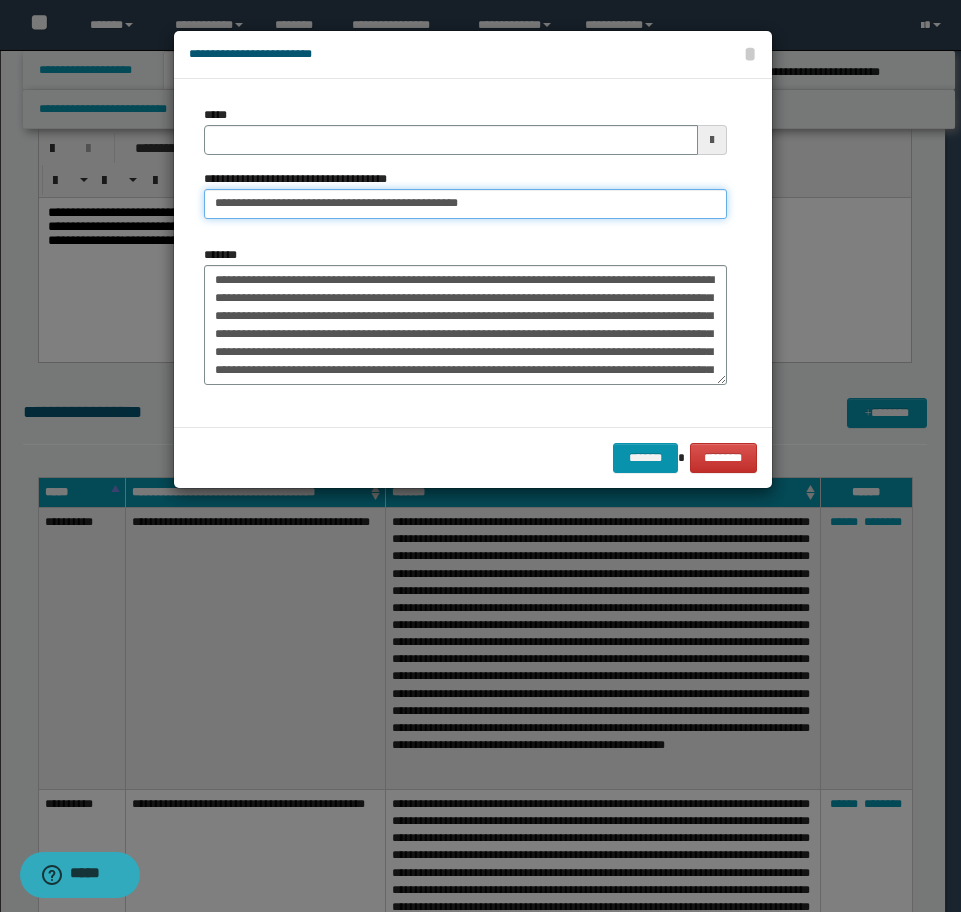 type 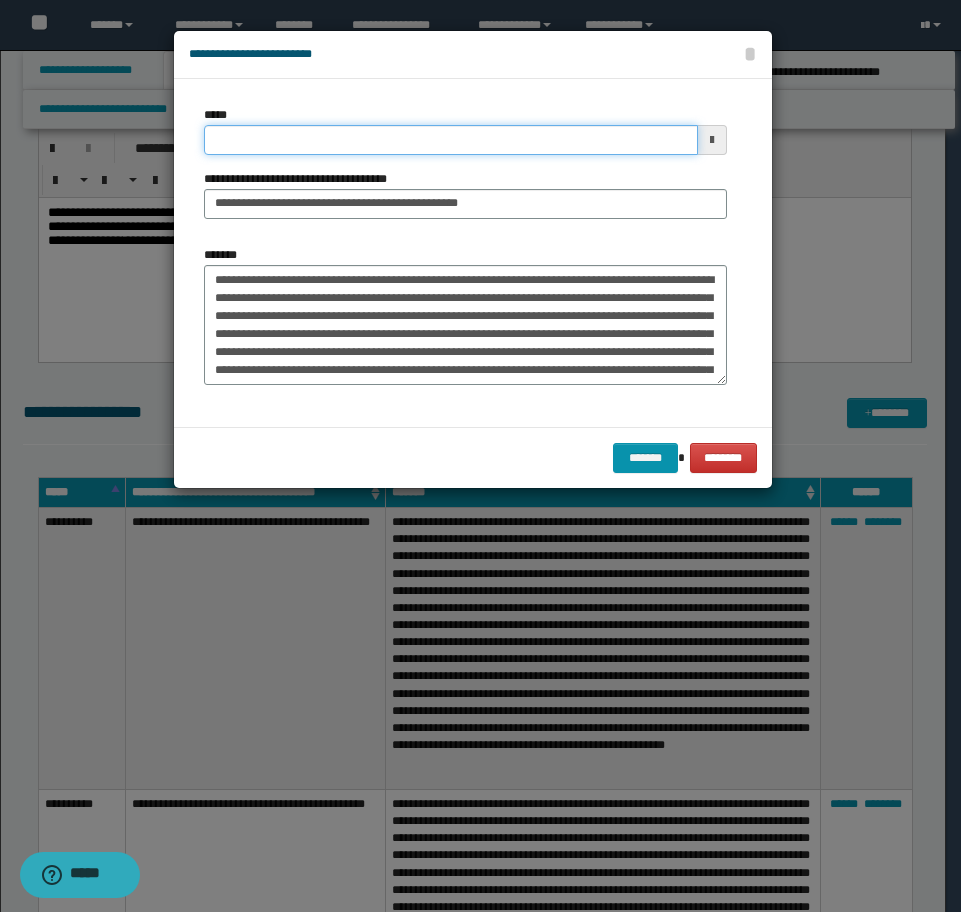 click on "*****" at bounding box center (451, 140) 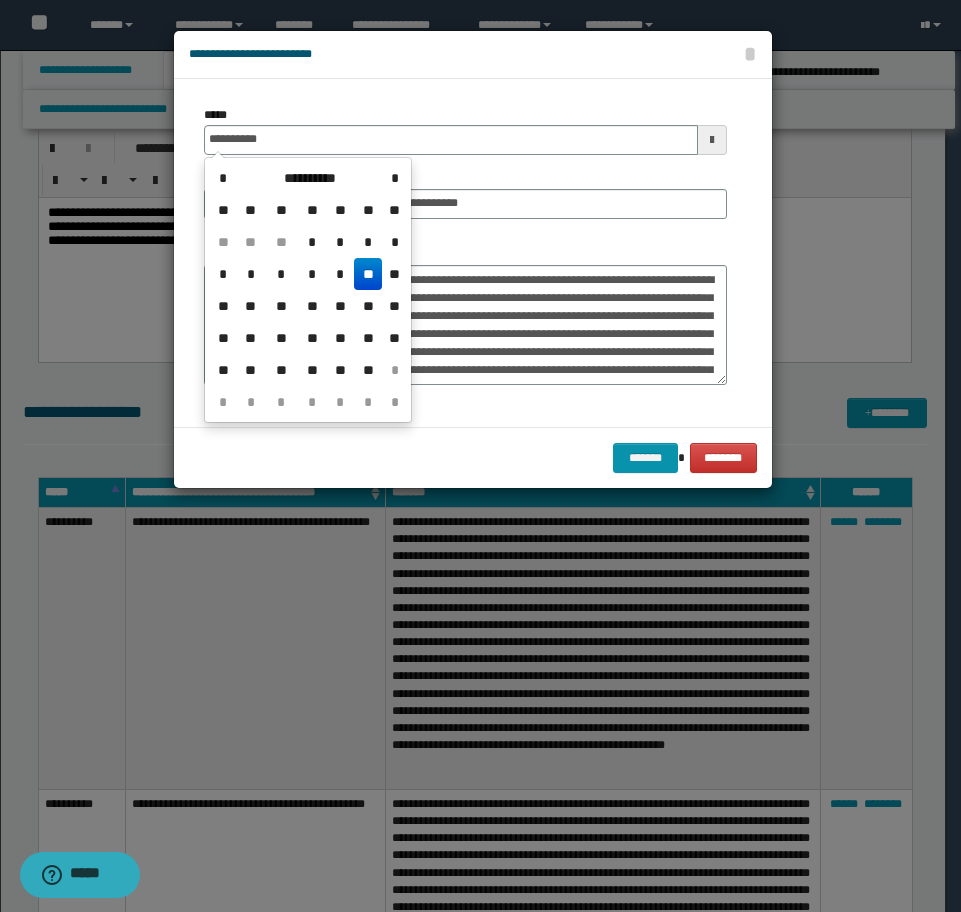 click on "**" at bounding box center [368, 274] 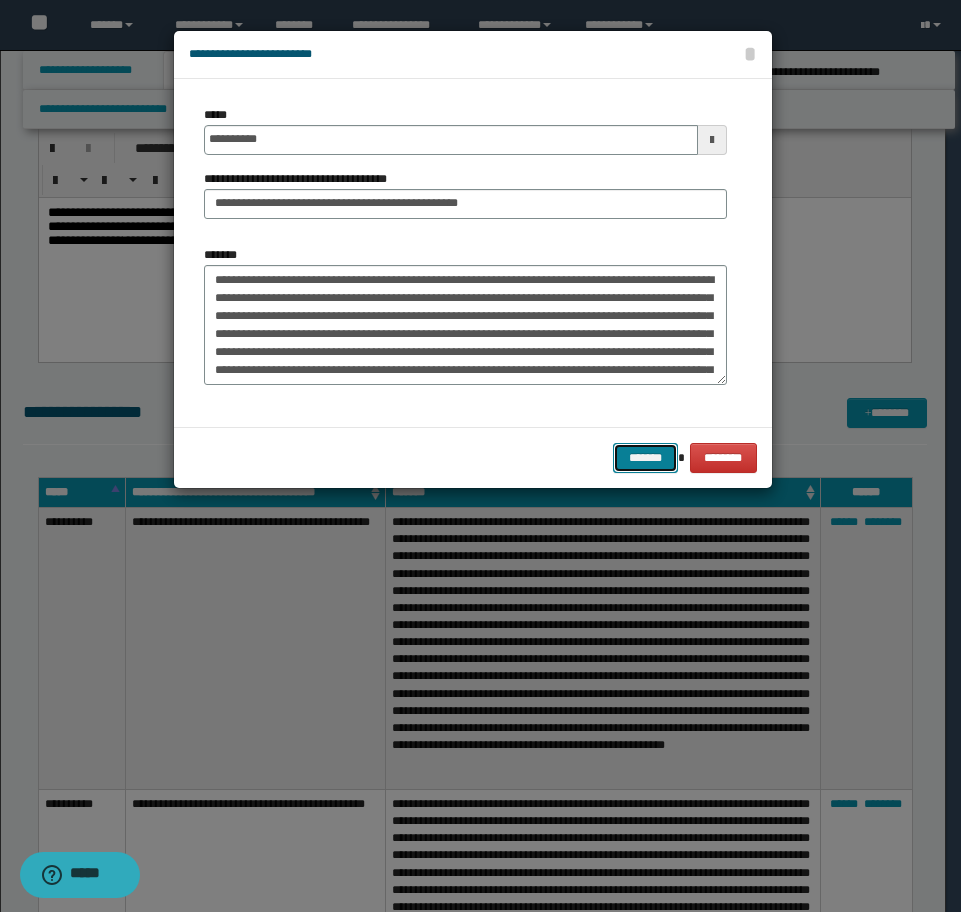 click on "*******" at bounding box center (645, 458) 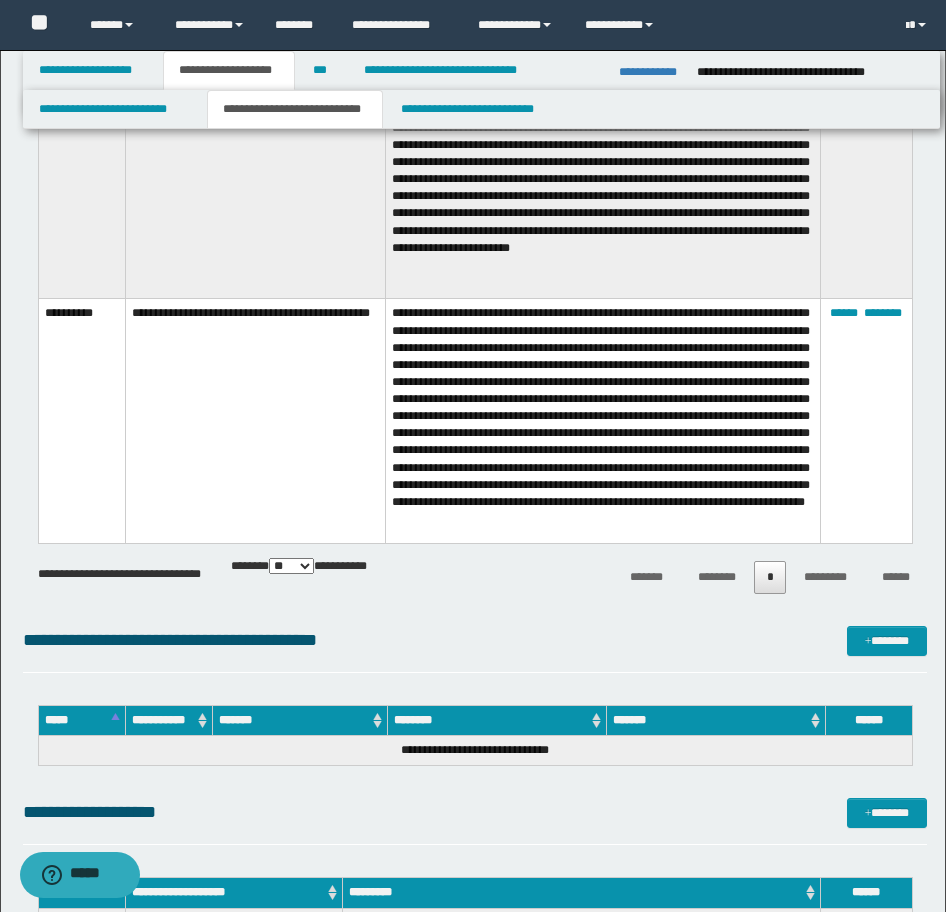 scroll, scrollTop: 7700, scrollLeft: 0, axis: vertical 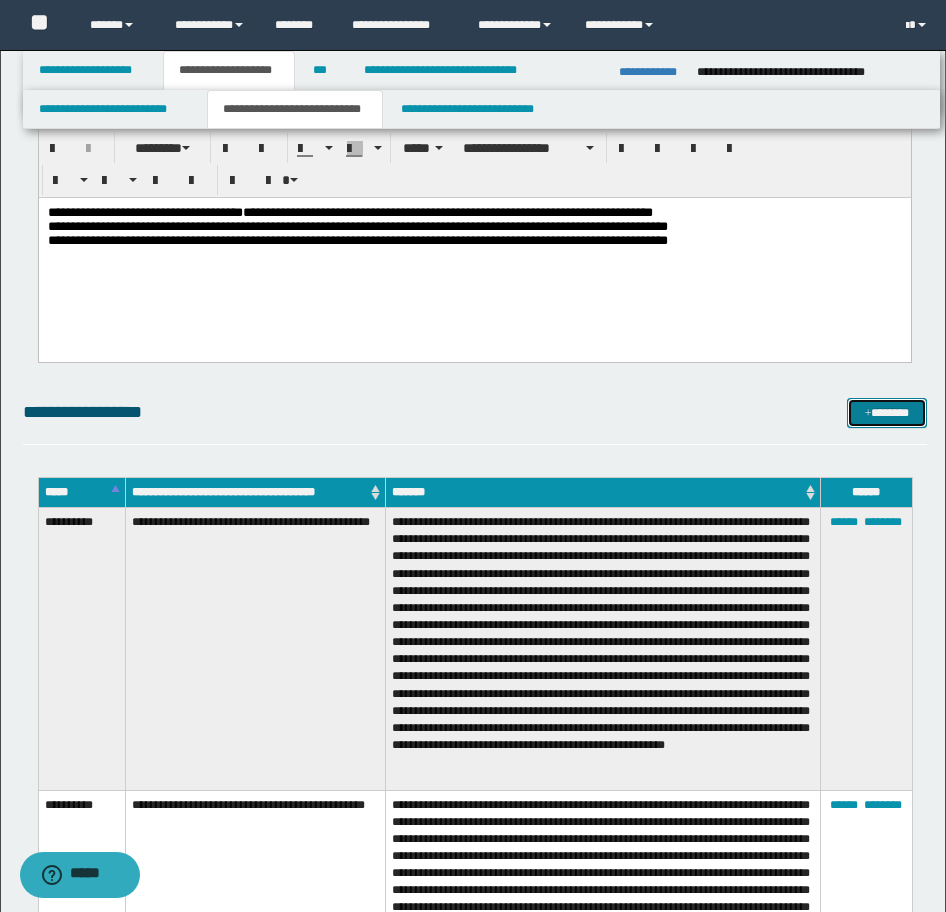 click on "*******" at bounding box center [887, 413] 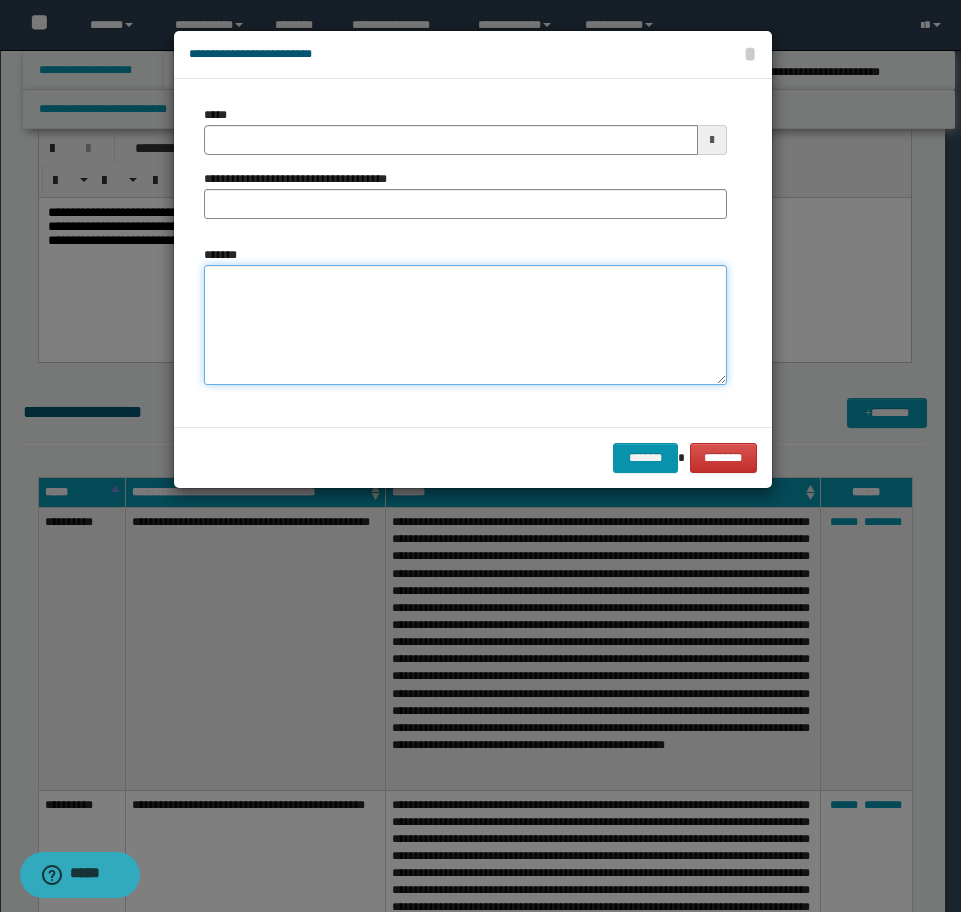 click on "*******" at bounding box center (465, 325) 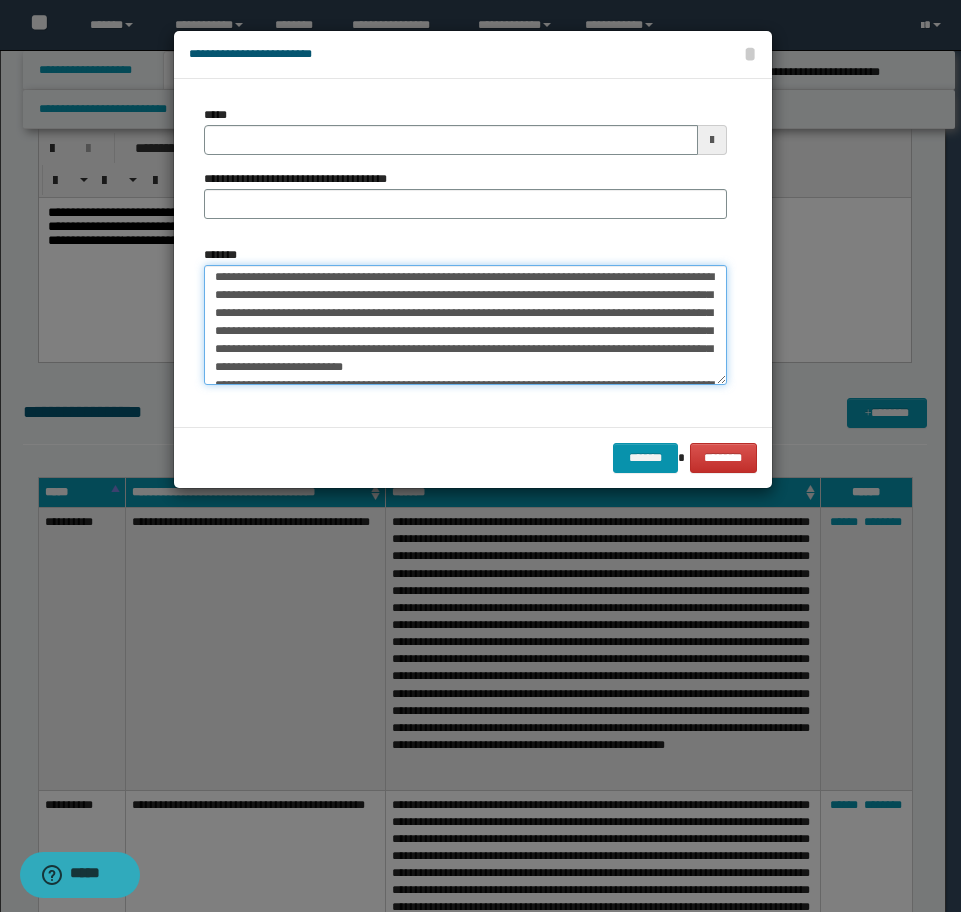 scroll, scrollTop: 0, scrollLeft: 0, axis: both 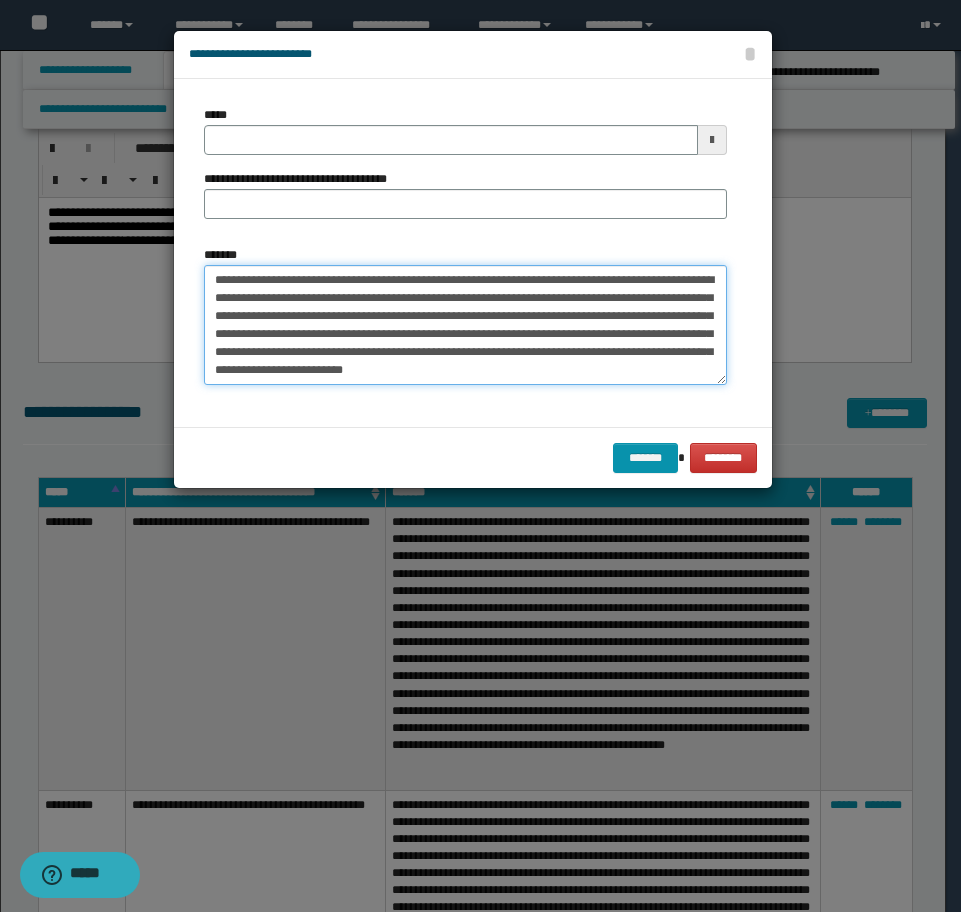 type on "**********" 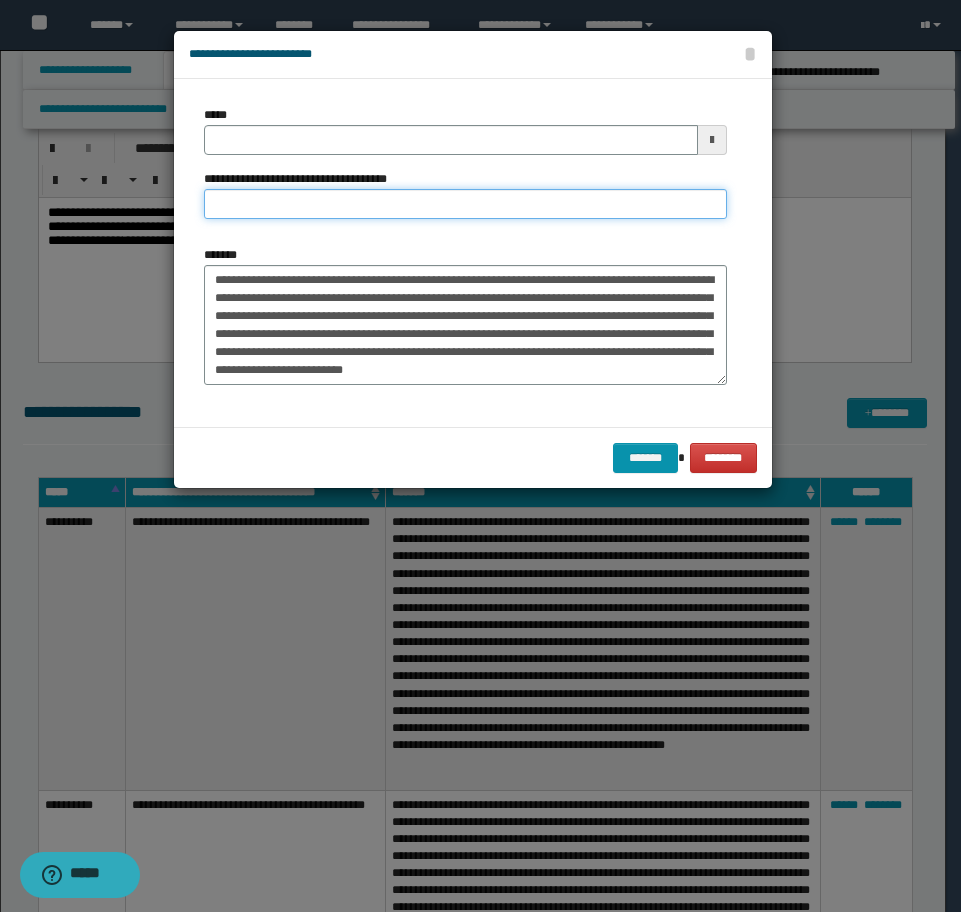 click on "**********" at bounding box center [465, 204] 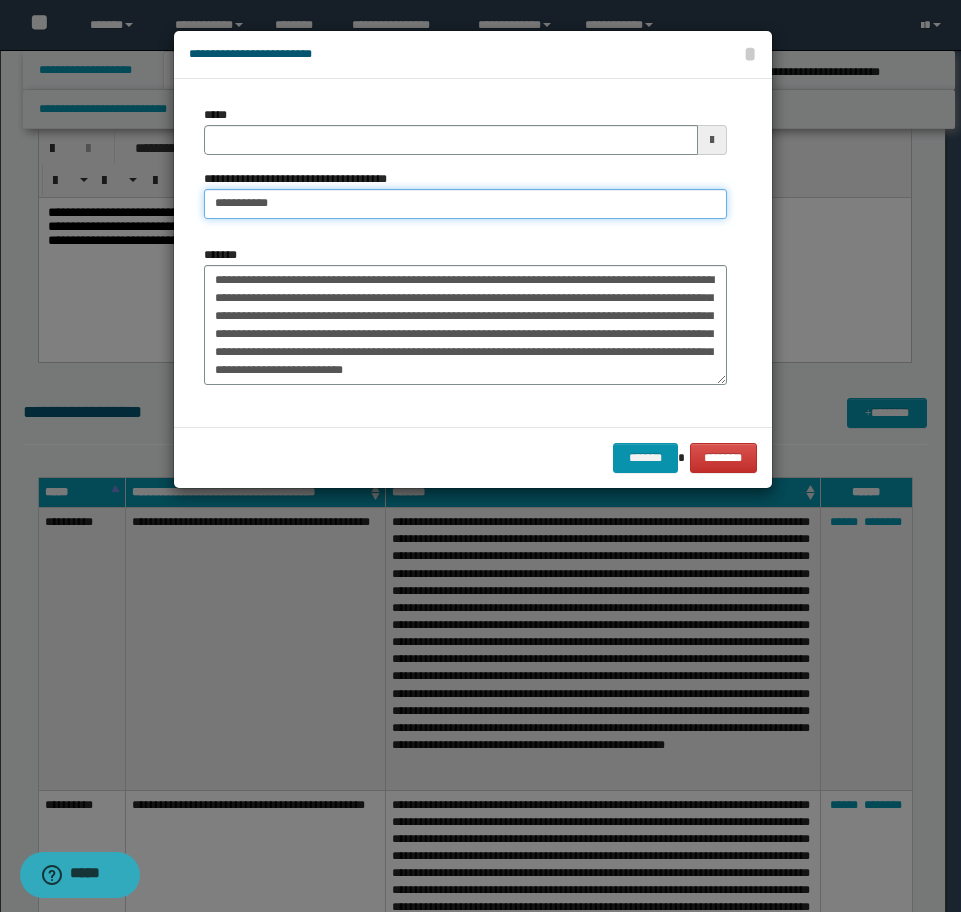 type on "**********" 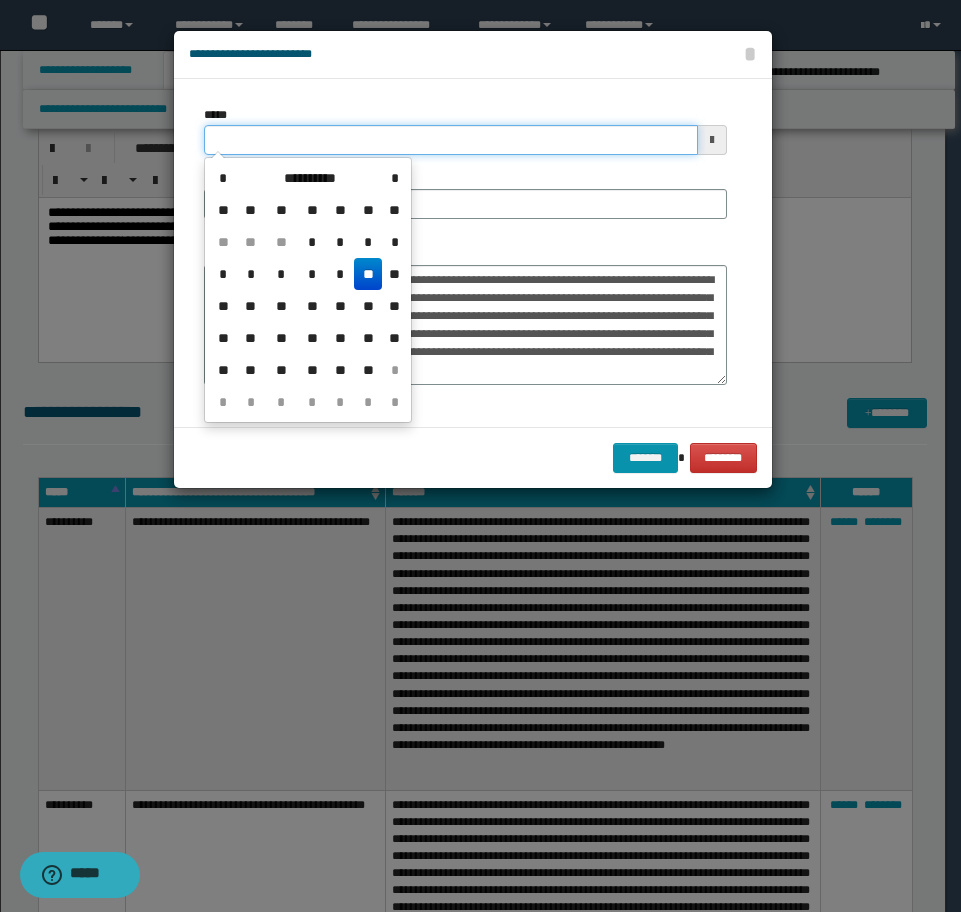 drag, startPoint x: 278, startPoint y: 148, endPoint x: 138, endPoint y: 137, distance: 140.43147 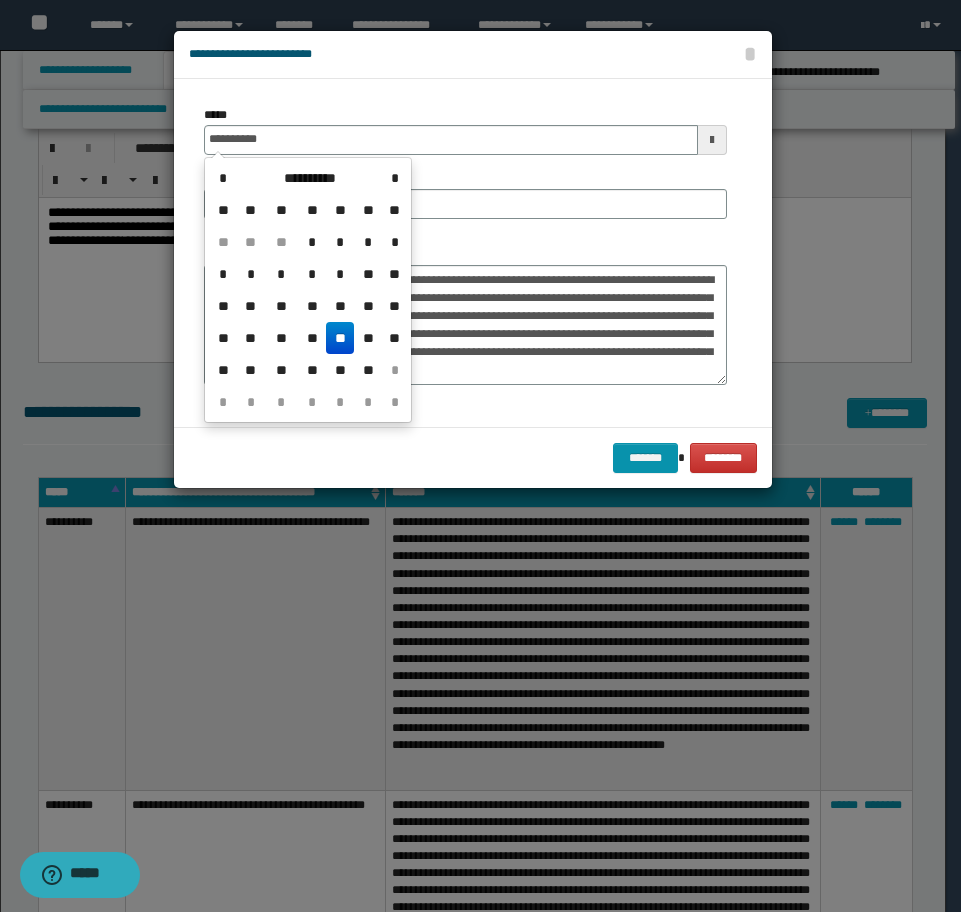 click on "**" at bounding box center (340, 338) 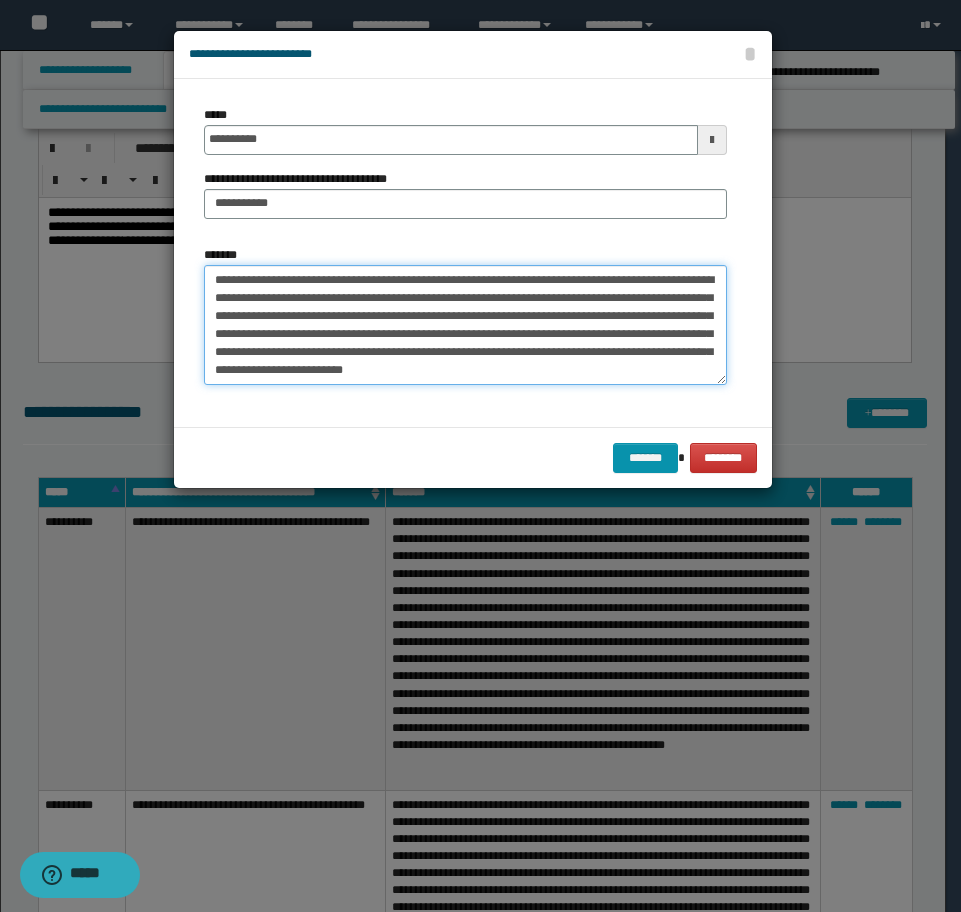 click on "*******" at bounding box center [465, 325] 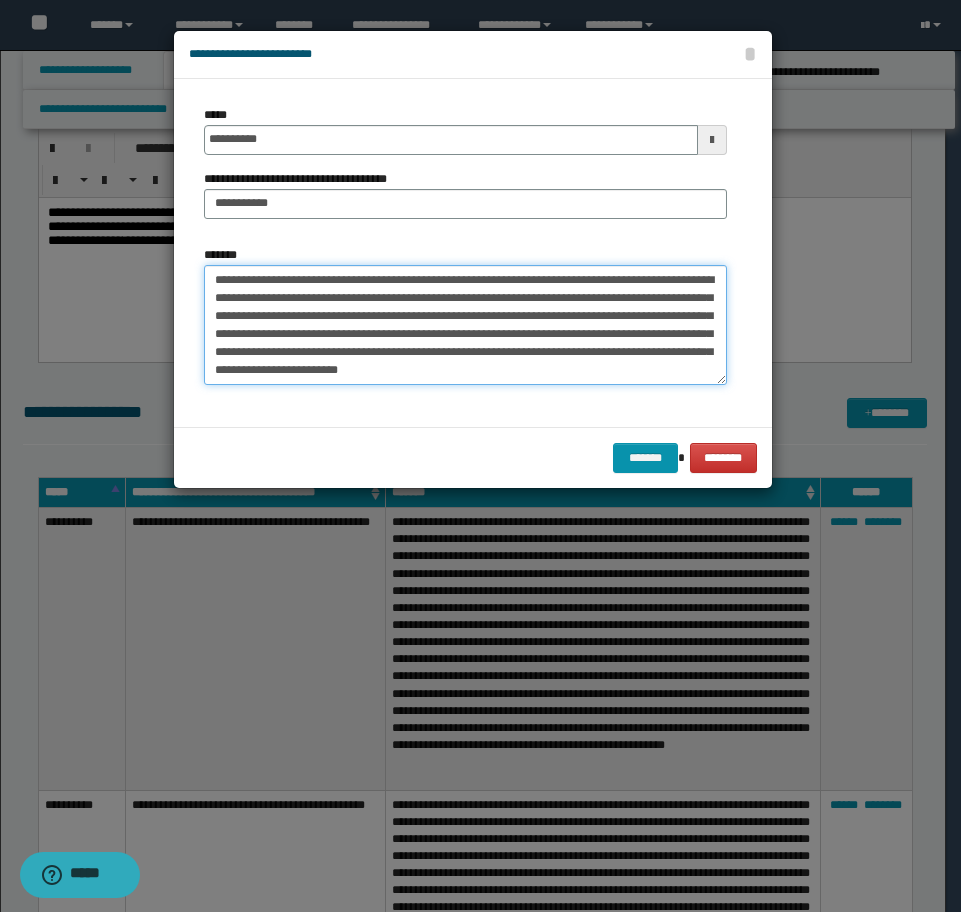 click on "*******" at bounding box center (465, 325) 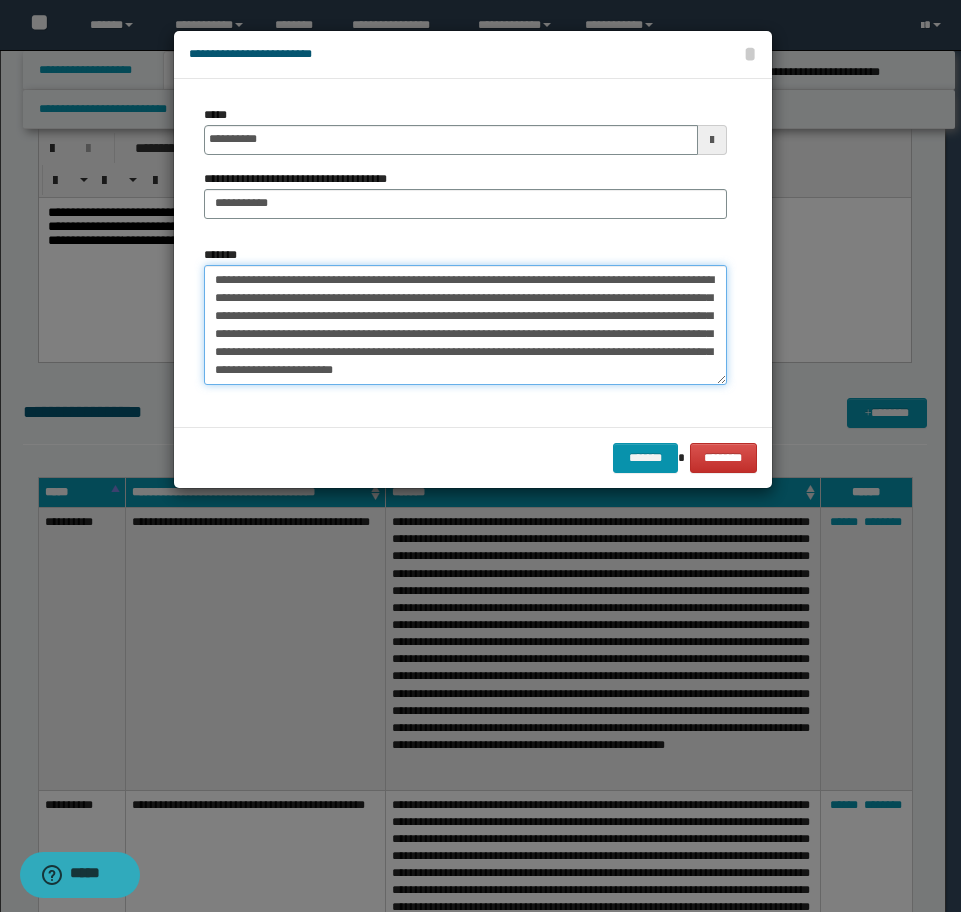 click on "*******" at bounding box center [465, 325] 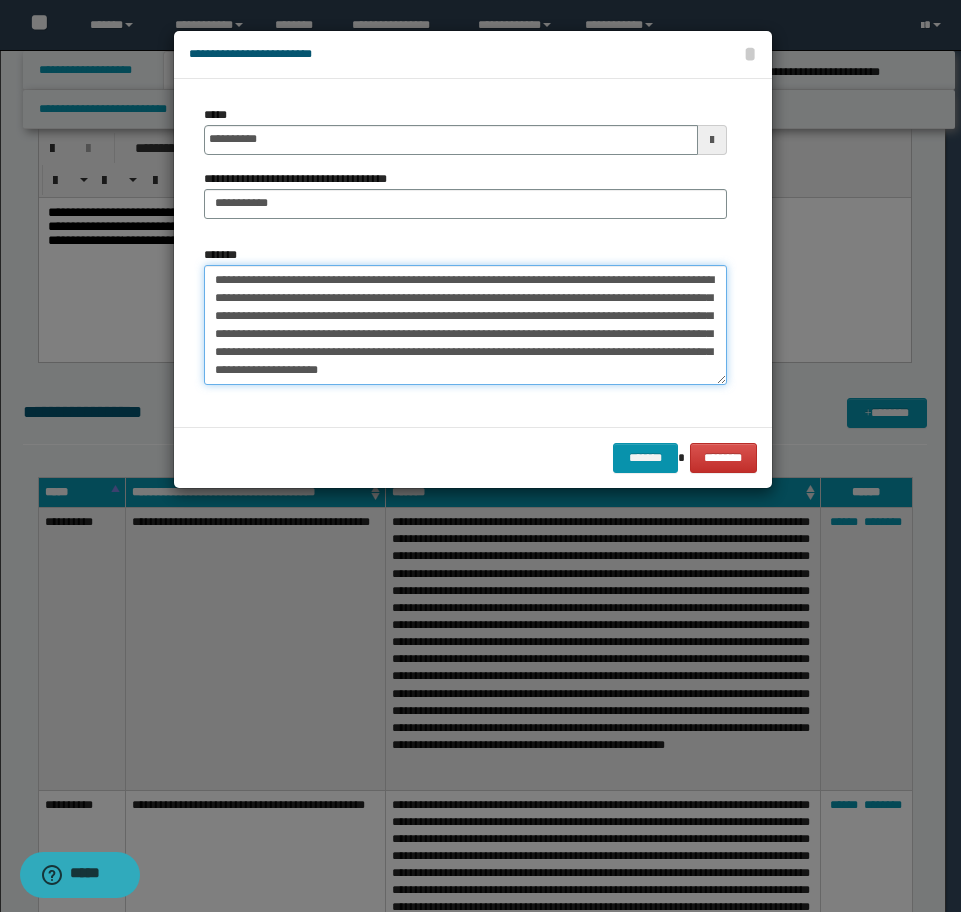 click on "*******" at bounding box center [465, 325] 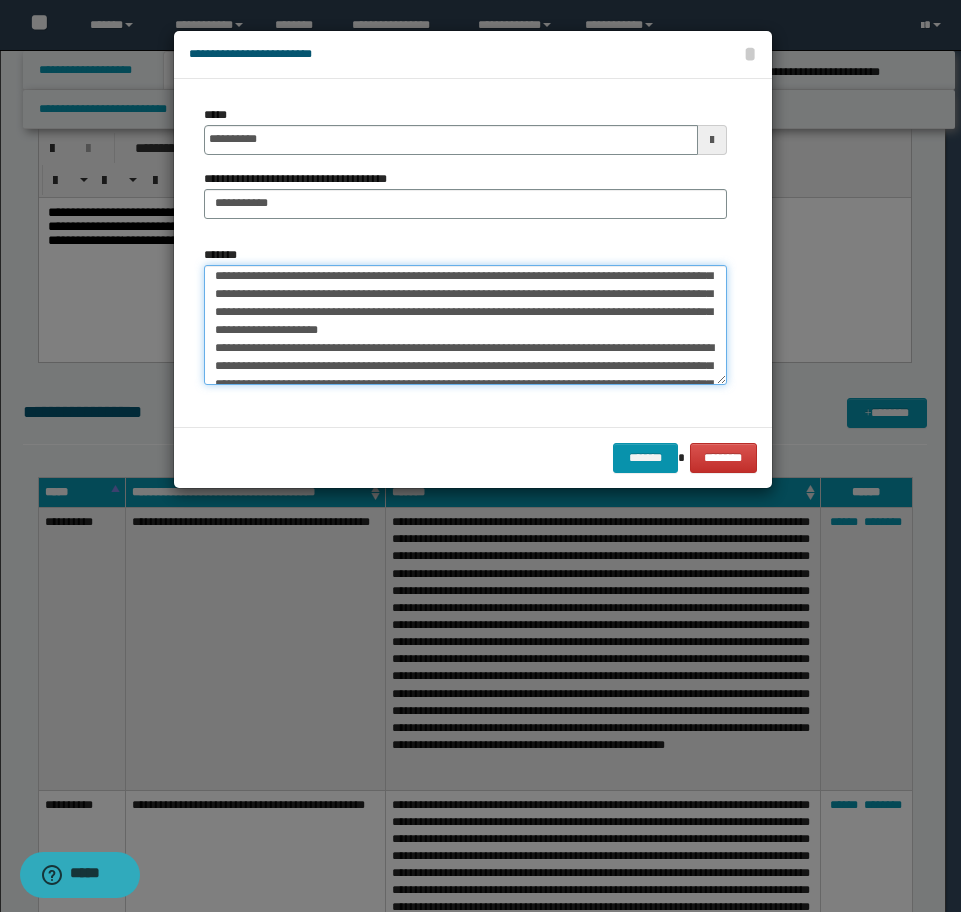 scroll, scrollTop: 80, scrollLeft: 0, axis: vertical 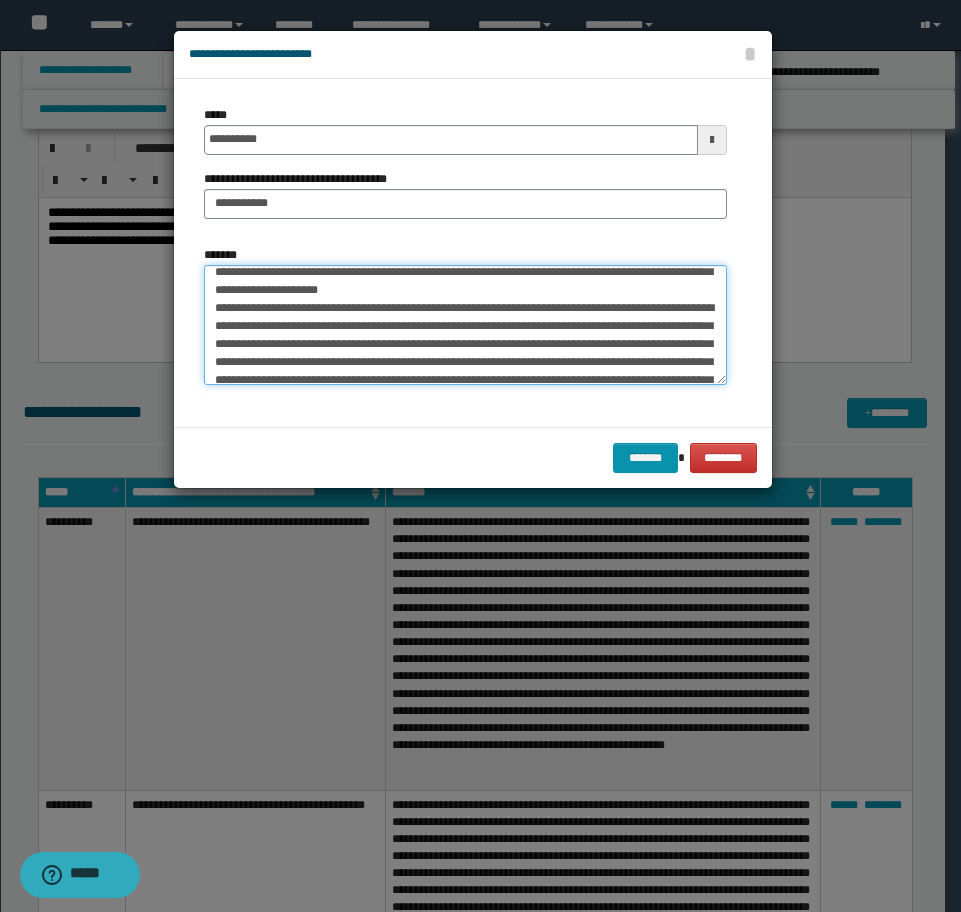 click on "*******" at bounding box center [465, 325] 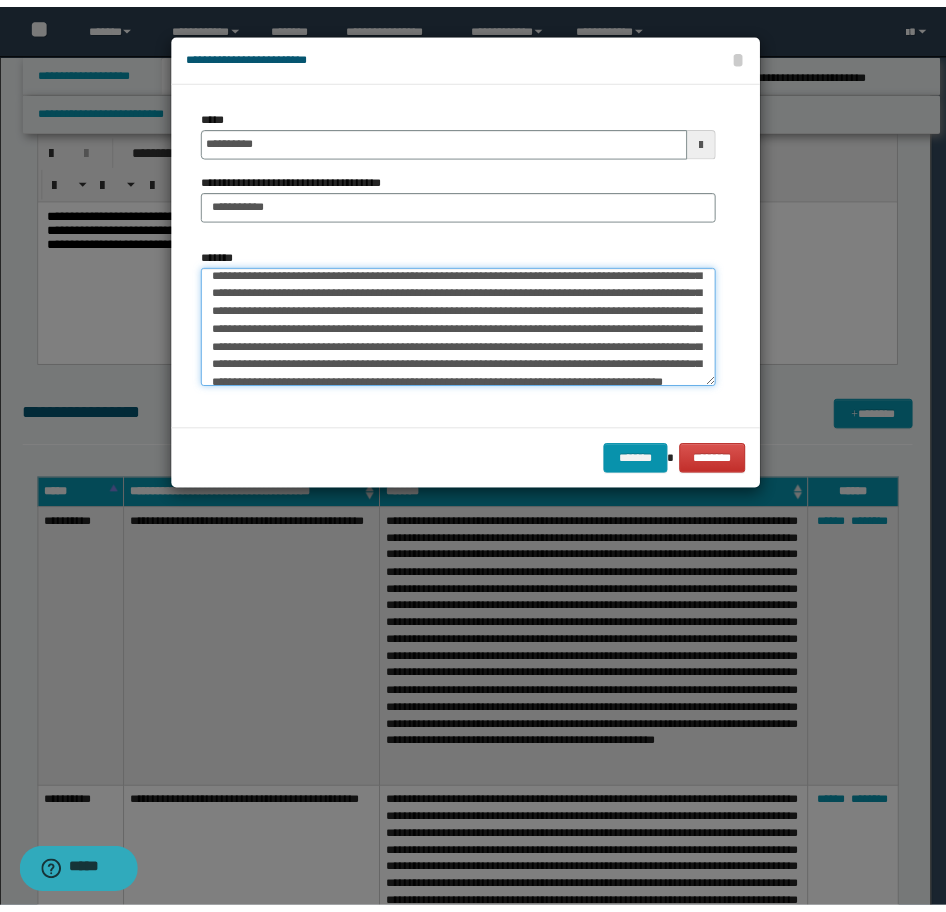 scroll, scrollTop: 162, scrollLeft: 0, axis: vertical 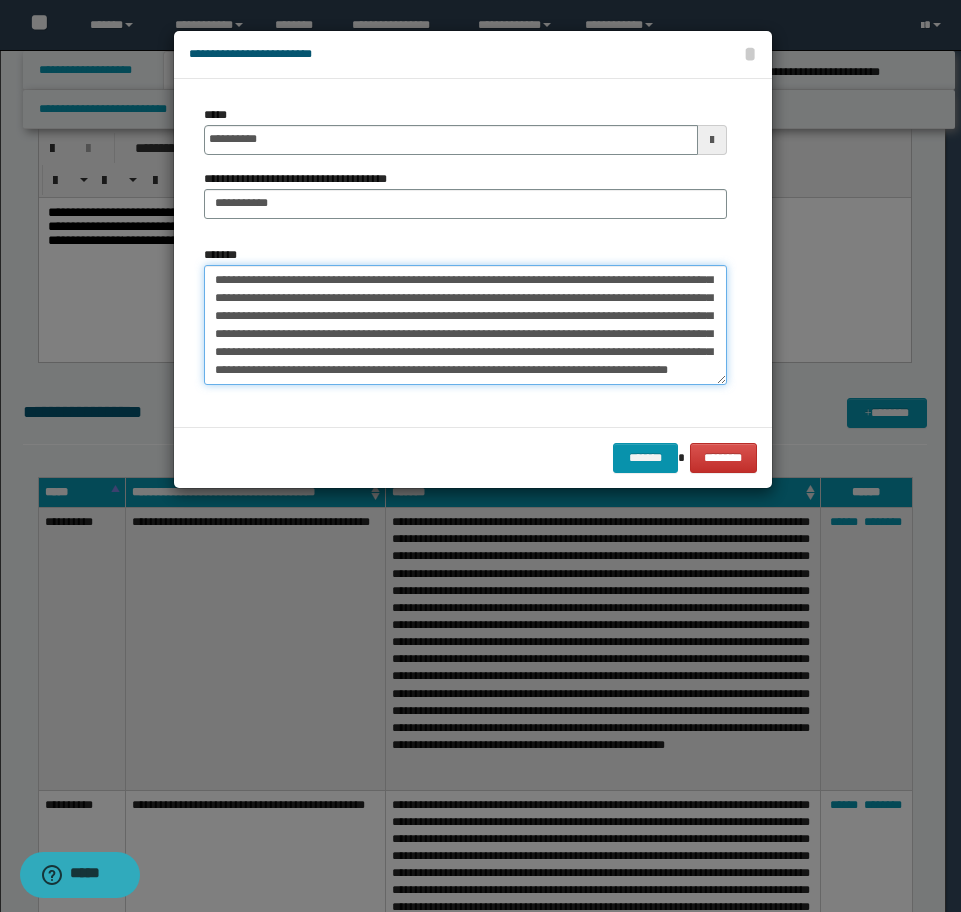 drag, startPoint x: 257, startPoint y: 319, endPoint x: 198, endPoint y: 319, distance: 59 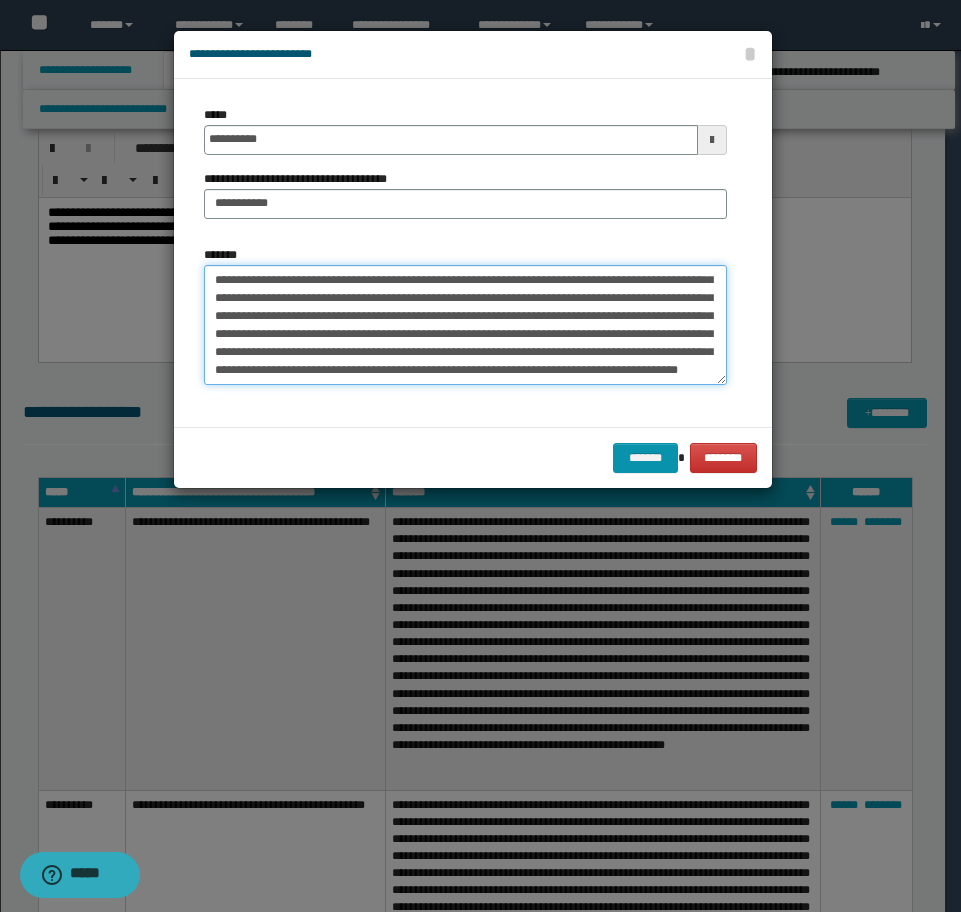click on "*******" at bounding box center (465, 325) 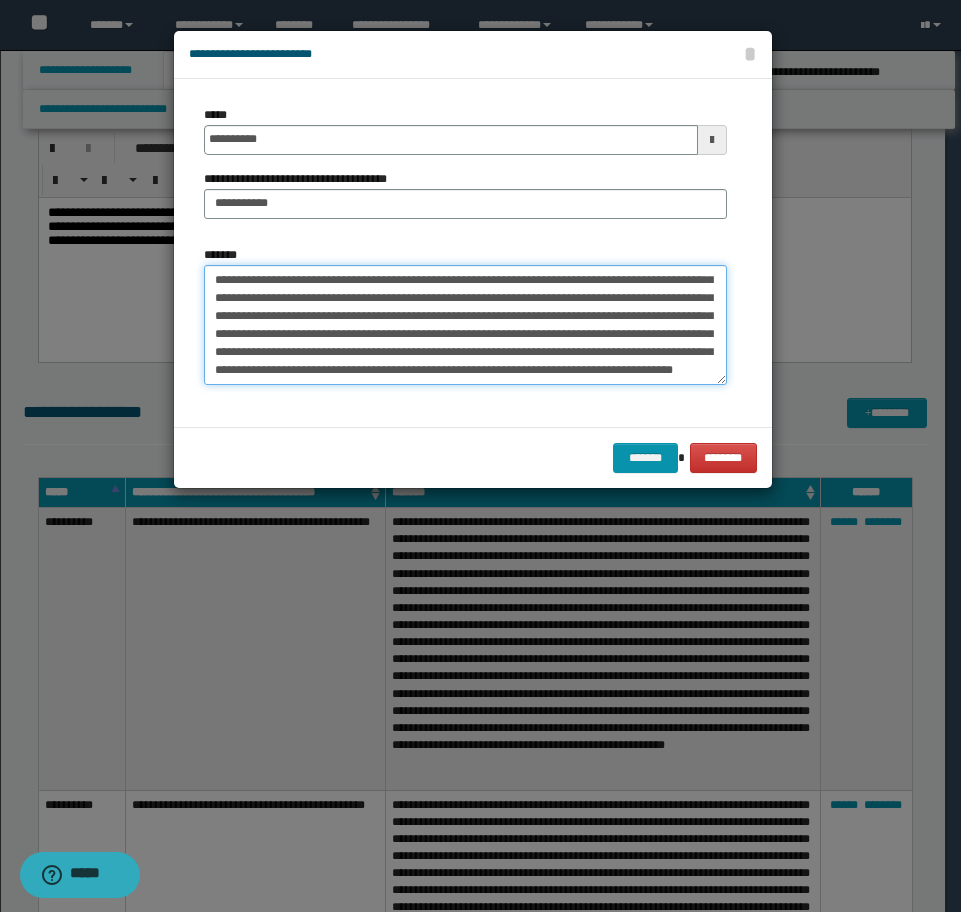 click on "*******" at bounding box center (465, 325) 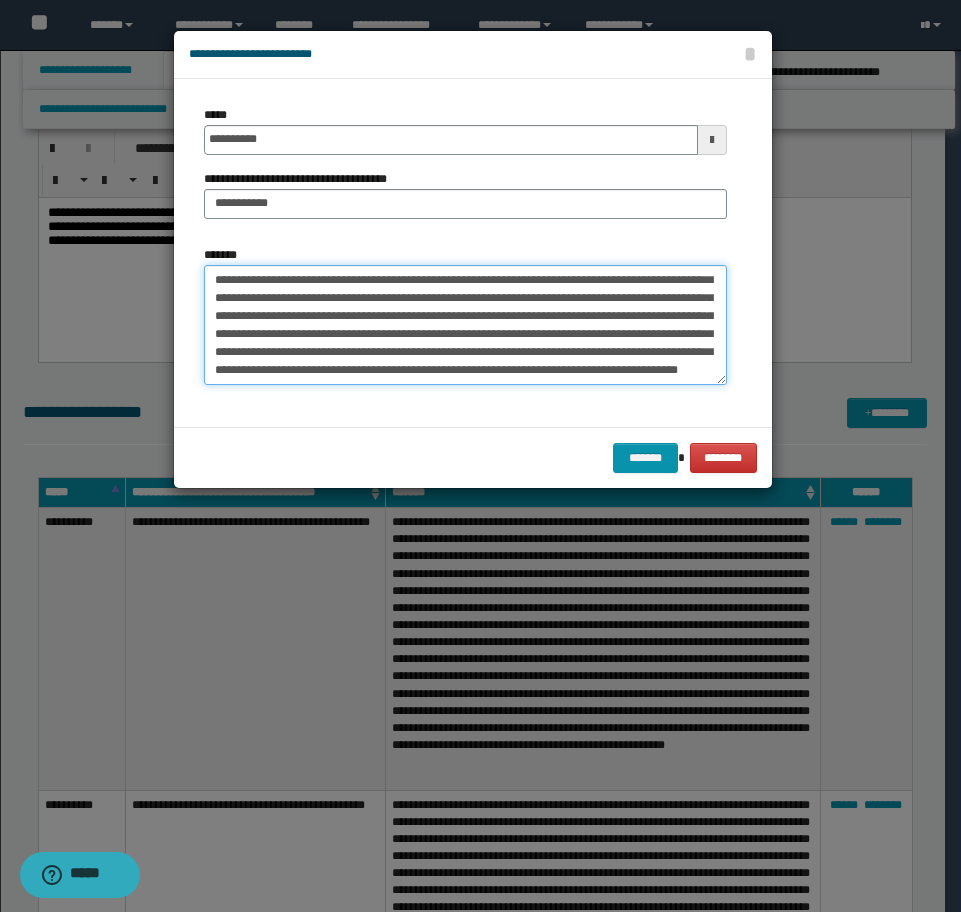 click on "*******" at bounding box center (465, 325) 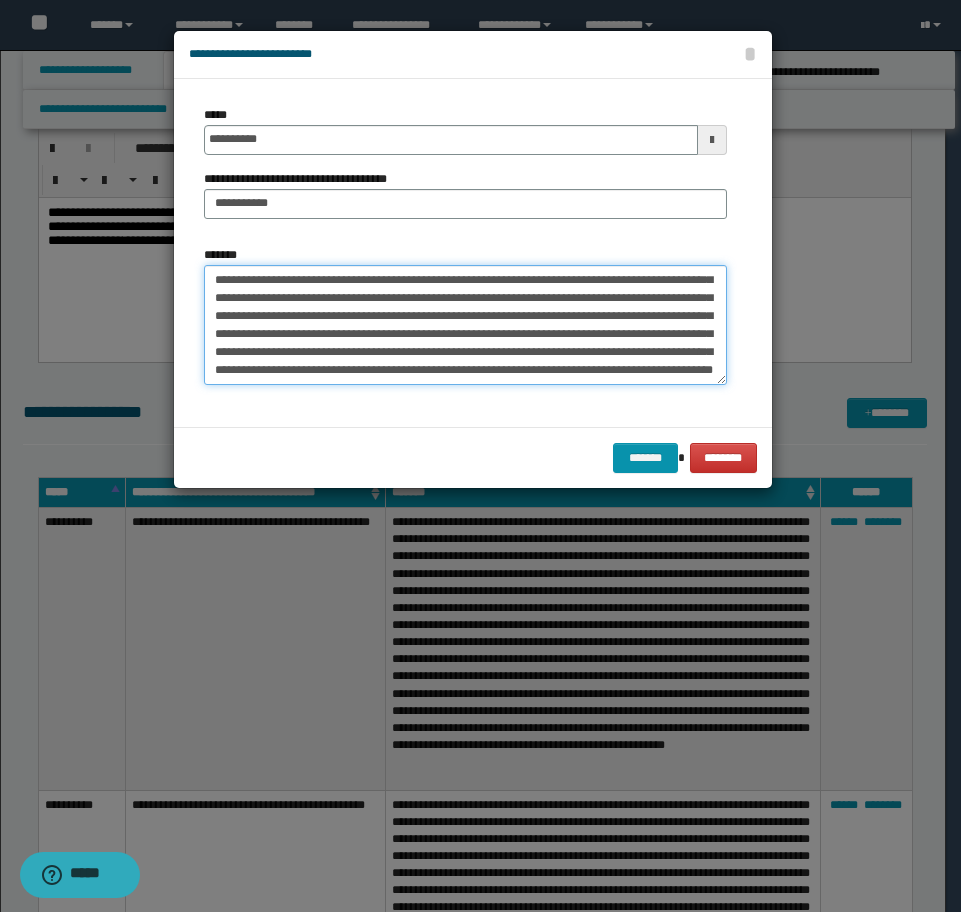 drag, startPoint x: 329, startPoint y: 363, endPoint x: 338, endPoint y: 375, distance: 15 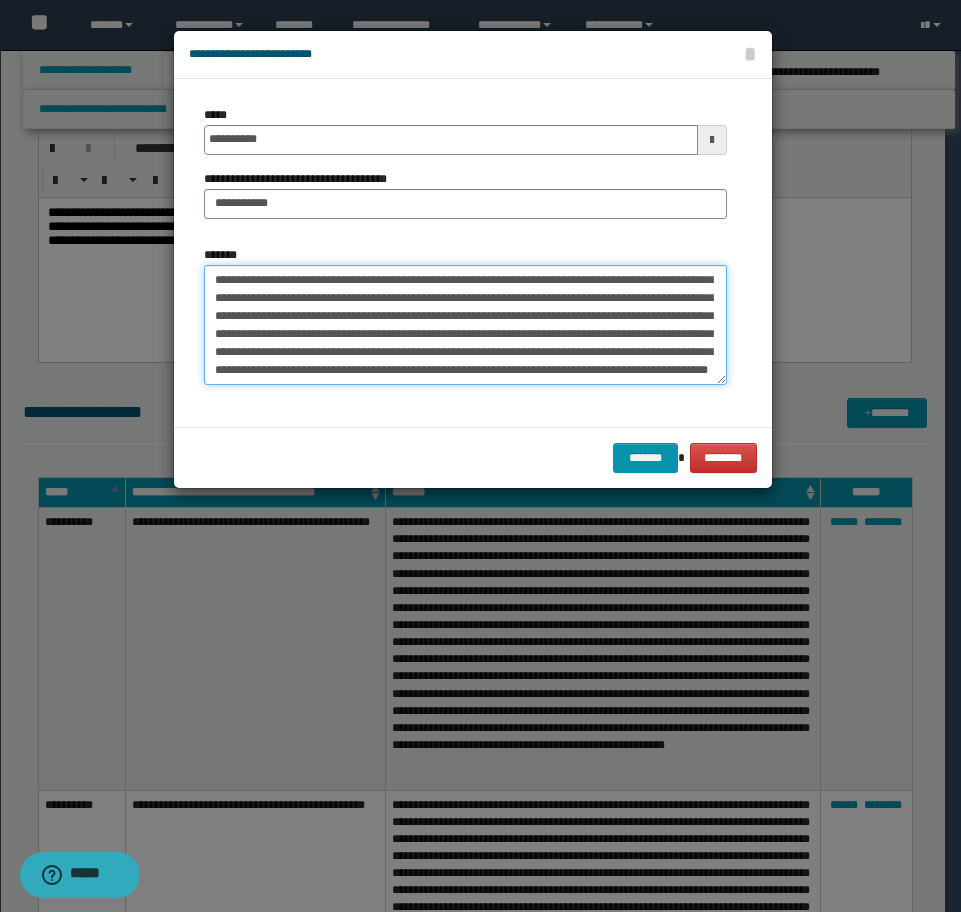type on "**********" 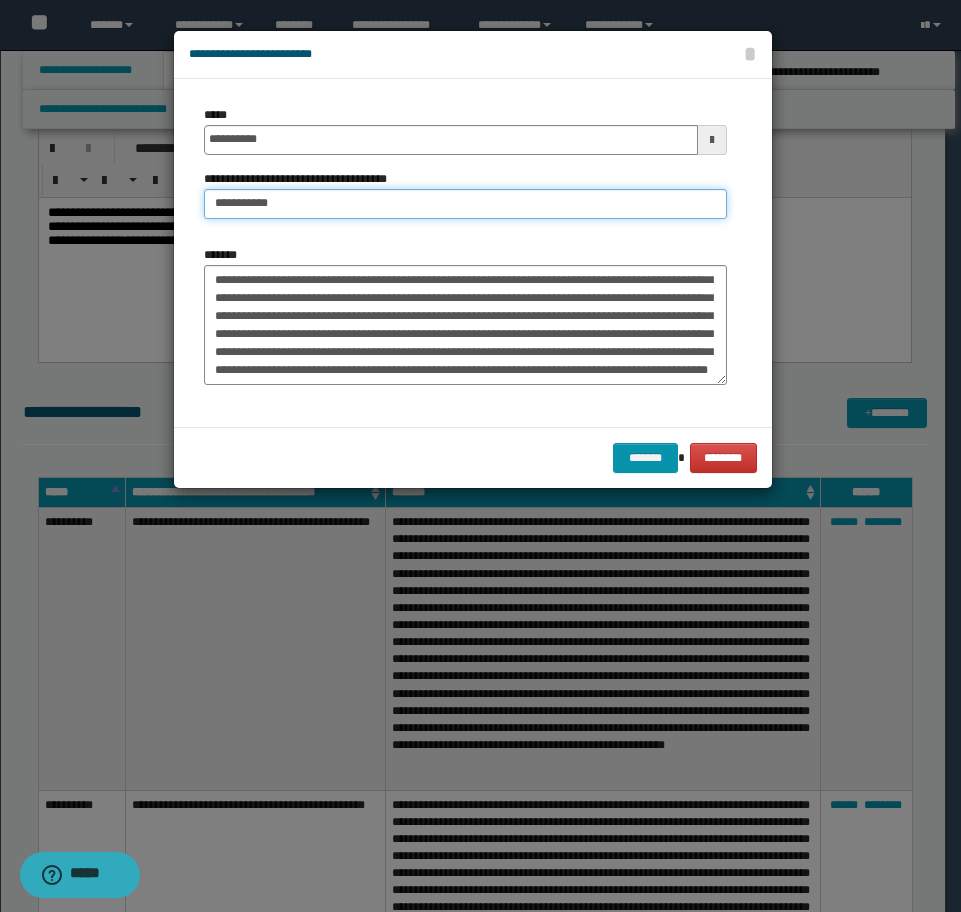 click on "**********" at bounding box center (465, 204) 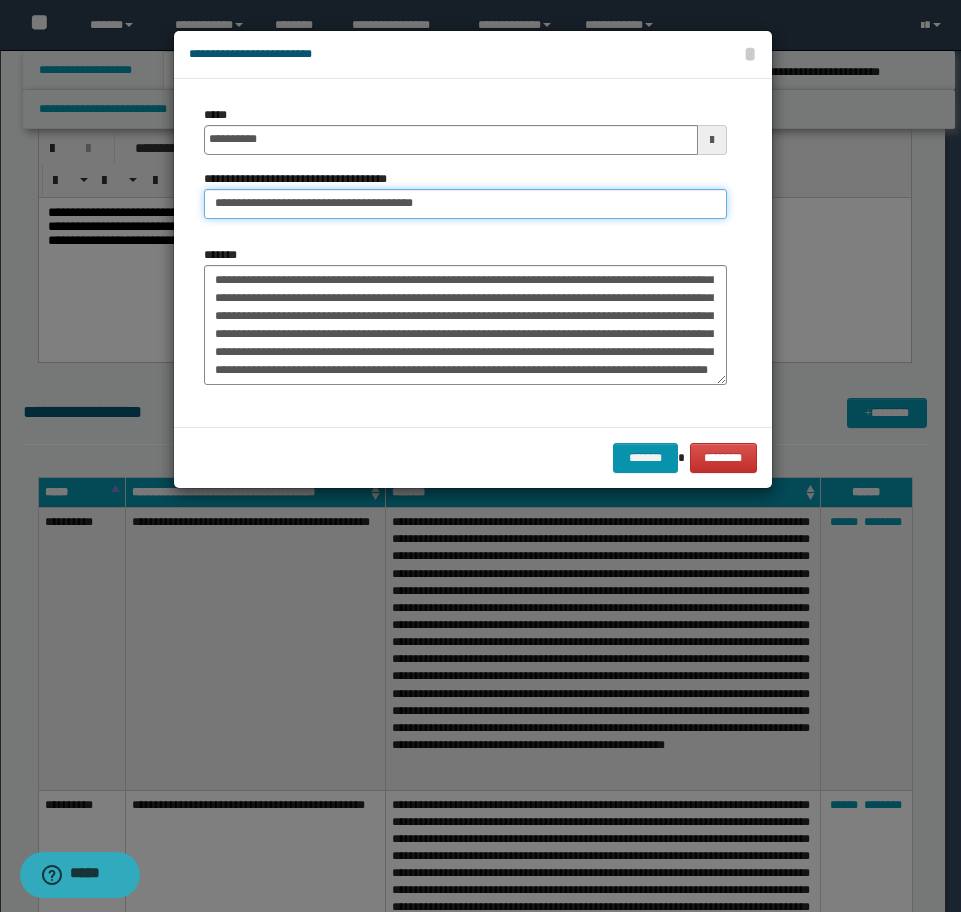 type on "**********" 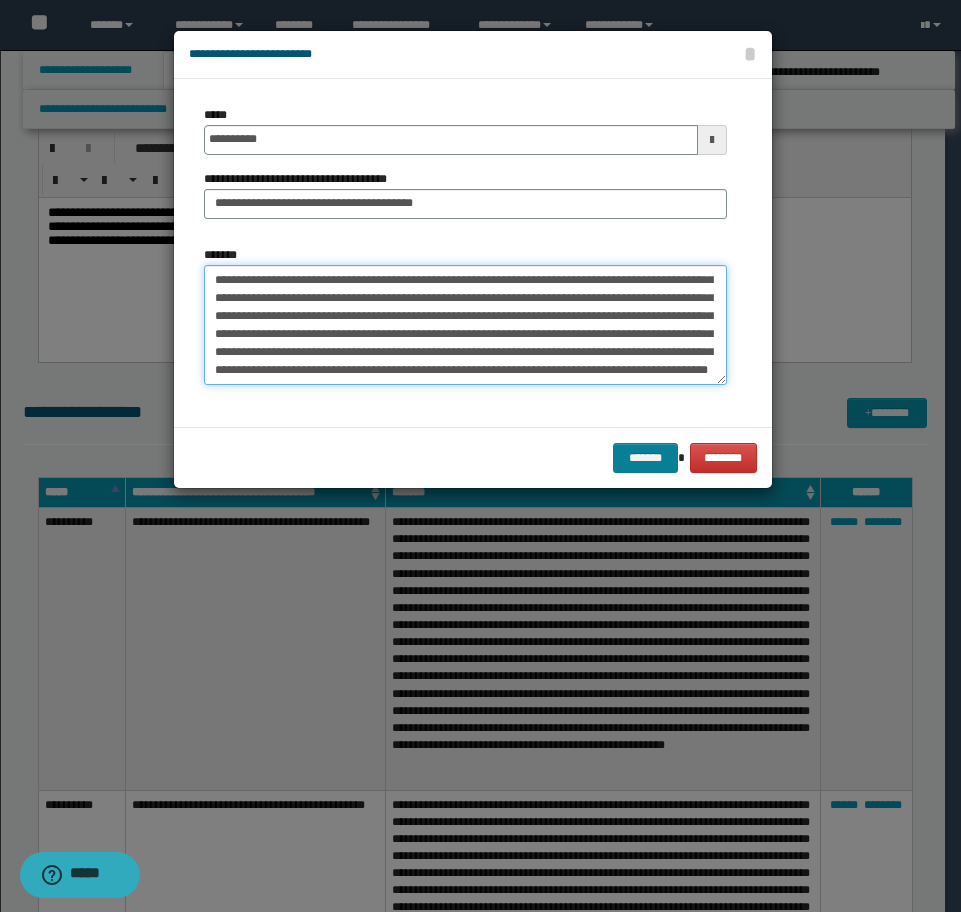 type on "**********" 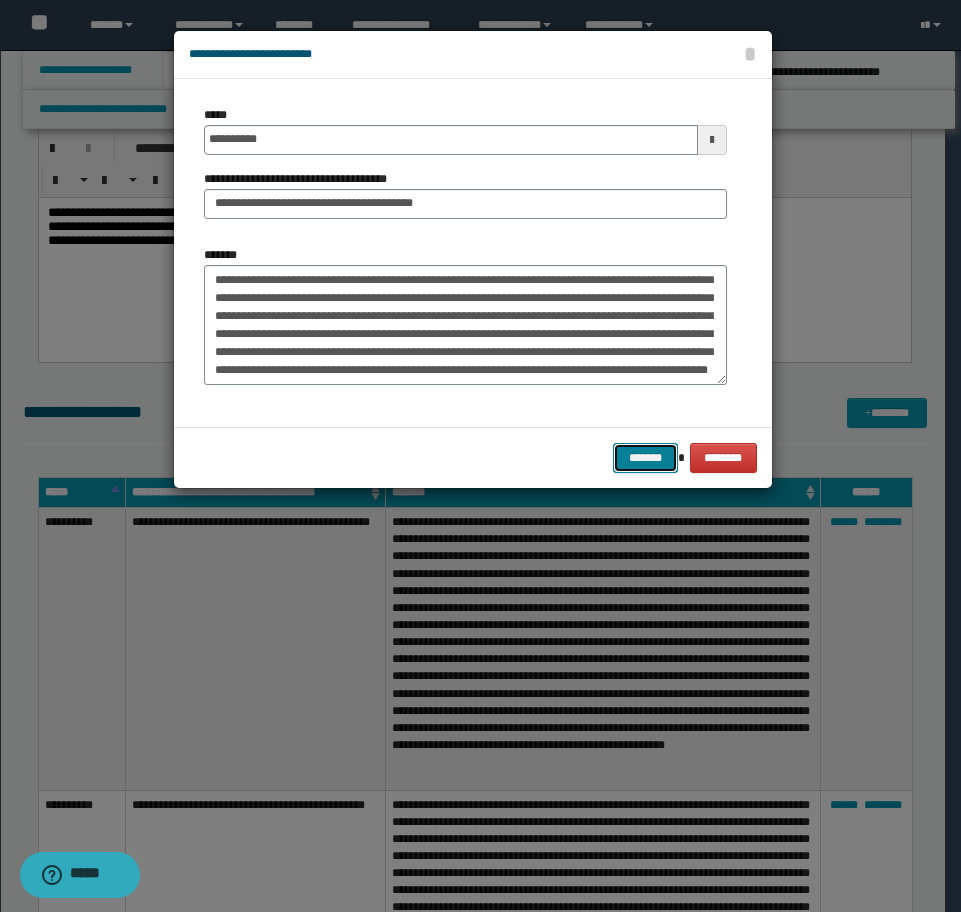 click on "*******" at bounding box center (645, 458) 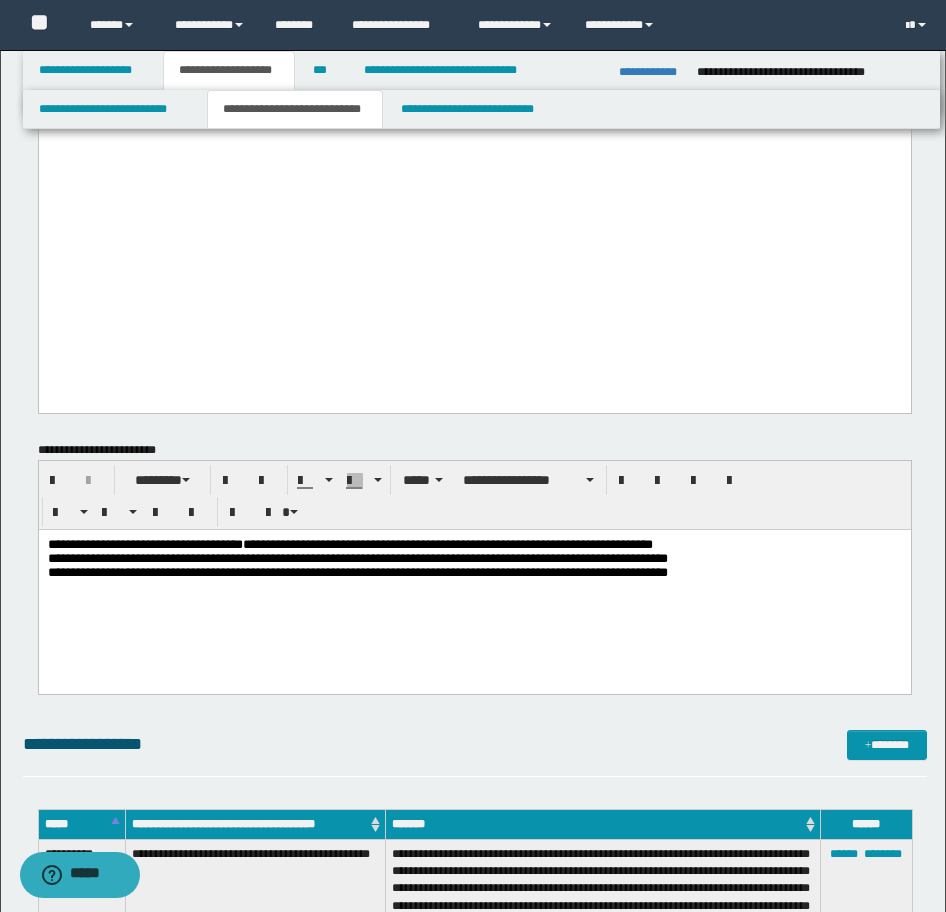 scroll, scrollTop: 2800, scrollLeft: 0, axis: vertical 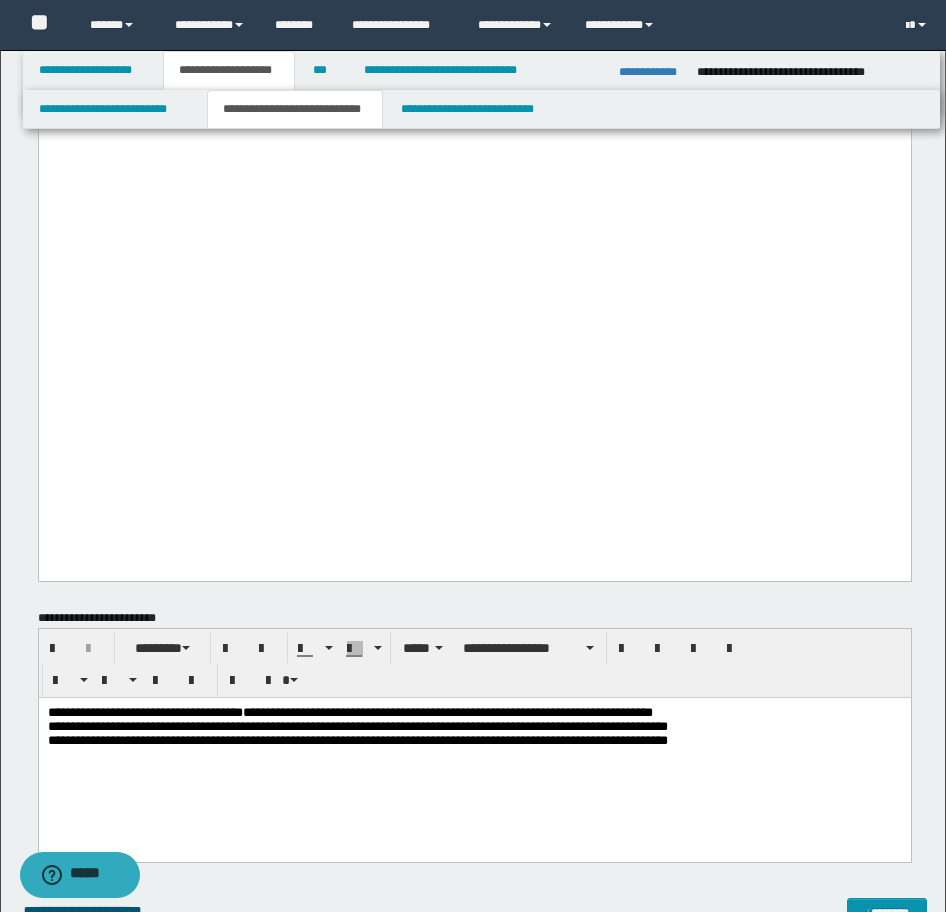 click on "**********" at bounding box center [474, 740] 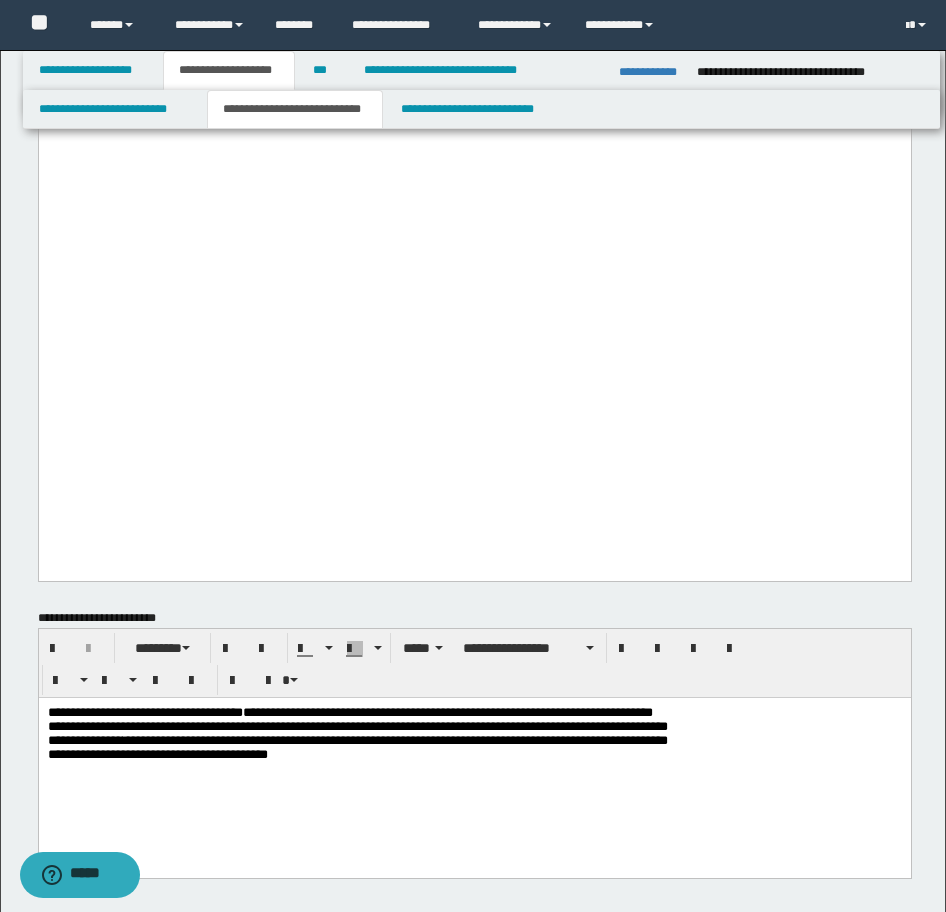 click on "**********" at bounding box center (474, 758) 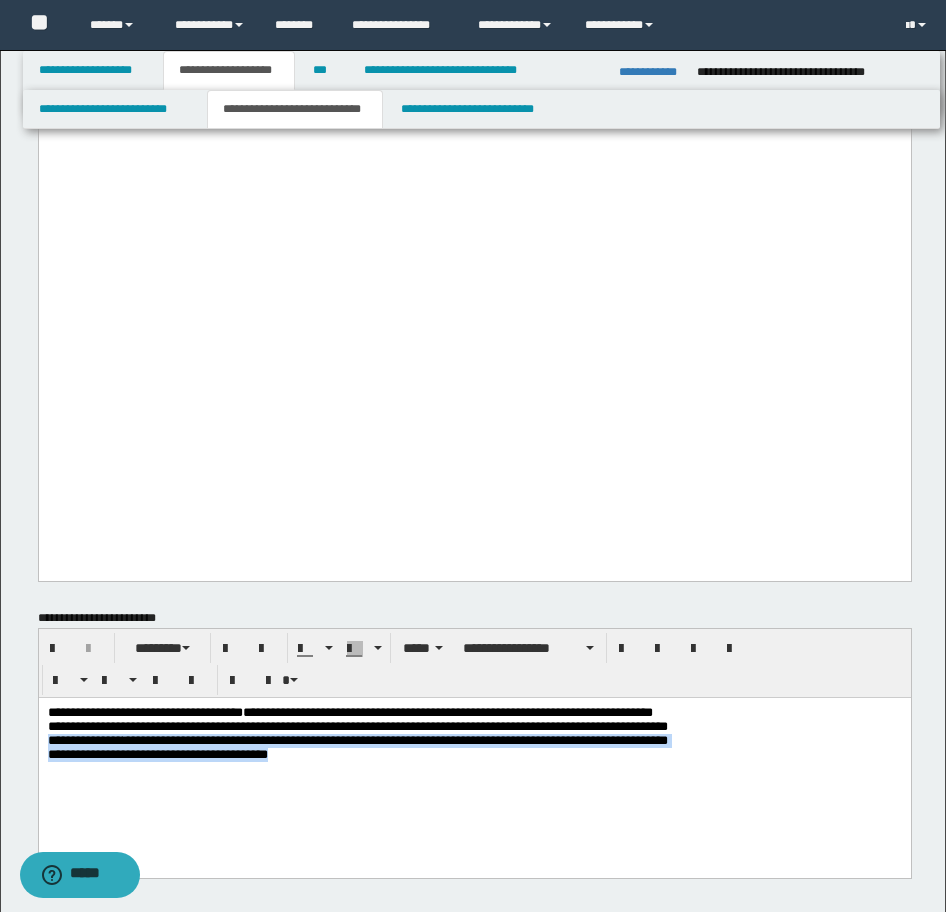 drag, startPoint x: 306, startPoint y: 757, endPoint x: 67, endPoint y: 1446, distance: 729.27496 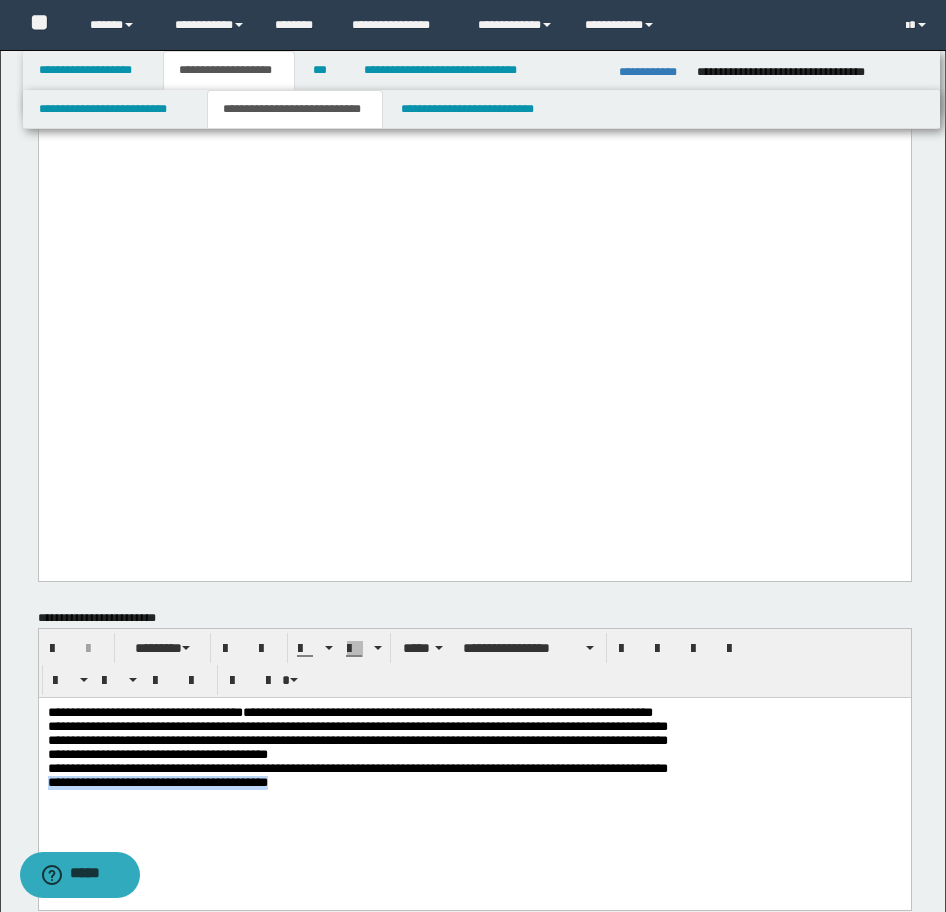 drag, startPoint x: 308, startPoint y: 790, endPoint x: 60, endPoint y: 1497, distance: 749.2349 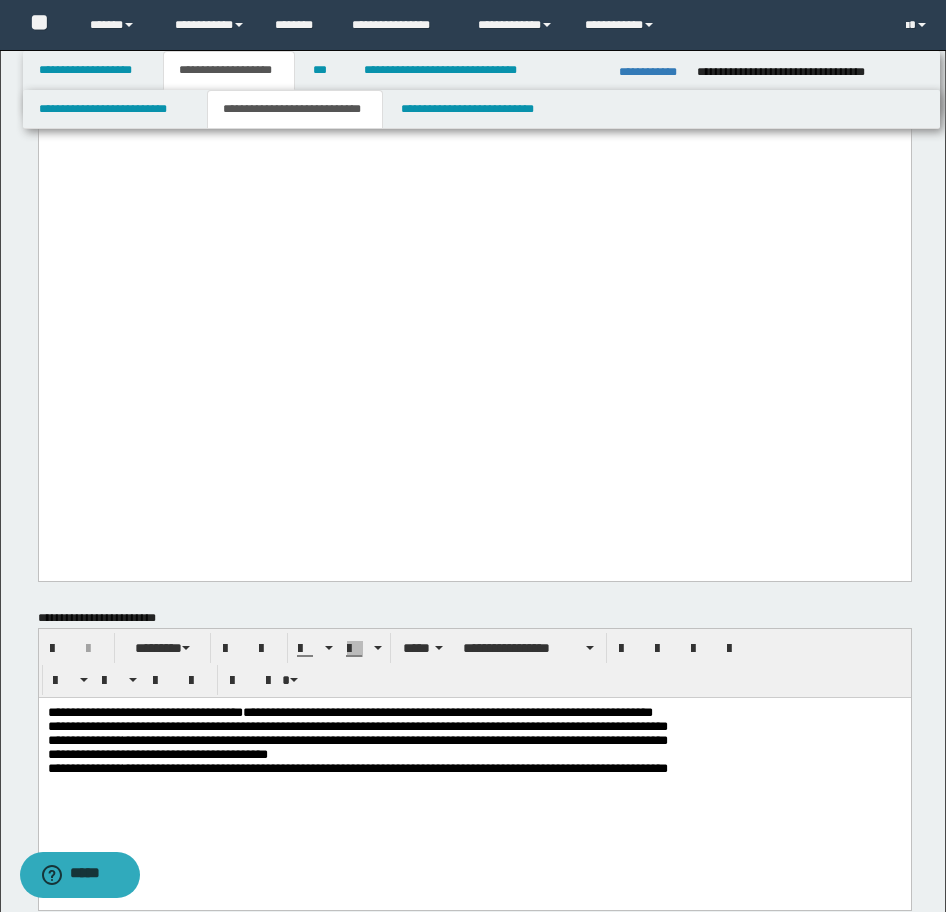 click on "**********" at bounding box center [394, 767] 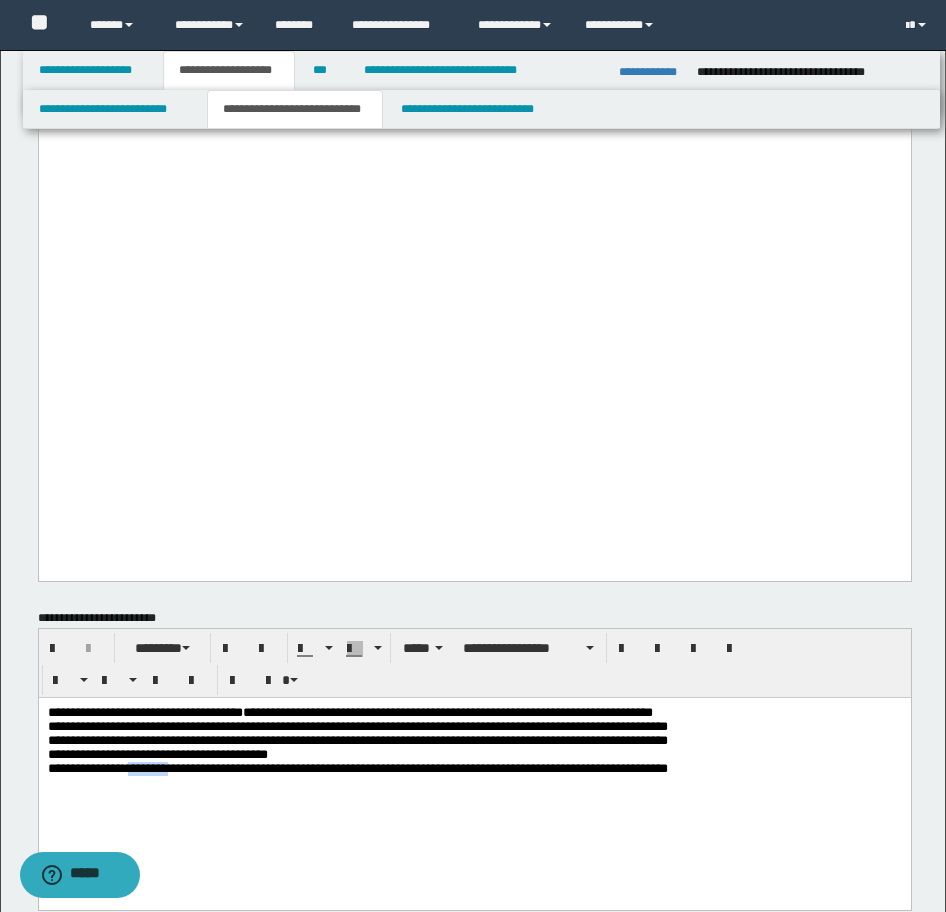 drag, startPoint x: 218, startPoint y: 777, endPoint x: 159, endPoint y: 775, distance: 59.03389 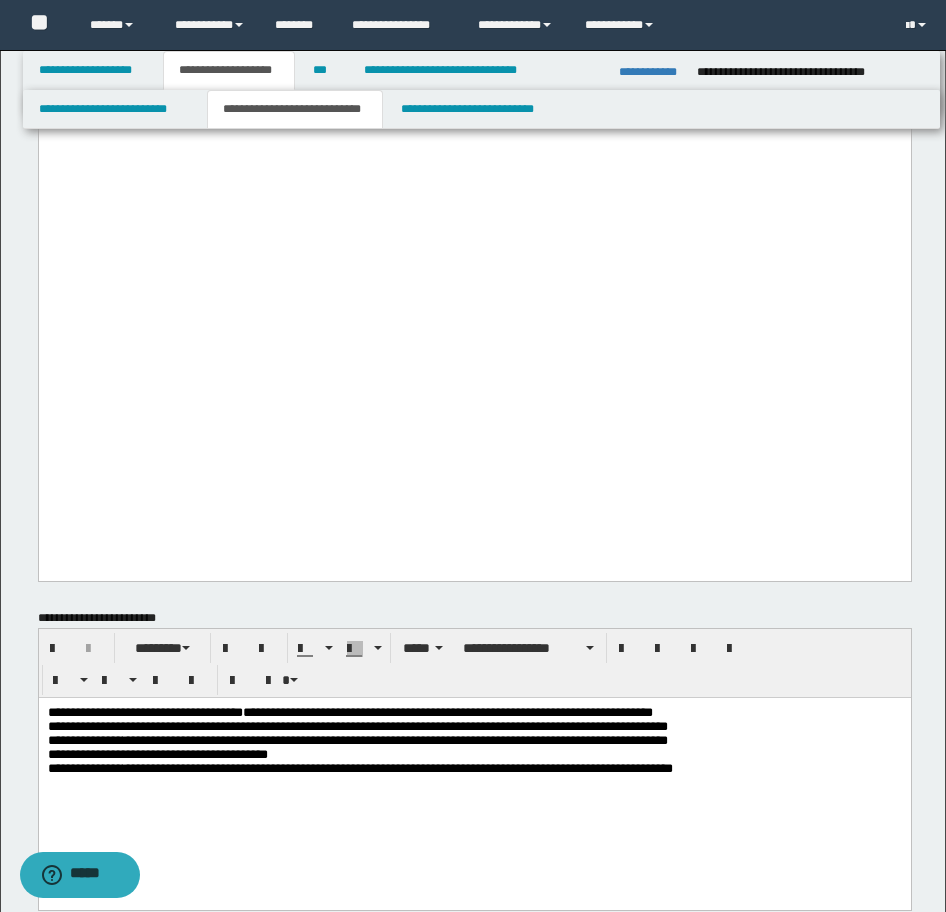 click on "**********" at bounding box center (397, 767) 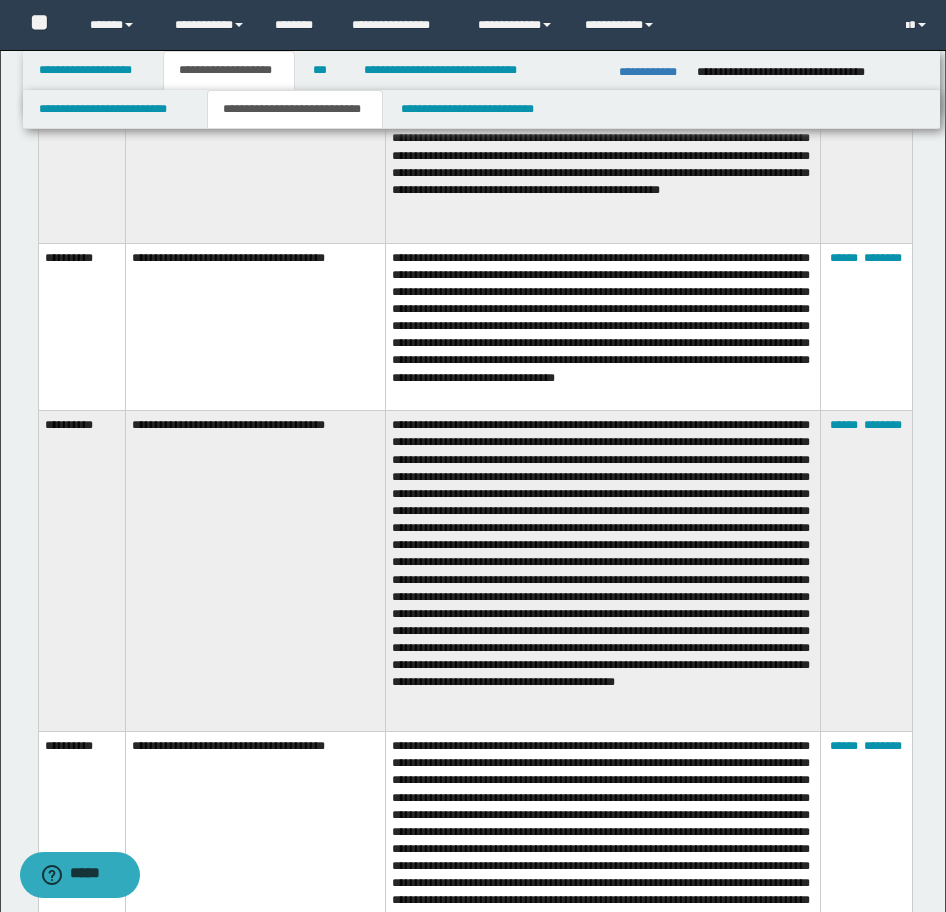 scroll, scrollTop: 4500, scrollLeft: 0, axis: vertical 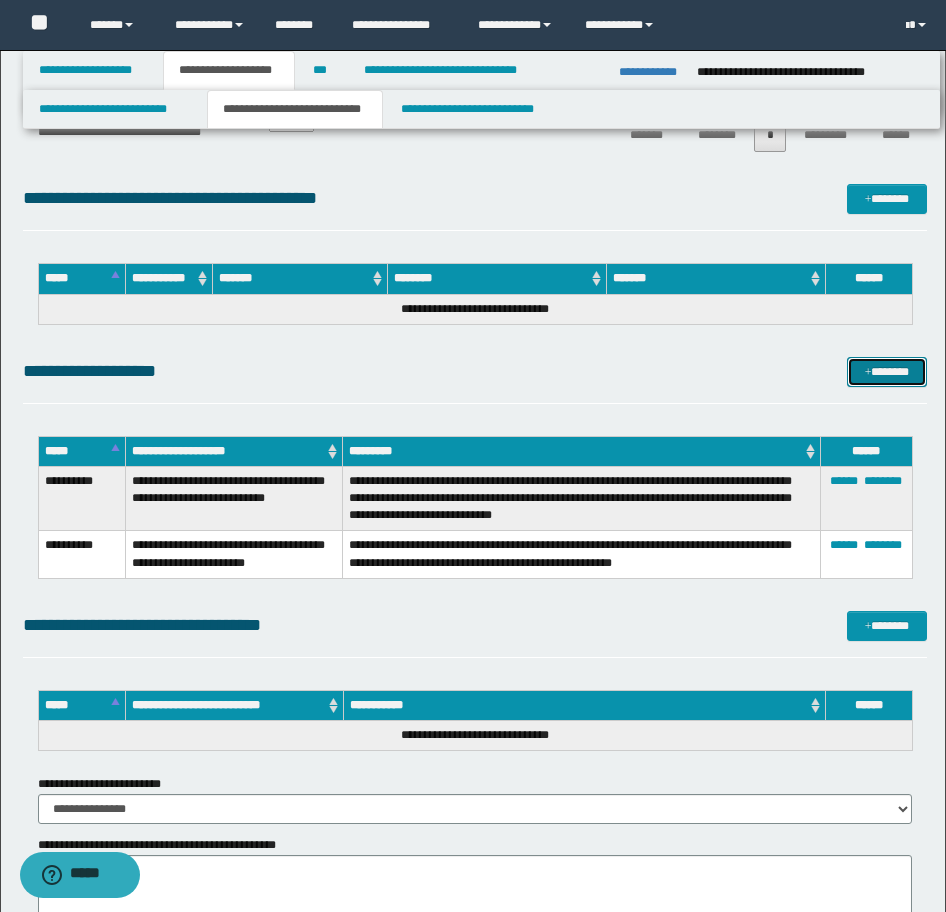 click on "*******" at bounding box center (887, 372) 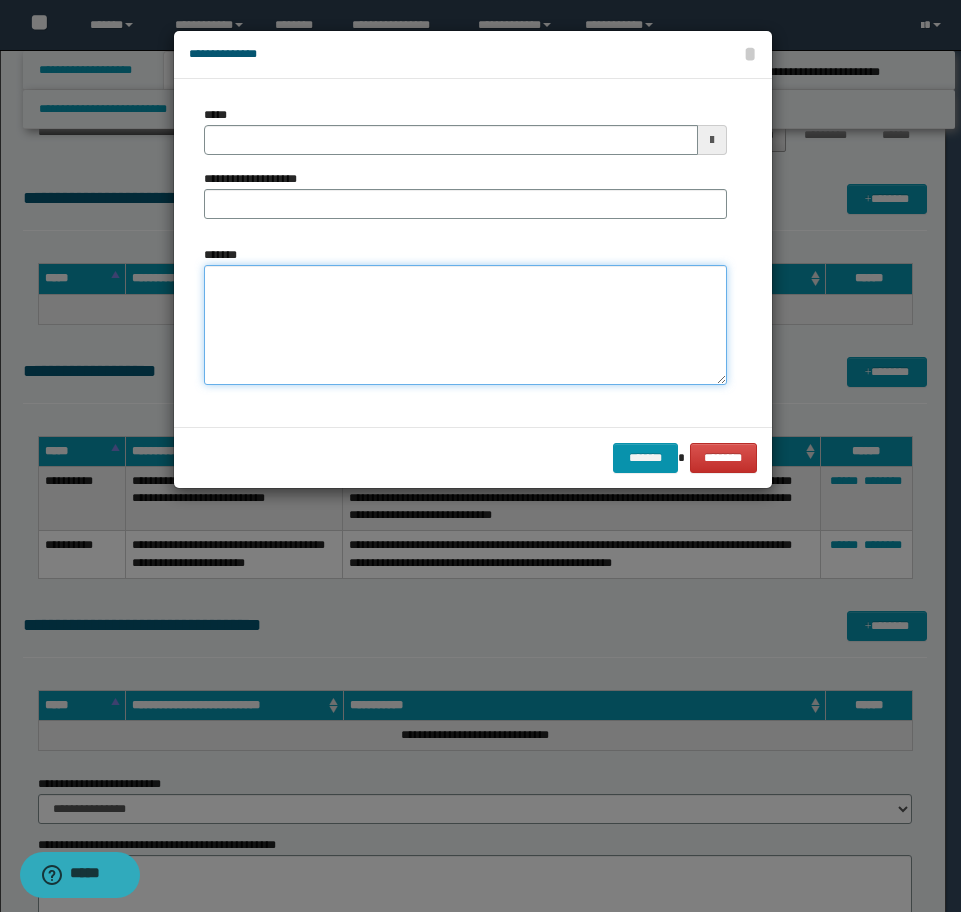 click on "*******" at bounding box center [465, 325] 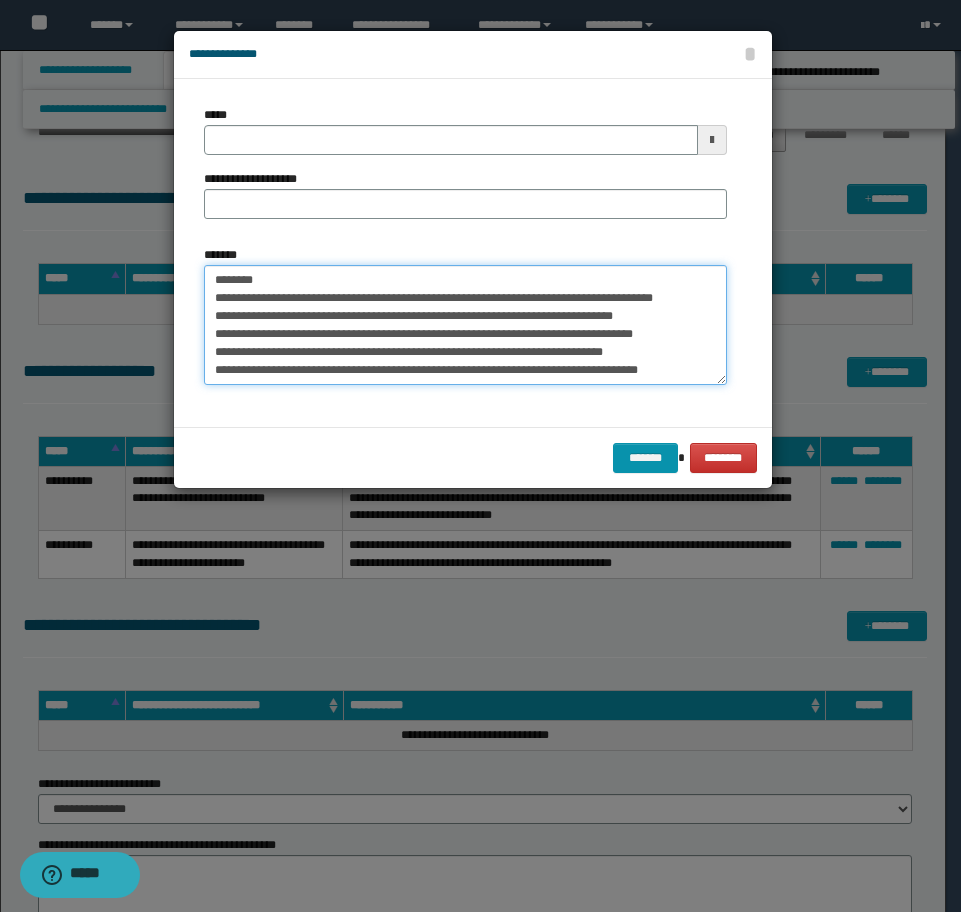scroll, scrollTop: 0, scrollLeft: 0, axis: both 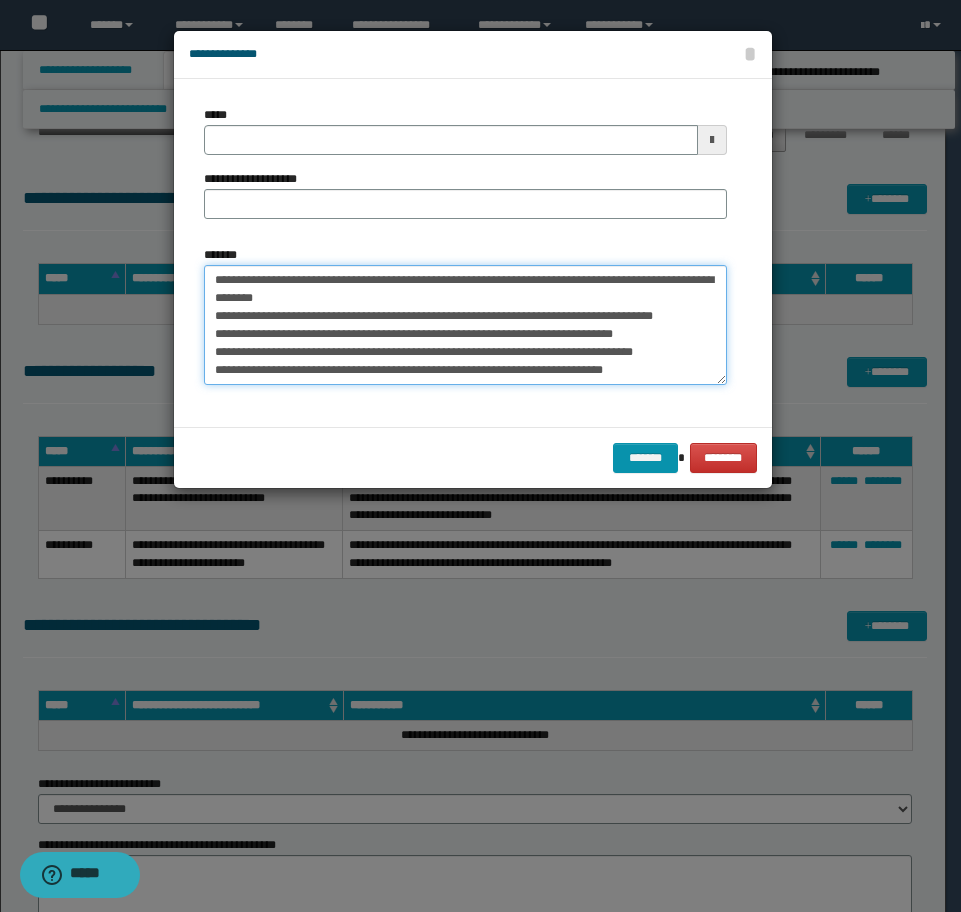 click on "**********" at bounding box center [465, 325] 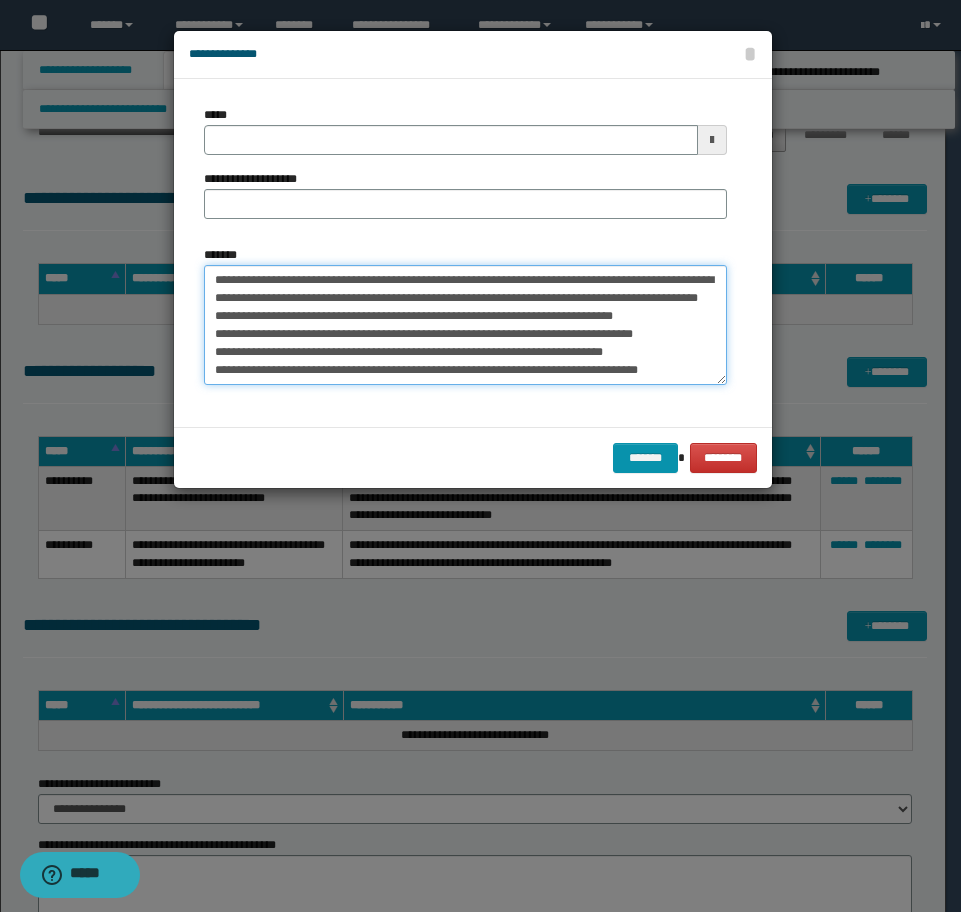 click on "**********" at bounding box center [465, 325] 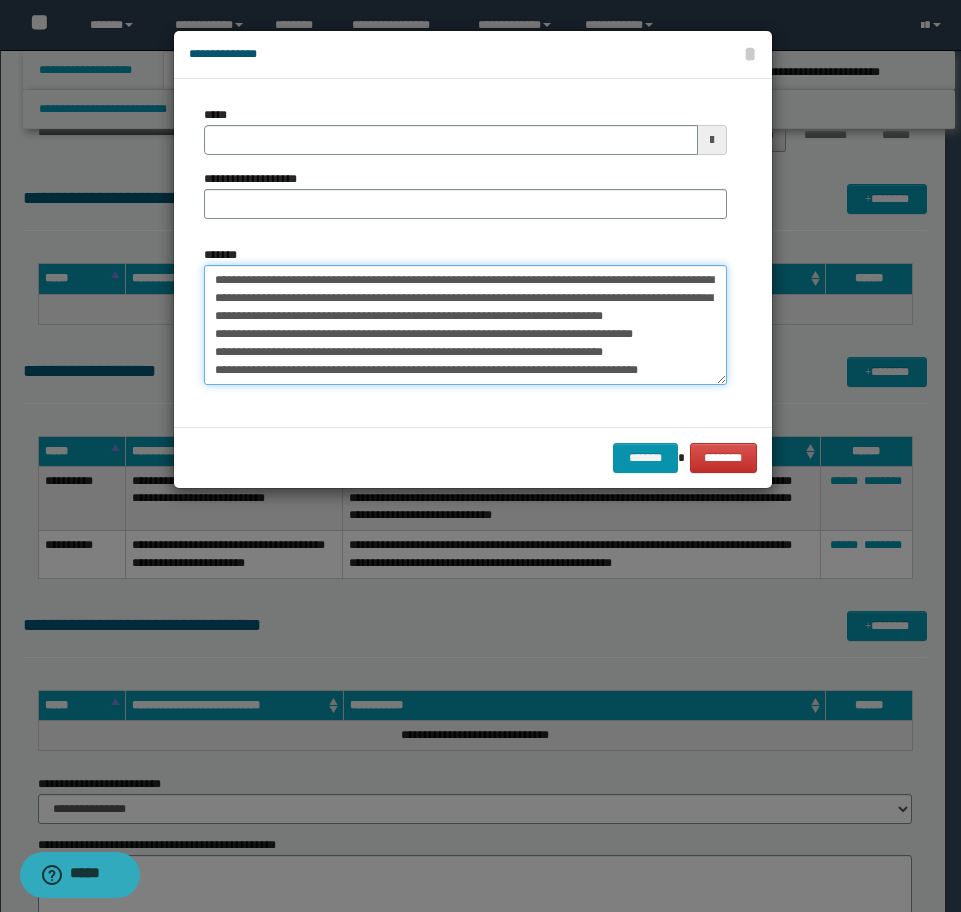click on "**********" at bounding box center [465, 325] 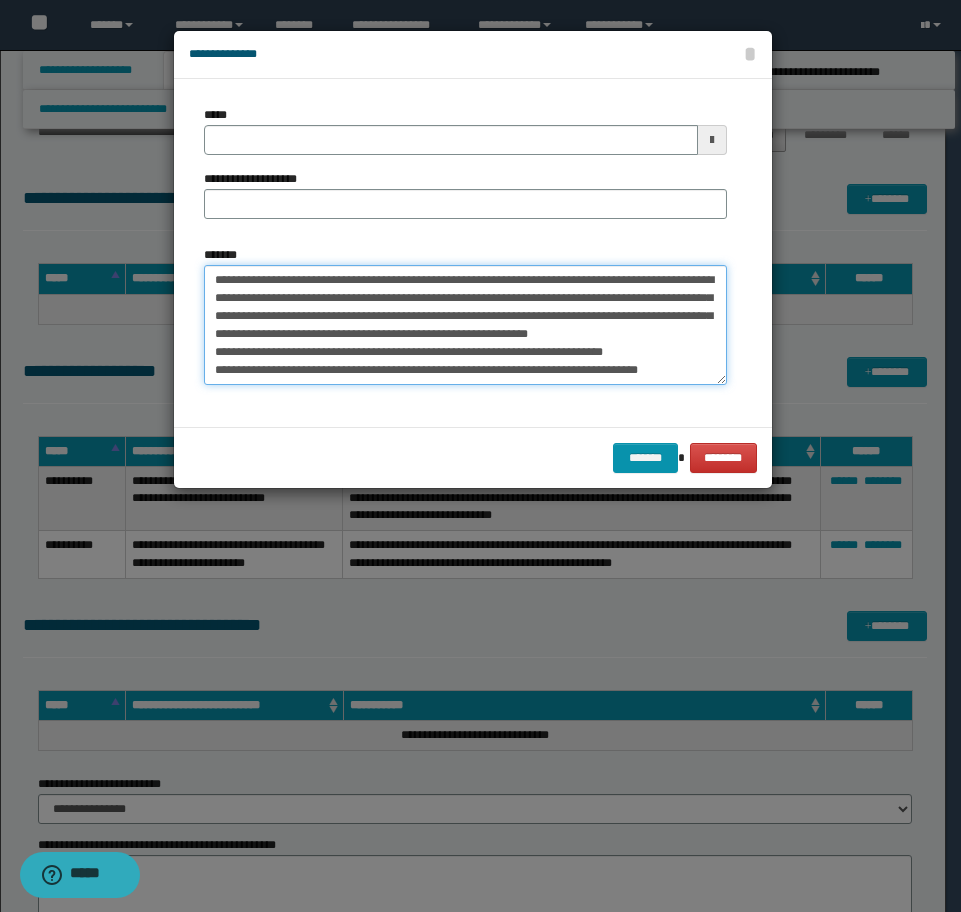 click on "**********" at bounding box center (465, 325) 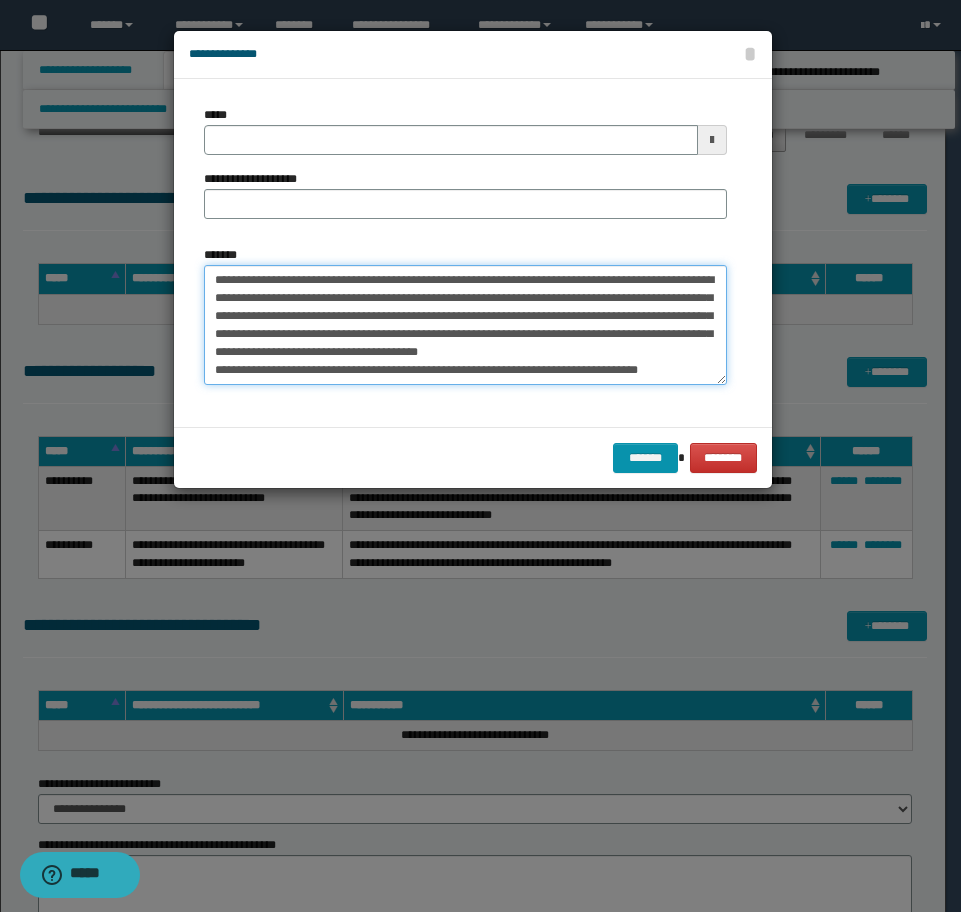 type on "**********" 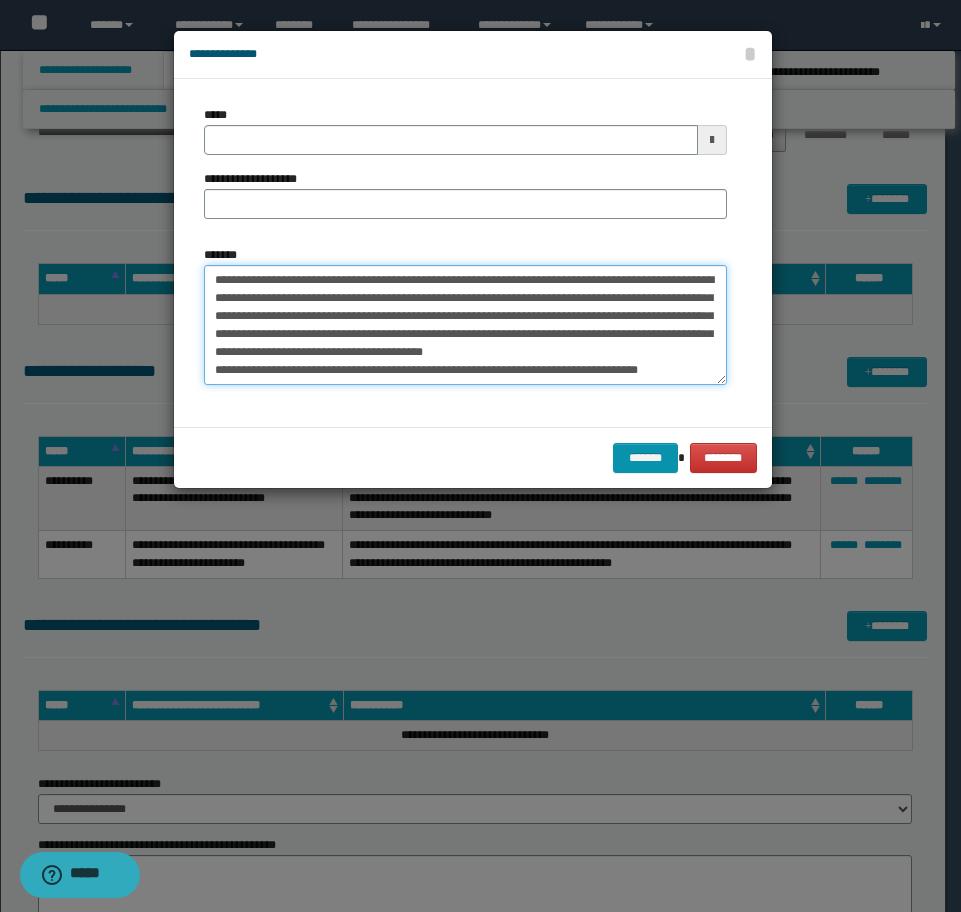type 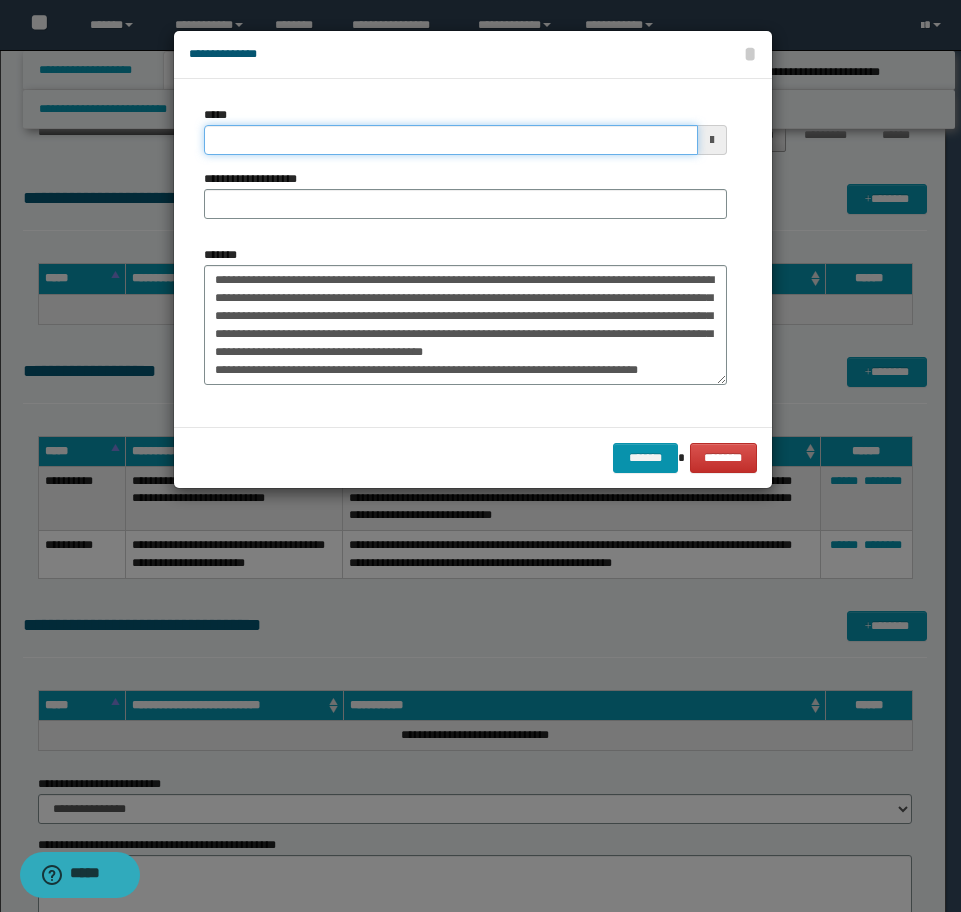 click on "*****" at bounding box center (451, 140) 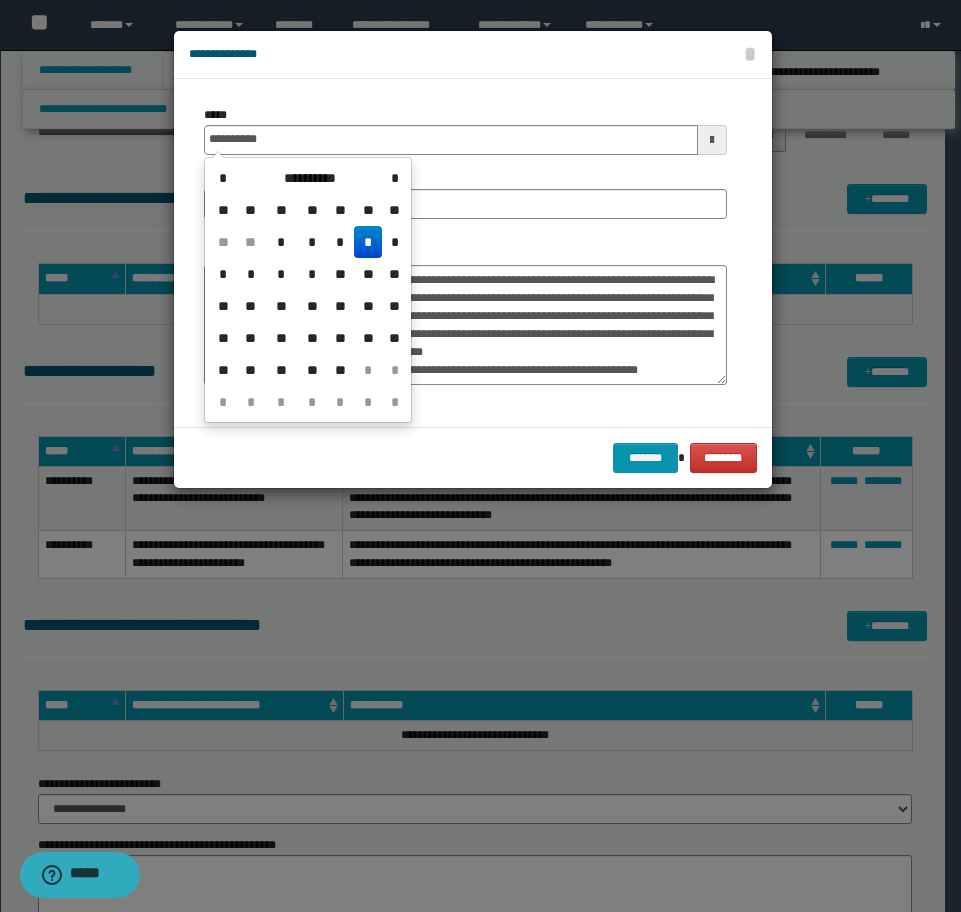 click on "*" at bounding box center (368, 242) 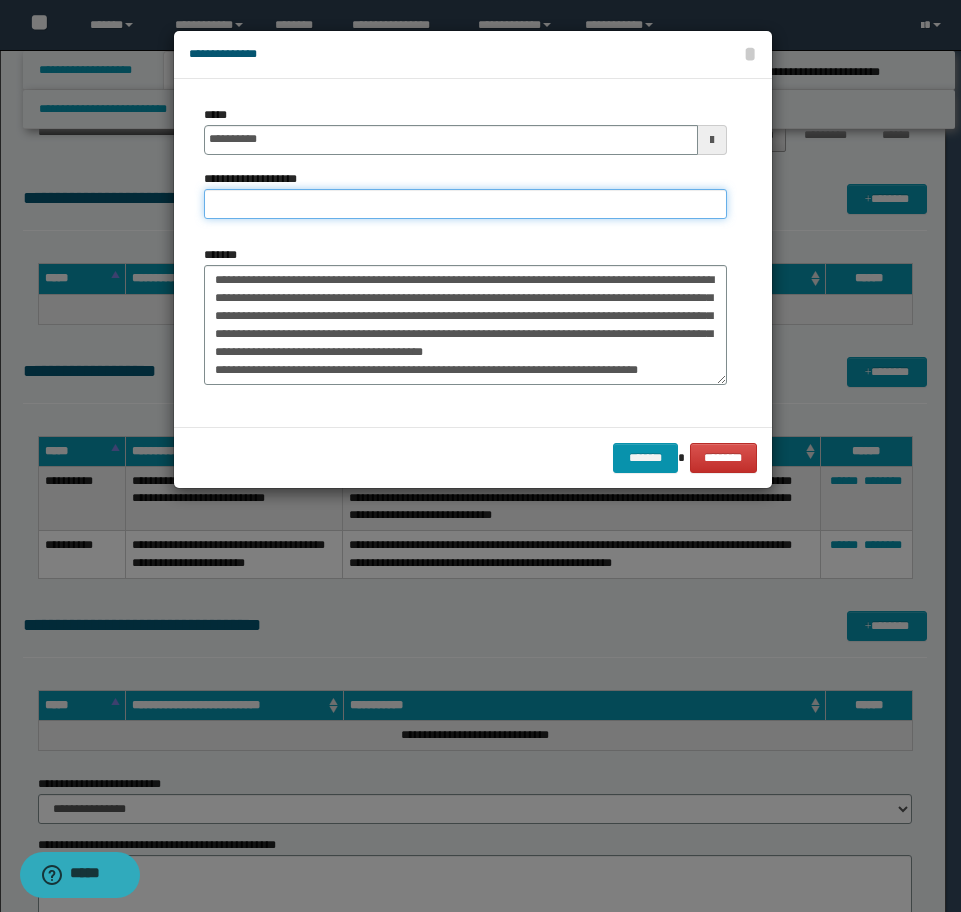 click on "**********" at bounding box center (465, 204) 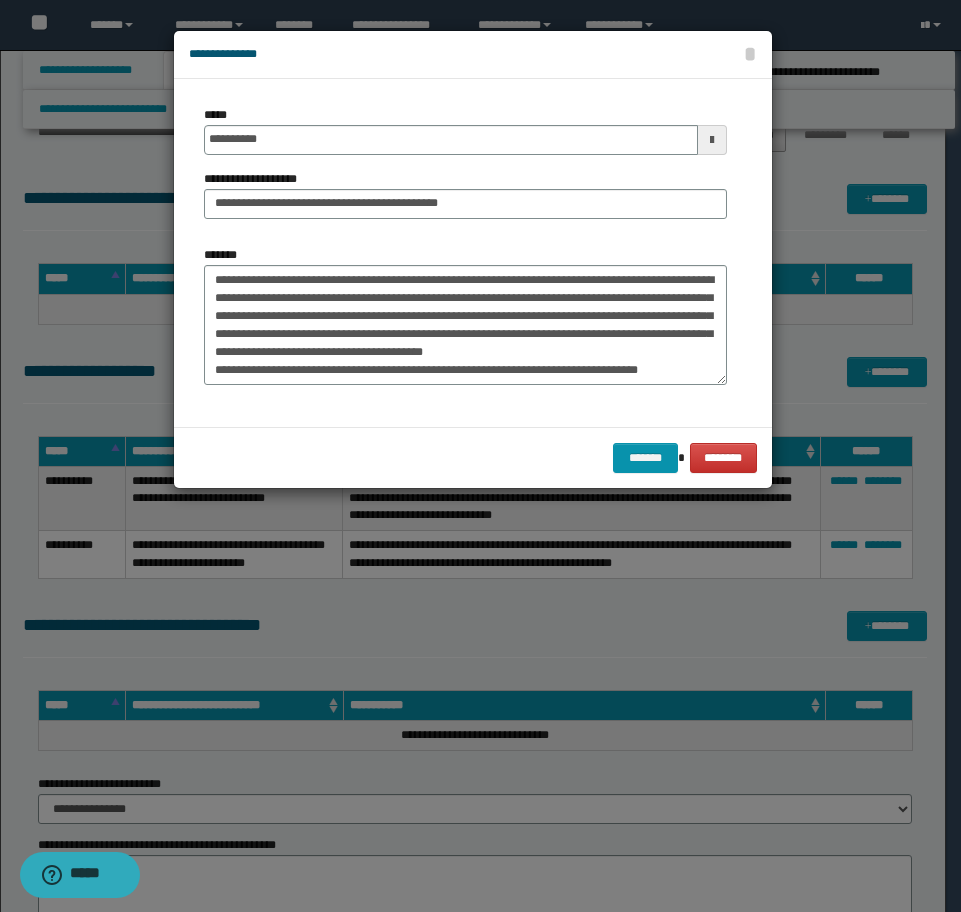 drag, startPoint x: 470, startPoint y: 181, endPoint x: 492, endPoint y: 213, distance: 38.832977 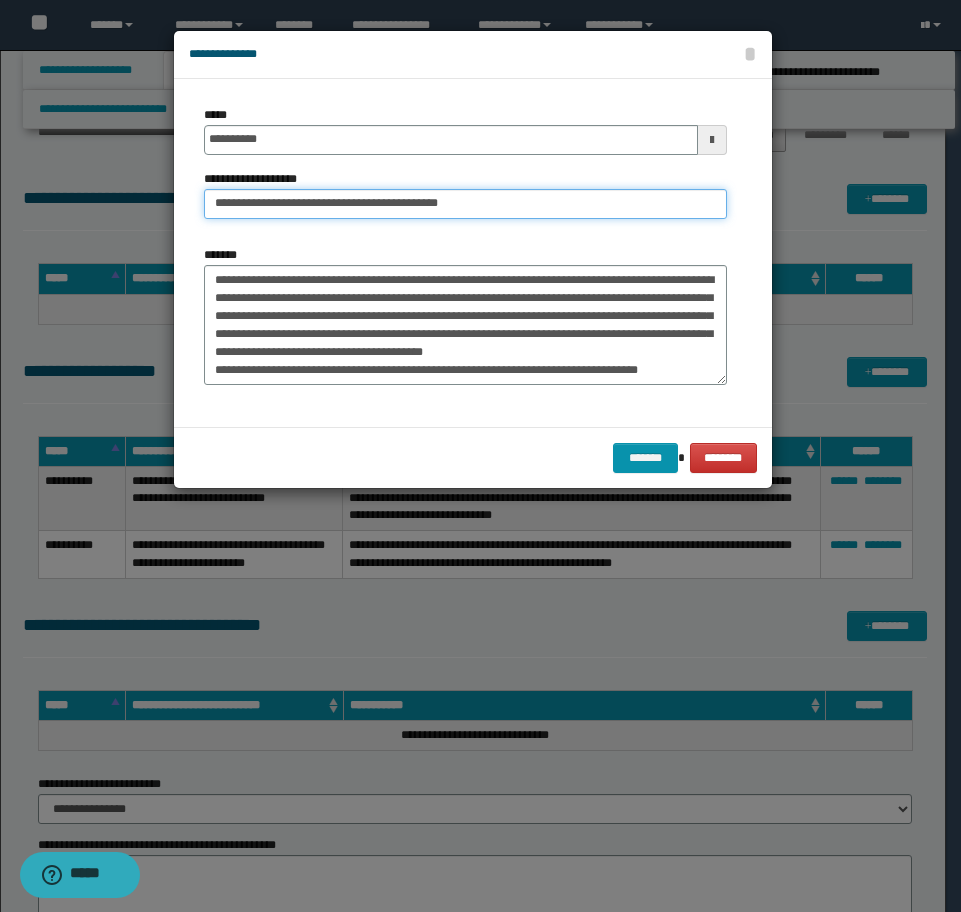 click on "**********" at bounding box center (465, 204) 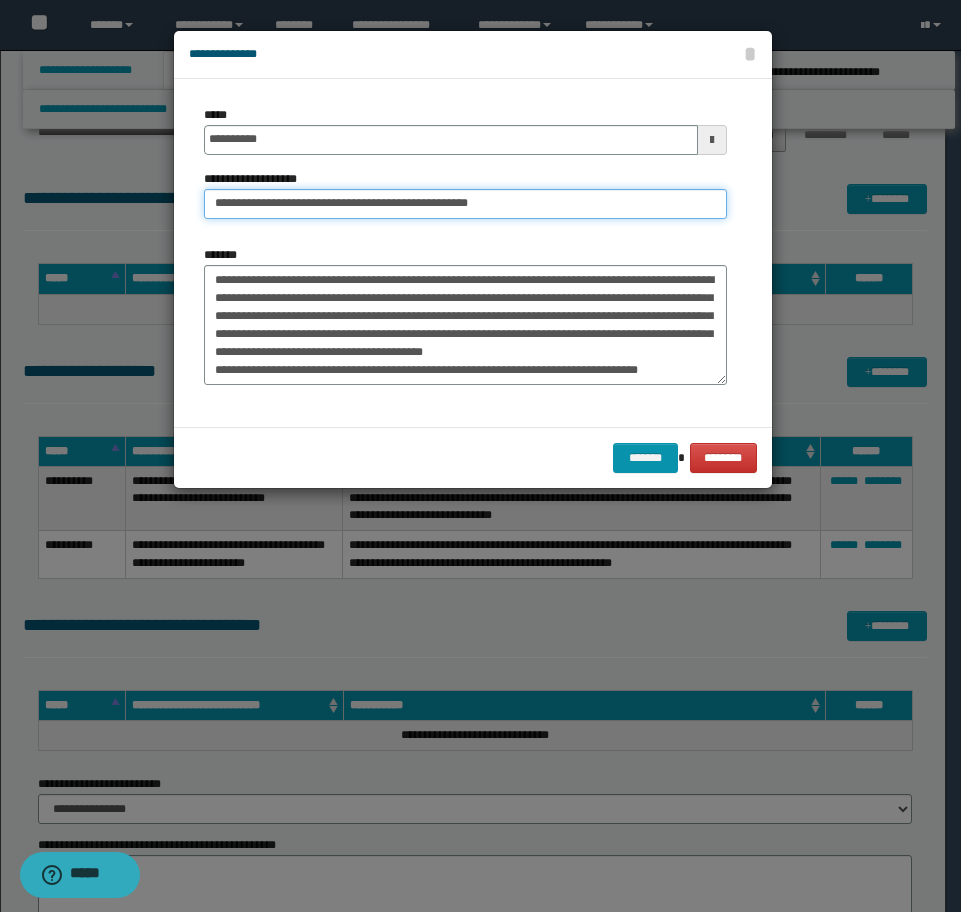 paste on "**********" 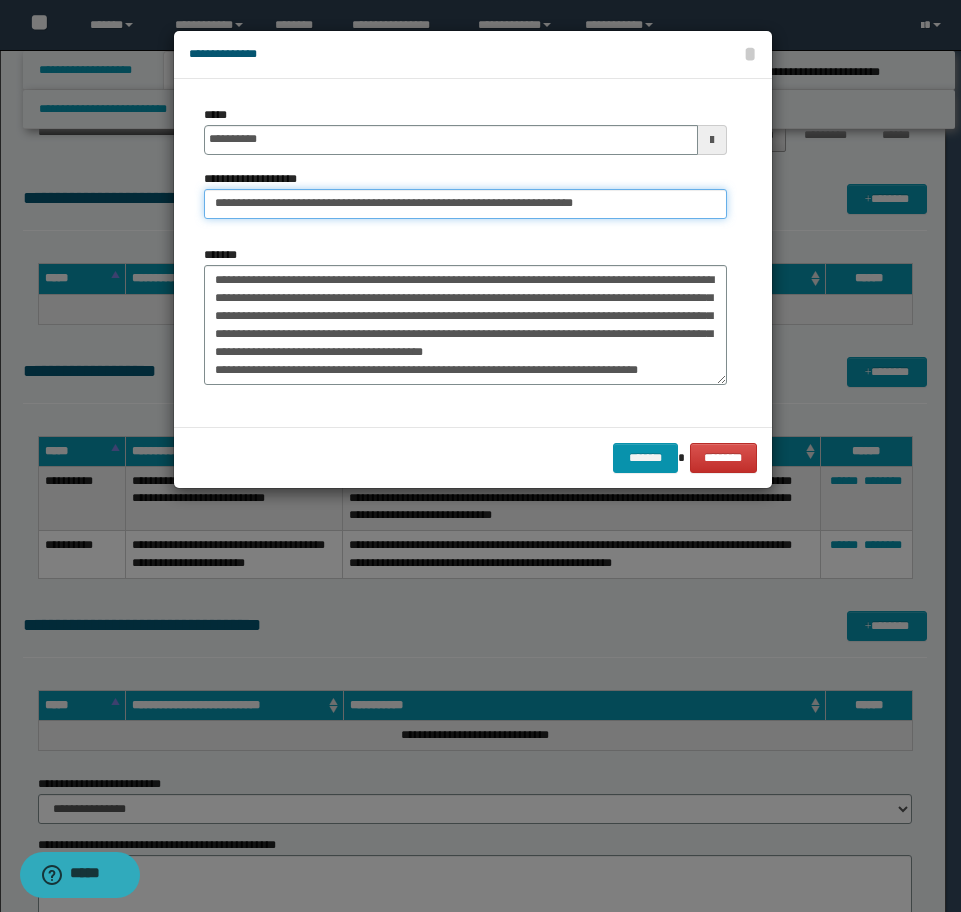type on "**********" 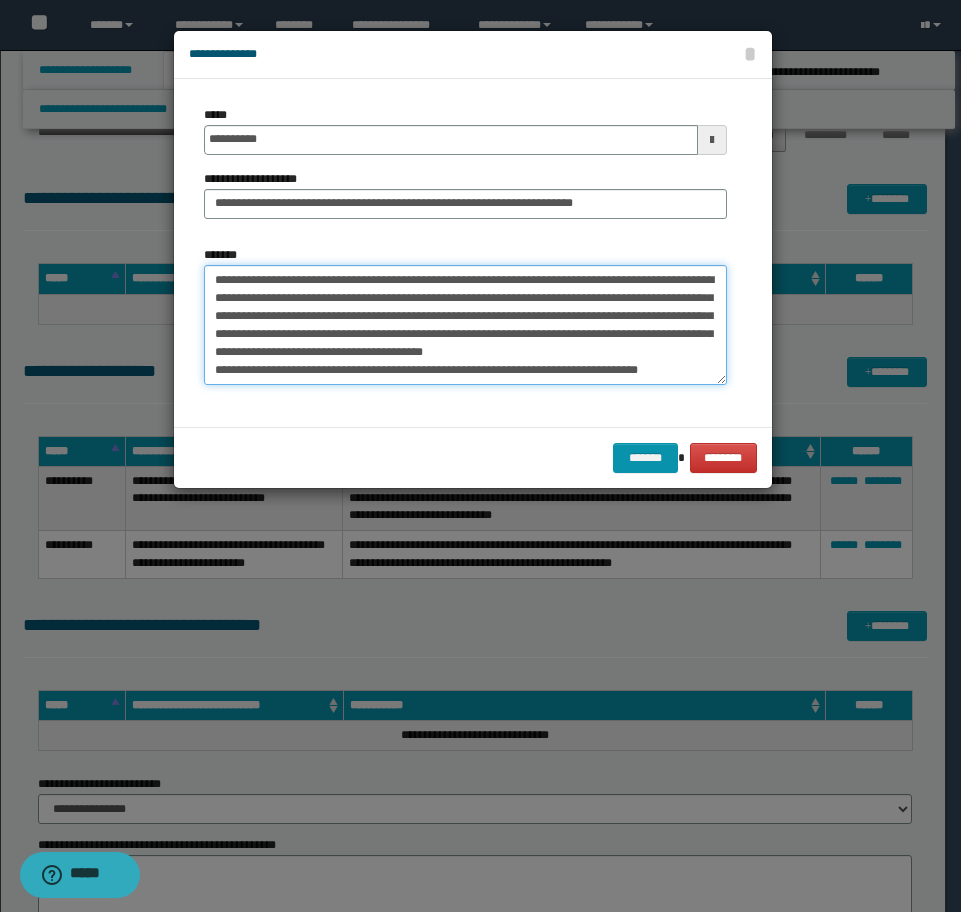 scroll, scrollTop: 18, scrollLeft: 0, axis: vertical 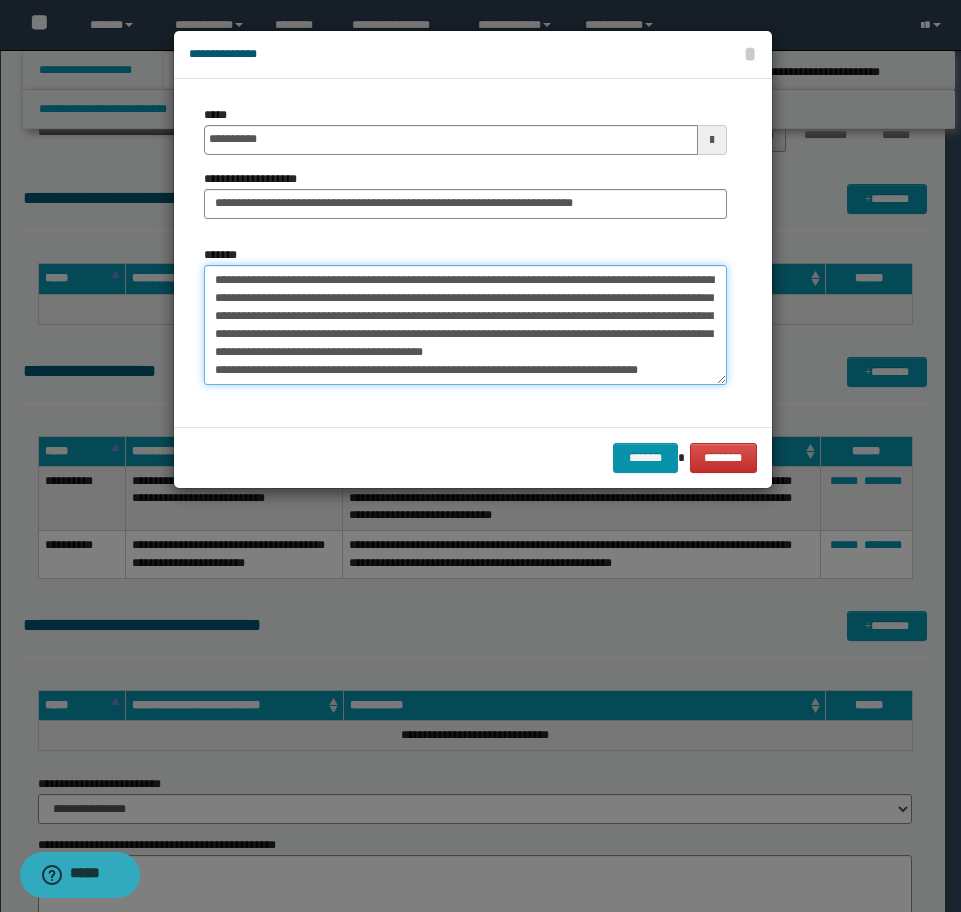 click on "**********" at bounding box center [465, 325] 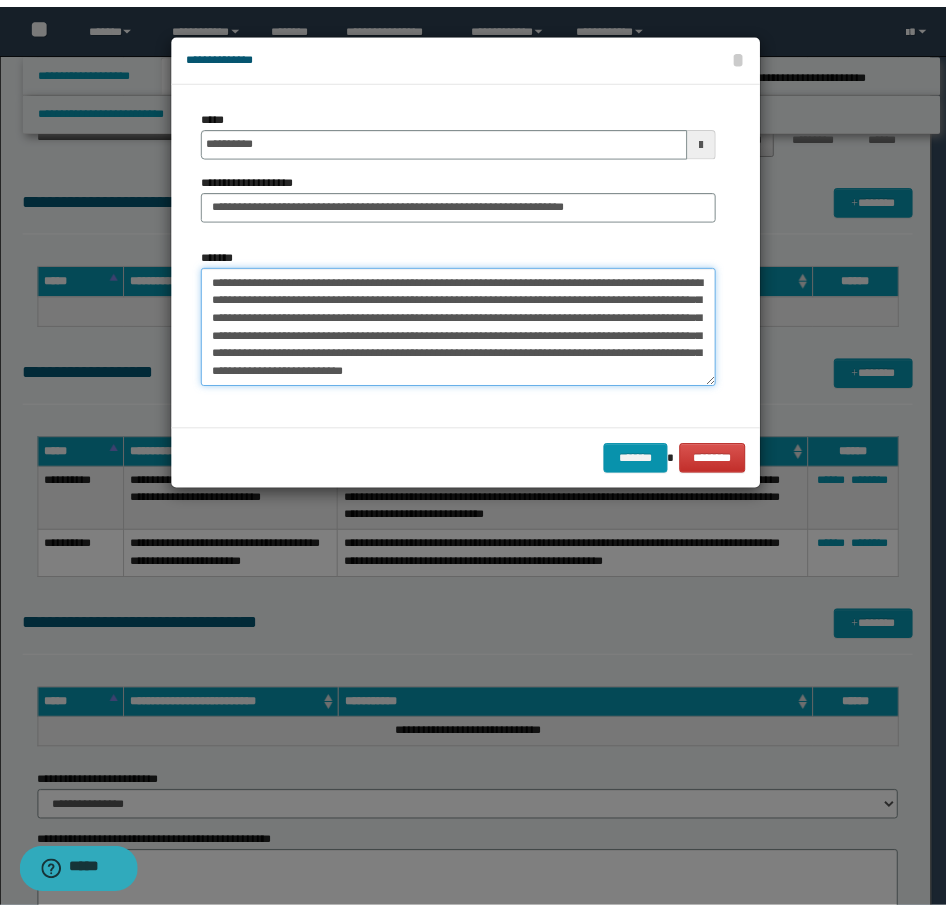 scroll, scrollTop: 0, scrollLeft: 0, axis: both 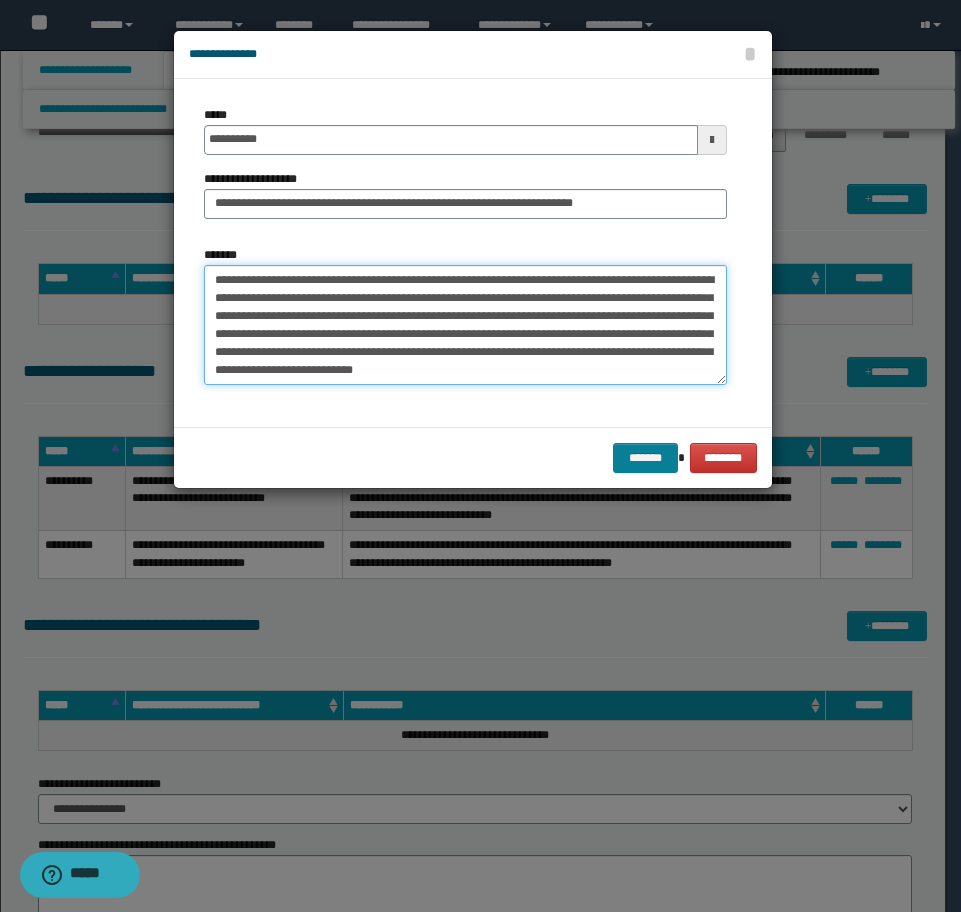 type on "**********" 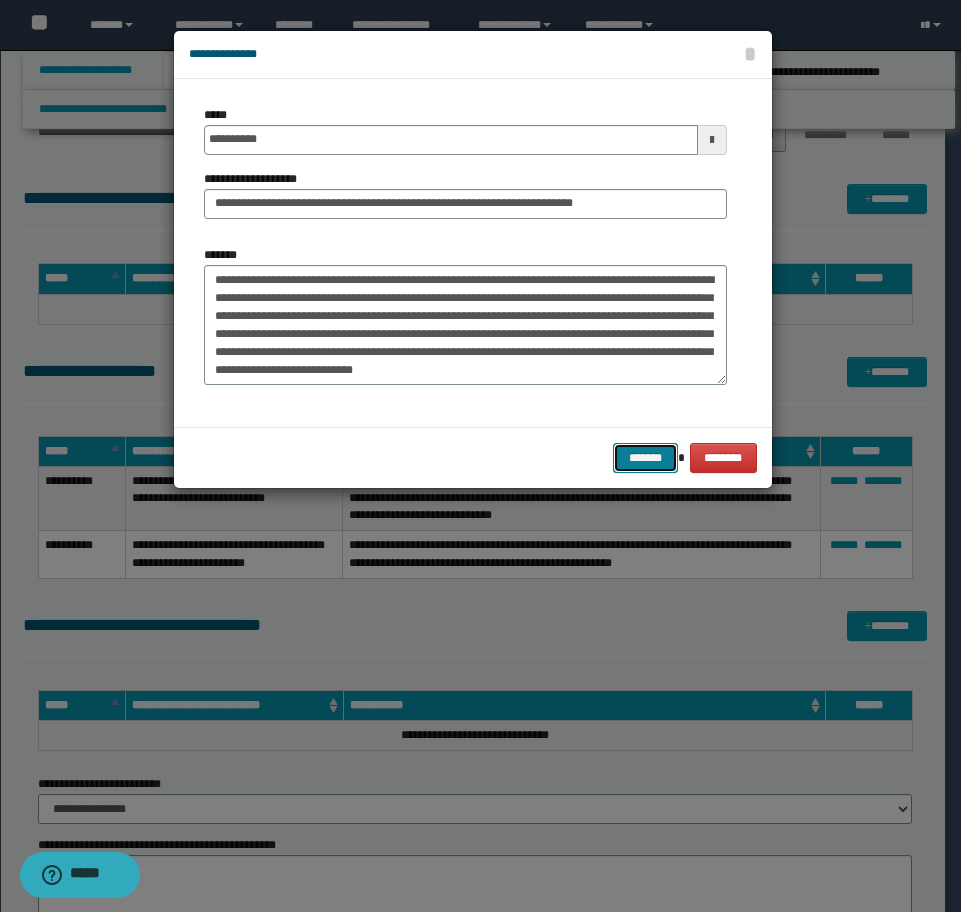 click on "*******" at bounding box center (645, 458) 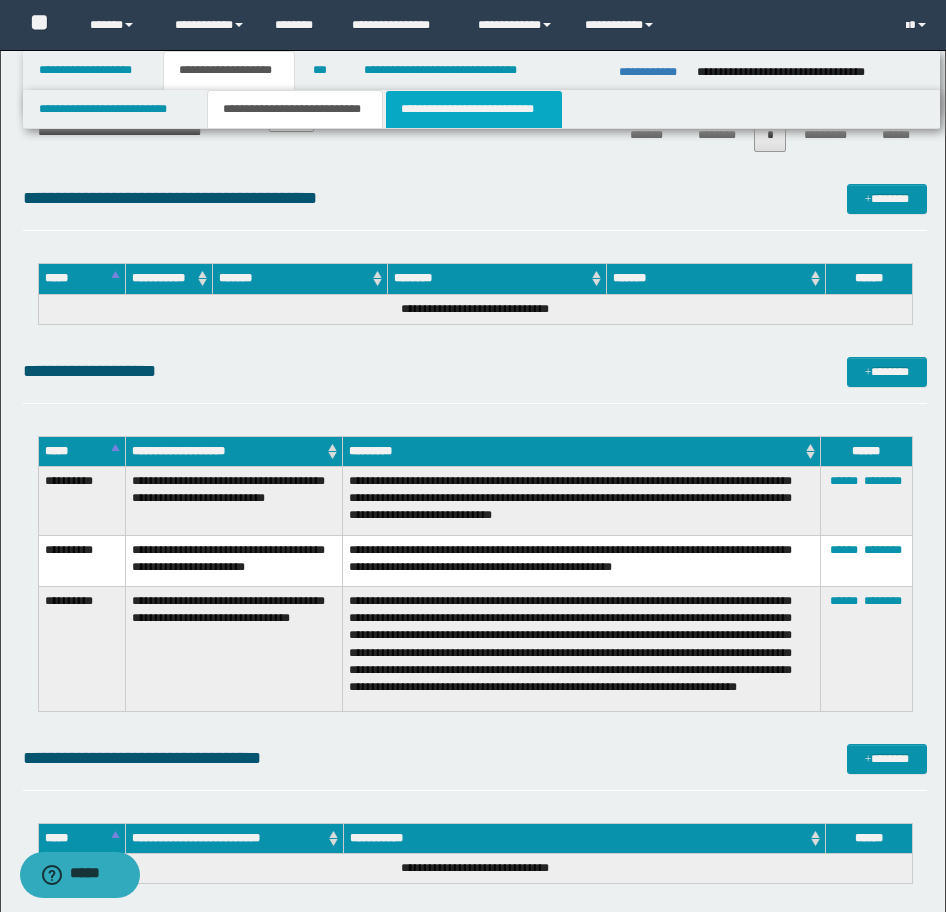 click on "**********" at bounding box center [474, 109] 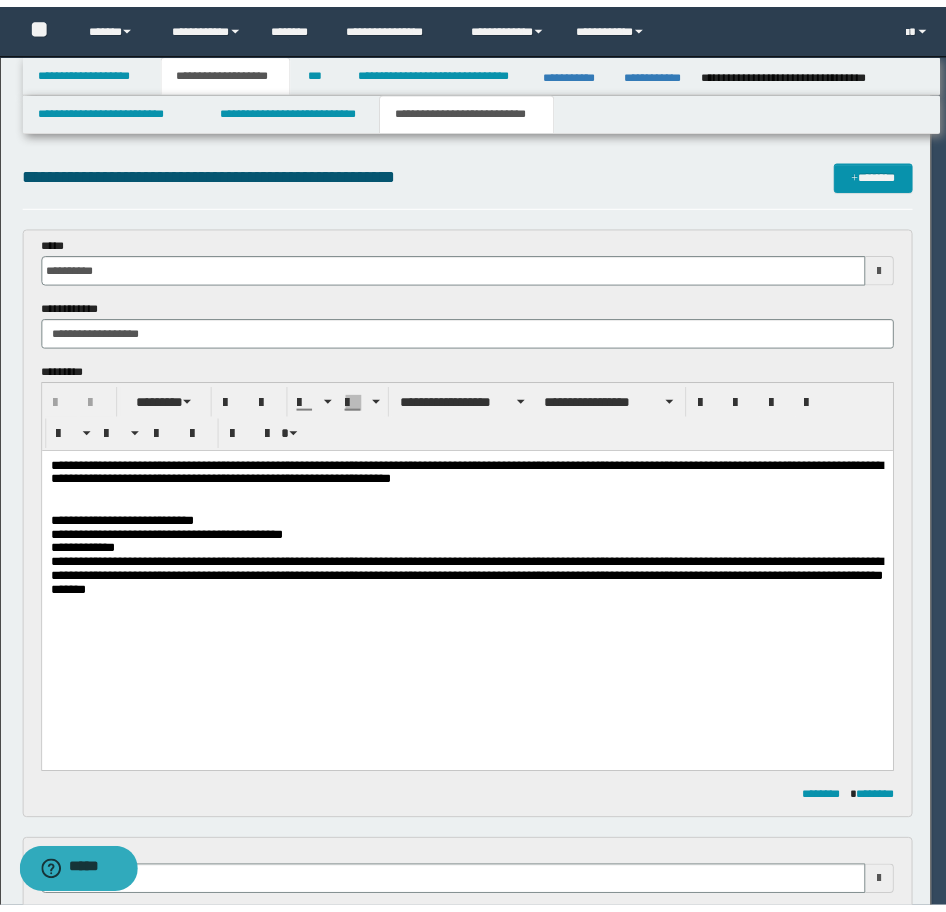 scroll, scrollTop: 0, scrollLeft: 0, axis: both 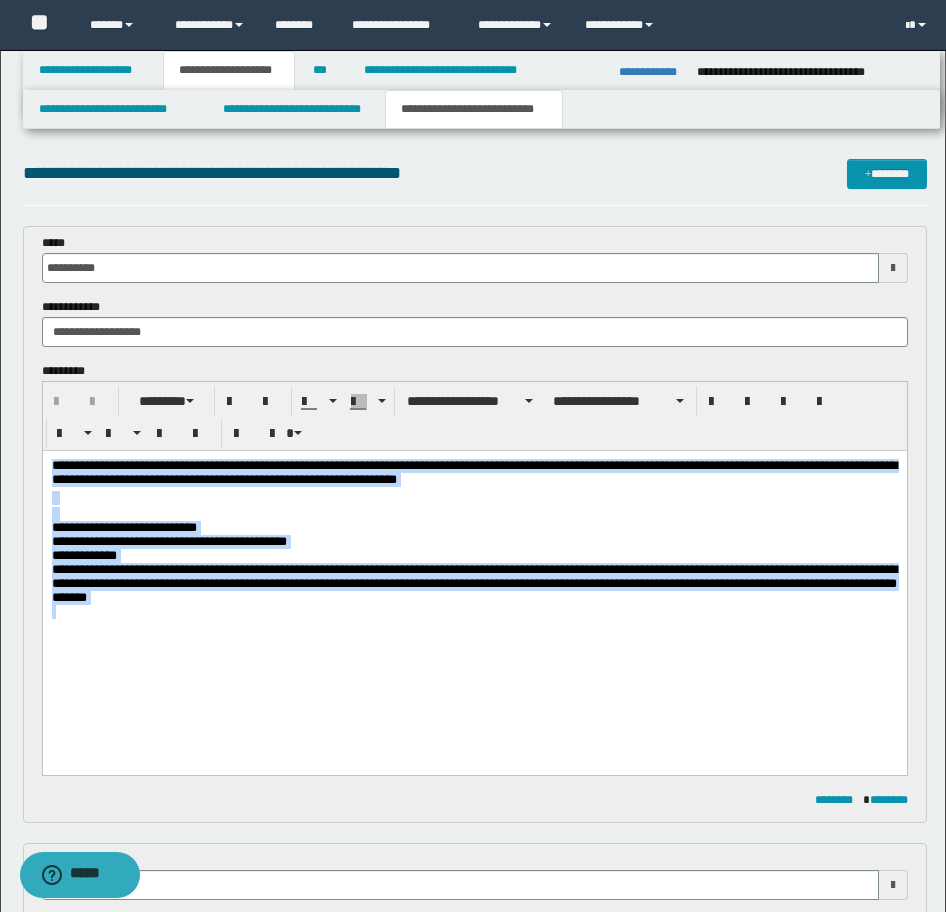 drag, startPoint x: 505, startPoint y: 630, endPoint x: 340, endPoint y: 819, distance: 250.89041 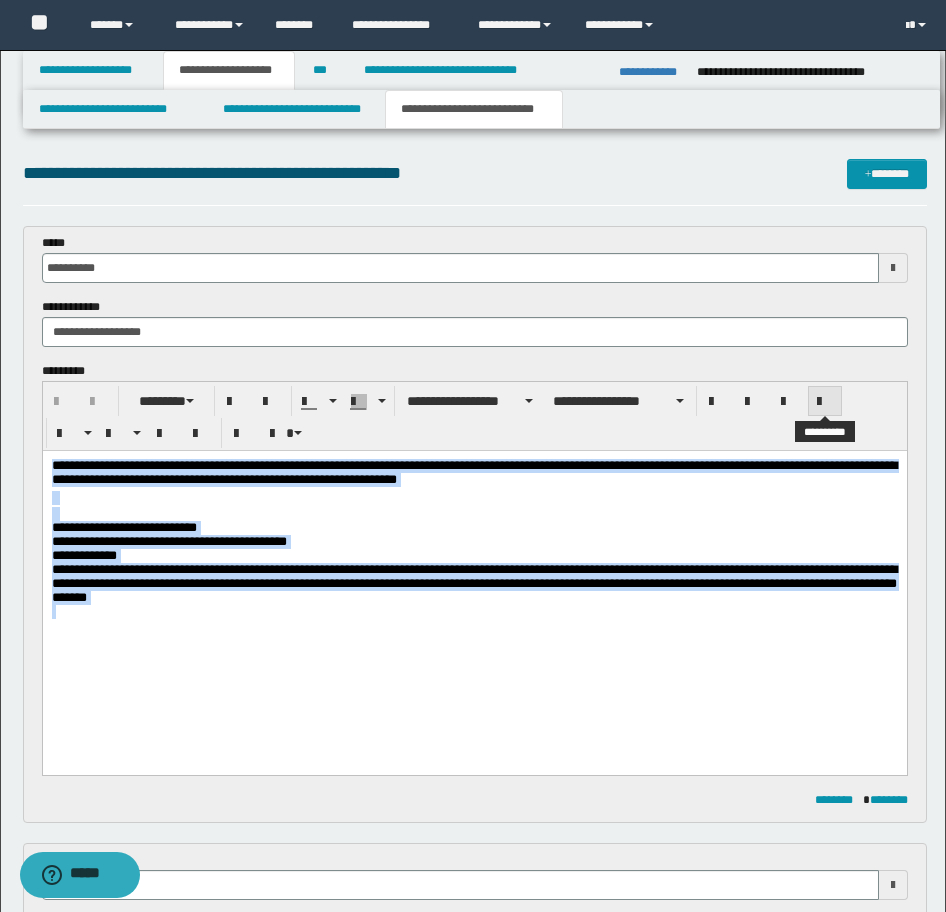 click at bounding box center [825, 402] 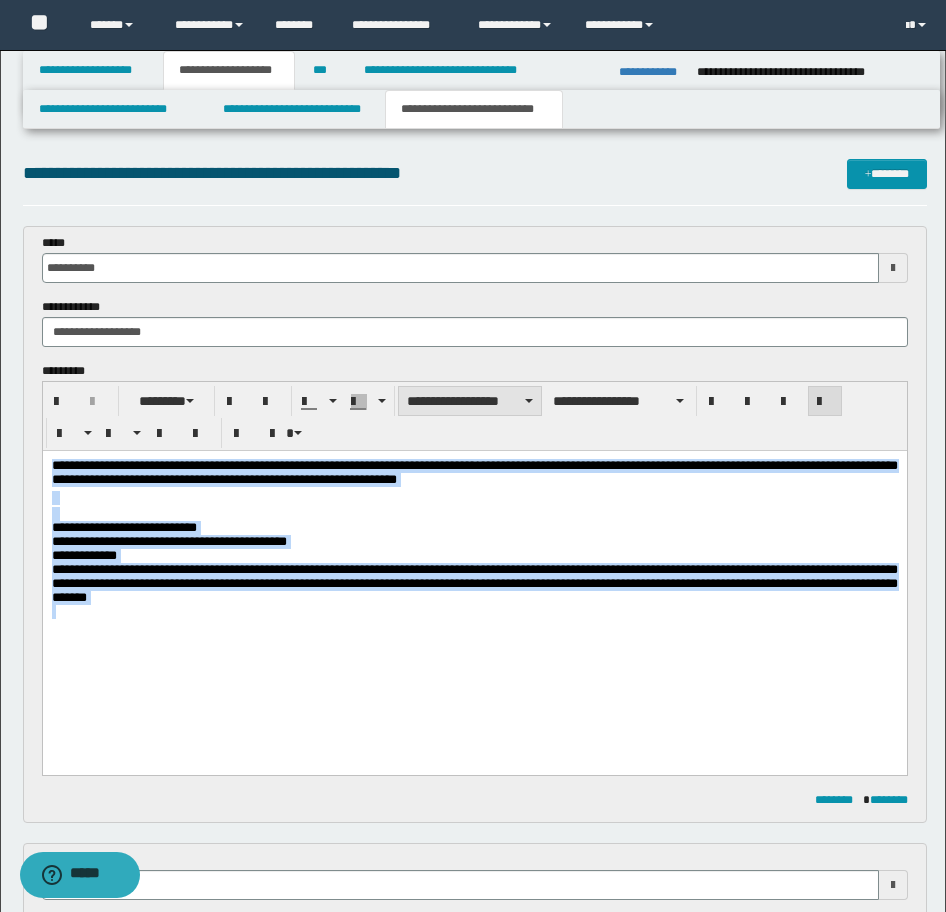 click on "**********" at bounding box center [470, 401] 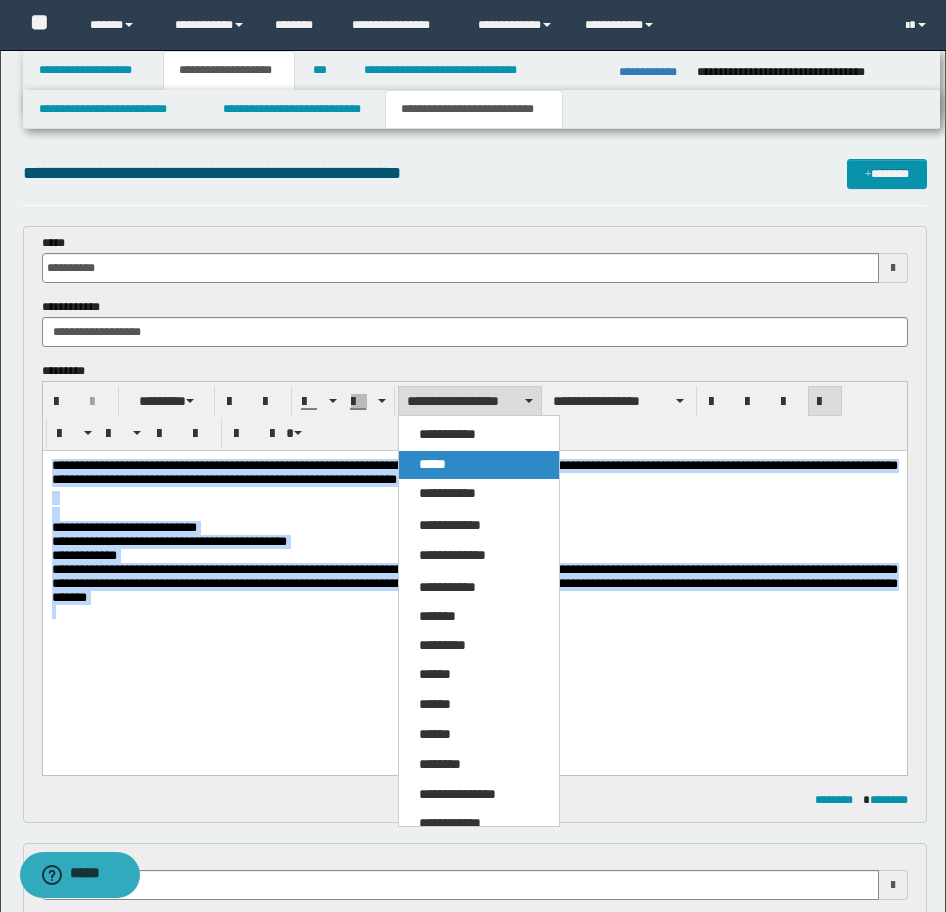click on "*****" at bounding box center (479, 465) 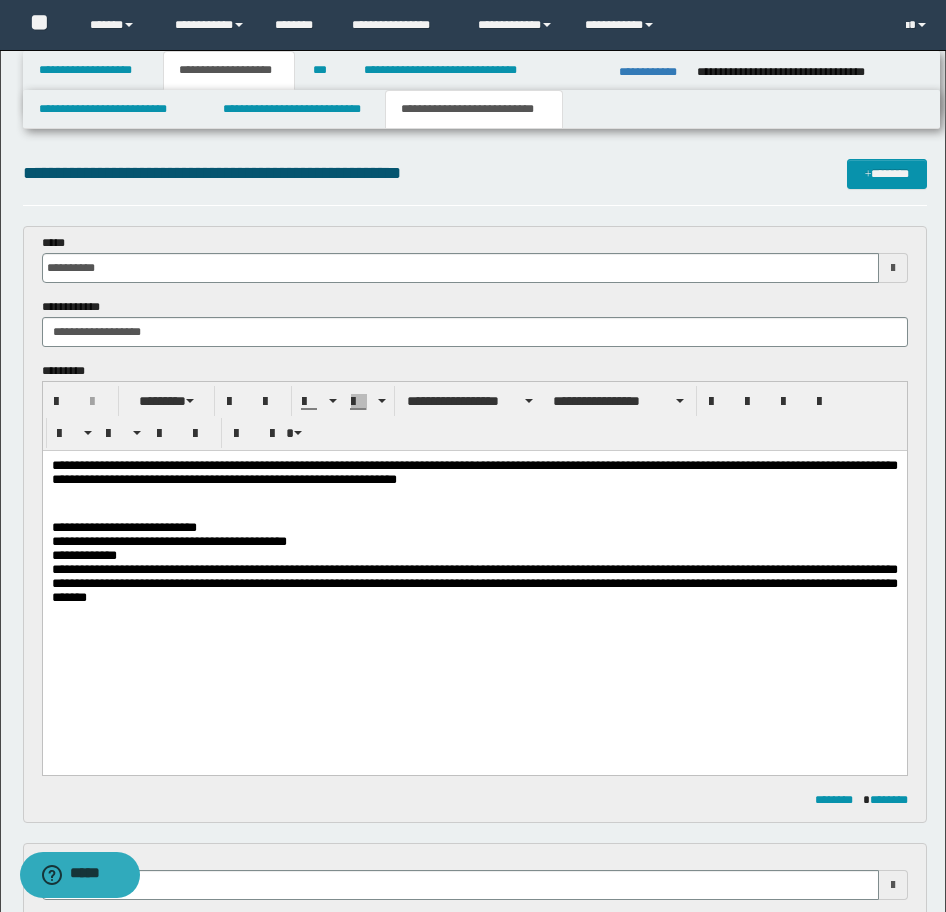 click on "**********" at bounding box center (474, 580) 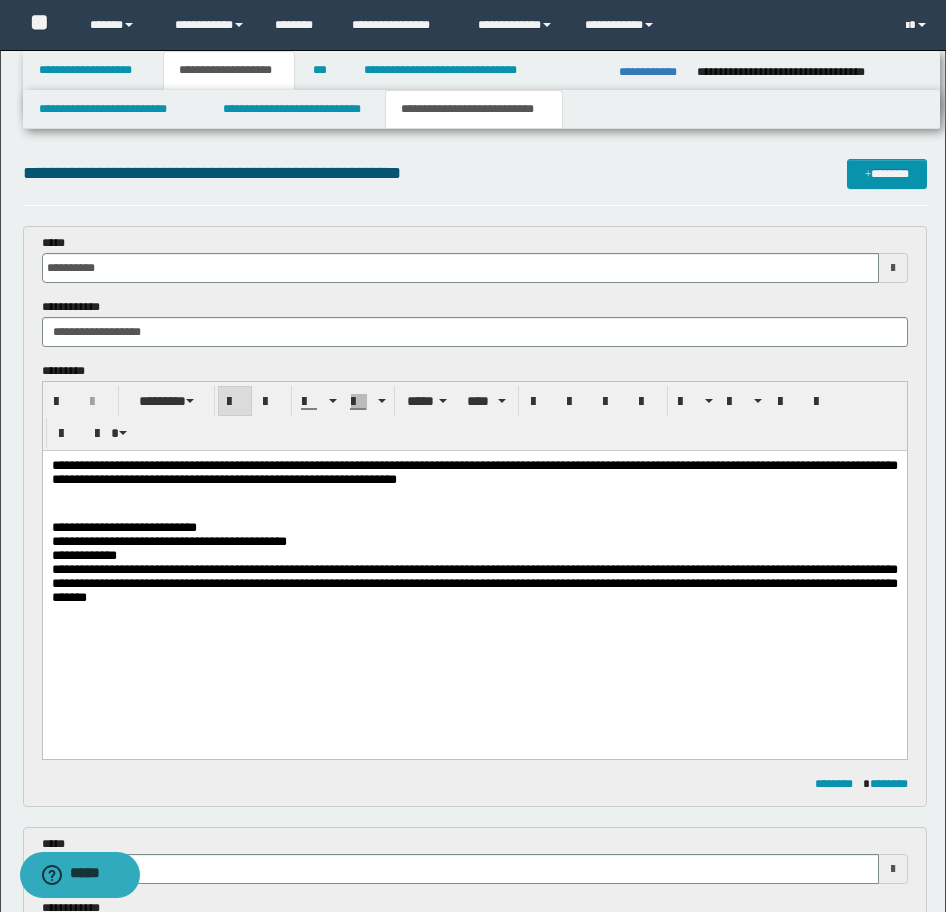 click on "**********" at bounding box center (474, 572) 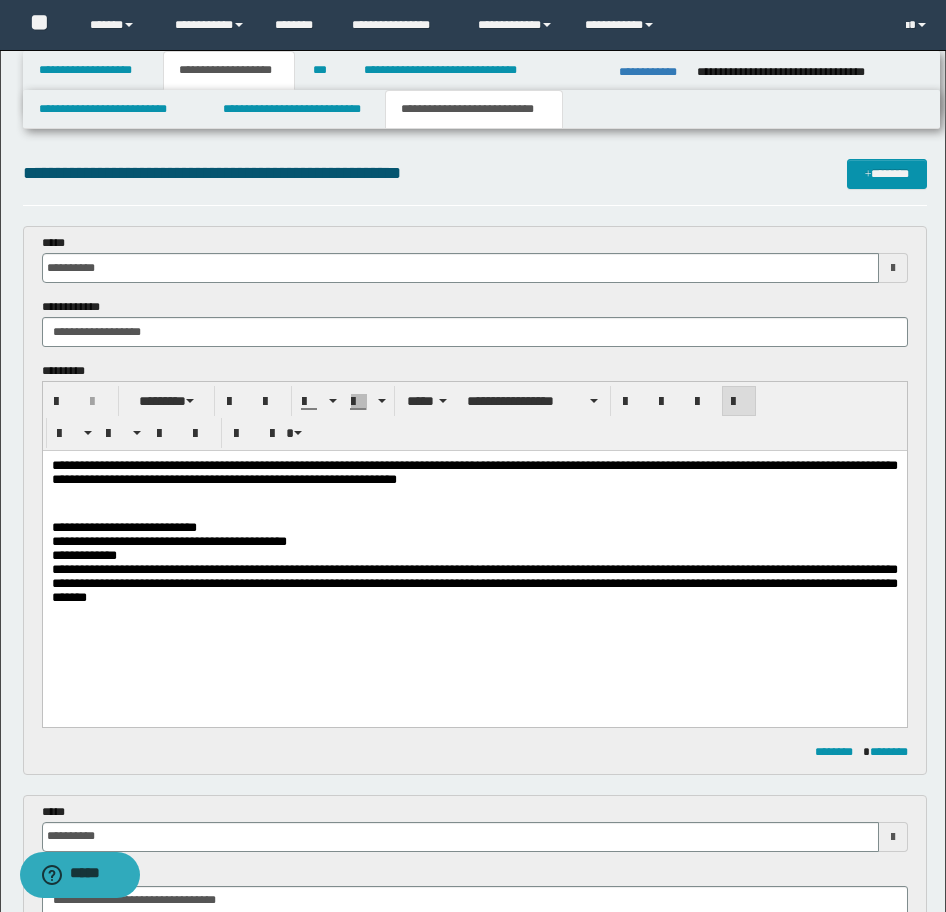 click at bounding box center [474, 514] 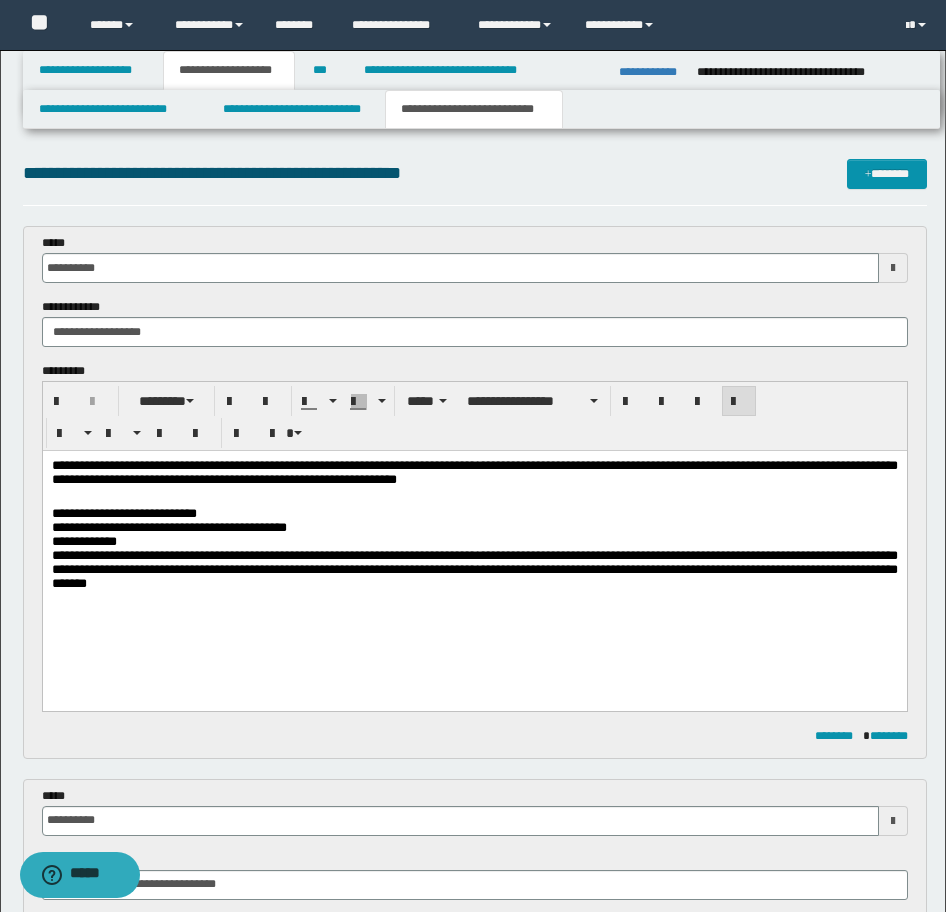 click on "**********" at bounding box center [474, 569] 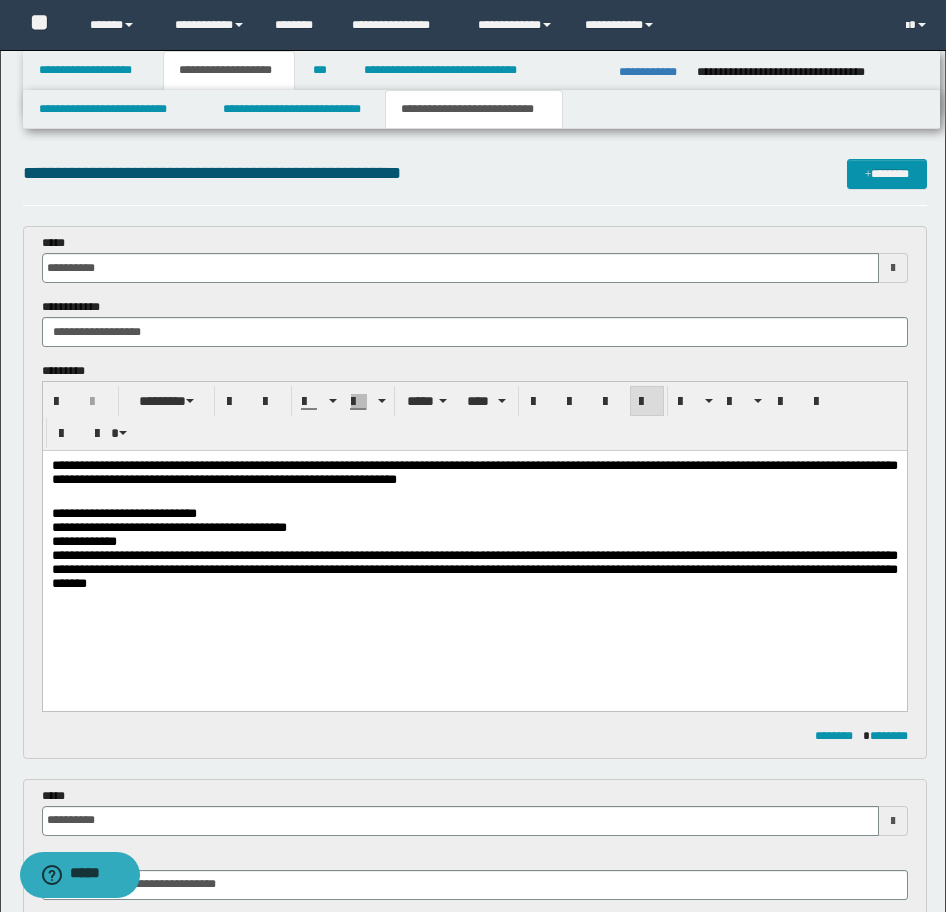 click on "**********" at bounding box center [474, 569] 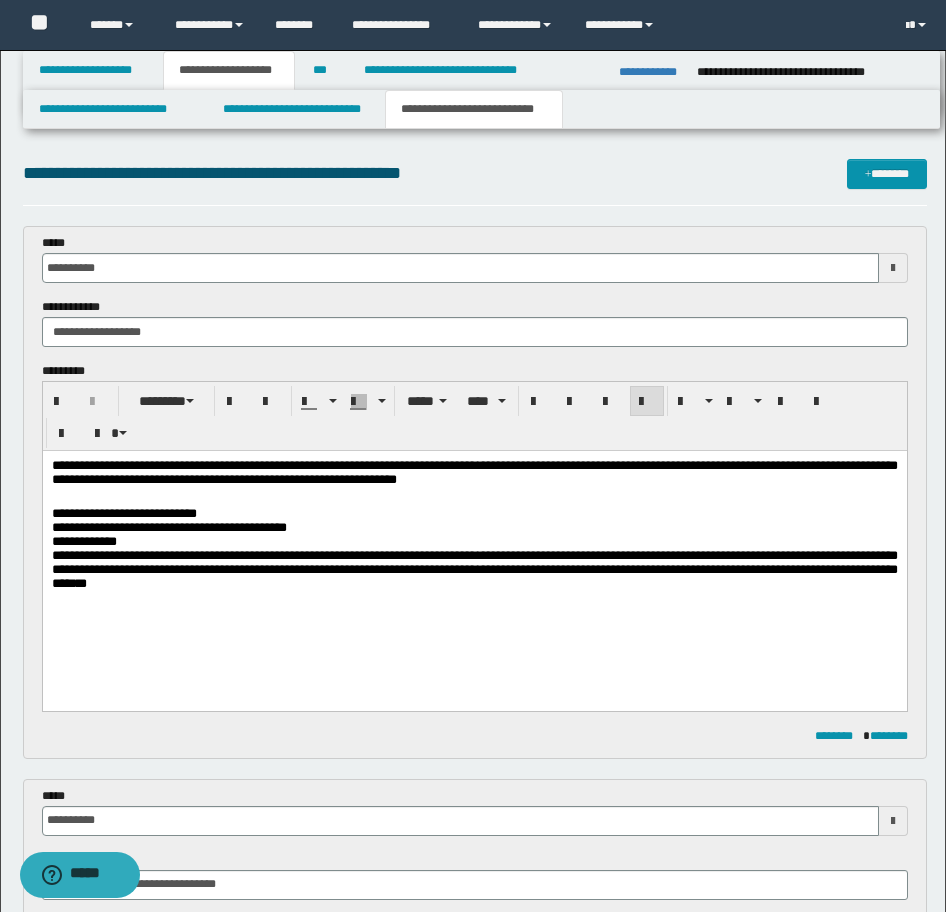 click on "**********" at bounding box center [474, 569] 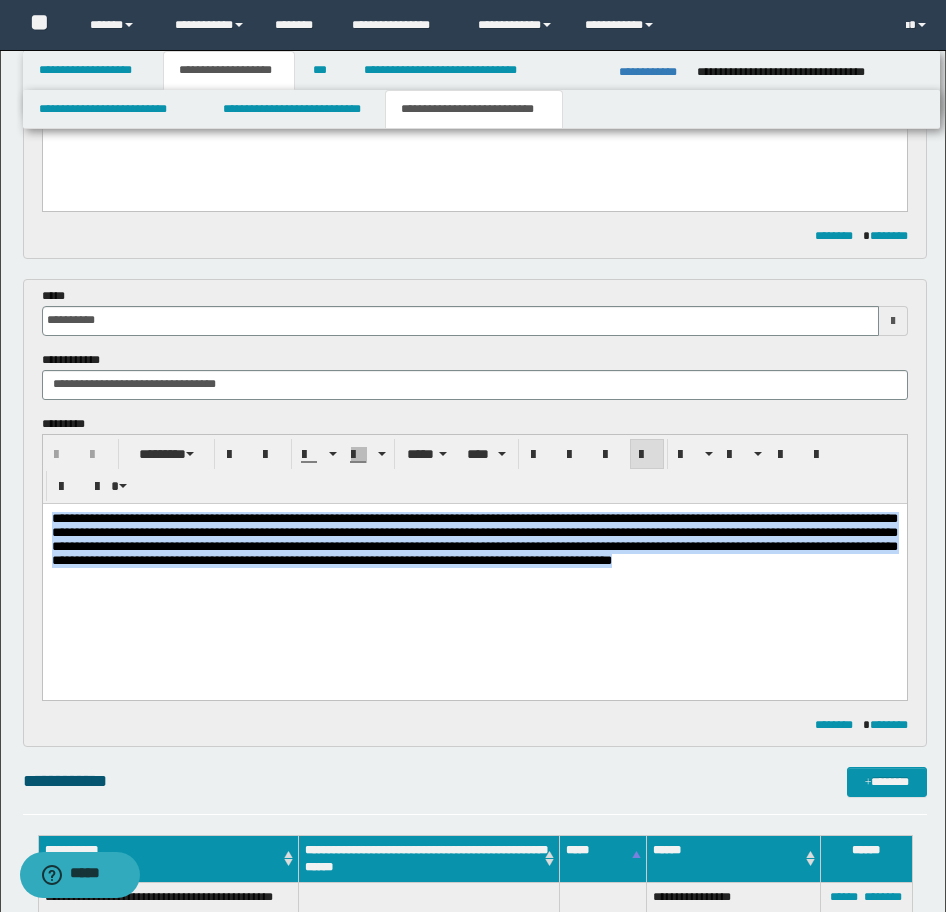 drag, startPoint x: 405, startPoint y: 592, endPoint x: 337, endPoint y: 1003, distance: 416.5873 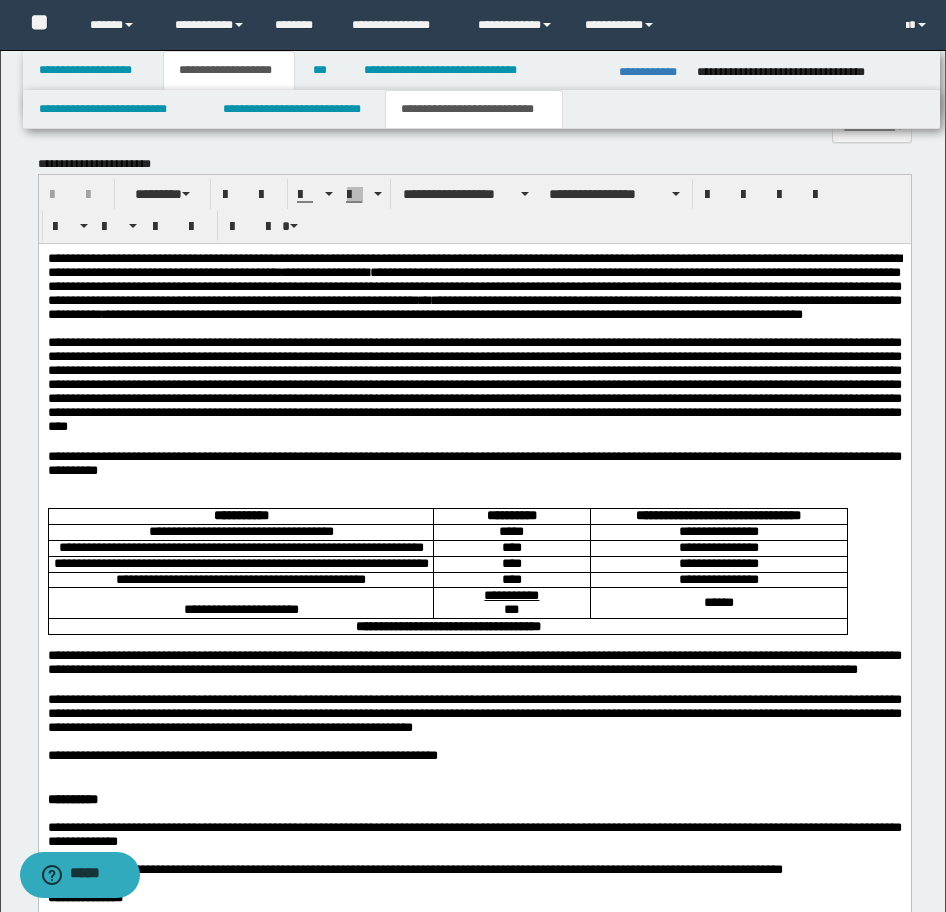 scroll, scrollTop: 1900, scrollLeft: 0, axis: vertical 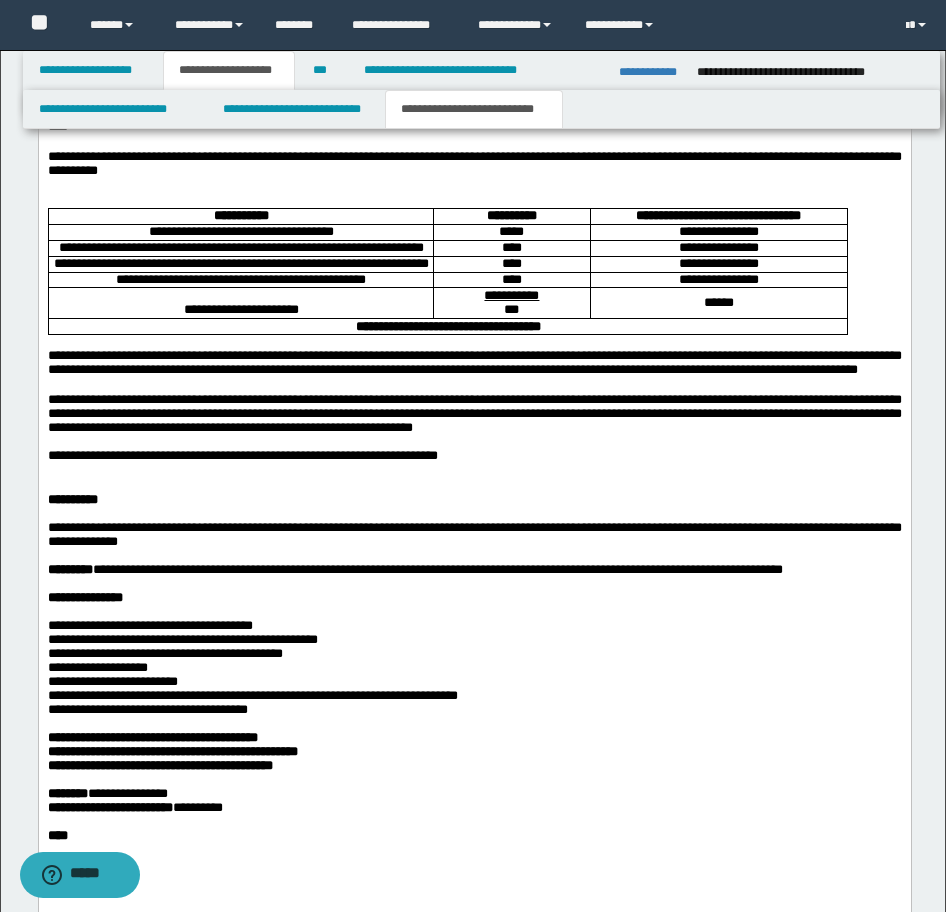click on "**********" at bounding box center (474, 415) 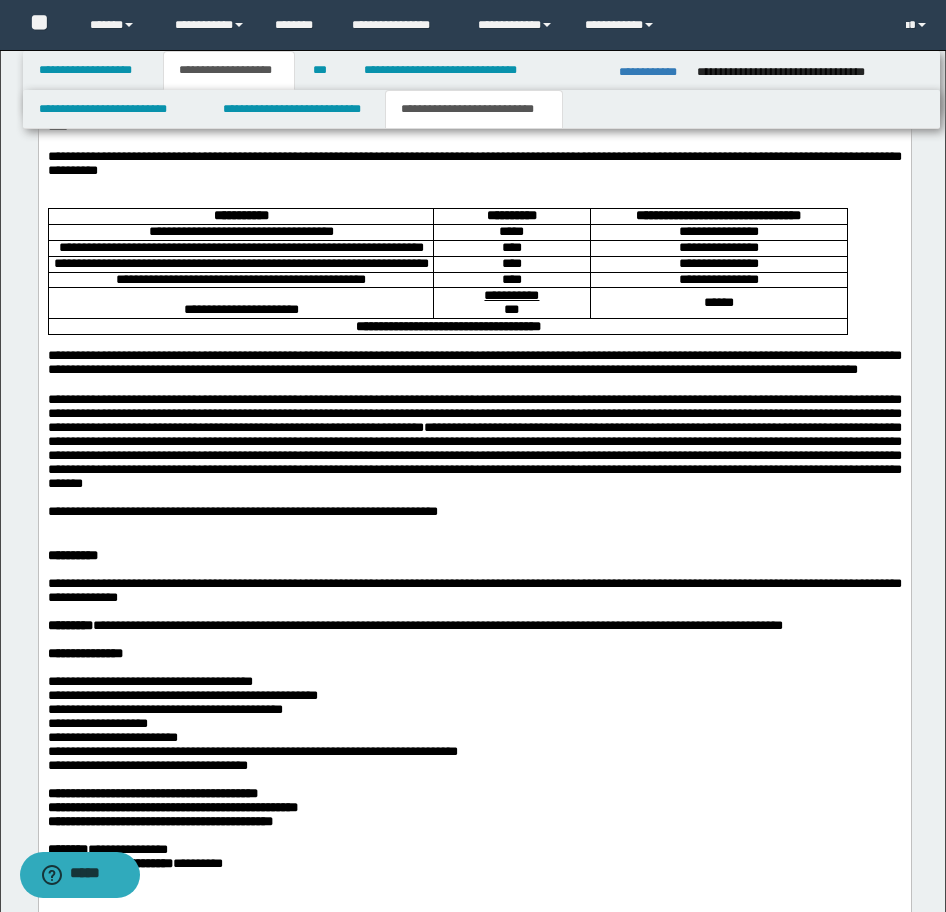 click at bounding box center [474, 528] 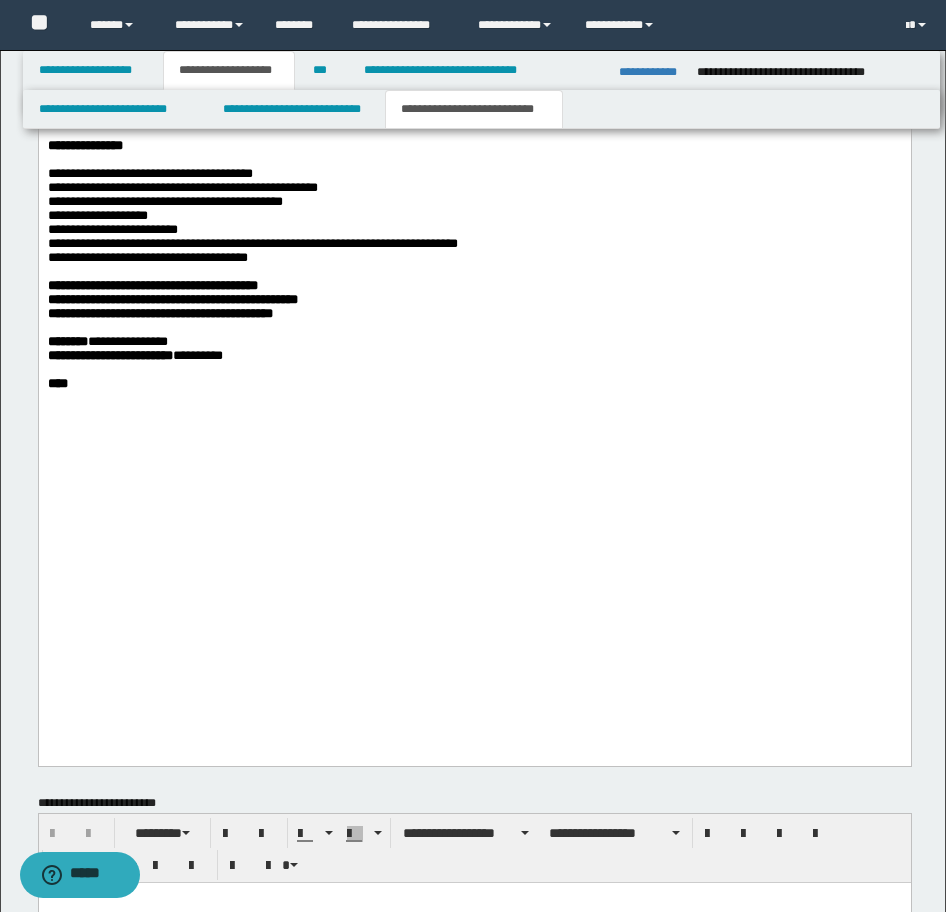 scroll, scrollTop: 2400, scrollLeft: 0, axis: vertical 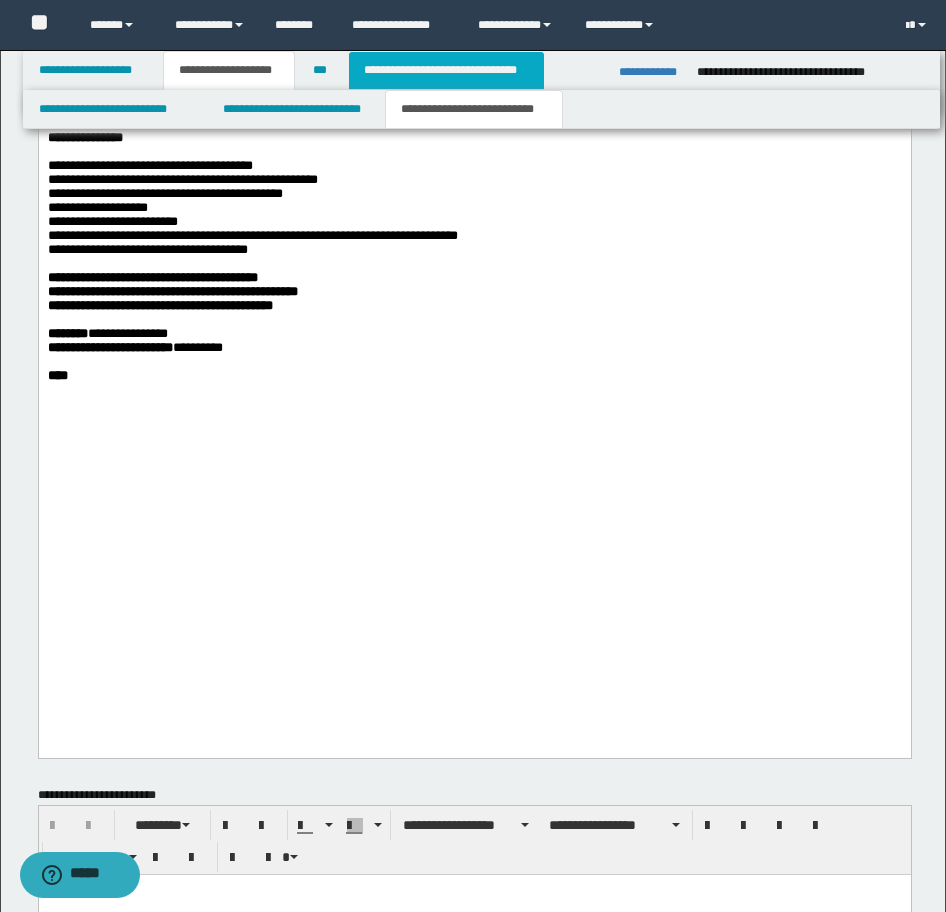 click on "**********" at bounding box center [446, 70] 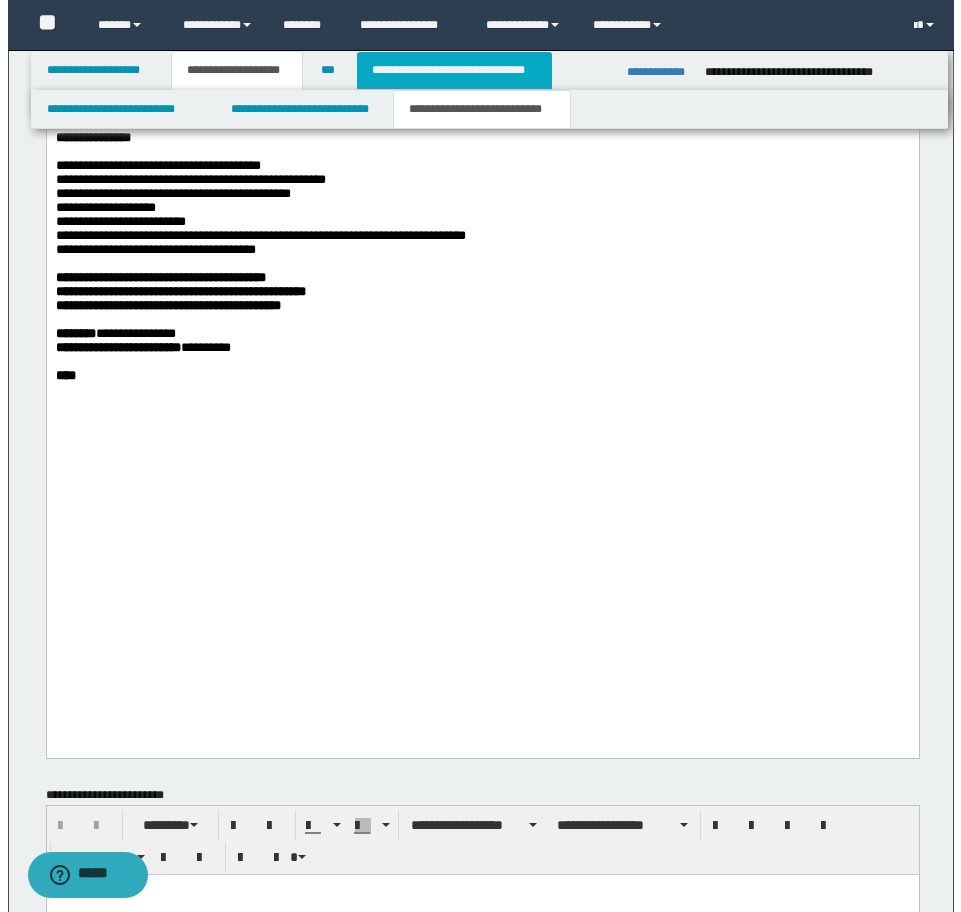 scroll, scrollTop: 0, scrollLeft: 0, axis: both 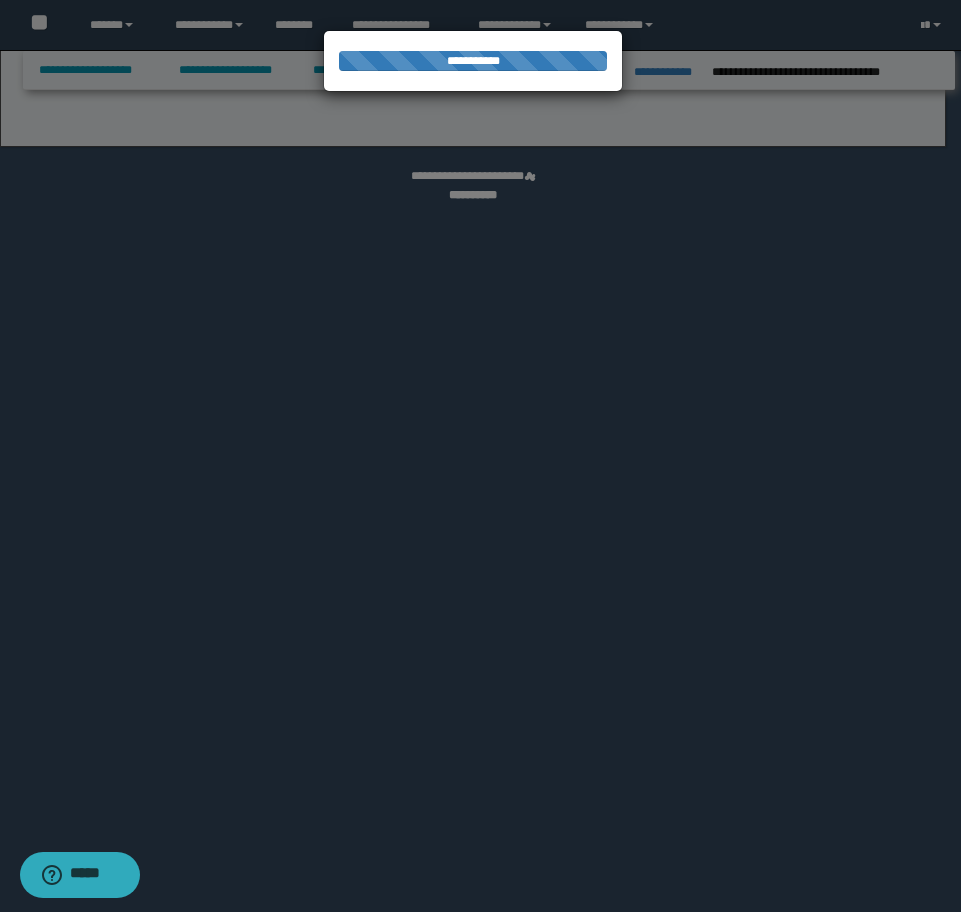 select on "*" 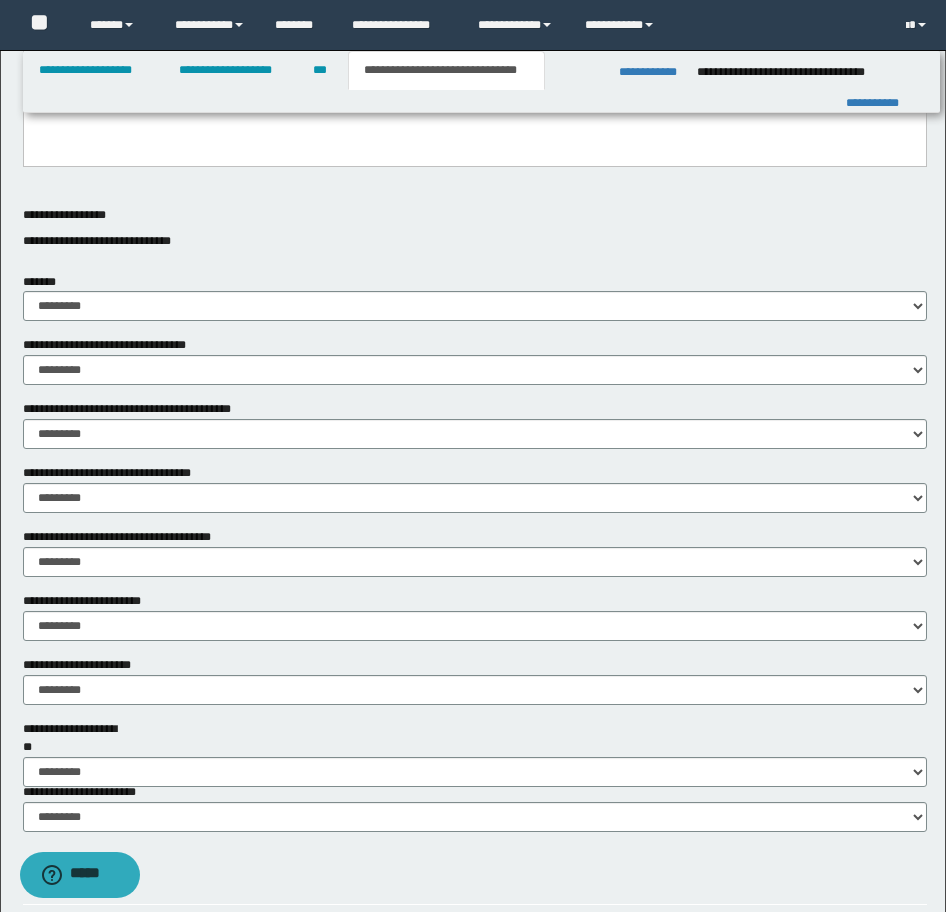 scroll, scrollTop: 1100, scrollLeft: 0, axis: vertical 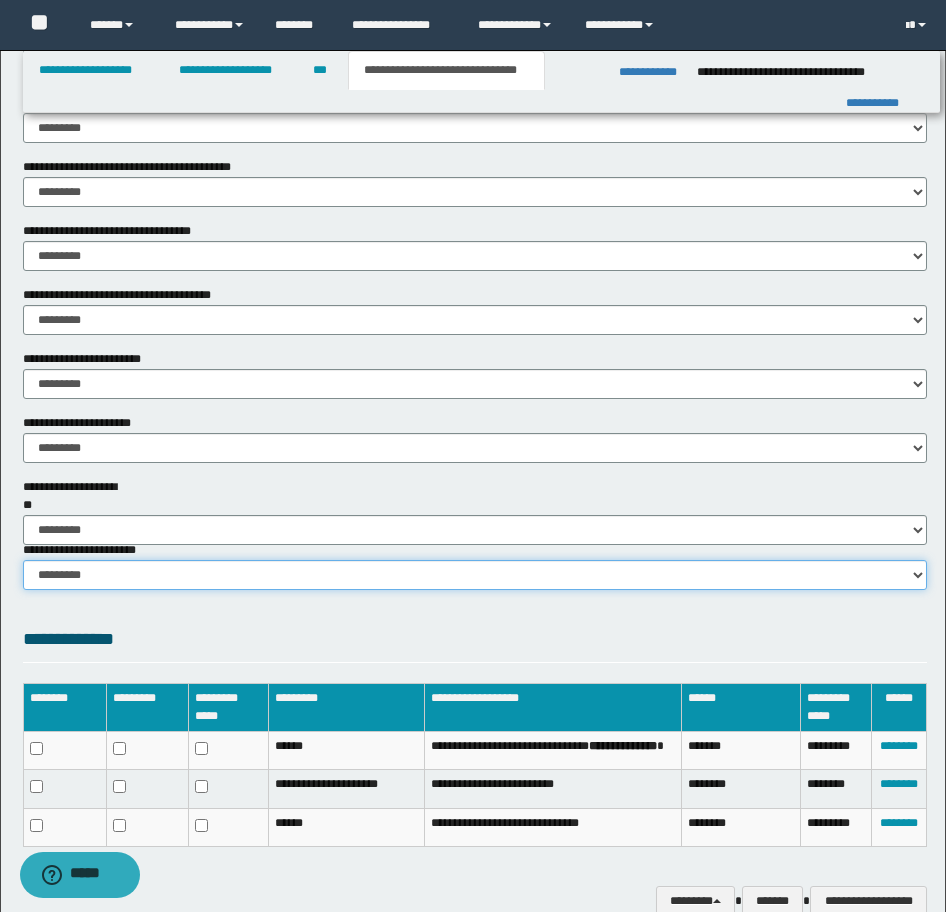 click on "*********
*********
*********" at bounding box center (475, 575) 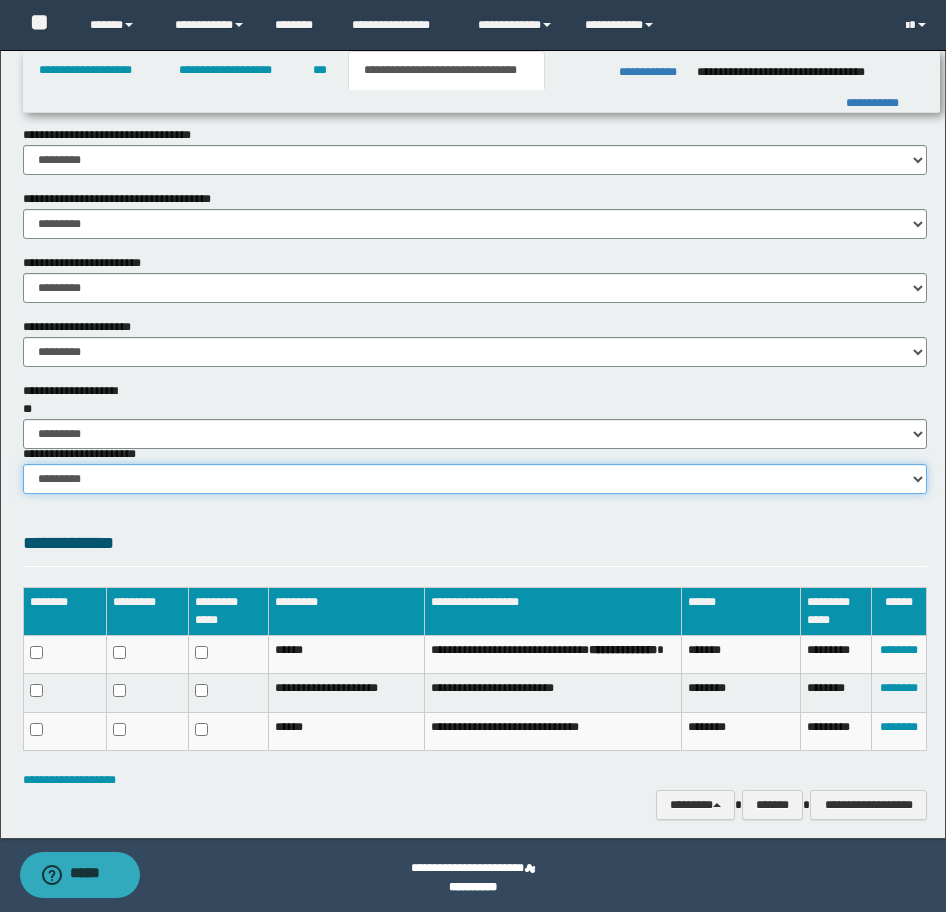 scroll, scrollTop: 1201, scrollLeft: 0, axis: vertical 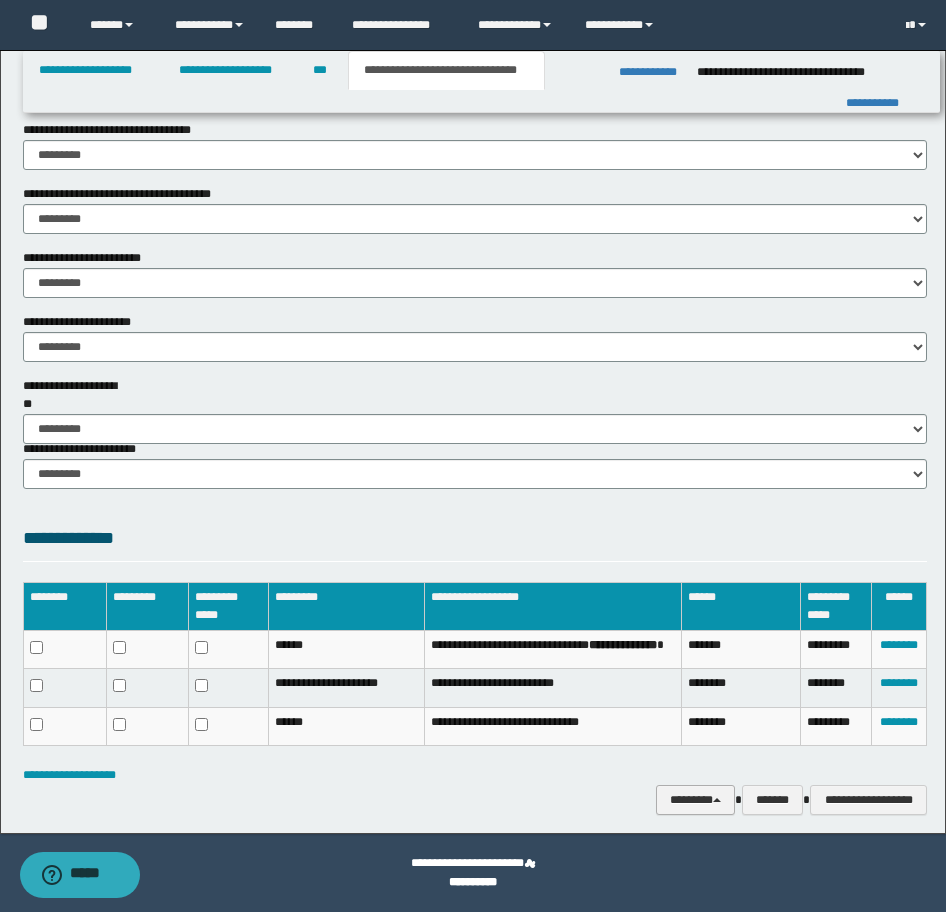 click on "********" at bounding box center (695, 800) 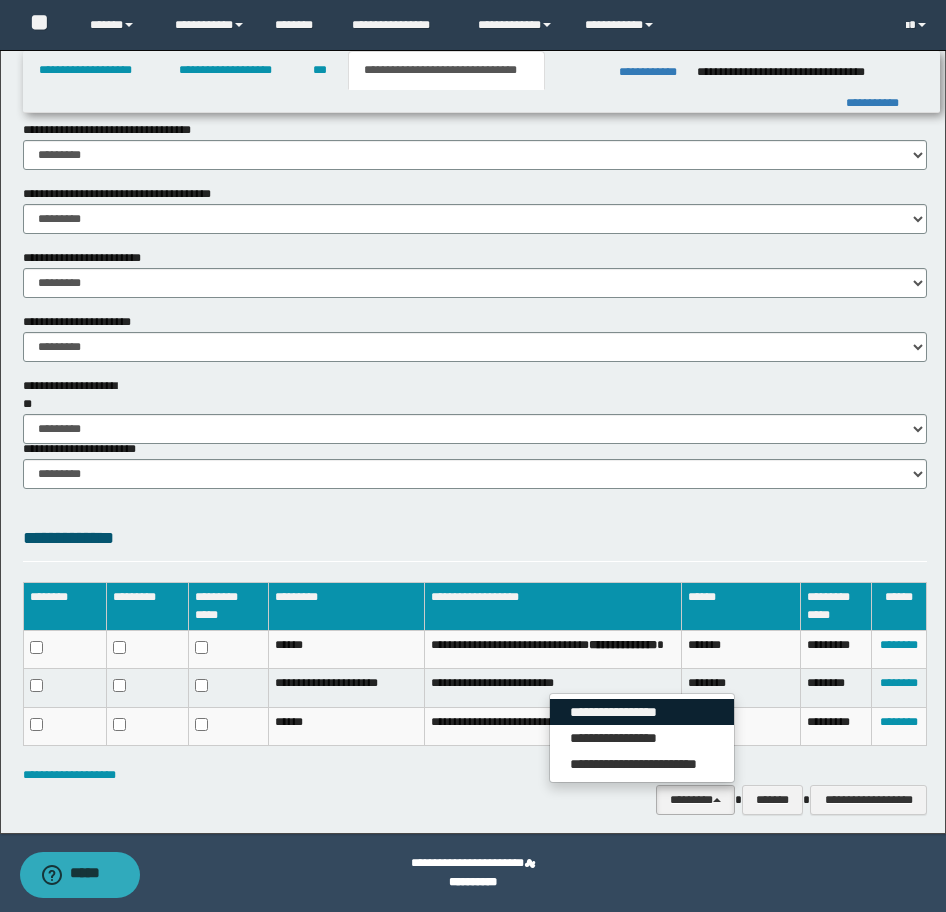 click on "**********" at bounding box center [642, 712] 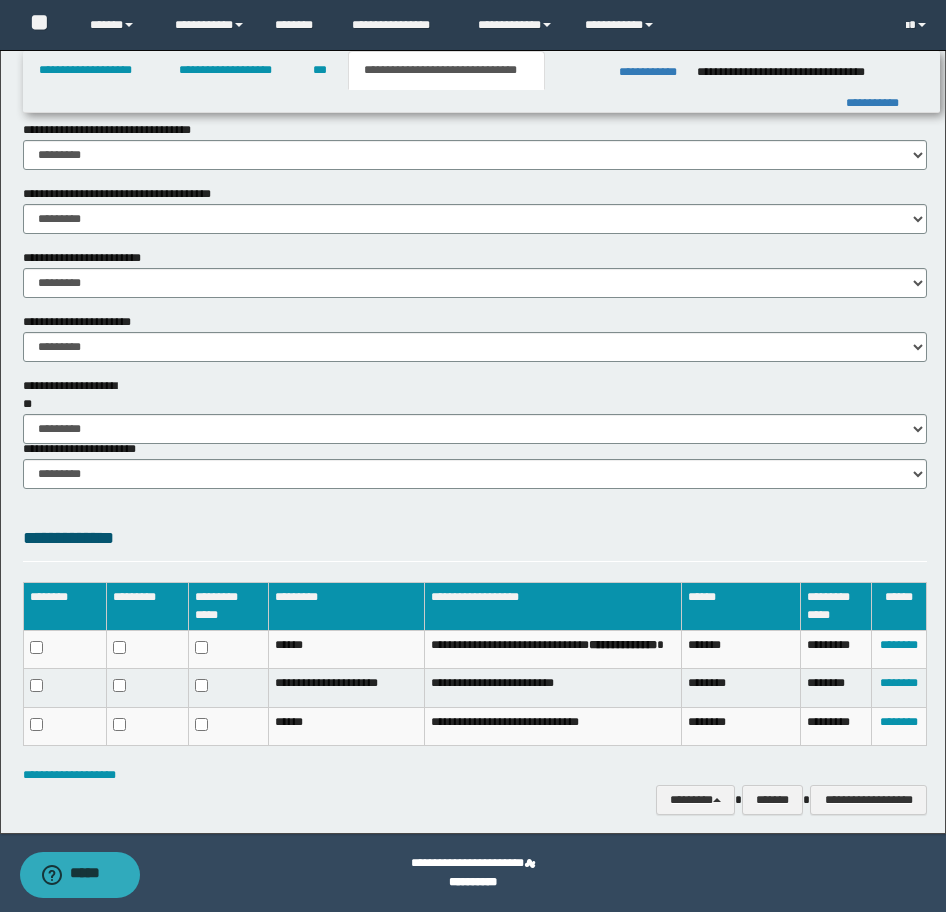 click on "**********" at bounding box center (473, -159) 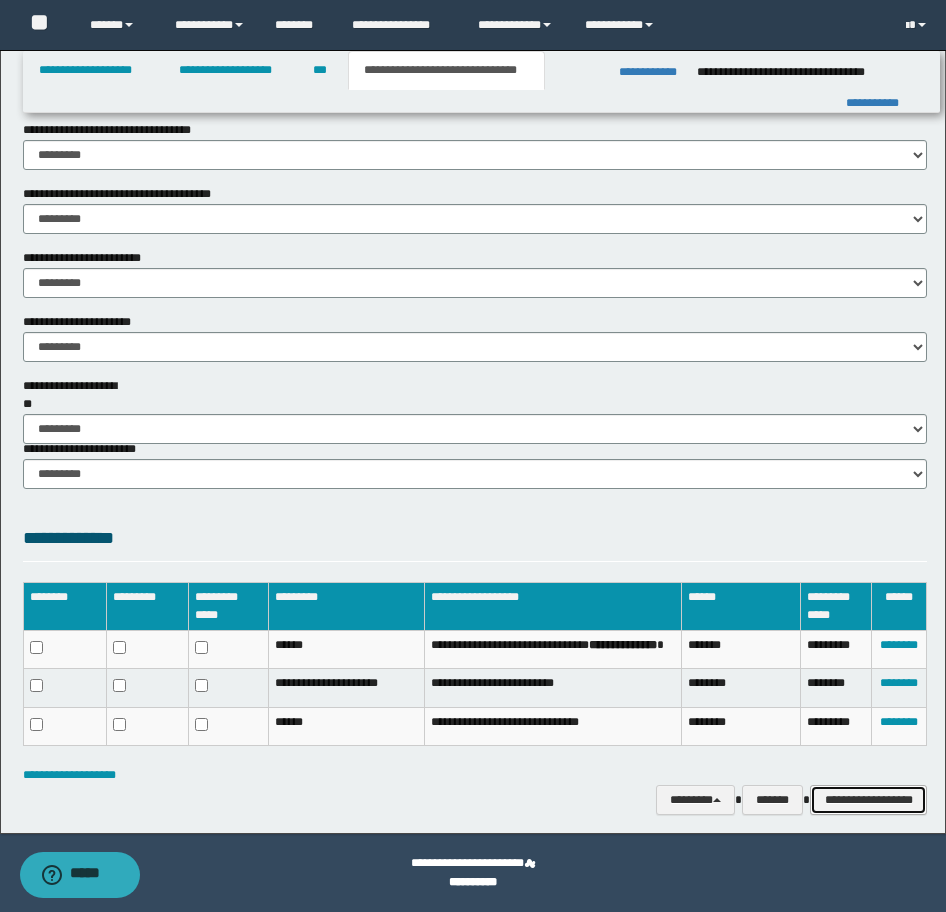 click on "**********" at bounding box center (868, 800) 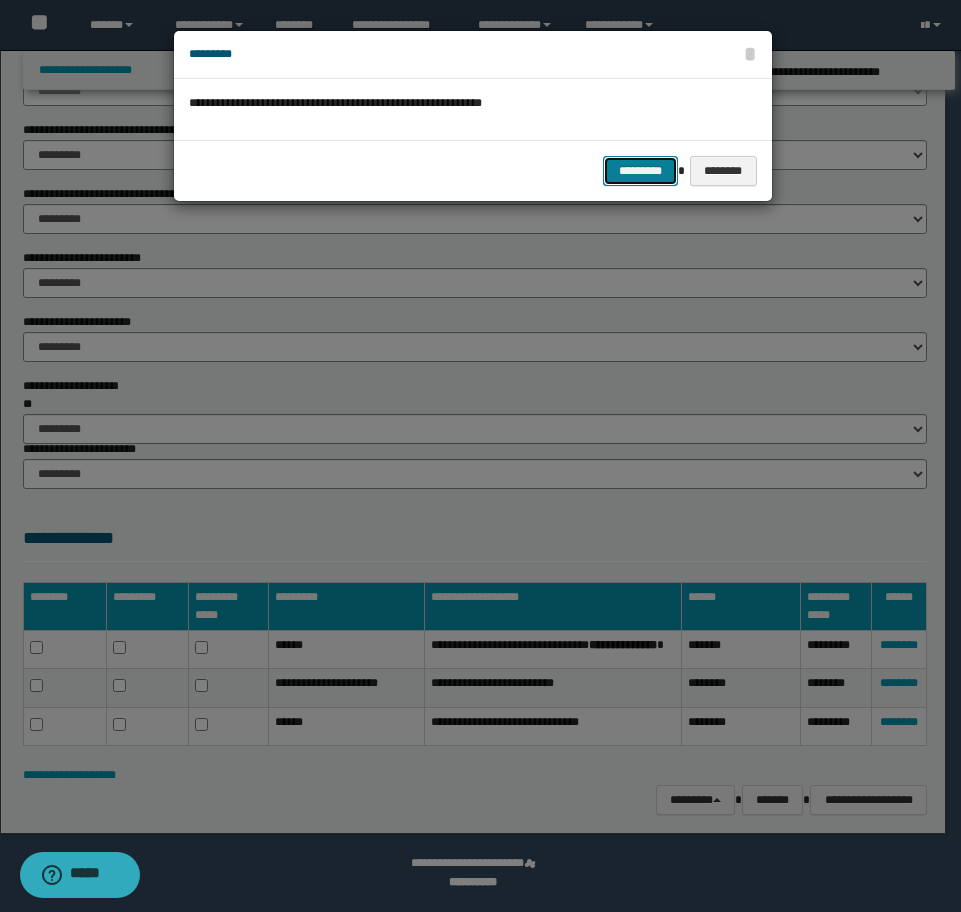 click on "*********" at bounding box center [640, 171] 